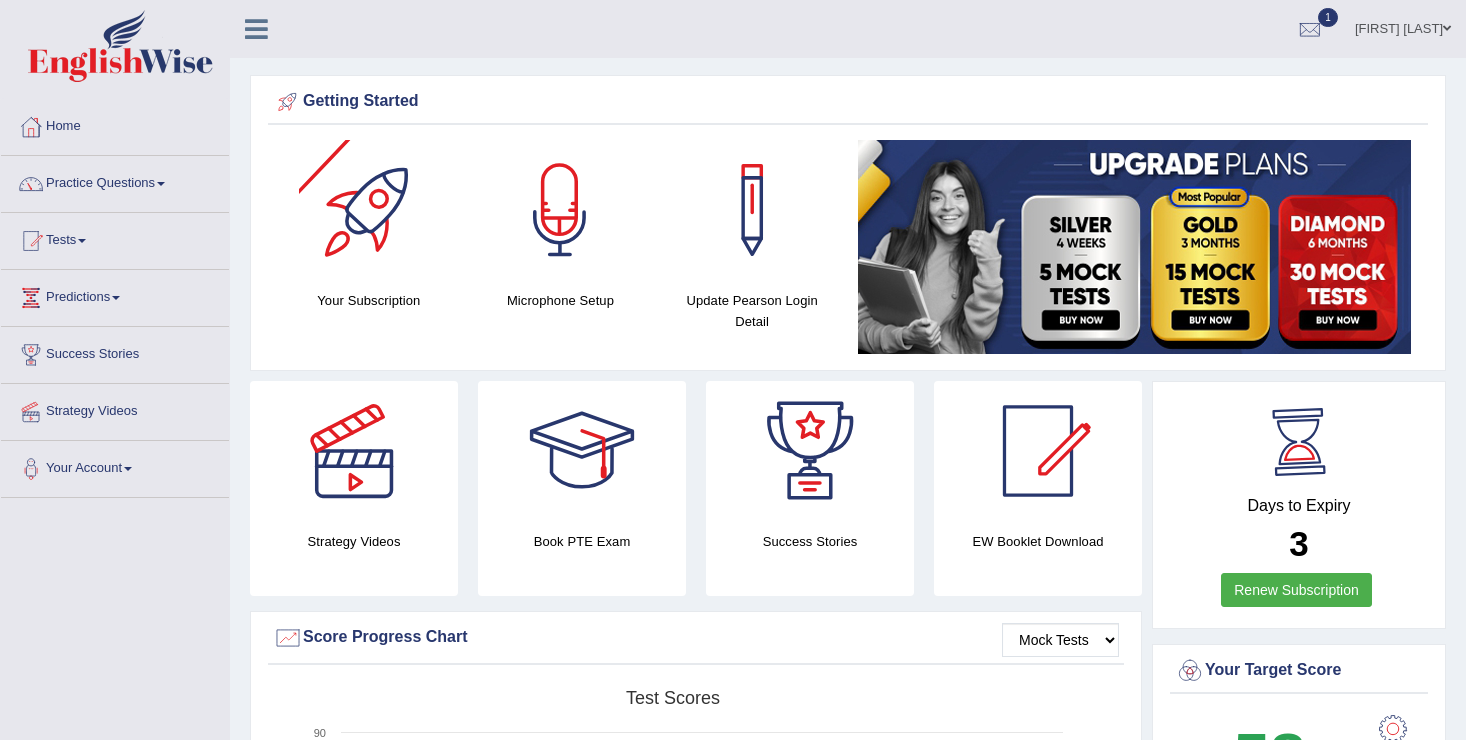 scroll, scrollTop: 0, scrollLeft: 0, axis: both 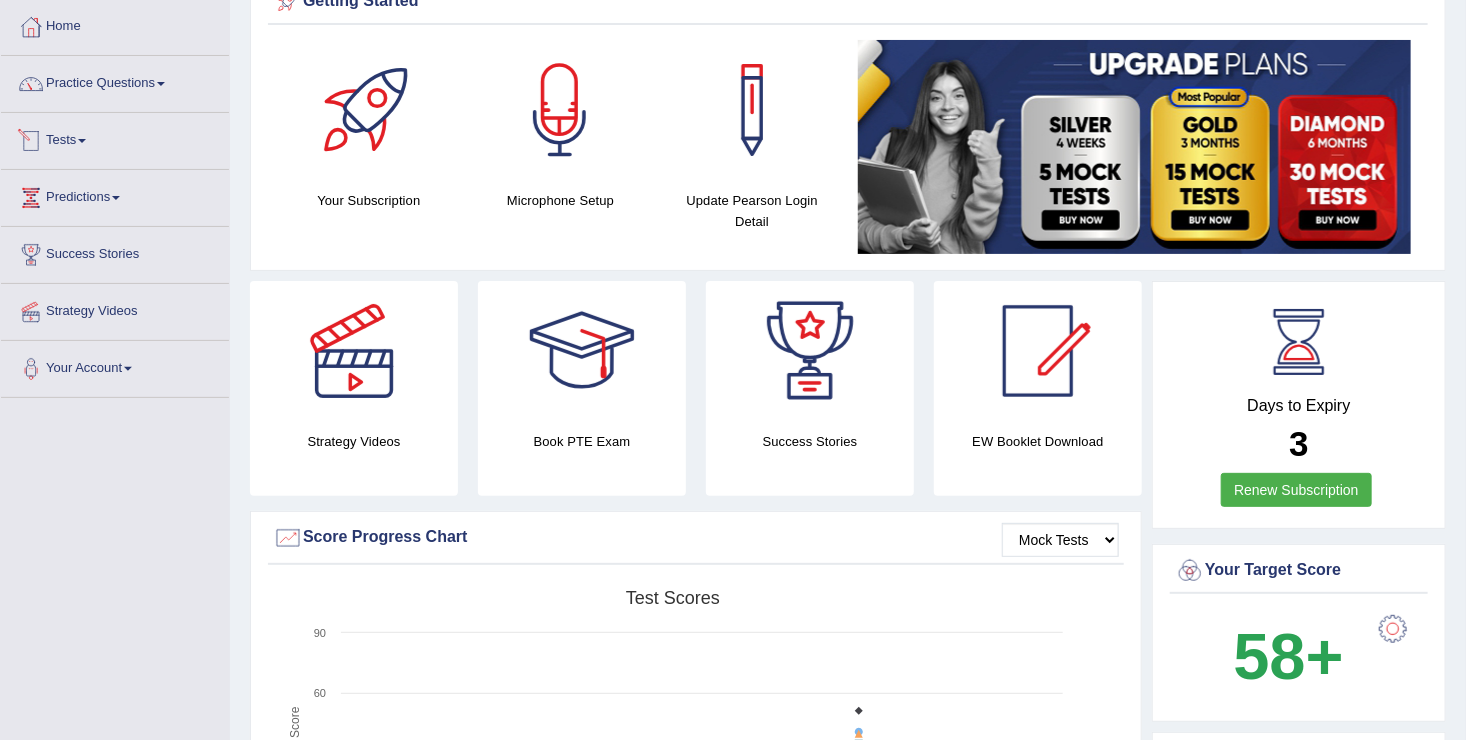 click on "Tests" at bounding box center [115, 138] 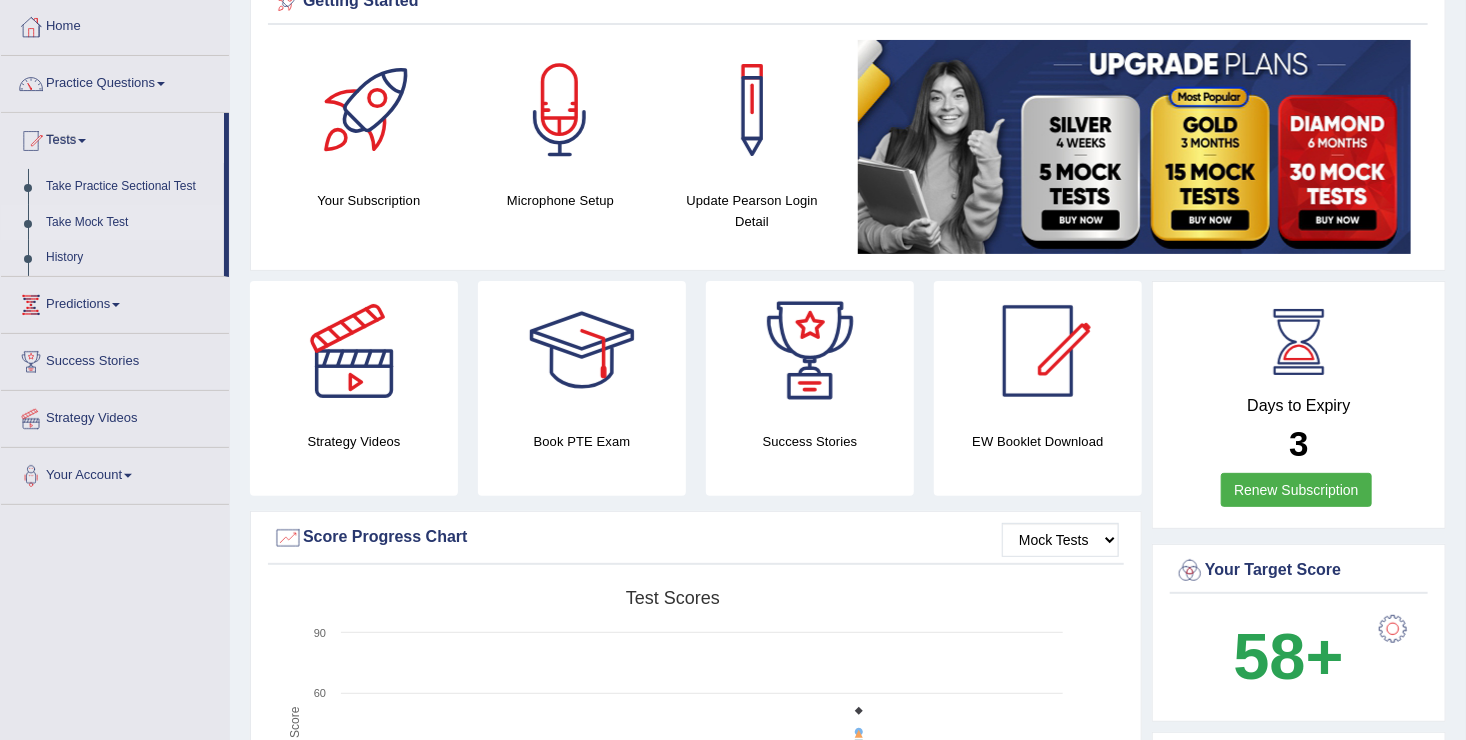click on "Take Mock Test" at bounding box center (130, 223) 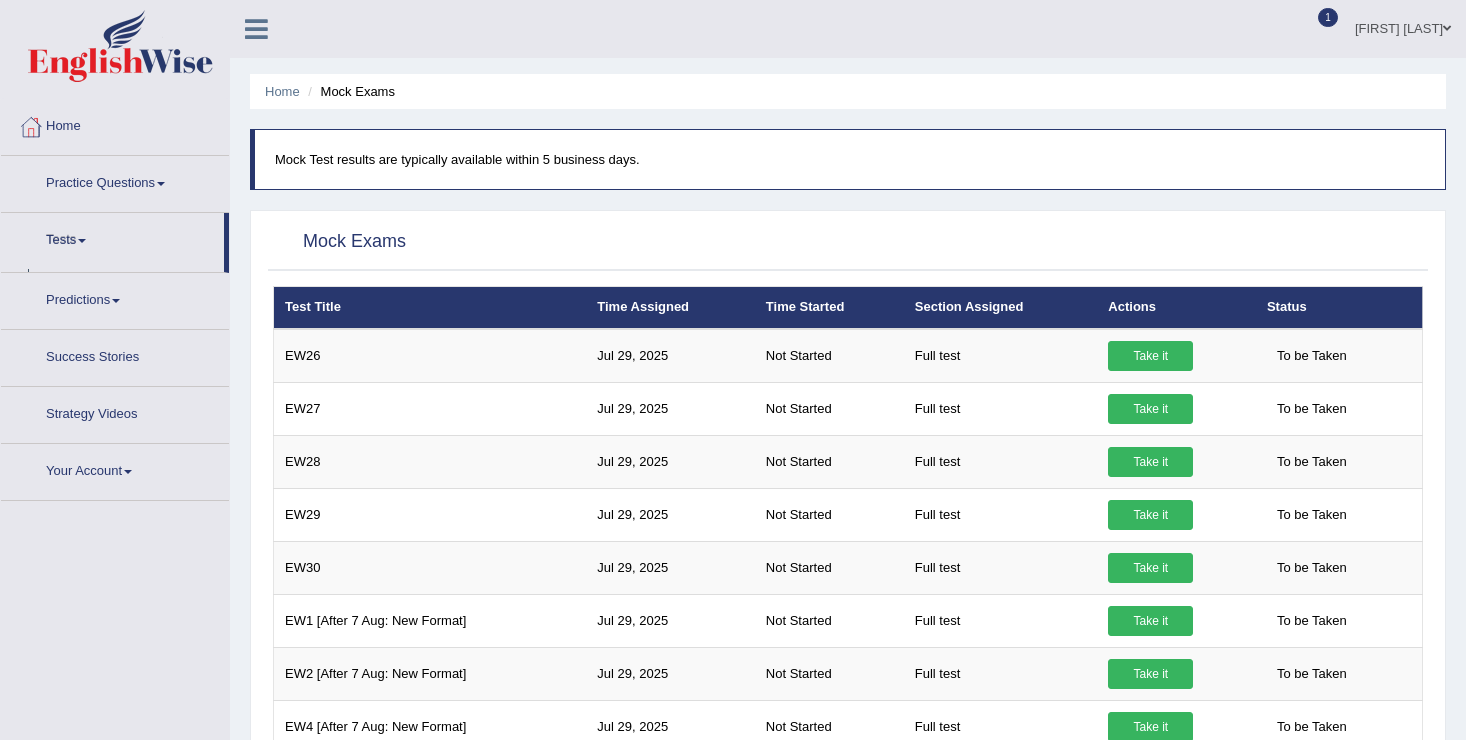 scroll, scrollTop: 0, scrollLeft: 0, axis: both 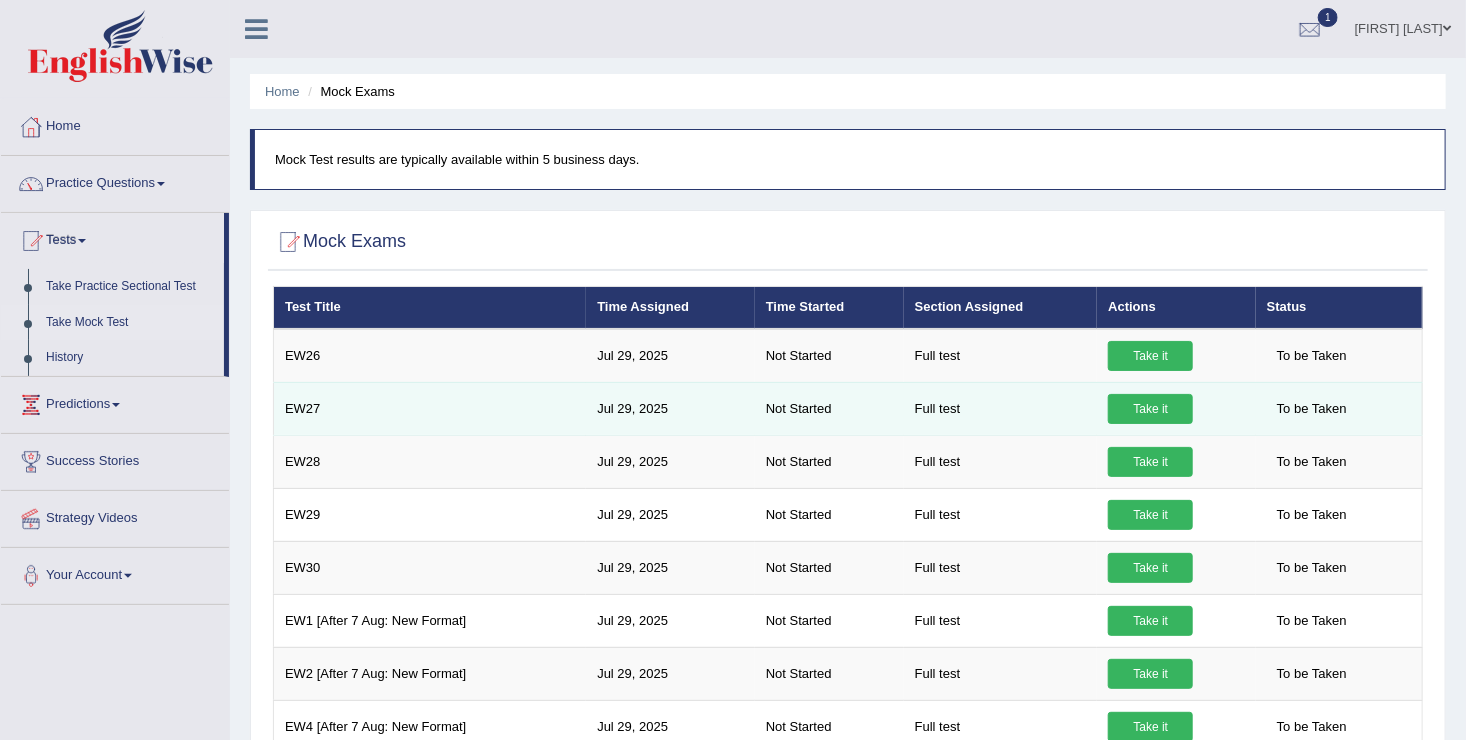 click on "Take it" at bounding box center [1150, 409] 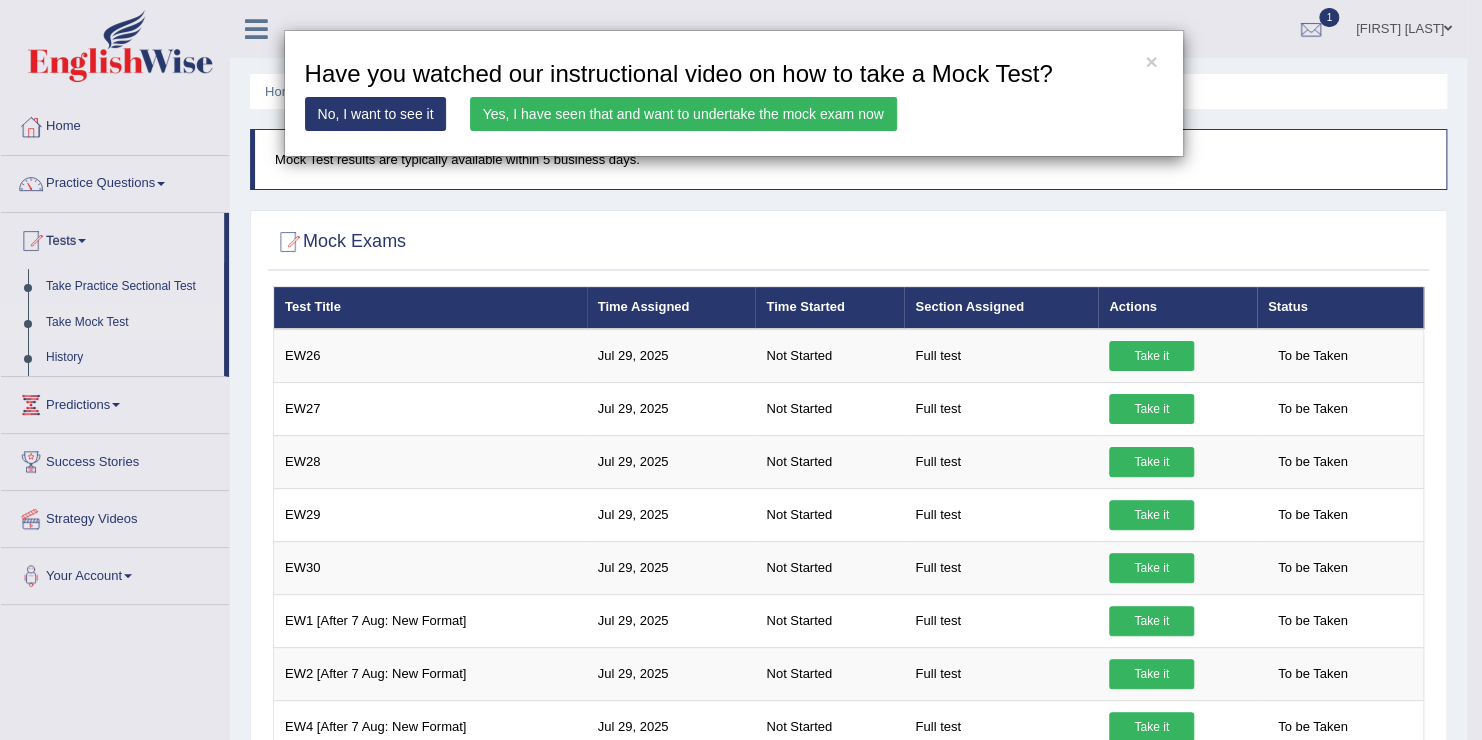 click on "Yes, I have seen that and want to undertake the mock exam now" at bounding box center [683, 114] 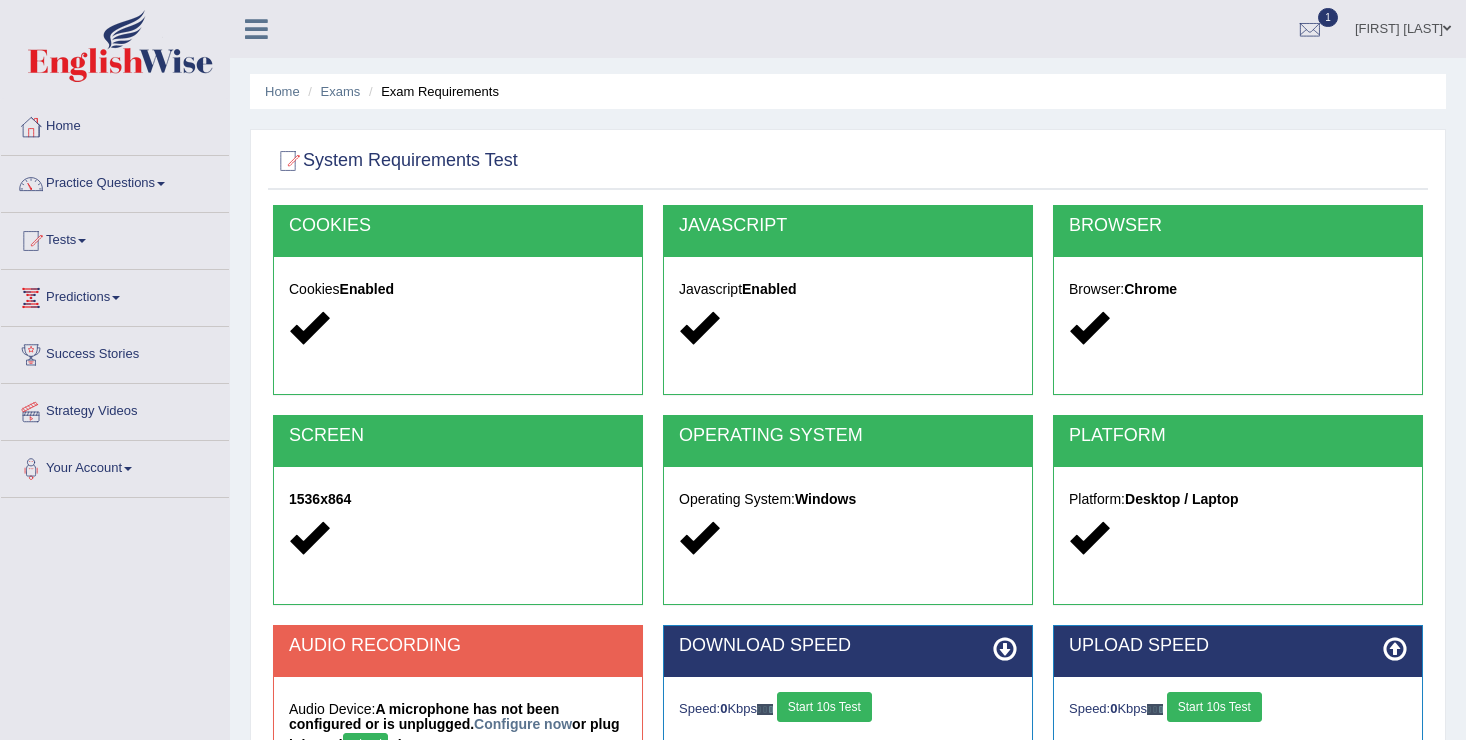scroll, scrollTop: 0, scrollLeft: 0, axis: both 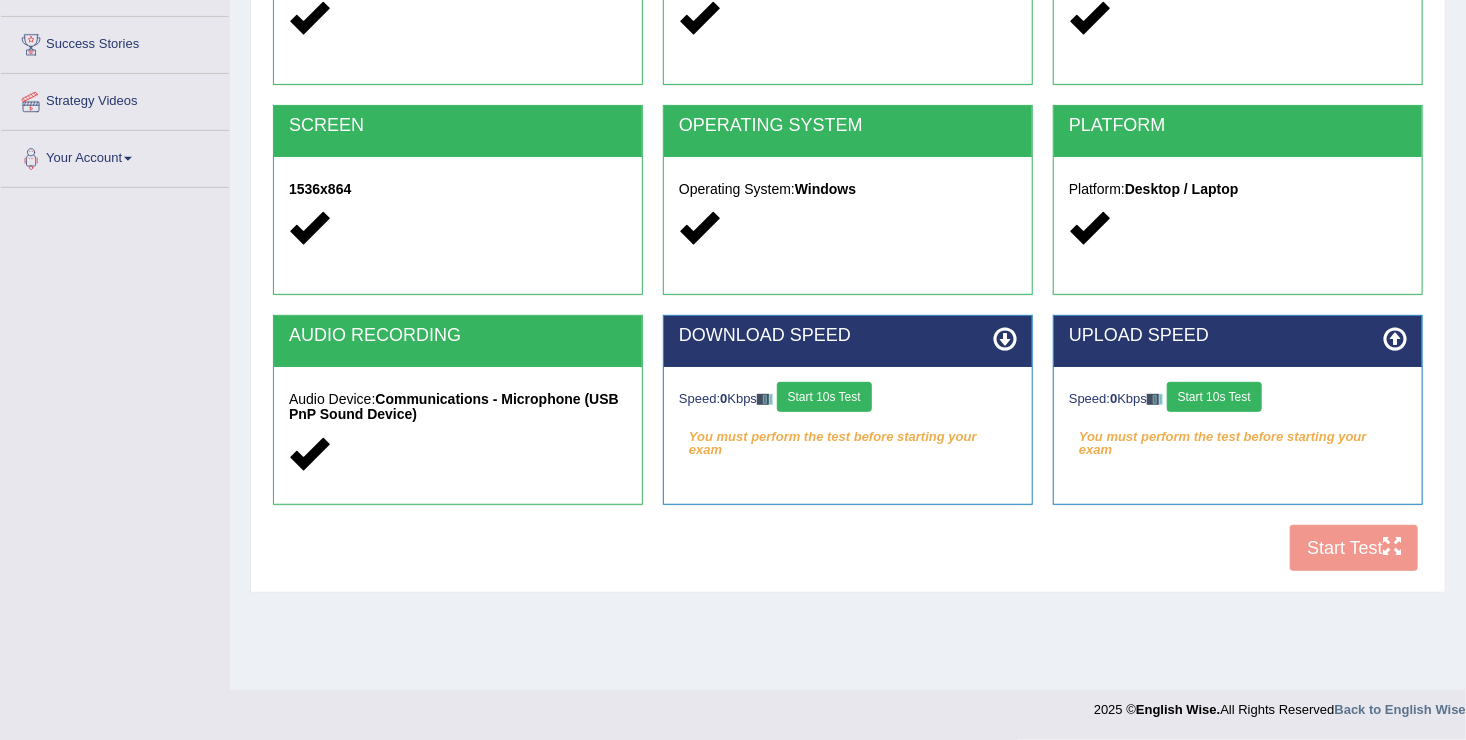 click on "Start 10s Test" at bounding box center (824, 397) 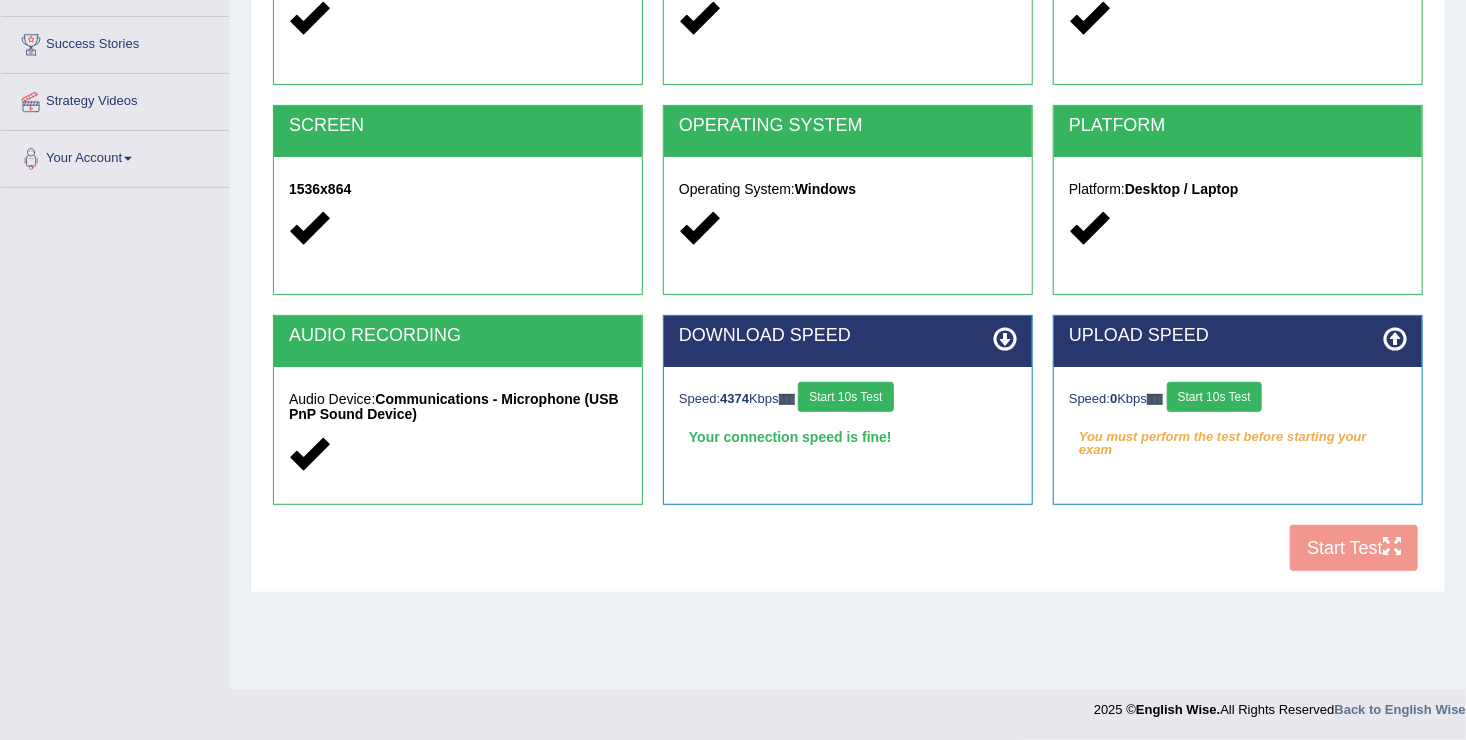 click on "Speed:  0  Kbps    Start 10s Test
You must perform the test before starting your exam" at bounding box center (1238, 417) 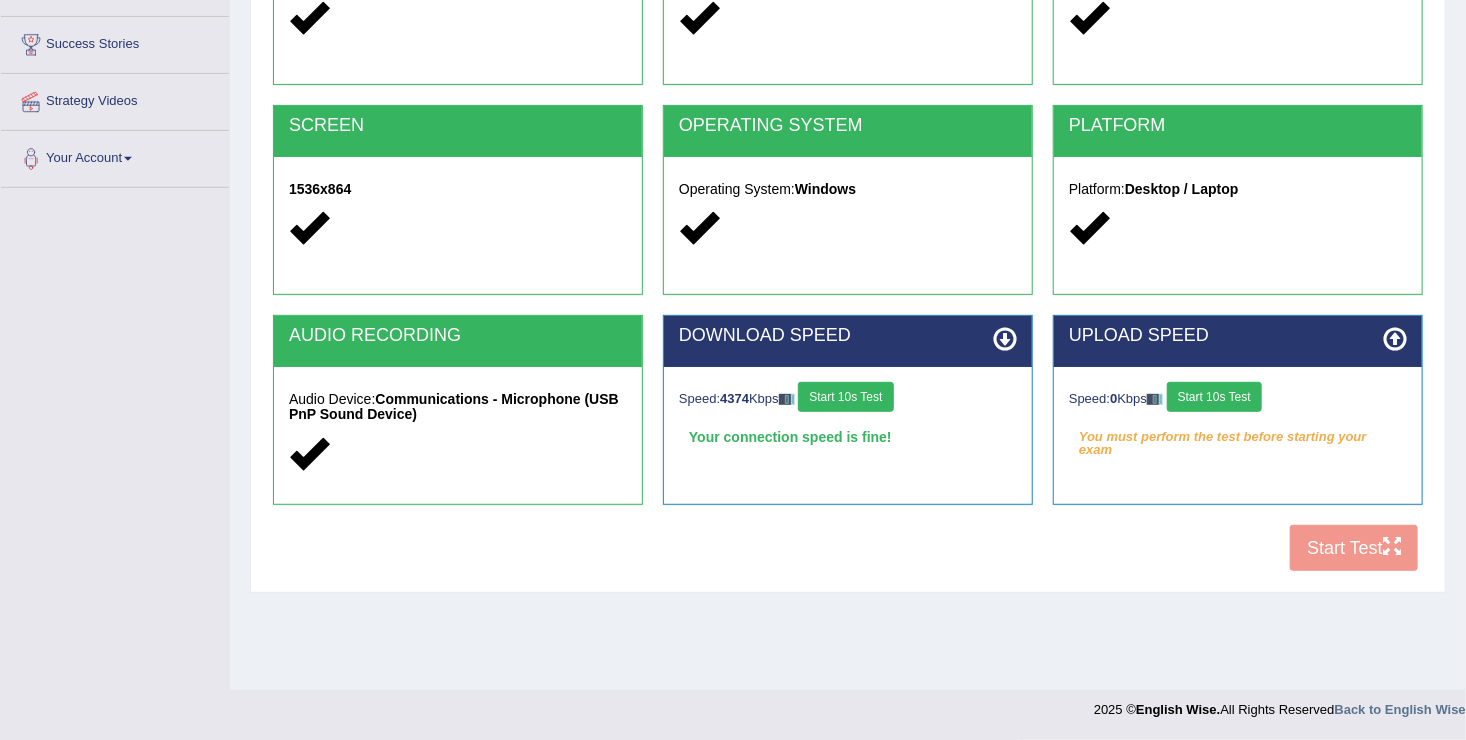 click on "Start 10s Test" at bounding box center (1214, 397) 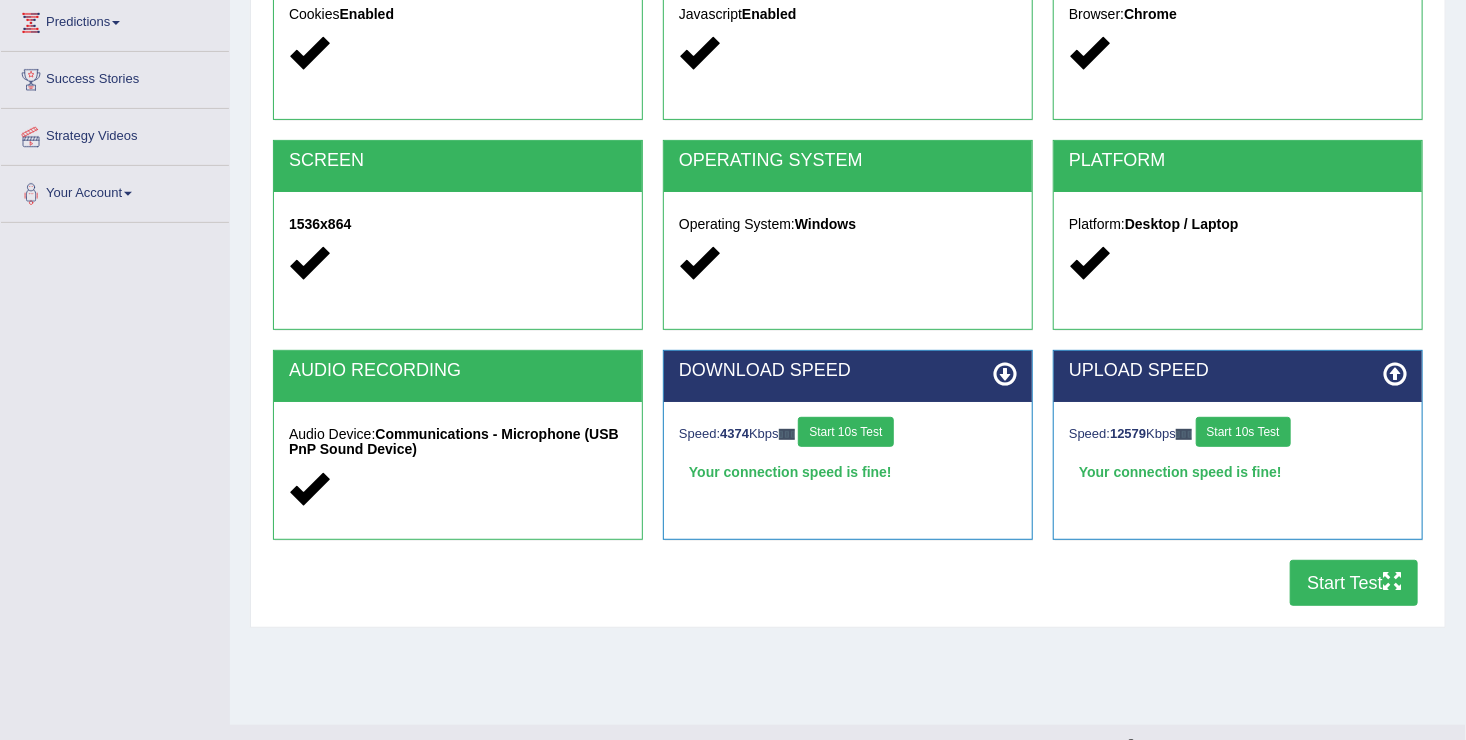 scroll, scrollTop: 310, scrollLeft: 0, axis: vertical 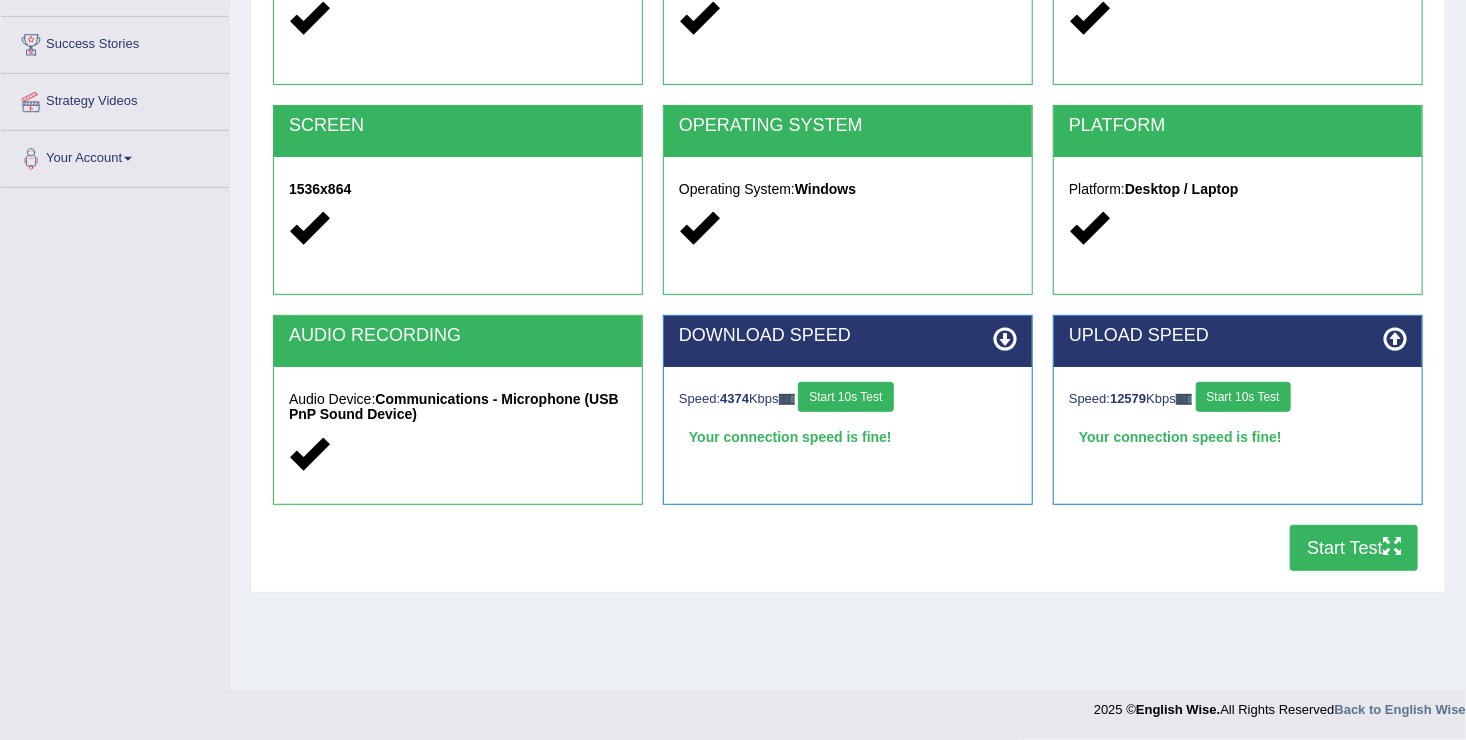 click on "Start Test" at bounding box center [1354, 548] 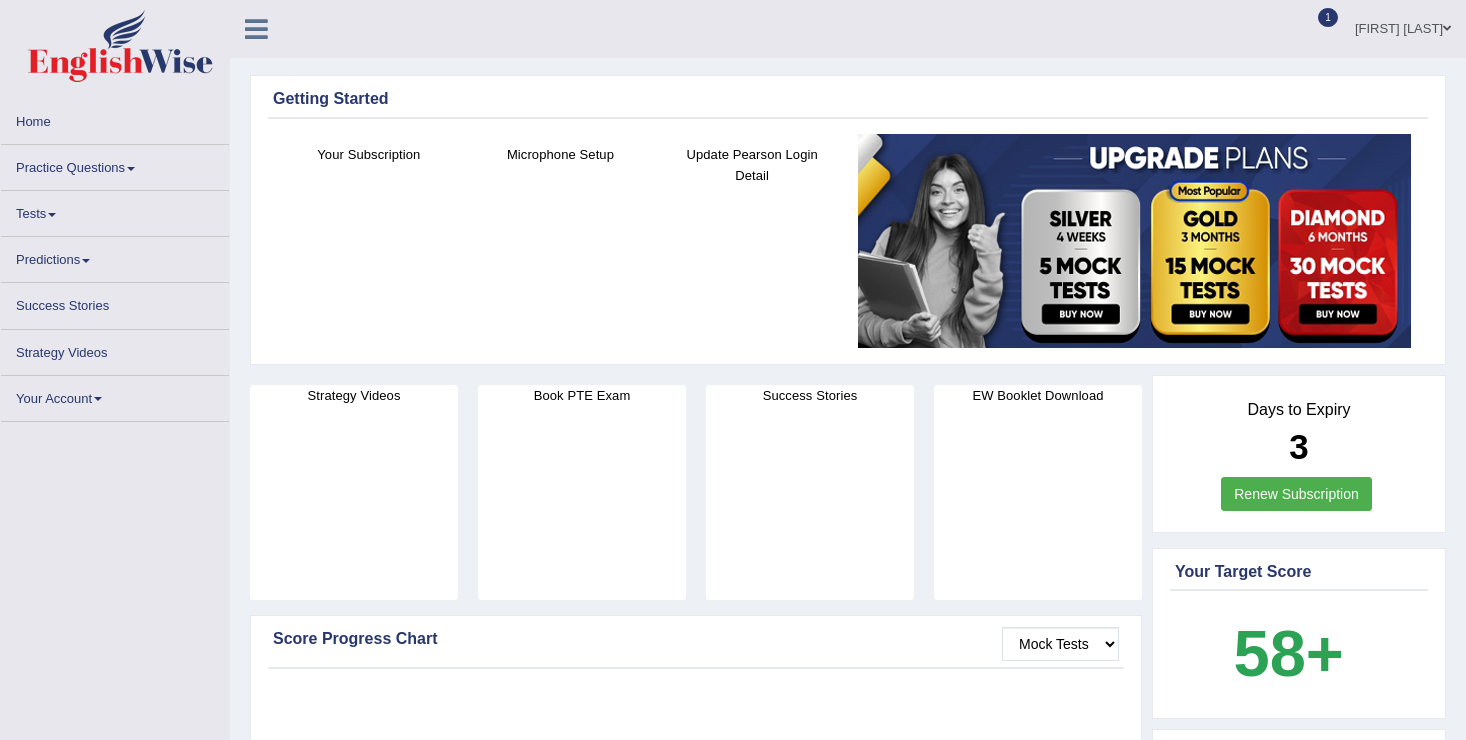 scroll, scrollTop: 0, scrollLeft: 0, axis: both 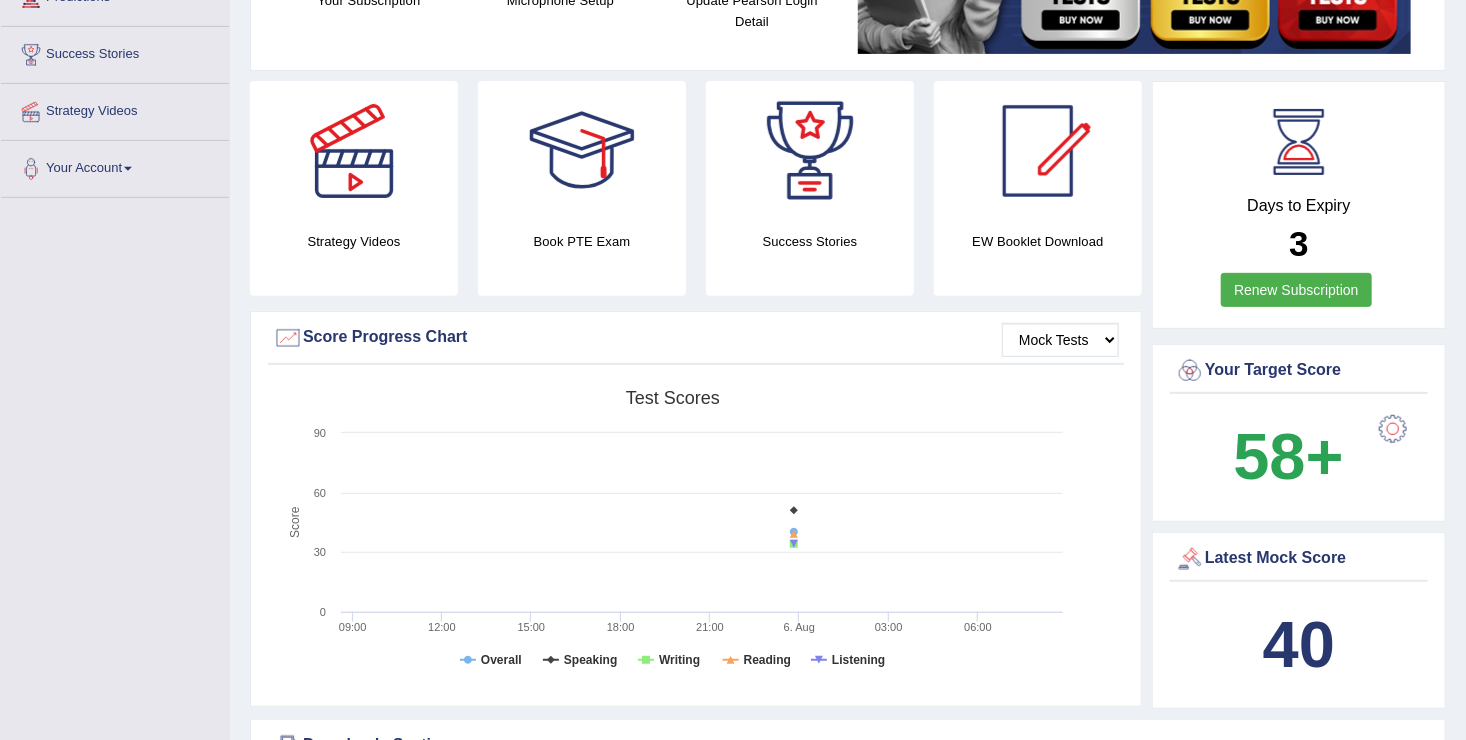 drag, startPoint x: 1281, startPoint y: 521, endPoint x: 13, endPoint y: 181, distance: 1312.7925 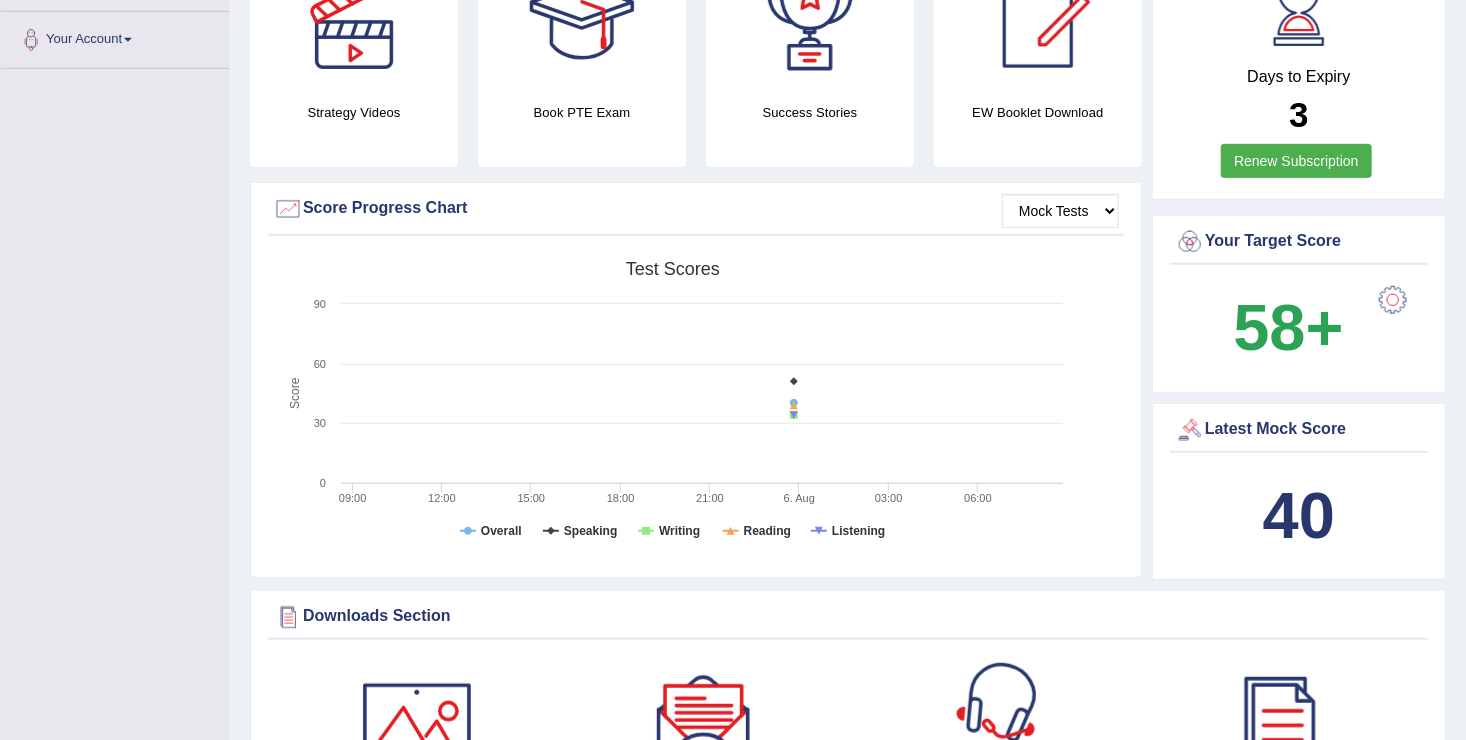 scroll, scrollTop: 400, scrollLeft: 0, axis: vertical 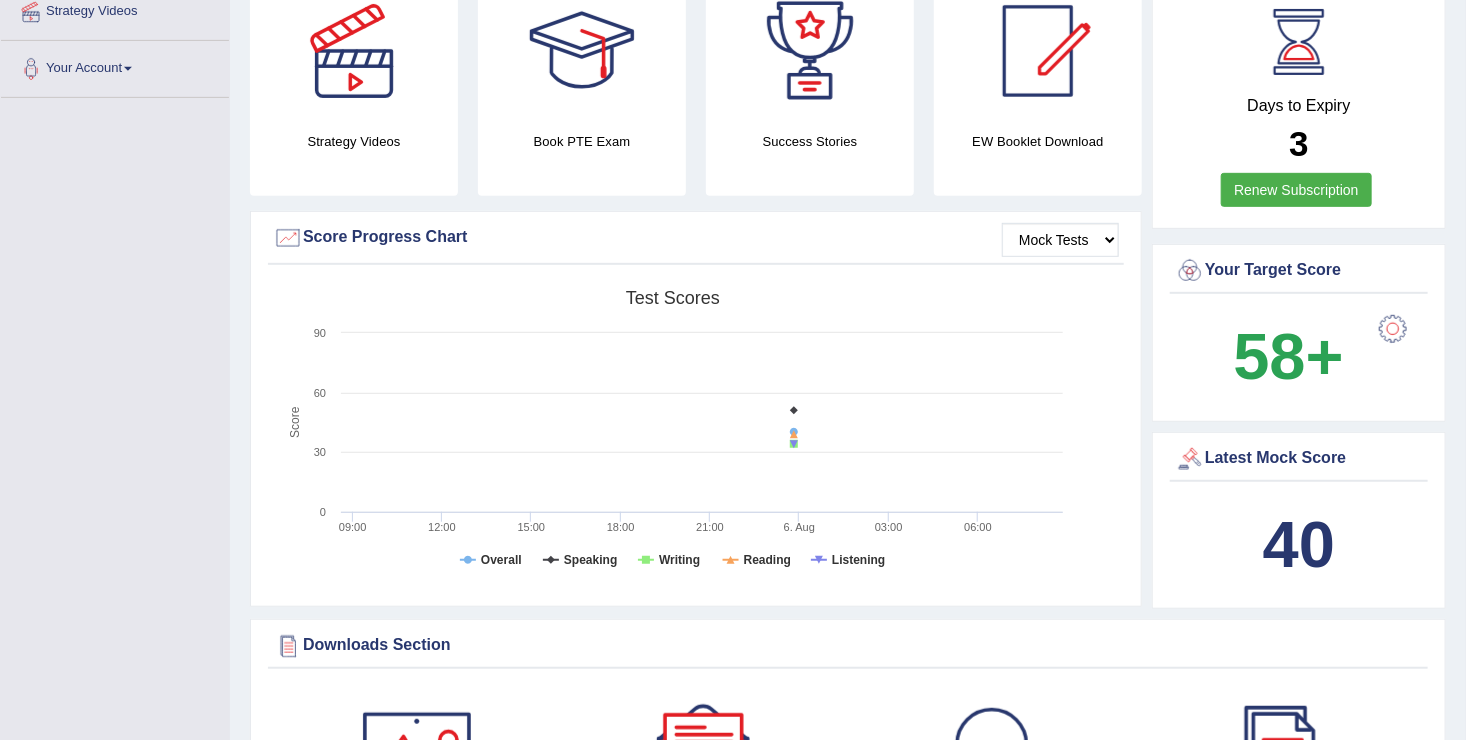 click on "Latest Mock Score" at bounding box center [1299, 459] 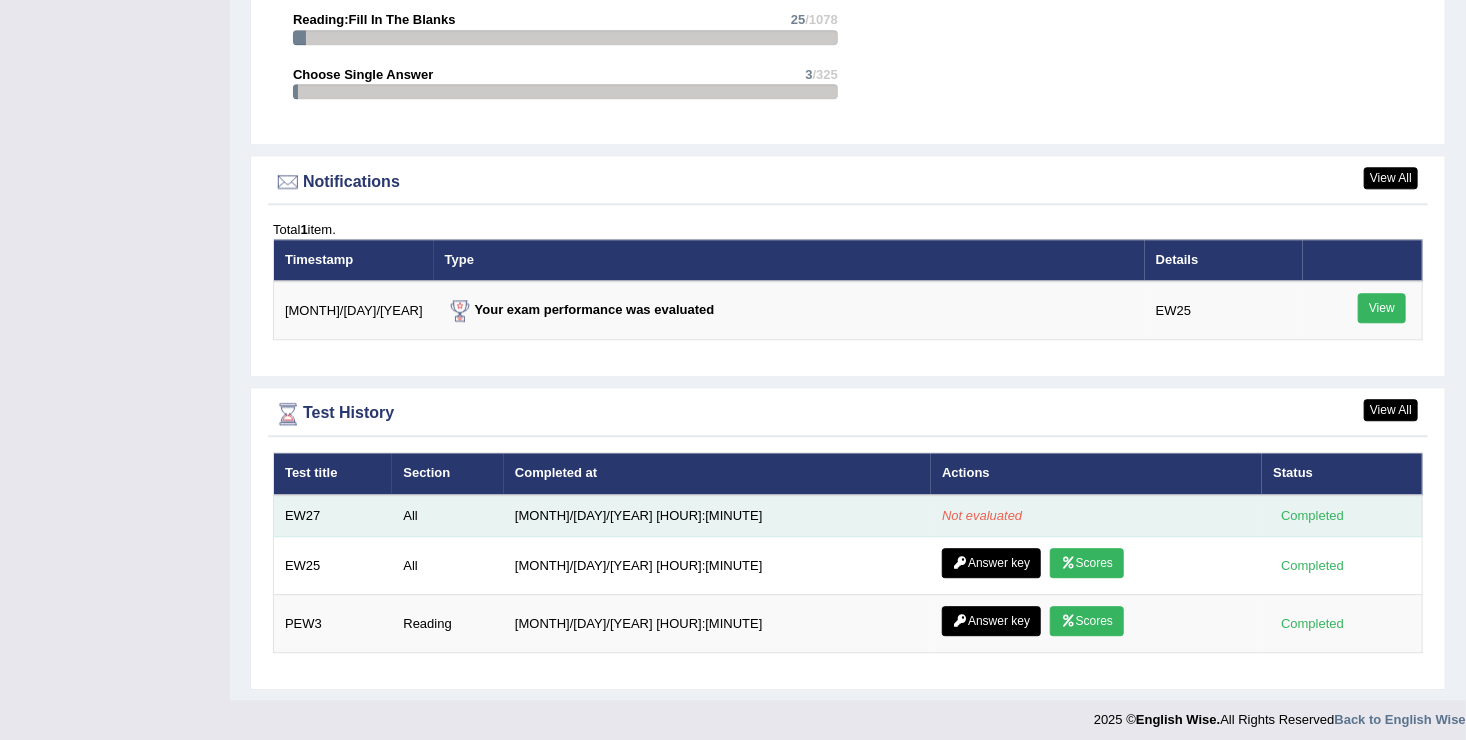scroll, scrollTop: 2294, scrollLeft: 0, axis: vertical 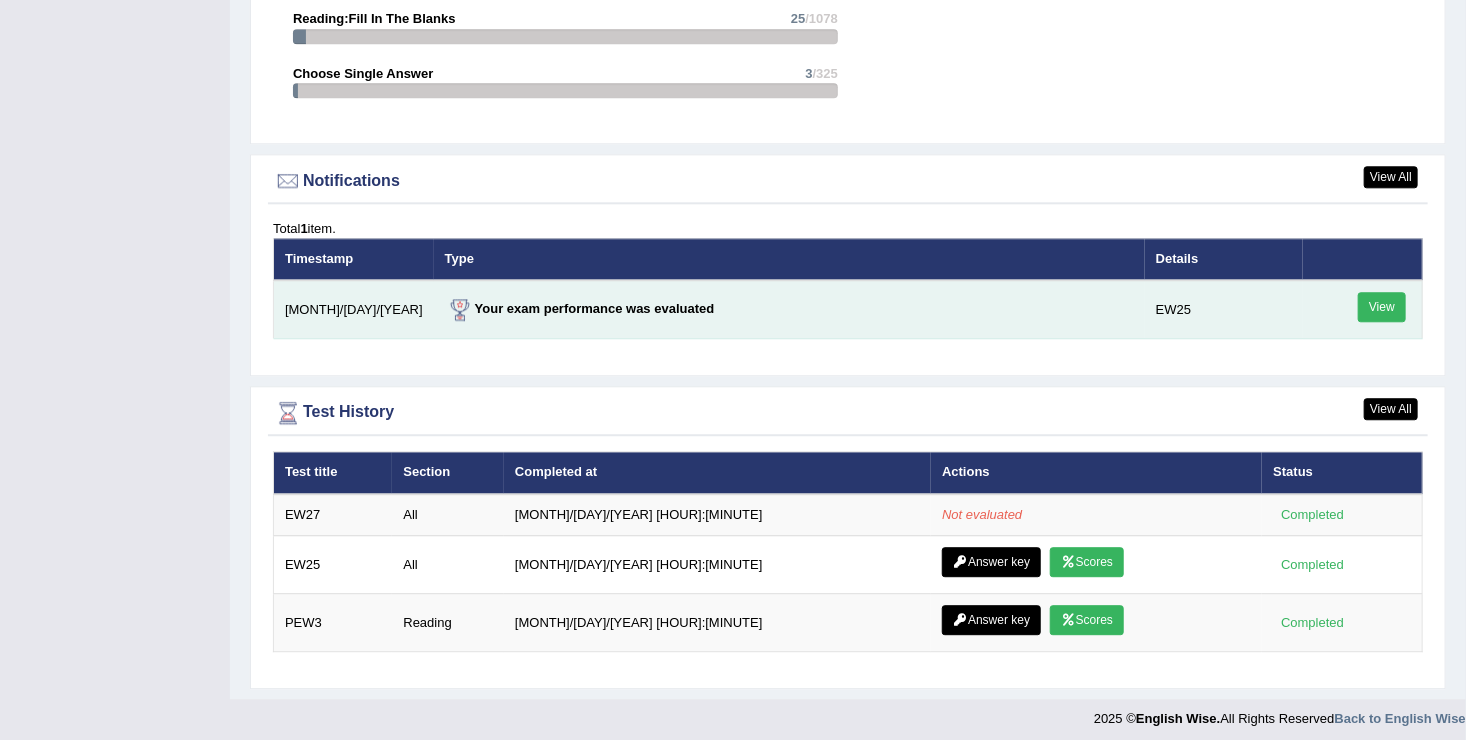 click on "View" at bounding box center [1382, 307] 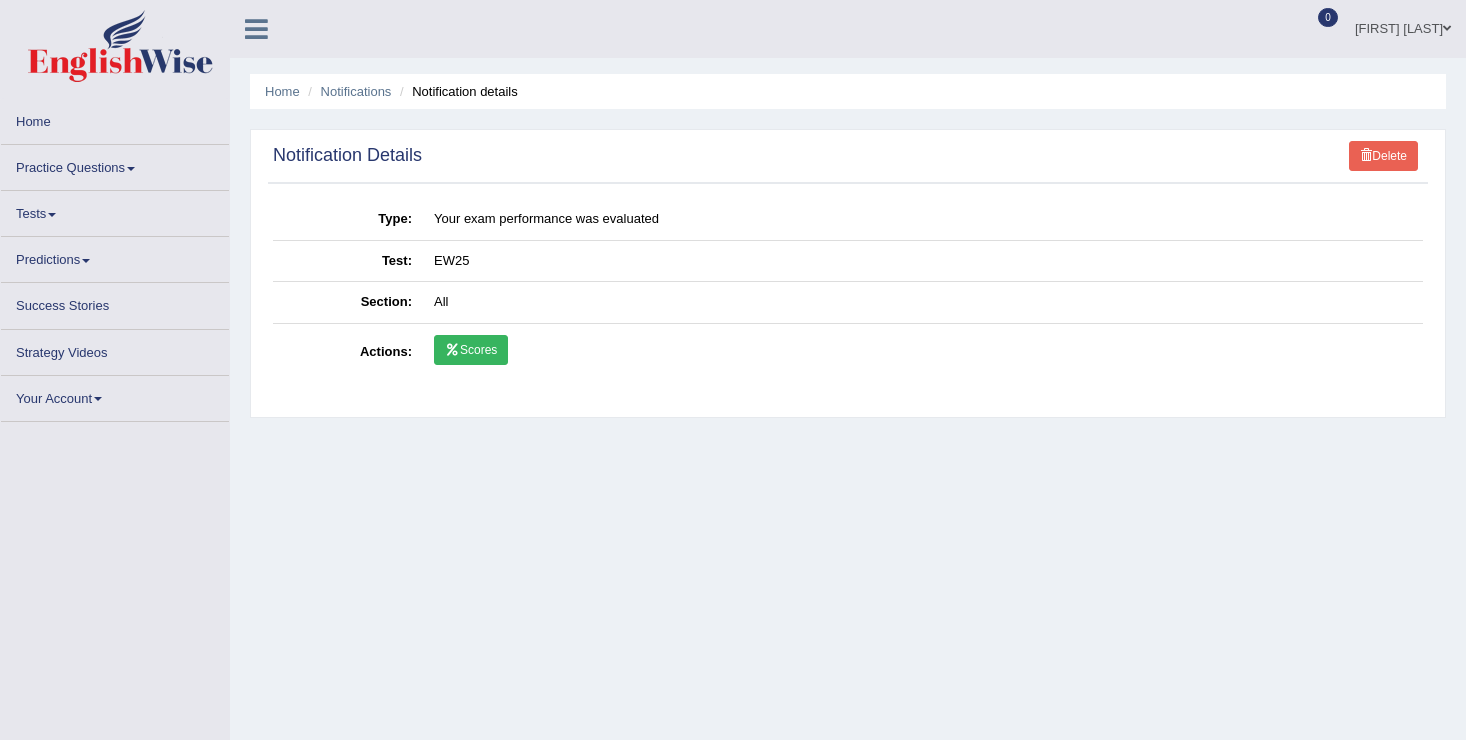 scroll, scrollTop: 0, scrollLeft: 0, axis: both 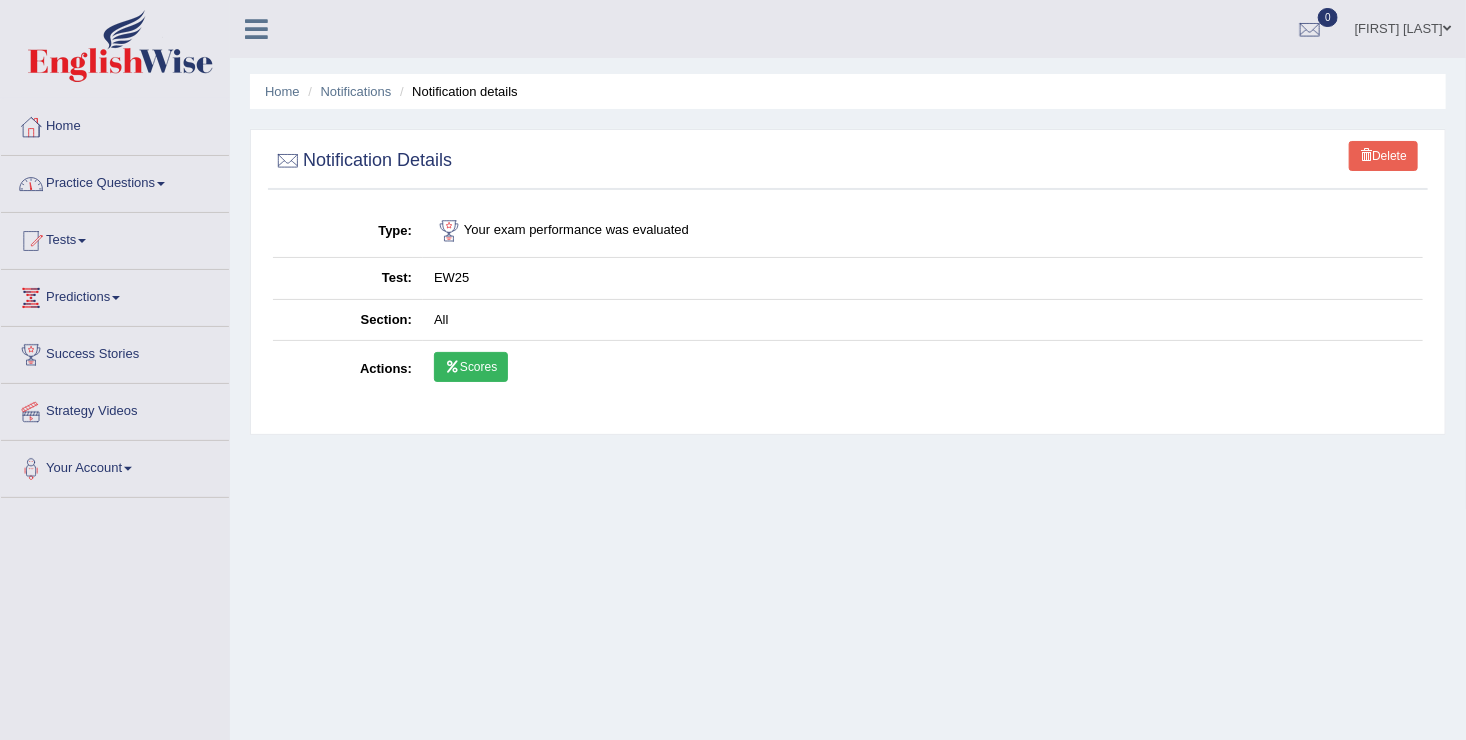 click on "Practice Questions" at bounding box center (115, 181) 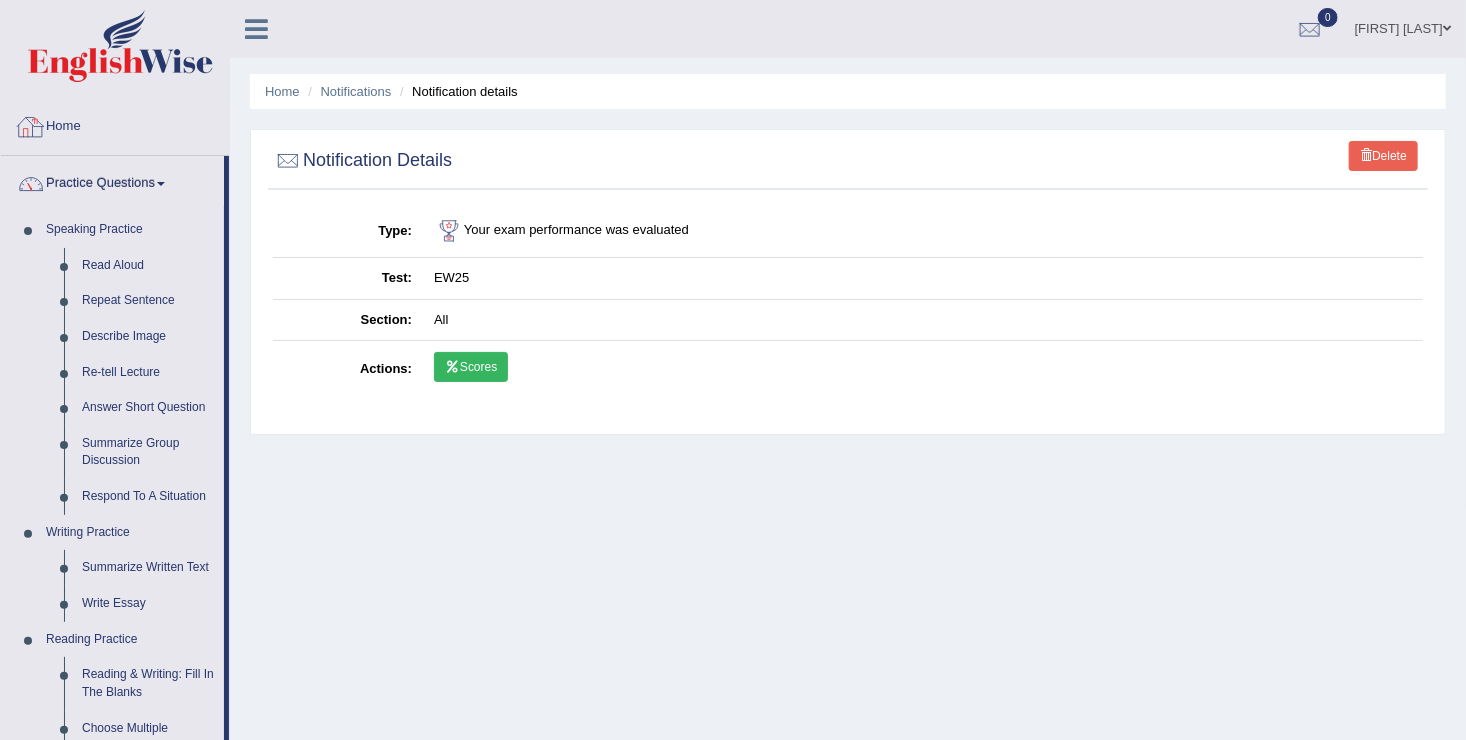 click on "Home" at bounding box center (115, 124) 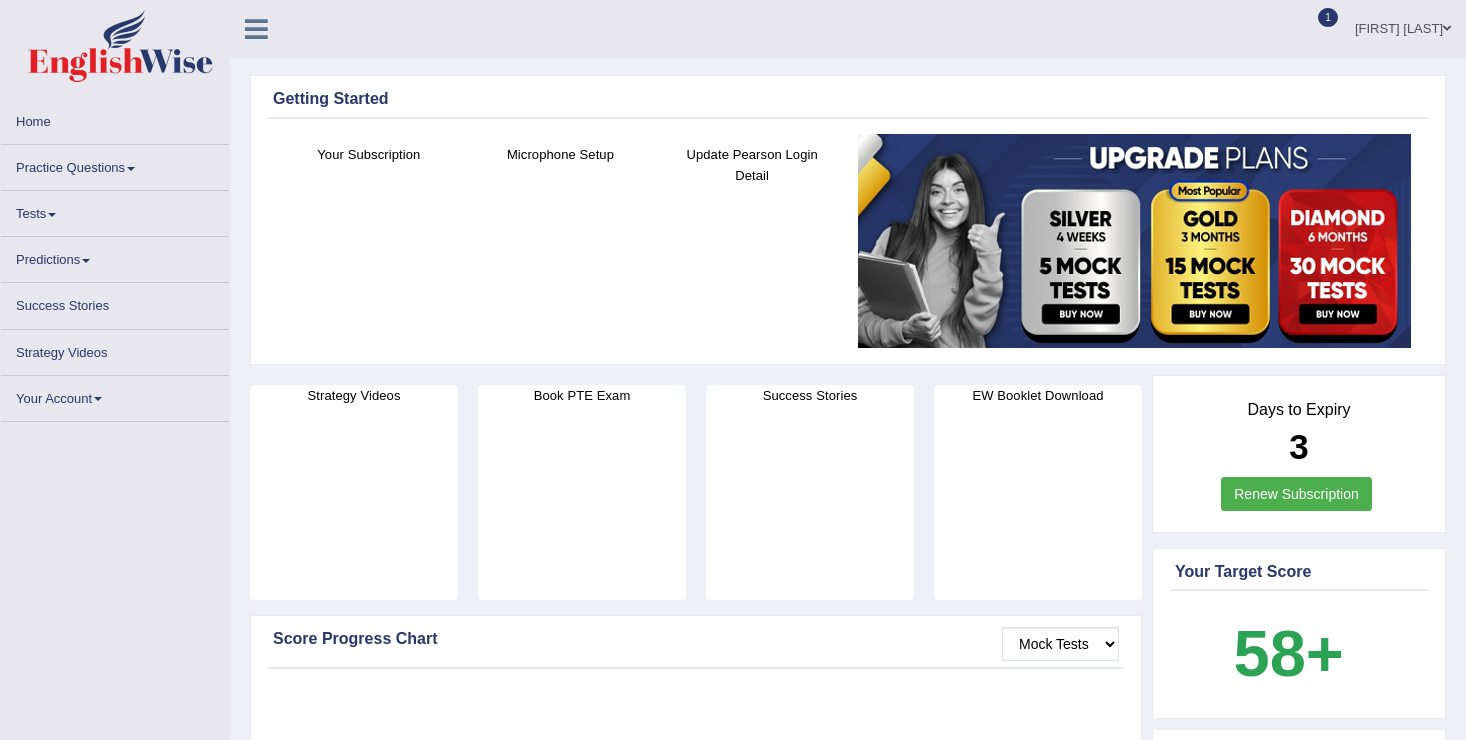 scroll, scrollTop: 0, scrollLeft: 0, axis: both 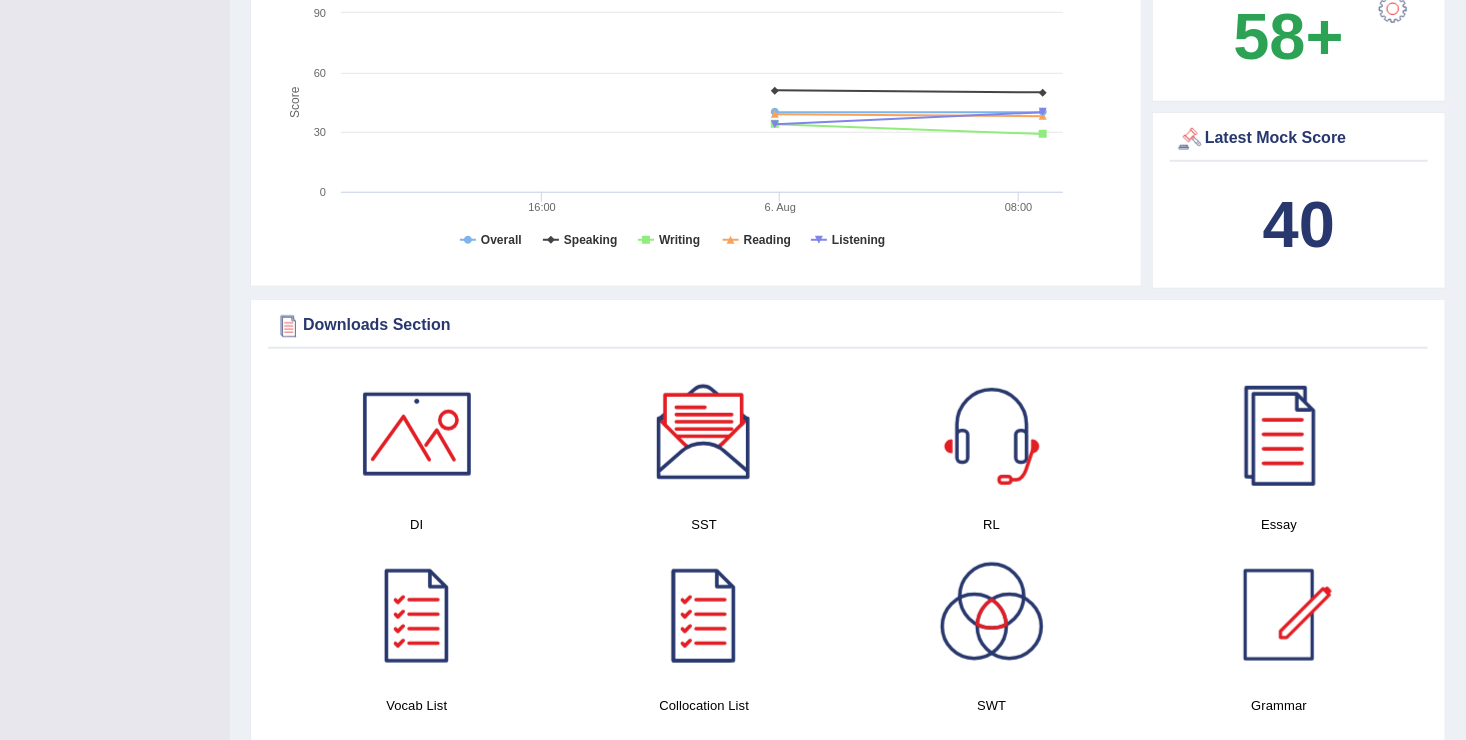 click on "Toggle navigation
Home
Practice Questions   Speaking Practice Read Aloud
Repeat Sentence
Describe Image
Re-tell Lecture
Answer Short Question
Summarize Group Discussion
Respond To A Situation
Writing Practice  Summarize Written Text
Write Essay
Reading Practice  Reading & Writing: Fill In The Blanks
Choose Multiple Answers
Re-order Paragraphs
Fill In The Blanks
Choose Single Answer
Listening Practice  Summarize Spoken Text
Highlight Incorrect Words
Highlight Correct Summary
Select Missing Word
Choose Single Answer
Choose Multiple Answers
Fill In The Blanks
Write From Dictation
Pronunciation
Tests  Take Practice Sectional Test
Take Mock Test" at bounding box center [733, 805] 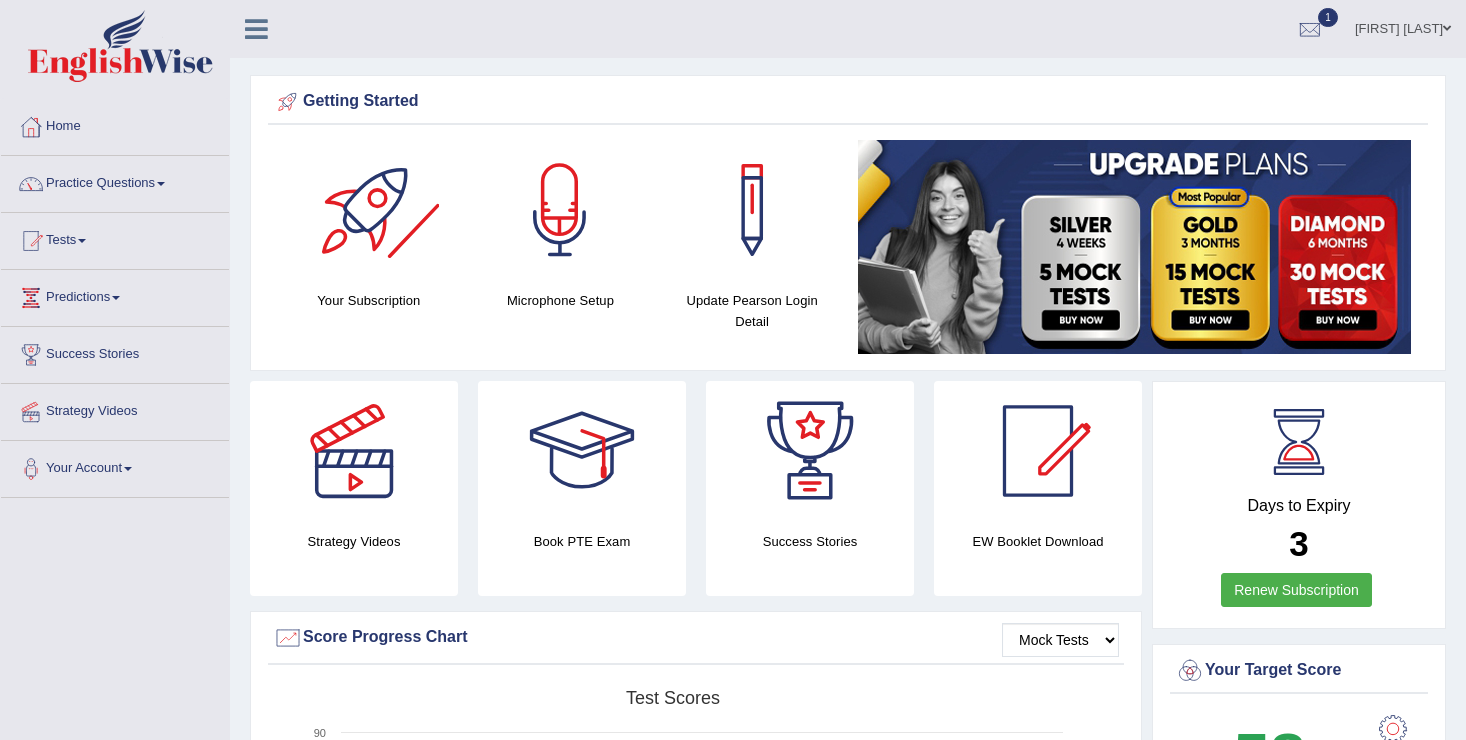 scroll, scrollTop: 0, scrollLeft: 0, axis: both 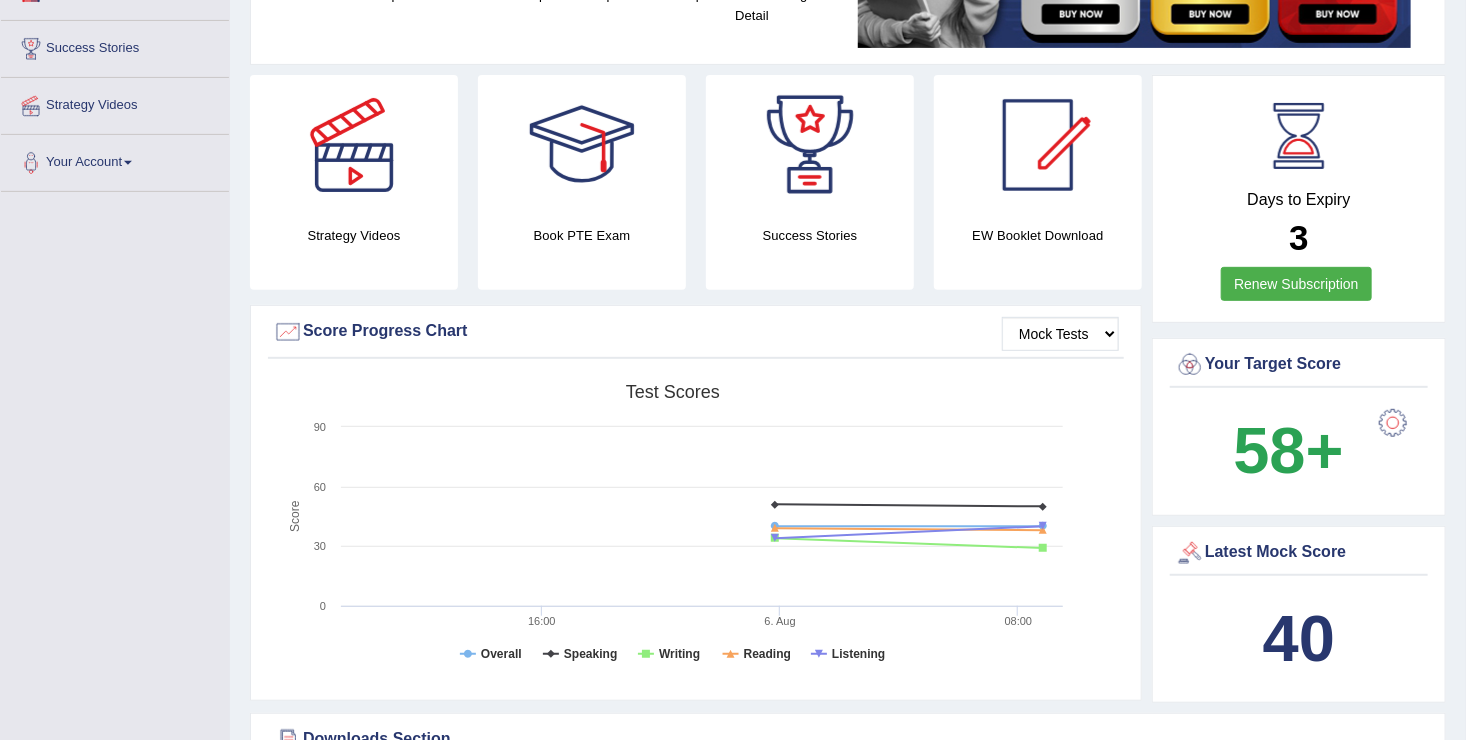 click on "Latest Mock Score" at bounding box center [1299, 553] 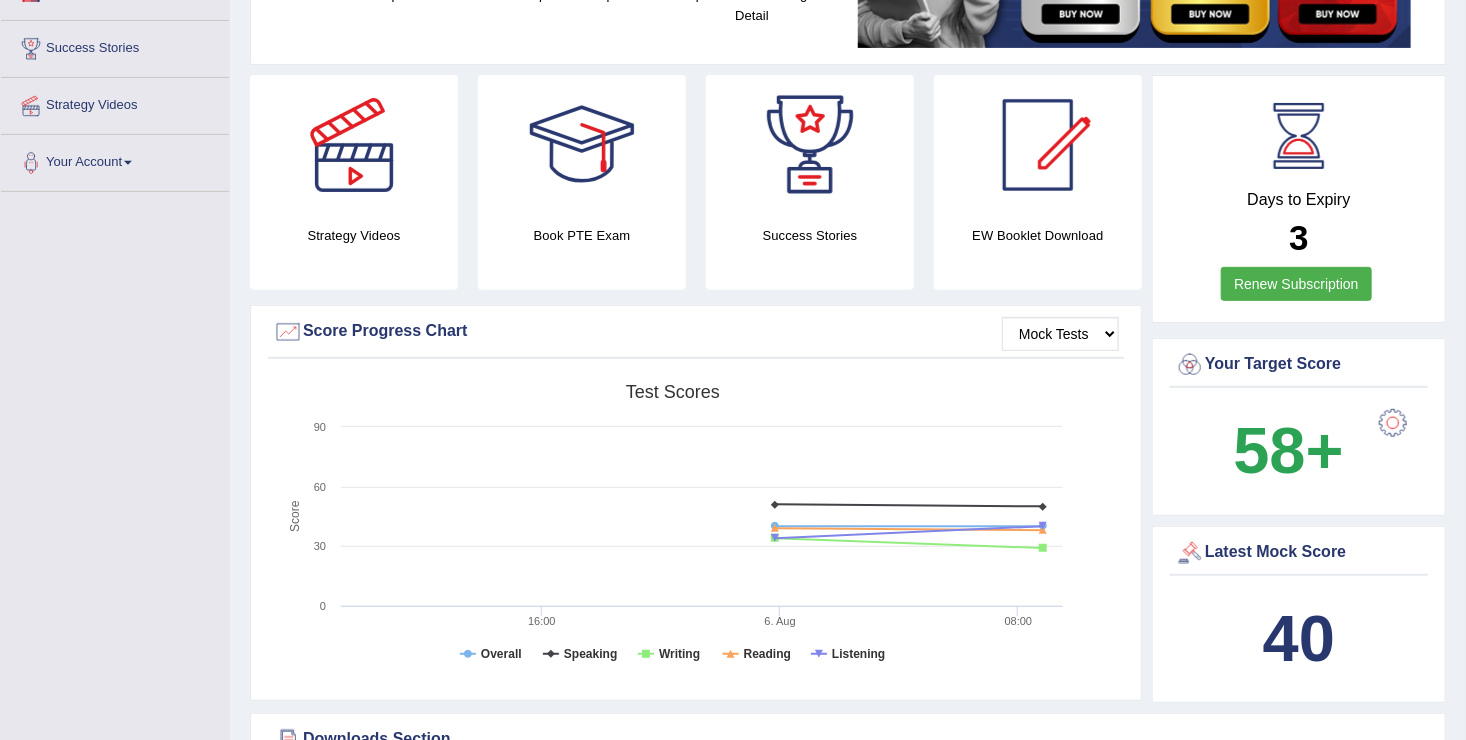 click at bounding box center [1190, 553] 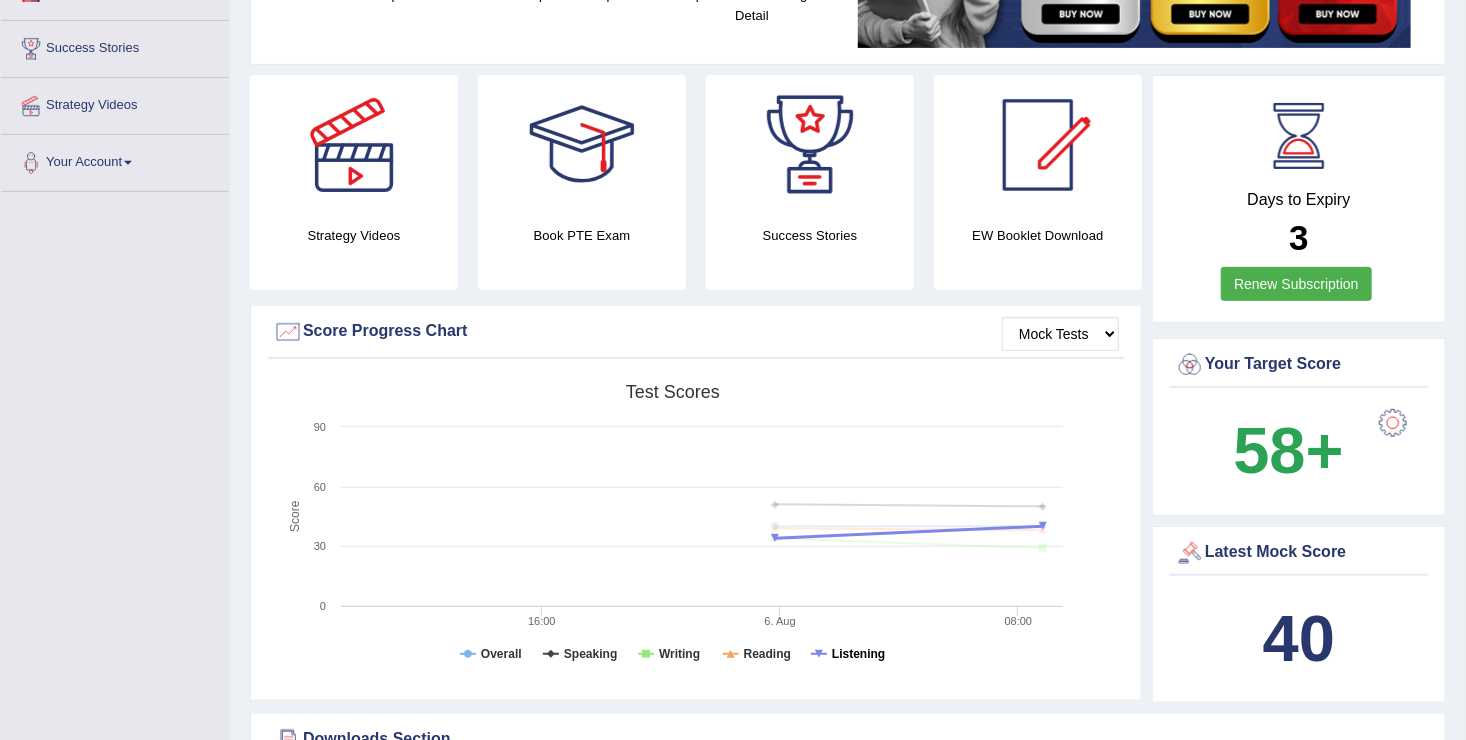 click on "Listening" 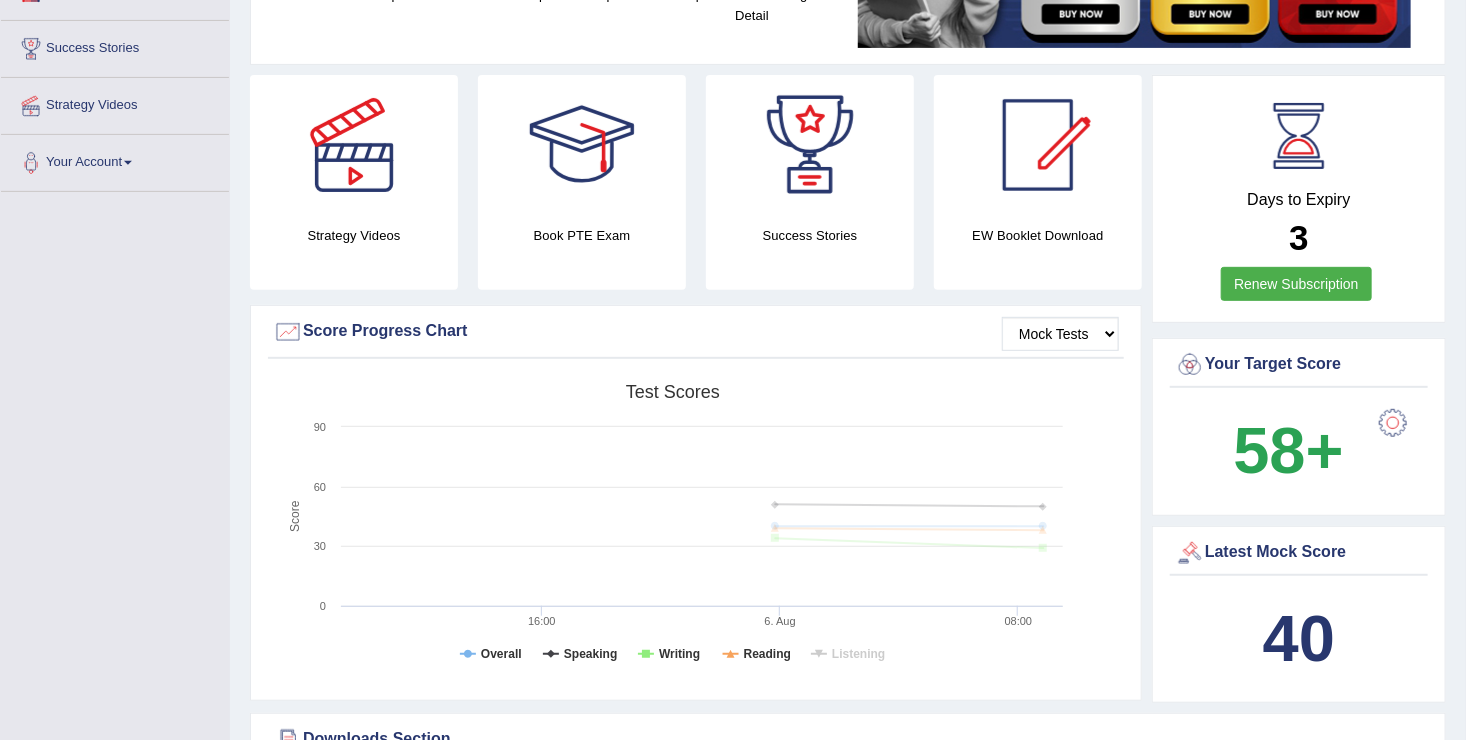 click on "Listening" 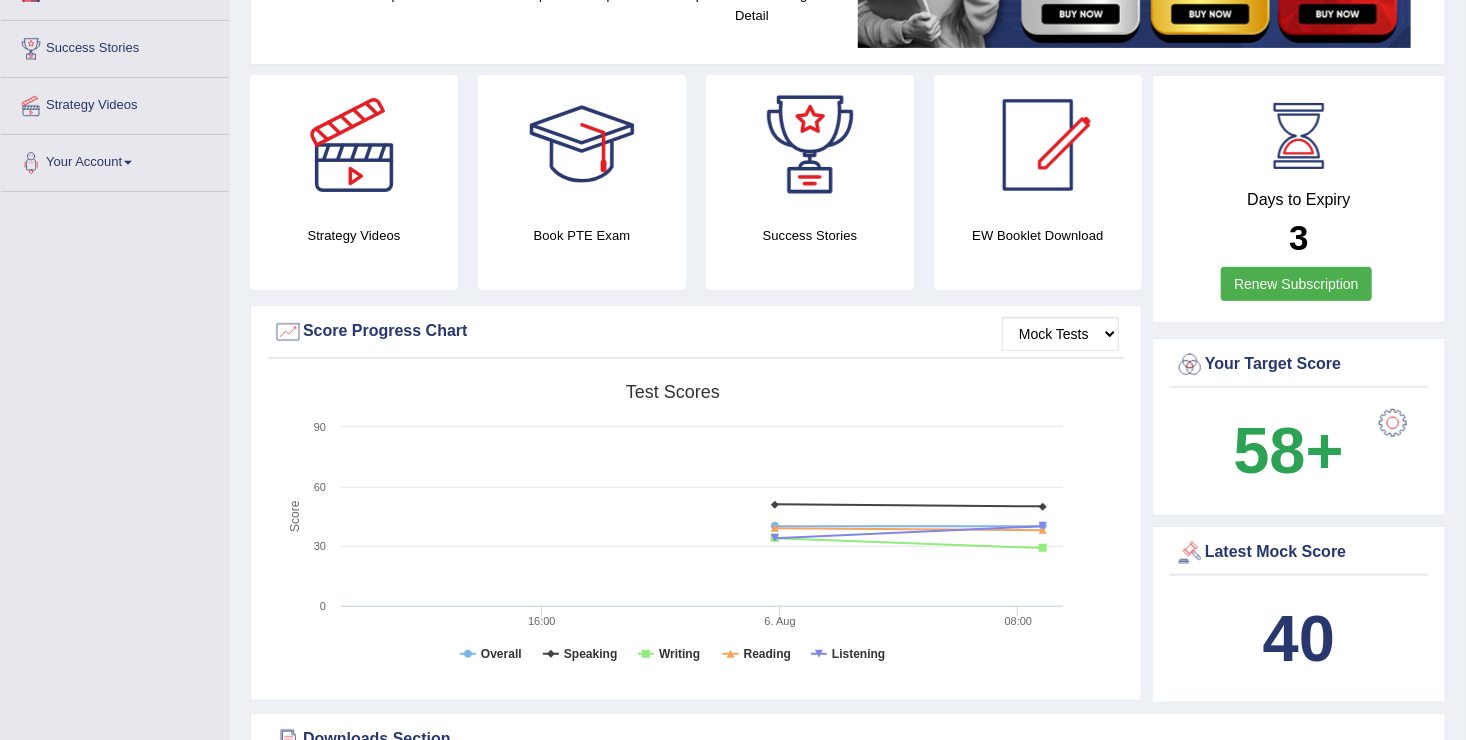 click 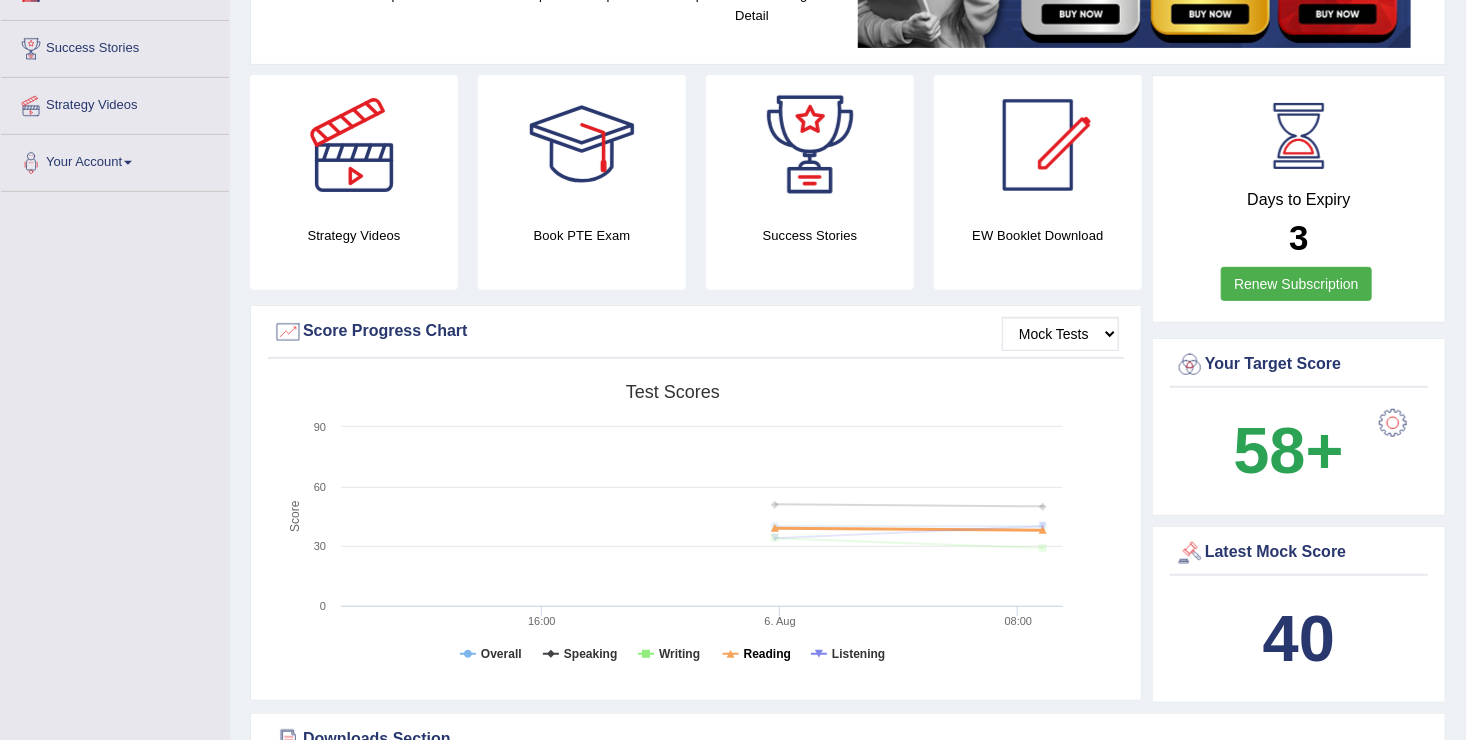 click on "Reading" 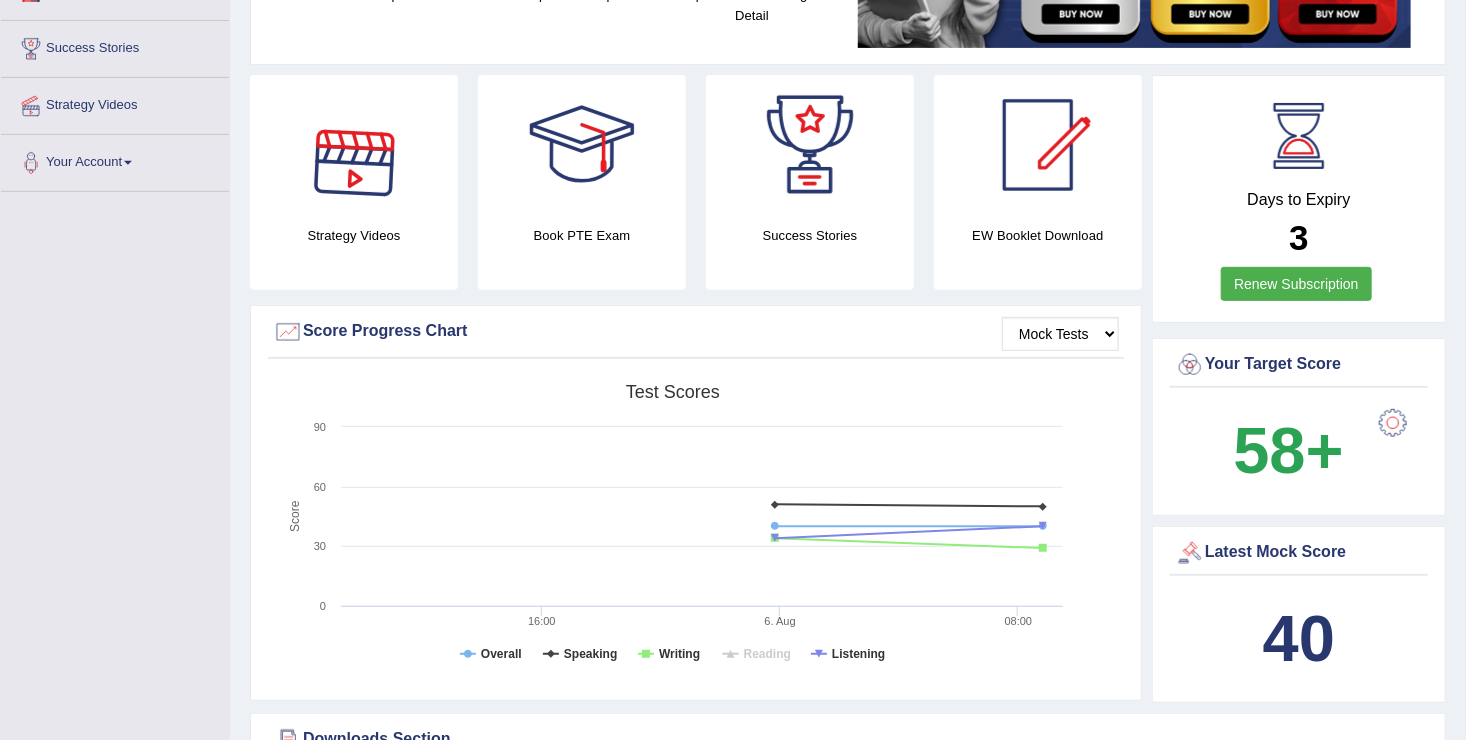 click at bounding box center (354, 145) 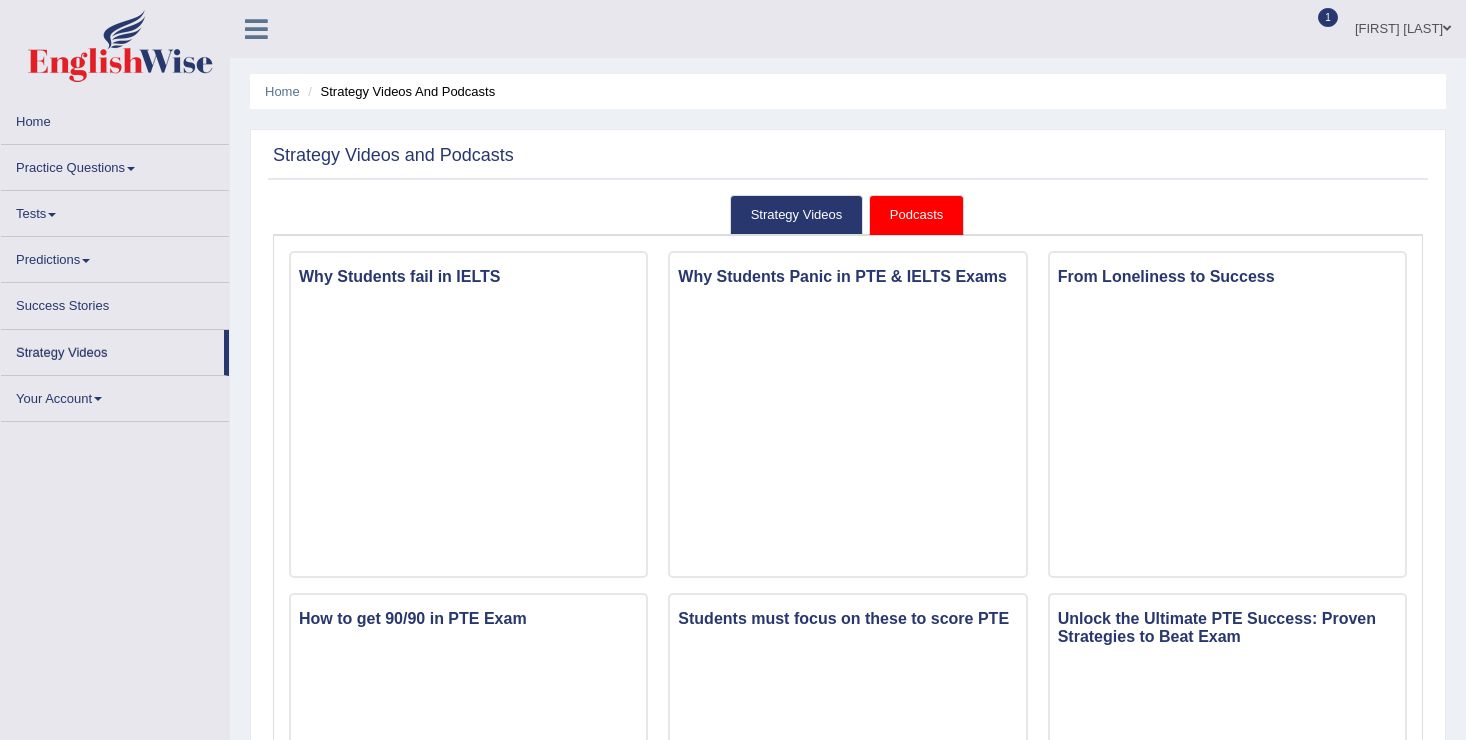 scroll, scrollTop: 0, scrollLeft: 0, axis: both 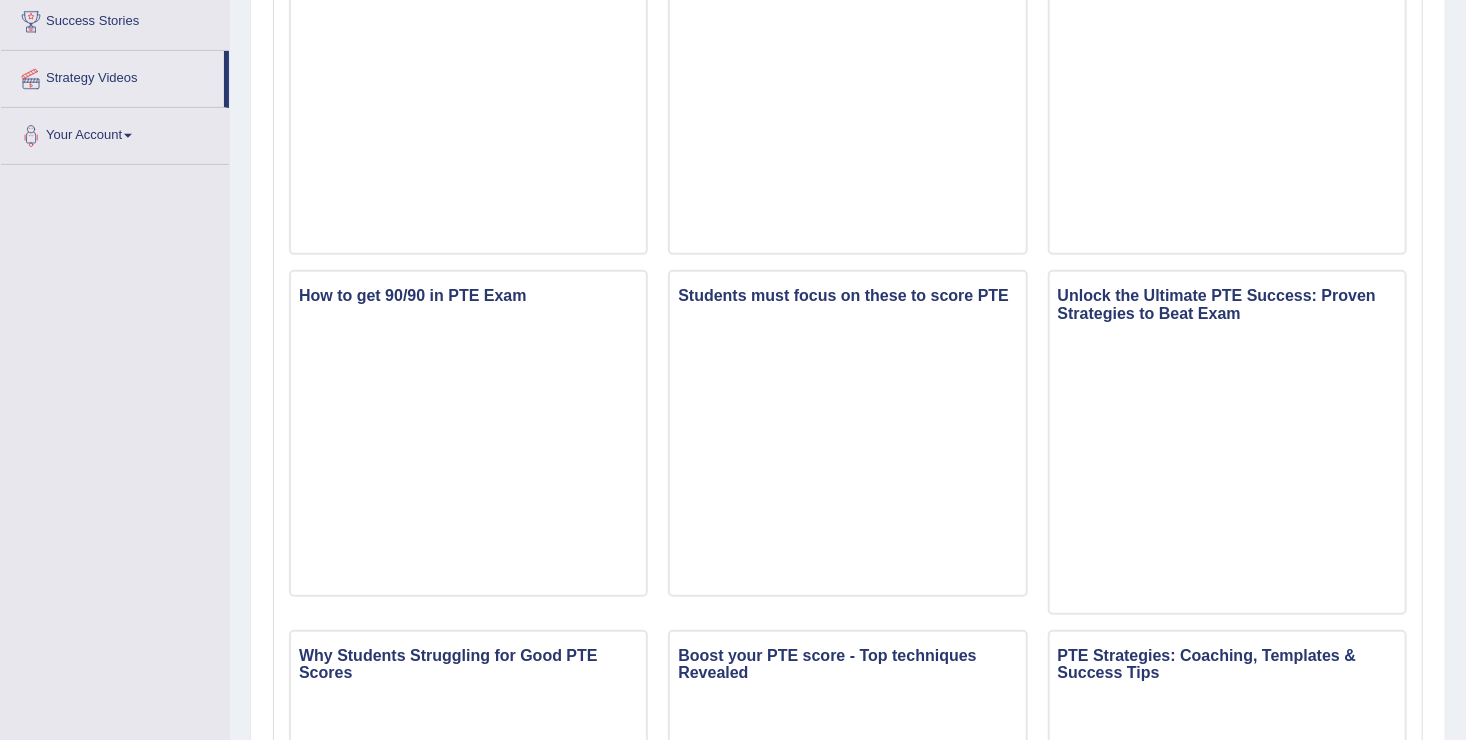 click on "Toggle navigation
Home
Practice Questions   Speaking Practice Read Aloud
Repeat Sentence
Describe Image
Re-tell Lecture
Answer Short Question
Summarize Group Discussion
Respond To A Situation
Writing Practice  Summarize Written Text
Write Essay
Reading Practice  Reading & Writing: Fill In The Blanks
Choose Multiple Answers
Re-order Paragraphs
Fill In The Blanks
Choose Single Answer
Listening Practice  Summarize Spoken Text
Highlight Incorrect Words
Highlight Correct Summary
Select Missing Word
Choose Single Answer
Choose Multiple Answers
Fill In The Blanks
Write From Dictation
Pronunciation
Tests  Take Practice Sectional Test
Take Mock Test" at bounding box center [733, 713] 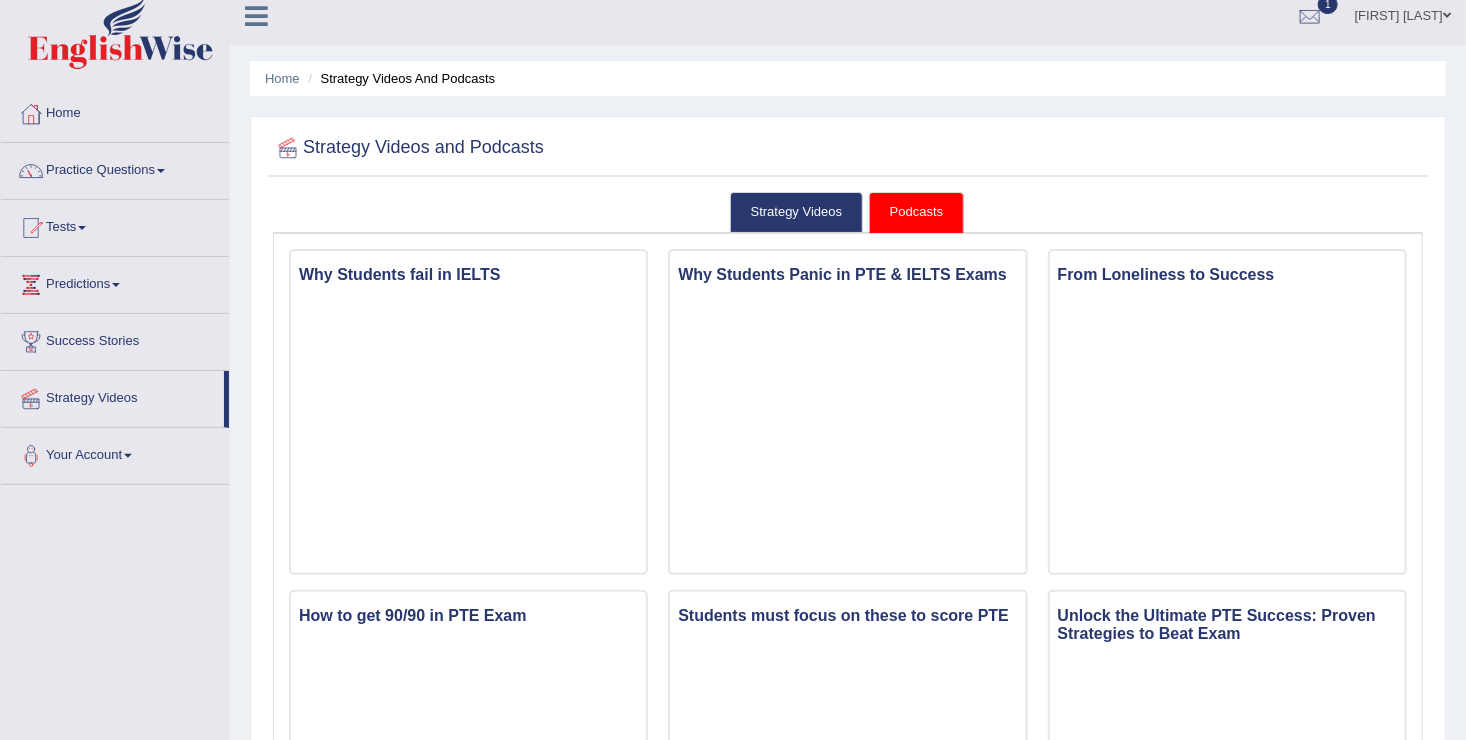 scroll, scrollTop: 0, scrollLeft: 0, axis: both 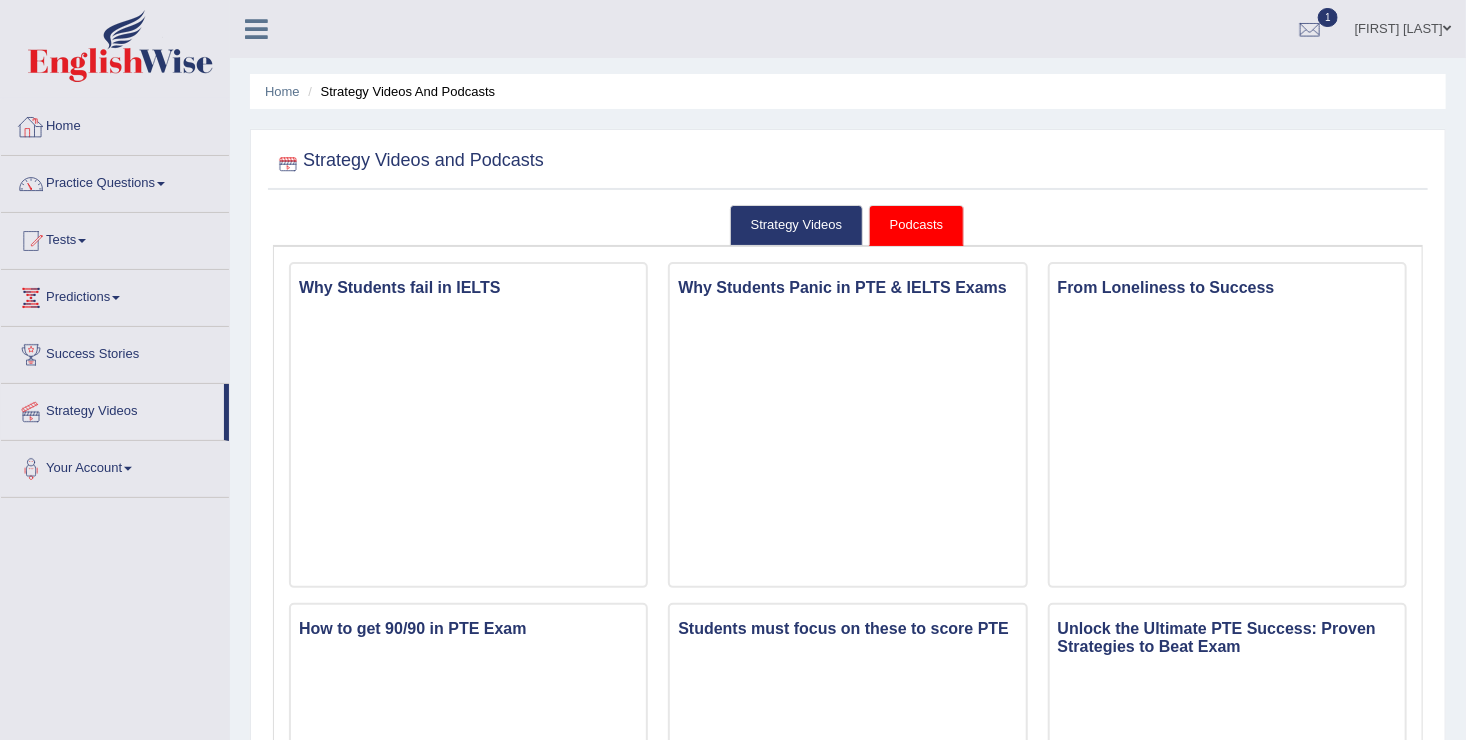 click on "Home" at bounding box center (115, 124) 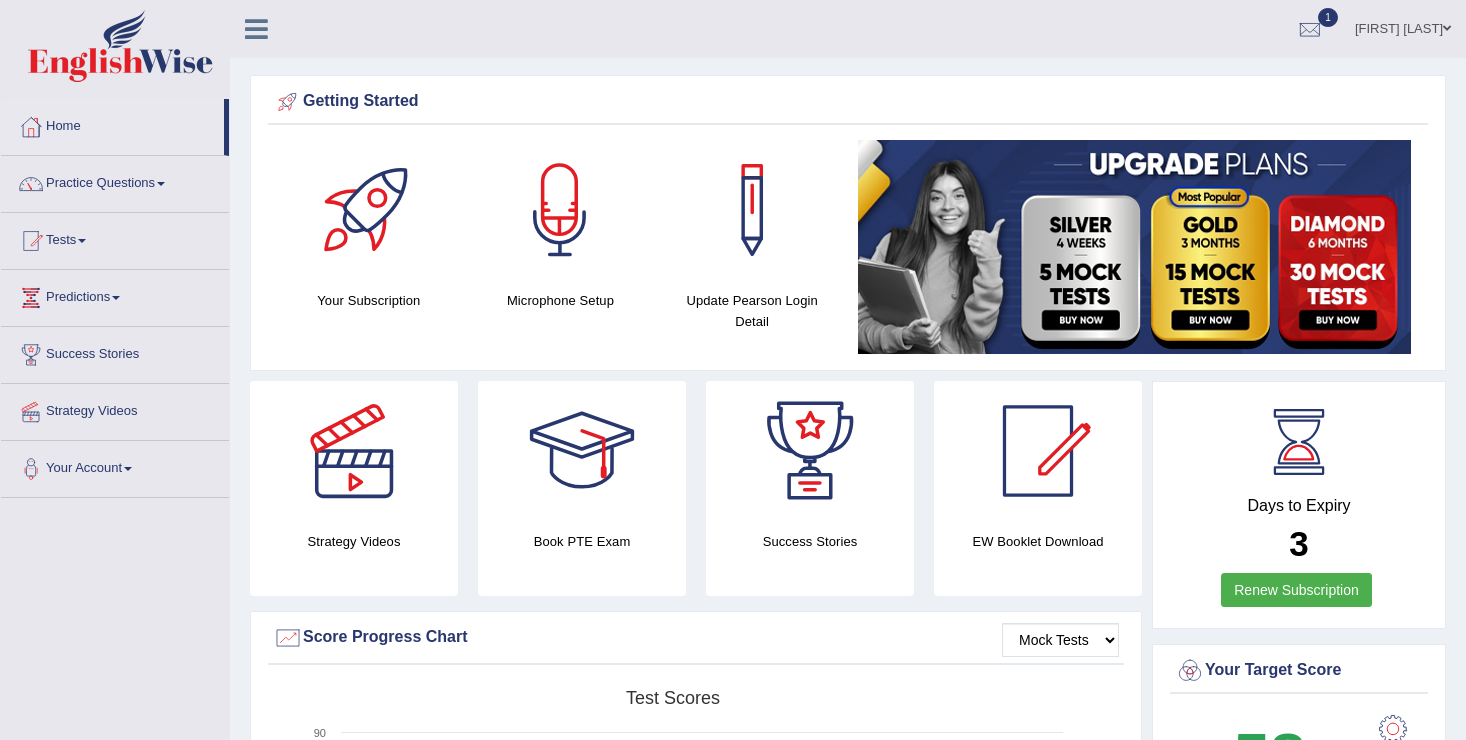 scroll, scrollTop: 0, scrollLeft: 0, axis: both 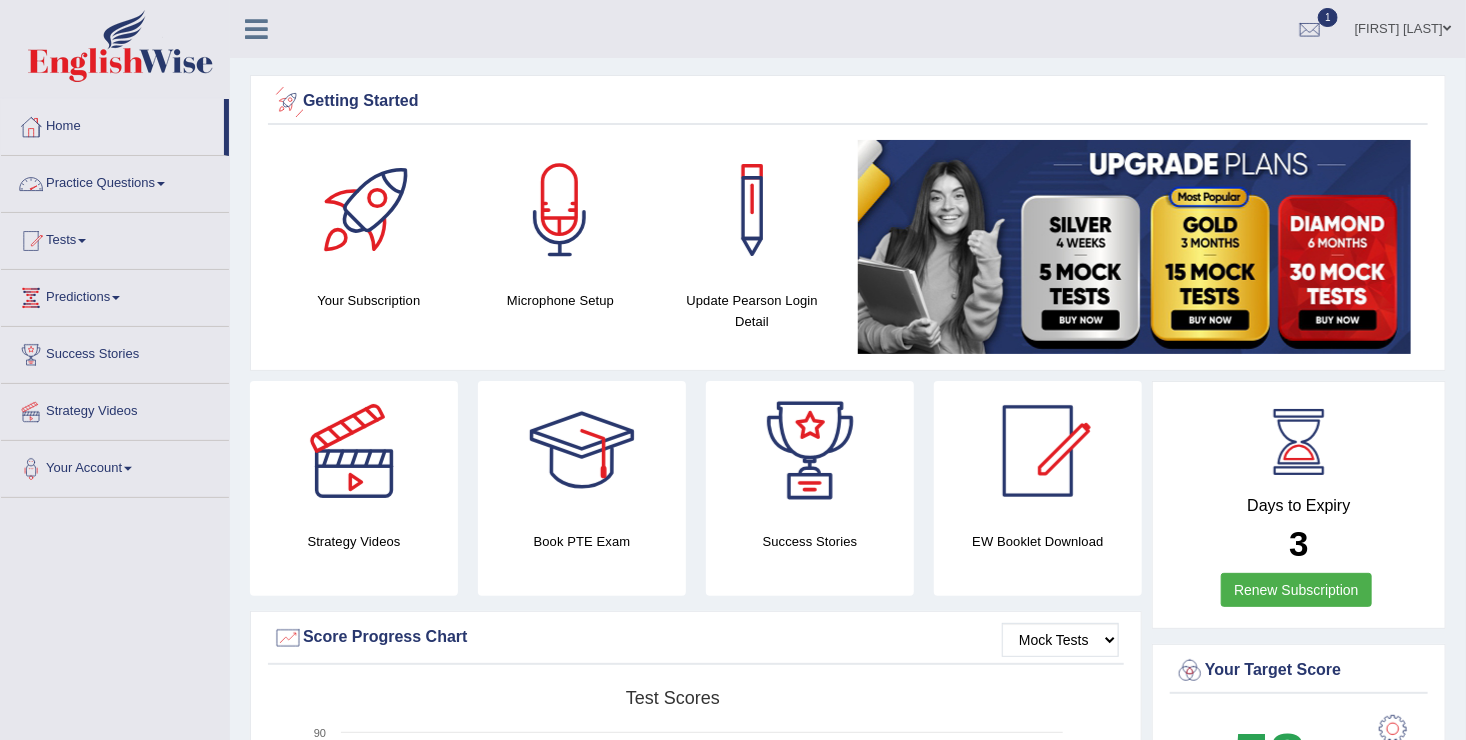 click on "Practice Questions" at bounding box center [115, 181] 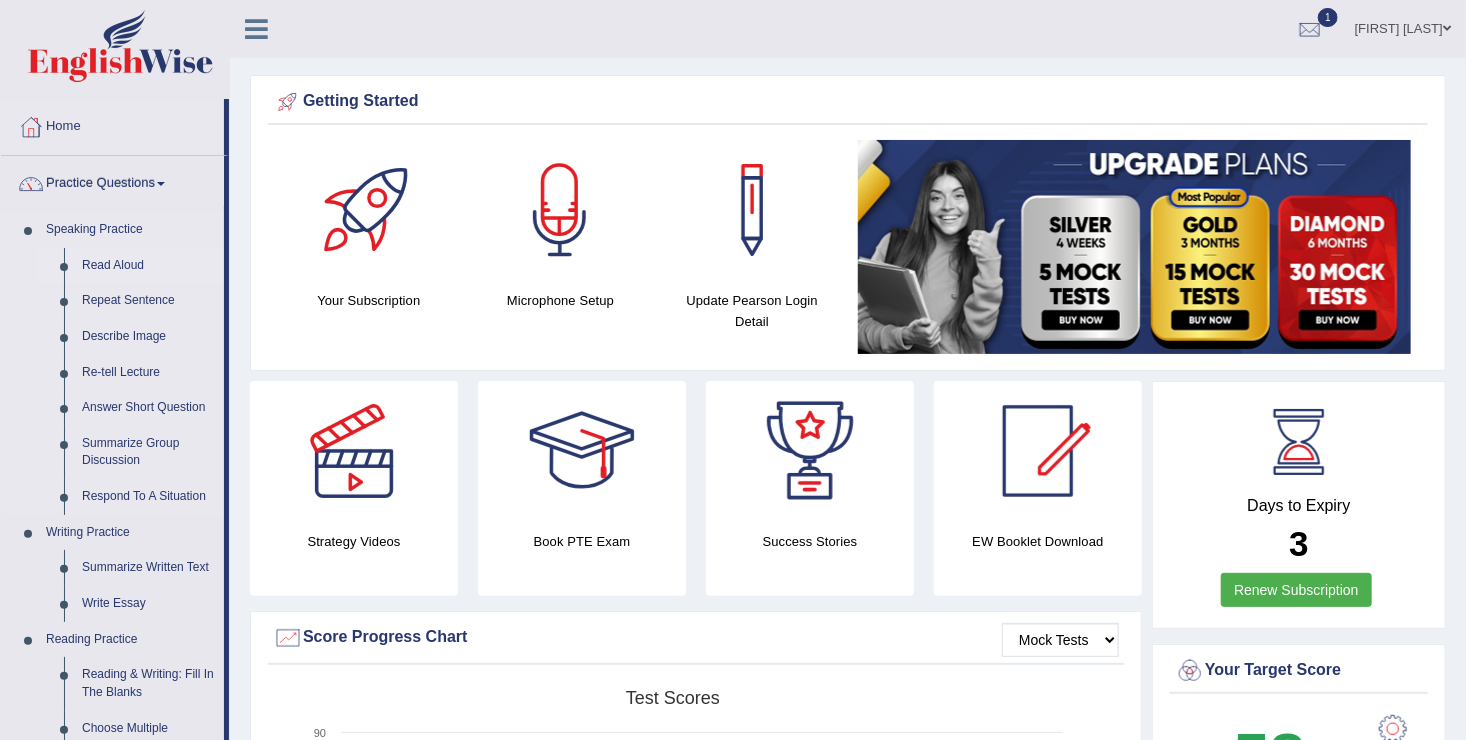 click on "Read Aloud" at bounding box center (148, 266) 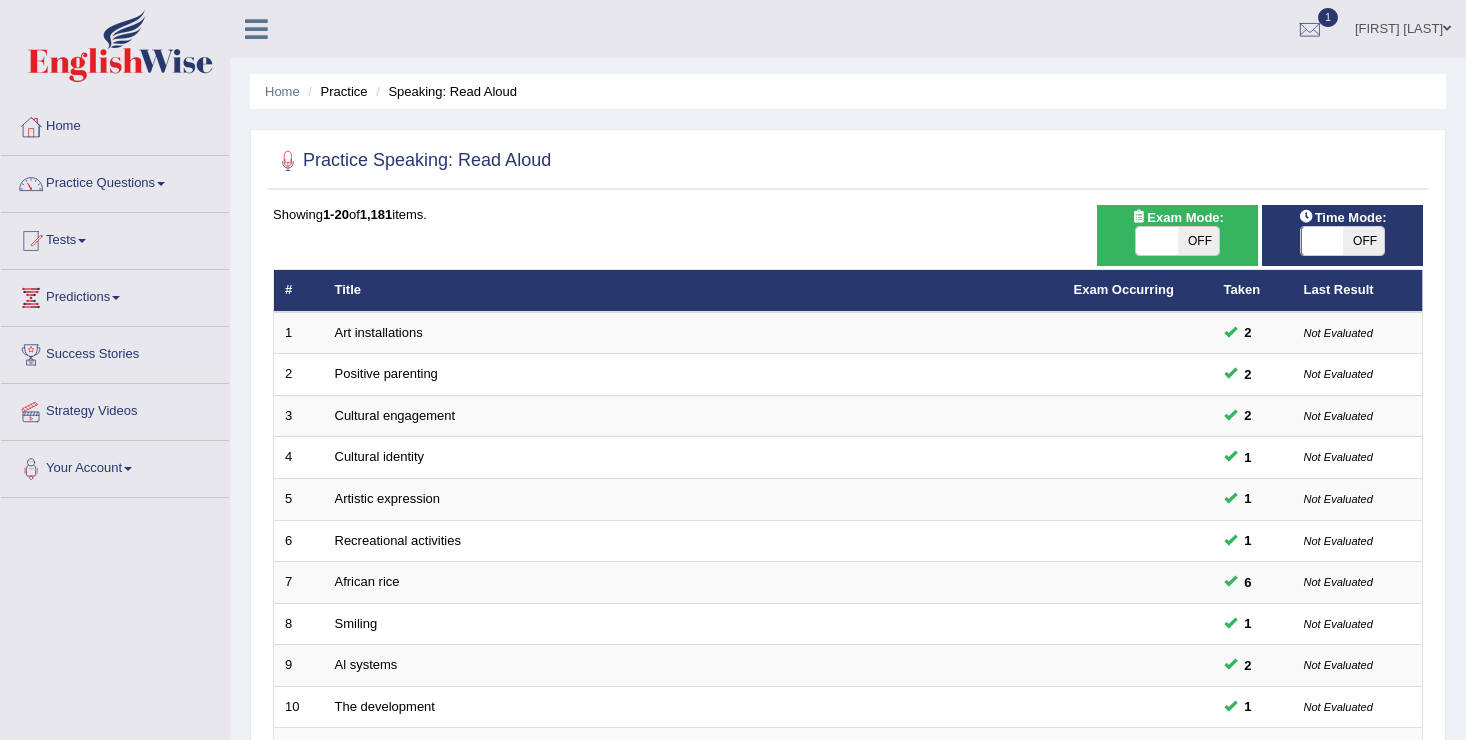 scroll, scrollTop: 0, scrollLeft: 0, axis: both 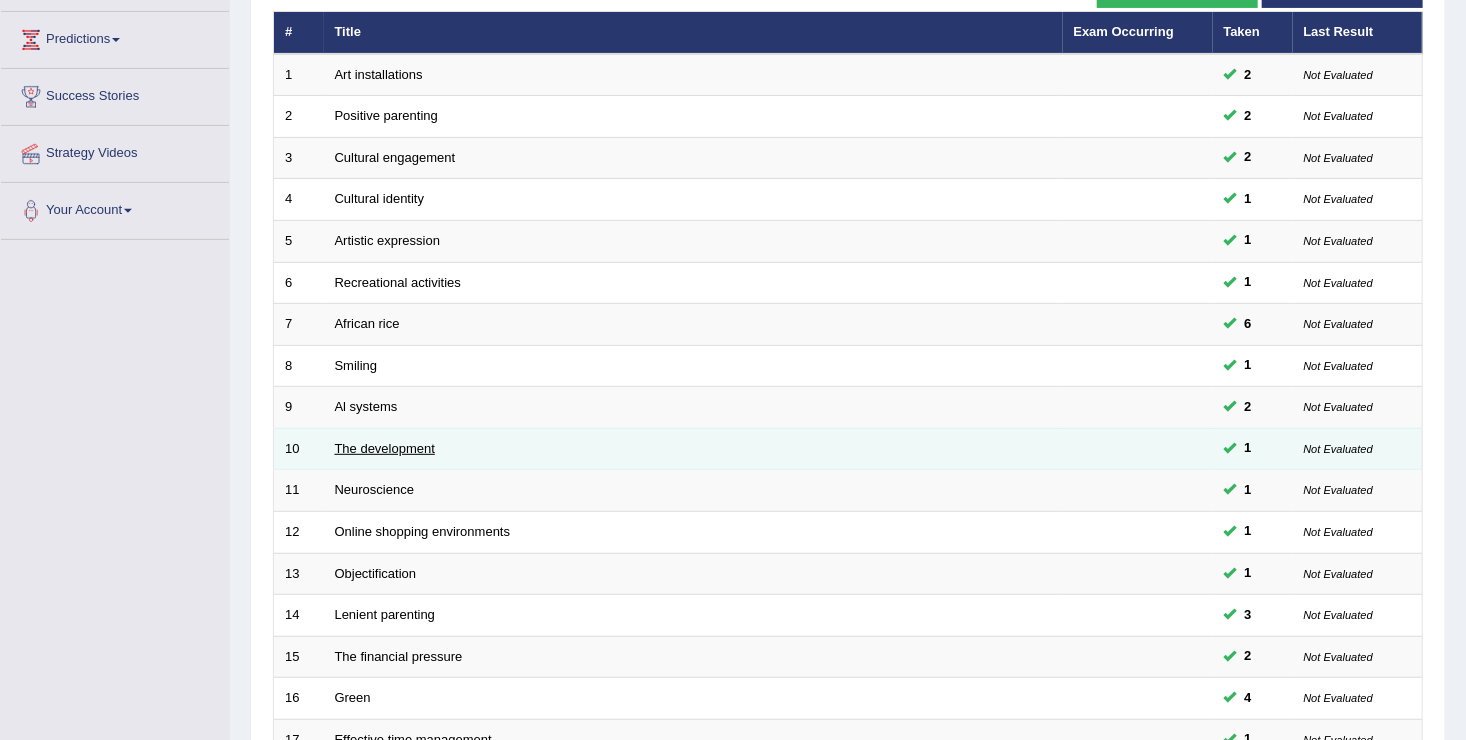 click on "The development" at bounding box center [385, 448] 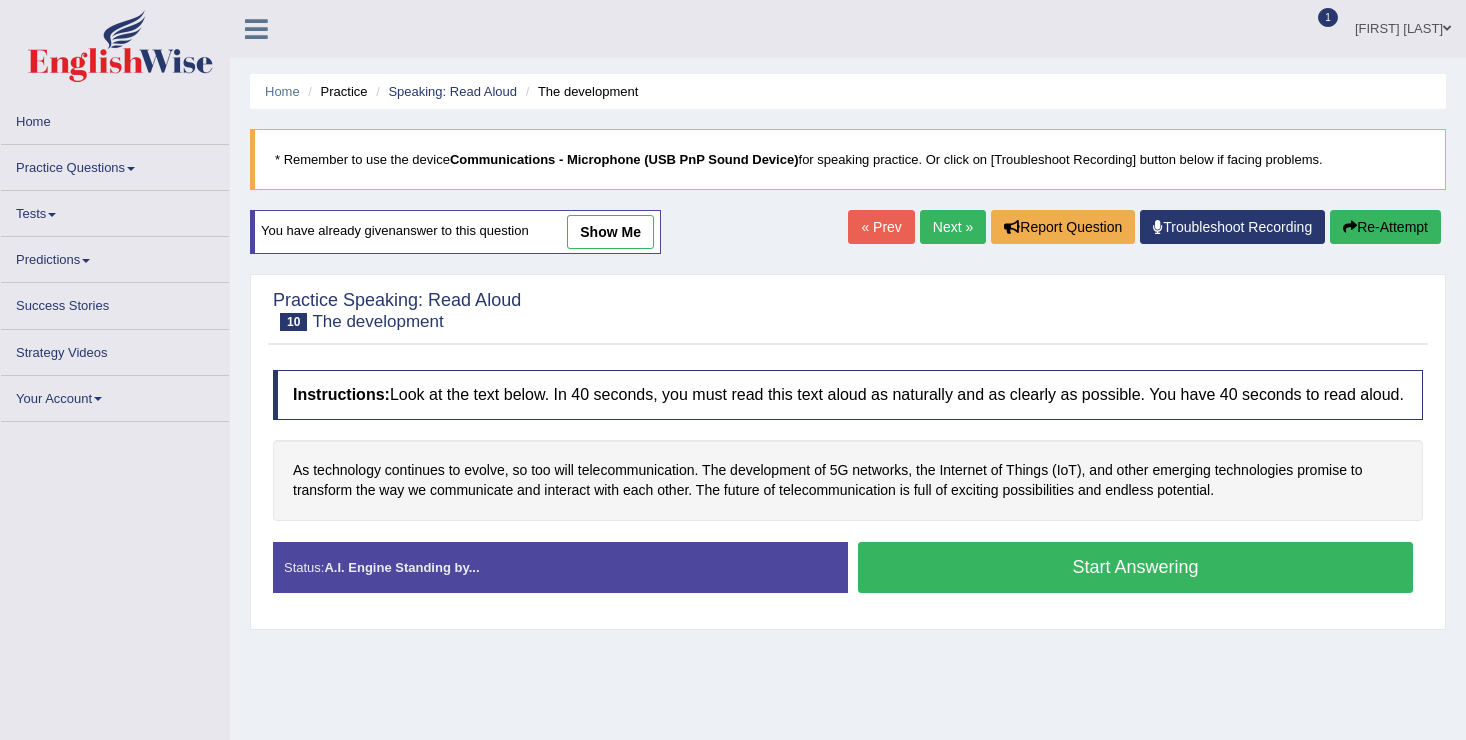 scroll, scrollTop: 0, scrollLeft: 0, axis: both 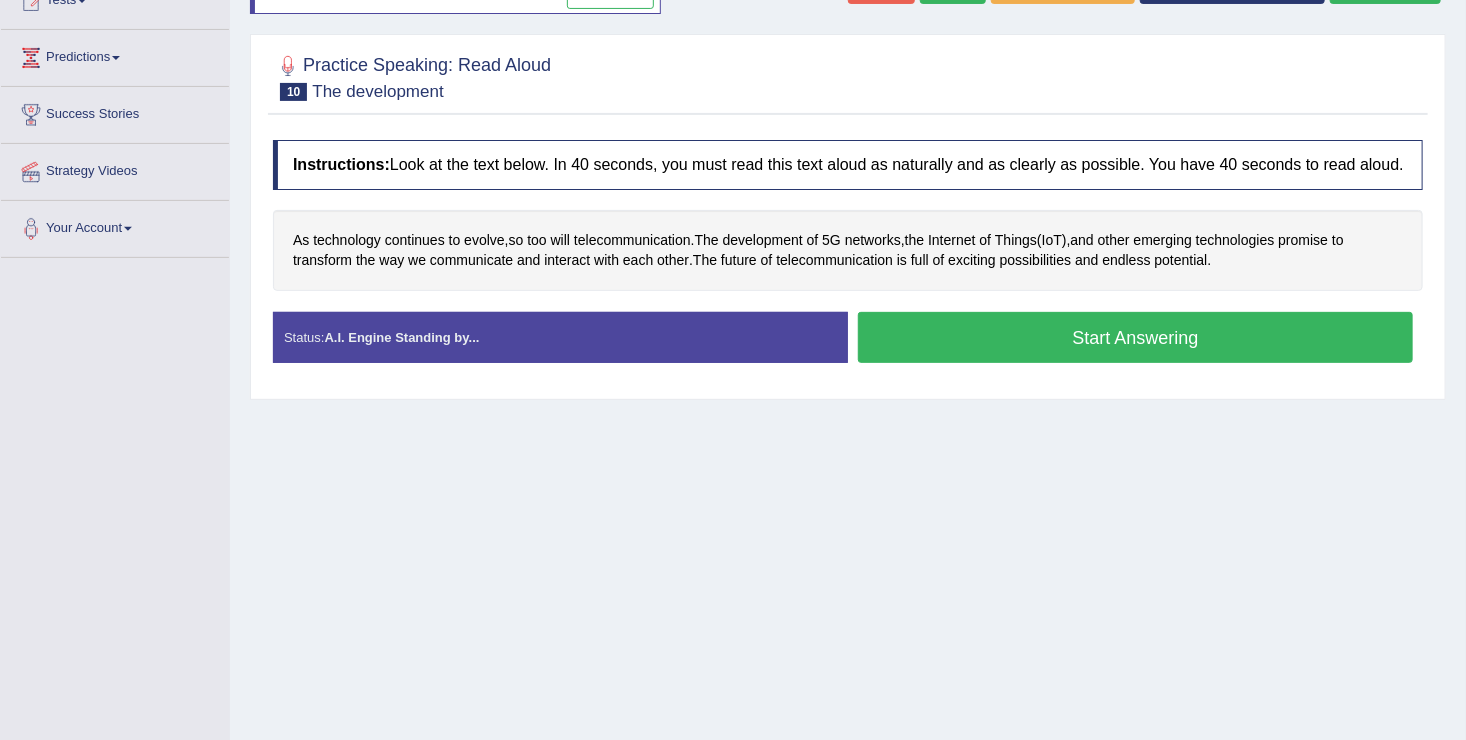 click on "Start Answering" at bounding box center [1135, 337] 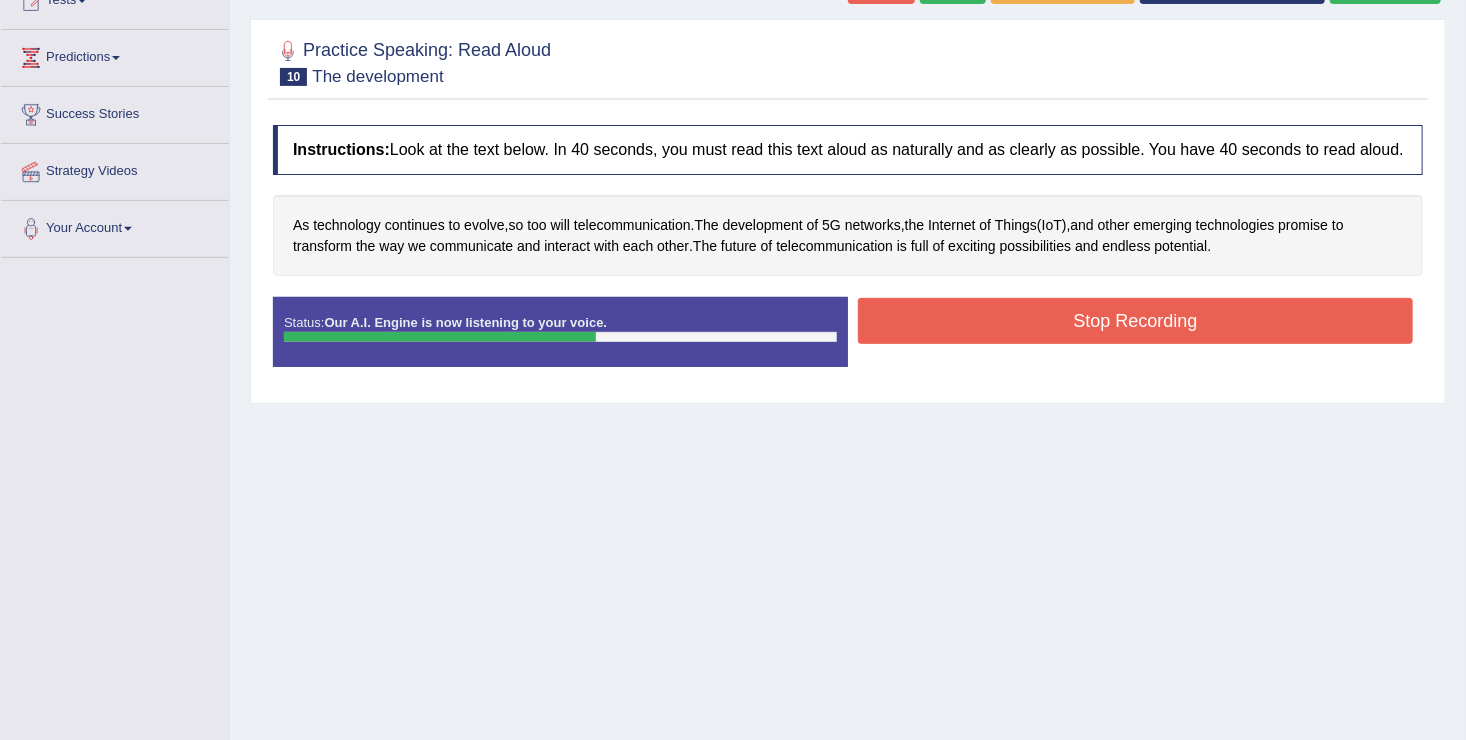 click on "Stop Recording" at bounding box center (1135, 321) 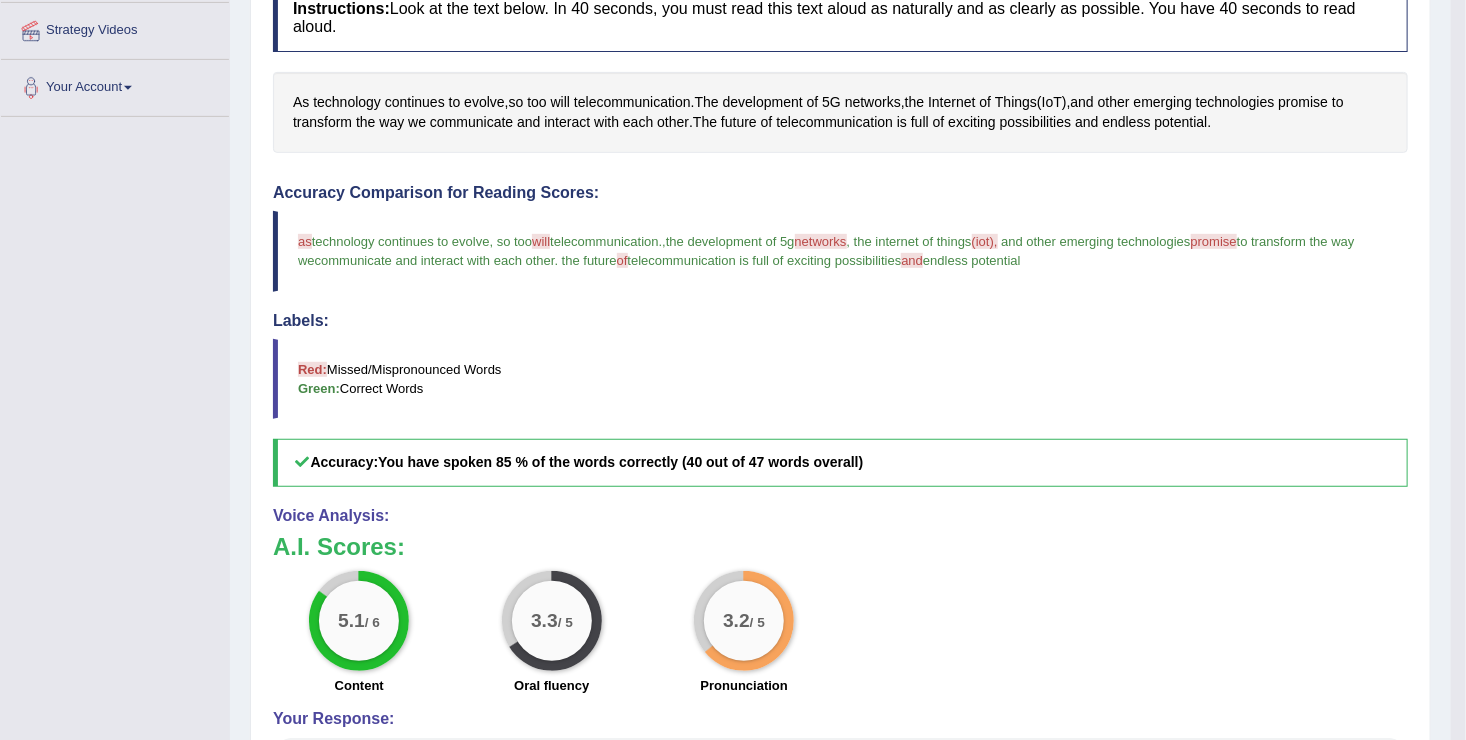 scroll, scrollTop: 400, scrollLeft: 0, axis: vertical 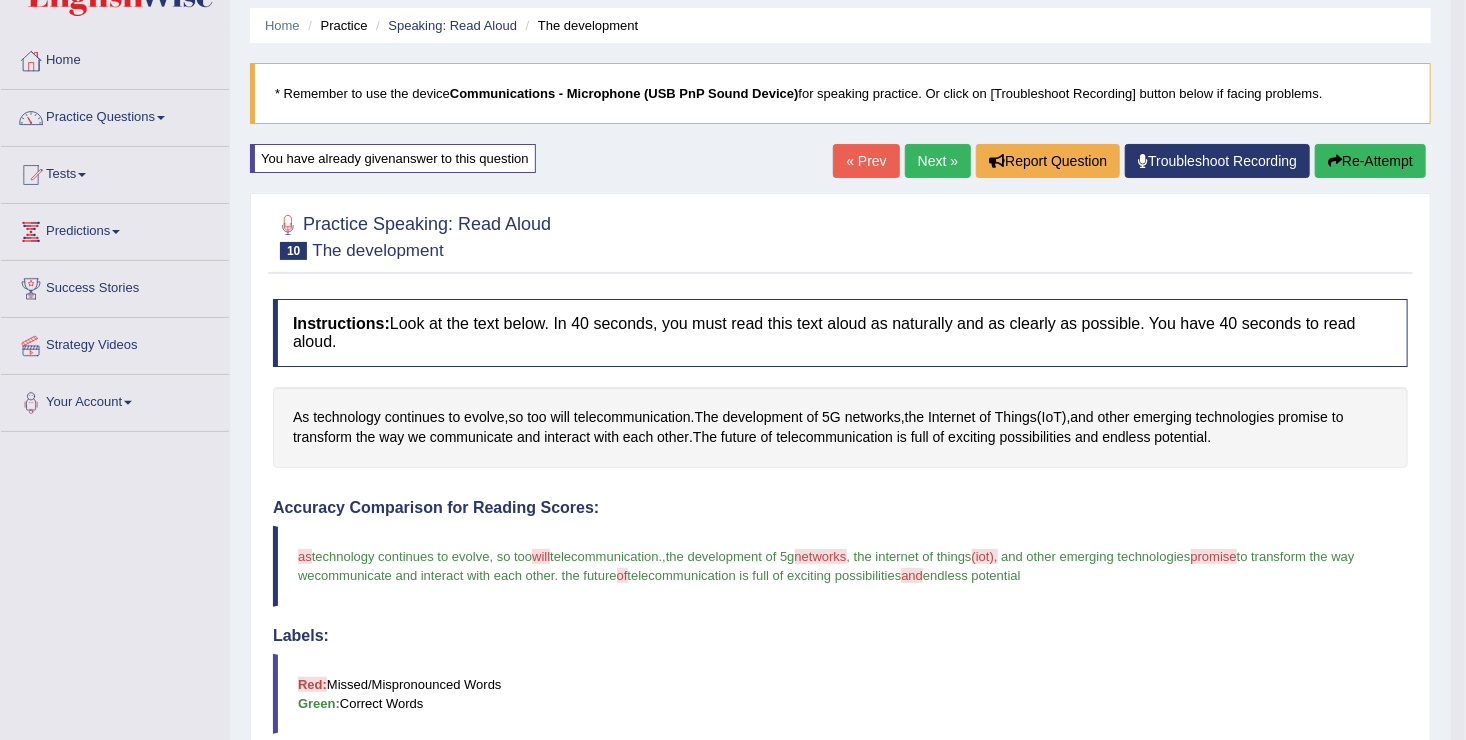 click on "Next »" at bounding box center [938, 161] 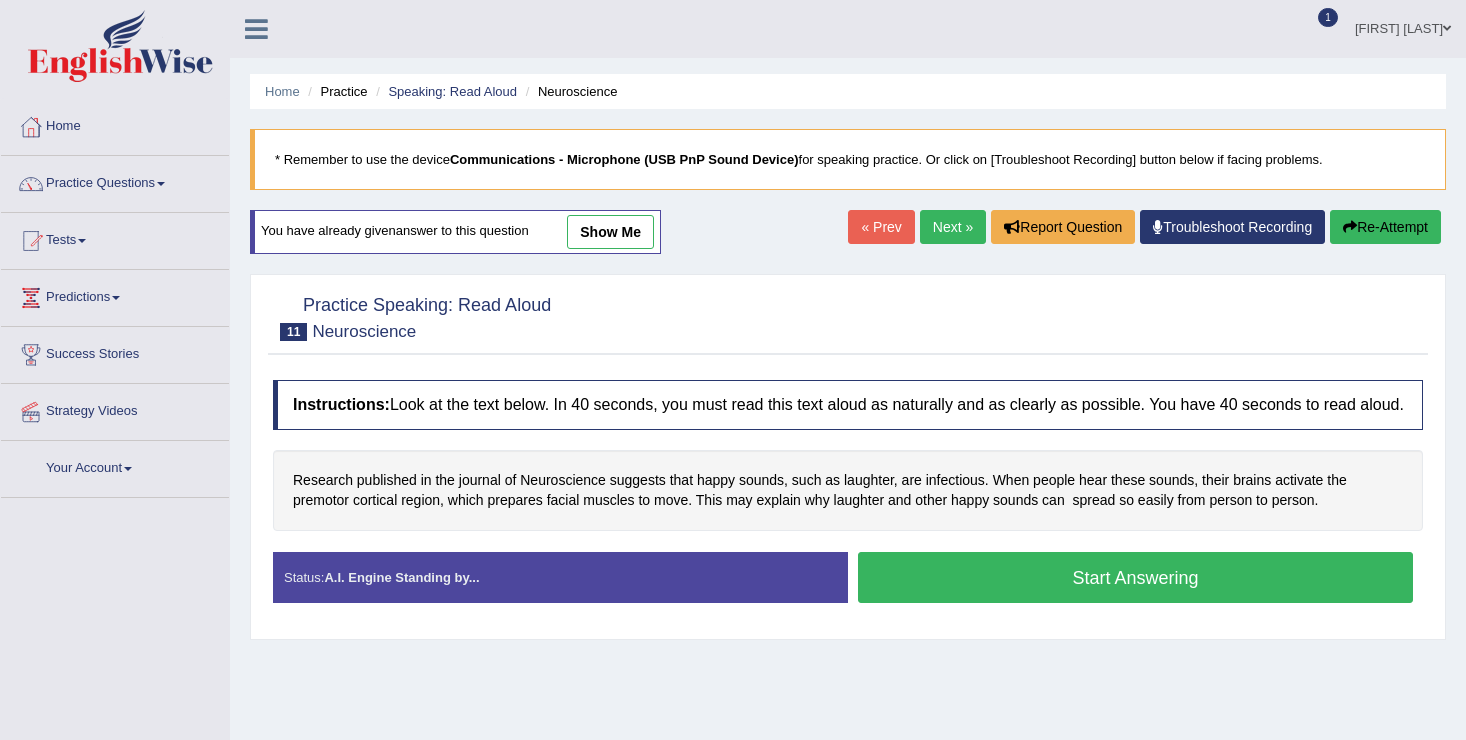 scroll, scrollTop: 0, scrollLeft: 0, axis: both 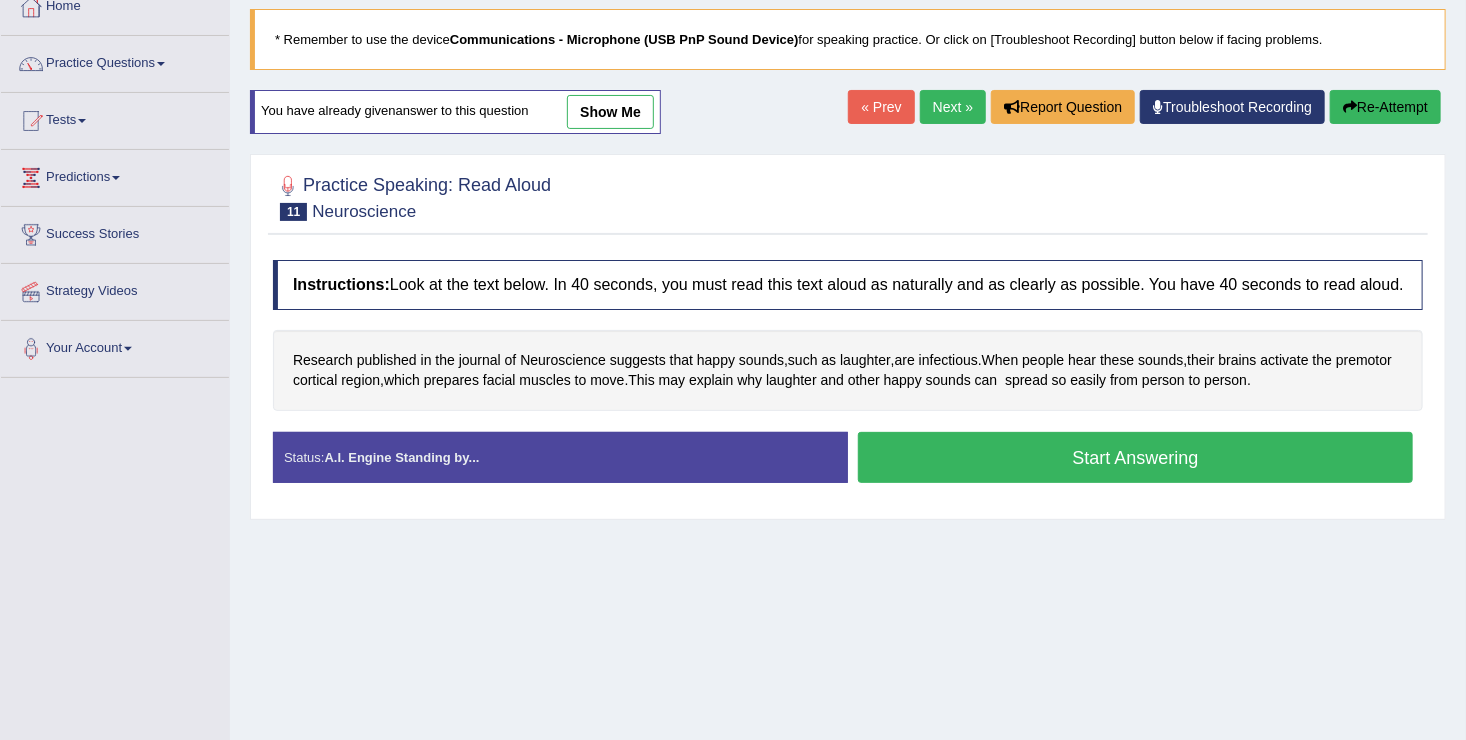 click on "Start Answering" at bounding box center (1135, 457) 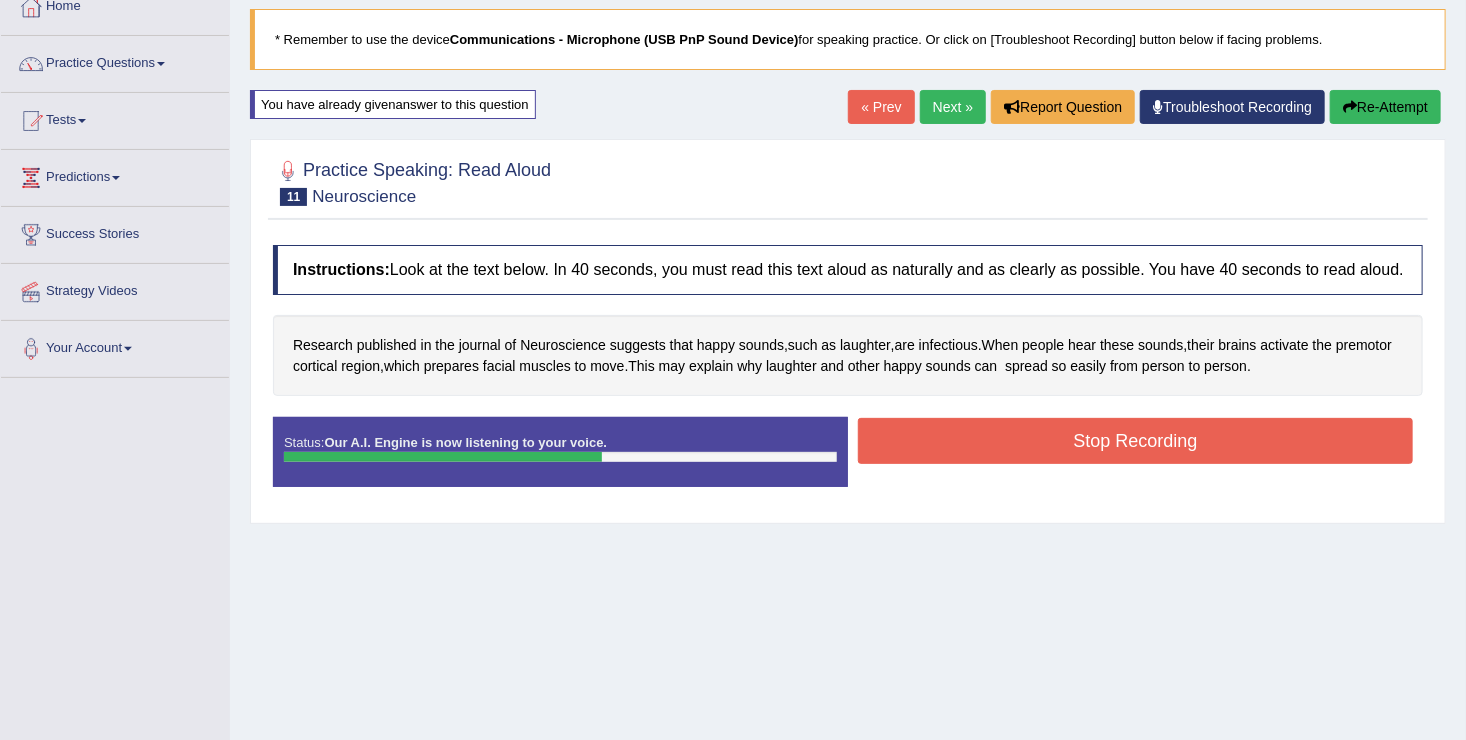 click on "Stop Recording" at bounding box center [1135, 441] 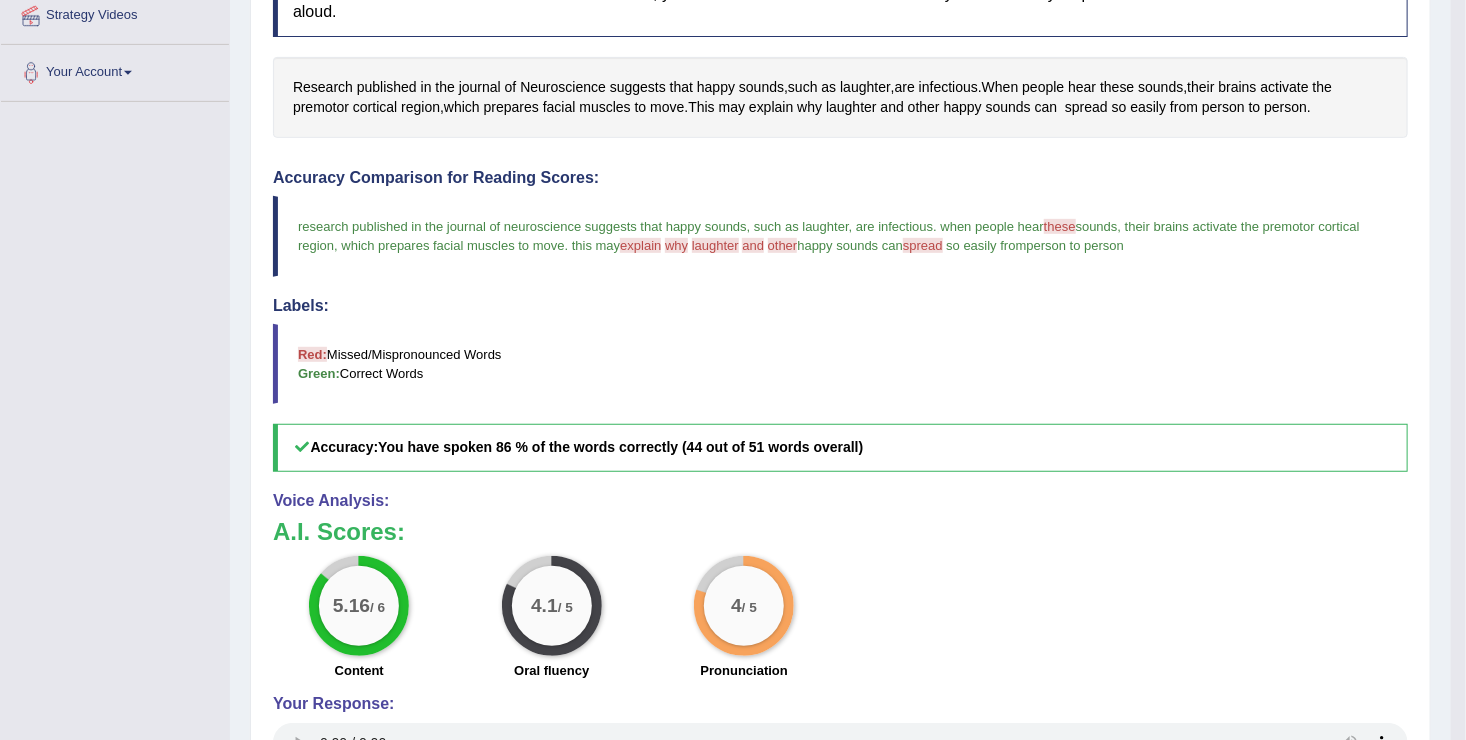 scroll, scrollTop: 400, scrollLeft: 0, axis: vertical 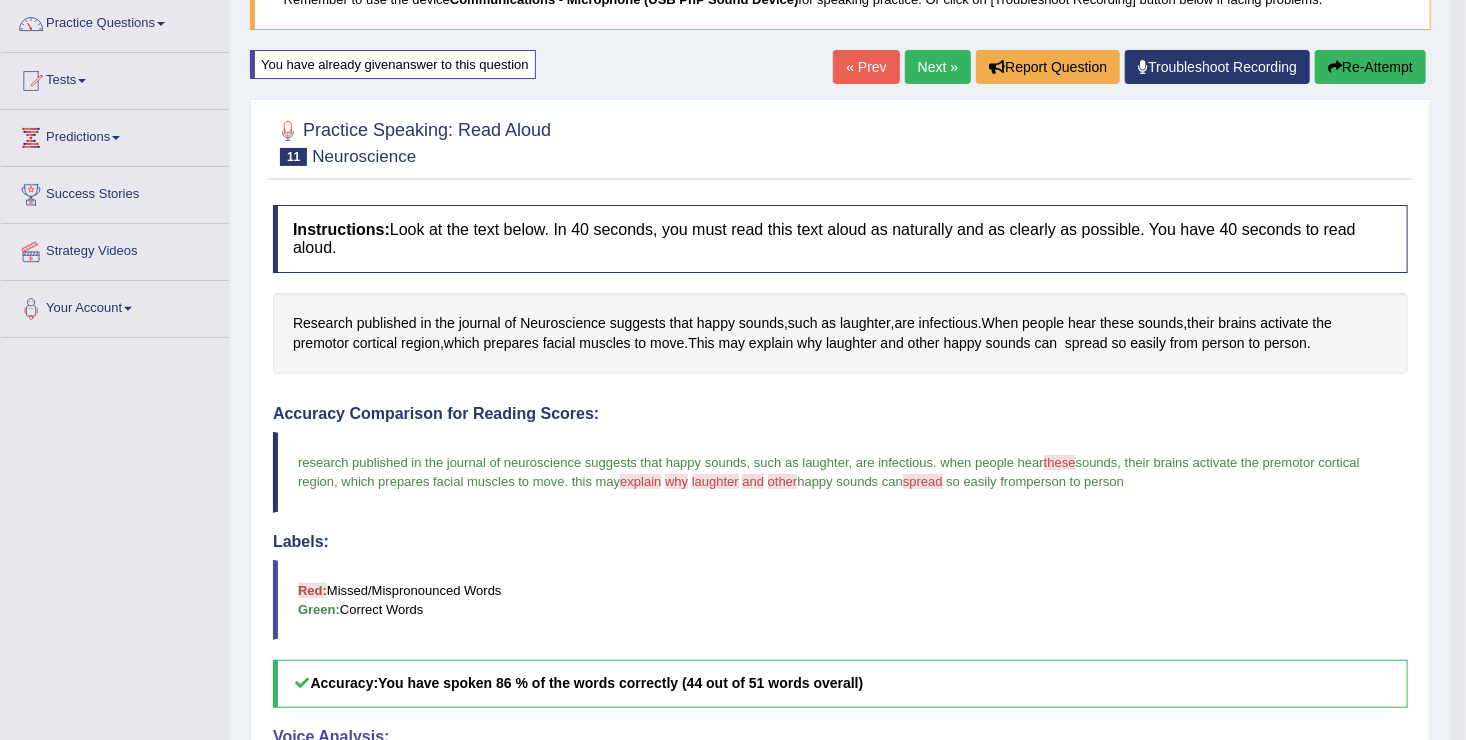 click on "Next »" at bounding box center [938, 67] 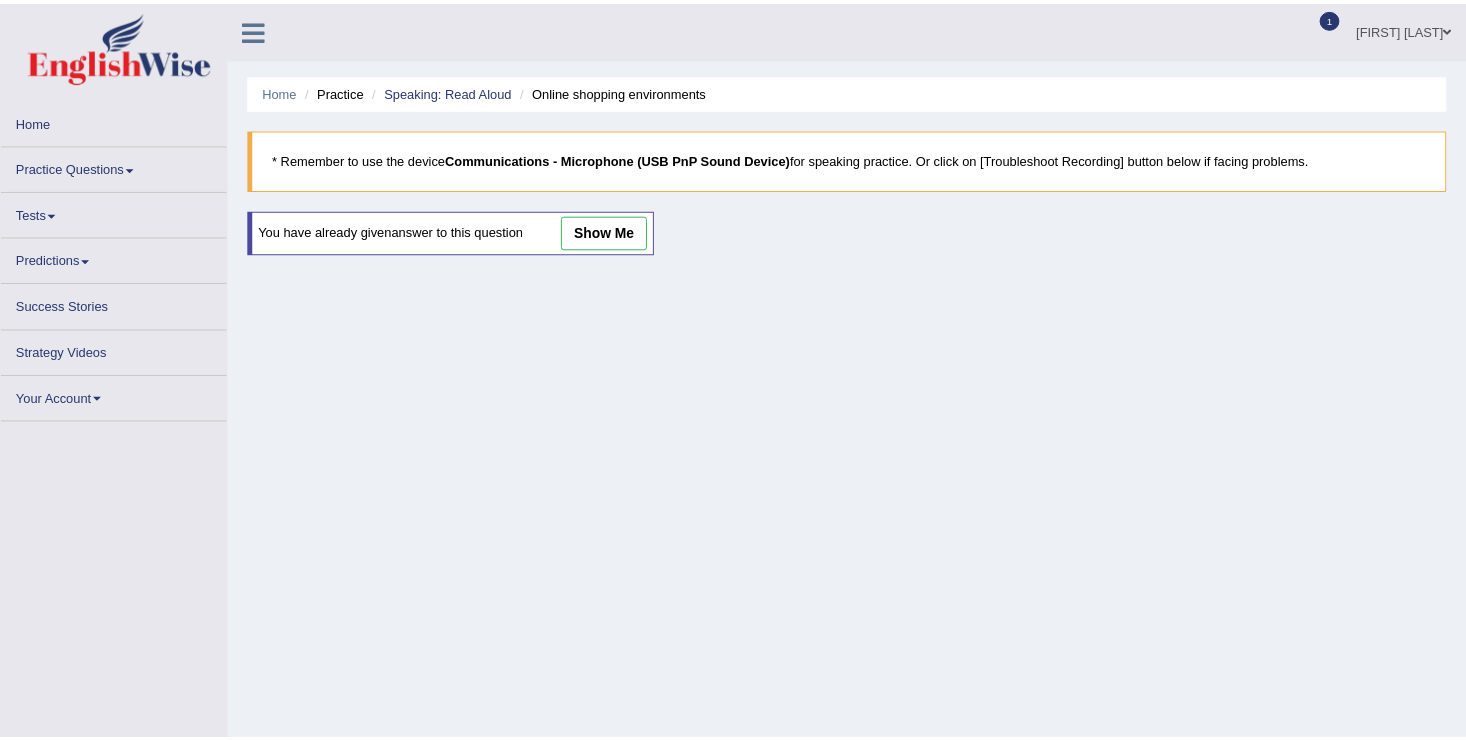 scroll, scrollTop: 0, scrollLeft: 0, axis: both 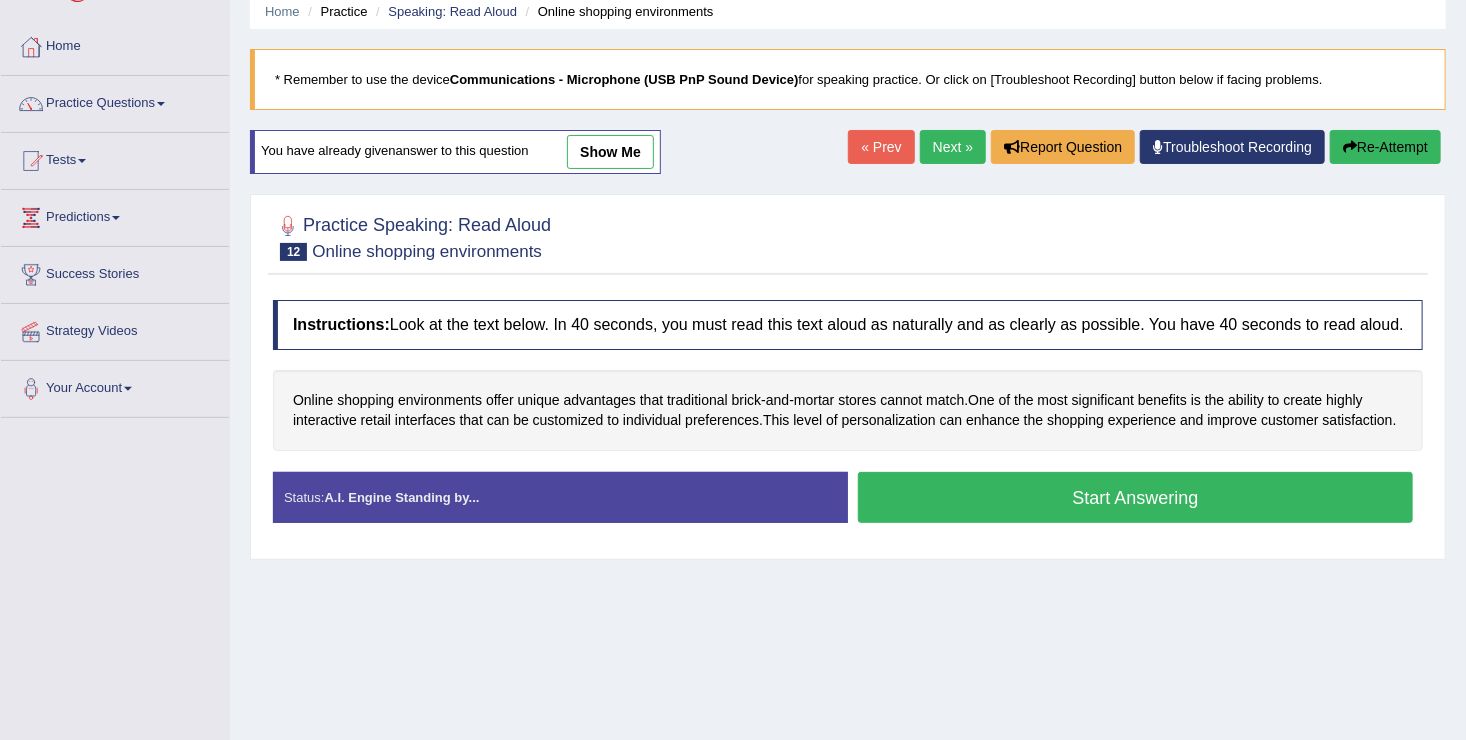 click on "Start Answering" at bounding box center [1135, 497] 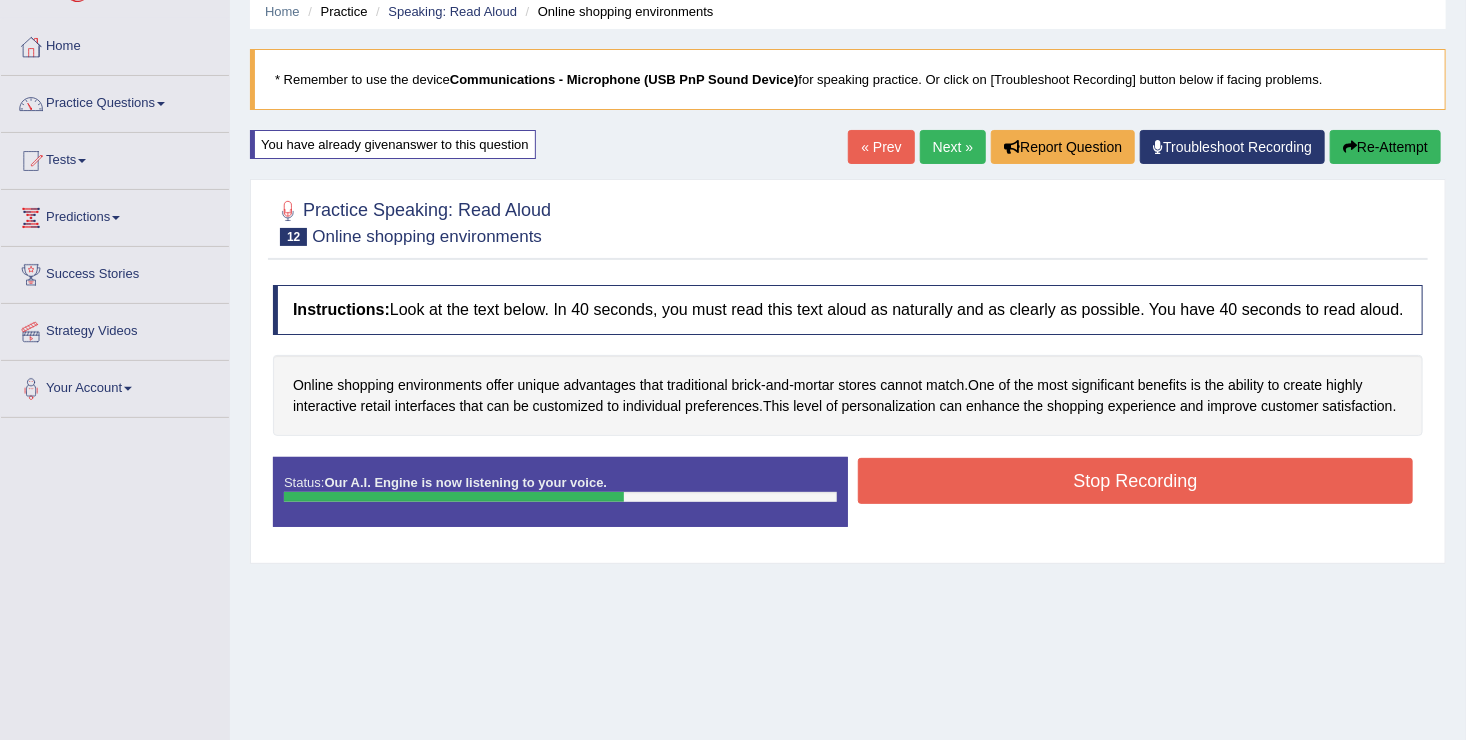 click on "Stop Recording" at bounding box center [1135, 481] 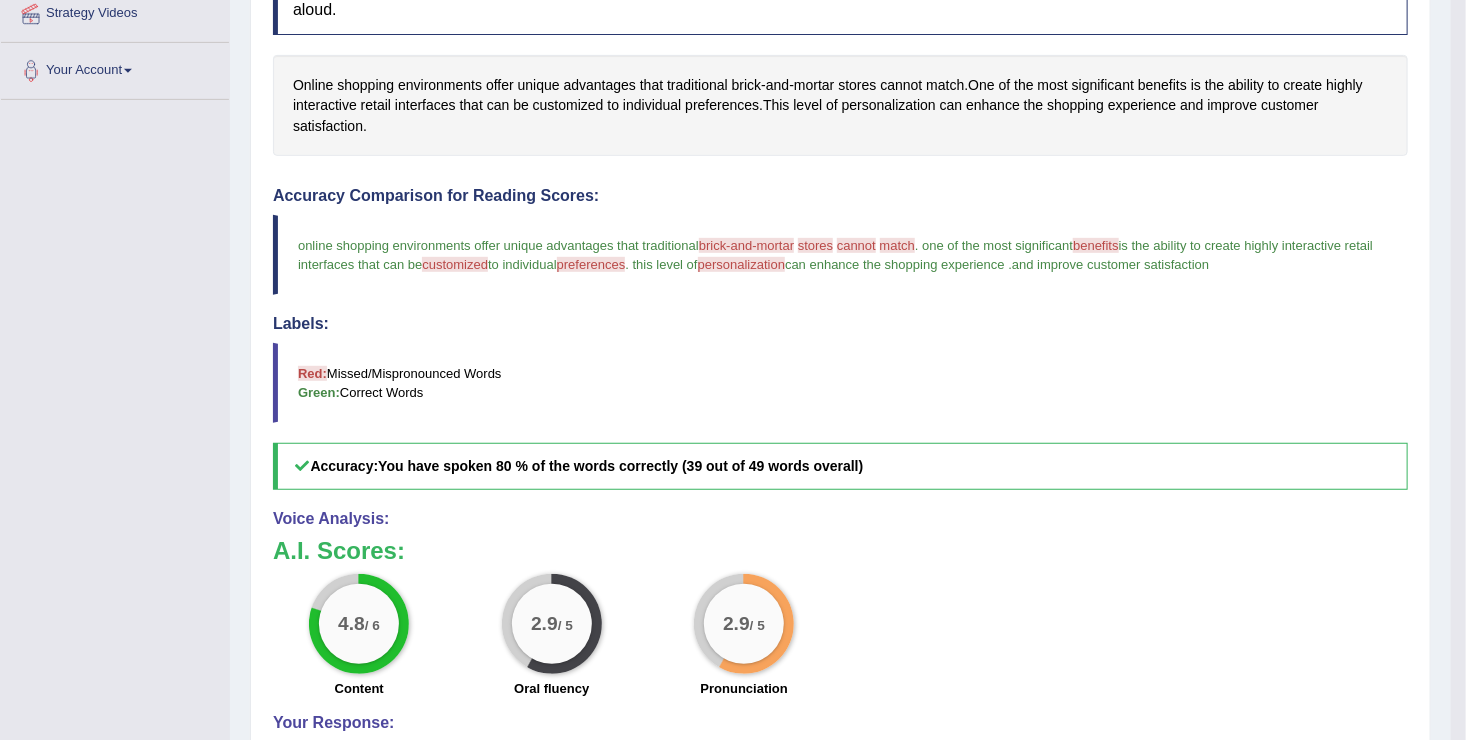 scroll, scrollTop: 400, scrollLeft: 0, axis: vertical 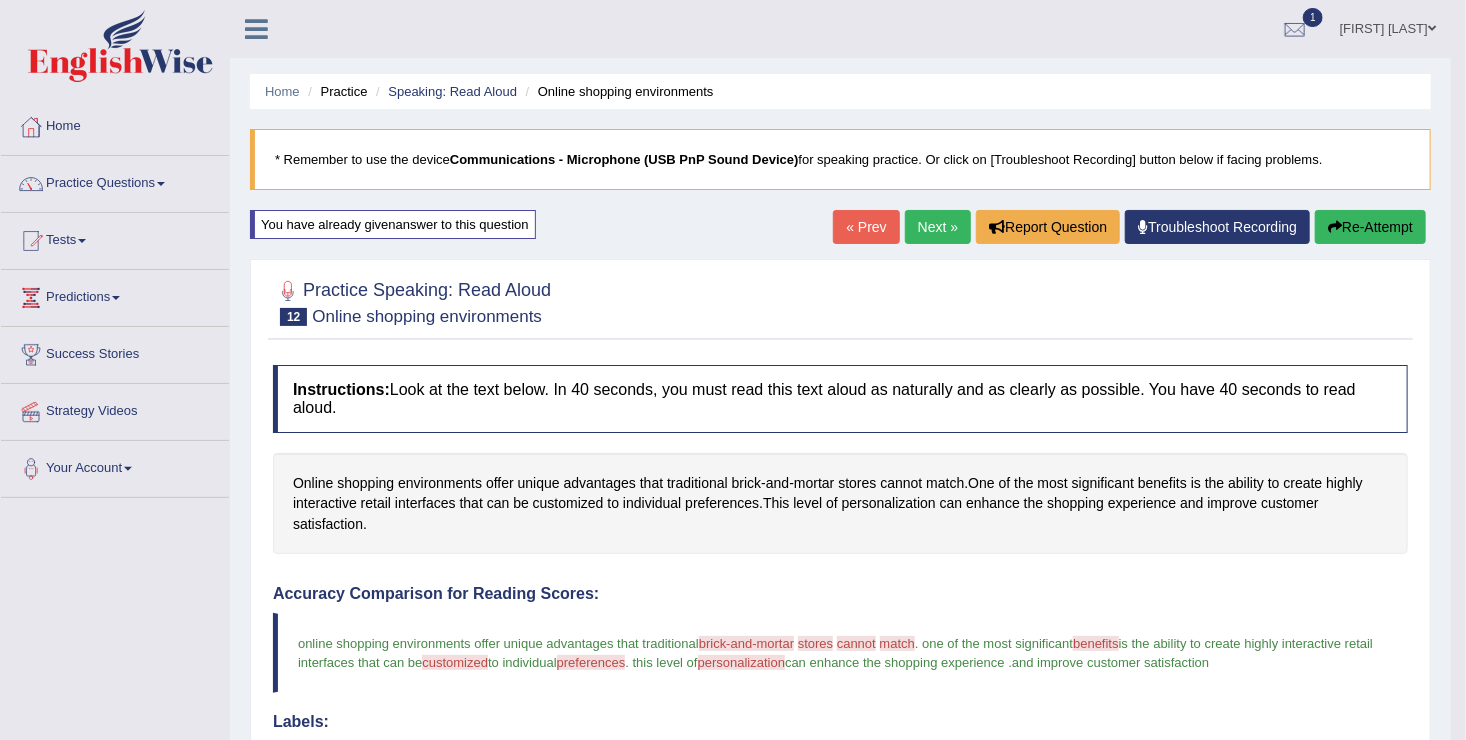 click on "Next »" at bounding box center [938, 227] 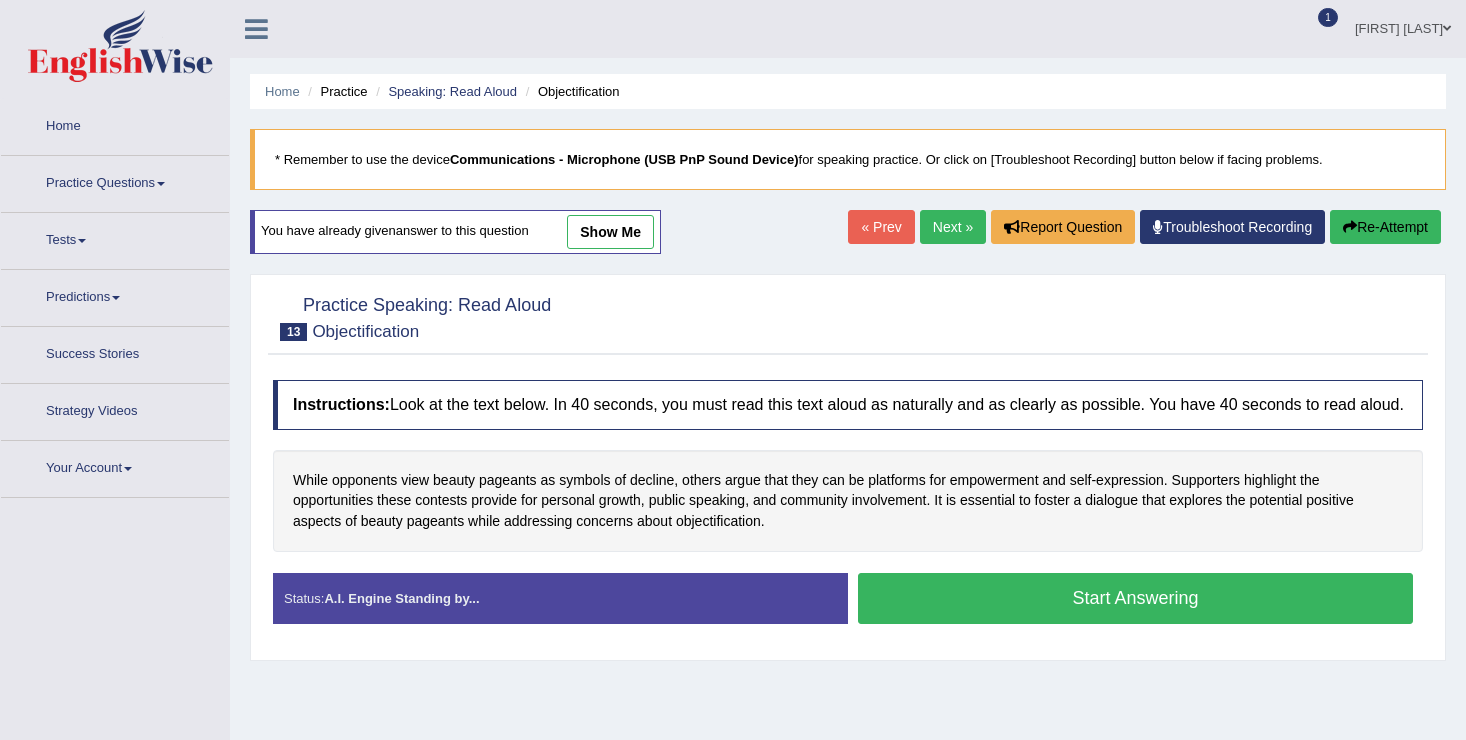 scroll, scrollTop: 0, scrollLeft: 0, axis: both 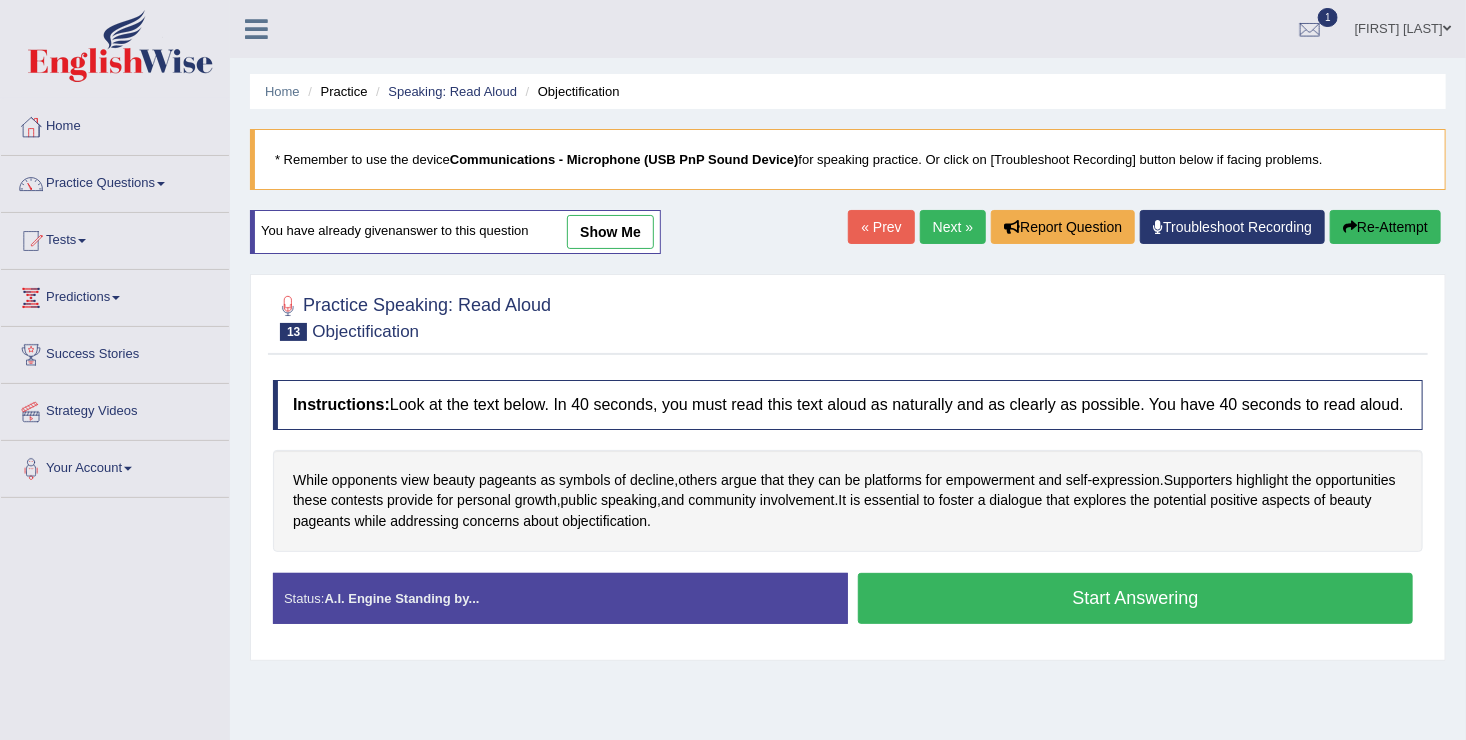 click on "Start Answering" at bounding box center (1135, 598) 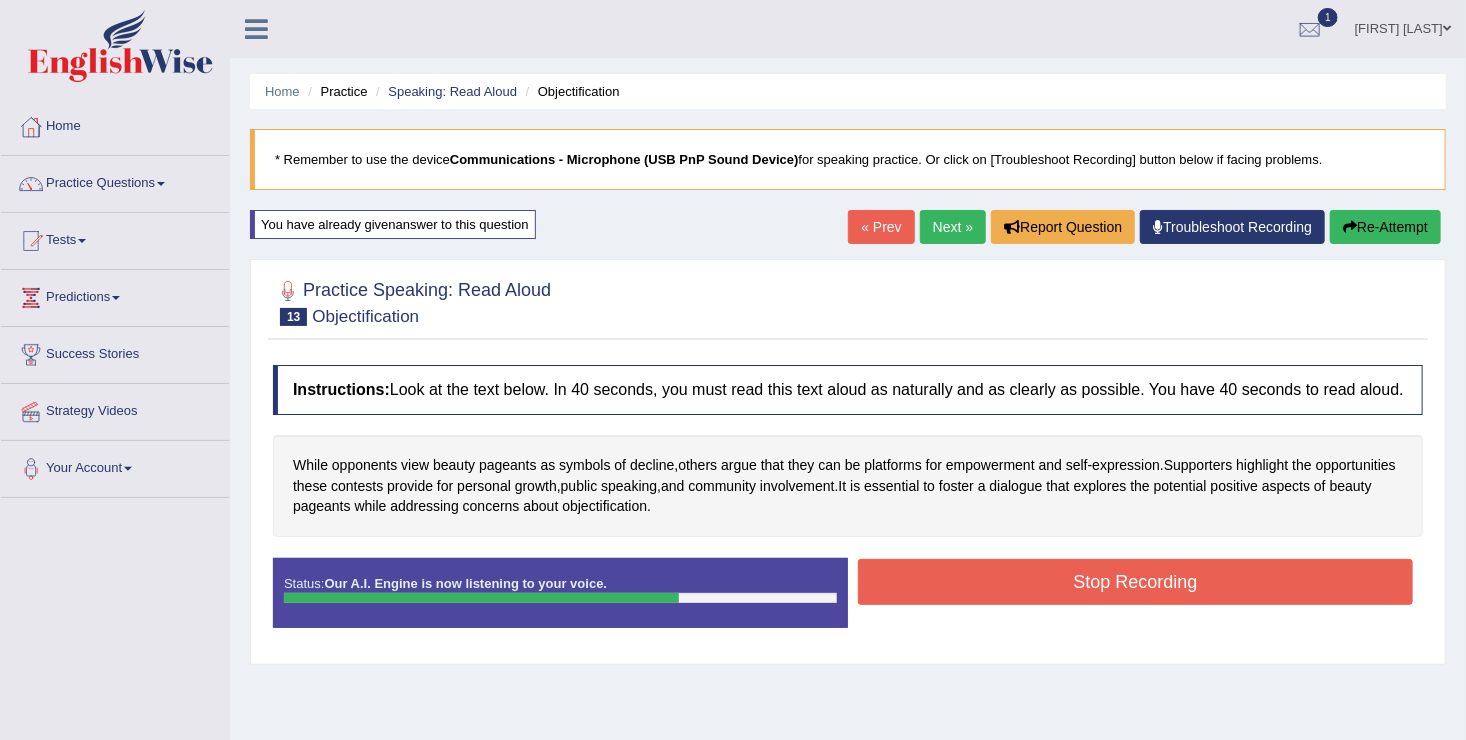 click on "Stop Recording" at bounding box center (1135, 582) 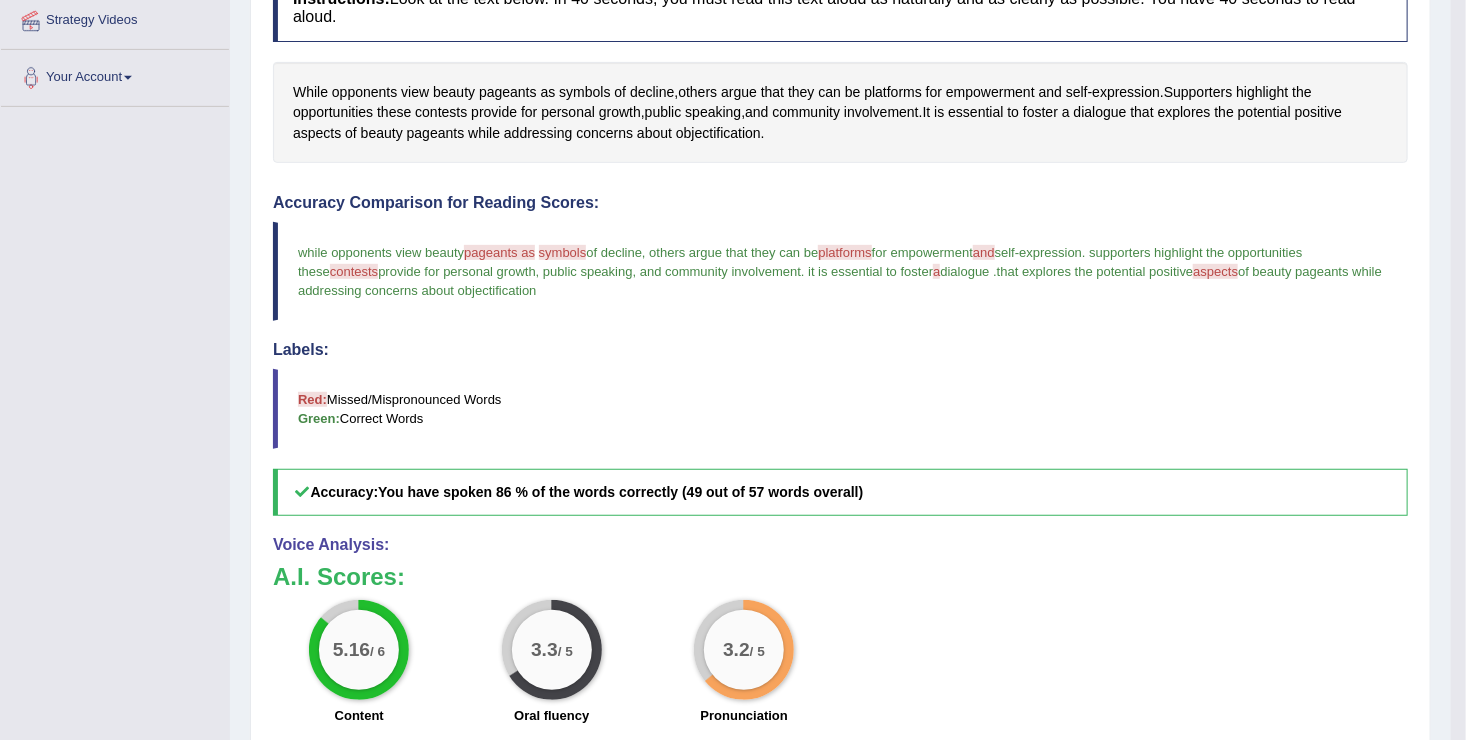 scroll, scrollTop: 400, scrollLeft: 0, axis: vertical 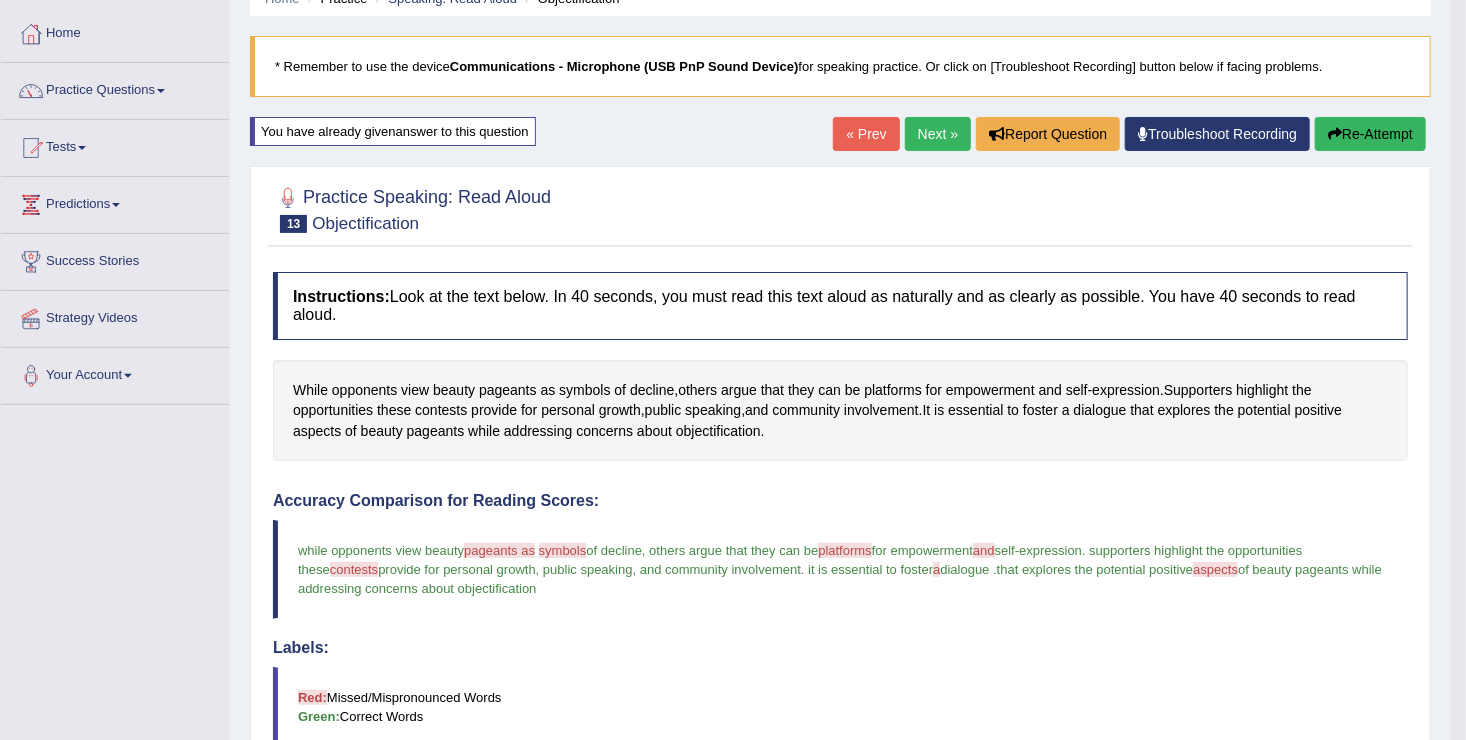 click on "Next »" at bounding box center [938, 134] 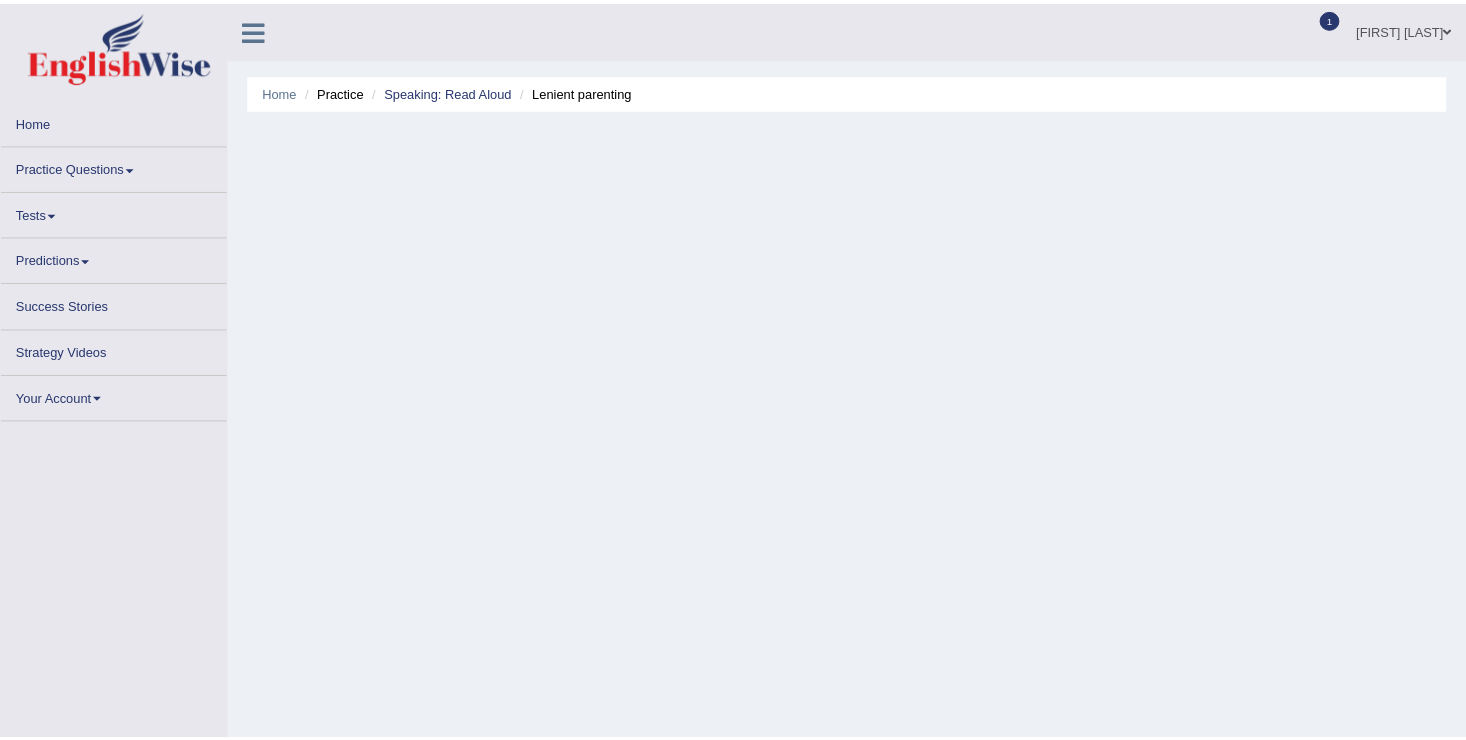 scroll, scrollTop: 0, scrollLeft: 0, axis: both 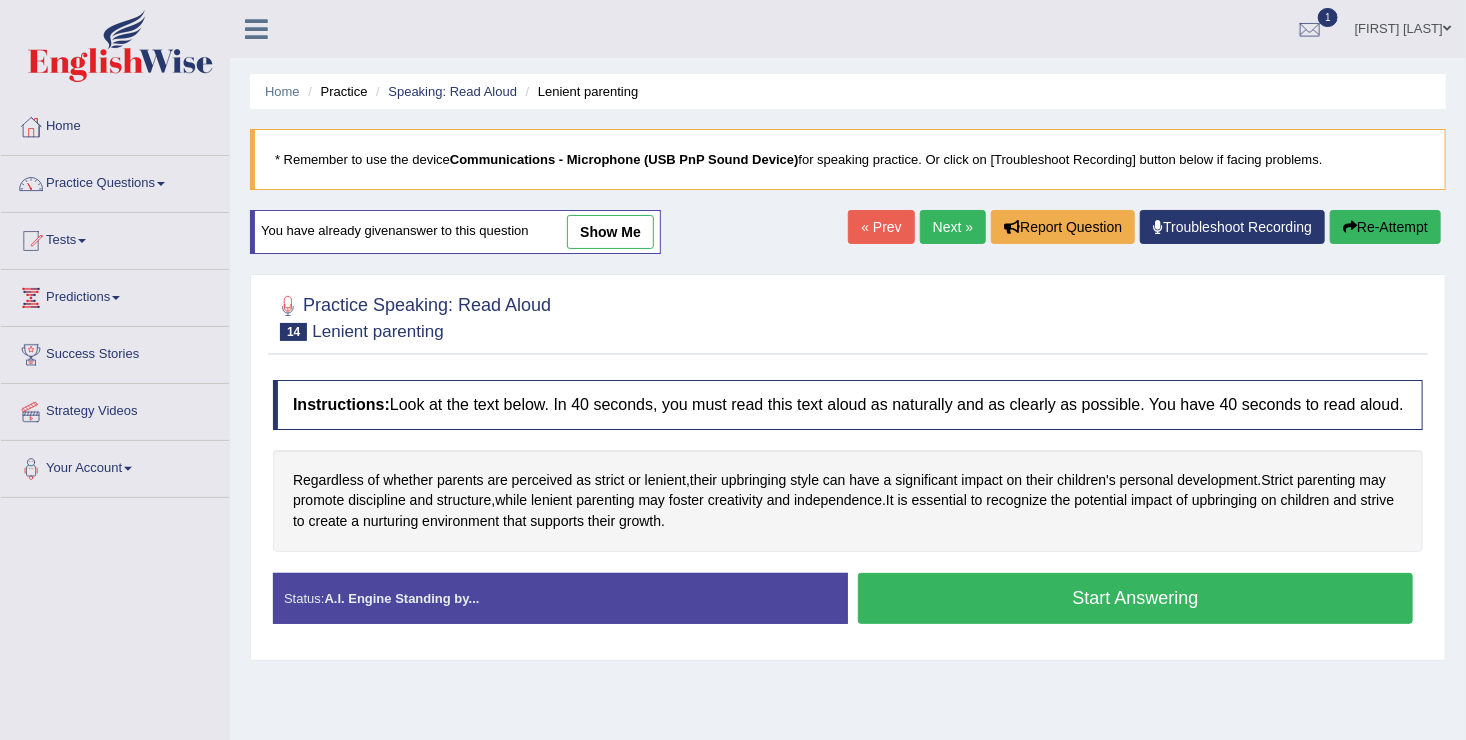 click on "Start Answering" at bounding box center [1135, 598] 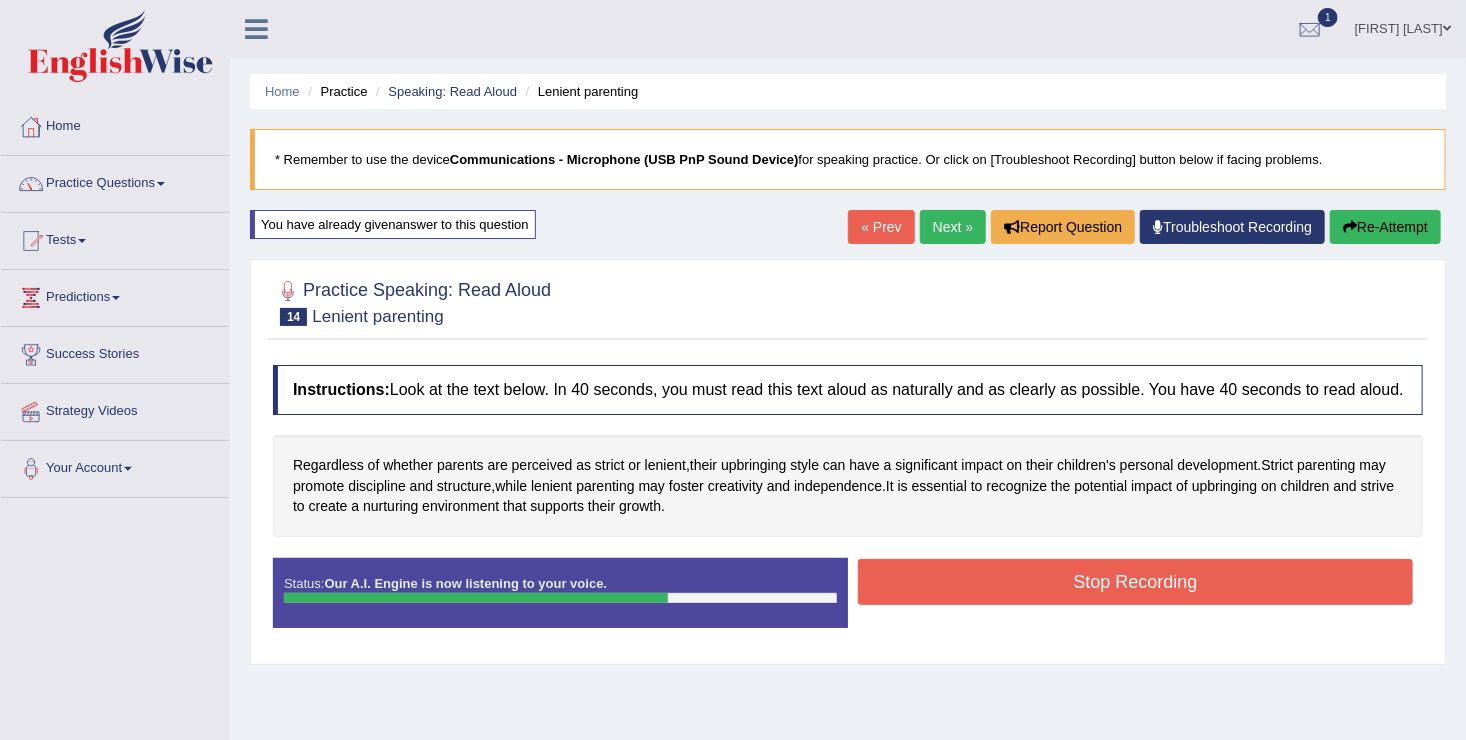 click on "Stop Recording" at bounding box center (1135, 582) 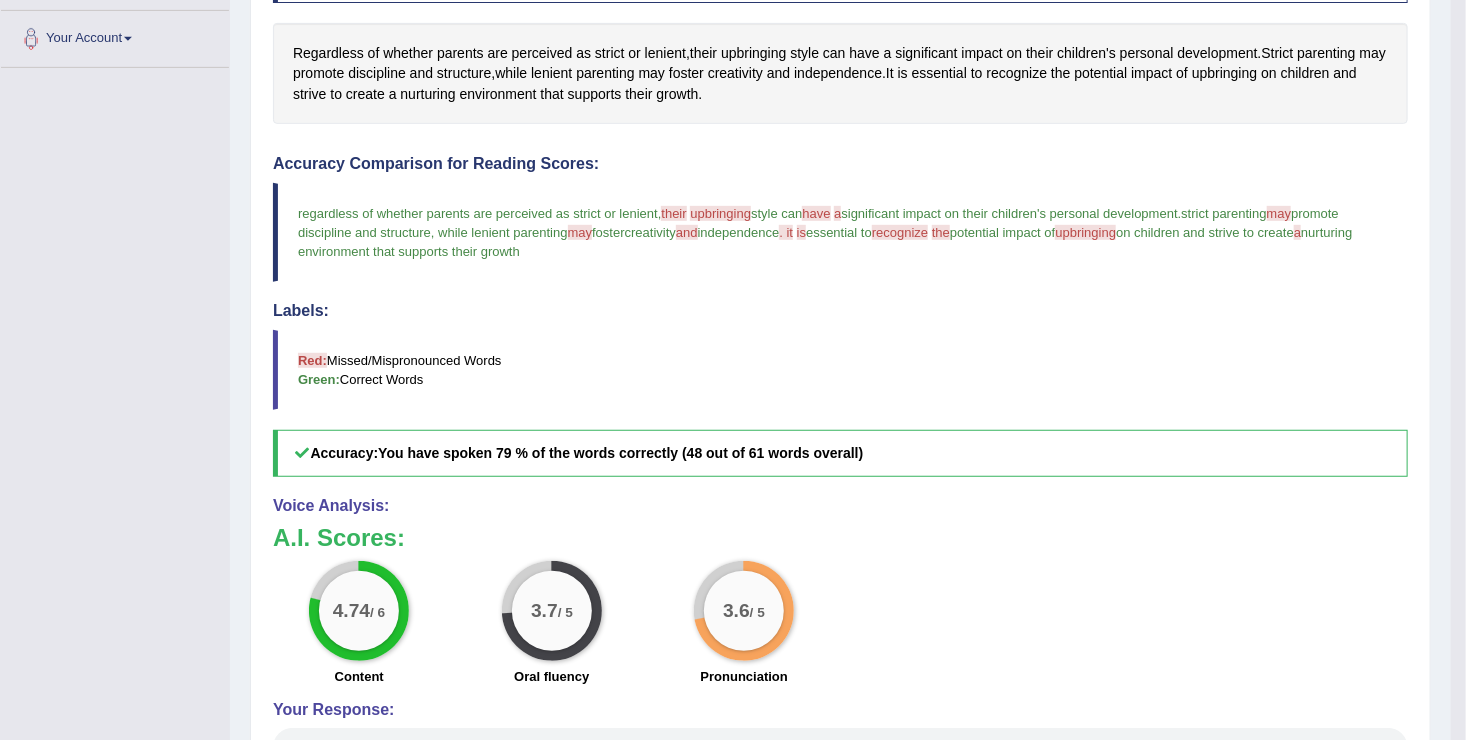 scroll, scrollTop: 440, scrollLeft: 0, axis: vertical 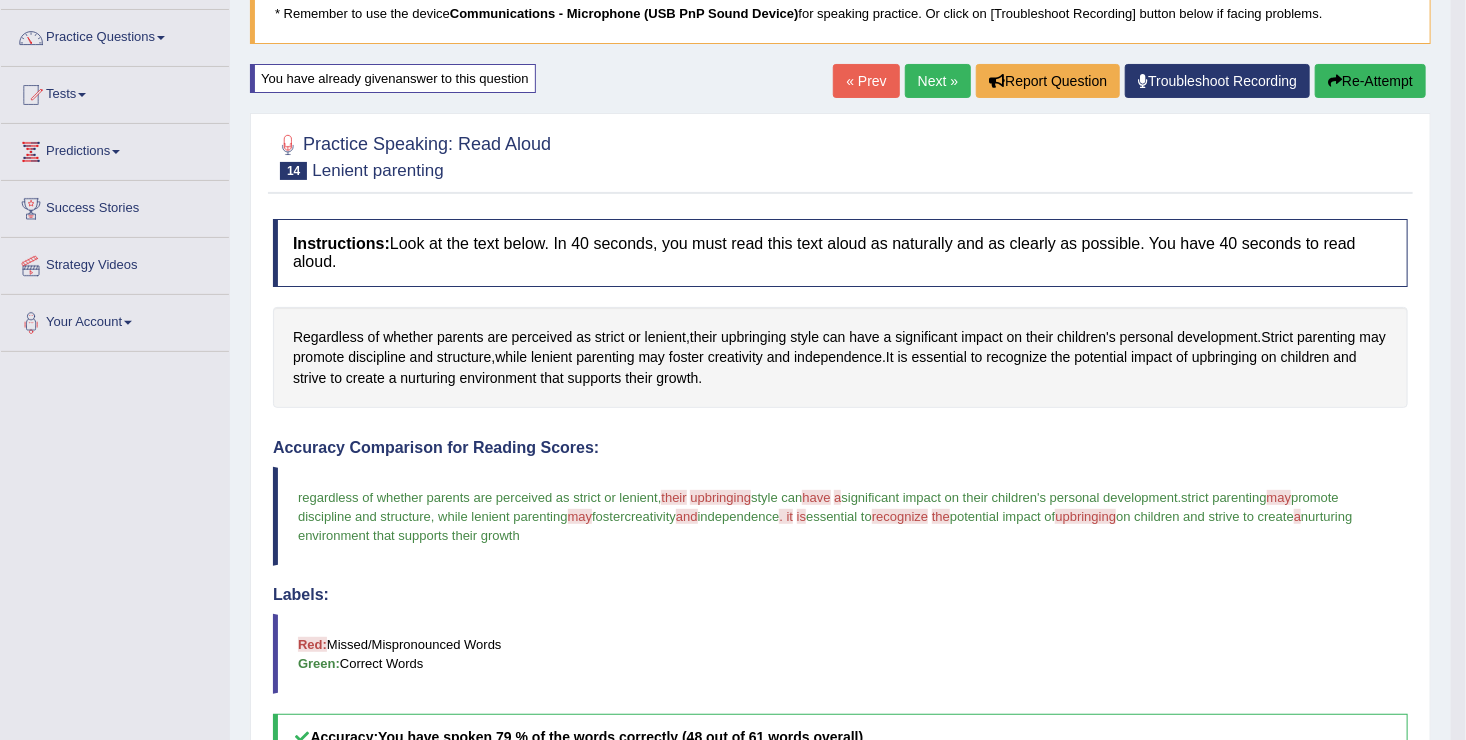 click on "Next »" at bounding box center [938, 81] 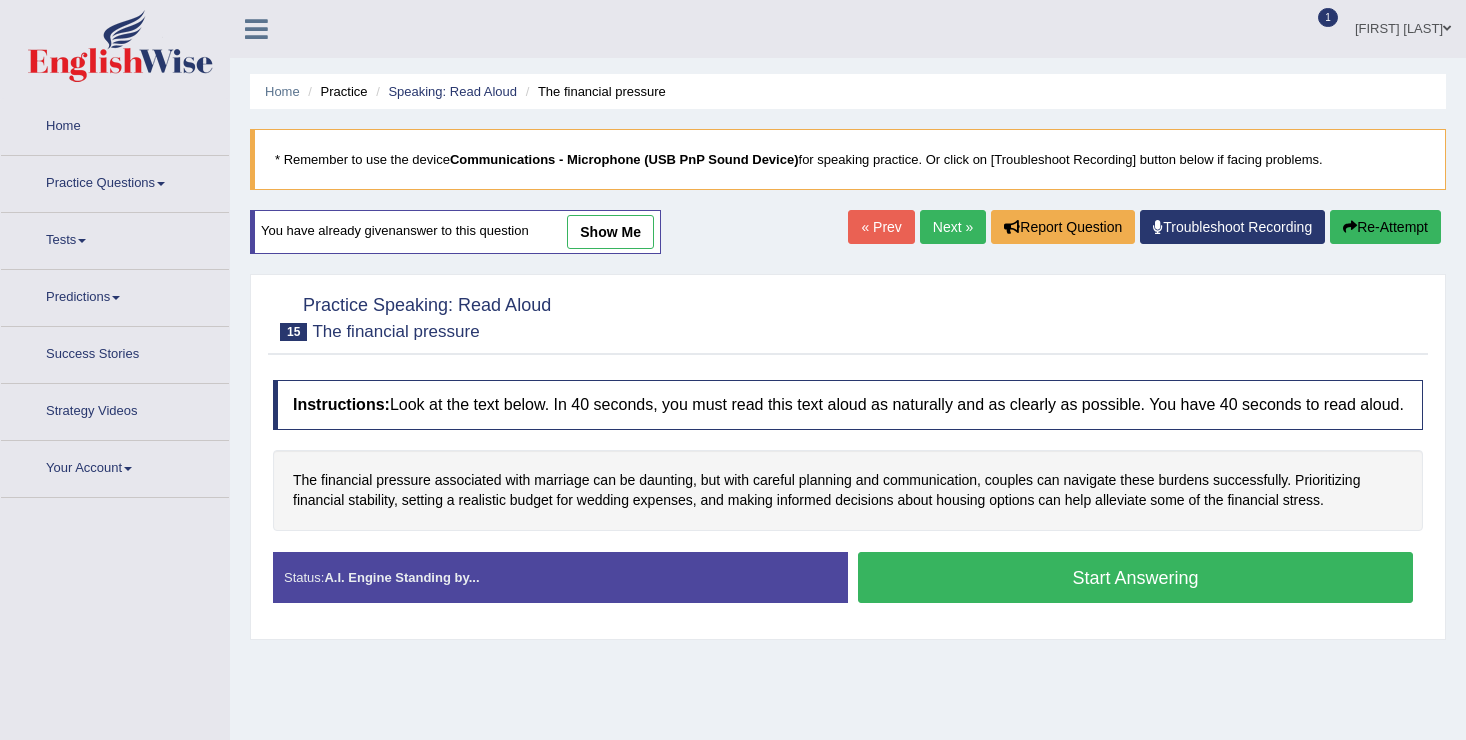 scroll, scrollTop: 0, scrollLeft: 0, axis: both 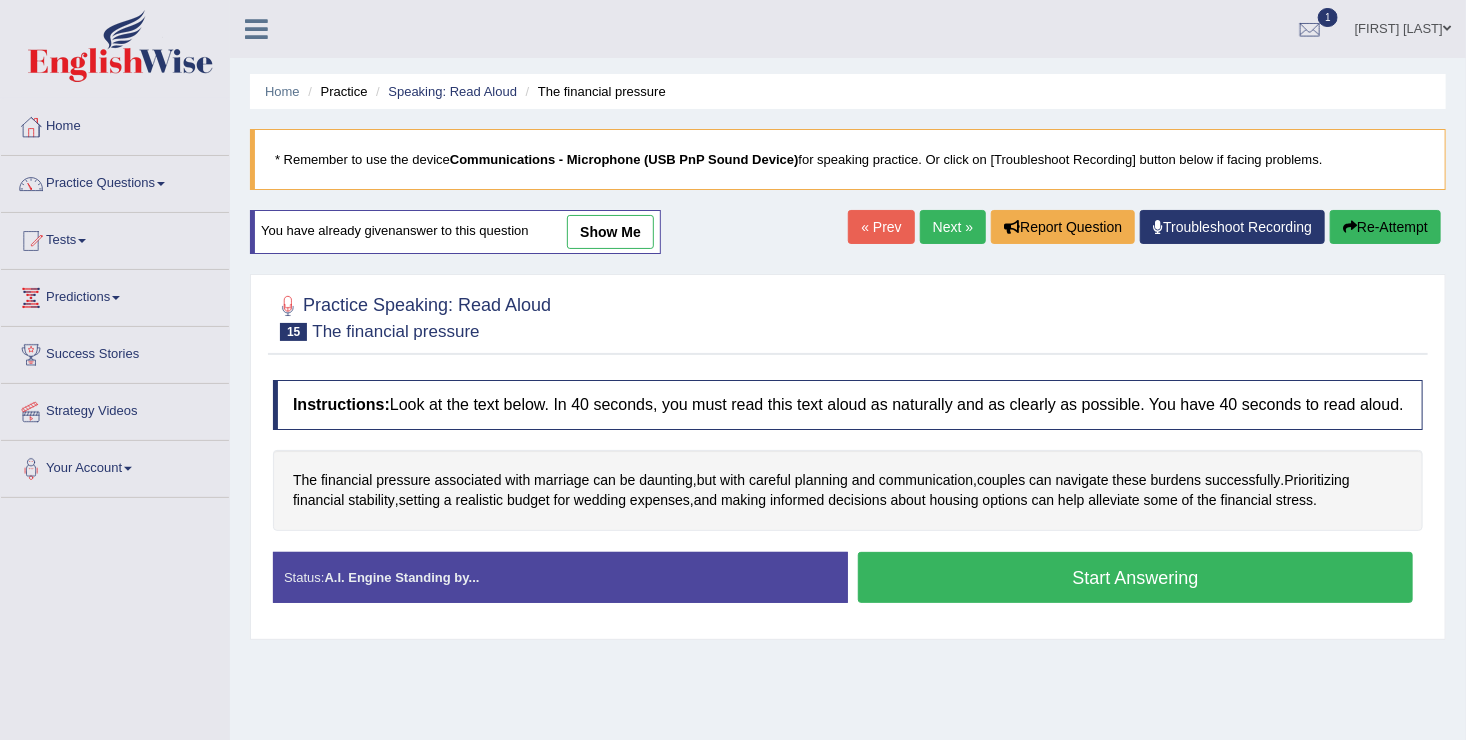click on "Start Answering" at bounding box center [1135, 577] 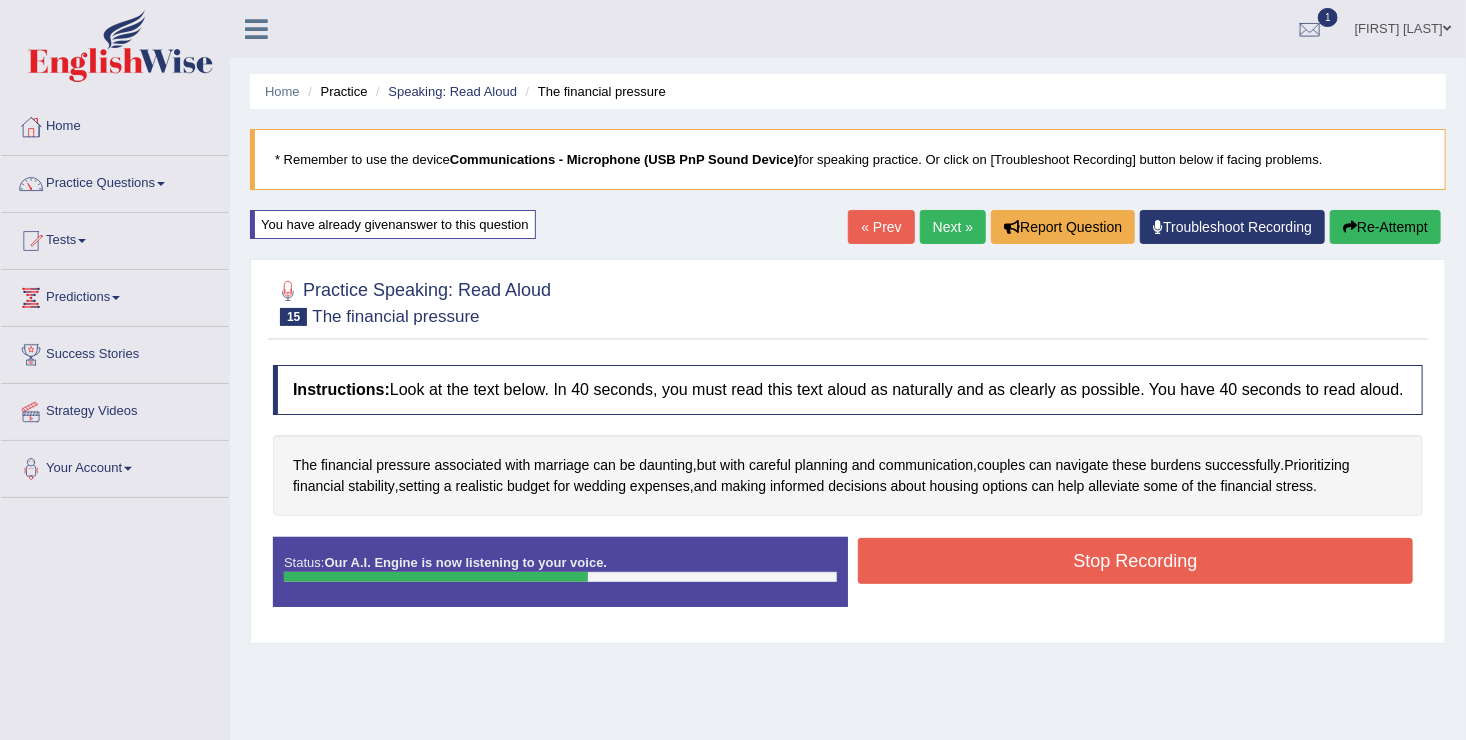 click on "Stop Recording" at bounding box center (1135, 561) 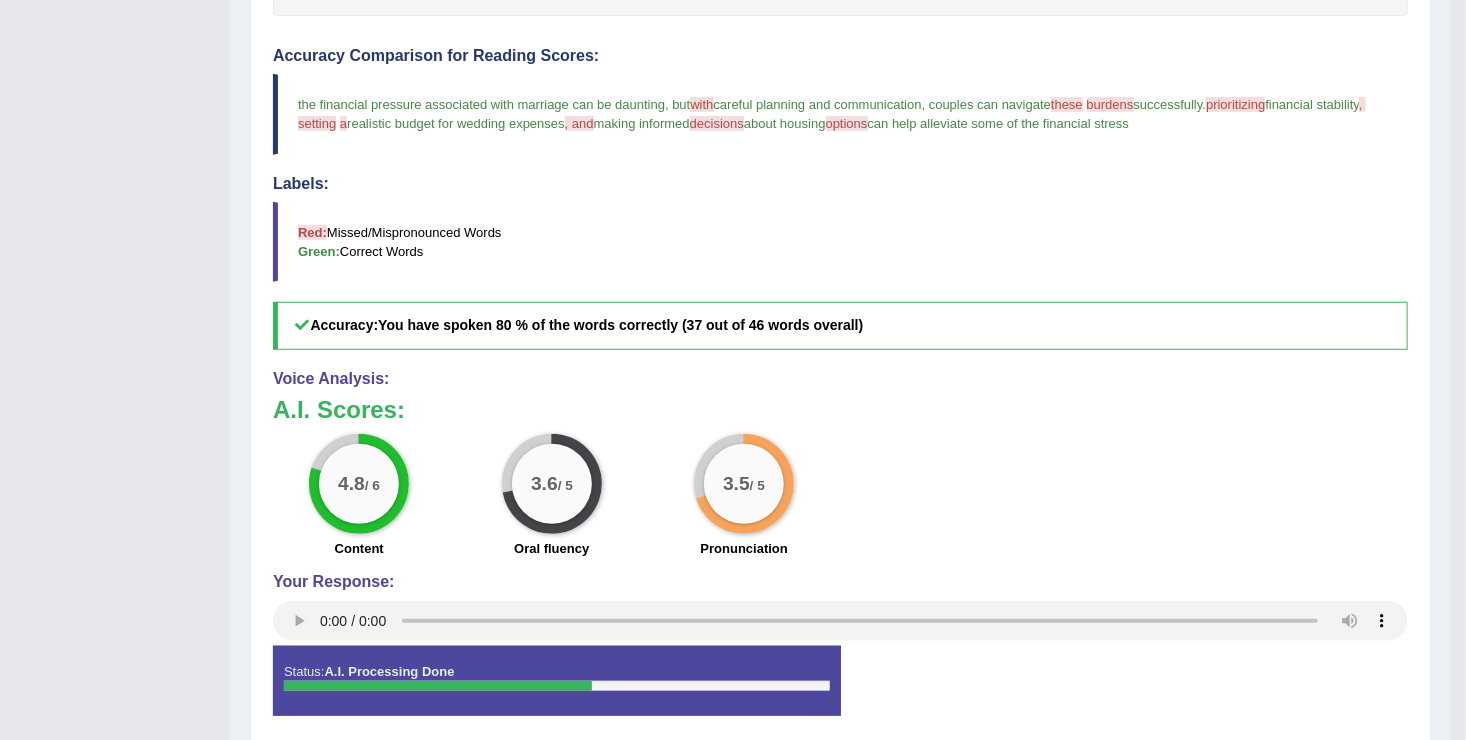 scroll, scrollTop: 520, scrollLeft: 0, axis: vertical 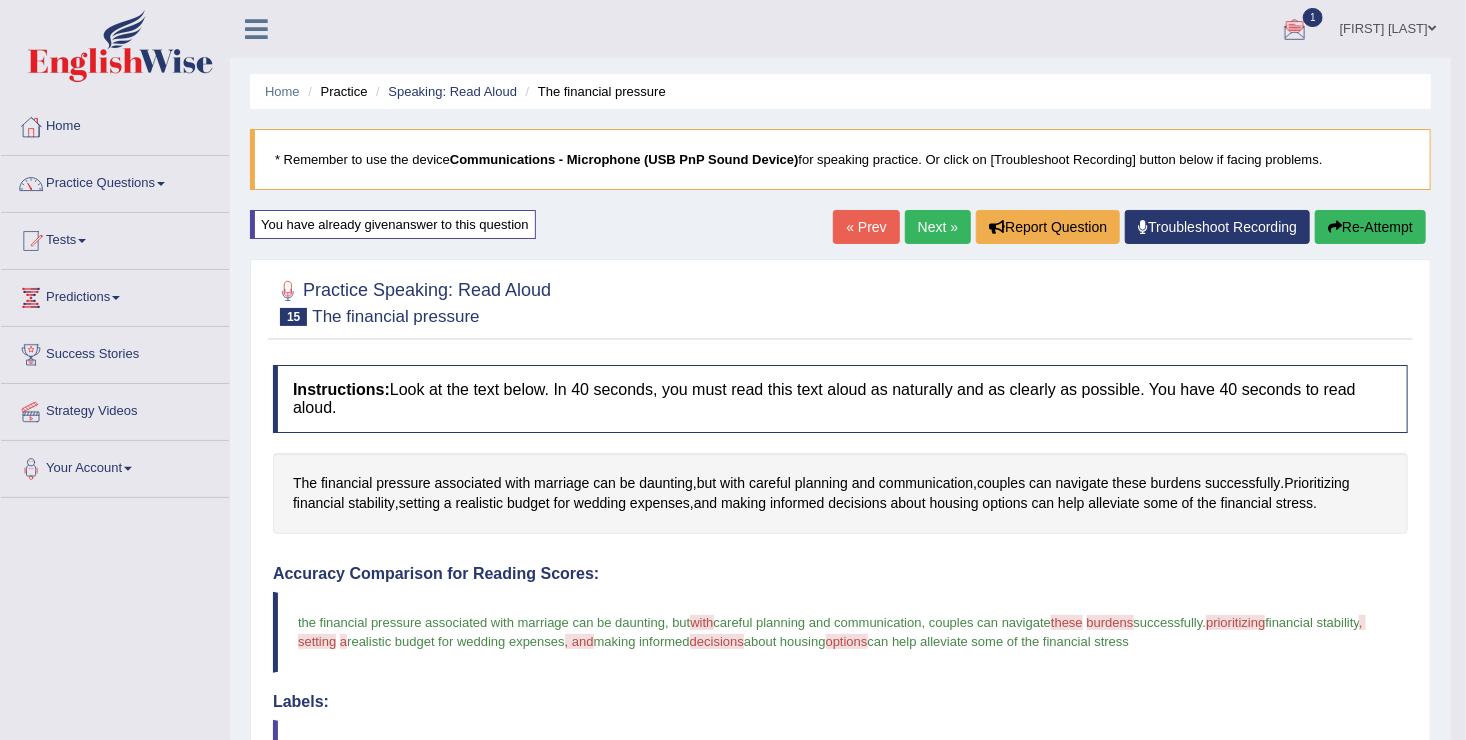 click on "Next »" at bounding box center [938, 227] 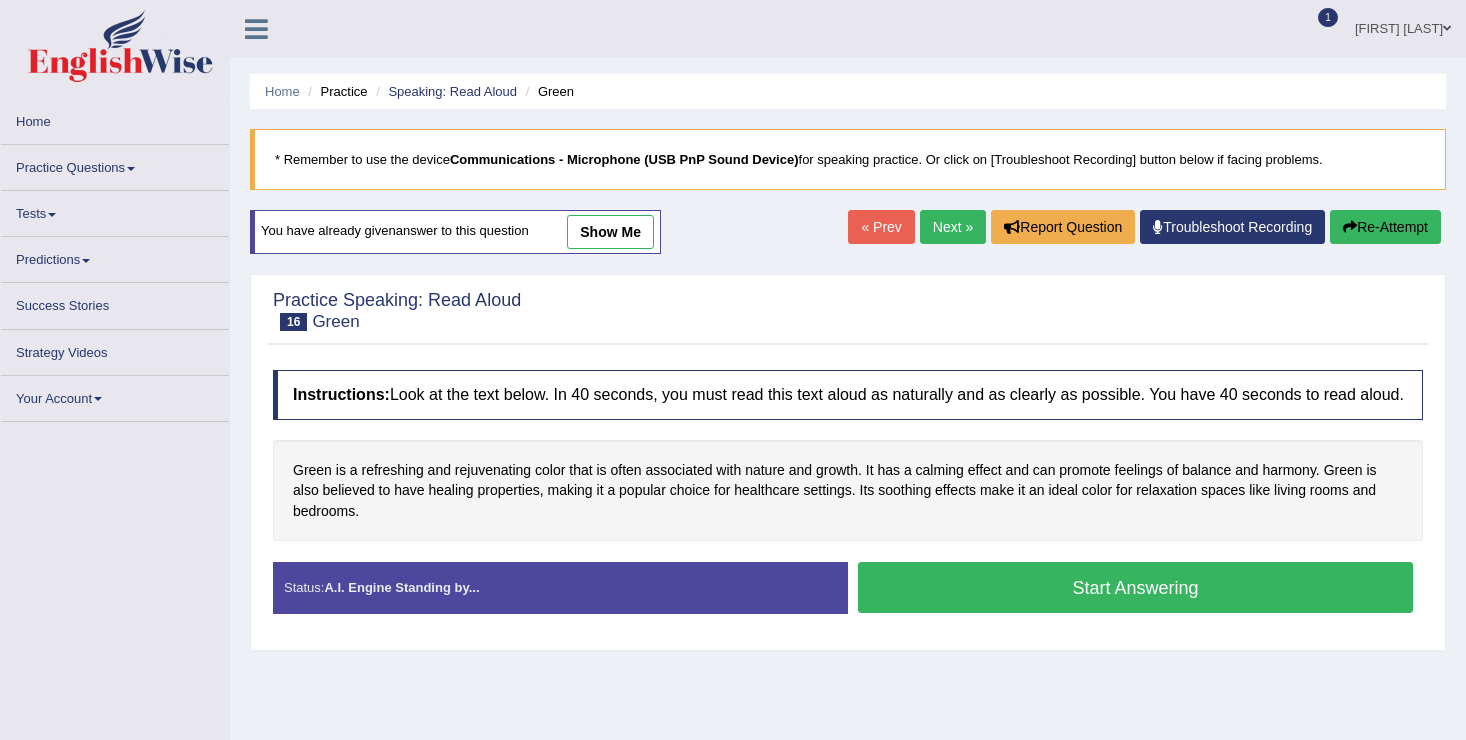 scroll, scrollTop: 0, scrollLeft: 0, axis: both 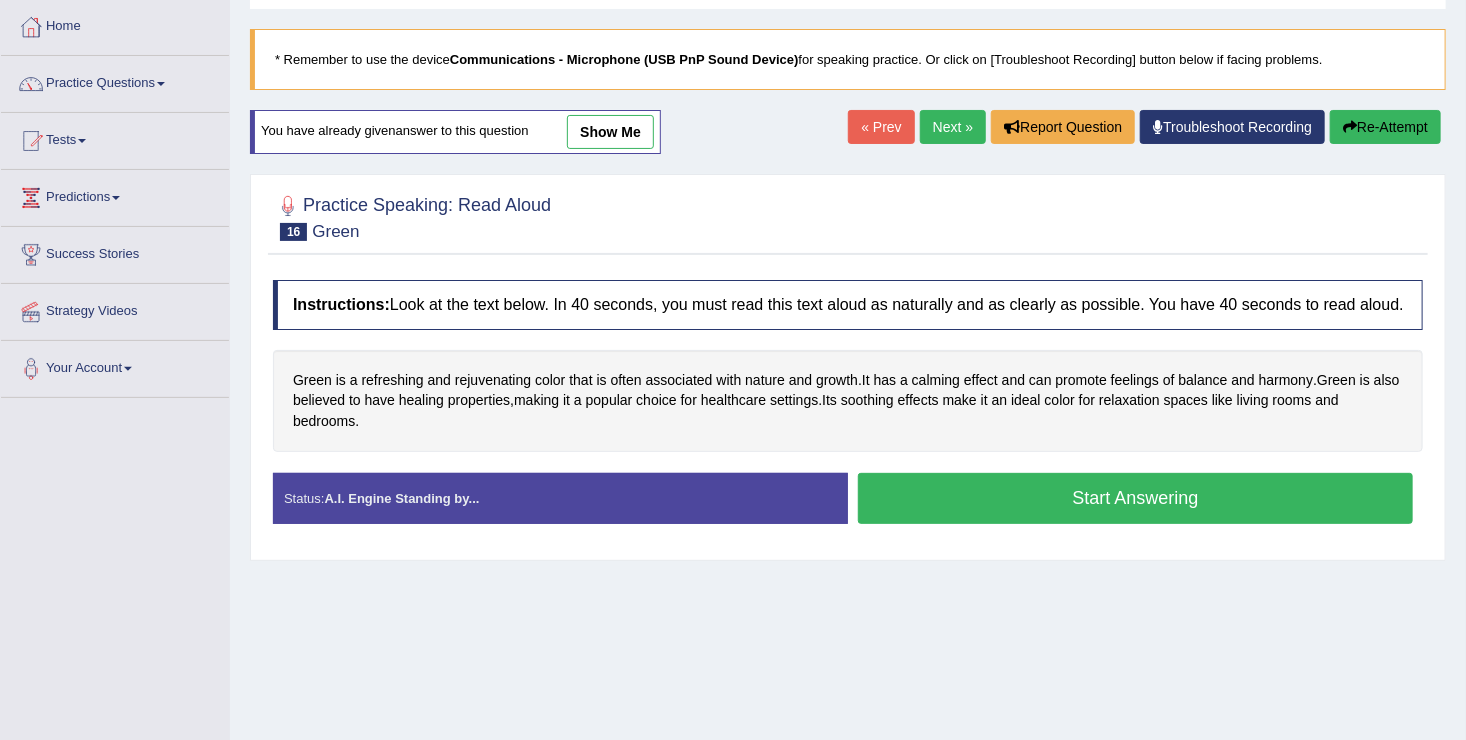 click on "Start Answering" at bounding box center [1135, 498] 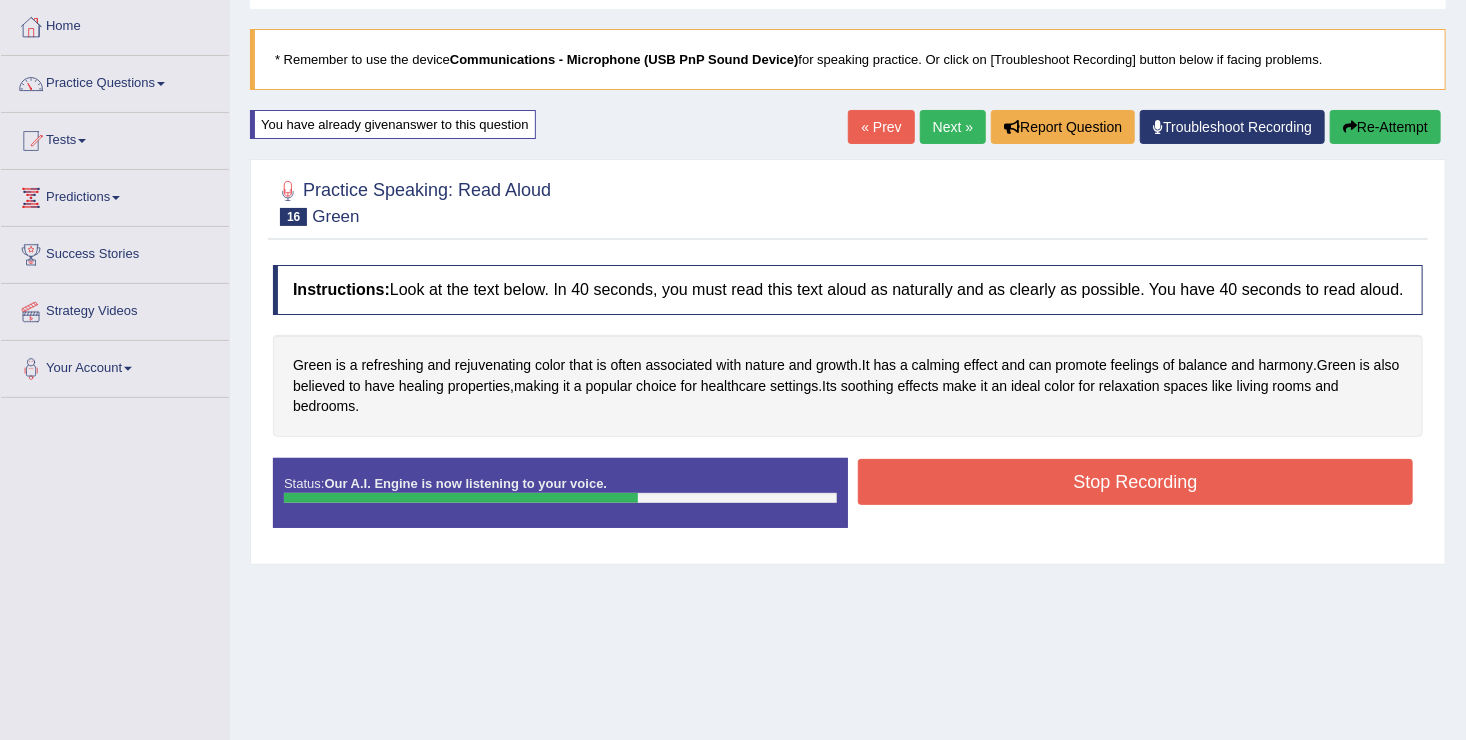 click on "Stop Recording" at bounding box center (1135, 482) 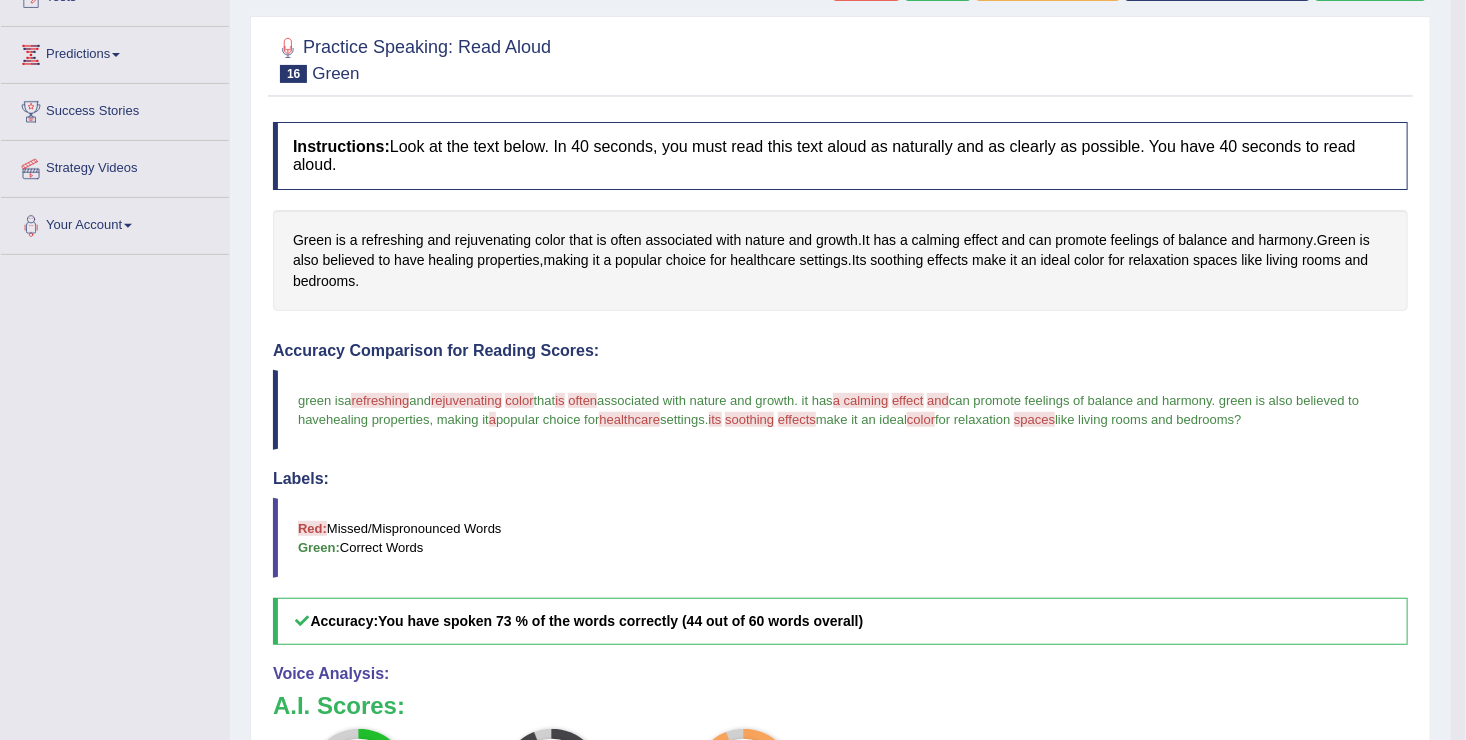 scroll, scrollTop: 200, scrollLeft: 0, axis: vertical 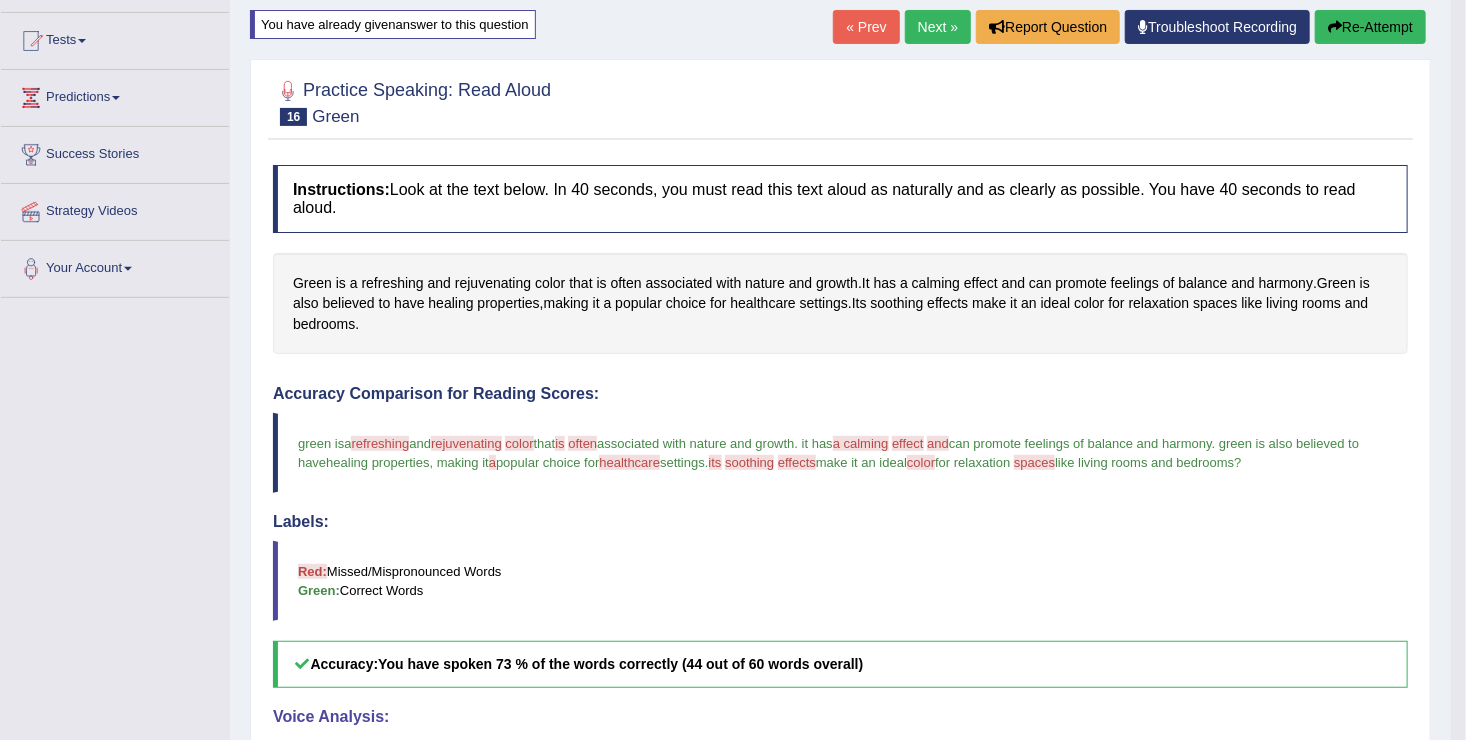 click on "Next »" at bounding box center (938, 27) 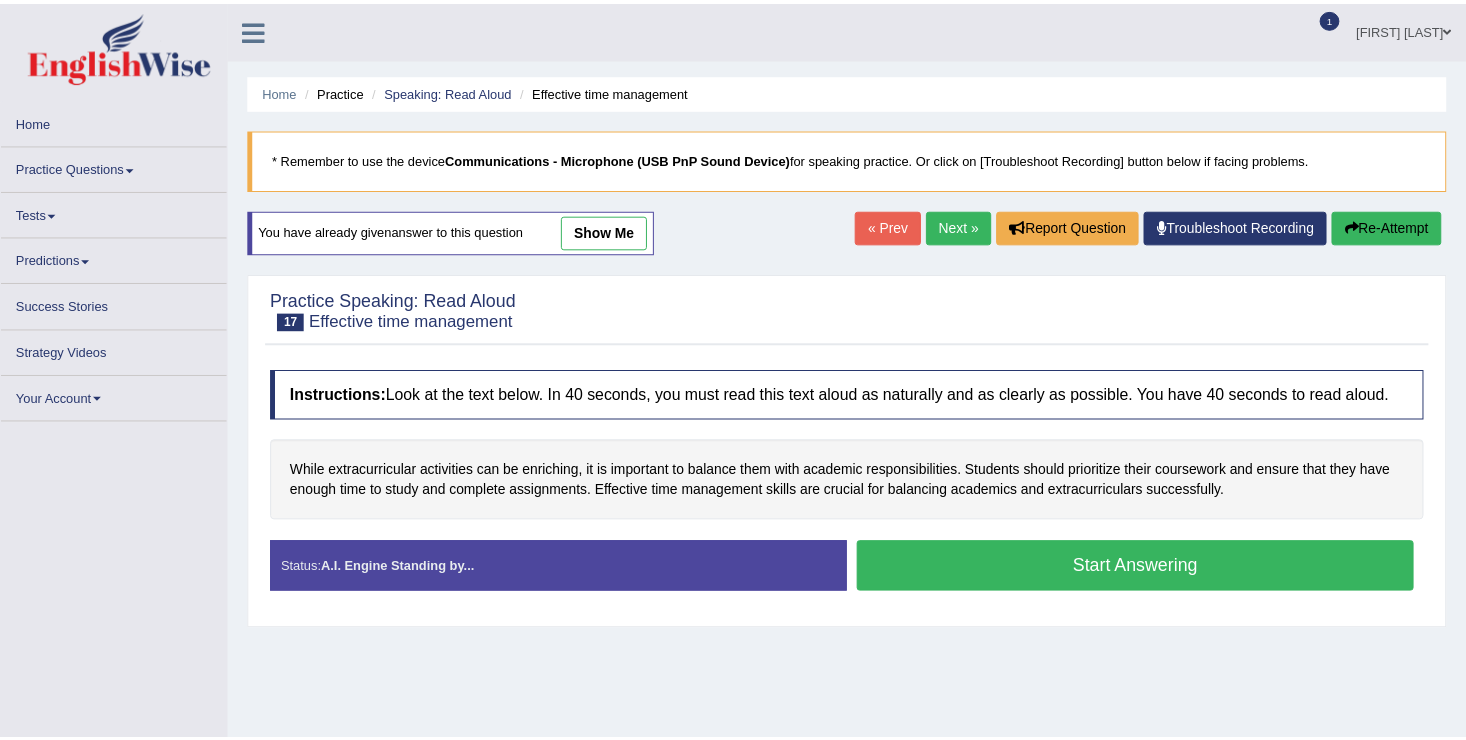 scroll, scrollTop: 0, scrollLeft: 0, axis: both 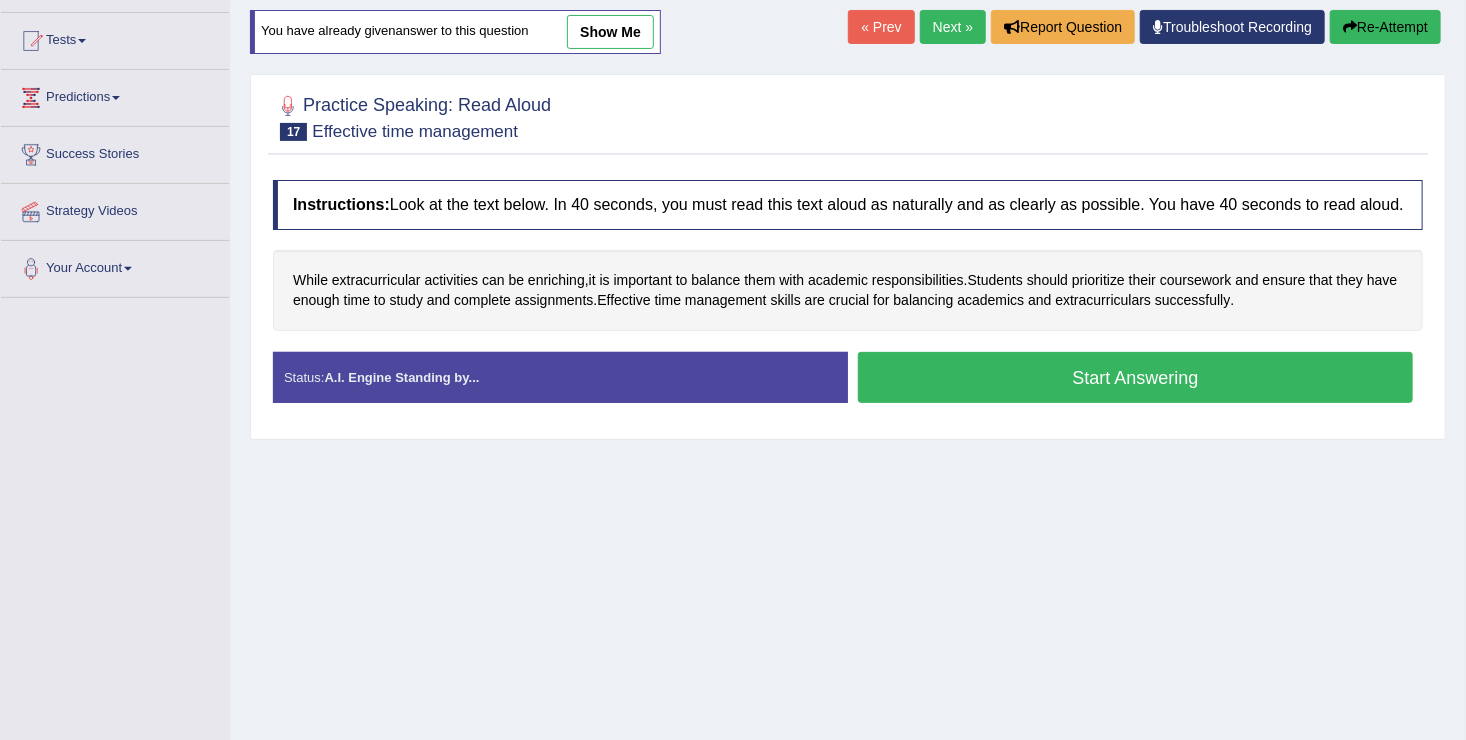 click on "Start Answering" at bounding box center [1135, 377] 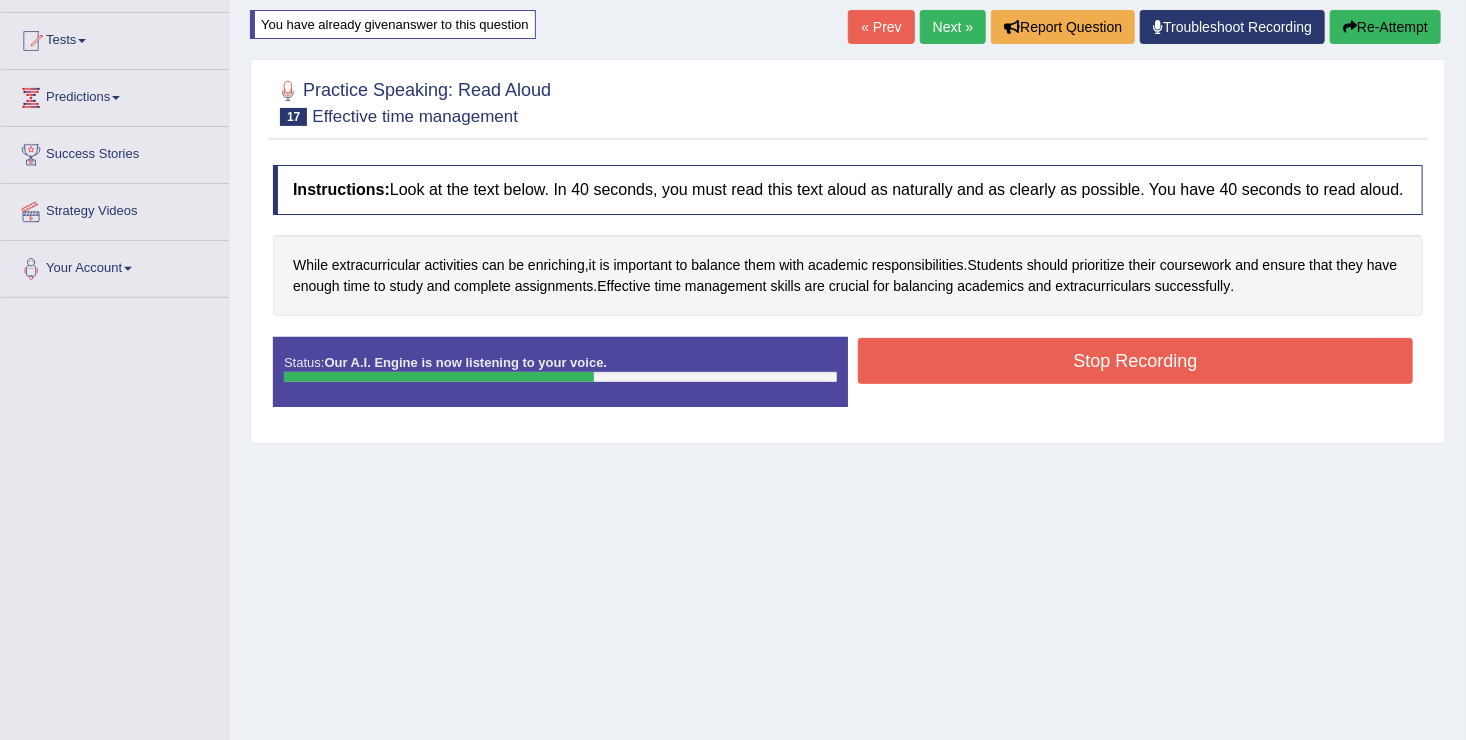 click on "Stop Recording" at bounding box center [1135, 361] 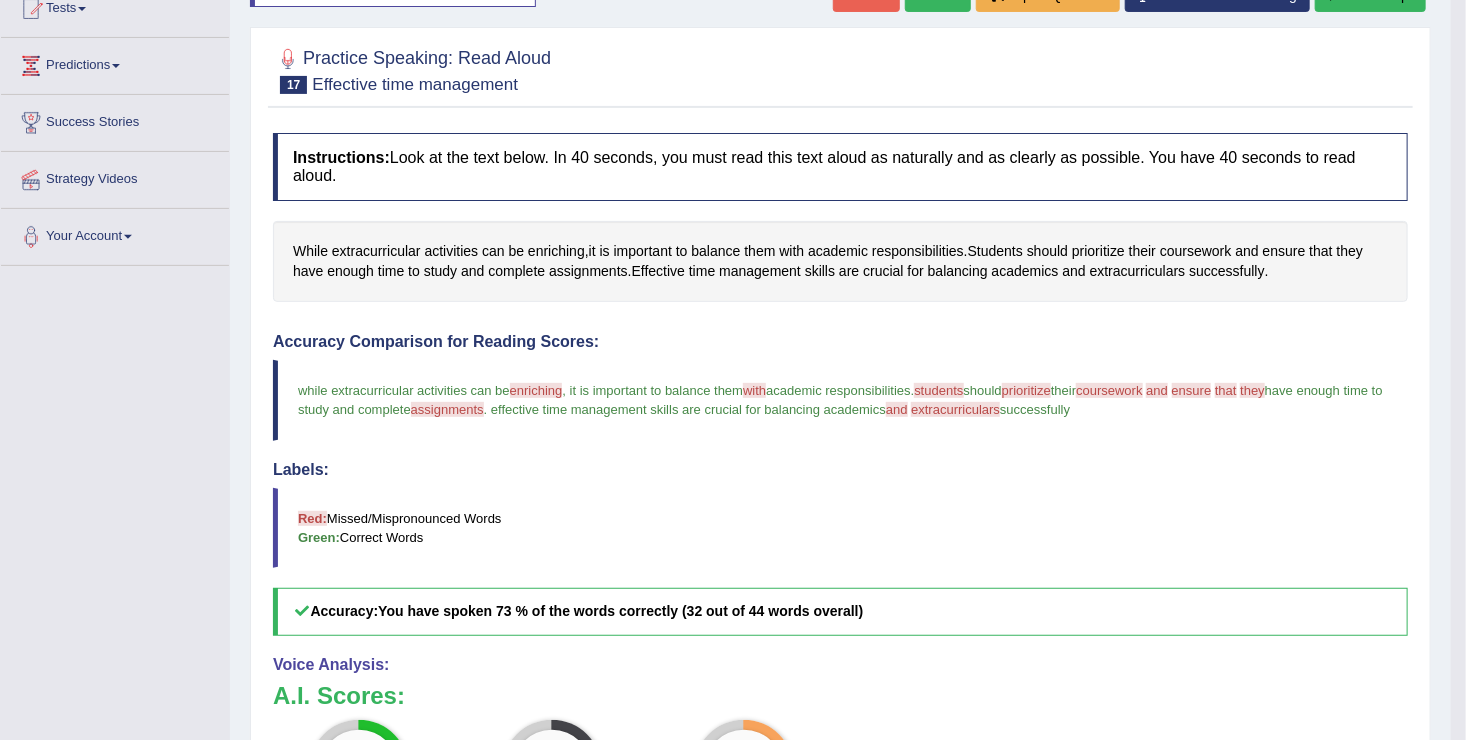 scroll, scrollTop: 100, scrollLeft: 0, axis: vertical 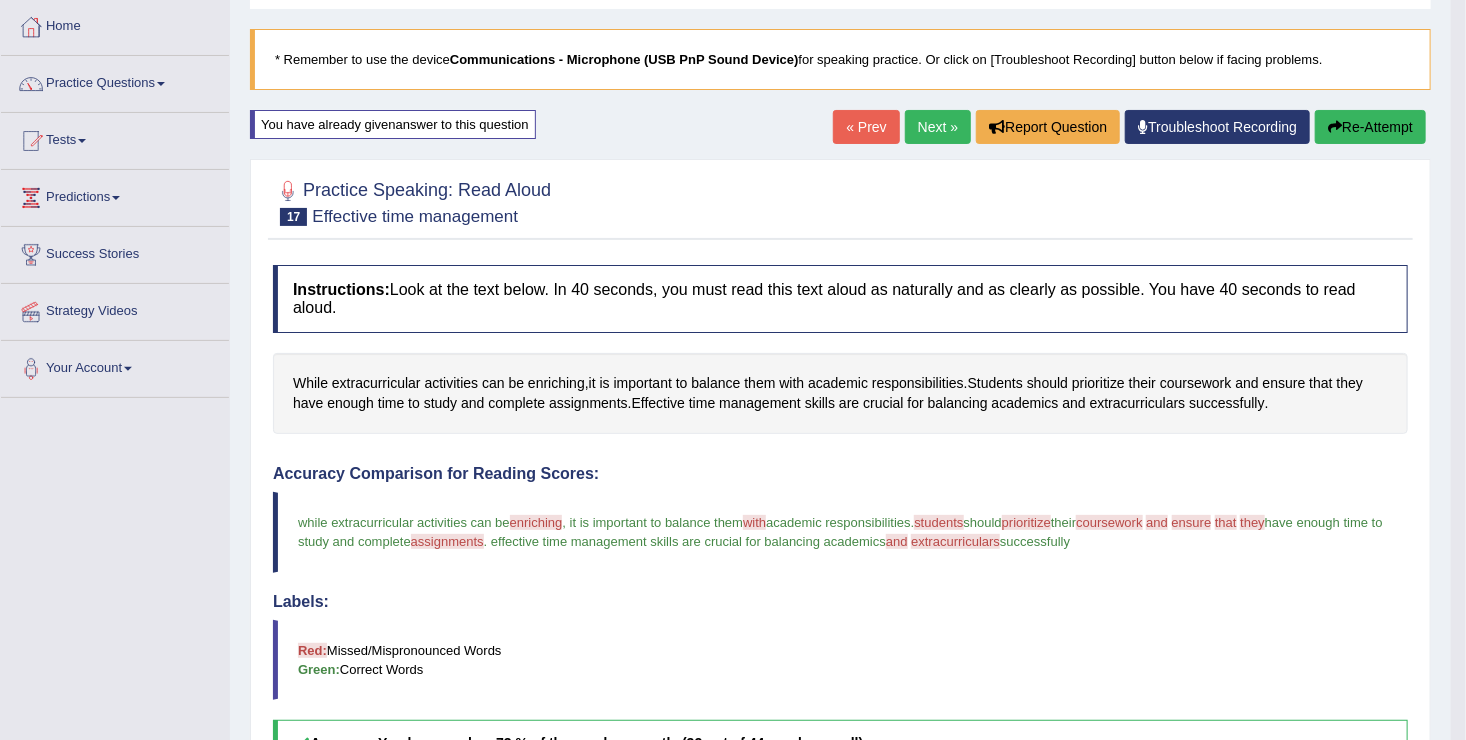 click on "Next »" at bounding box center [938, 127] 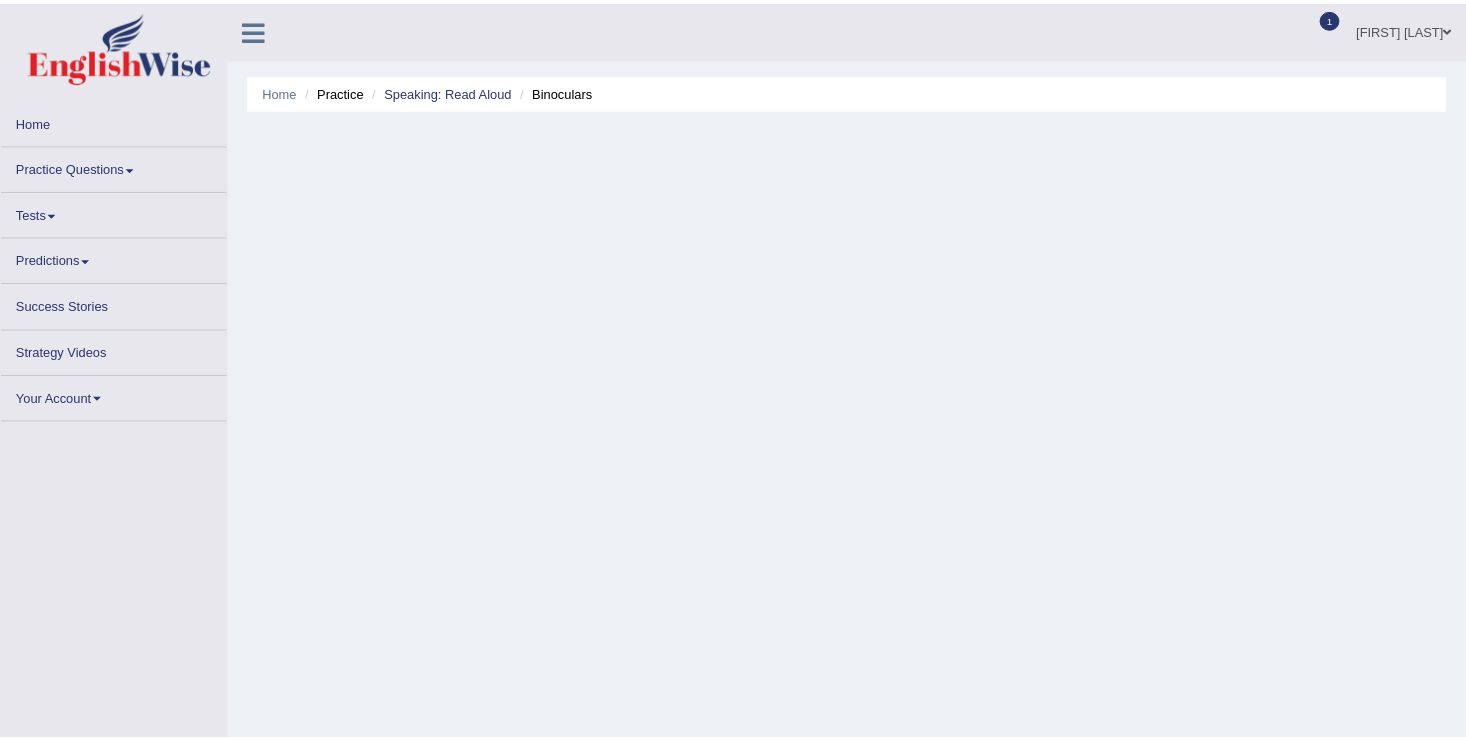 scroll, scrollTop: 0, scrollLeft: 0, axis: both 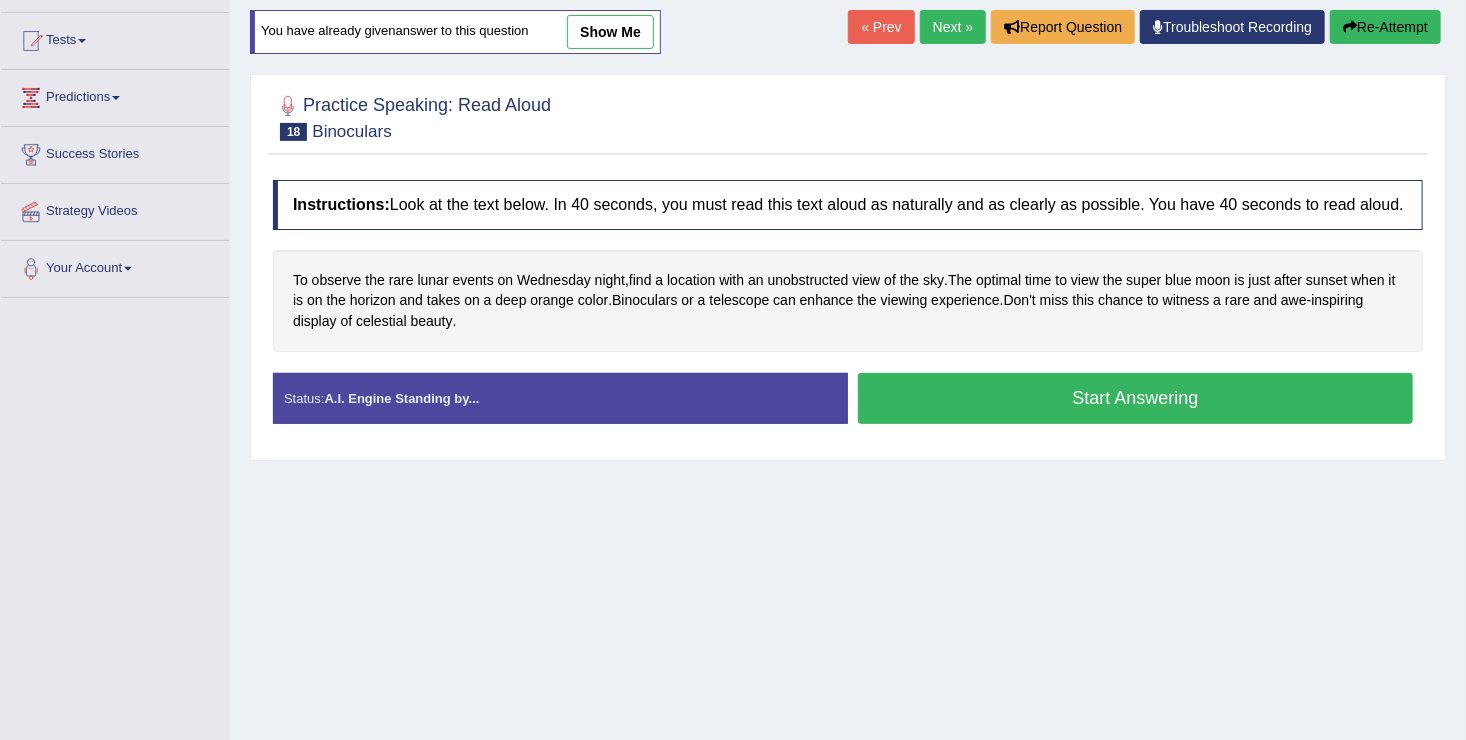 click on "Start Answering" at bounding box center [1135, 398] 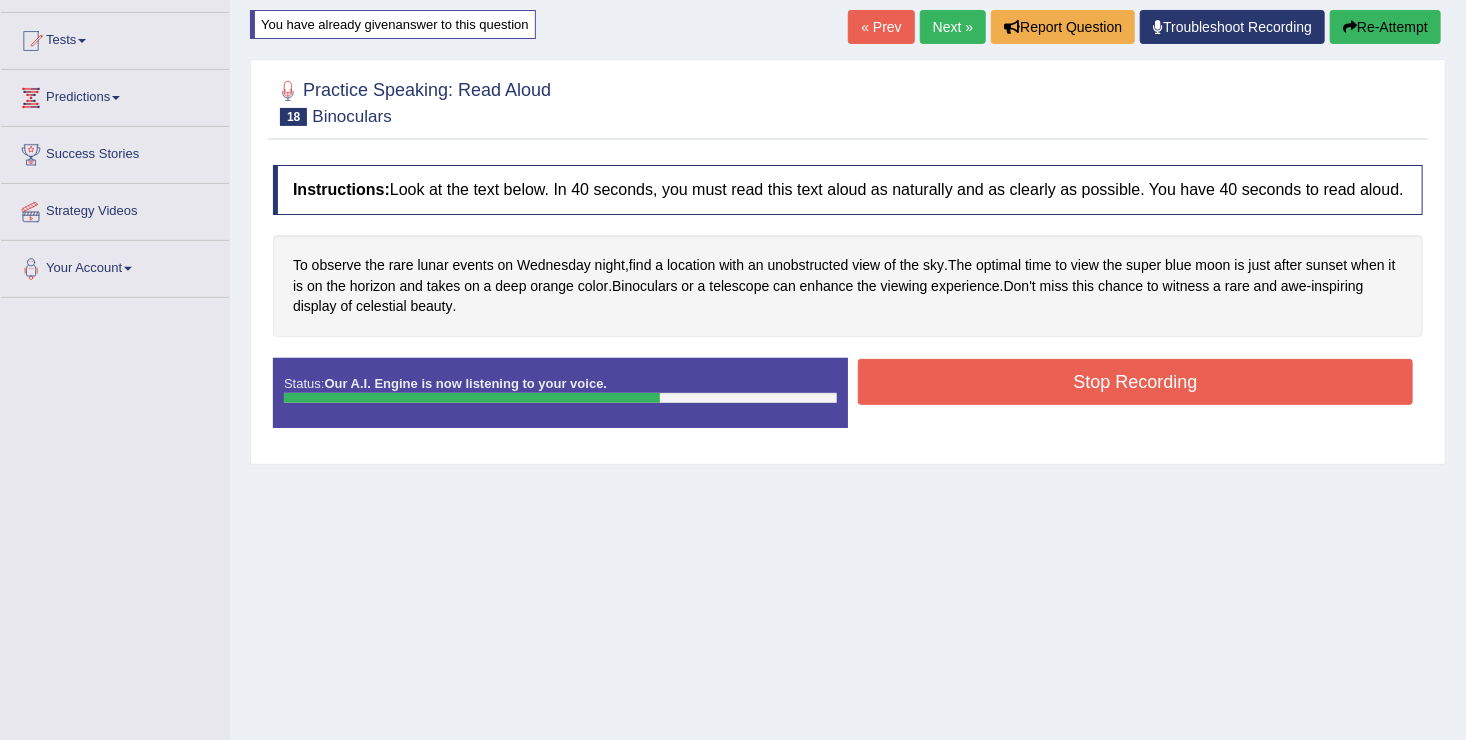 click on "Stop Recording" at bounding box center [1135, 382] 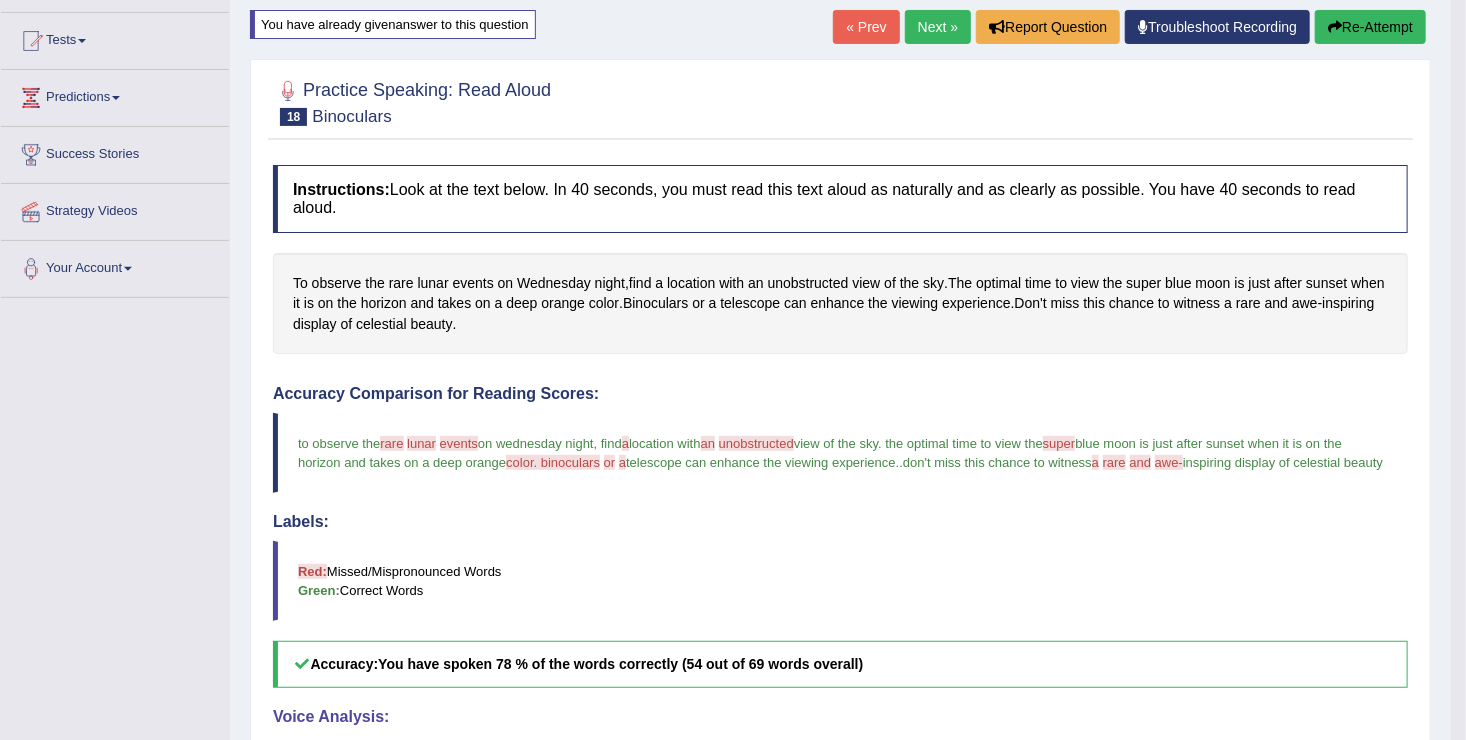 scroll, scrollTop: 200, scrollLeft: 0, axis: vertical 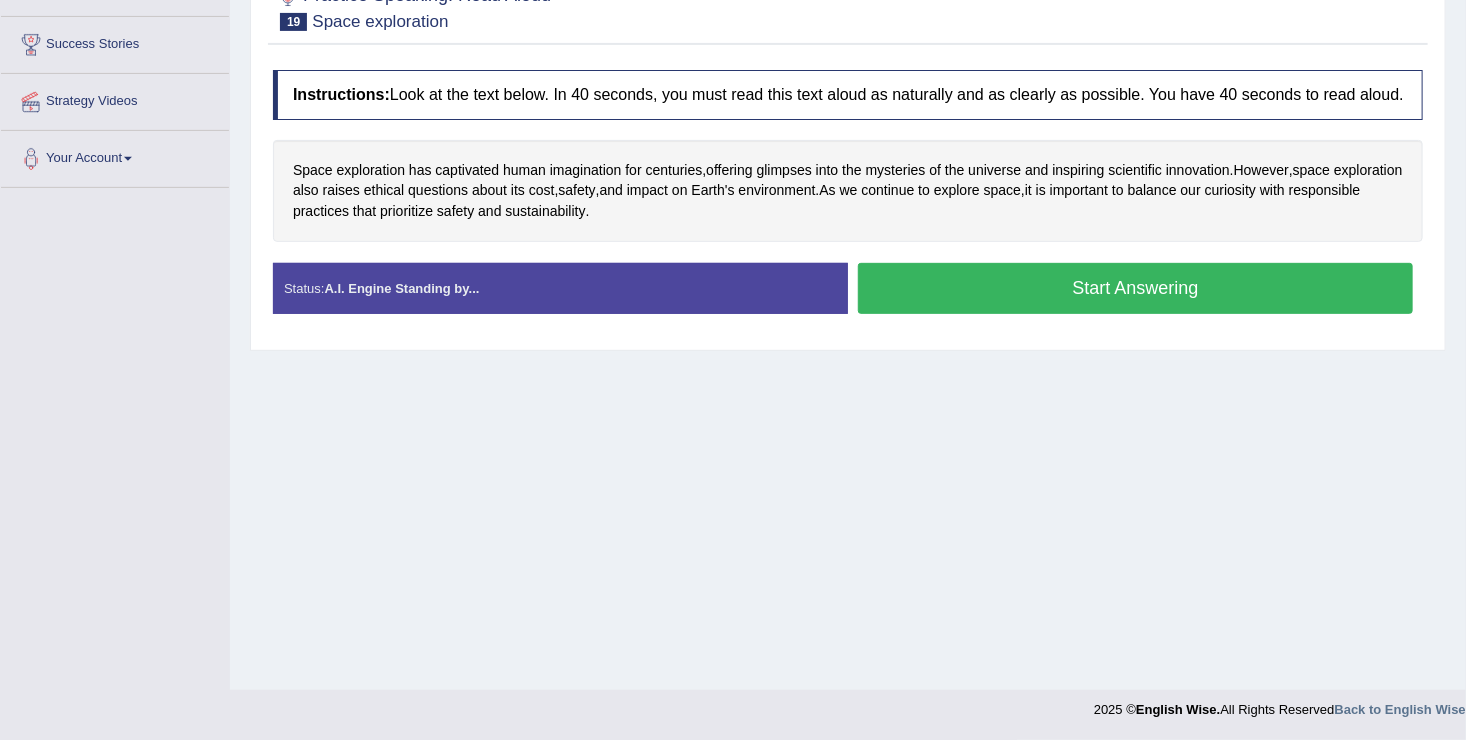 click on "Start Answering" at bounding box center [1135, 288] 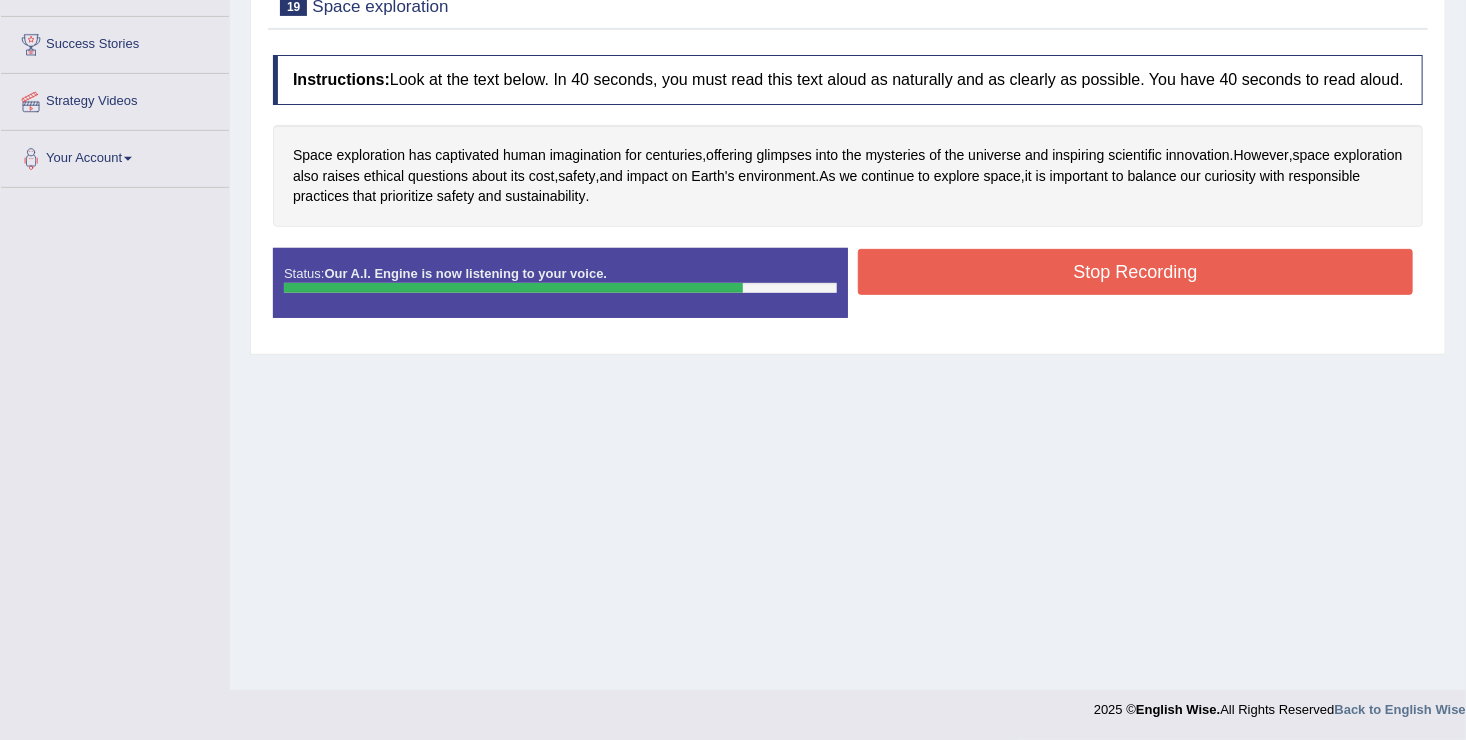 click on "Stop Recording" at bounding box center [1135, 272] 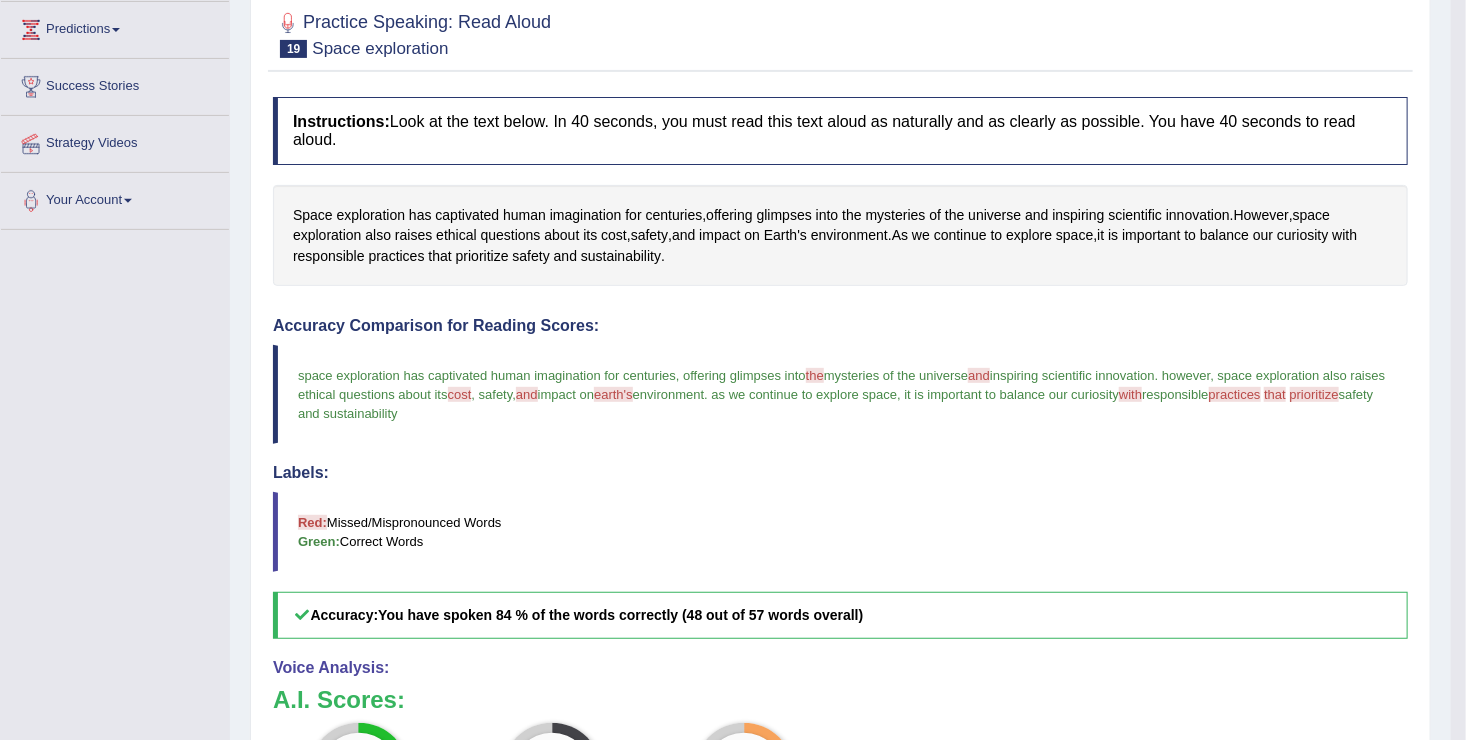 scroll, scrollTop: 210, scrollLeft: 0, axis: vertical 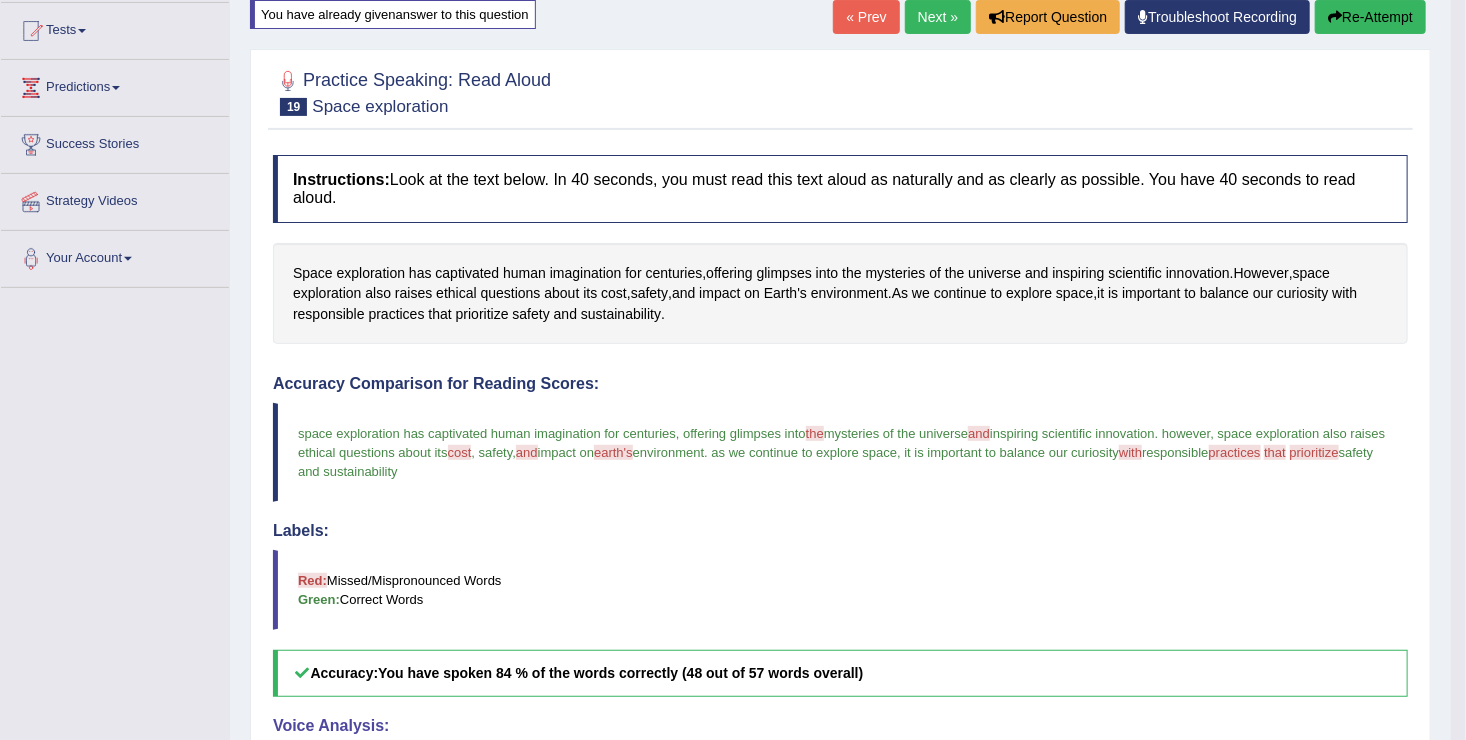 click on "Next »" at bounding box center [938, 17] 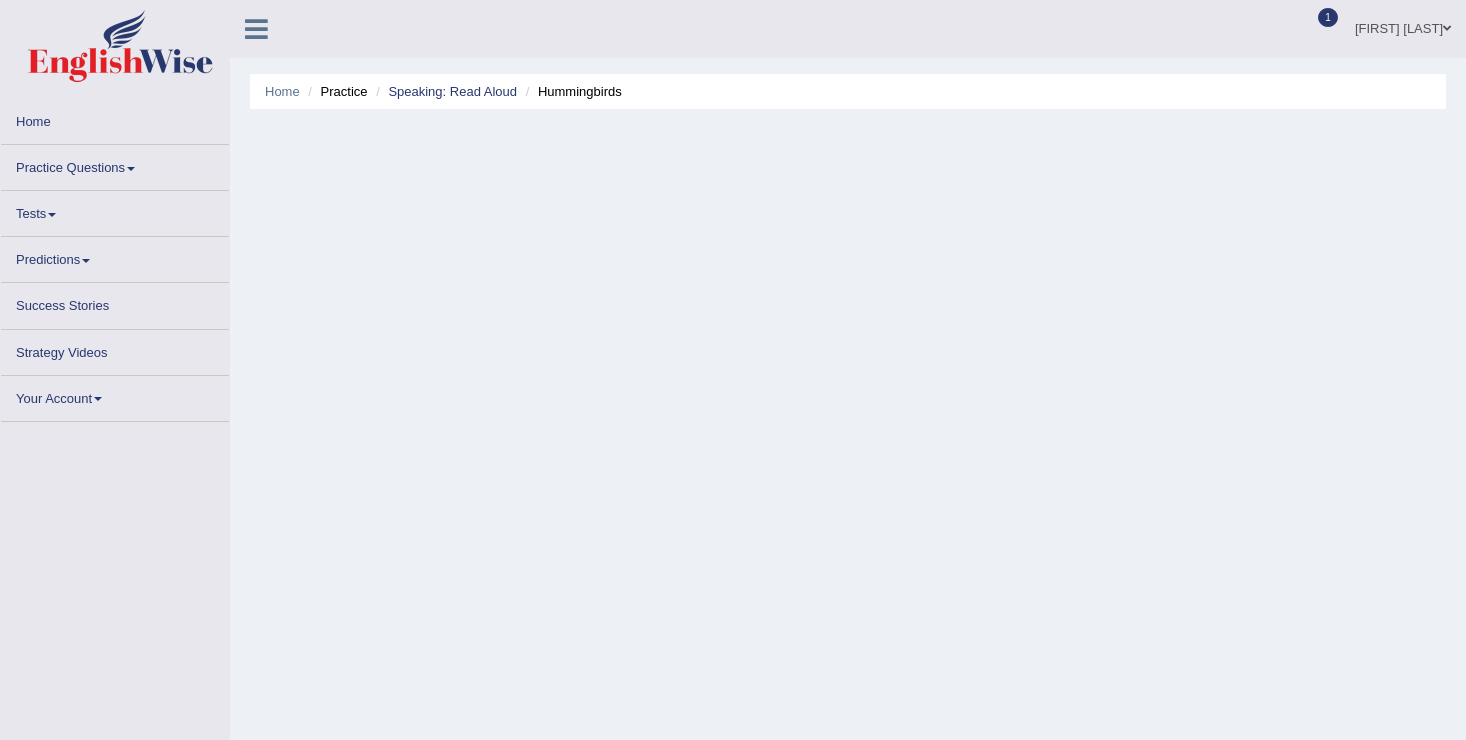 scroll, scrollTop: 0, scrollLeft: 0, axis: both 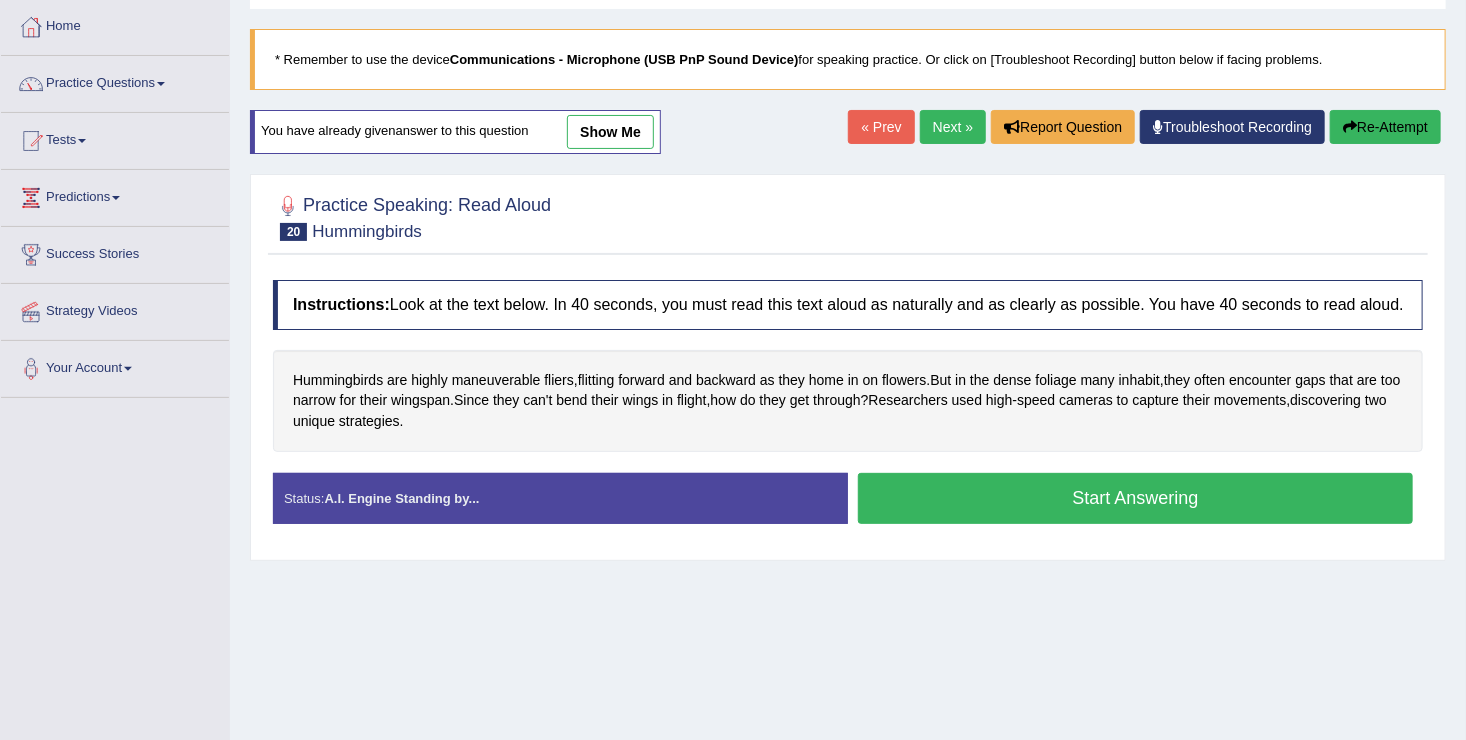 click on "Start Answering" at bounding box center [1135, 498] 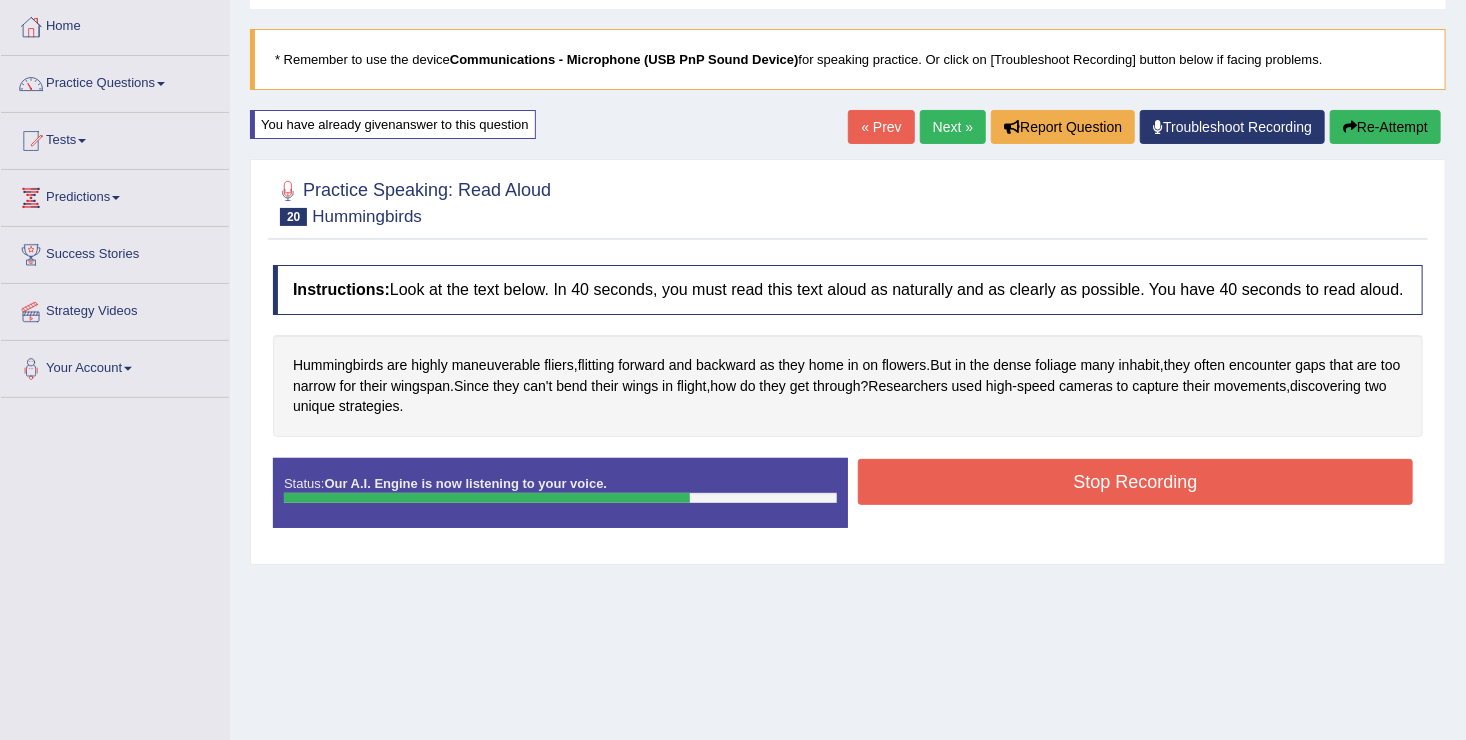 click on "Stop Recording" at bounding box center [1135, 482] 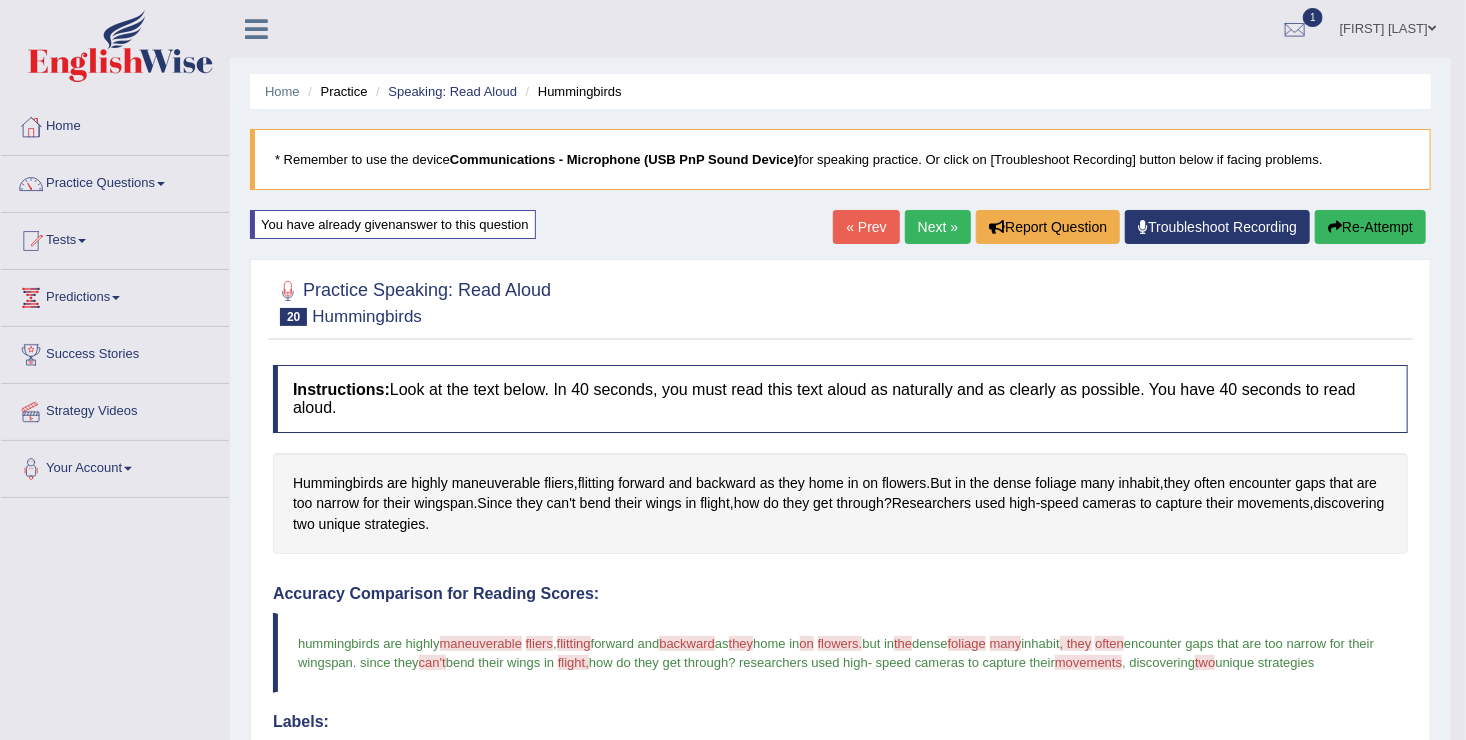 scroll, scrollTop: 0, scrollLeft: 0, axis: both 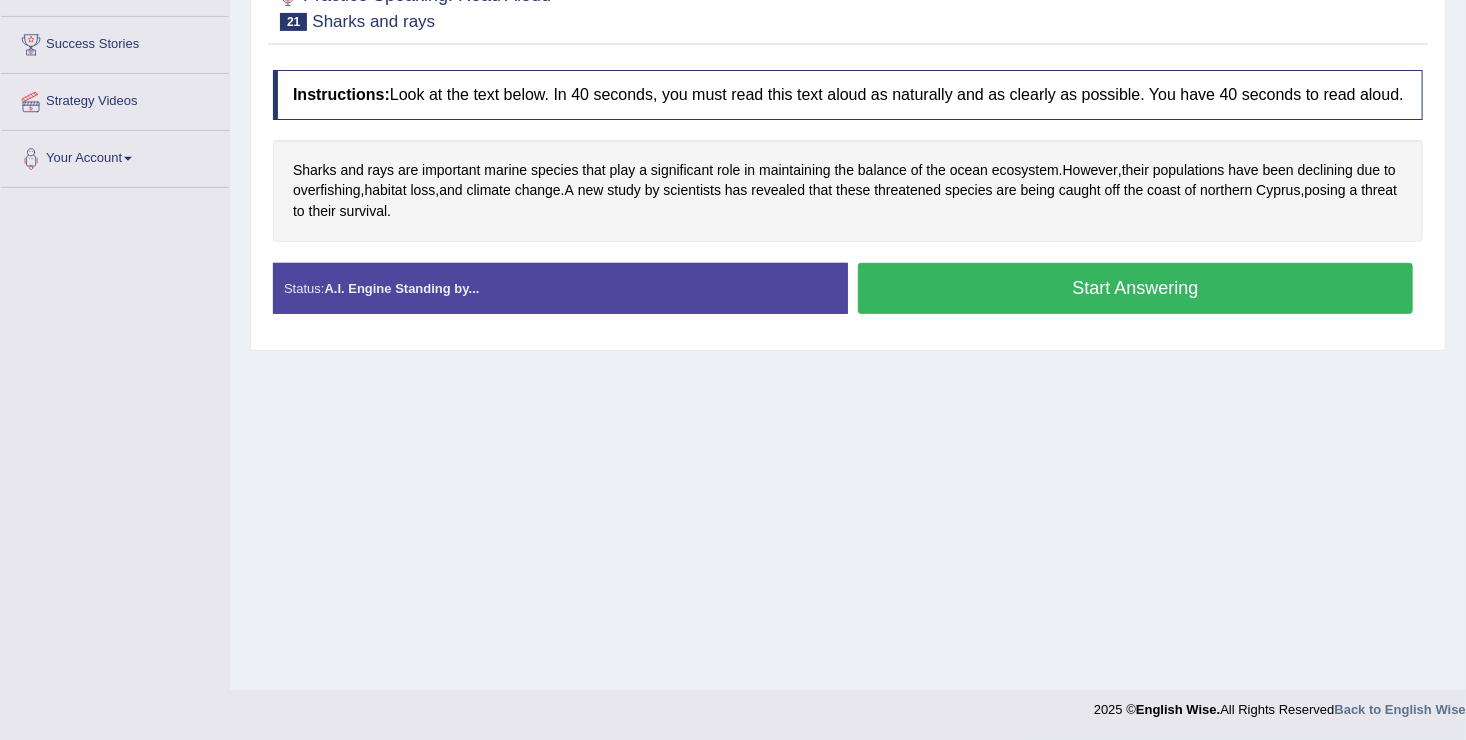click on "Start Answering" at bounding box center [1135, 288] 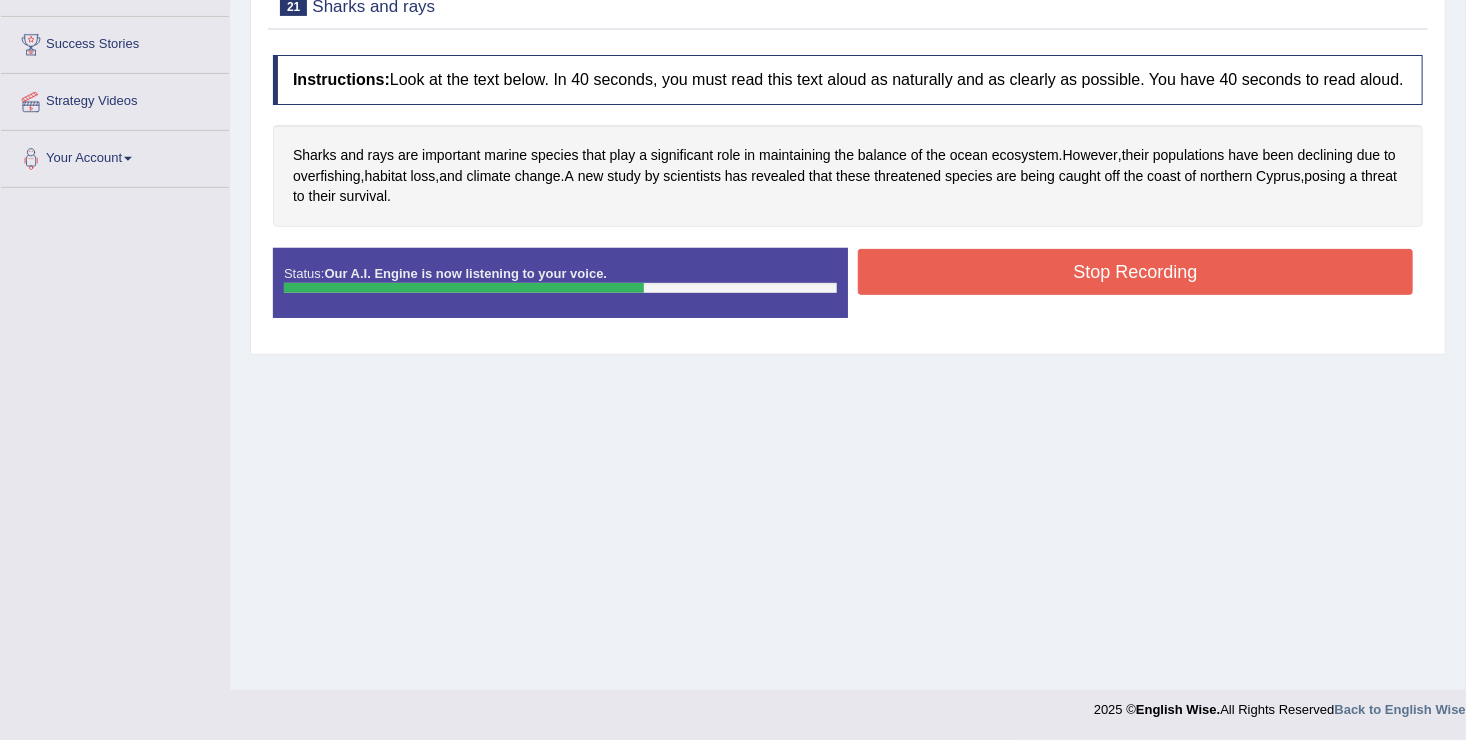 click on "Stop Recording" at bounding box center (1135, 272) 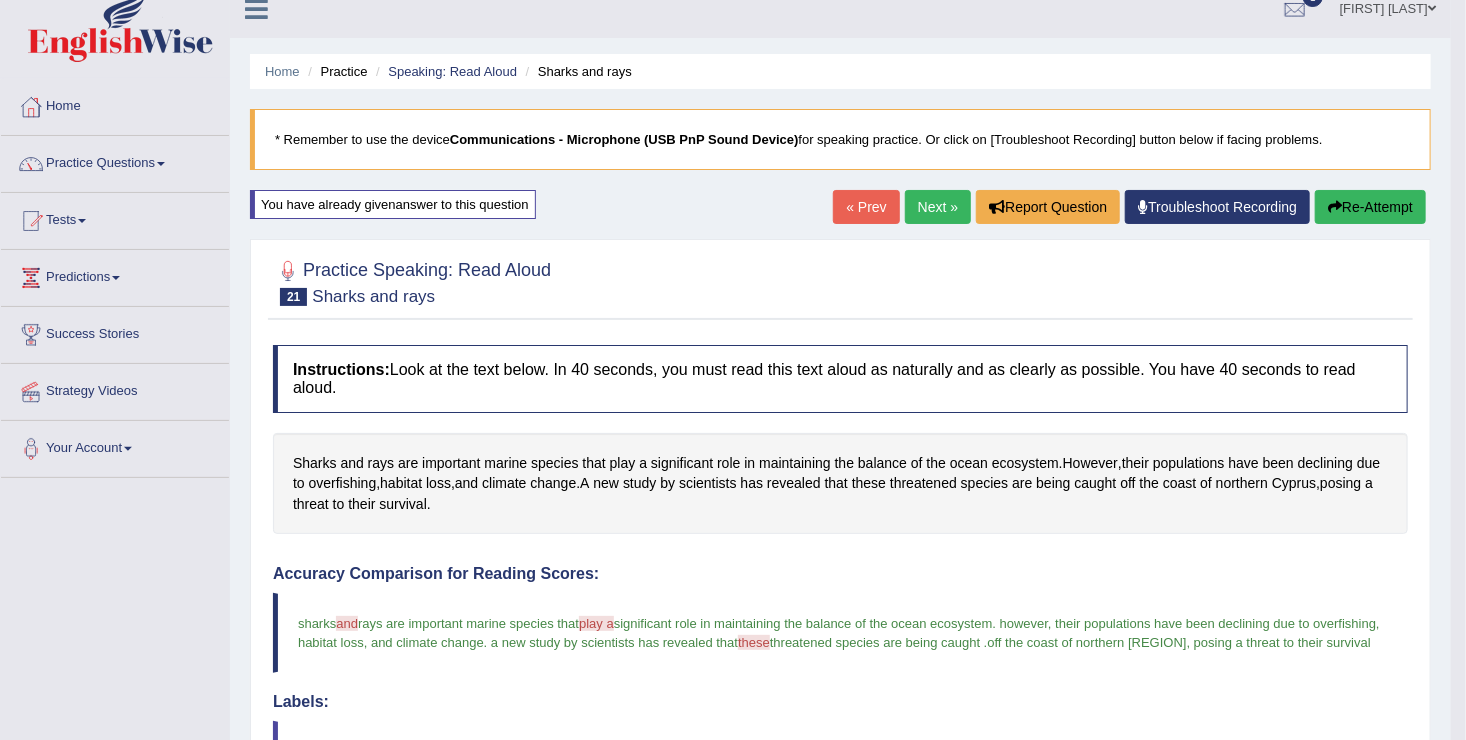 scroll, scrollTop: 0, scrollLeft: 0, axis: both 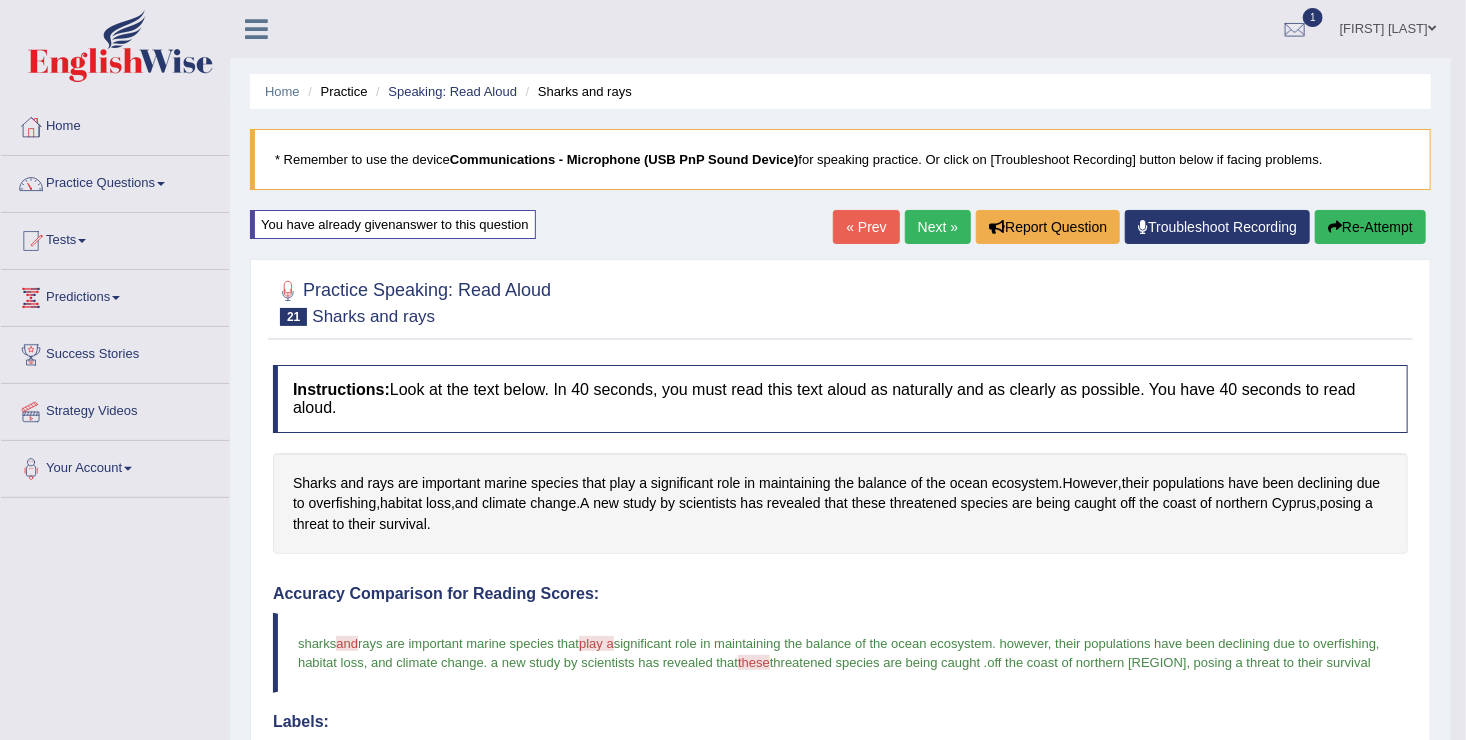 click on "Next »" at bounding box center (938, 227) 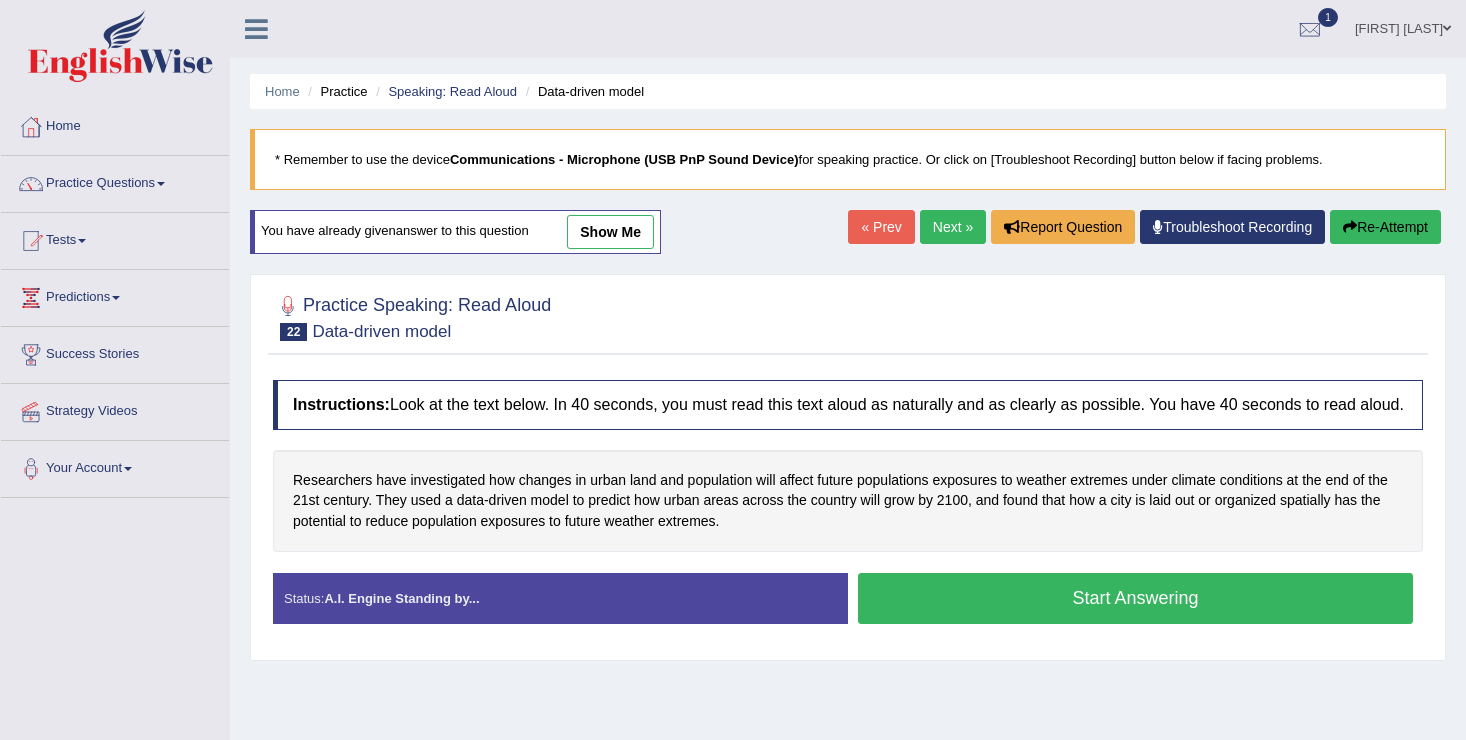 scroll, scrollTop: 0, scrollLeft: 0, axis: both 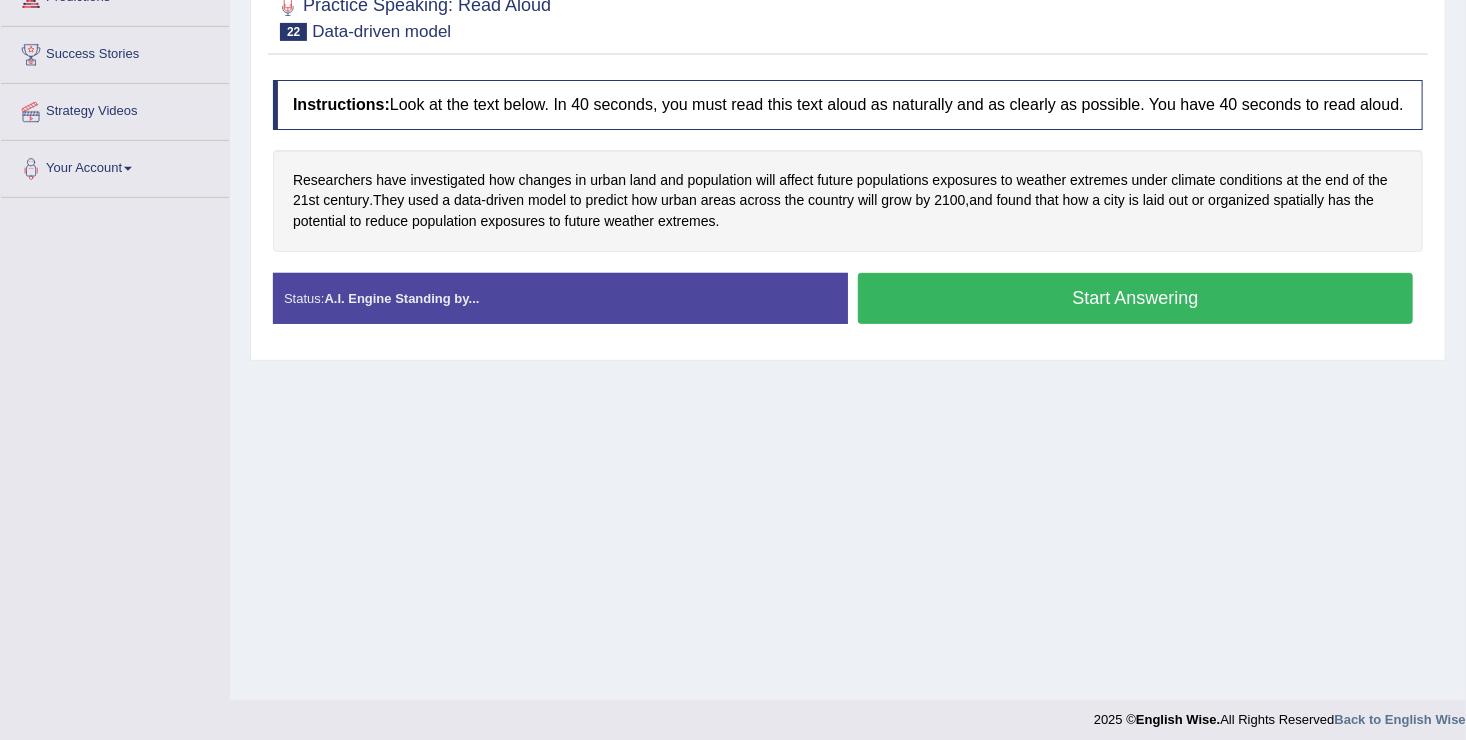 click on "Start Answering" at bounding box center [1135, 298] 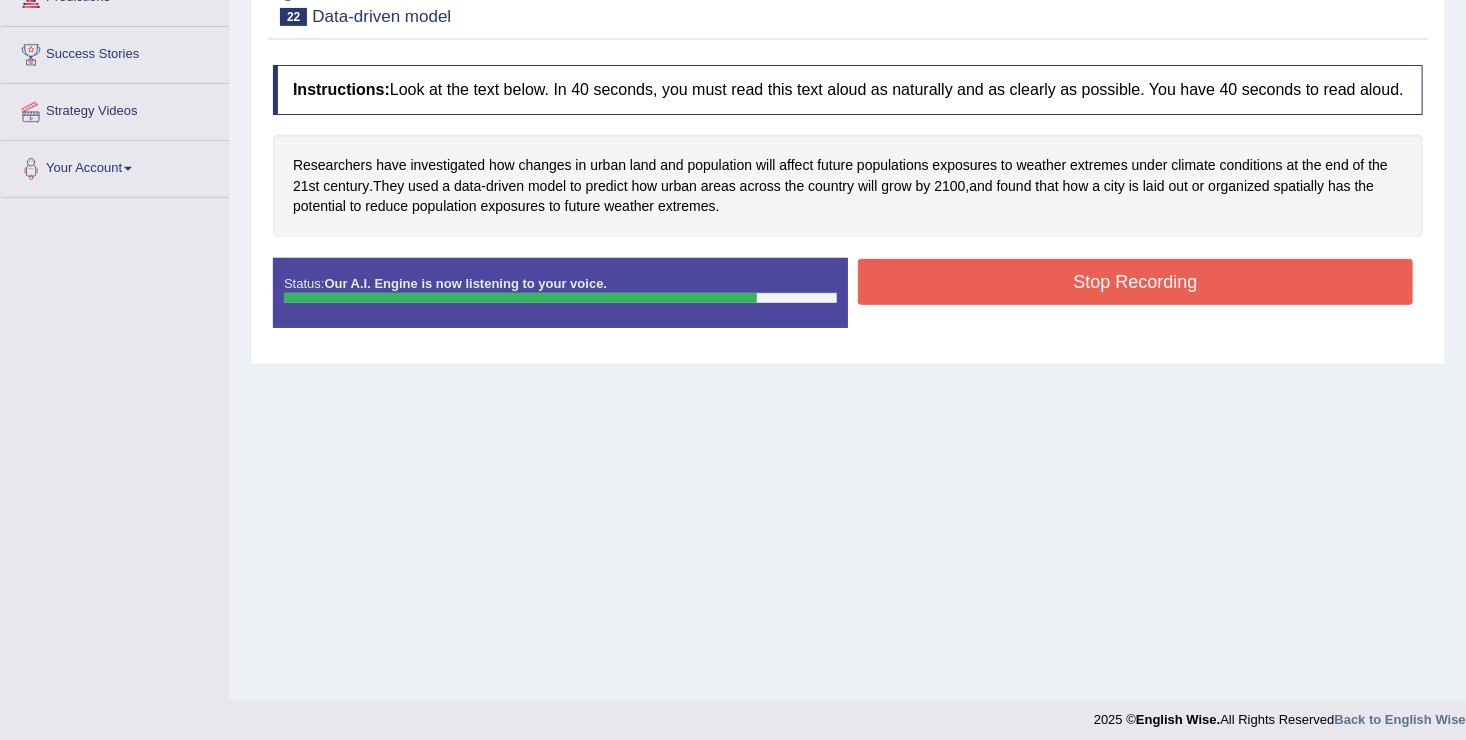 click on "Stop Recording" at bounding box center [1135, 282] 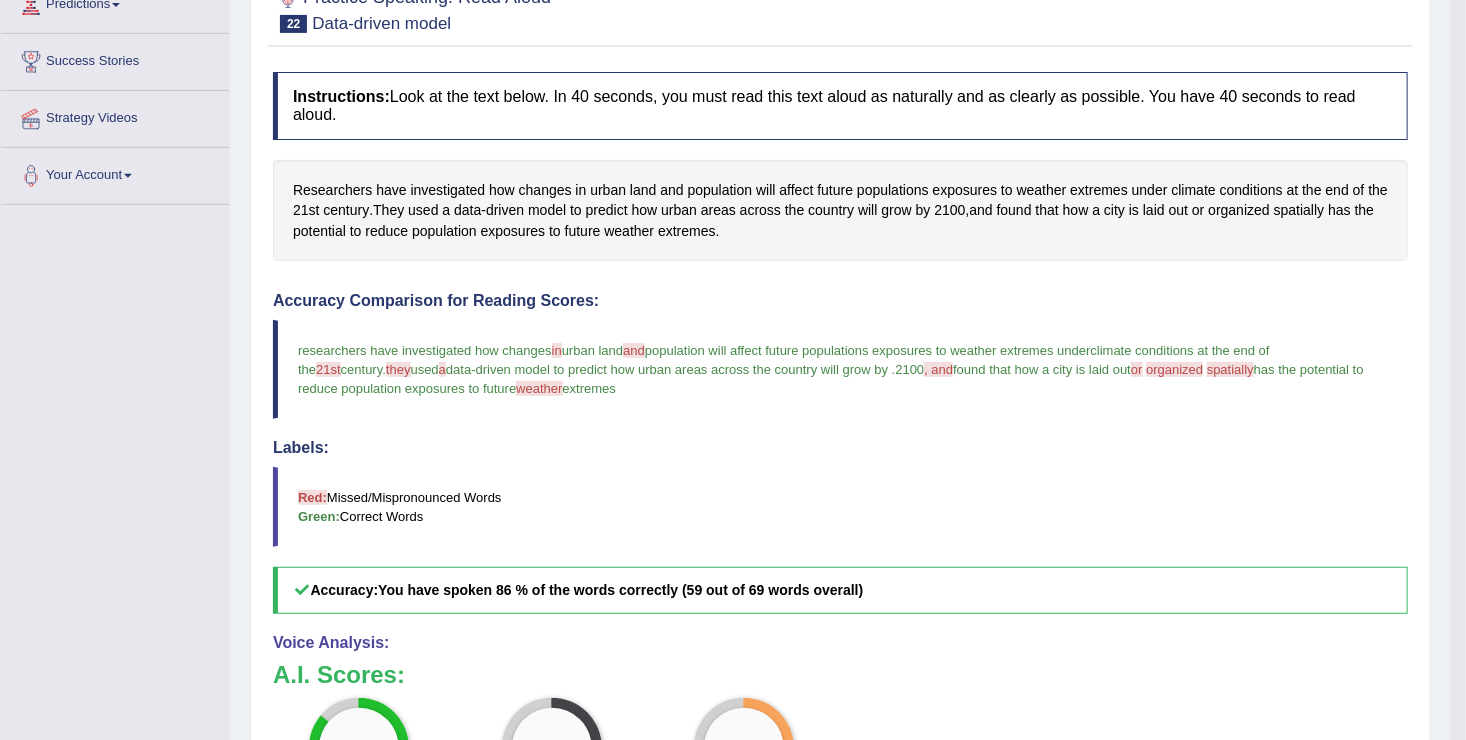 scroll, scrollTop: 200, scrollLeft: 0, axis: vertical 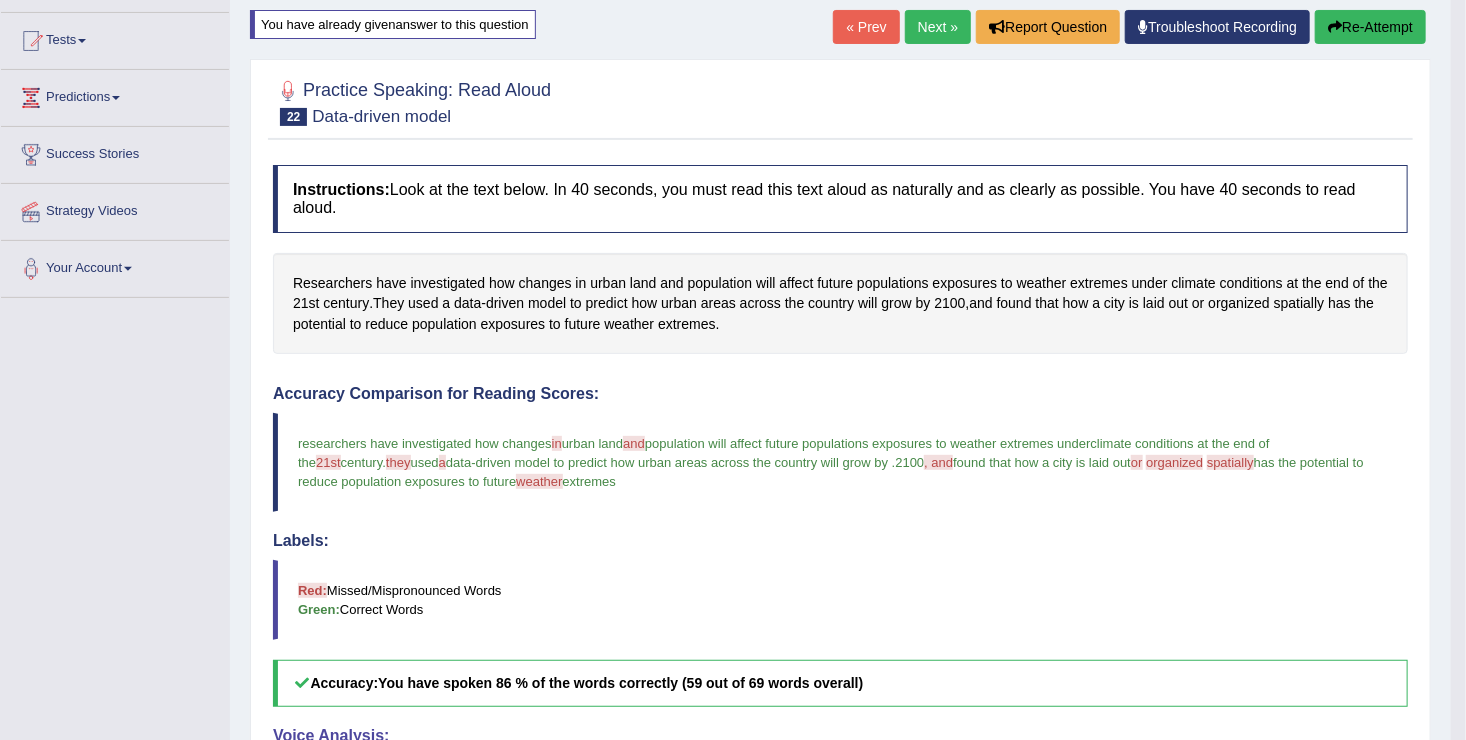 click on "Next »" at bounding box center (938, 27) 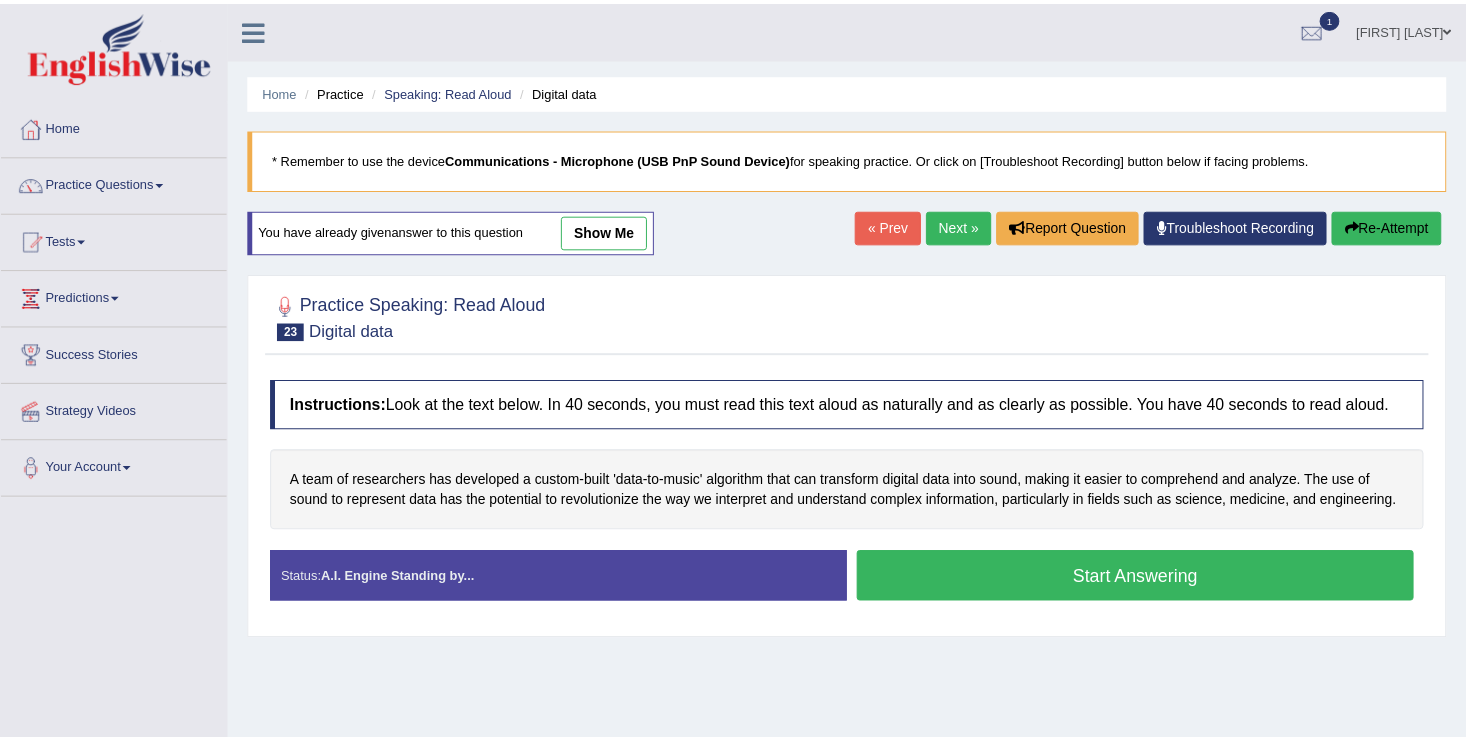 scroll, scrollTop: 0, scrollLeft: 0, axis: both 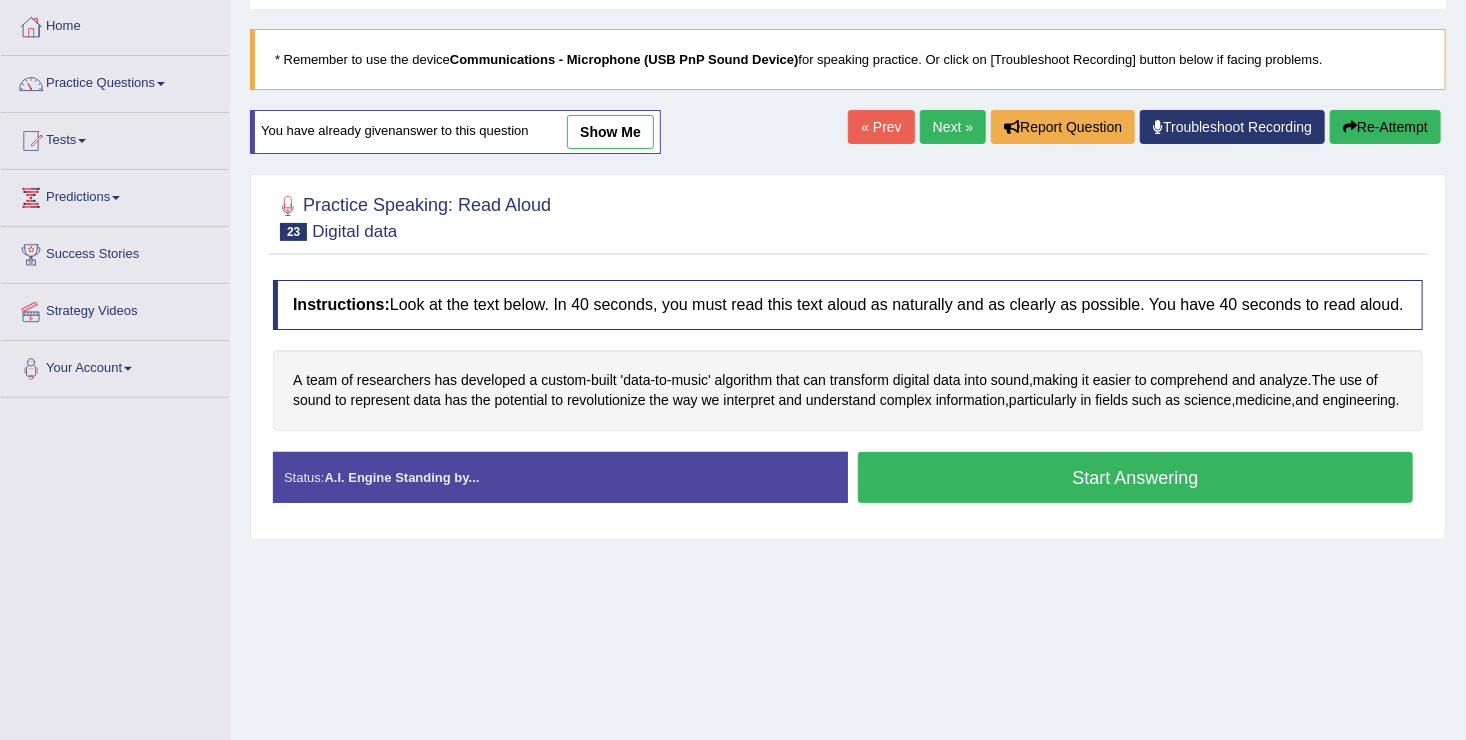 drag, startPoint x: 994, startPoint y: 504, endPoint x: 872, endPoint y: 559, distance: 133.82451 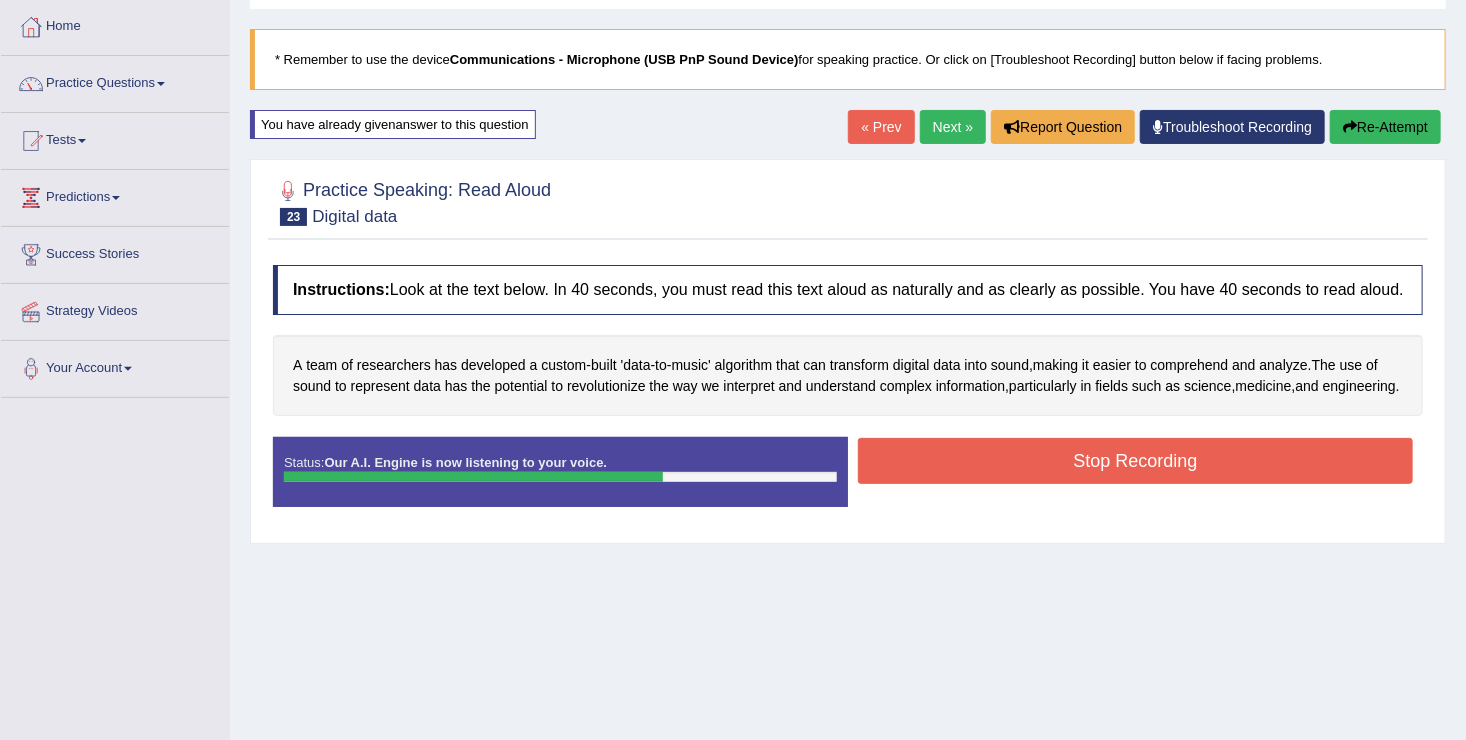 drag, startPoint x: 1011, startPoint y: 580, endPoint x: 1113, endPoint y: 527, distance: 114.947815 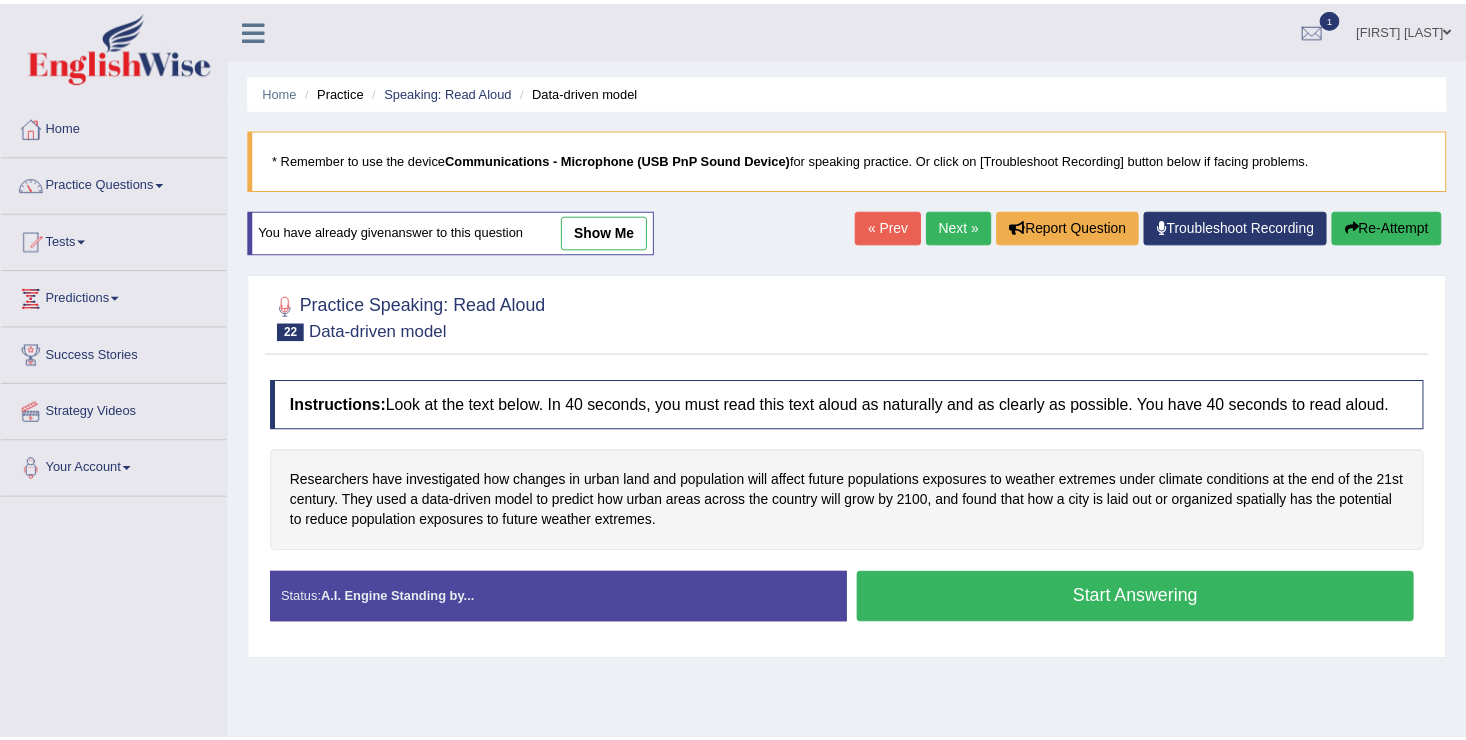 scroll, scrollTop: 200, scrollLeft: 0, axis: vertical 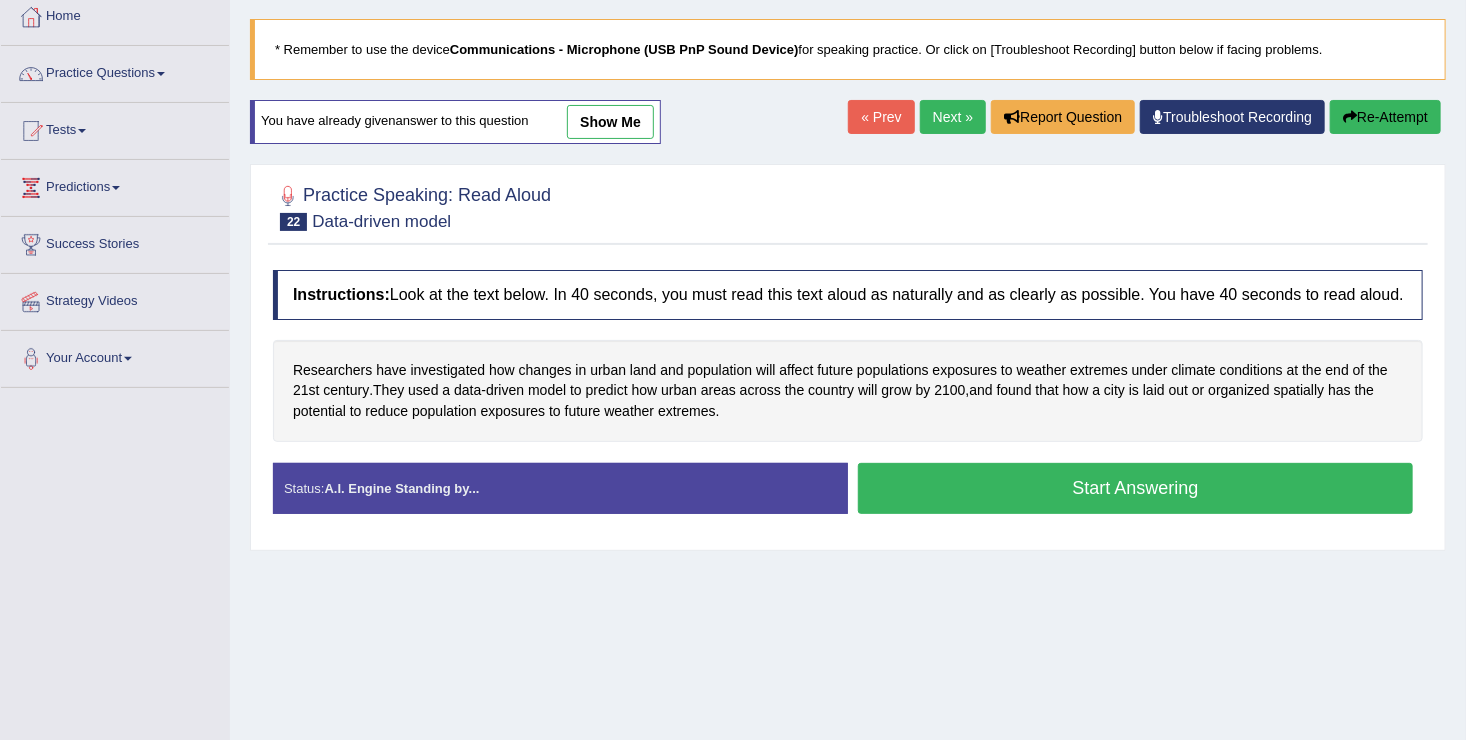 click on "Start Answering" at bounding box center [1135, 488] 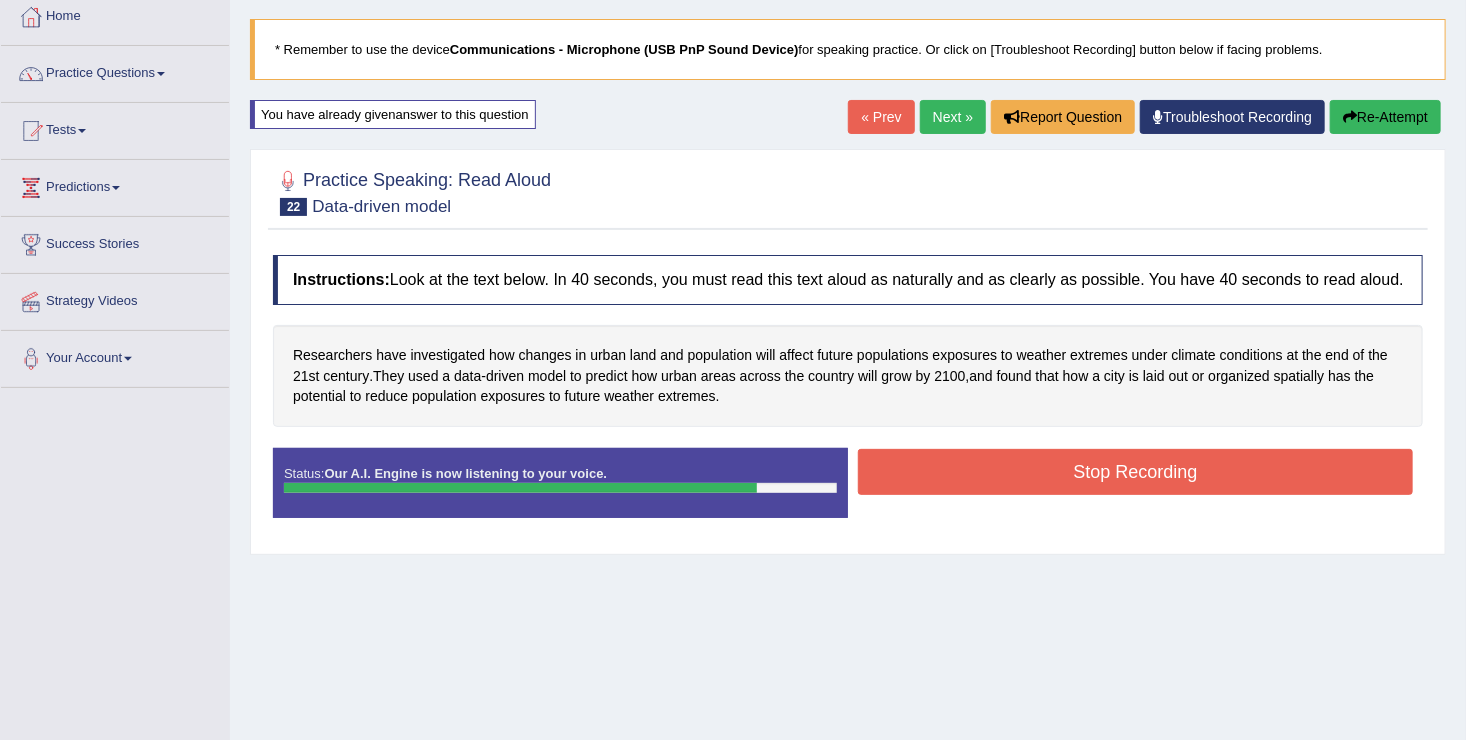 click on "Stop Recording" at bounding box center [1135, 472] 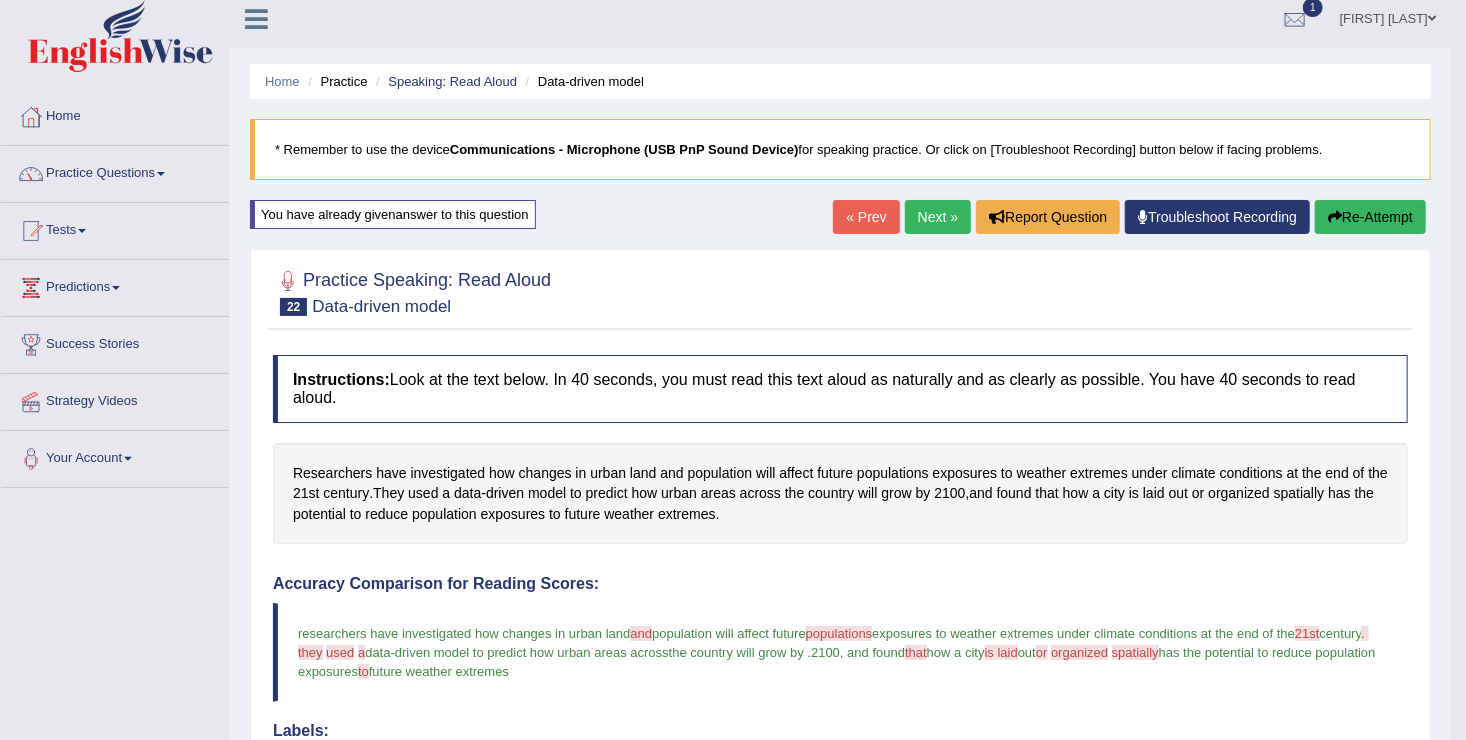 scroll, scrollTop: 0, scrollLeft: 0, axis: both 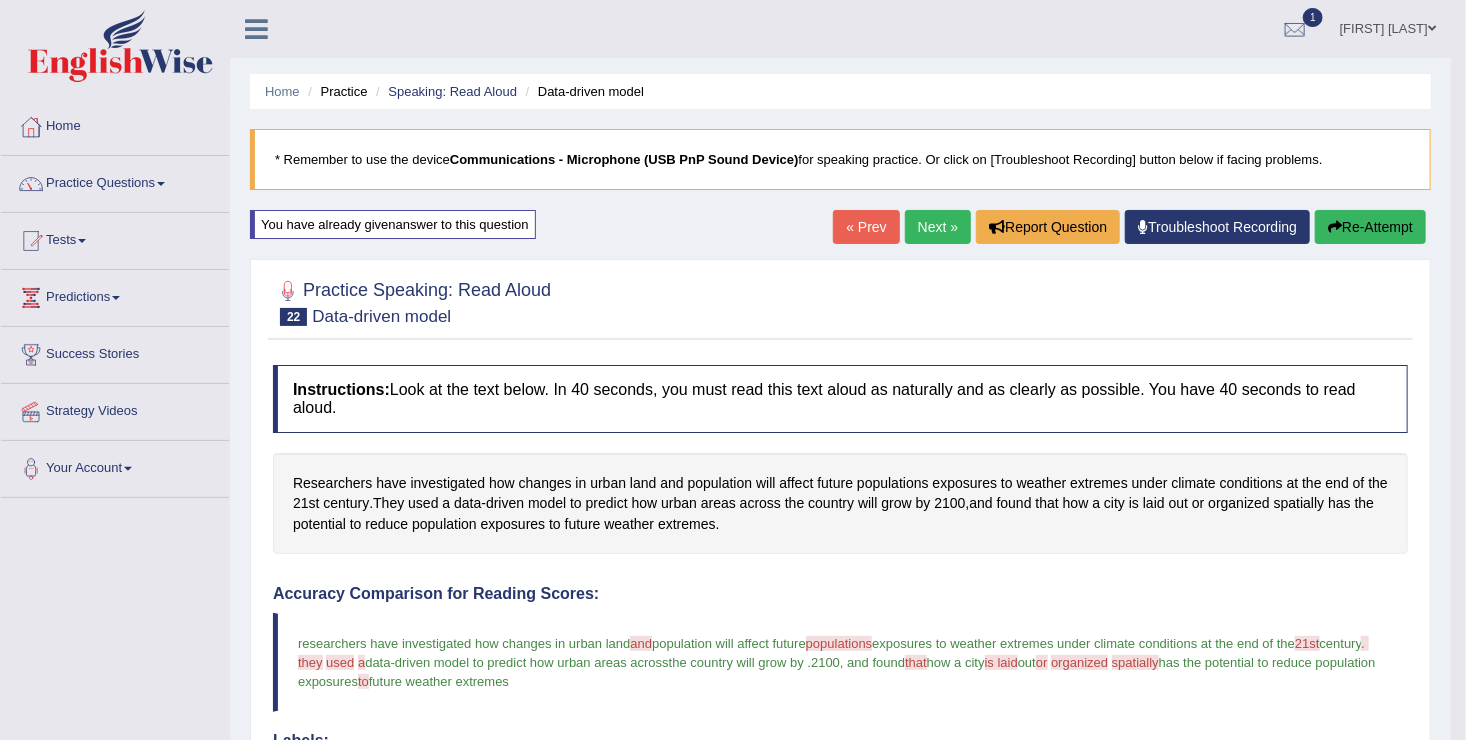 click on "Next »" at bounding box center [938, 227] 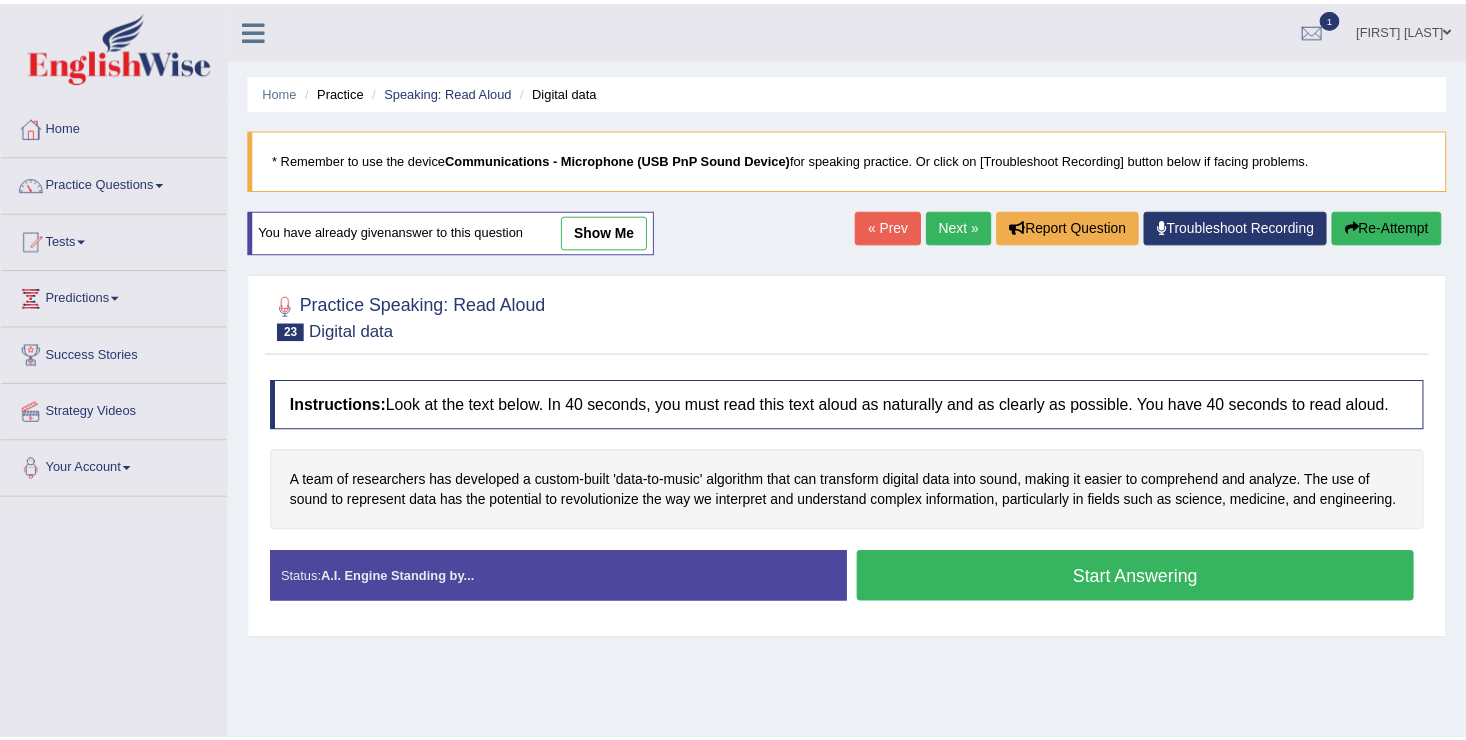 scroll, scrollTop: 0, scrollLeft: 0, axis: both 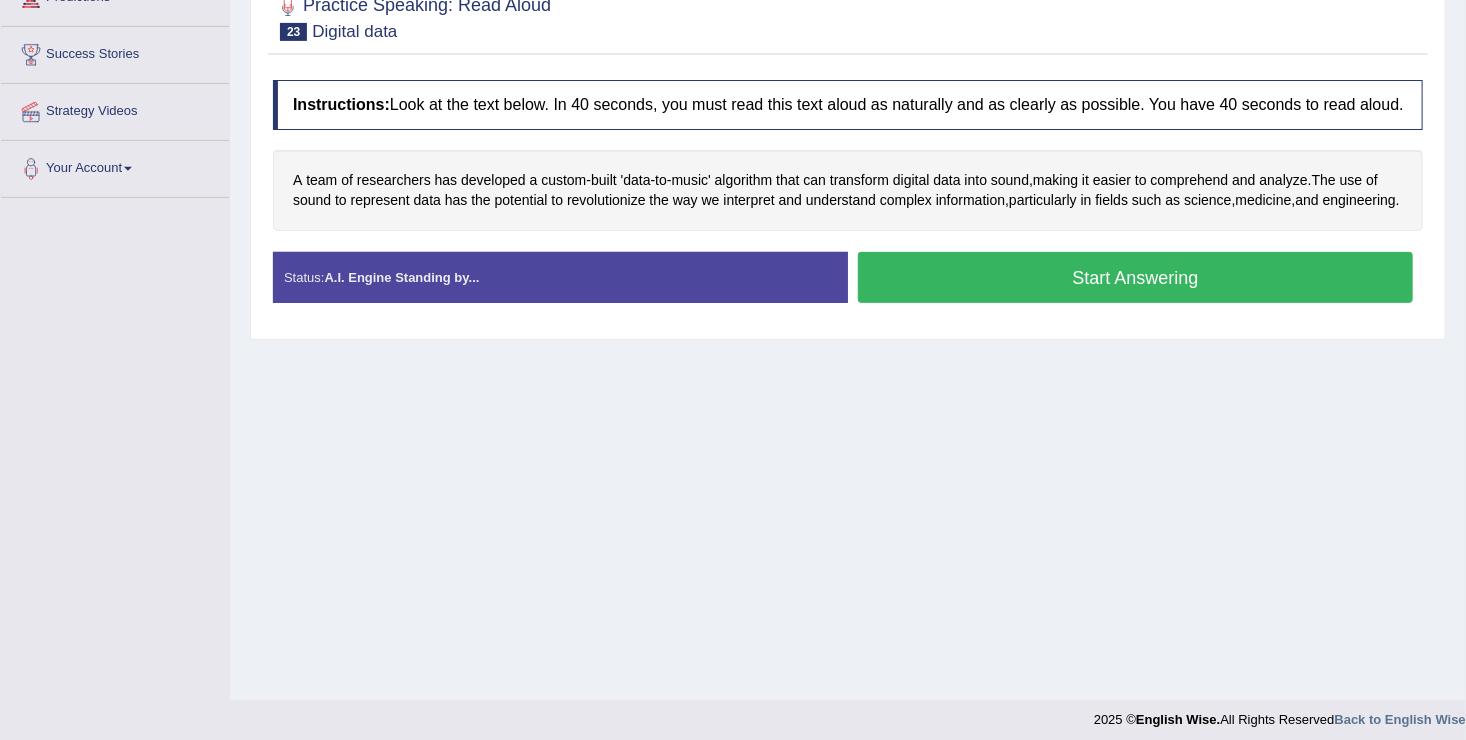 click on "Start Answering" at bounding box center [1135, 277] 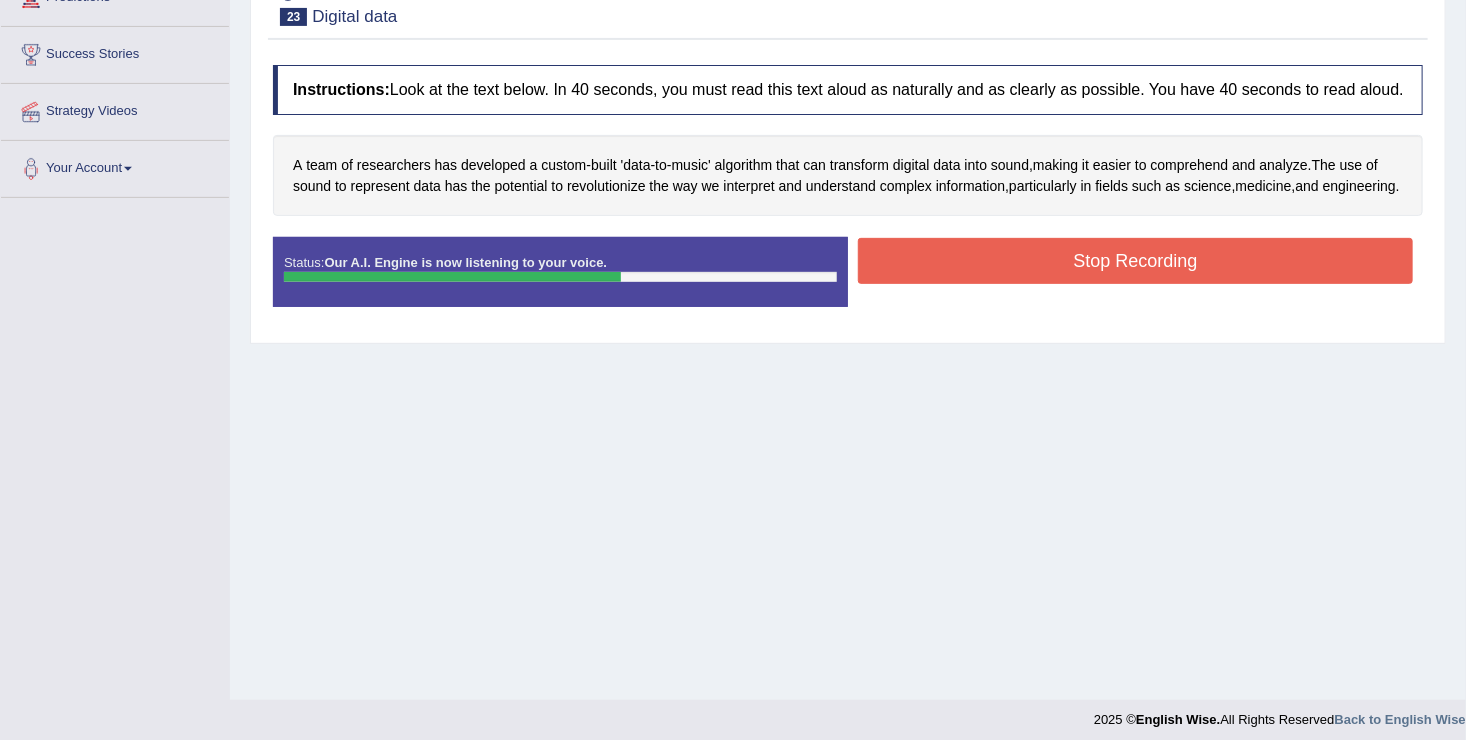 click on "Stop Recording" at bounding box center [1135, 261] 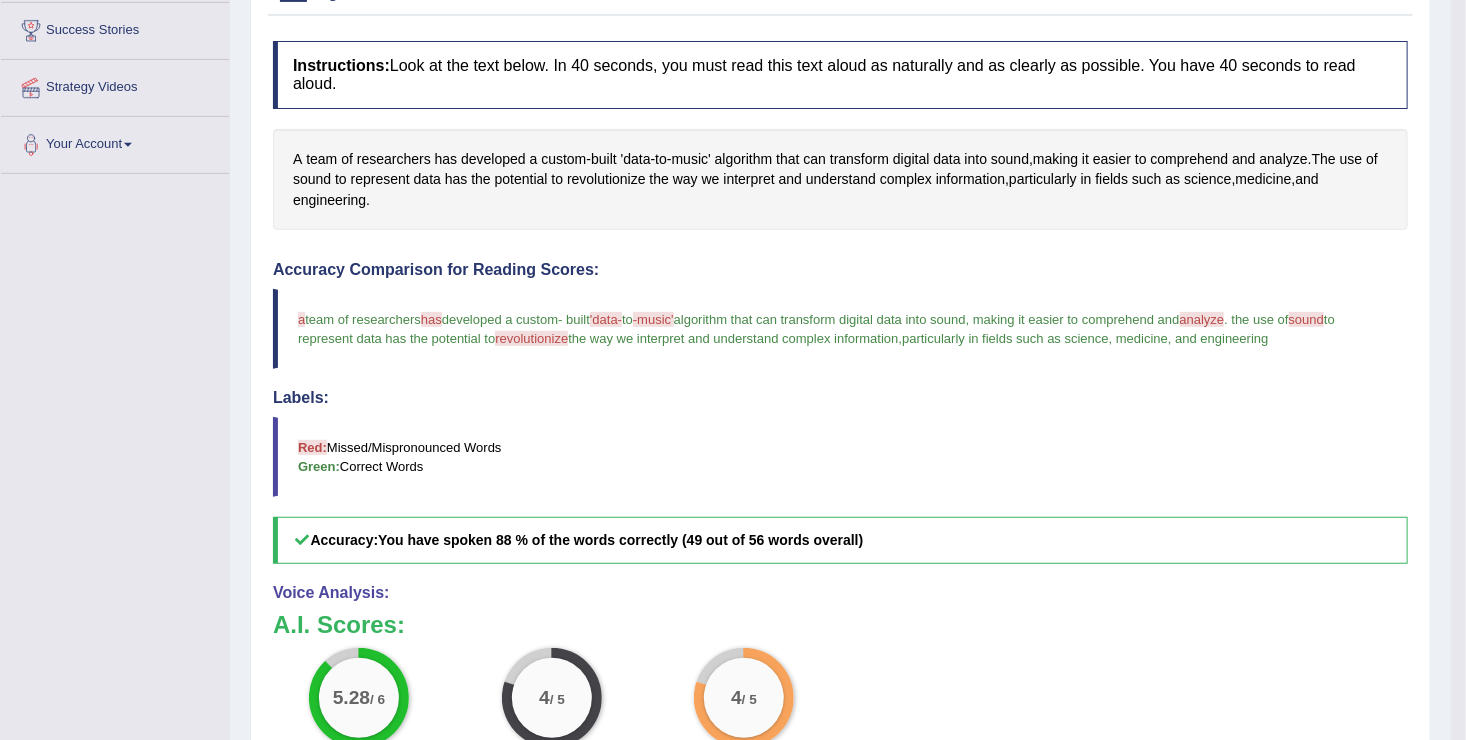 scroll, scrollTop: 100, scrollLeft: 0, axis: vertical 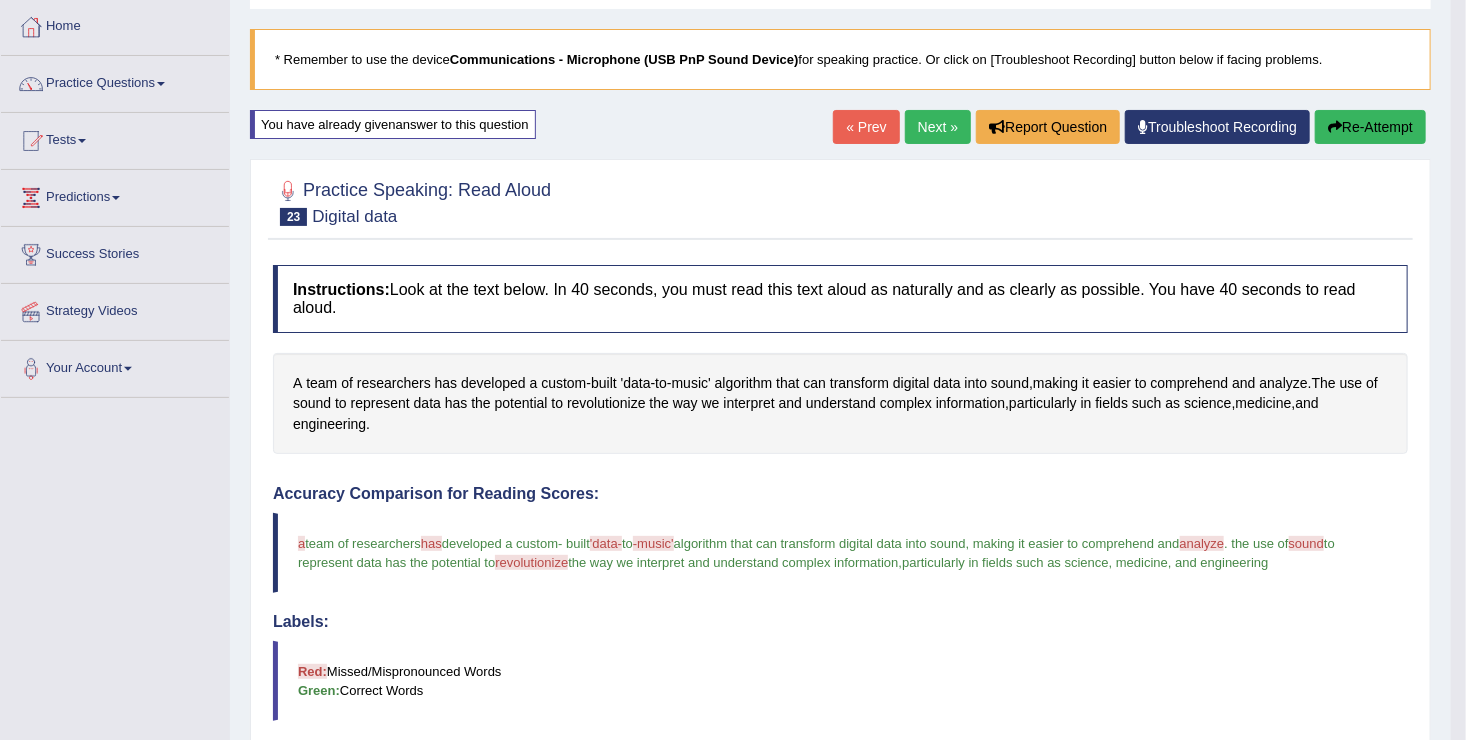 click on "Next »" at bounding box center (938, 127) 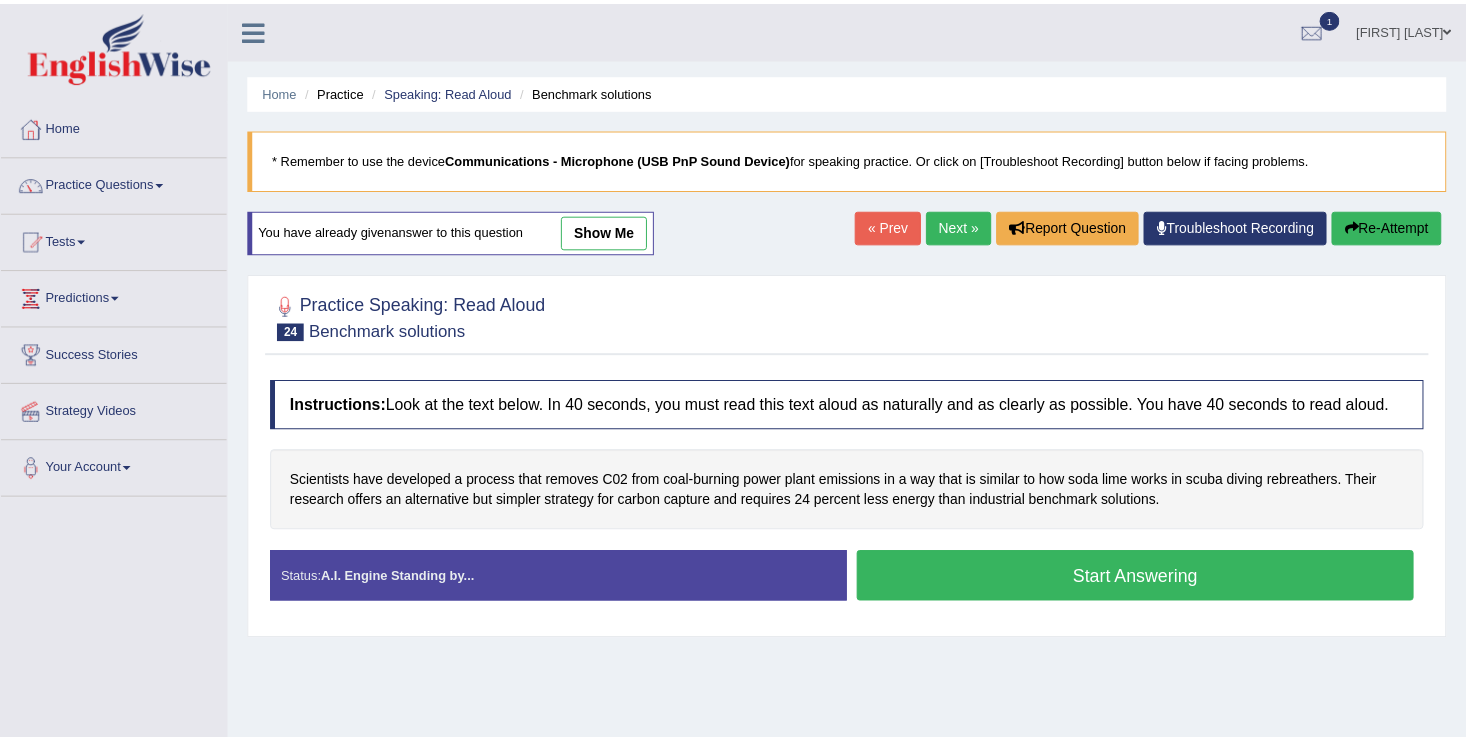 scroll, scrollTop: 0, scrollLeft: 0, axis: both 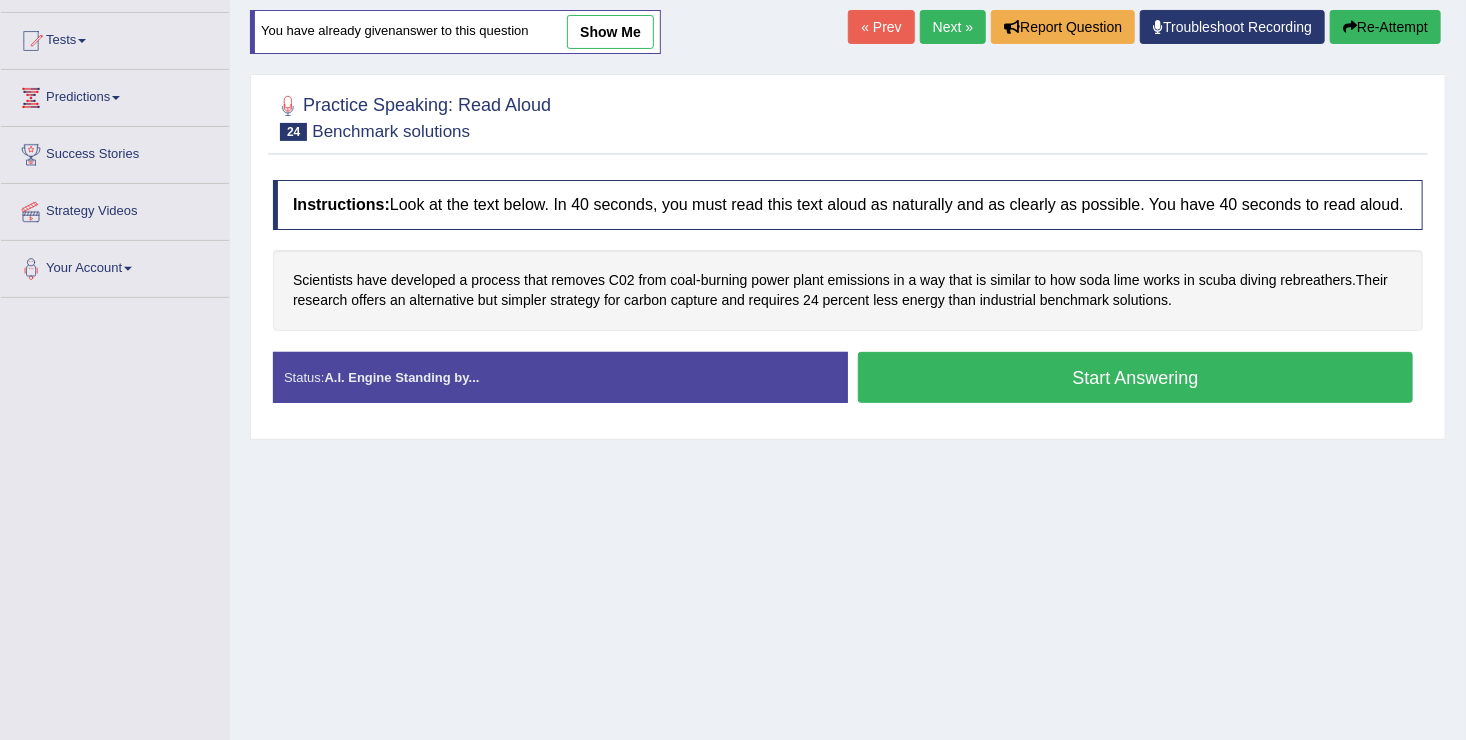 click on "Start Answering" at bounding box center (1135, 377) 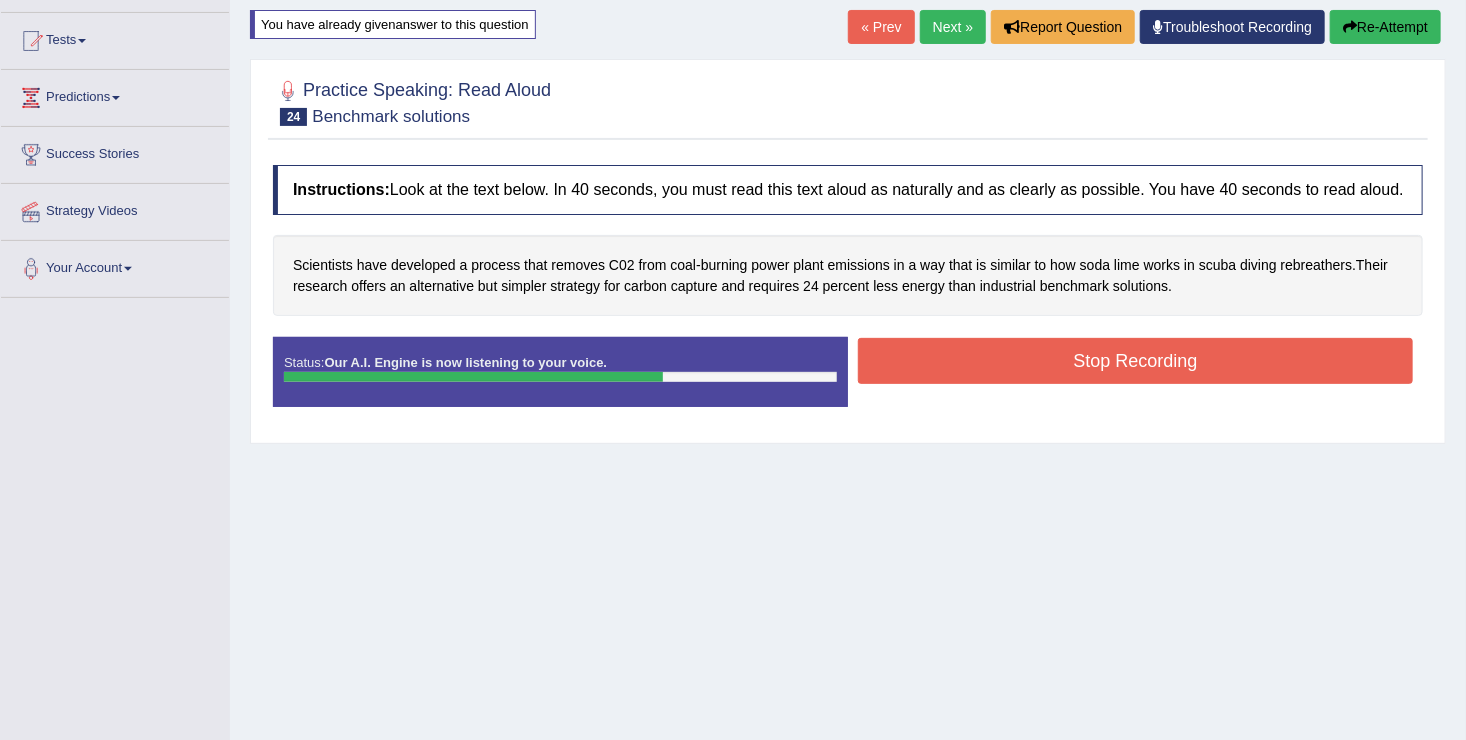 click on "Stop Recording" at bounding box center [1135, 361] 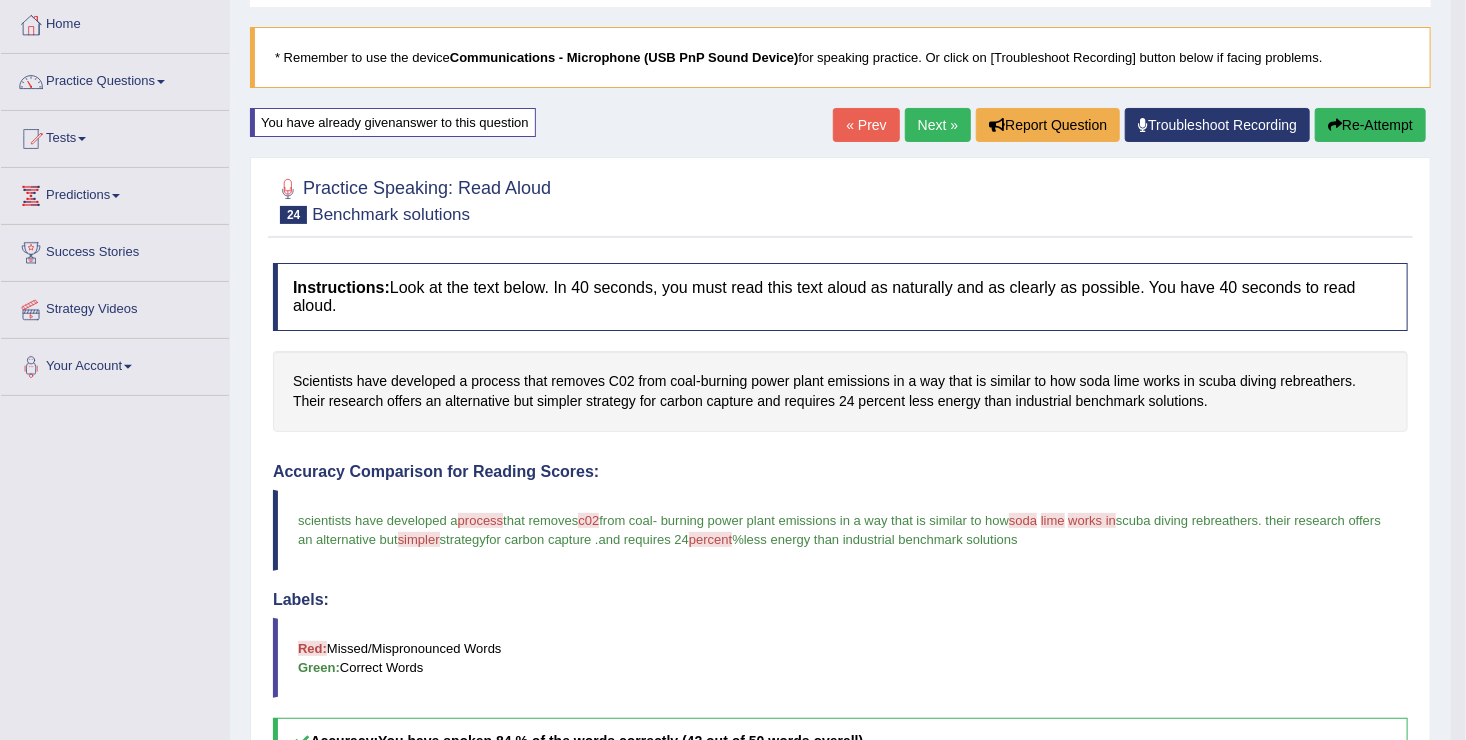 scroll, scrollTop: 0, scrollLeft: 0, axis: both 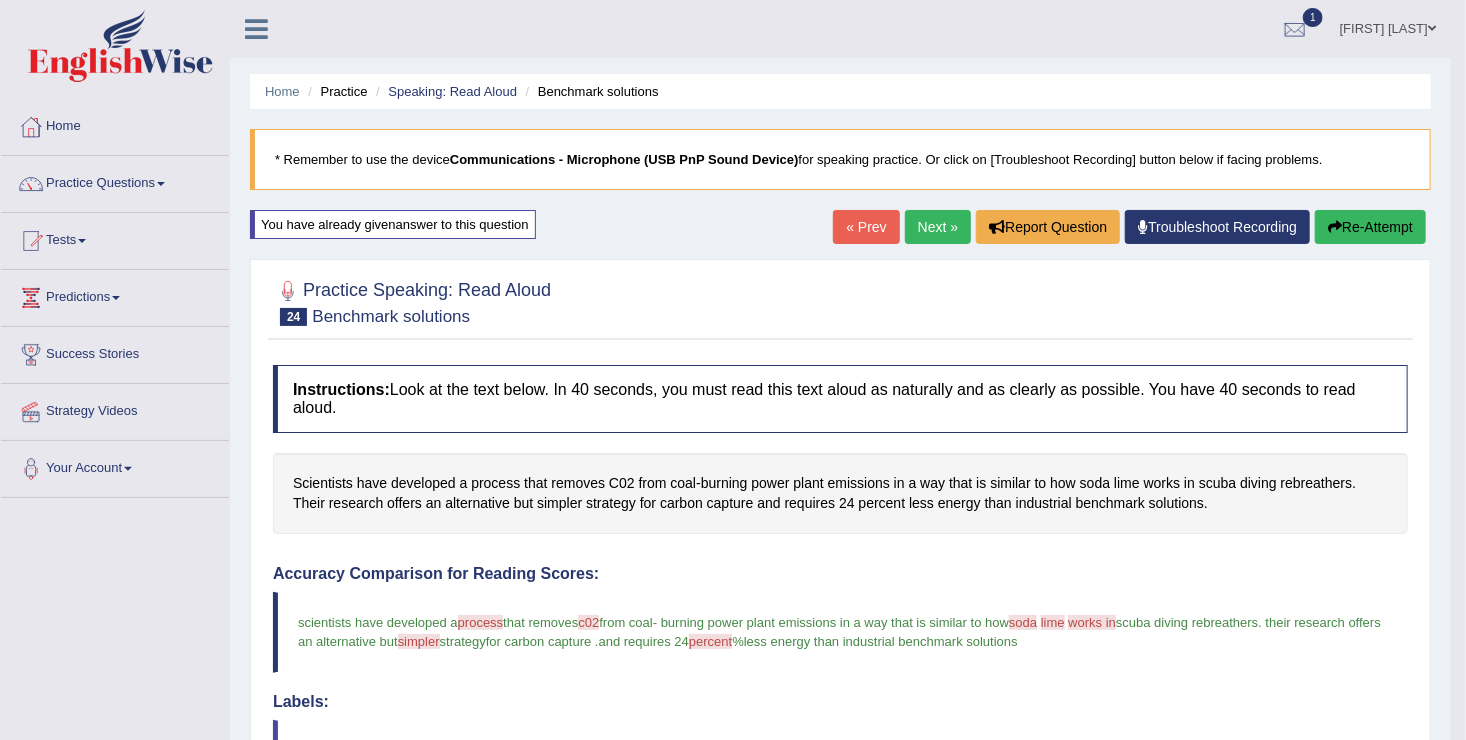 click on "Next »" at bounding box center (938, 227) 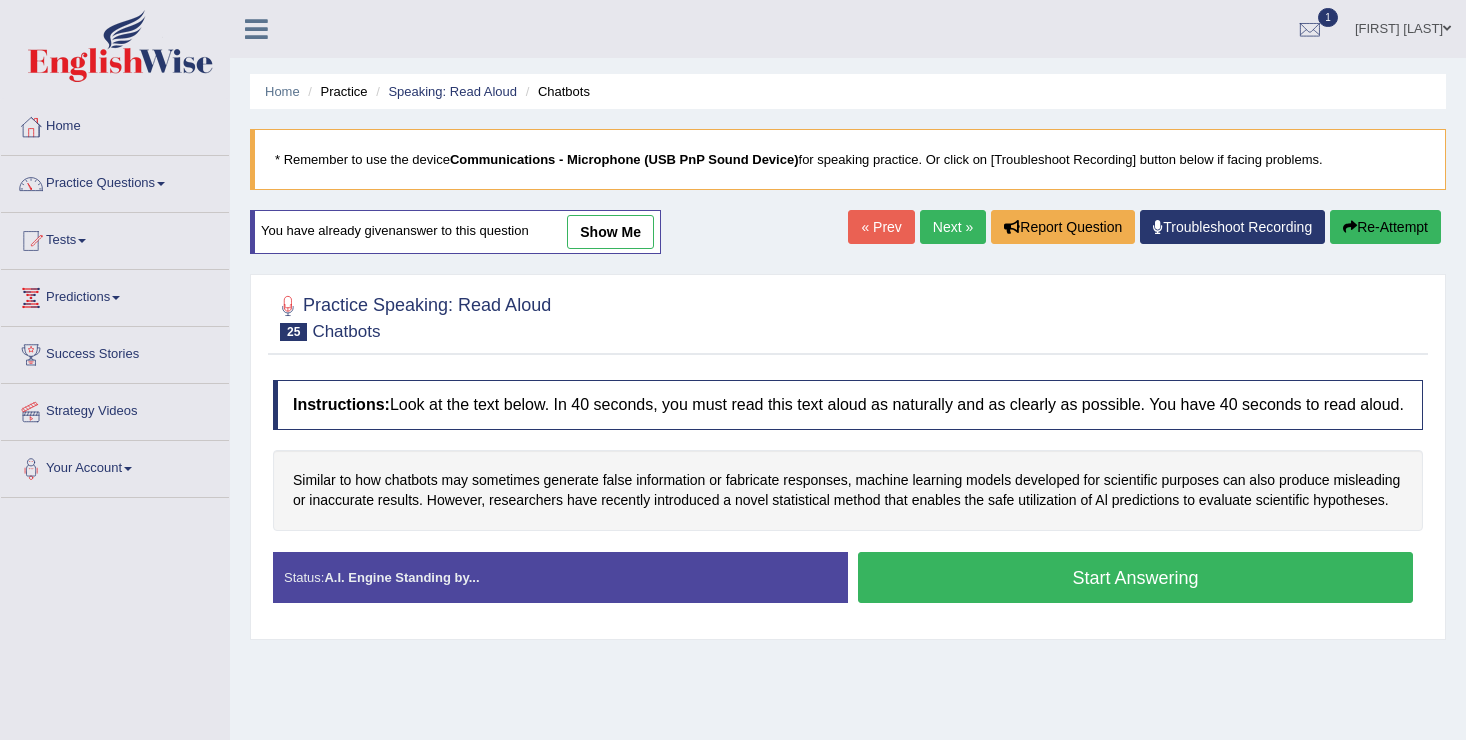 scroll, scrollTop: 0, scrollLeft: 0, axis: both 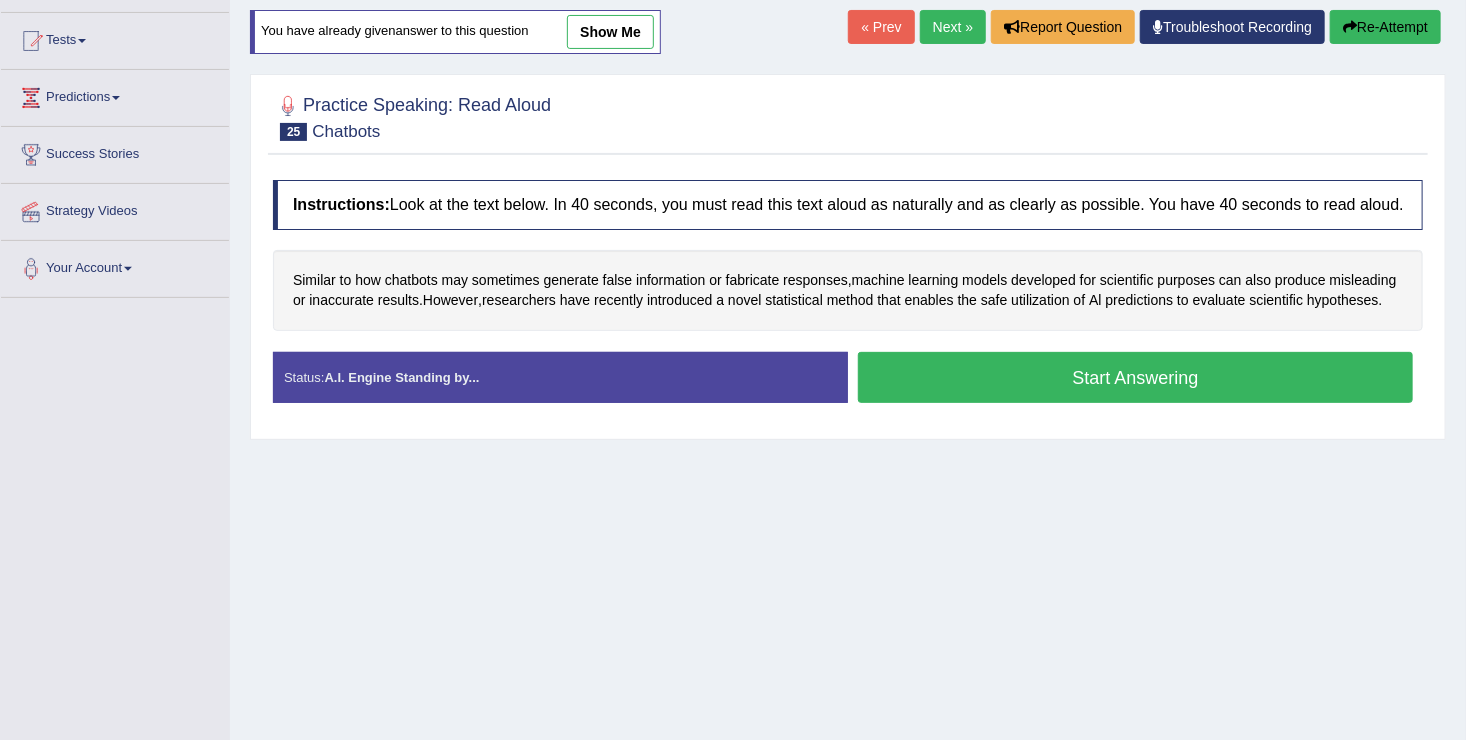 click on "Start Answering" at bounding box center (1135, 377) 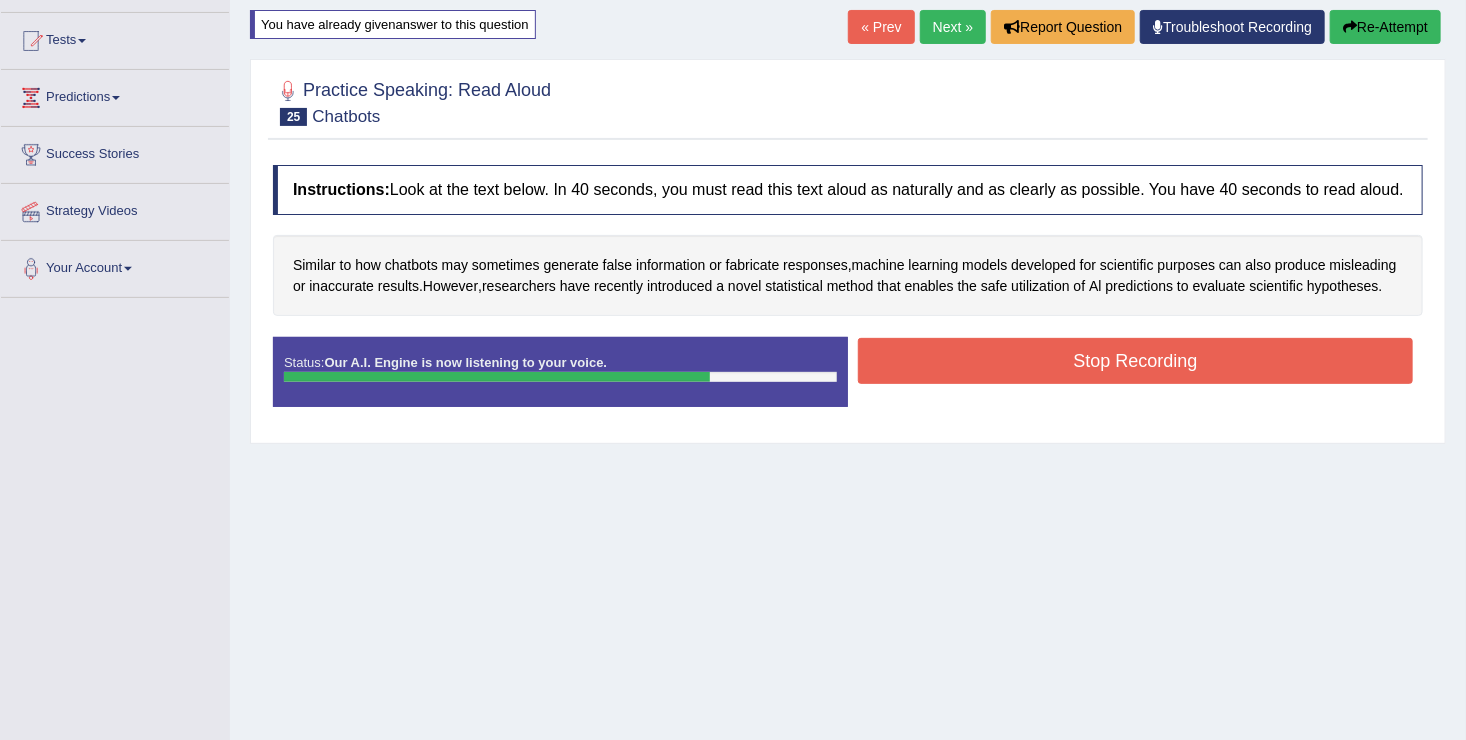 click on "Stop Recording" at bounding box center (1135, 361) 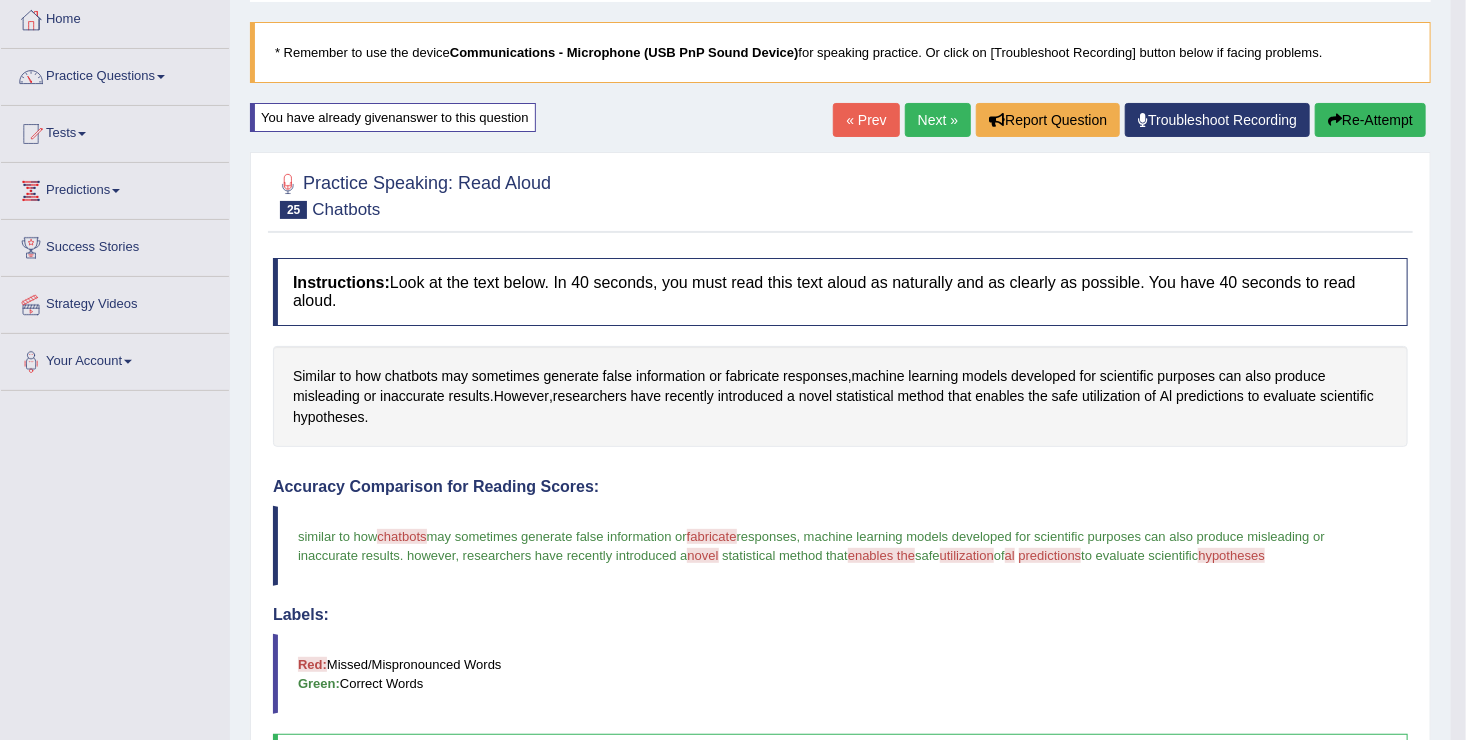 scroll, scrollTop: 0, scrollLeft: 0, axis: both 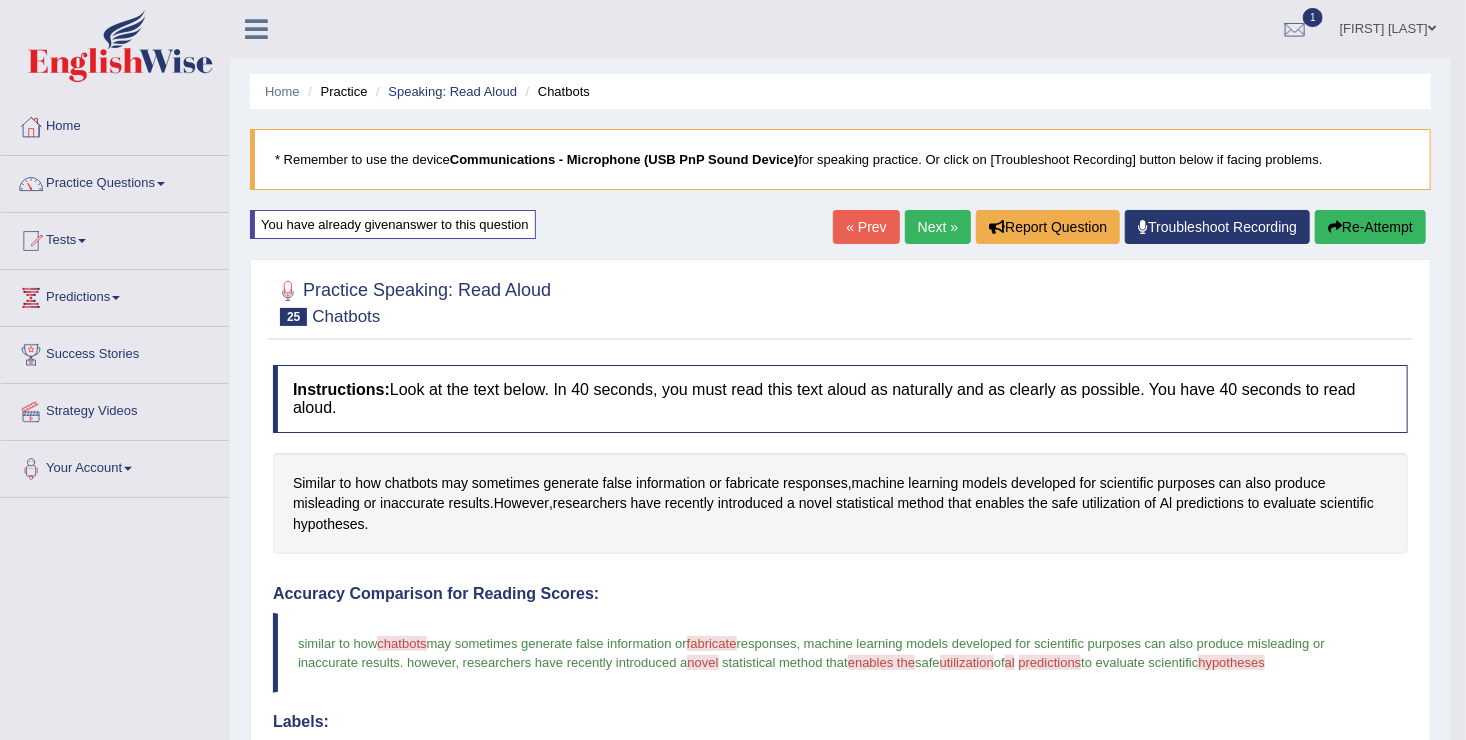 click on "Next »" at bounding box center [938, 227] 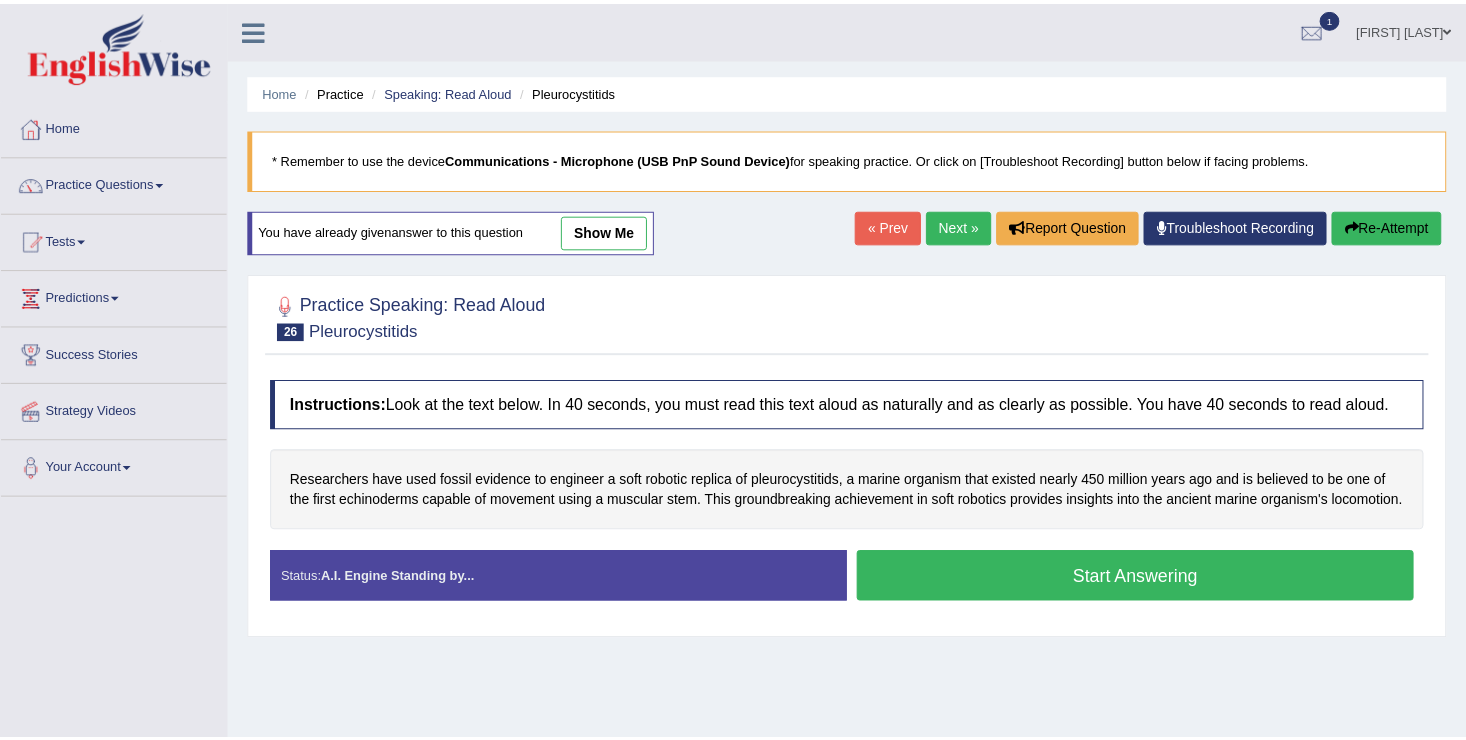 scroll, scrollTop: 0, scrollLeft: 0, axis: both 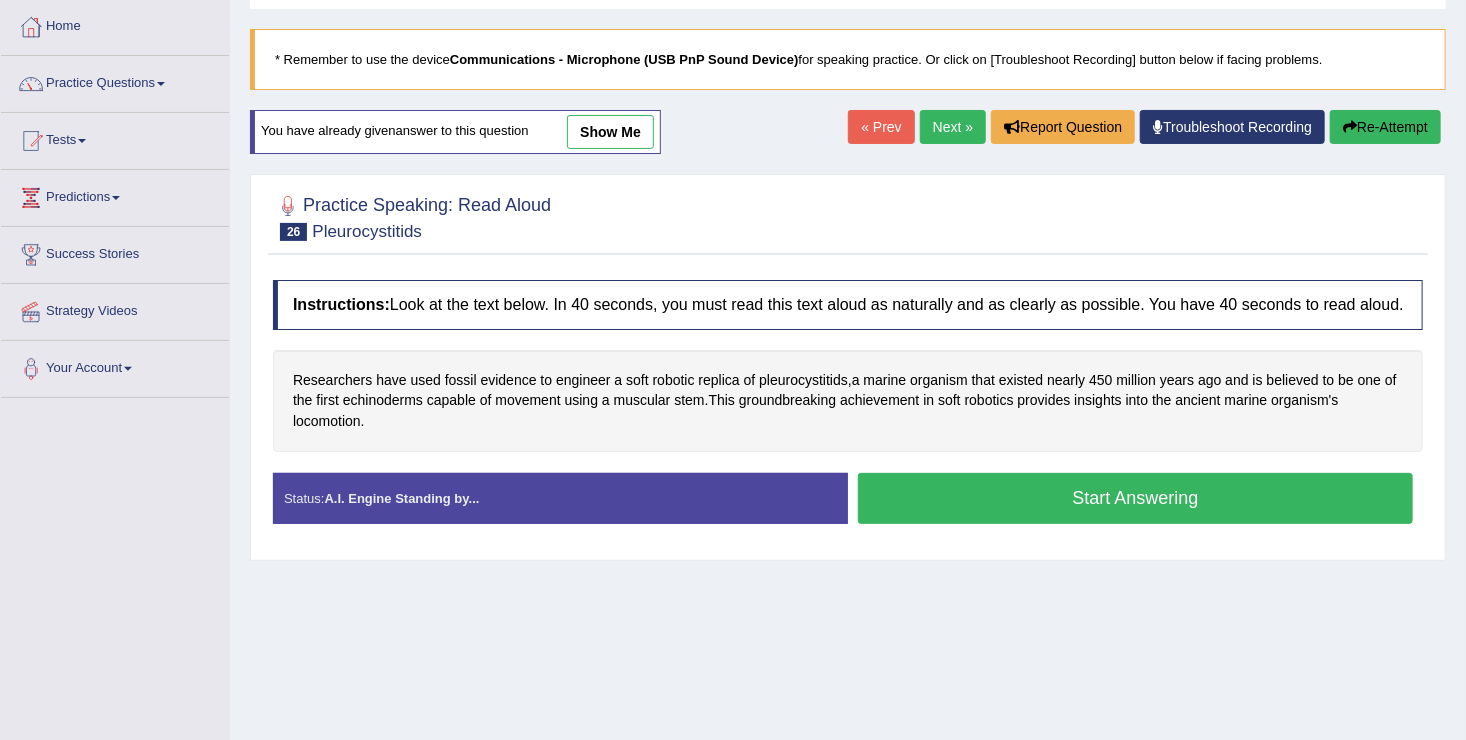 click on "Start Answering" at bounding box center [1135, 498] 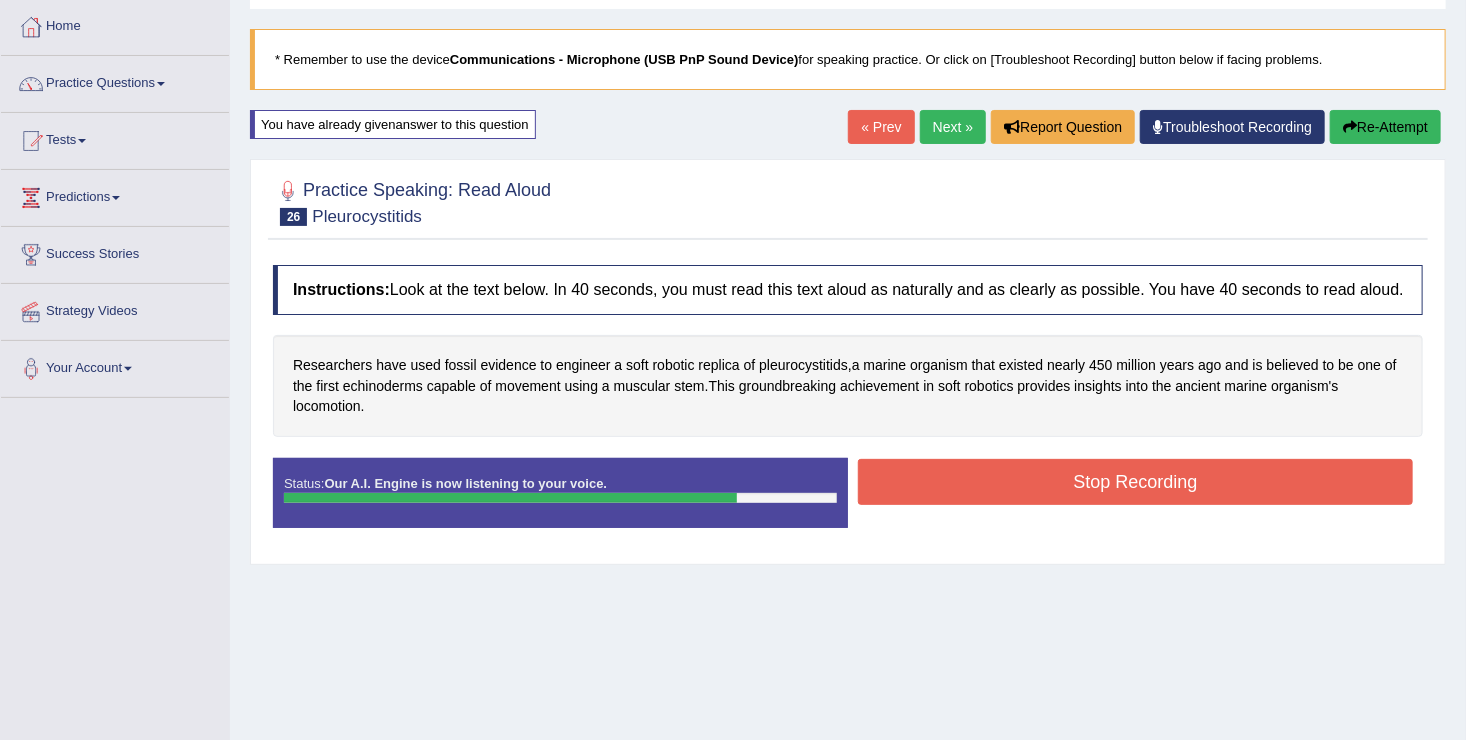 click on "Stop Recording" at bounding box center (1135, 482) 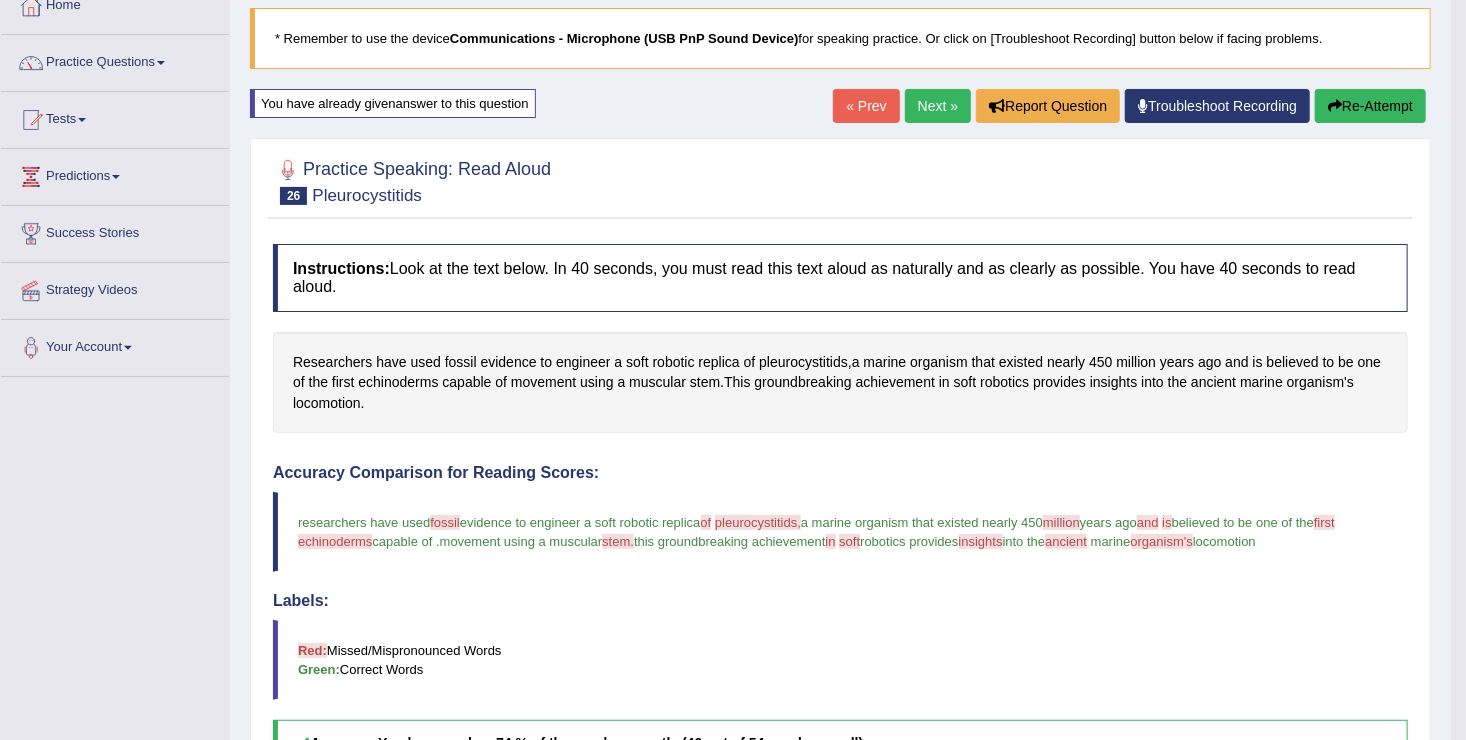 scroll, scrollTop: 100, scrollLeft: 0, axis: vertical 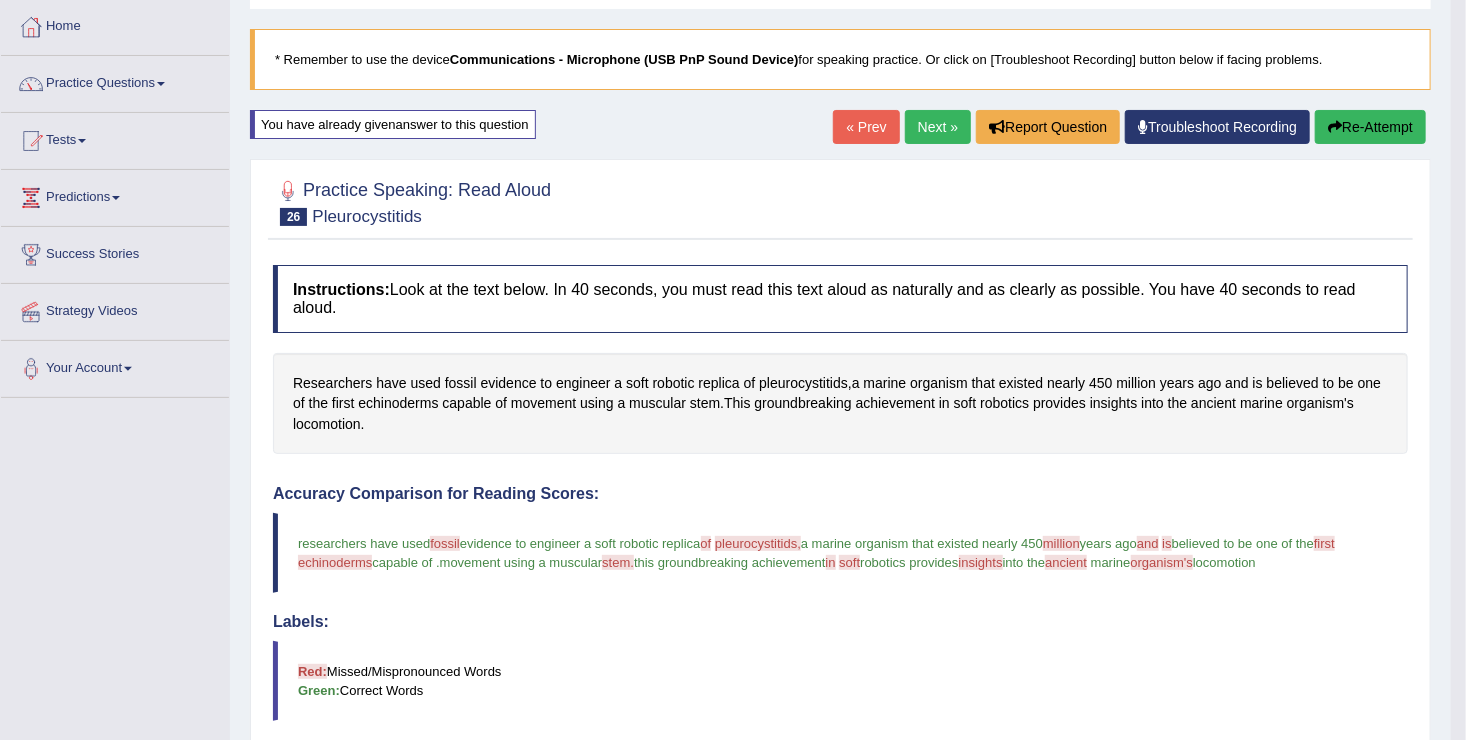 click on "Next »" at bounding box center (938, 127) 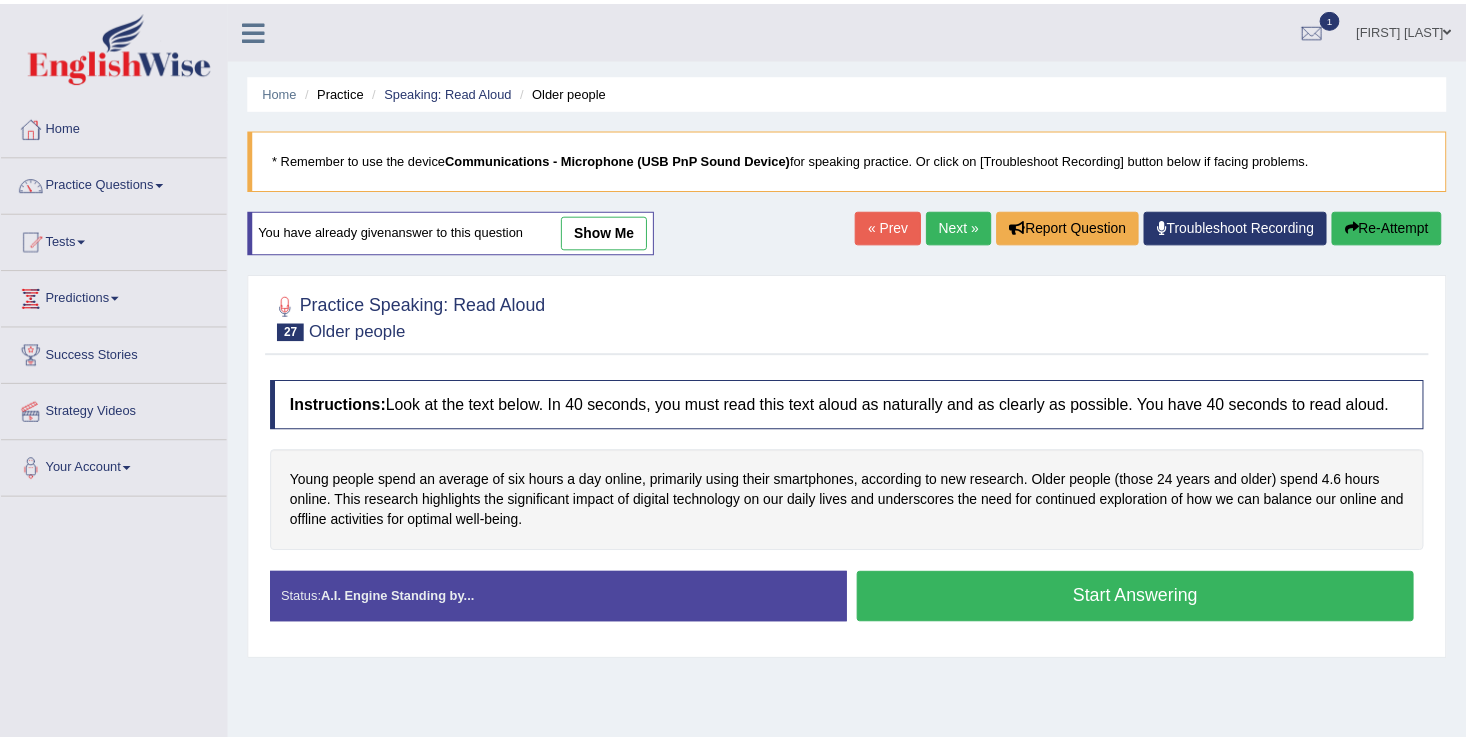 scroll, scrollTop: 0, scrollLeft: 0, axis: both 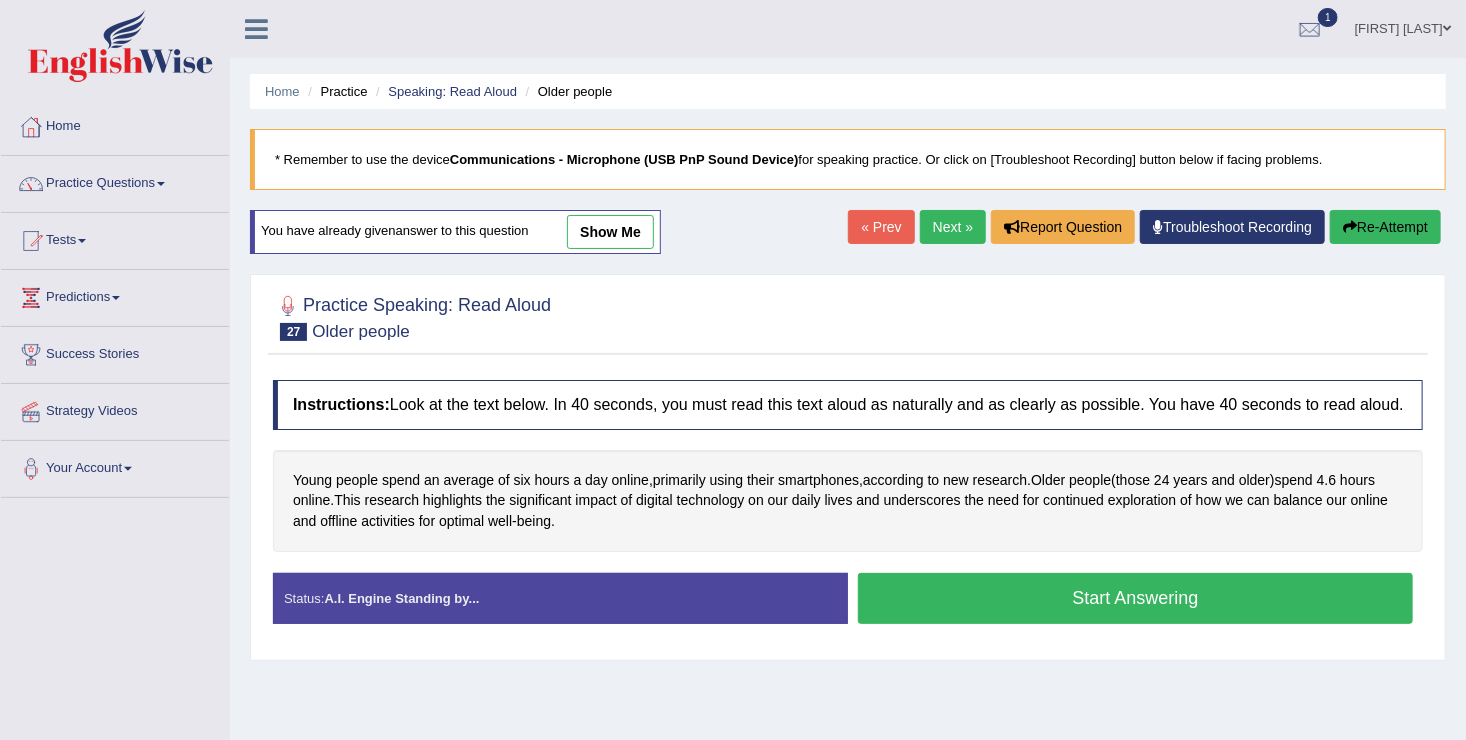 click on "Start Answering" at bounding box center (1135, 598) 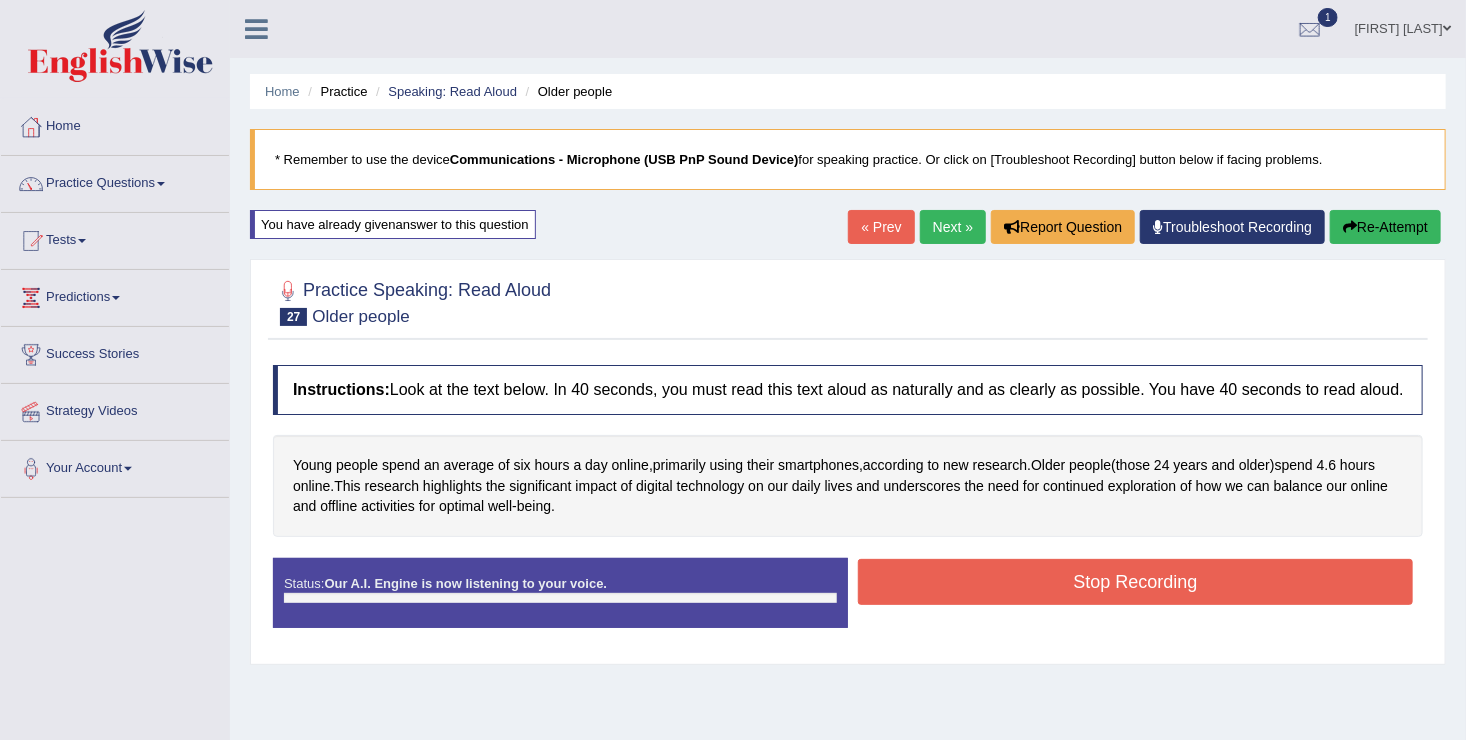 scroll, scrollTop: 100, scrollLeft: 0, axis: vertical 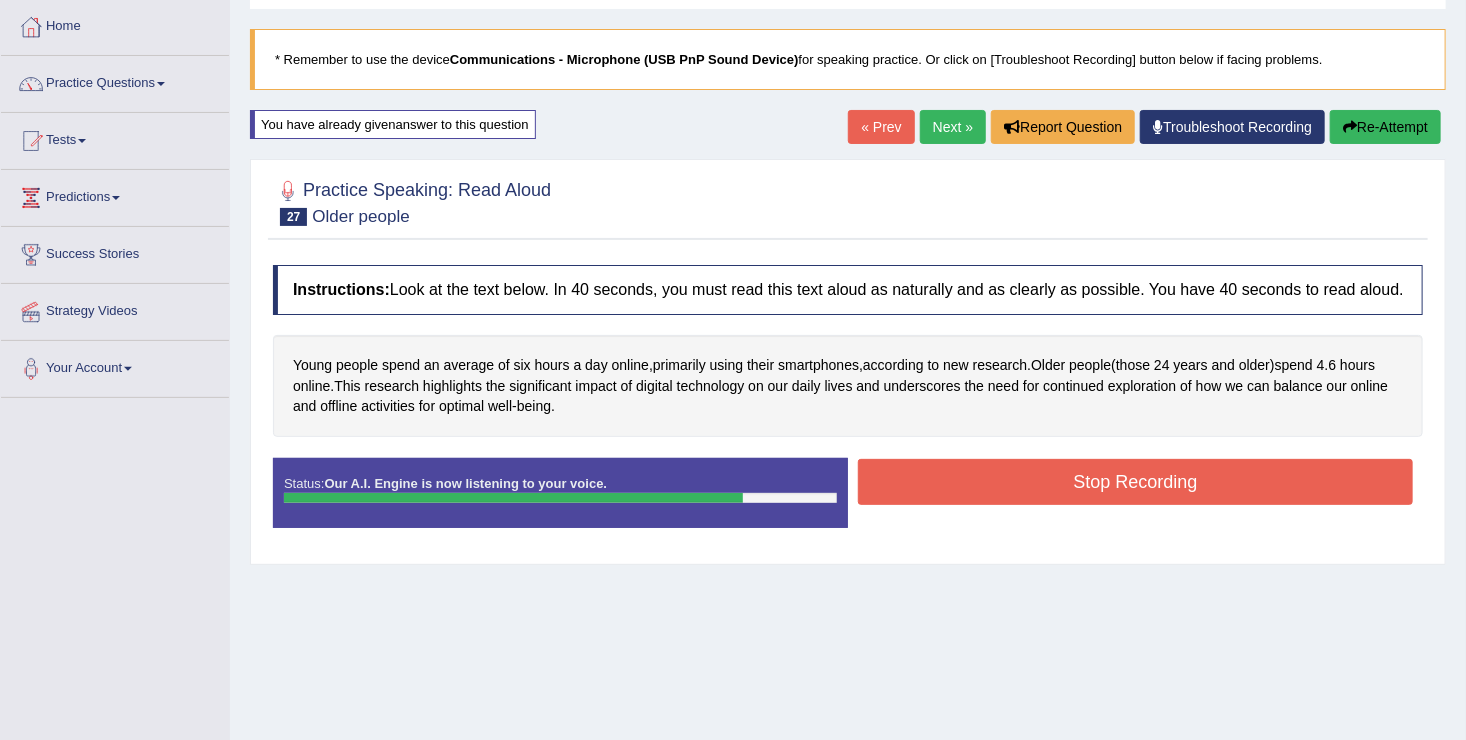 click on "Stop Recording" at bounding box center [1135, 482] 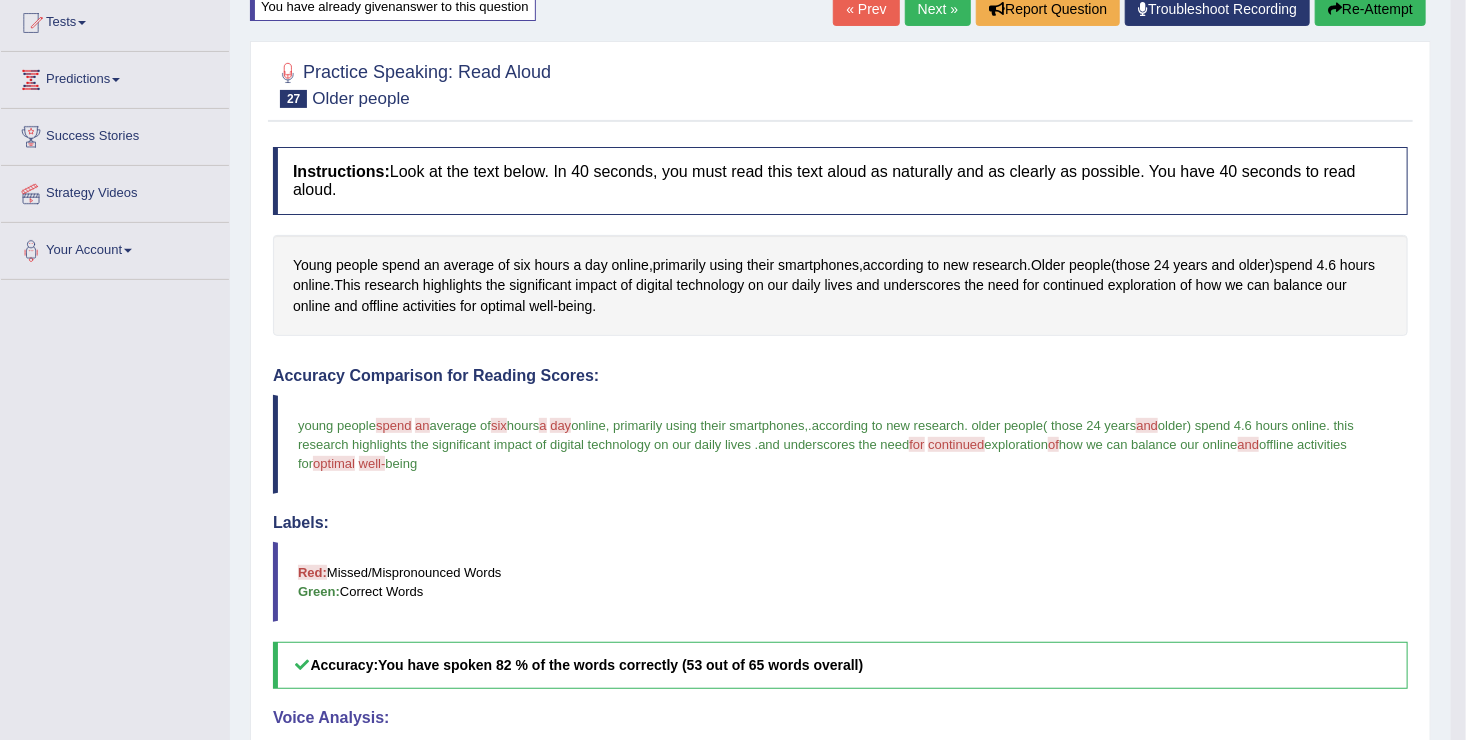 scroll, scrollTop: 100, scrollLeft: 0, axis: vertical 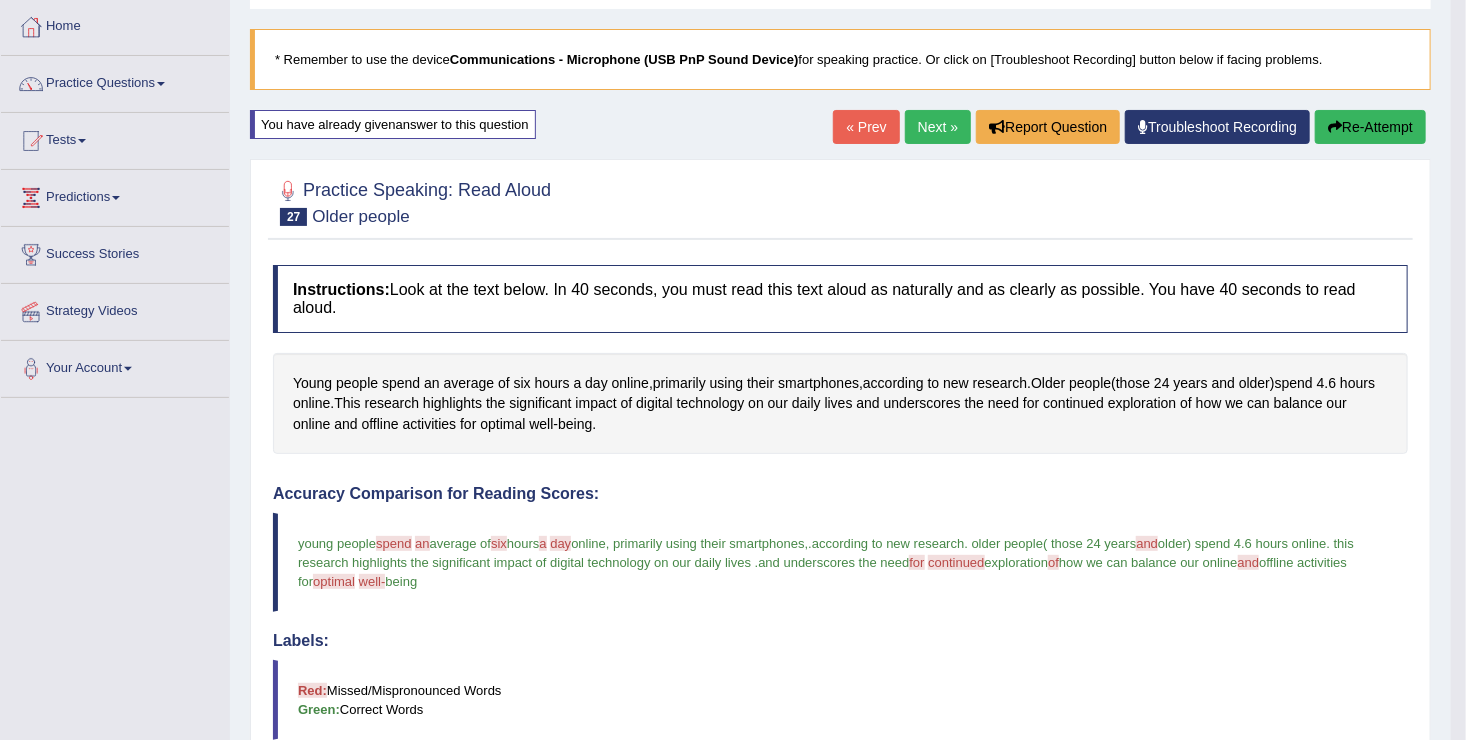 click on "Next »" at bounding box center [938, 127] 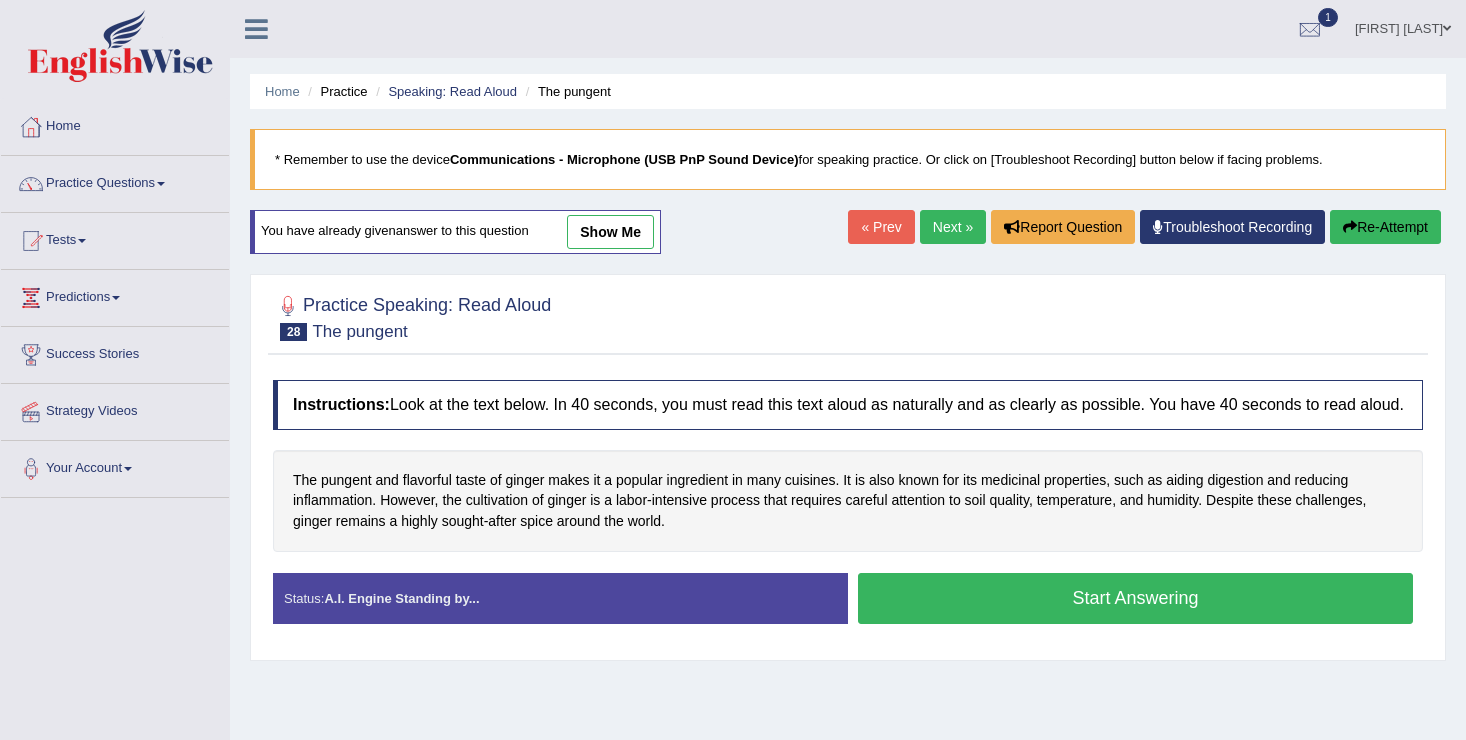 scroll, scrollTop: 0, scrollLeft: 0, axis: both 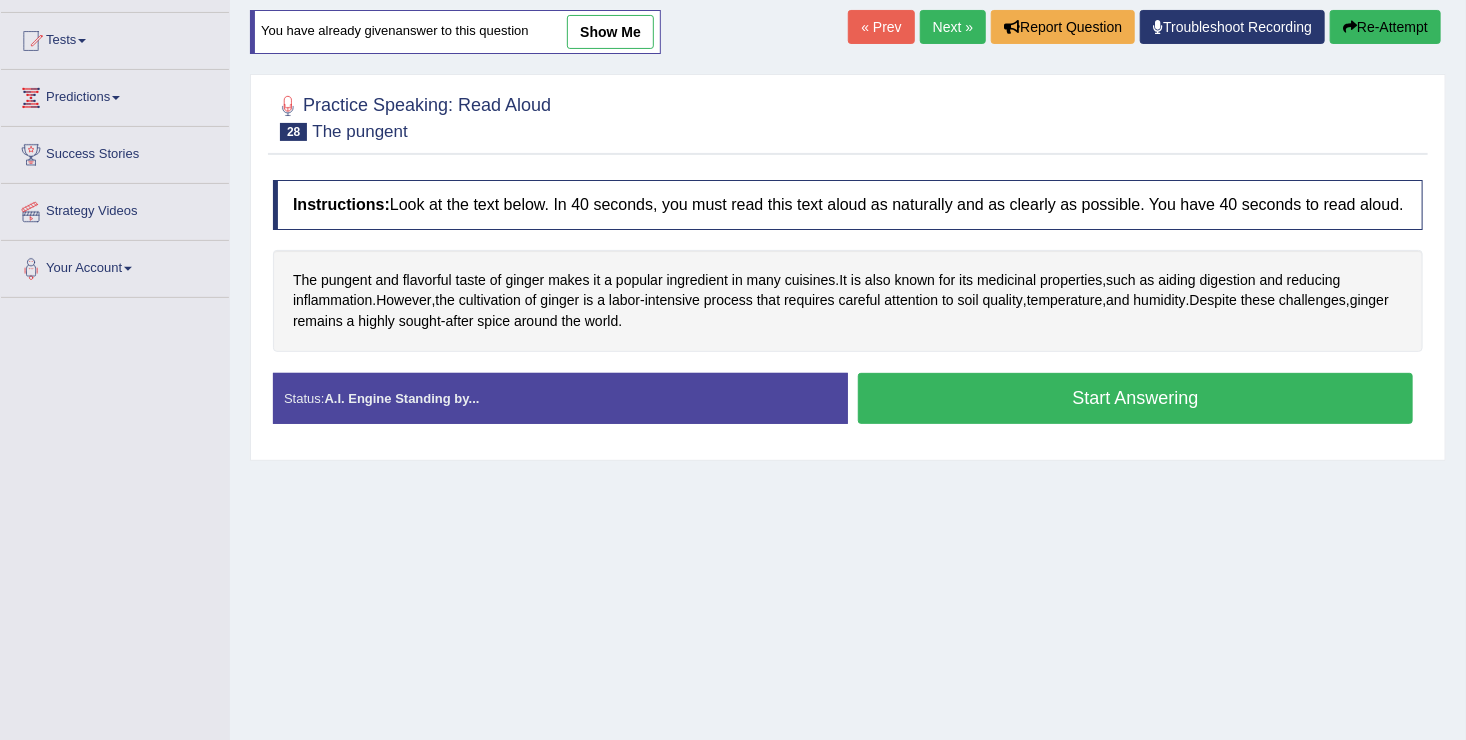 click on "Start Answering" at bounding box center [1135, 398] 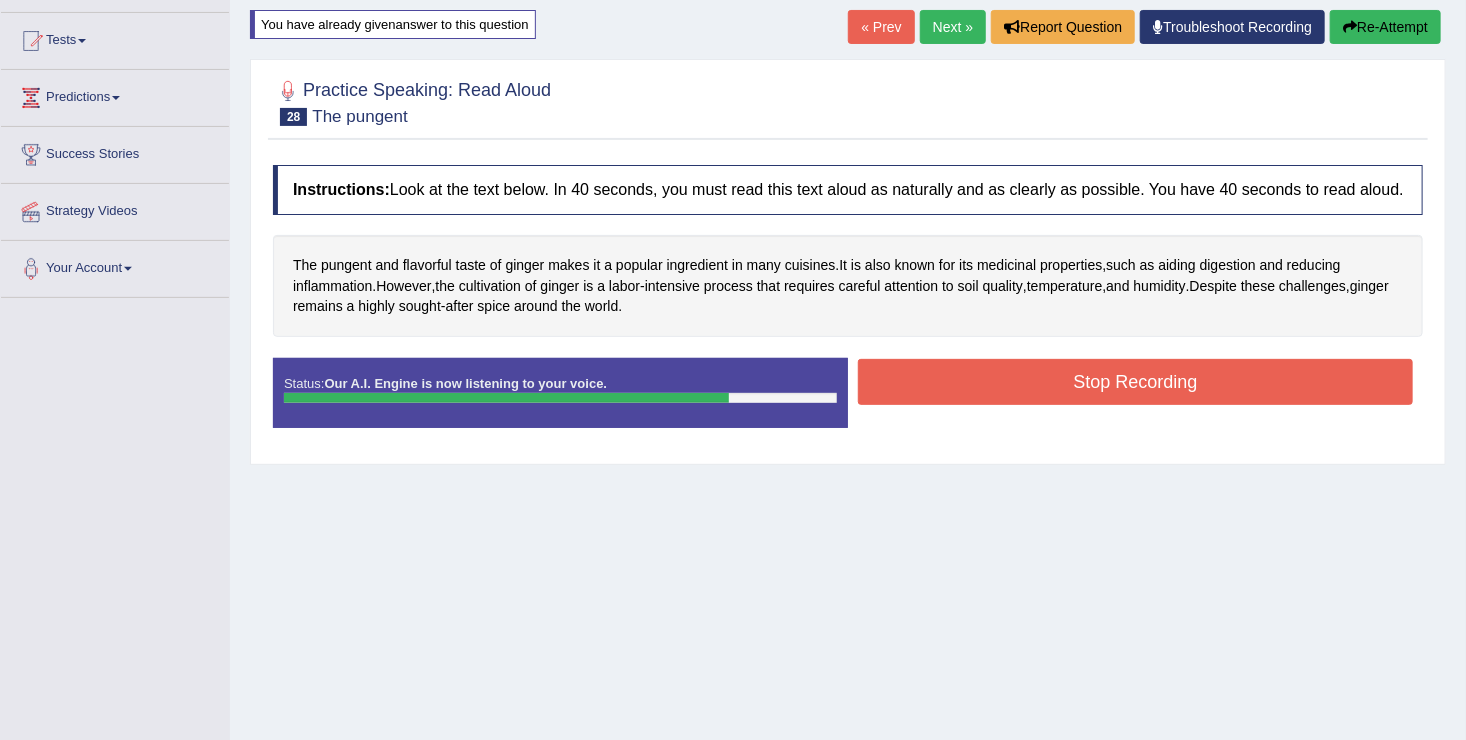 click on "Stop Recording" at bounding box center (1135, 382) 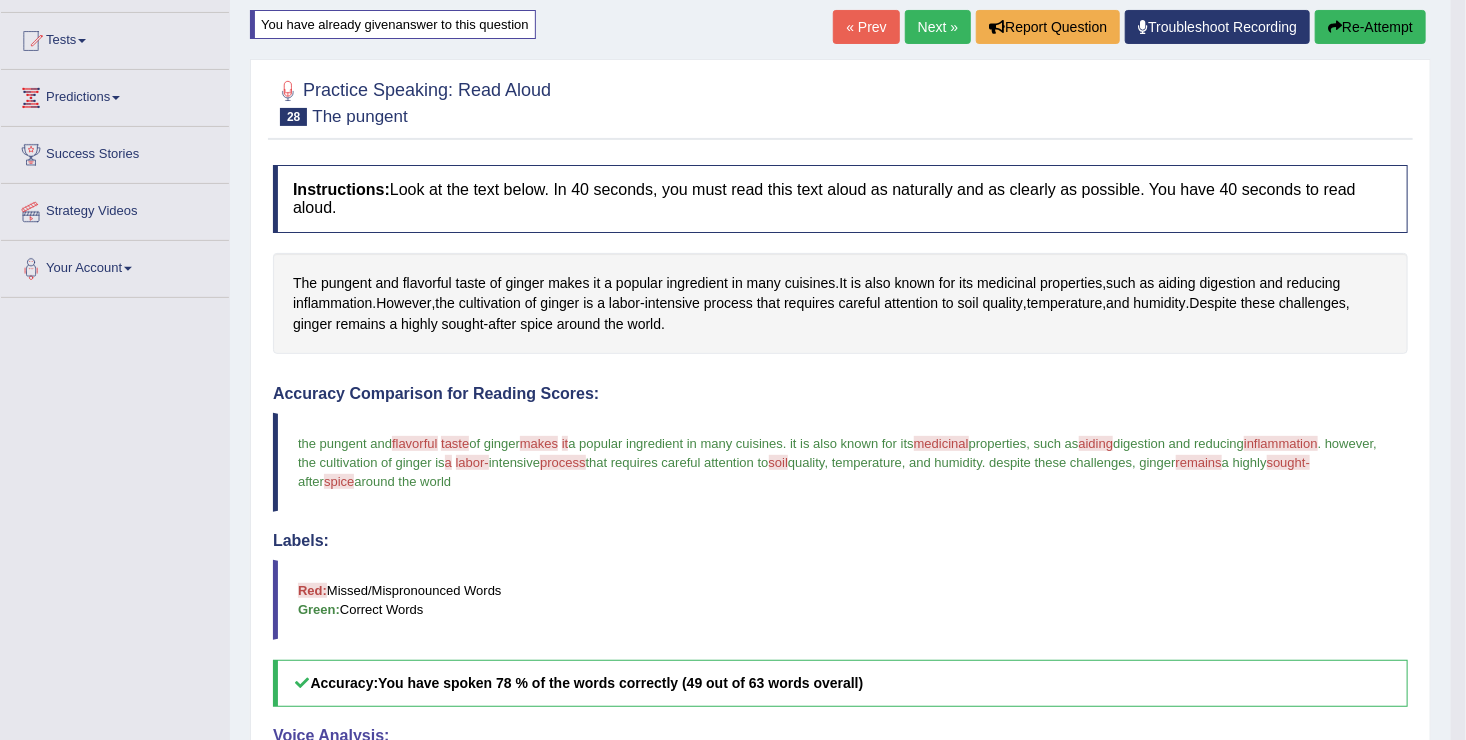 click on "Next »" at bounding box center (938, 27) 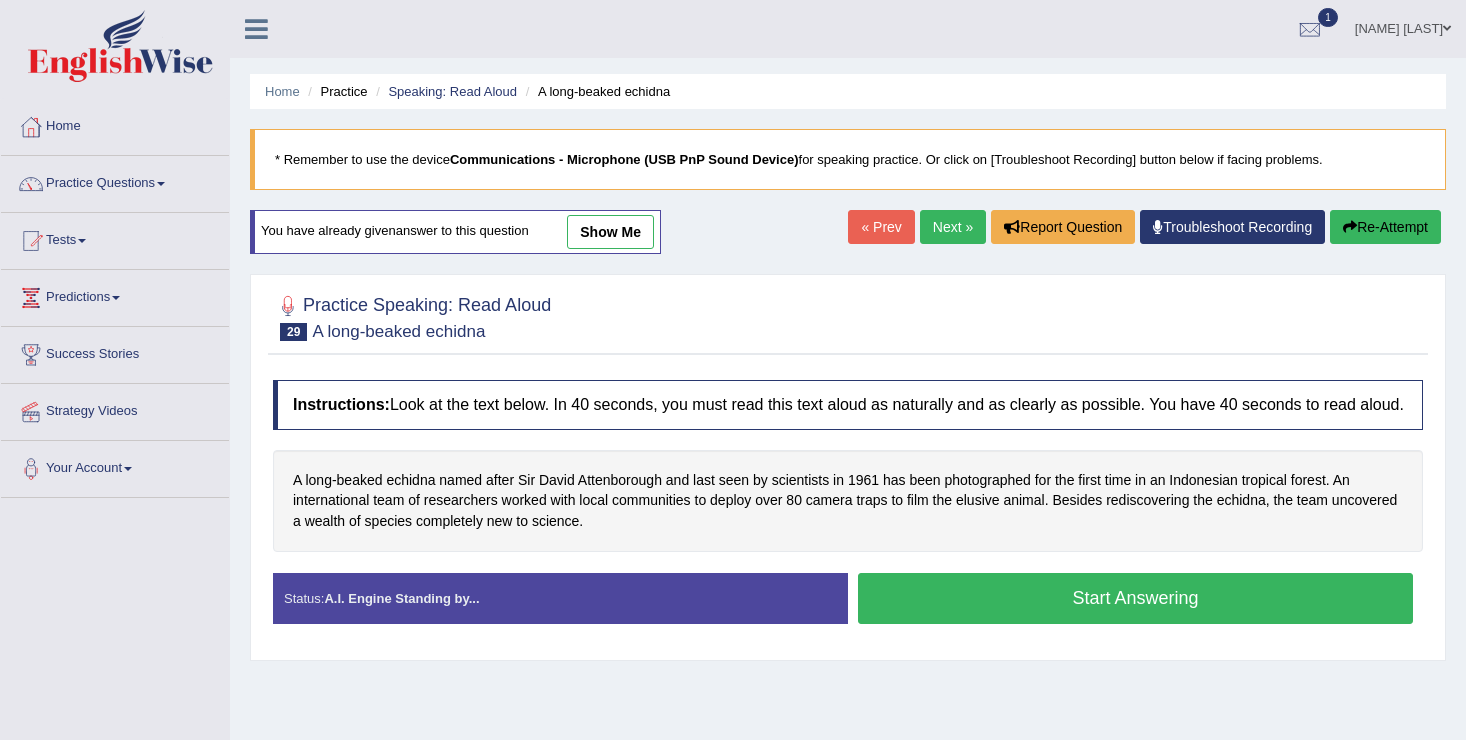 scroll, scrollTop: 0, scrollLeft: 0, axis: both 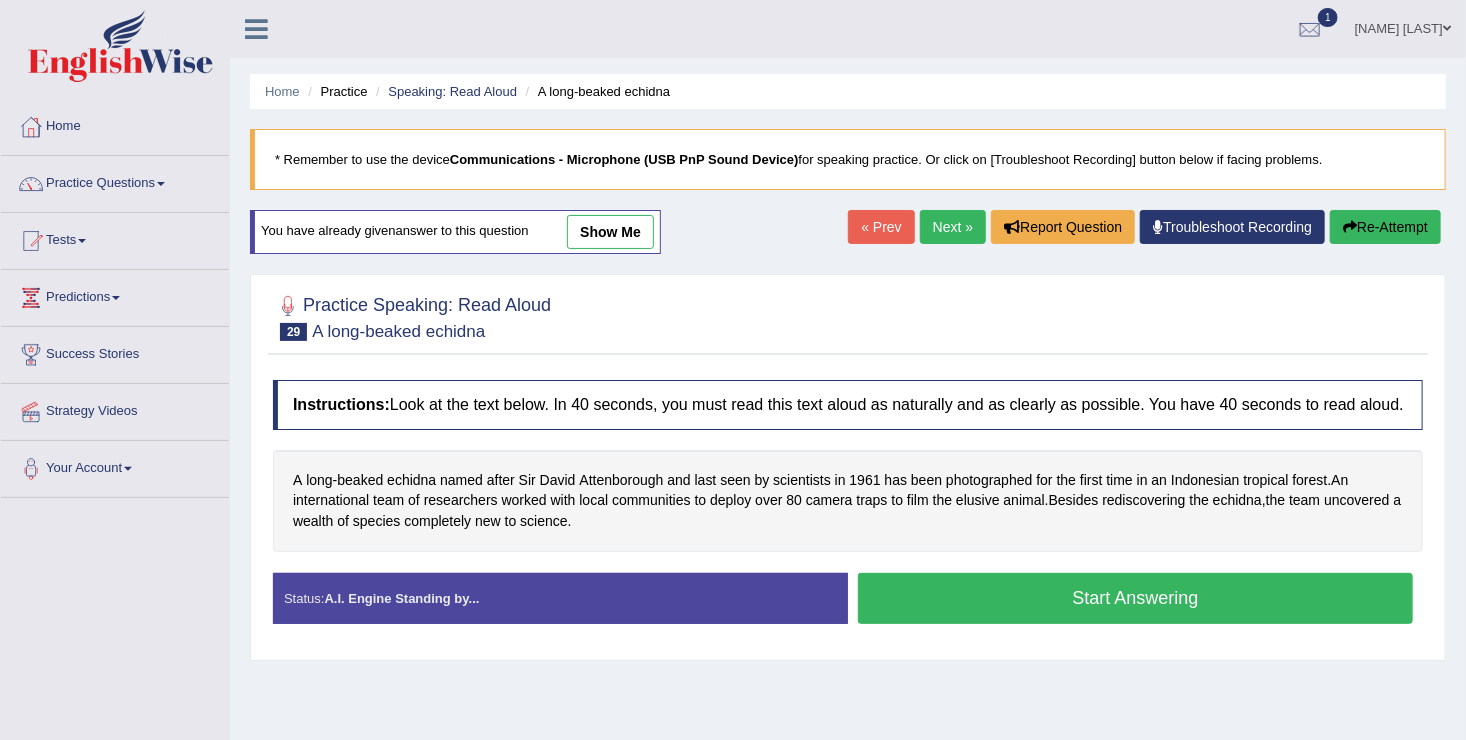 click on "Start Answering" at bounding box center (1135, 598) 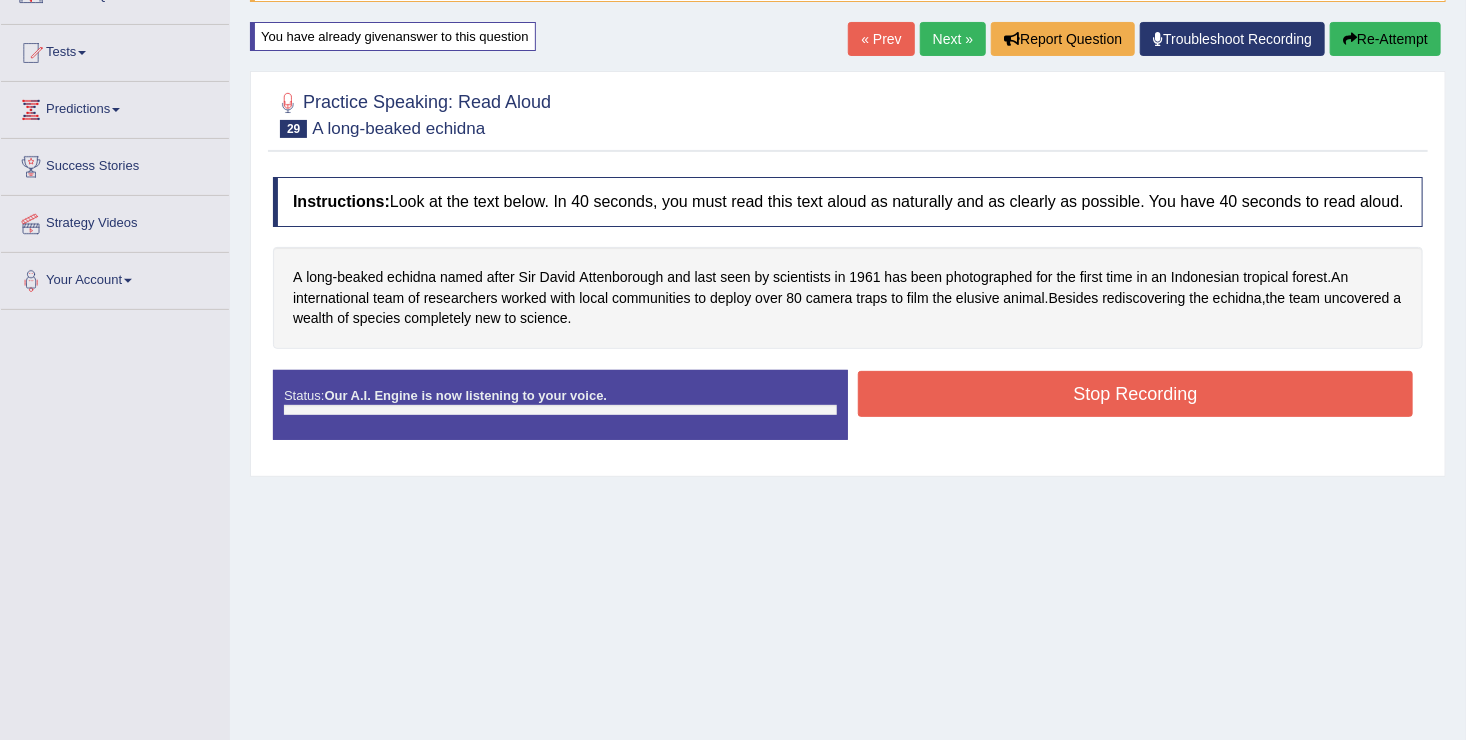 scroll, scrollTop: 200, scrollLeft: 0, axis: vertical 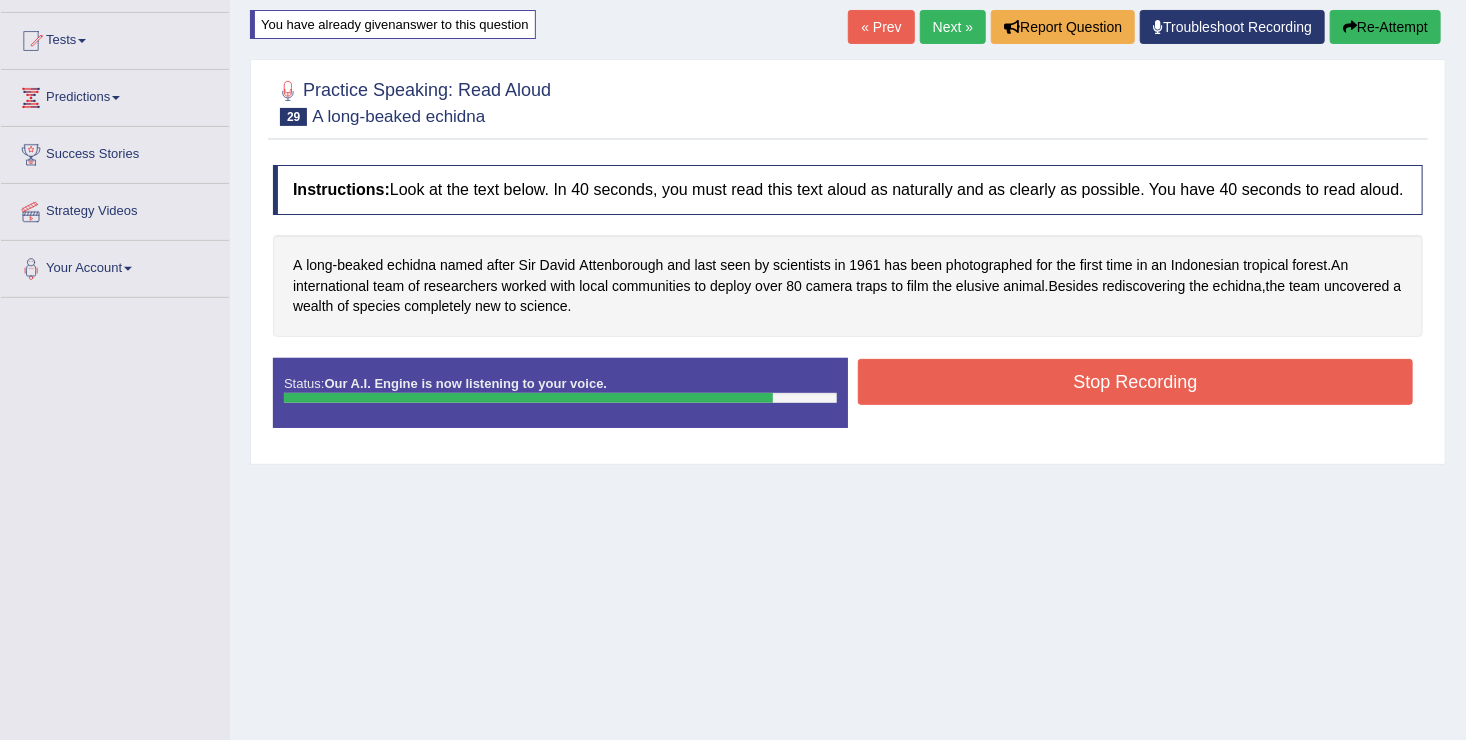 click on "Stop Recording" at bounding box center [1135, 382] 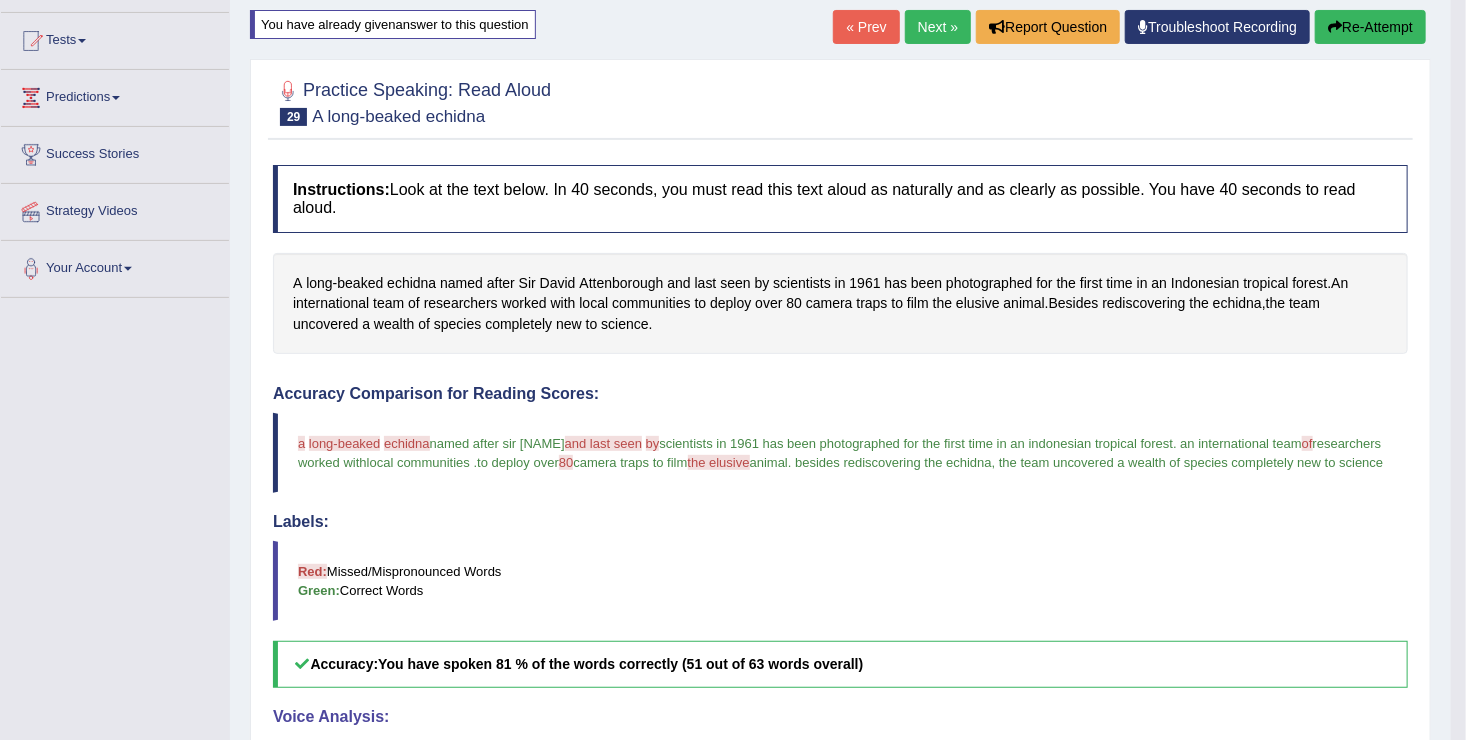 click on "Next »" at bounding box center [938, 27] 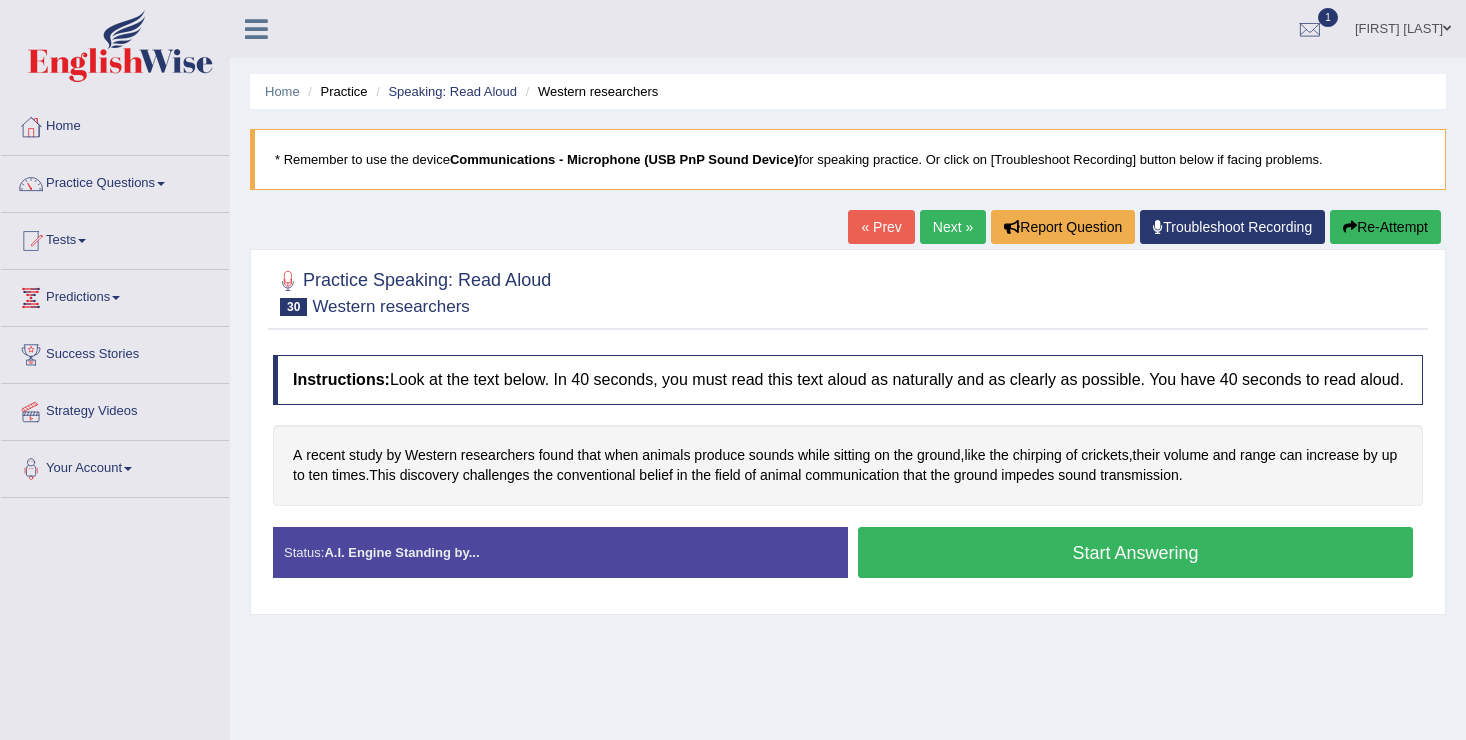 scroll, scrollTop: 0, scrollLeft: 0, axis: both 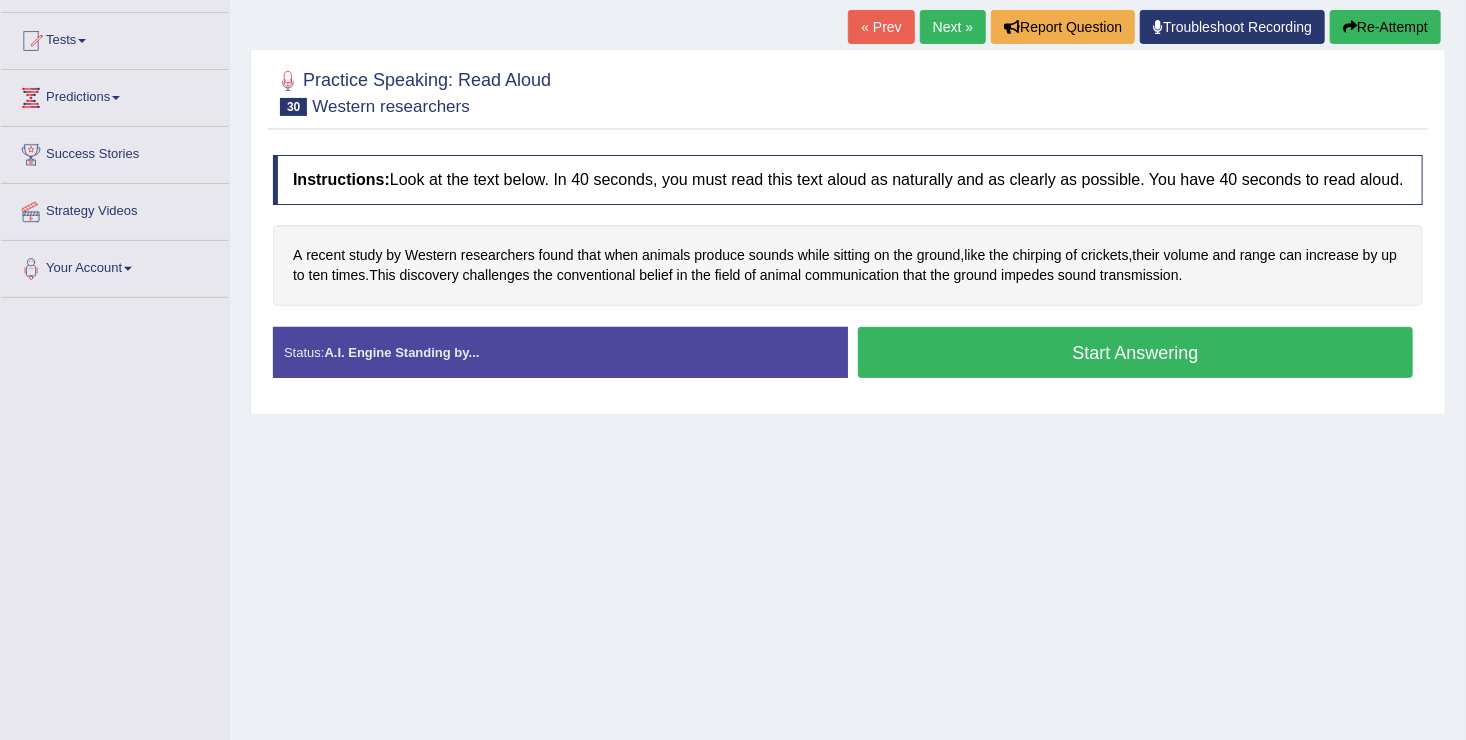 click on "Start Answering" at bounding box center [1135, 352] 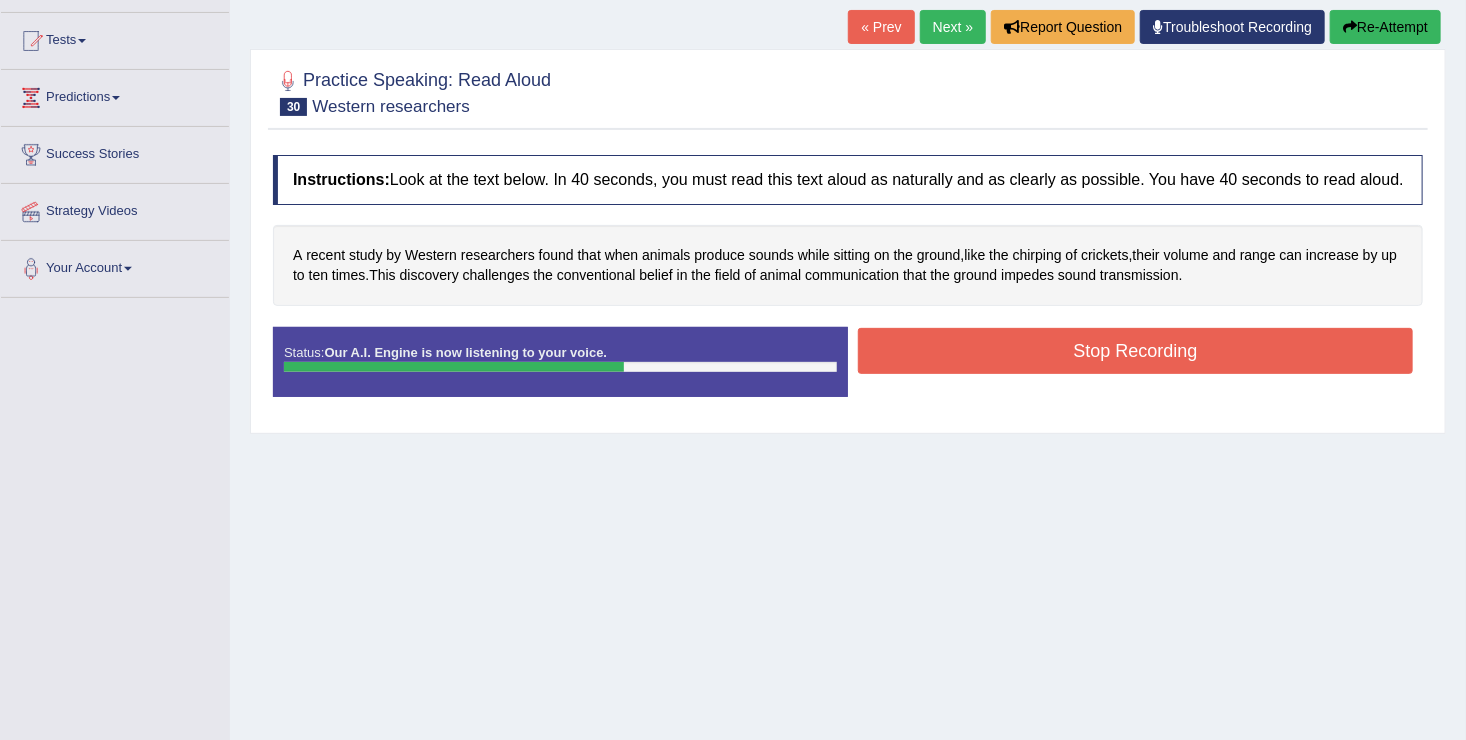 click on "Stop Recording" at bounding box center [1135, 351] 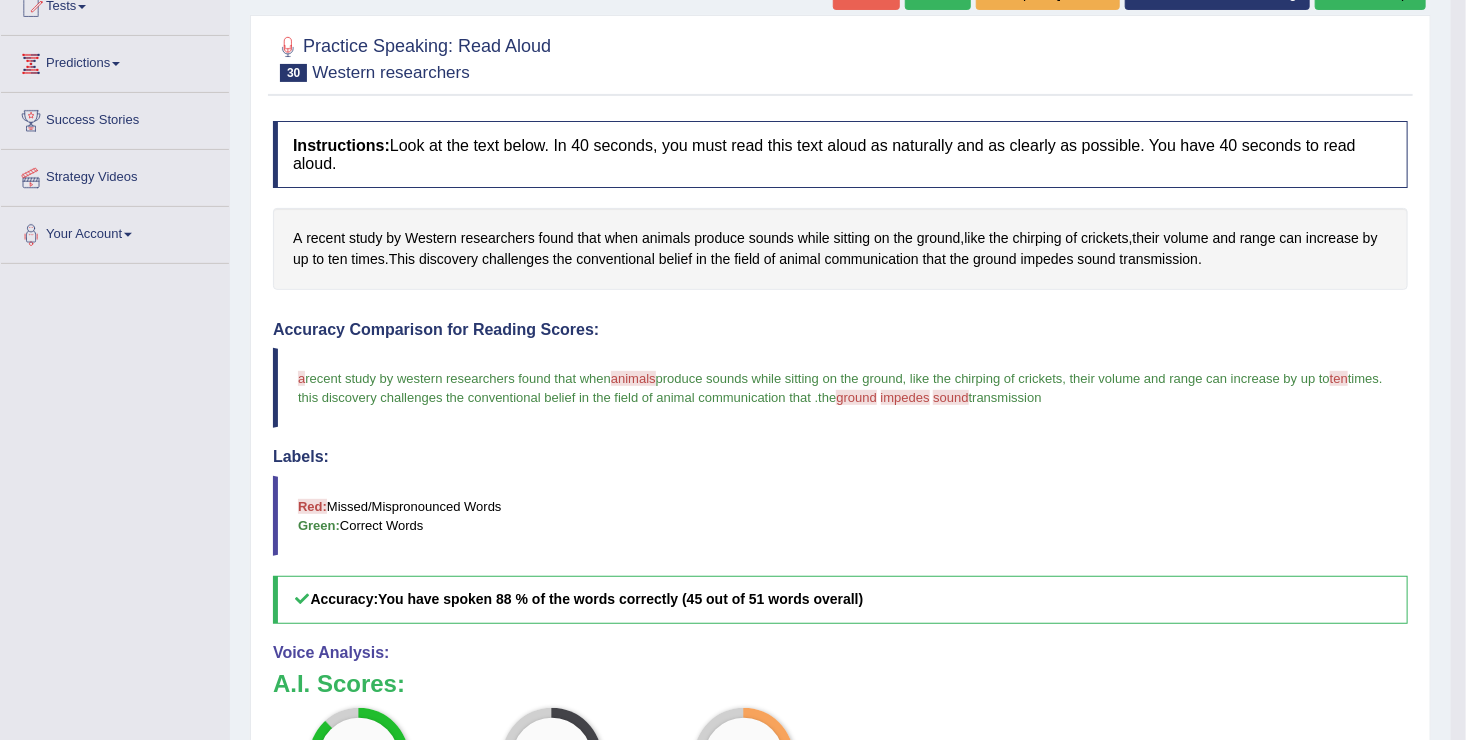 scroll, scrollTop: 200, scrollLeft: 0, axis: vertical 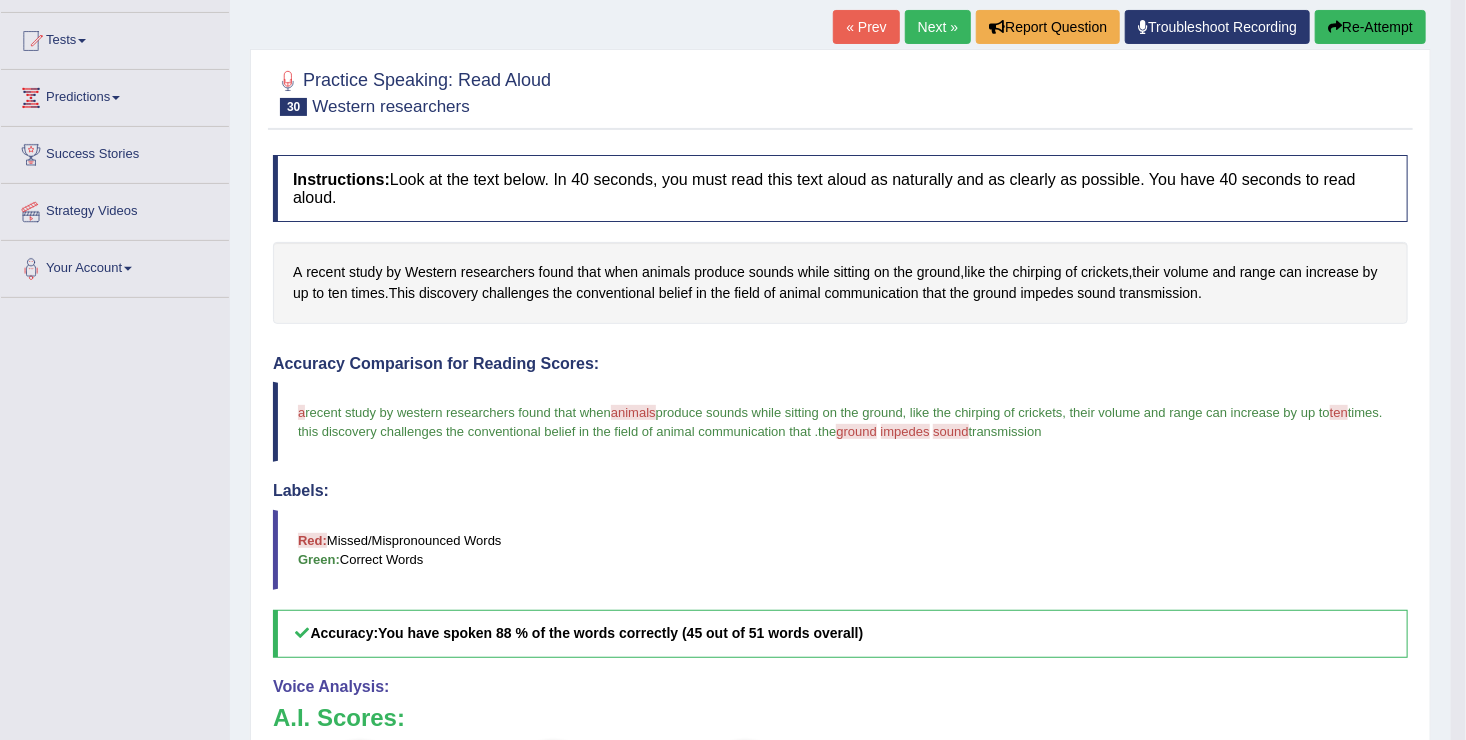 click on "Next »" at bounding box center [938, 27] 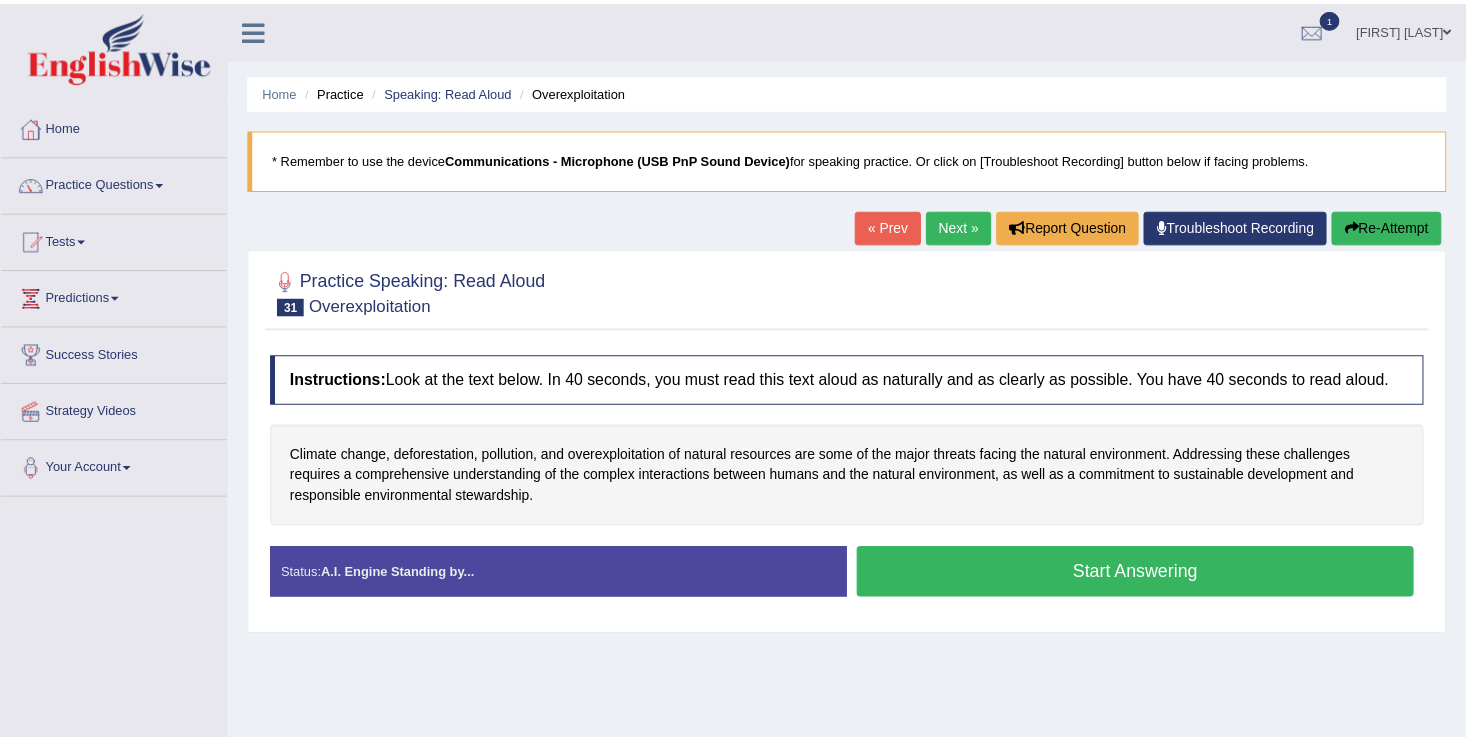scroll, scrollTop: 0, scrollLeft: 0, axis: both 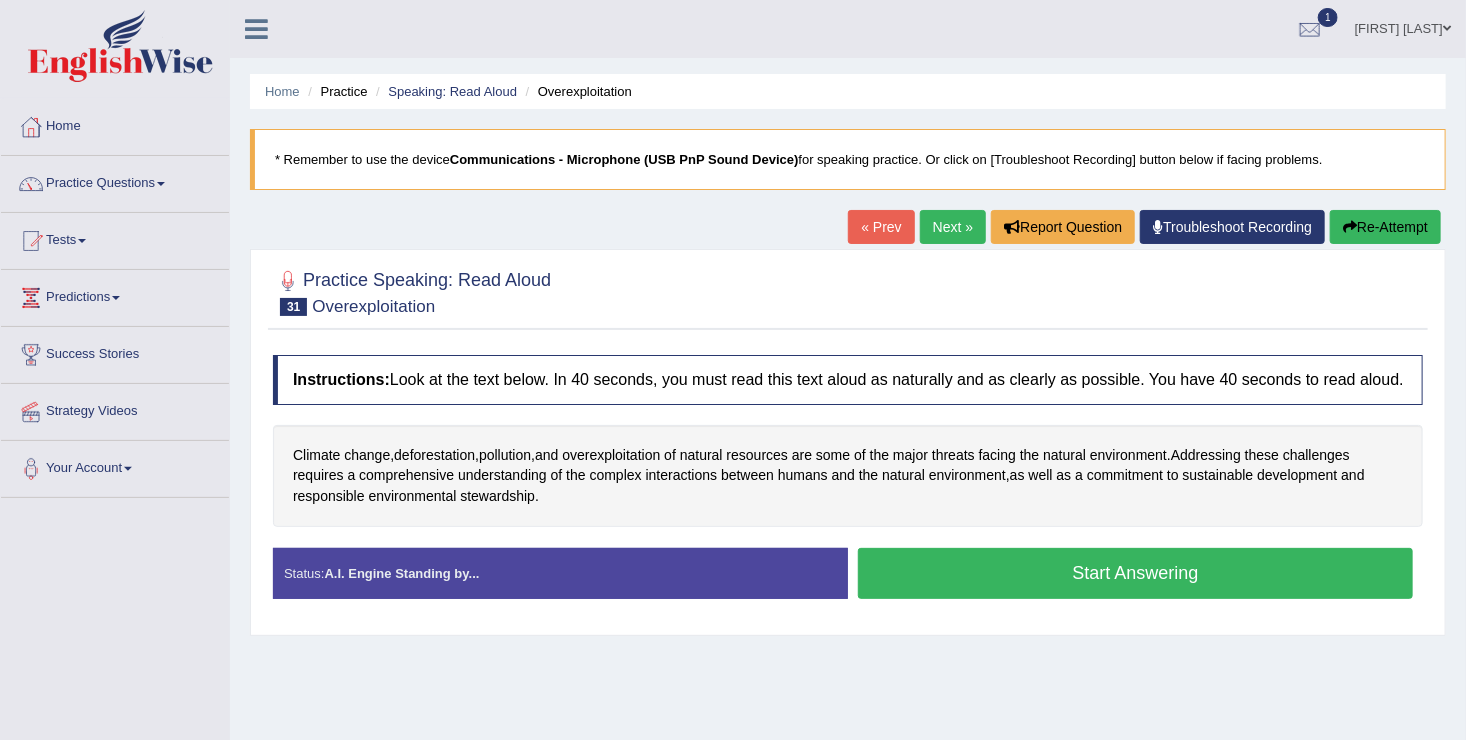 click on "Start Answering" at bounding box center [1135, 573] 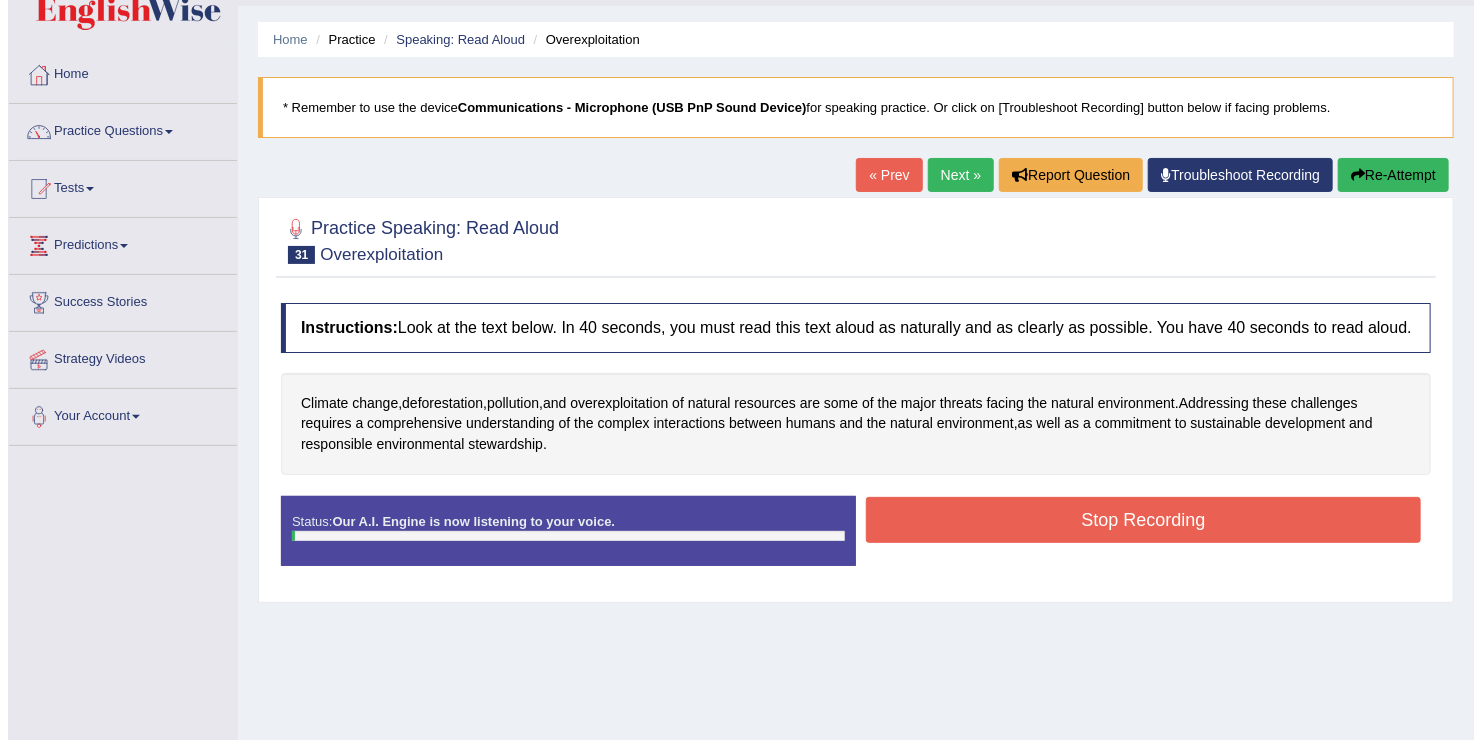 scroll, scrollTop: 100, scrollLeft: 0, axis: vertical 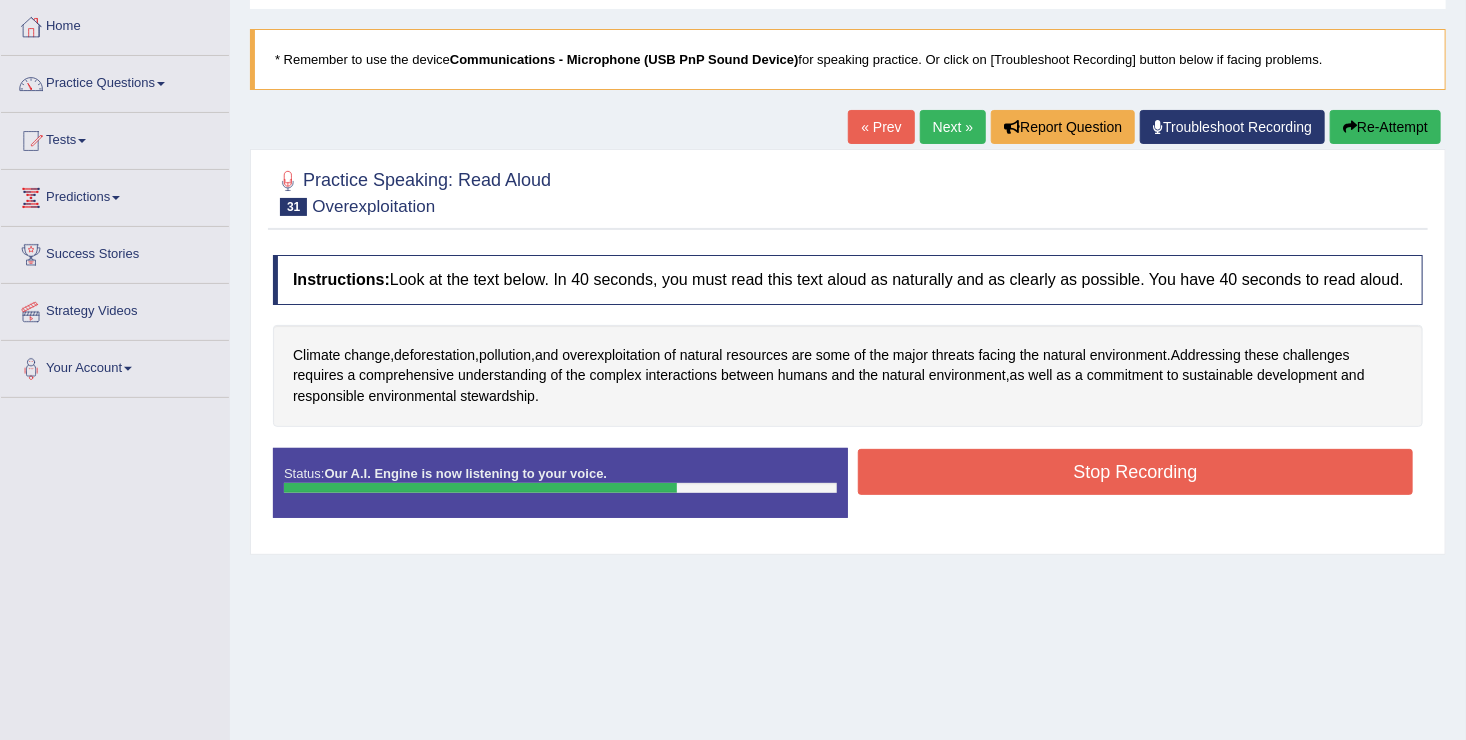 click on "Stop Recording" at bounding box center [1135, 472] 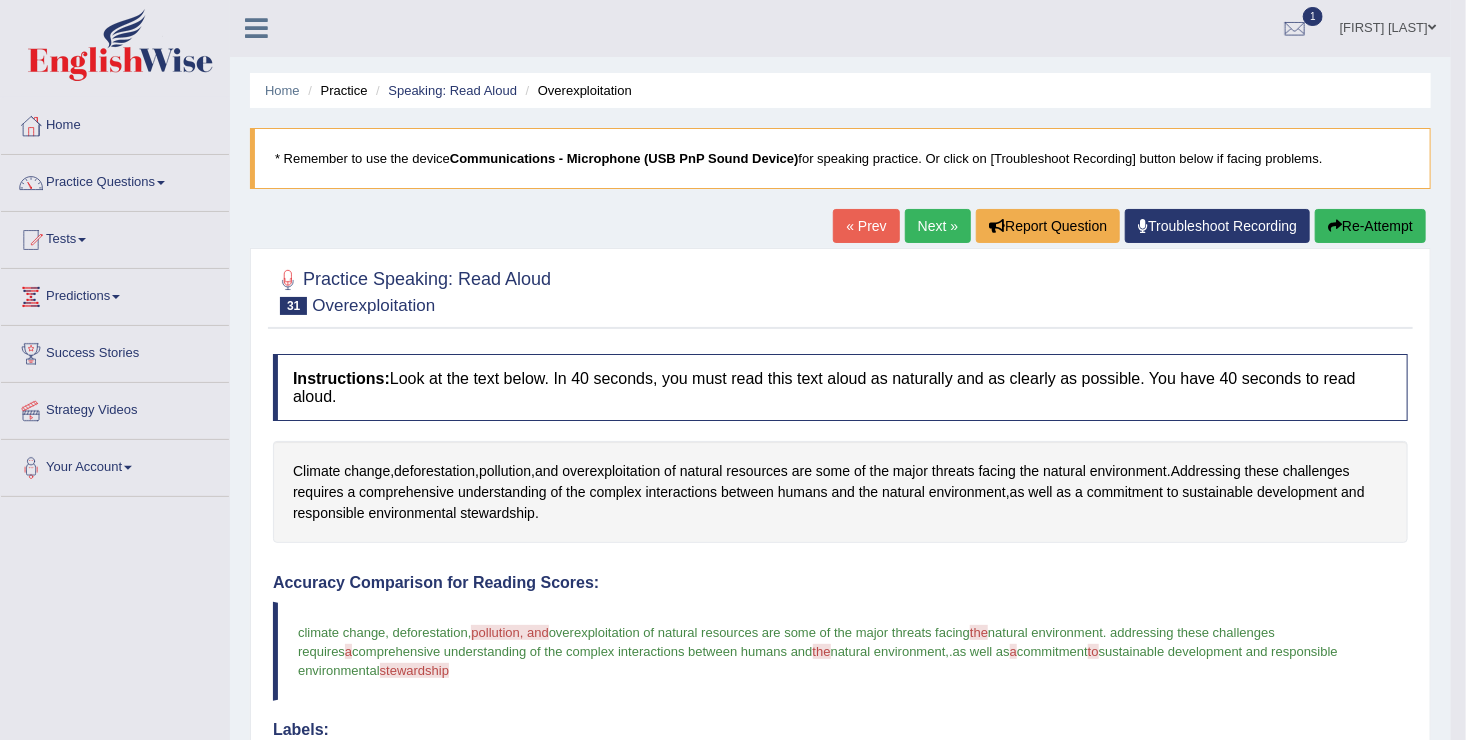 scroll, scrollTop: 0, scrollLeft: 0, axis: both 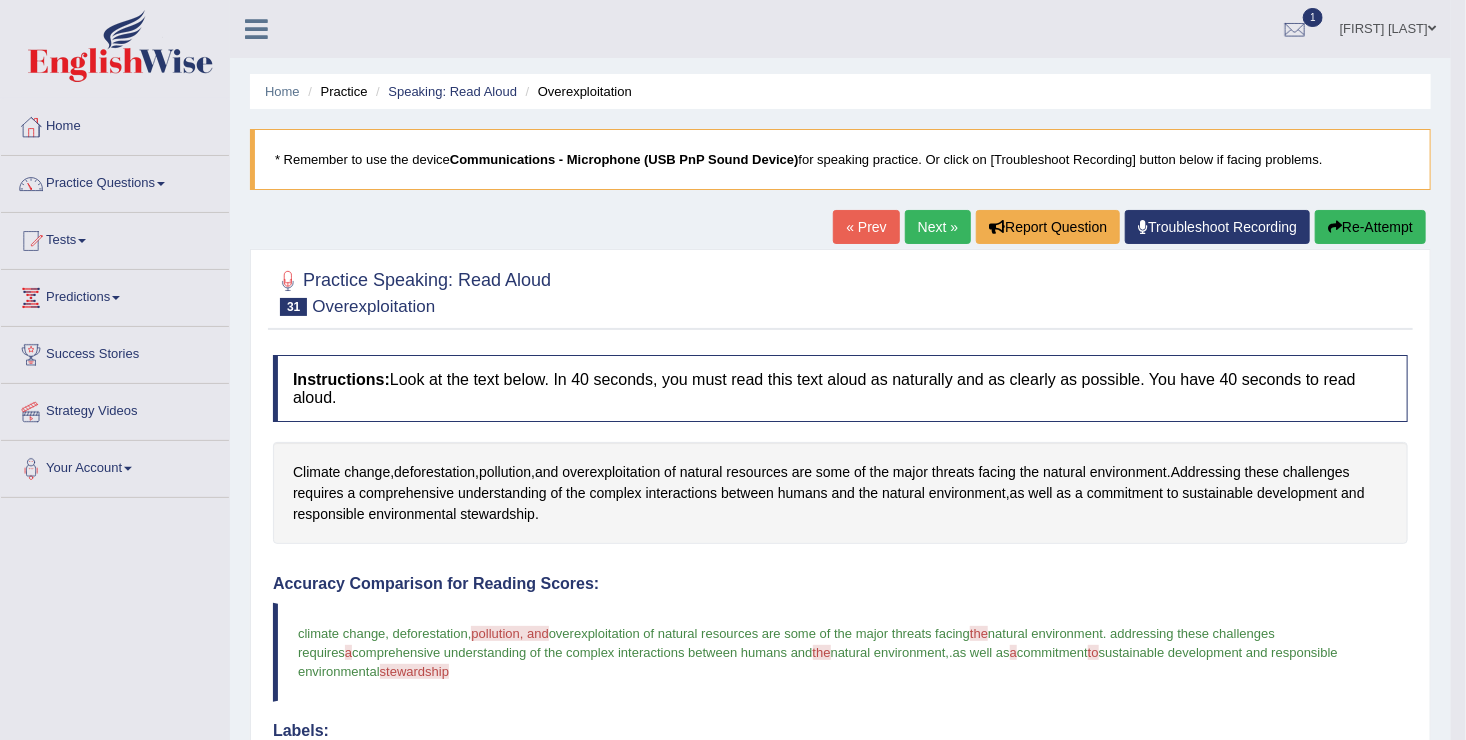 click on "Next »" at bounding box center [938, 227] 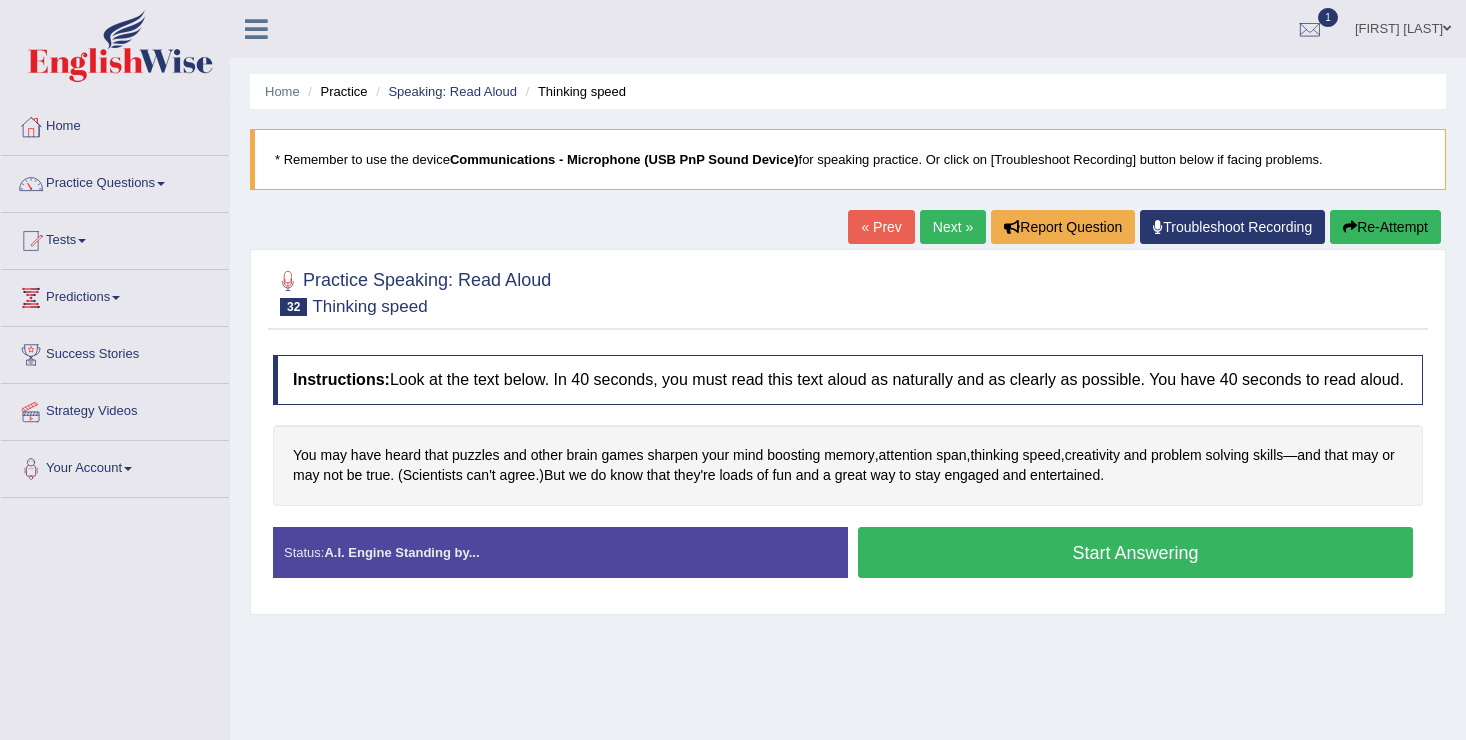 scroll, scrollTop: 37, scrollLeft: 0, axis: vertical 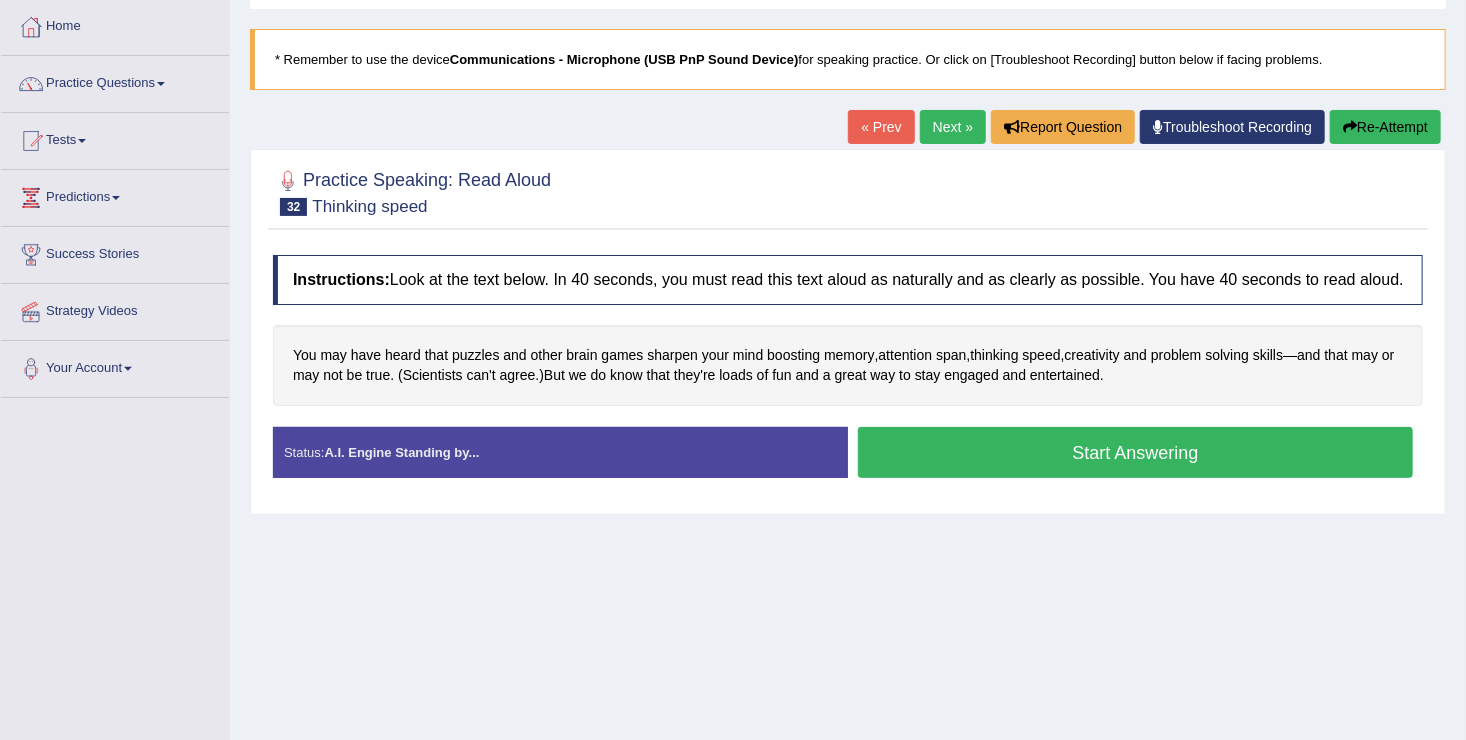 click on "Start Answering" at bounding box center (1135, 452) 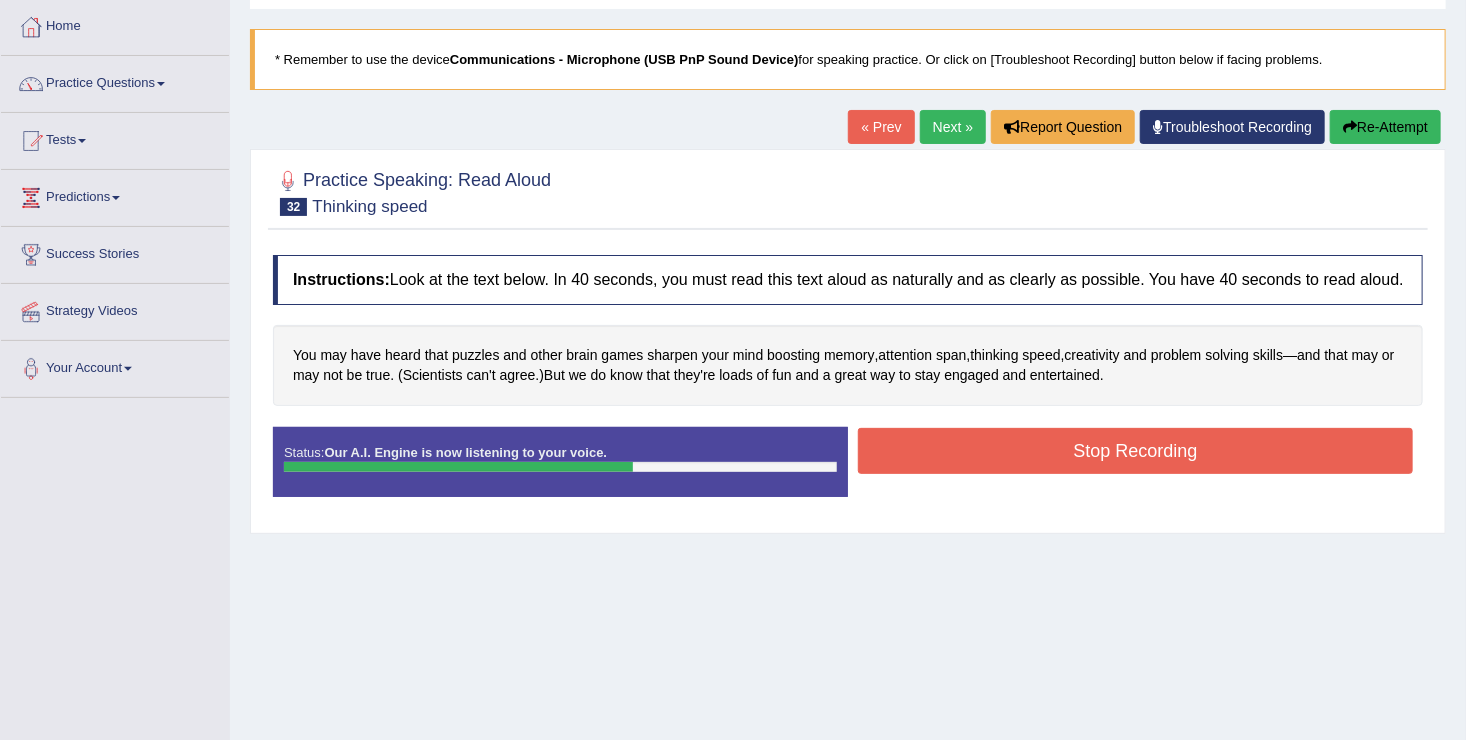 click on "Stop Recording" at bounding box center (1135, 451) 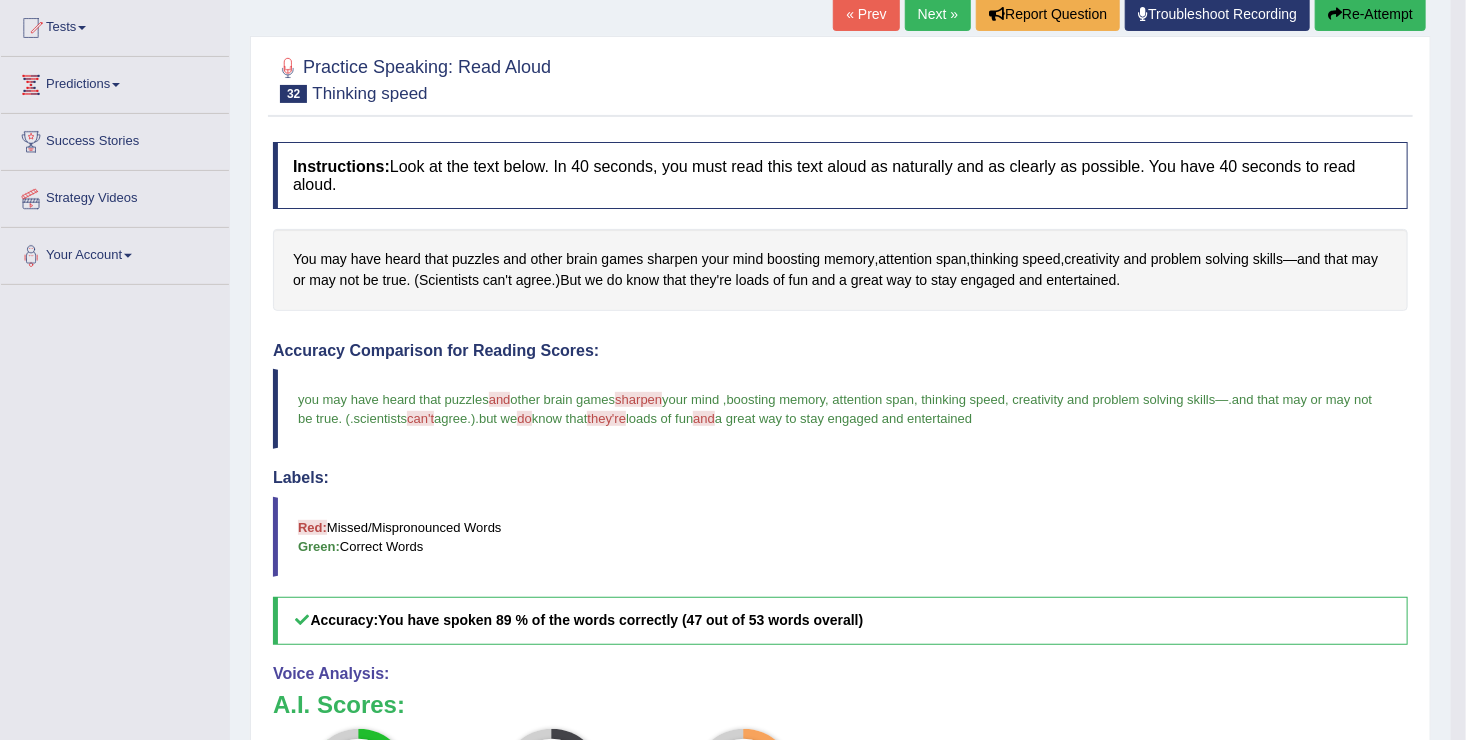 scroll, scrollTop: 100, scrollLeft: 0, axis: vertical 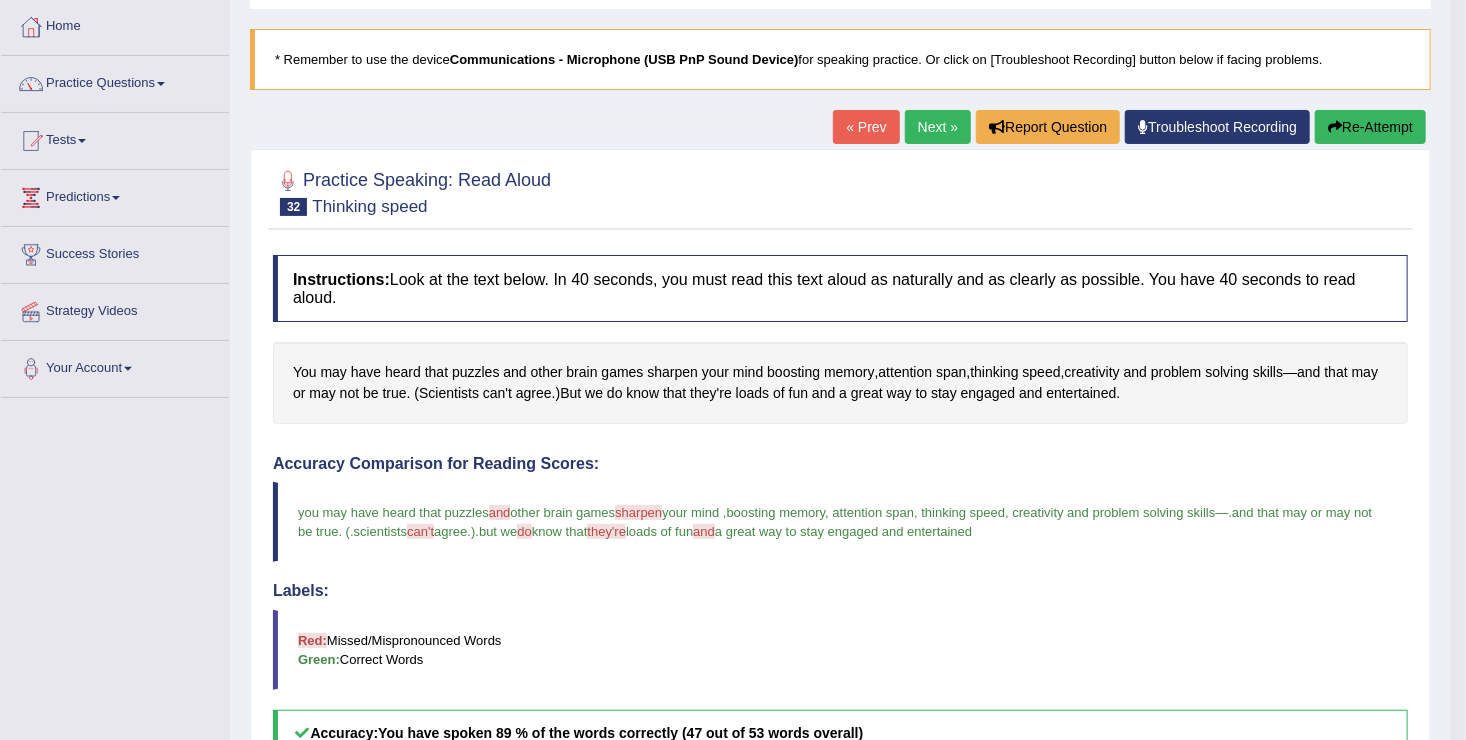 click on "Next »" at bounding box center (938, 127) 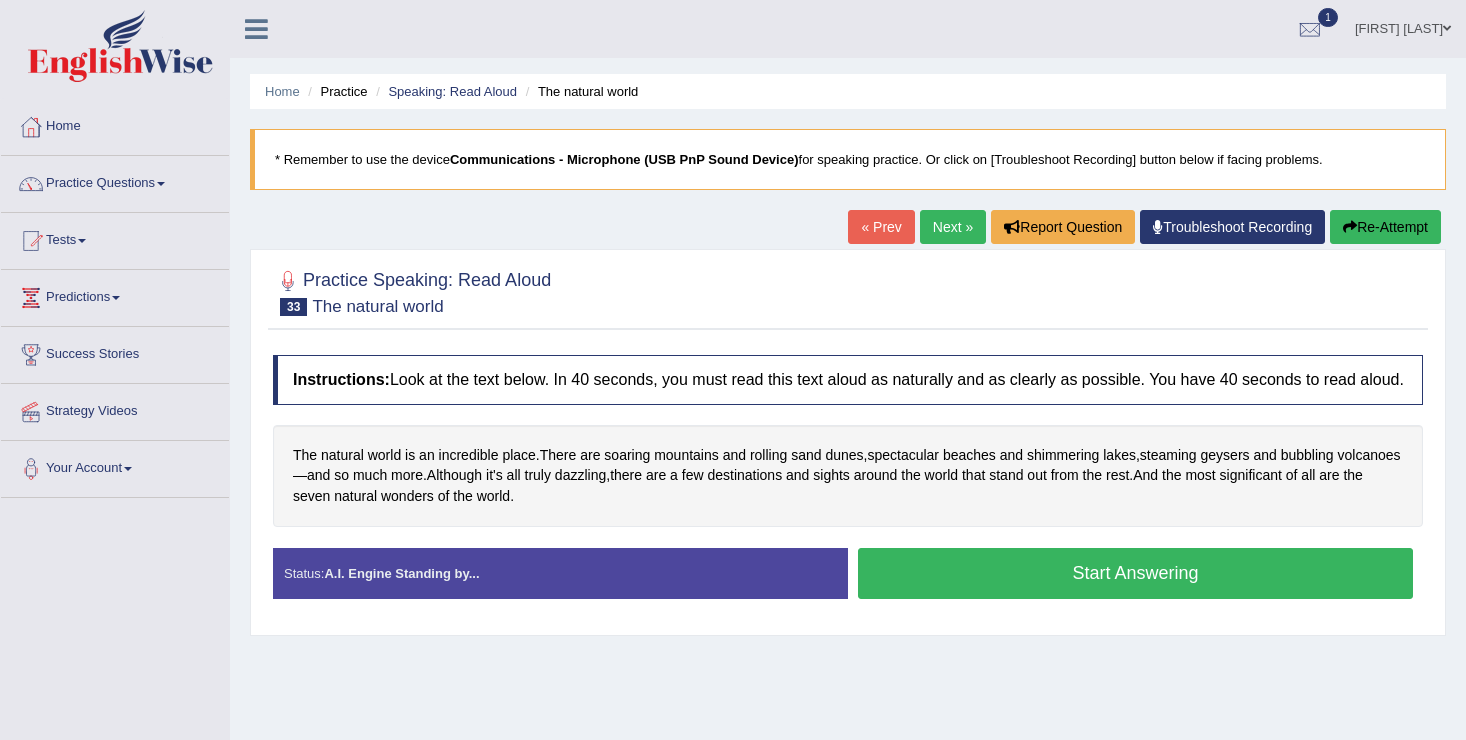 scroll, scrollTop: 0, scrollLeft: 0, axis: both 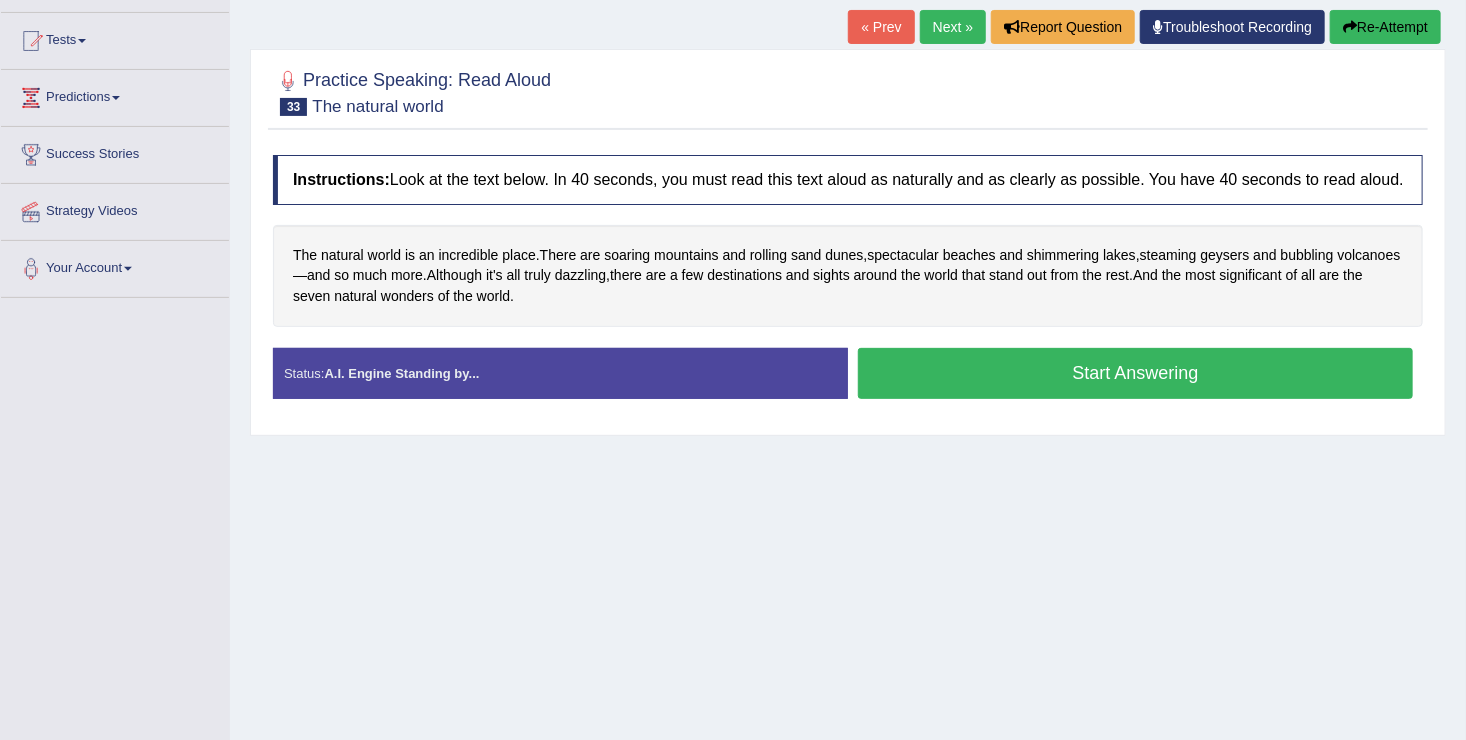 click on "Start Answering" at bounding box center (1135, 373) 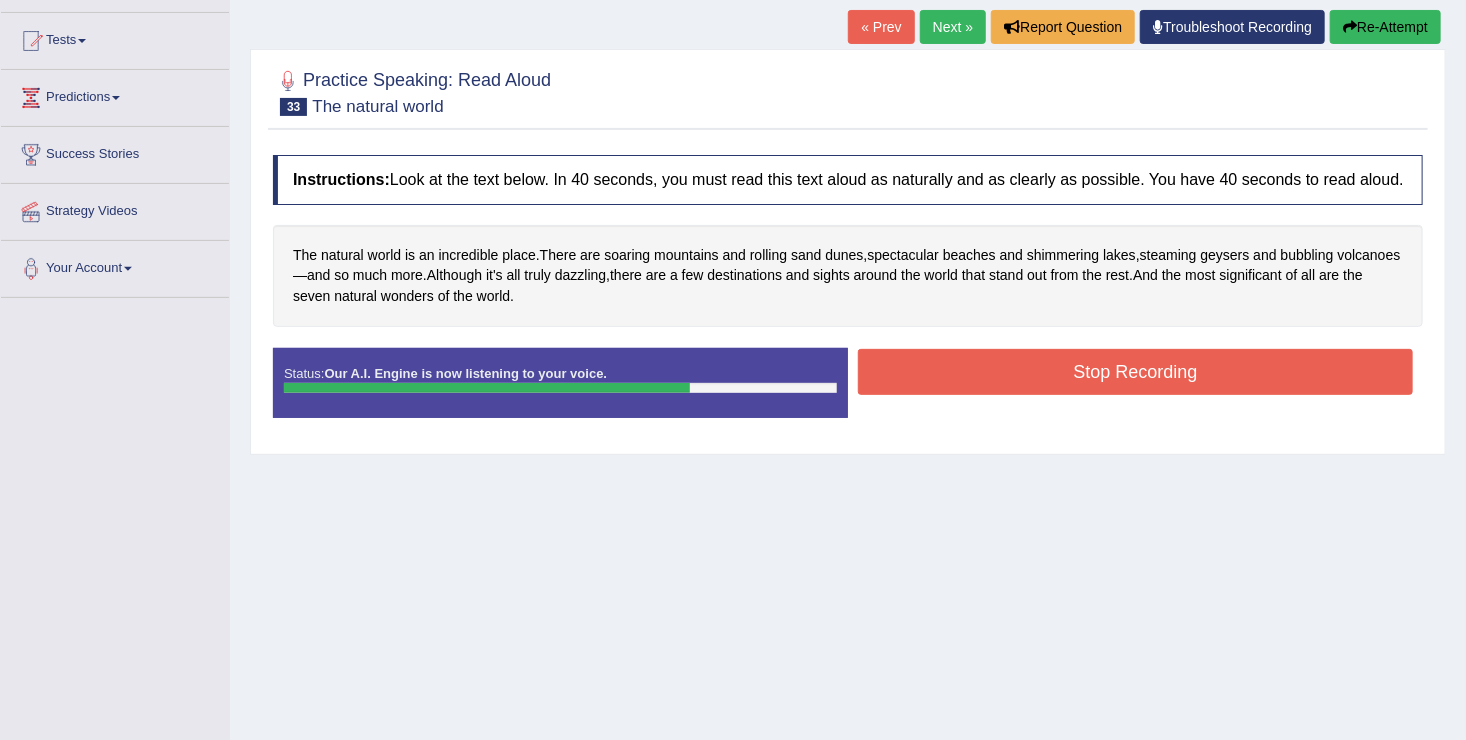 click on "Stop Recording" at bounding box center [1135, 372] 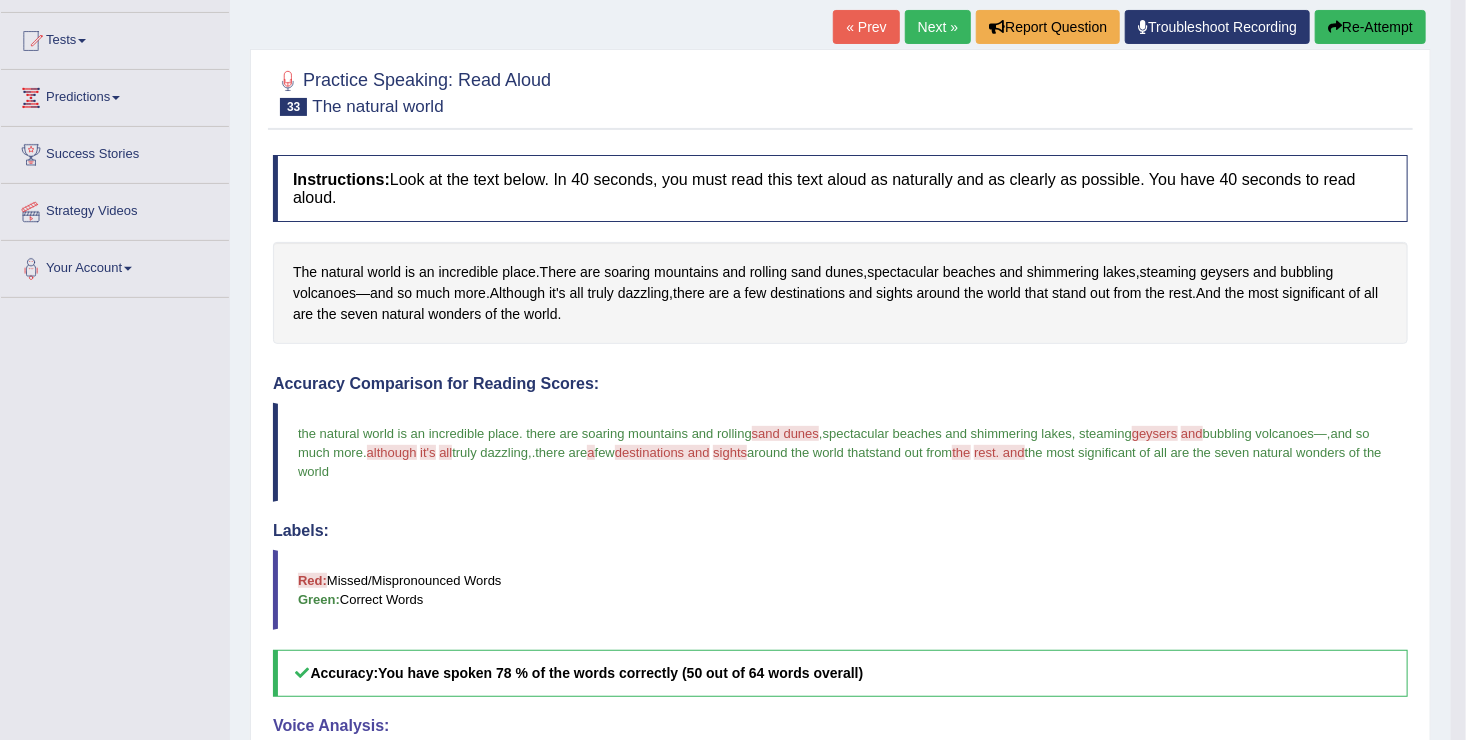 click on "Next »" at bounding box center [938, 27] 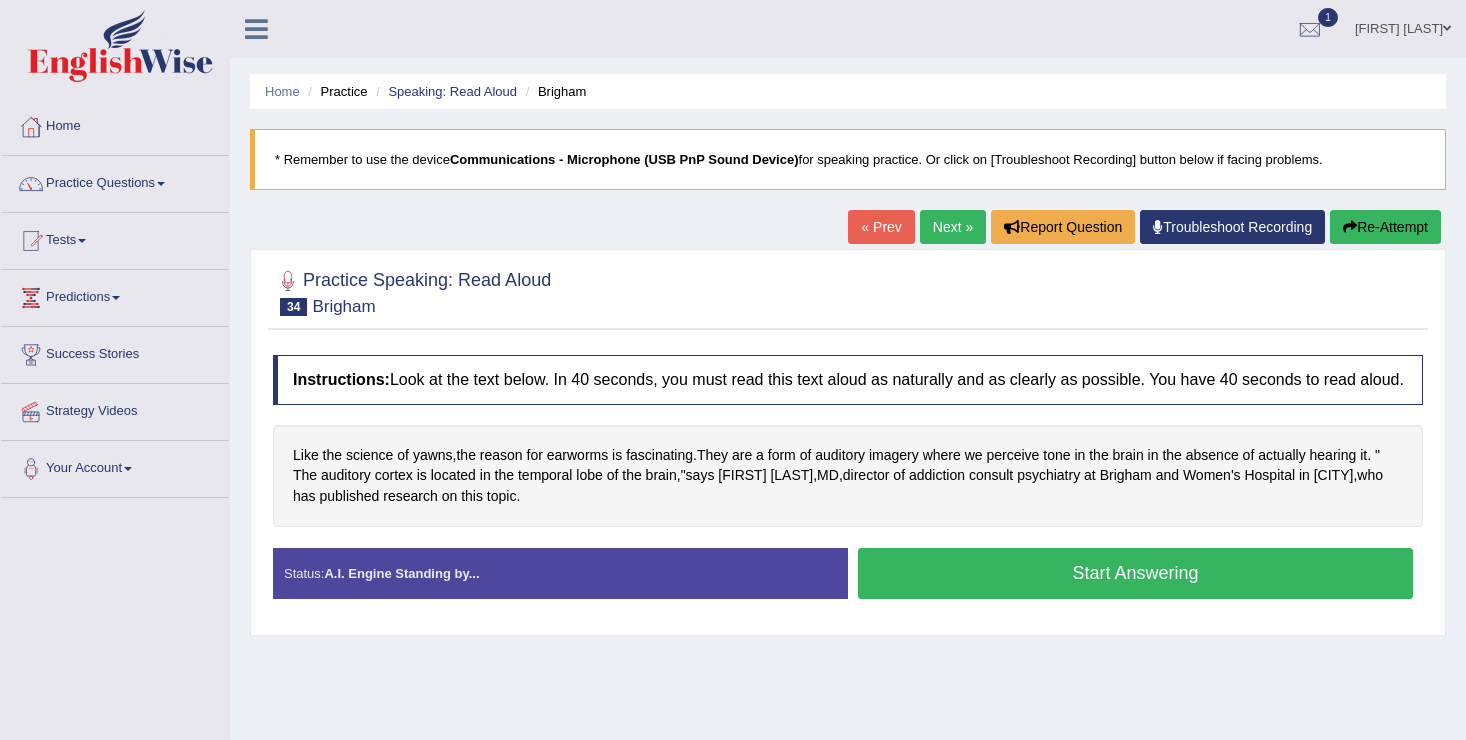 scroll, scrollTop: 0, scrollLeft: 0, axis: both 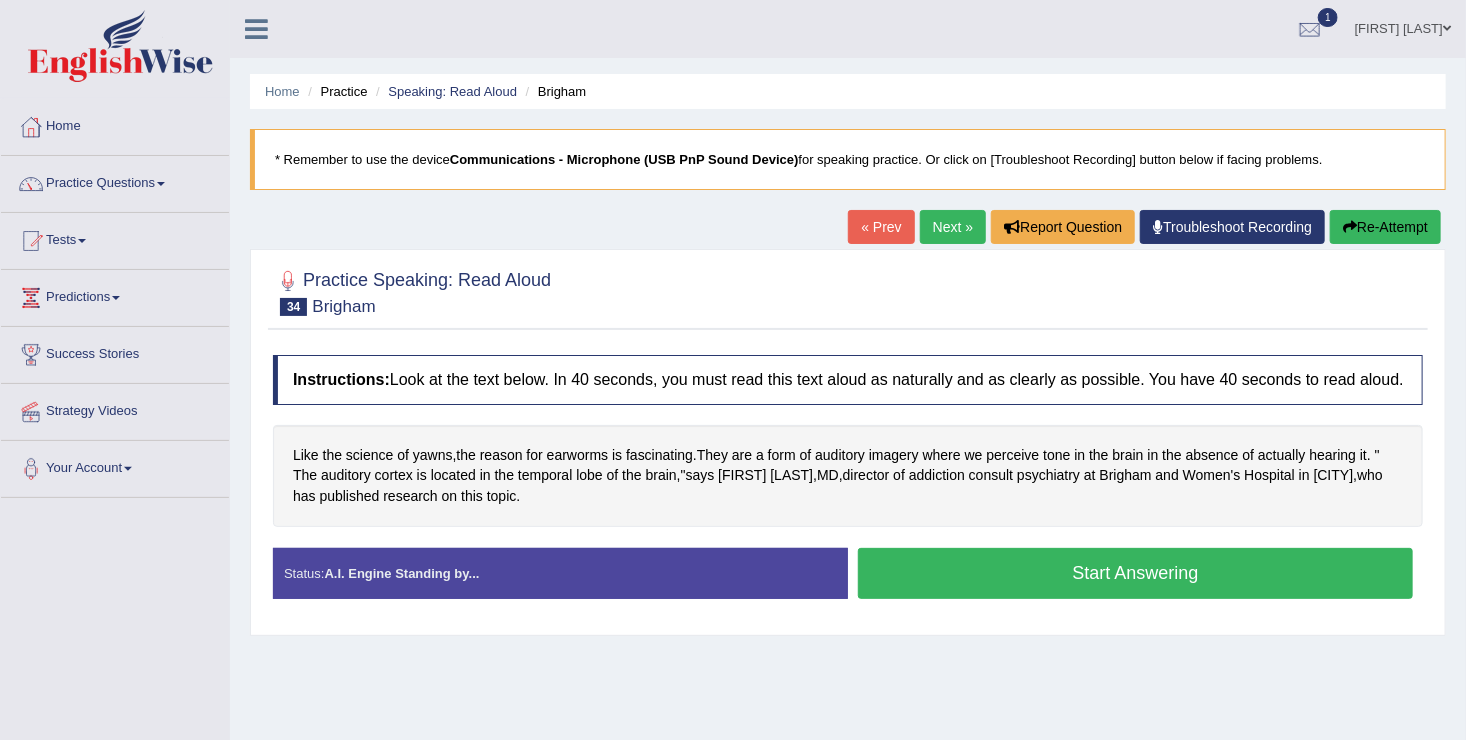 click on "Start Answering" at bounding box center [1135, 573] 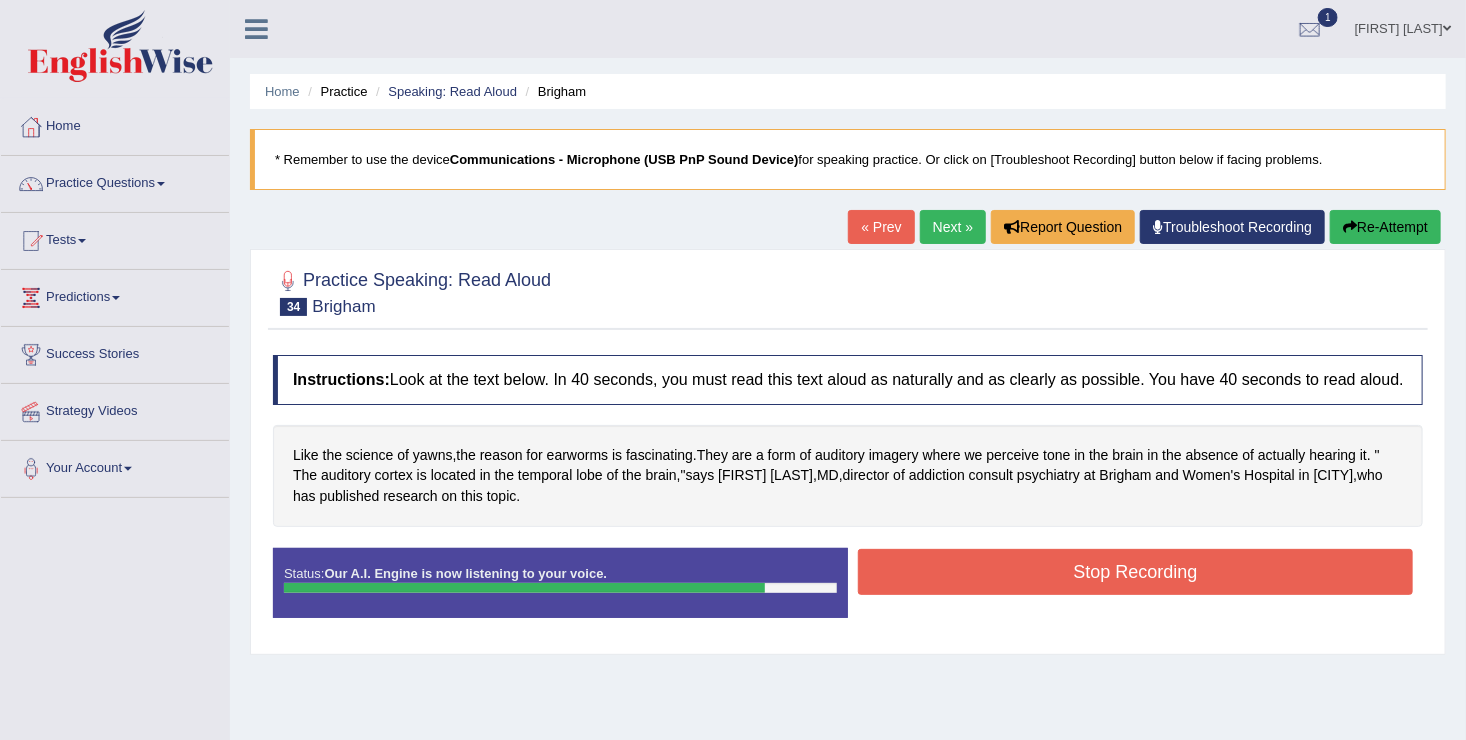 click on "Stop Recording" at bounding box center [1135, 572] 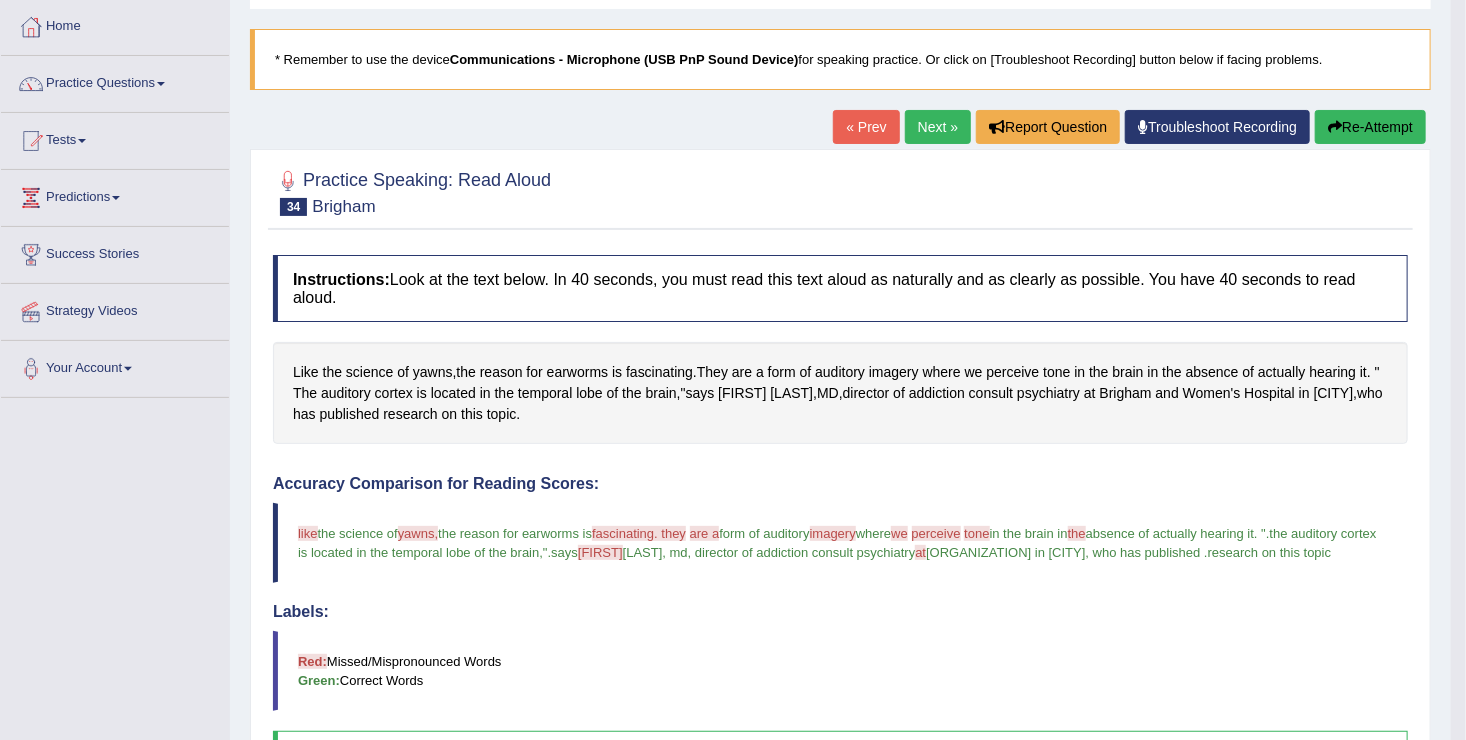 scroll, scrollTop: 0, scrollLeft: 0, axis: both 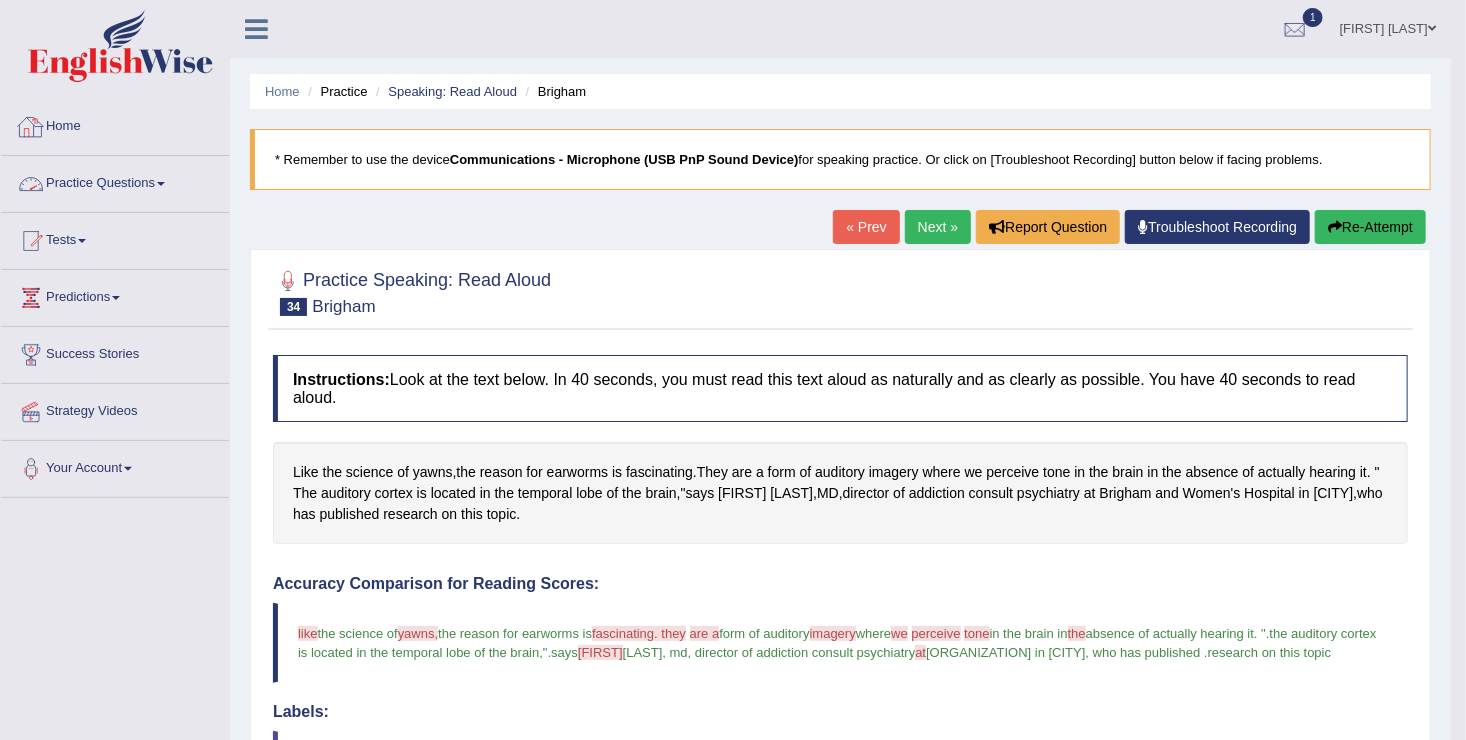 click on "Practice Questions" at bounding box center [115, 181] 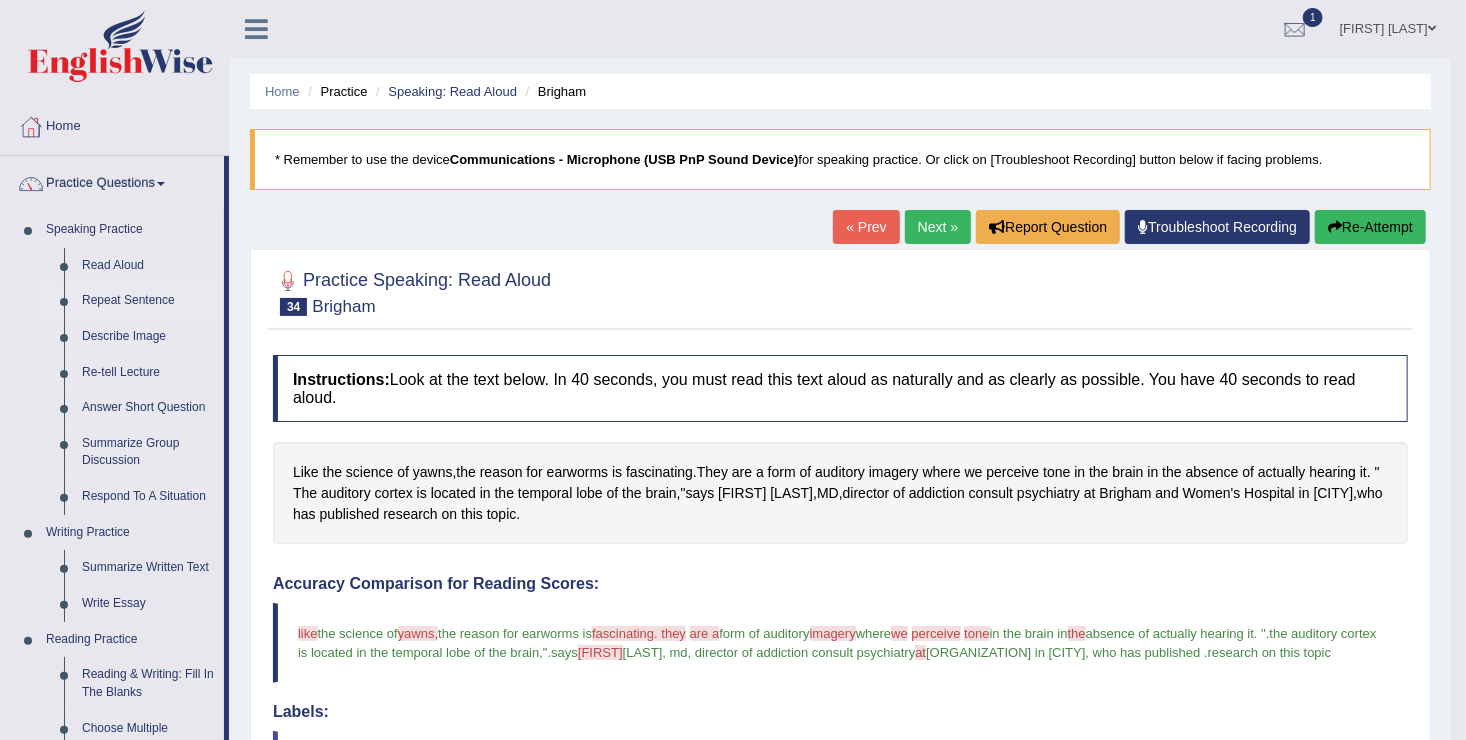 click on "Repeat Sentence" at bounding box center (148, 301) 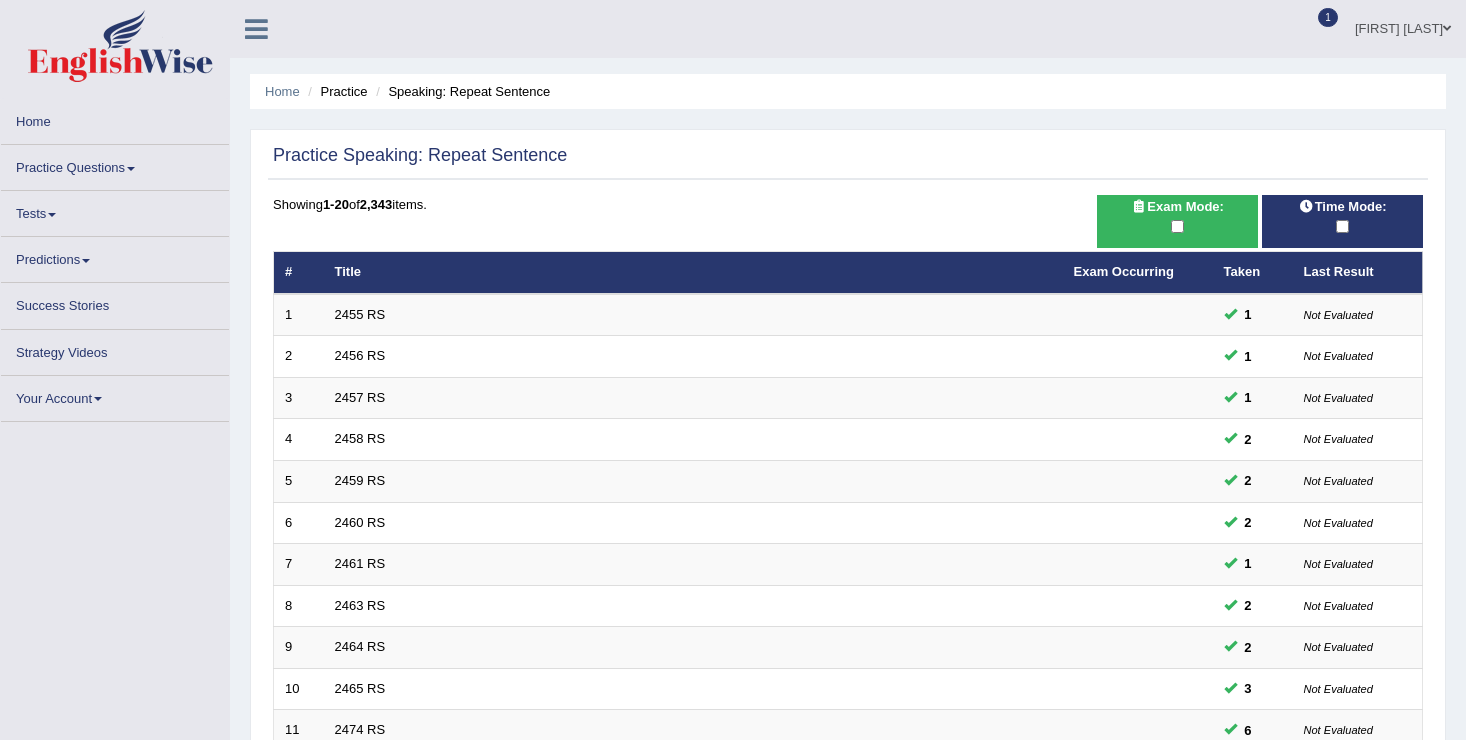 scroll, scrollTop: 0, scrollLeft: 0, axis: both 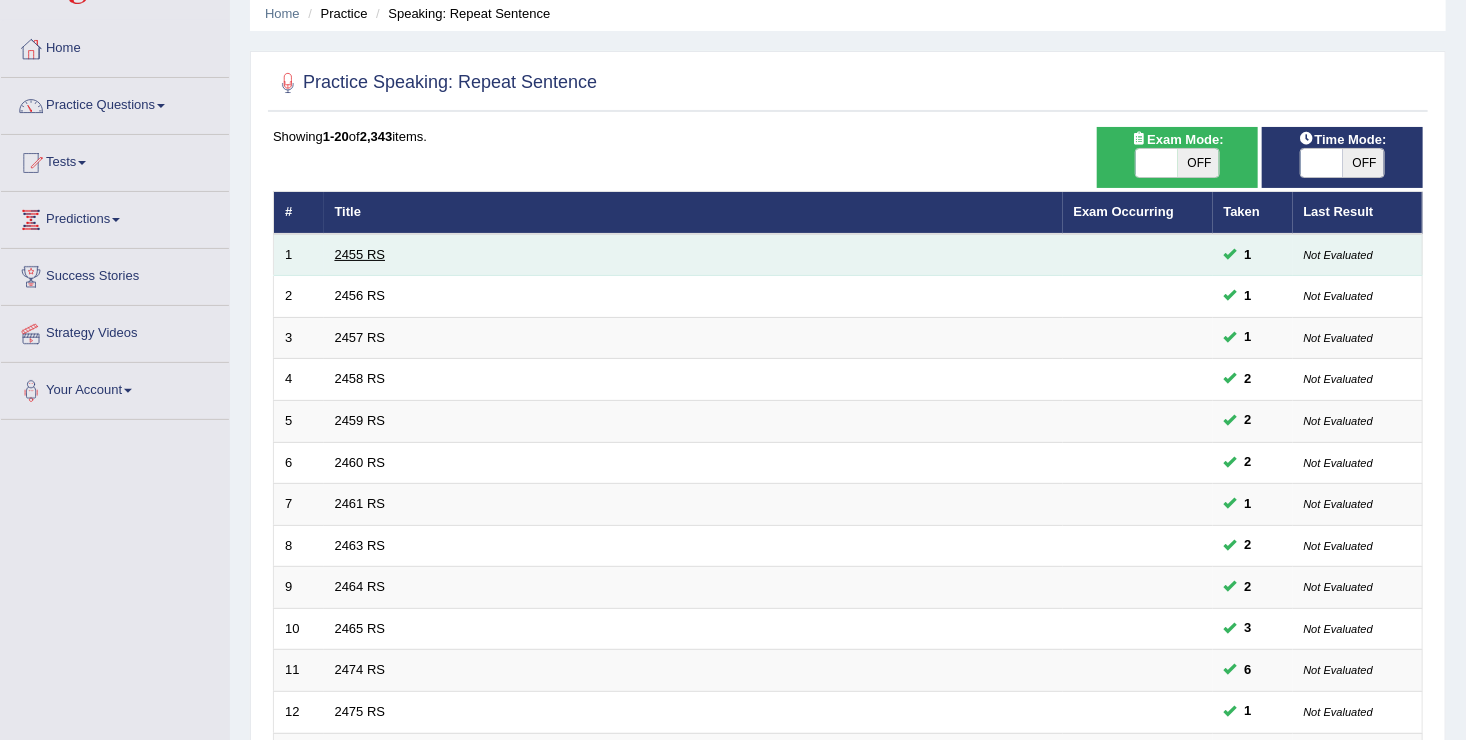 click on "2455 RS" at bounding box center (360, 254) 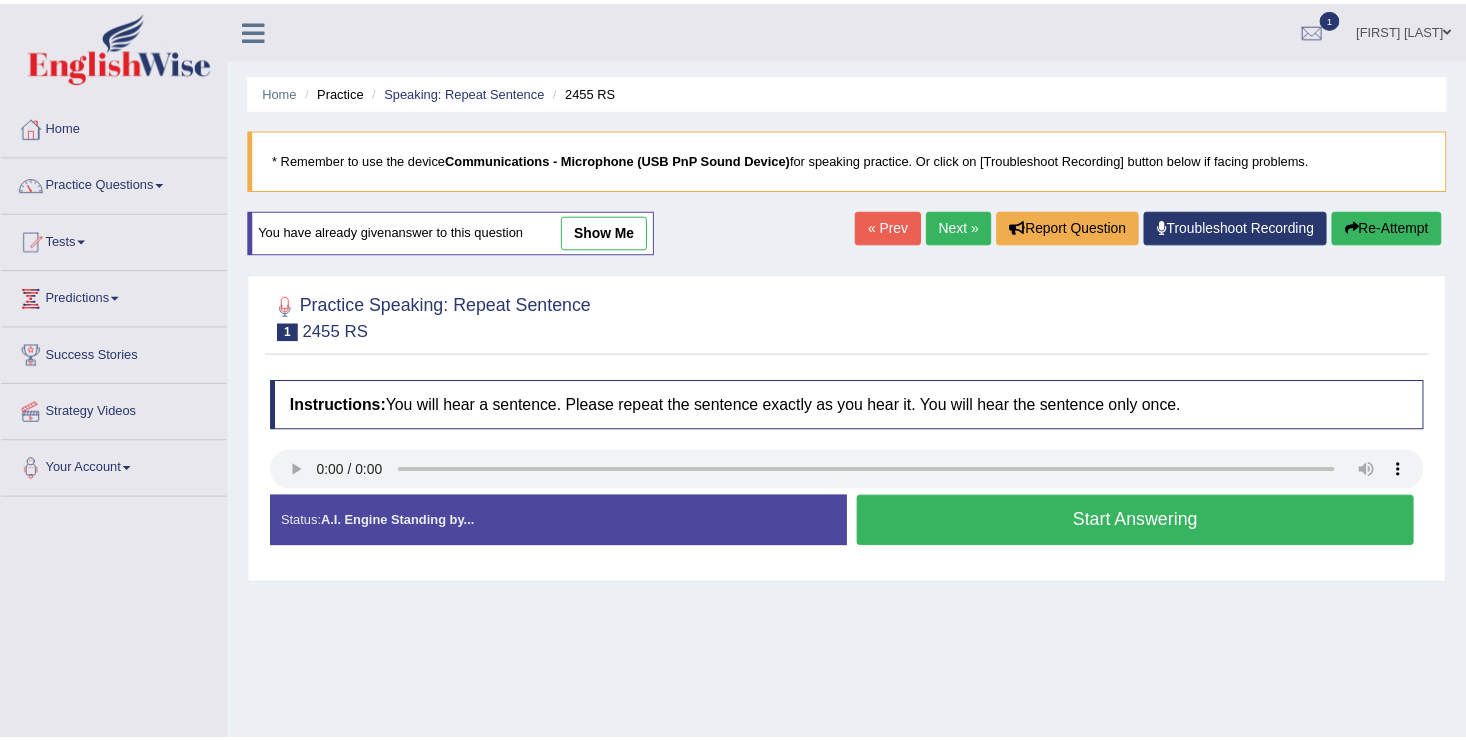 scroll, scrollTop: 0, scrollLeft: 0, axis: both 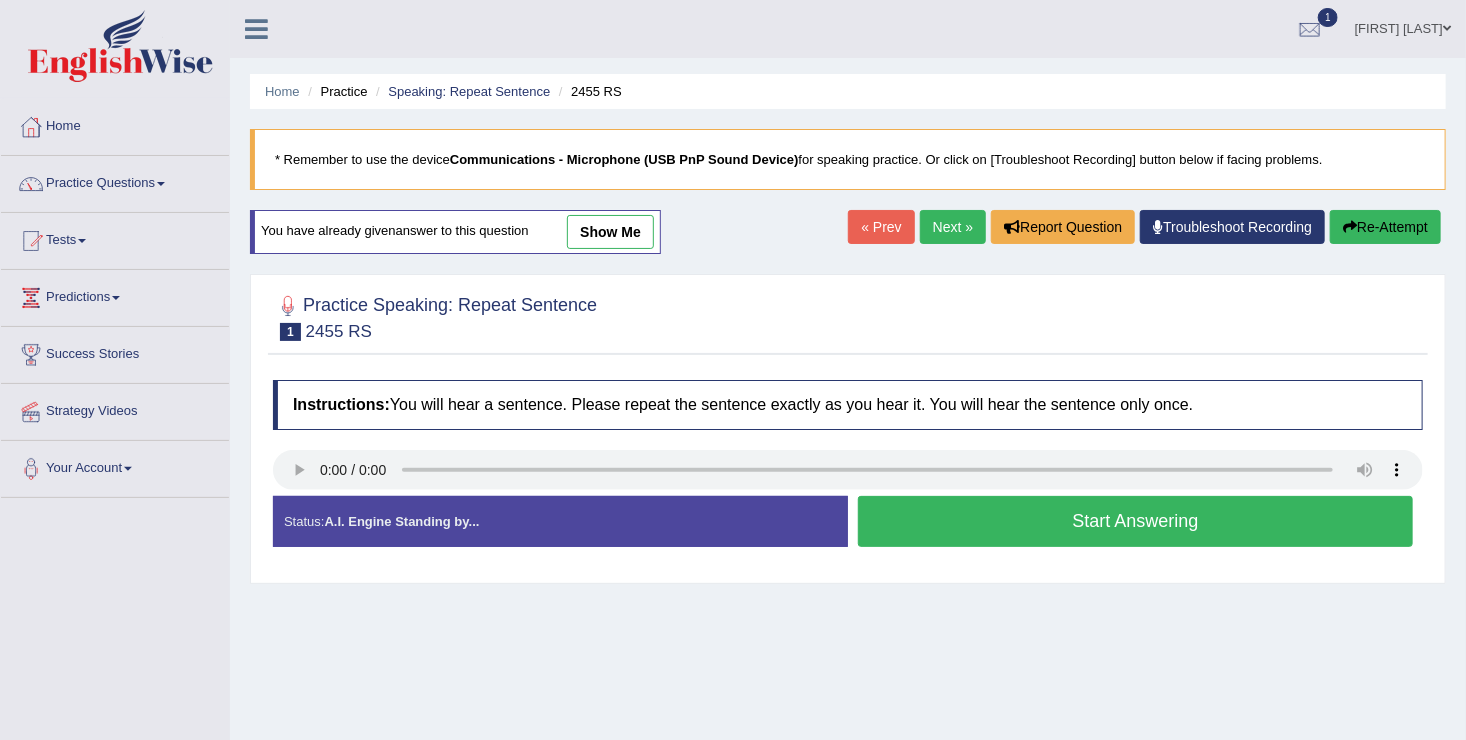 click on "Start Answering" at bounding box center [1135, 521] 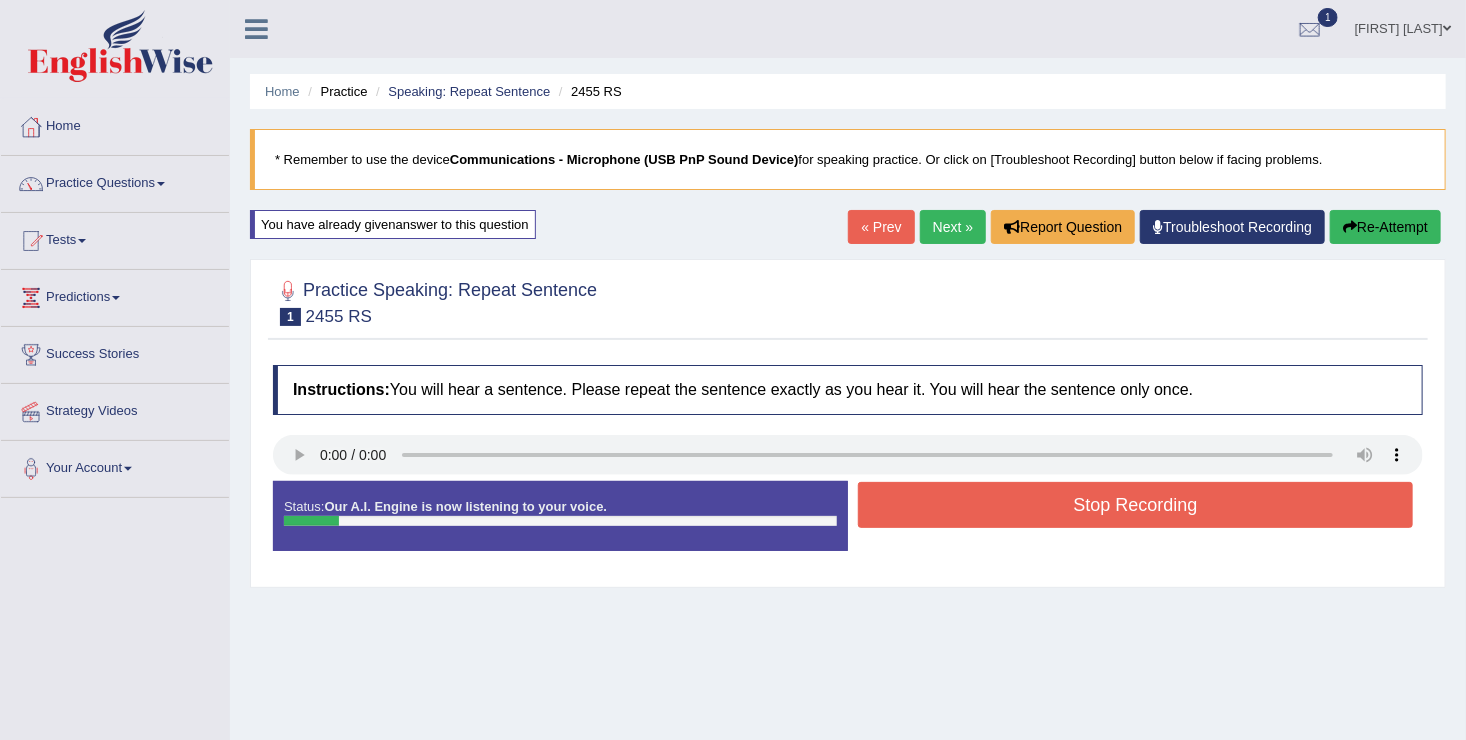 scroll, scrollTop: 100, scrollLeft: 0, axis: vertical 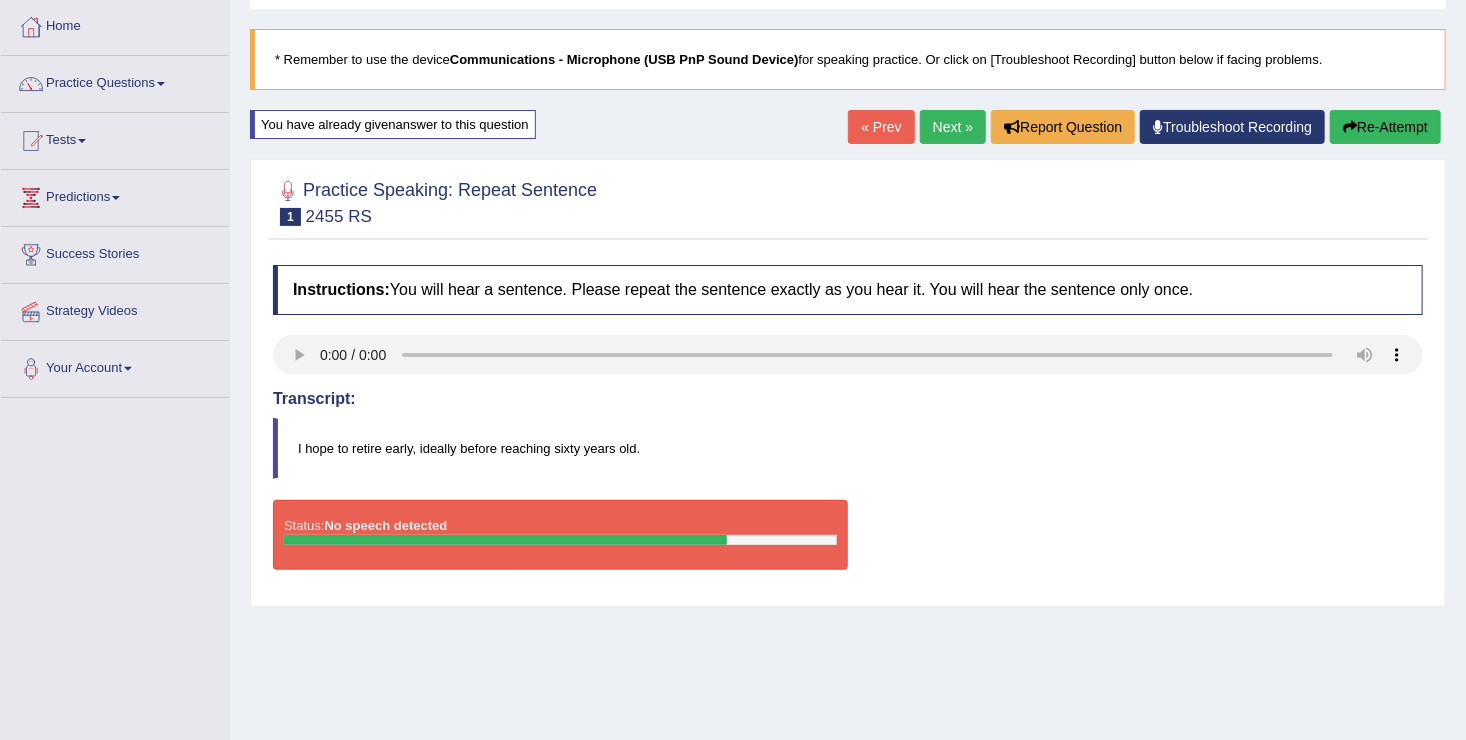 click on "Re-Attempt" at bounding box center (1385, 127) 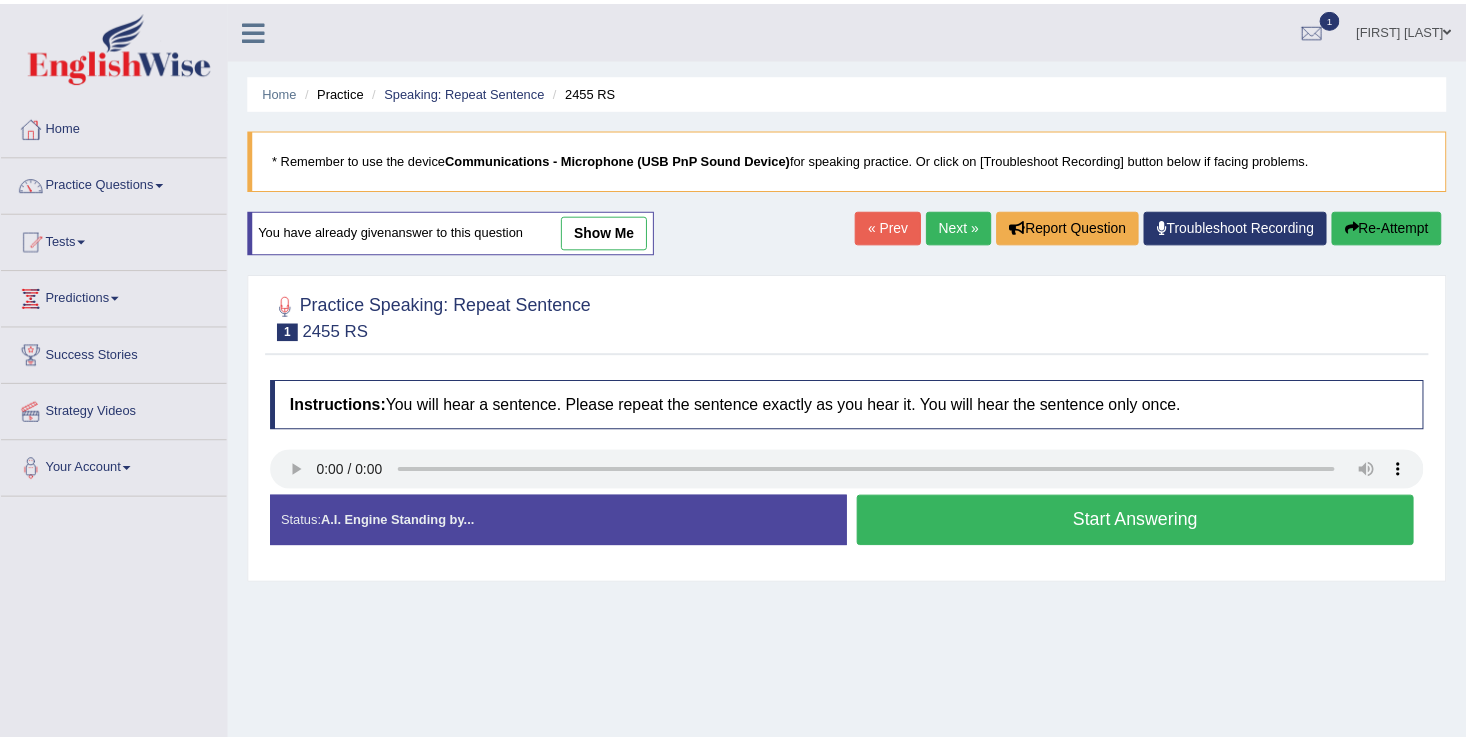 scroll, scrollTop: 100, scrollLeft: 0, axis: vertical 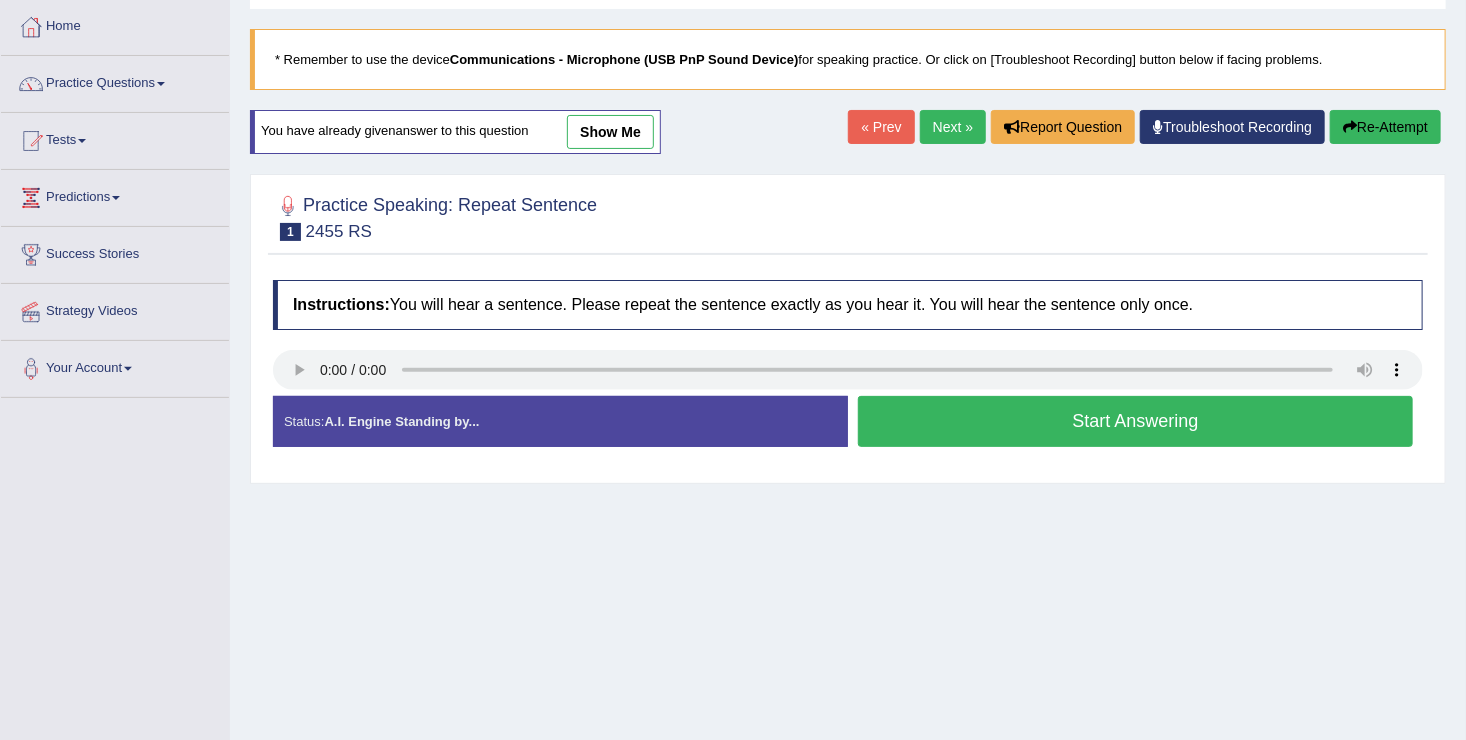 click on "Start Answering" at bounding box center [1135, 421] 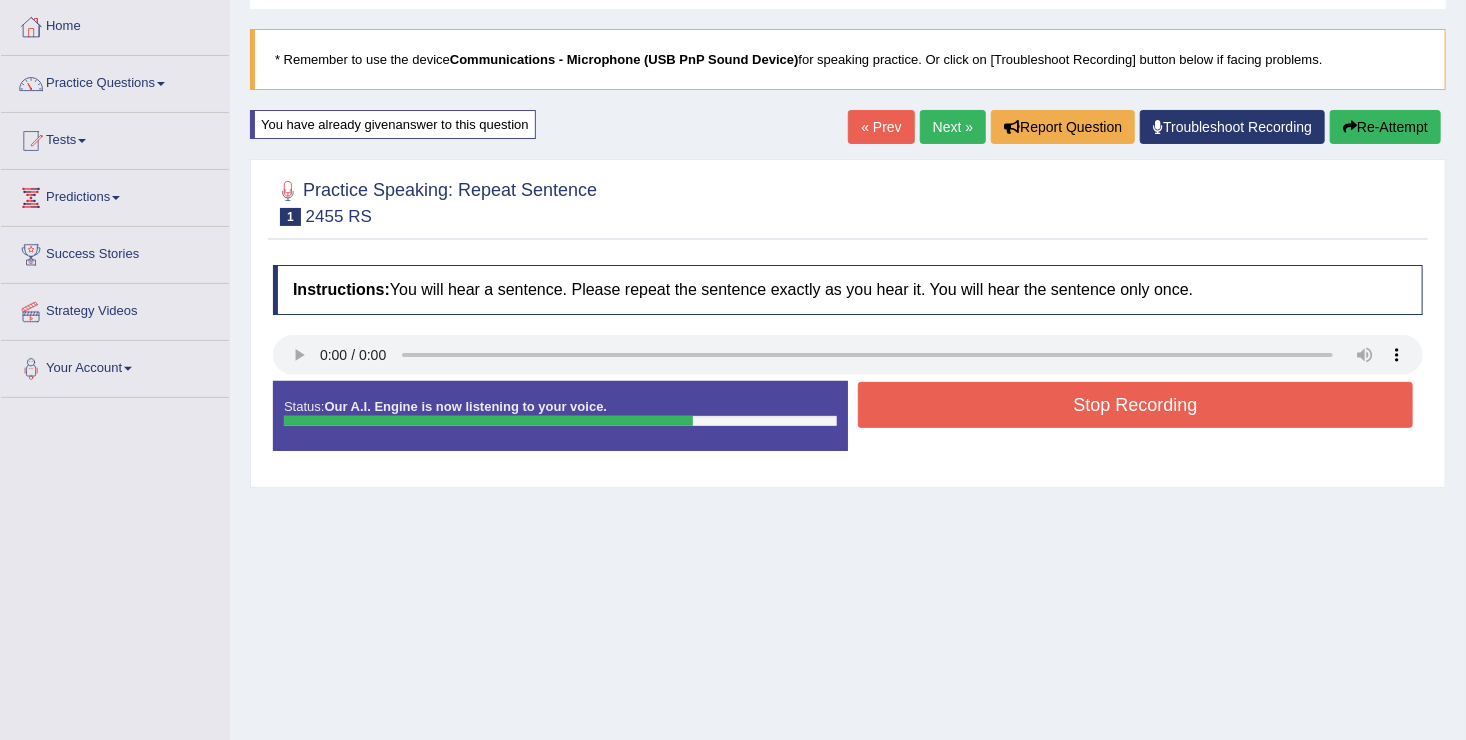 click on "Stop Recording" at bounding box center (1135, 405) 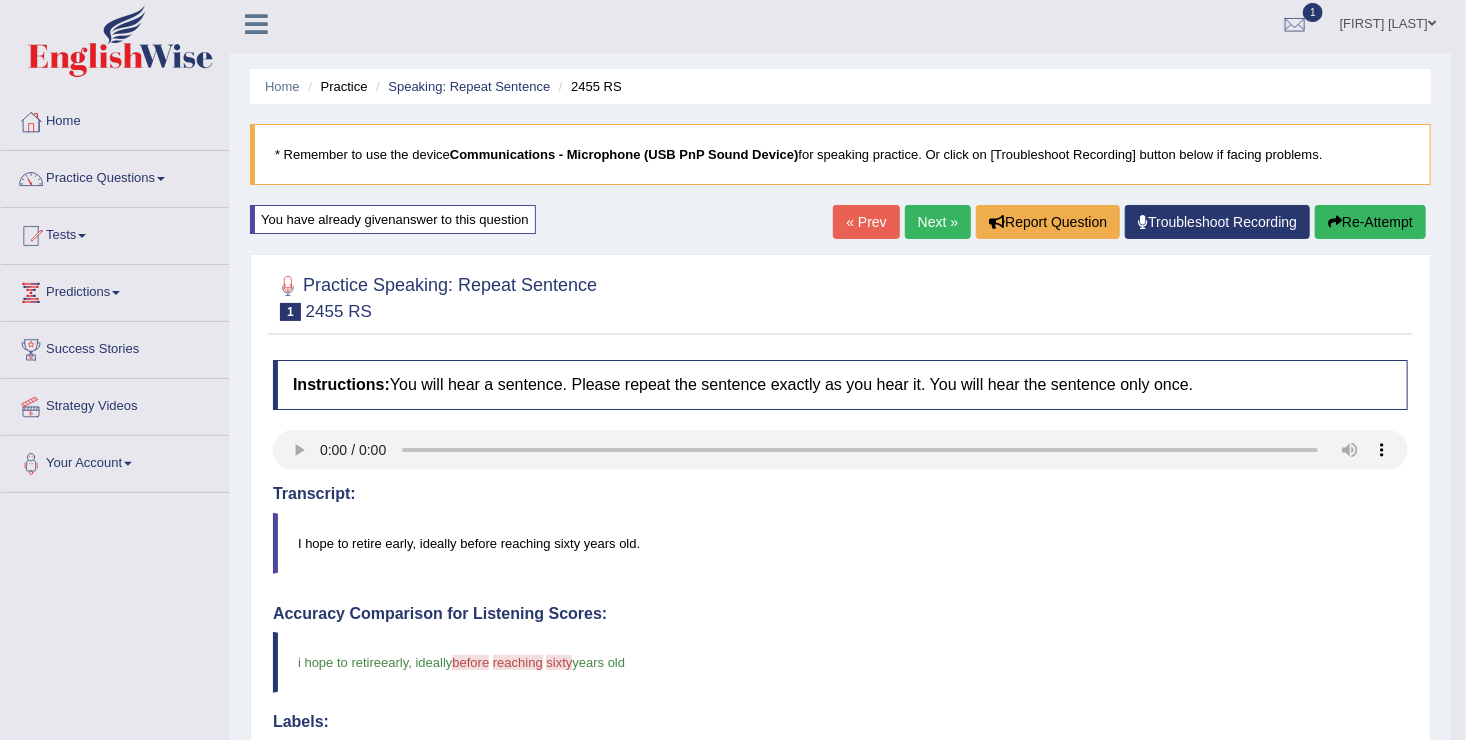 scroll, scrollTop: 0, scrollLeft: 0, axis: both 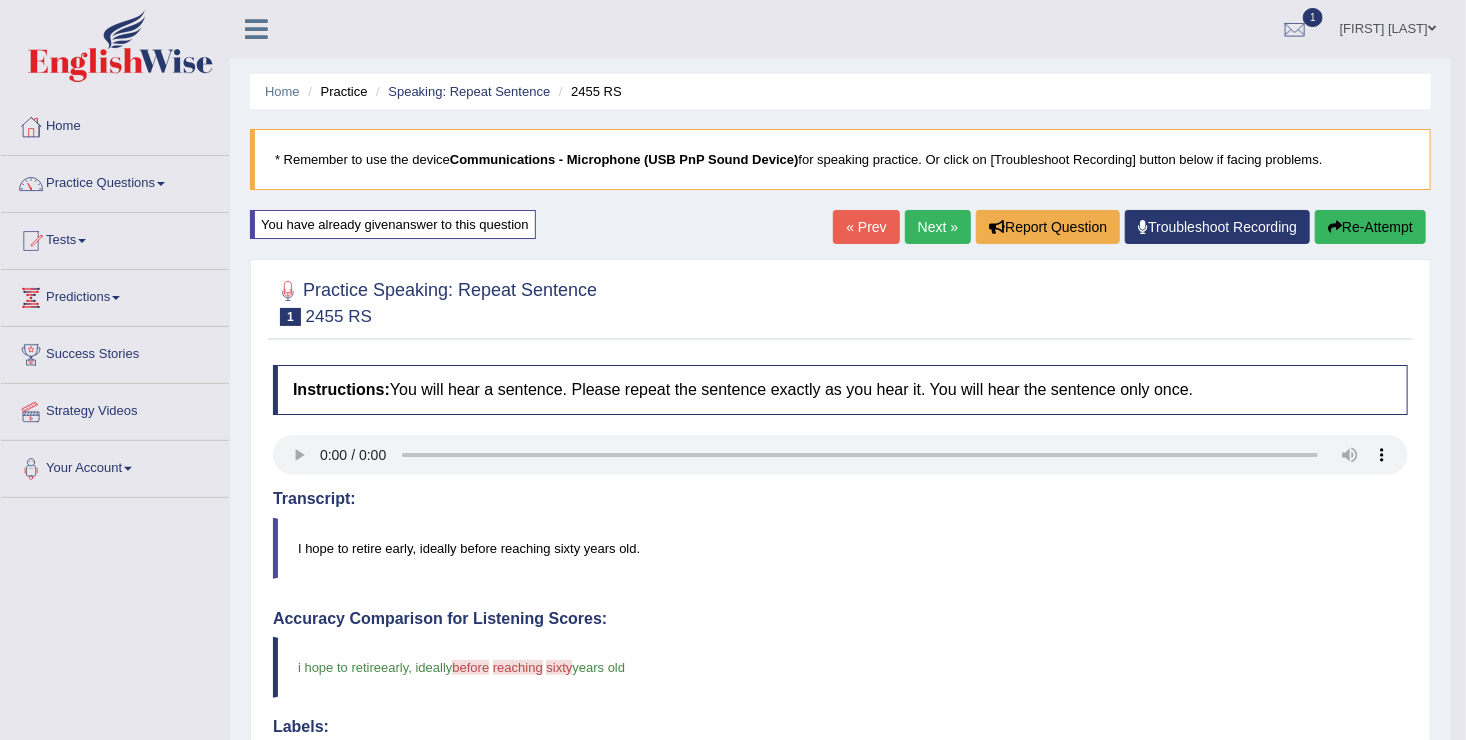 click on "Next »" at bounding box center [938, 227] 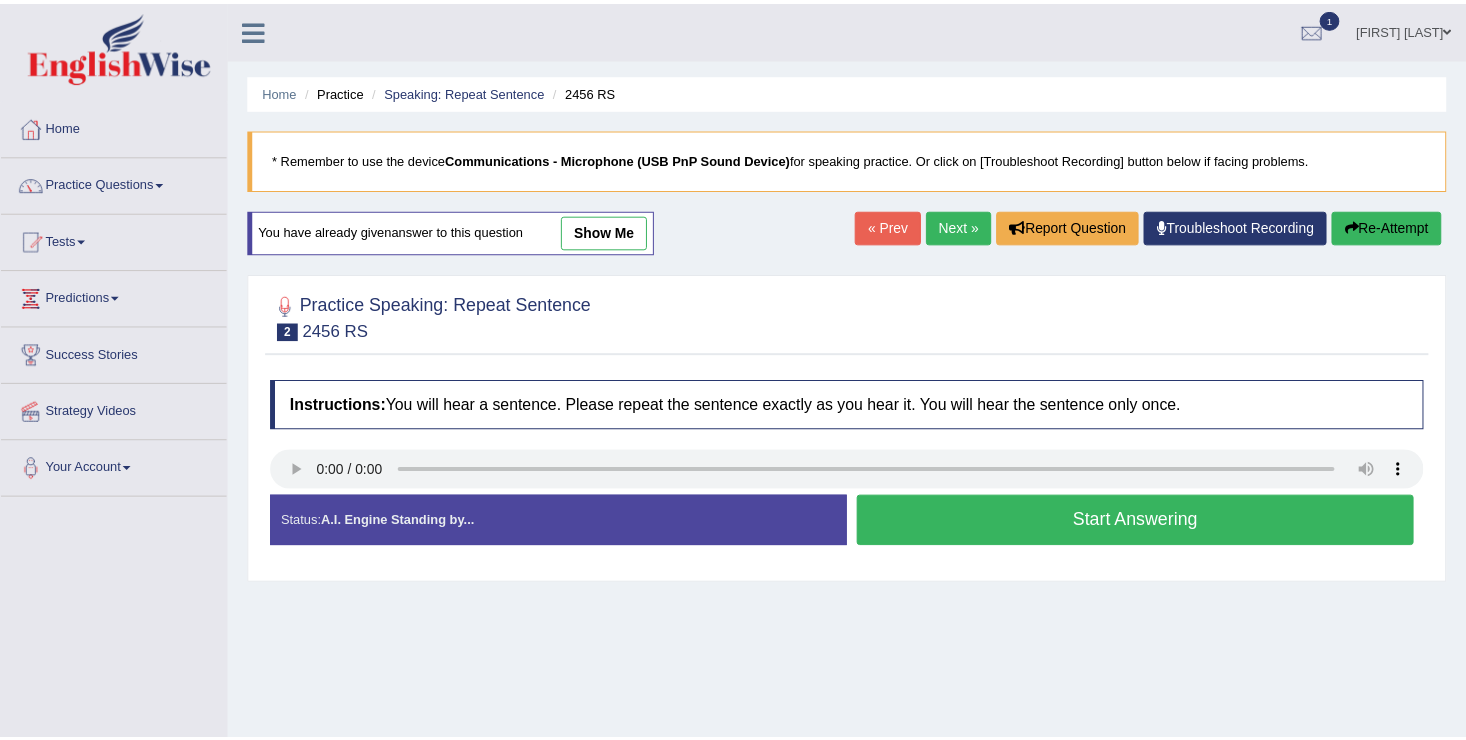 scroll, scrollTop: 0, scrollLeft: 0, axis: both 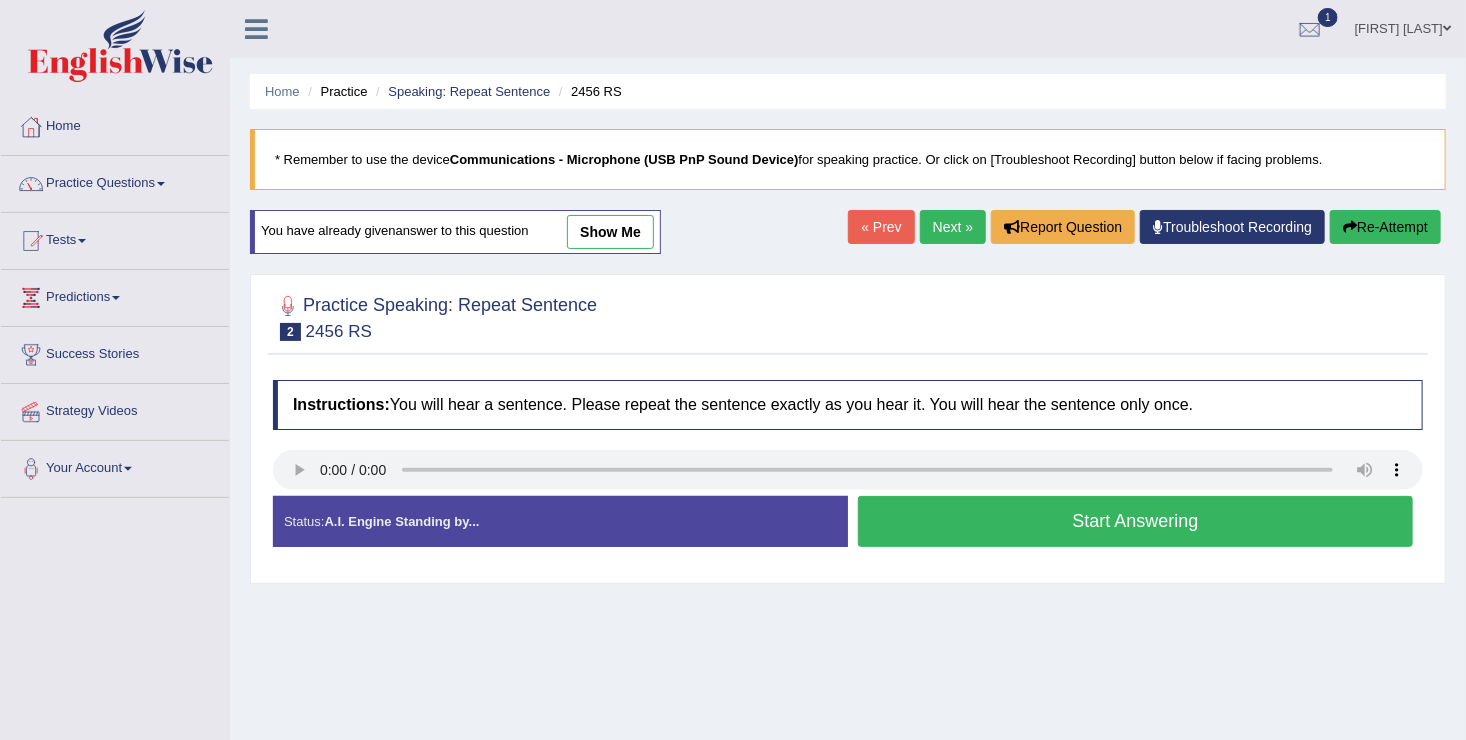 click on "Start Answering" at bounding box center (1135, 521) 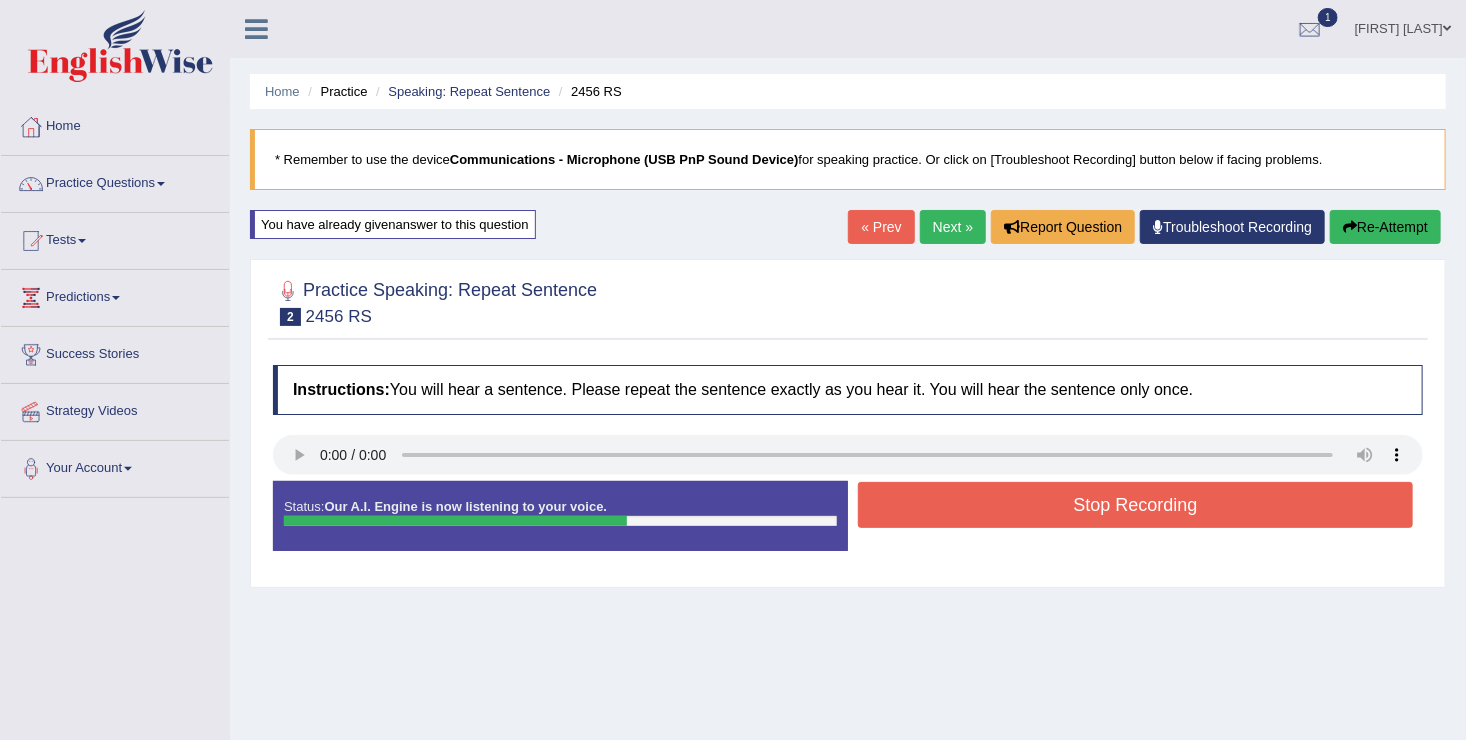 click on "Stop Recording" at bounding box center (1135, 505) 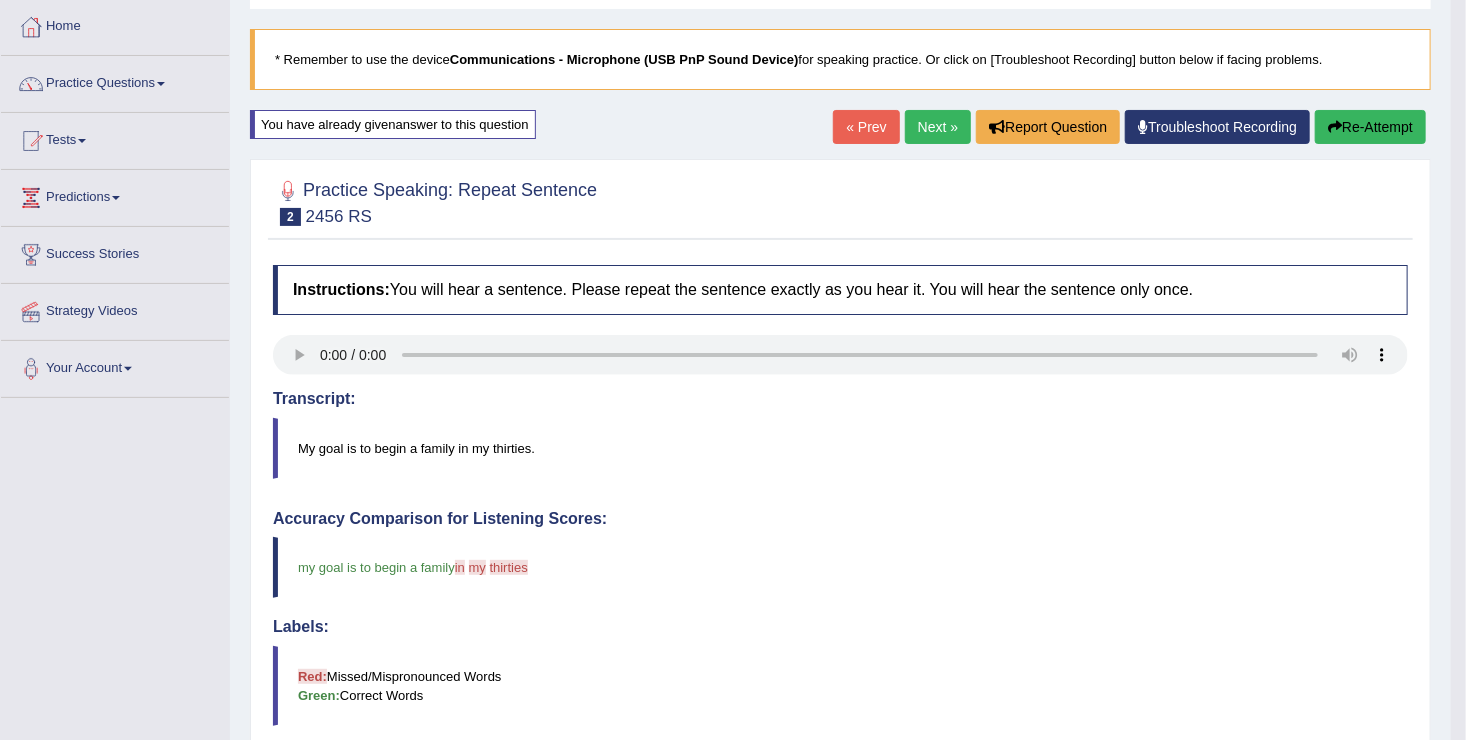 scroll, scrollTop: 0, scrollLeft: 0, axis: both 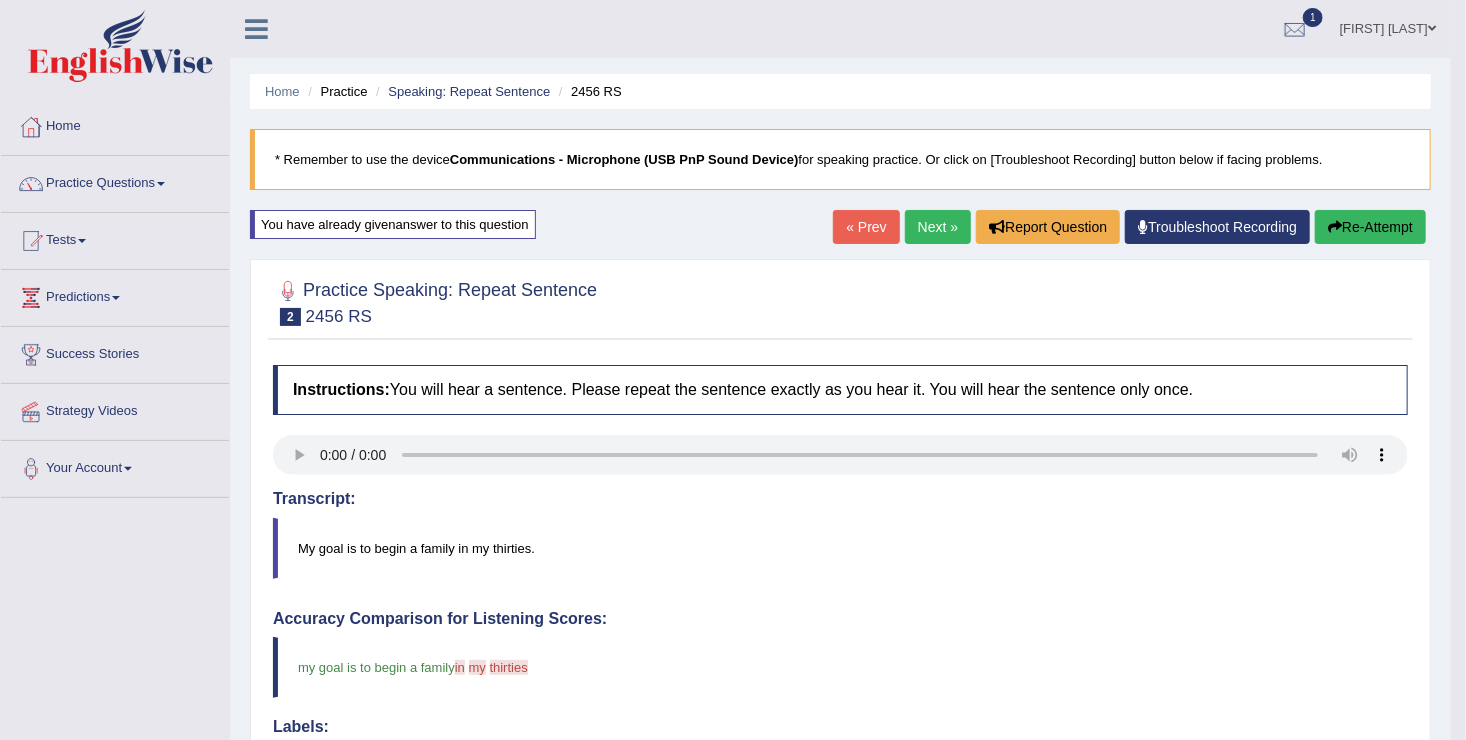 click on "Next »" at bounding box center (938, 227) 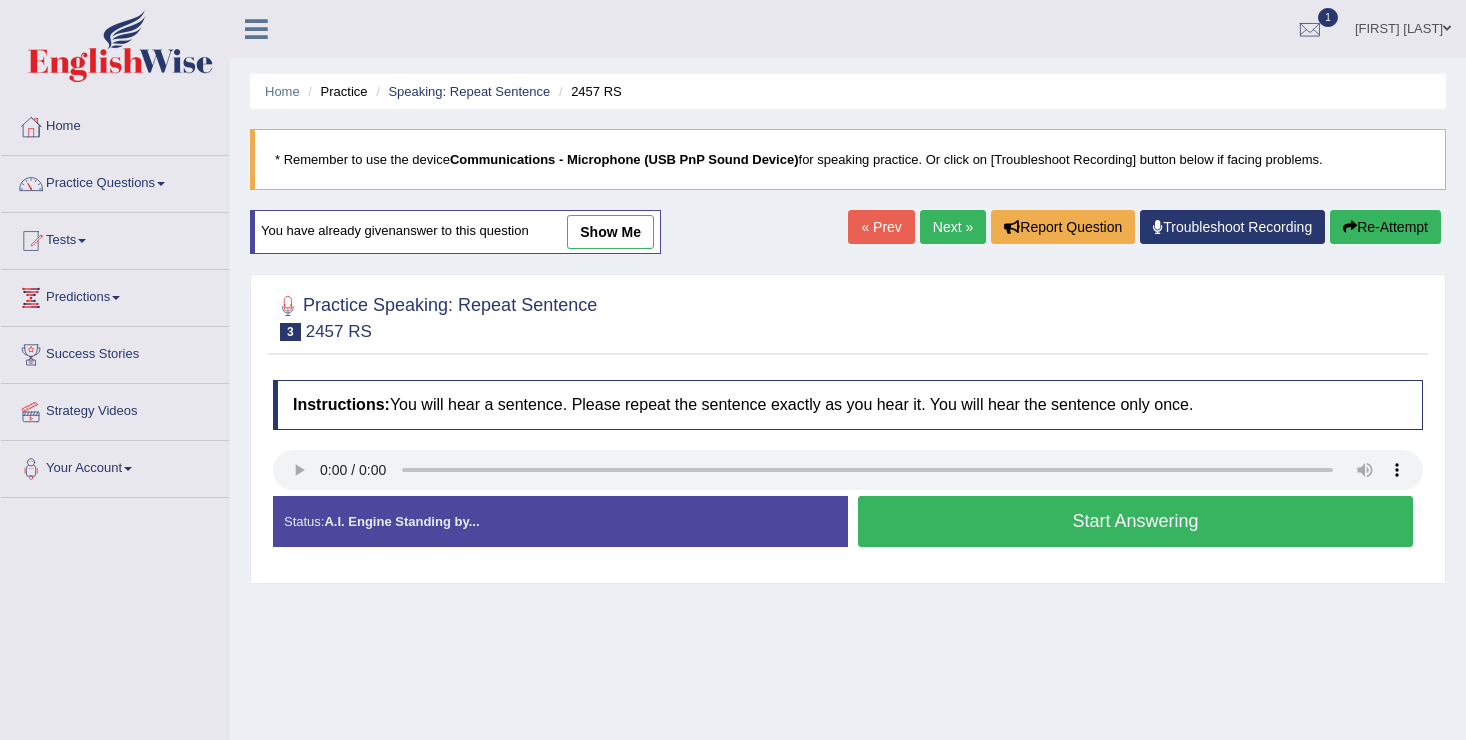 scroll, scrollTop: 0, scrollLeft: 0, axis: both 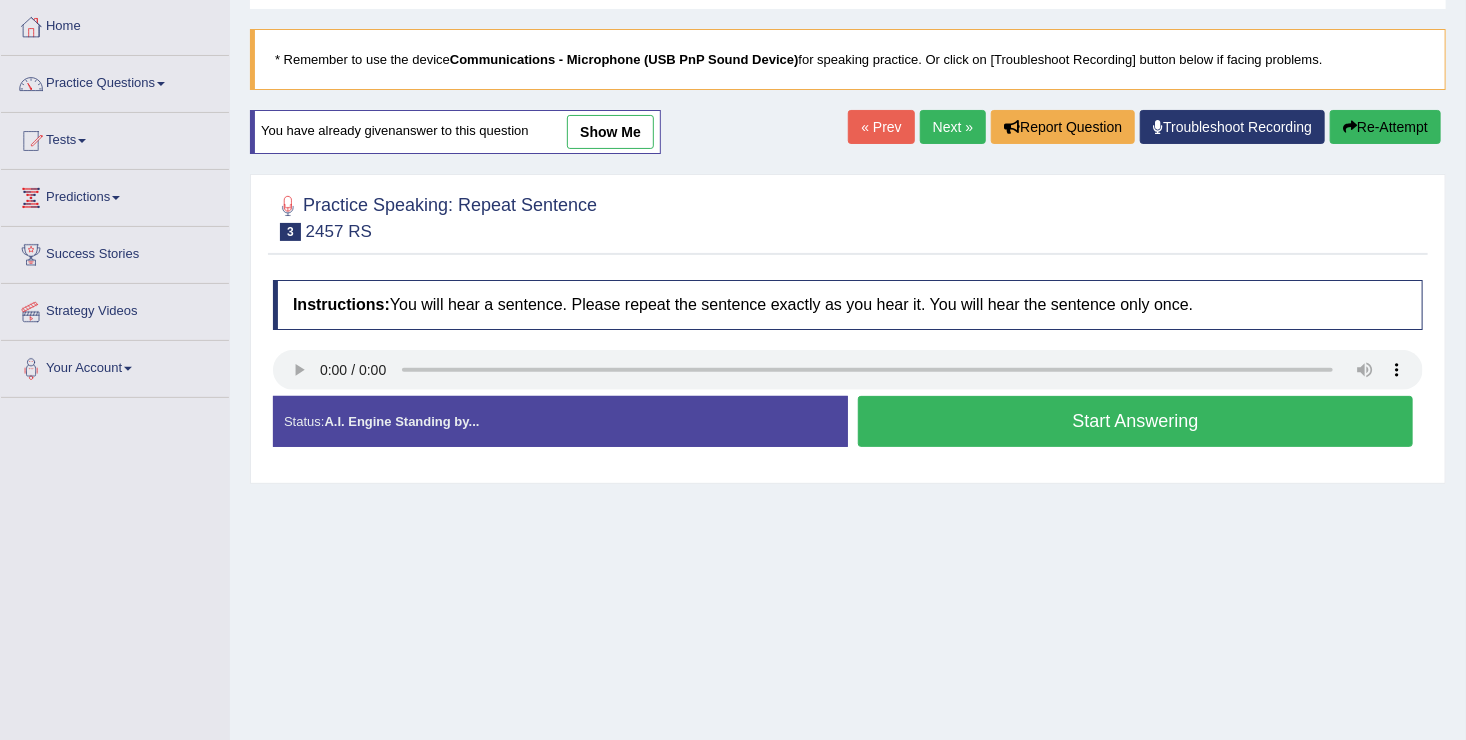 click on "Start Answering" at bounding box center [1135, 421] 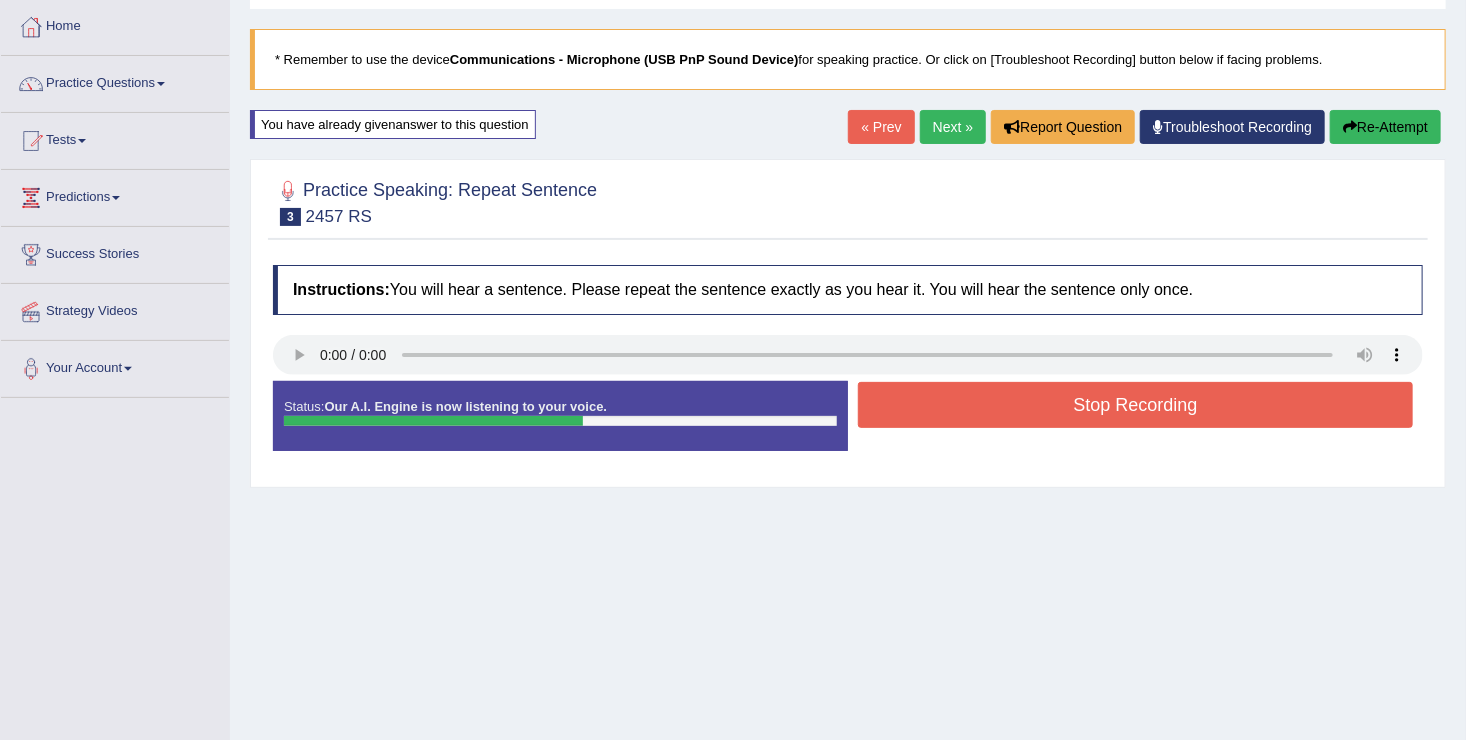 click on "Stop Recording" at bounding box center (1135, 405) 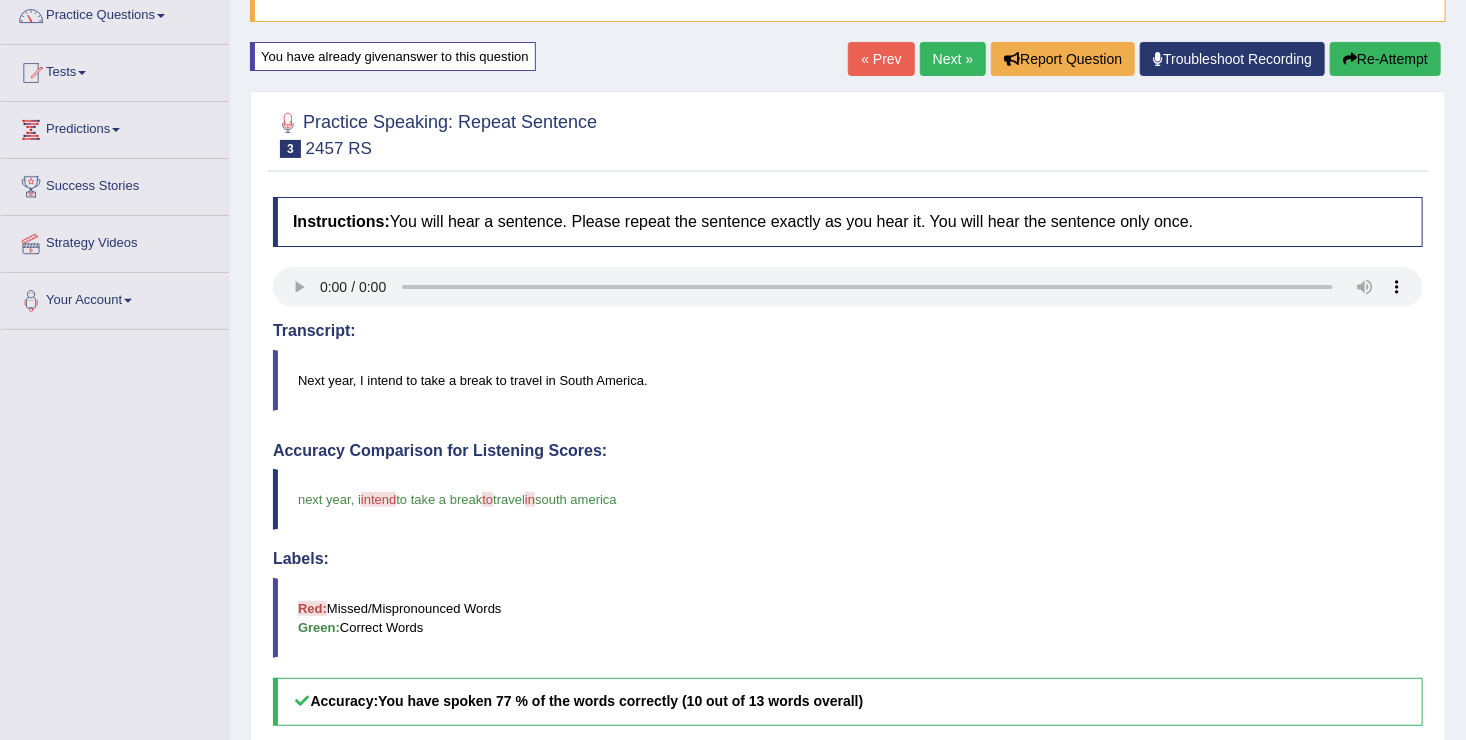 scroll, scrollTop: 200, scrollLeft: 0, axis: vertical 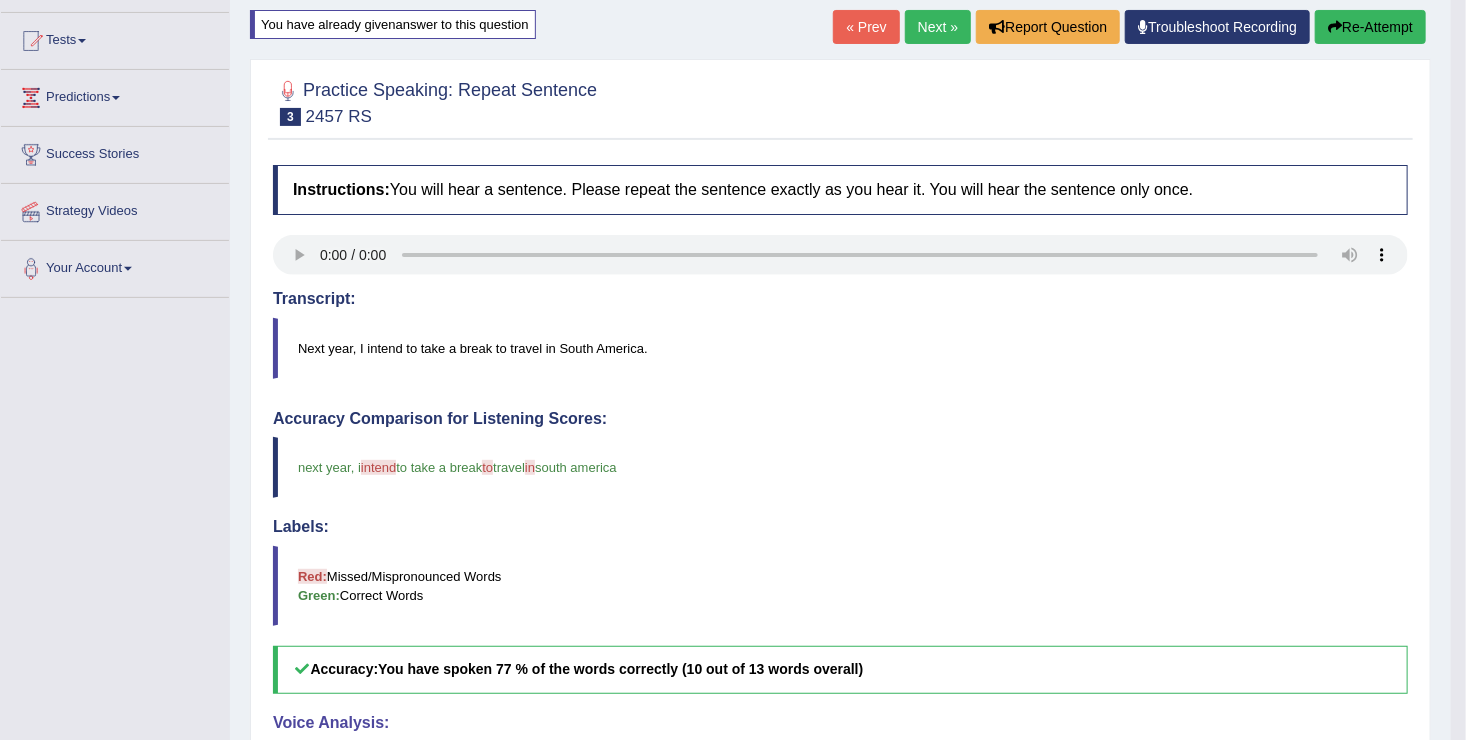 click on "Next »" at bounding box center [938, 27] 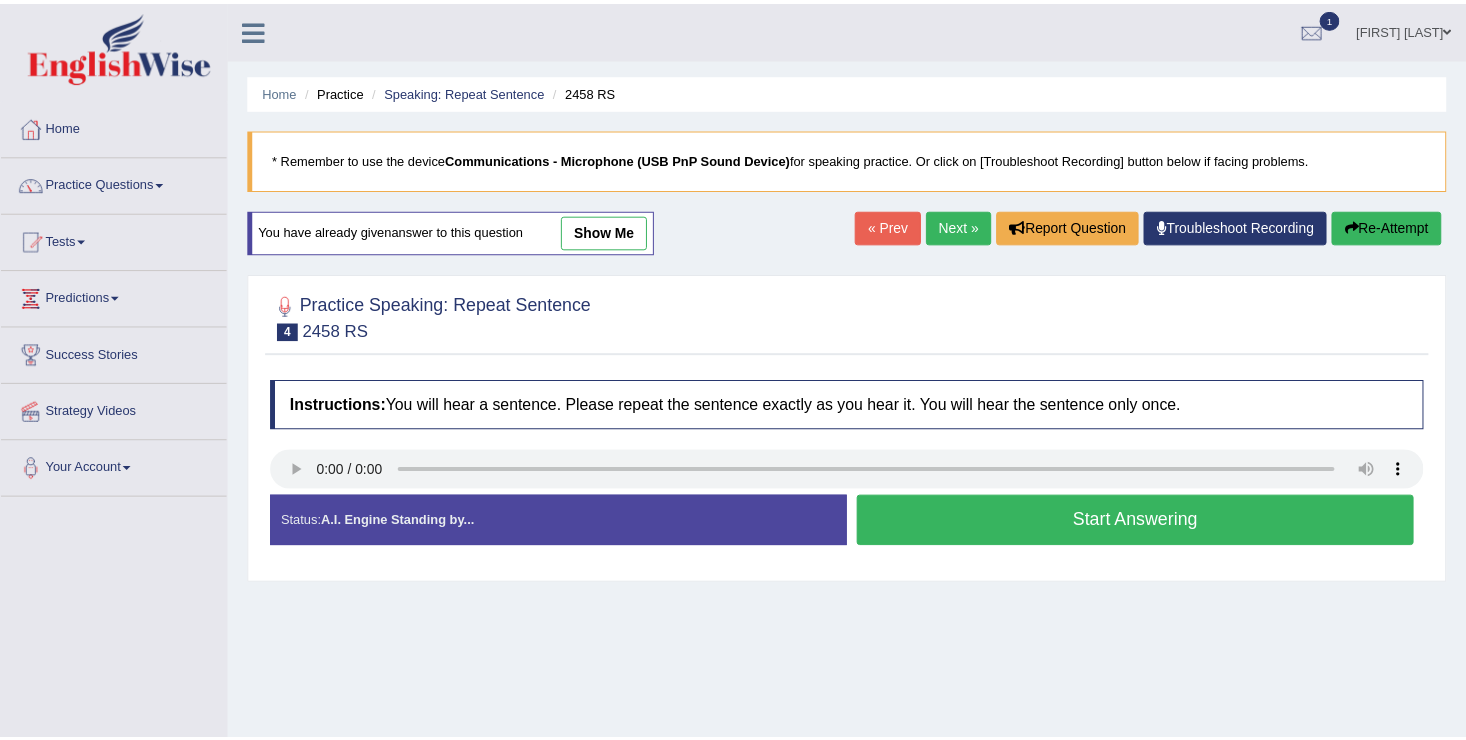 scroll, scrollTop: 0, scrollLeft: 0, axis: both 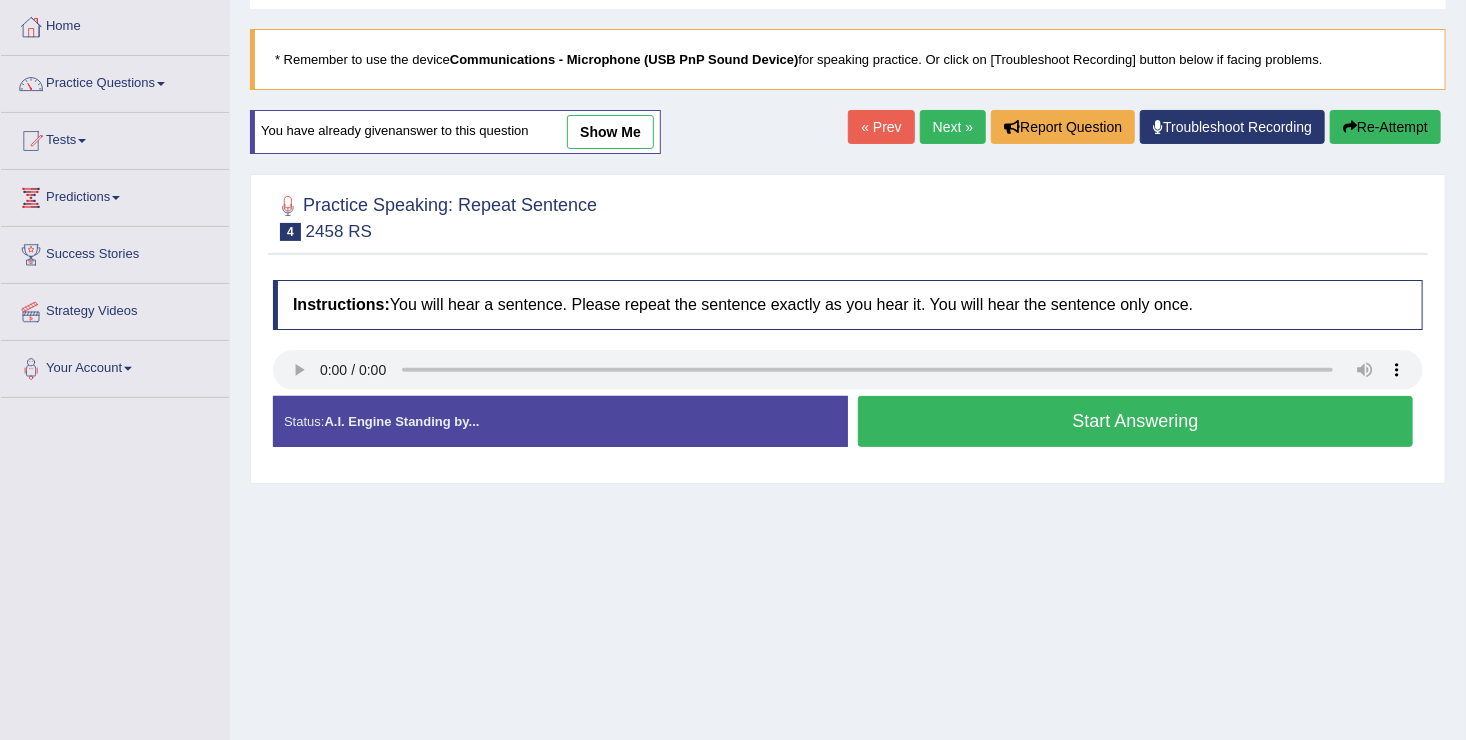 click on "Start Answering" at bounding box center [1135, 421] 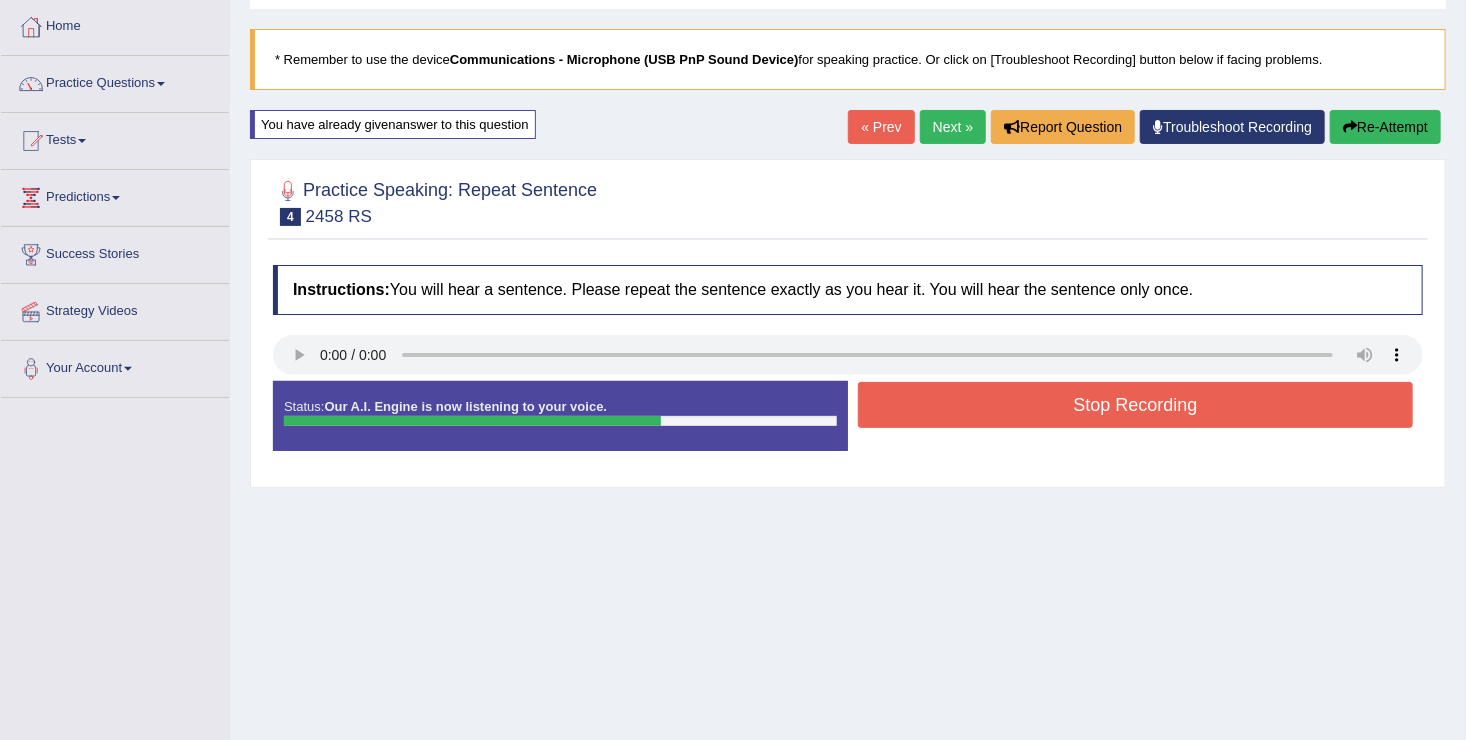 click on "Stop Recording" at bounding box center (1135, 405) 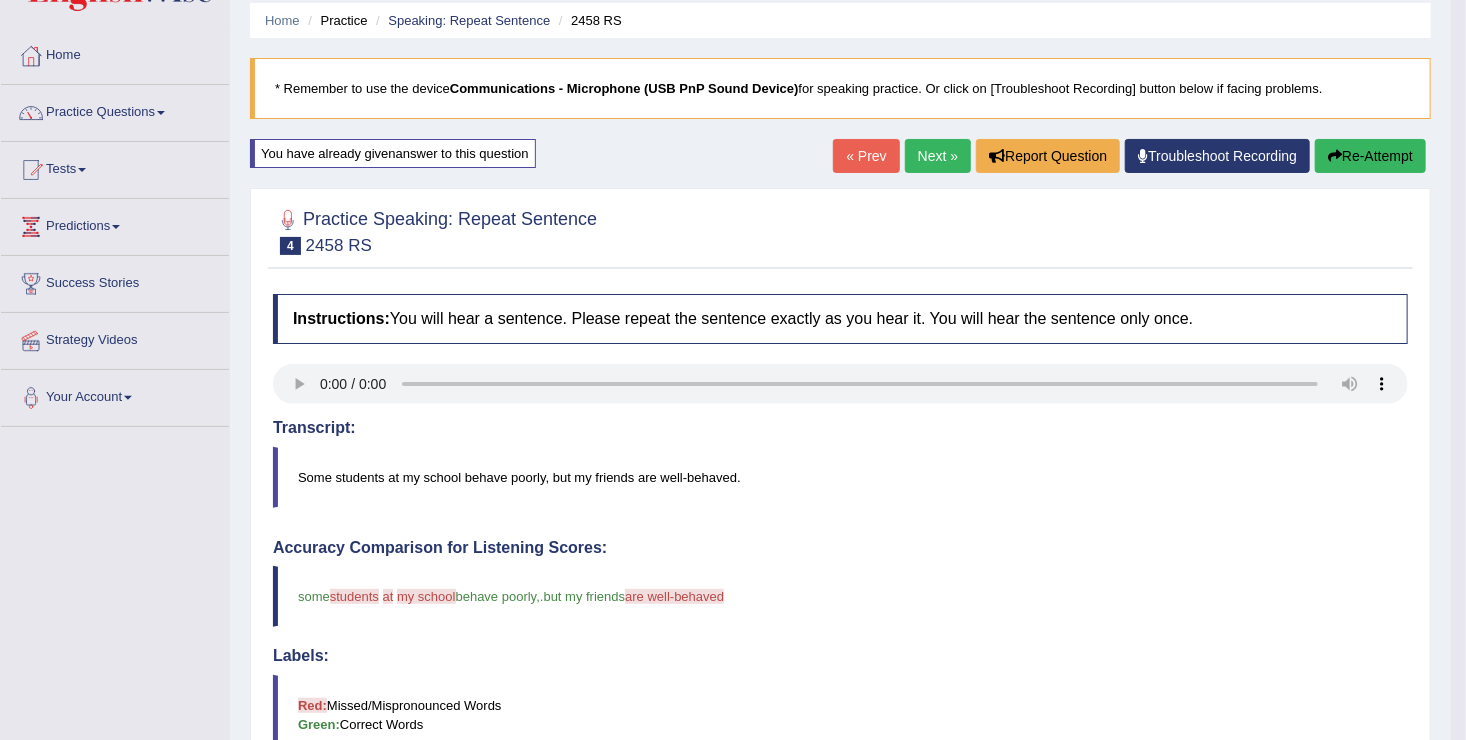 scroll, scrollTop: 0, scrollLeft: 0, axis: both 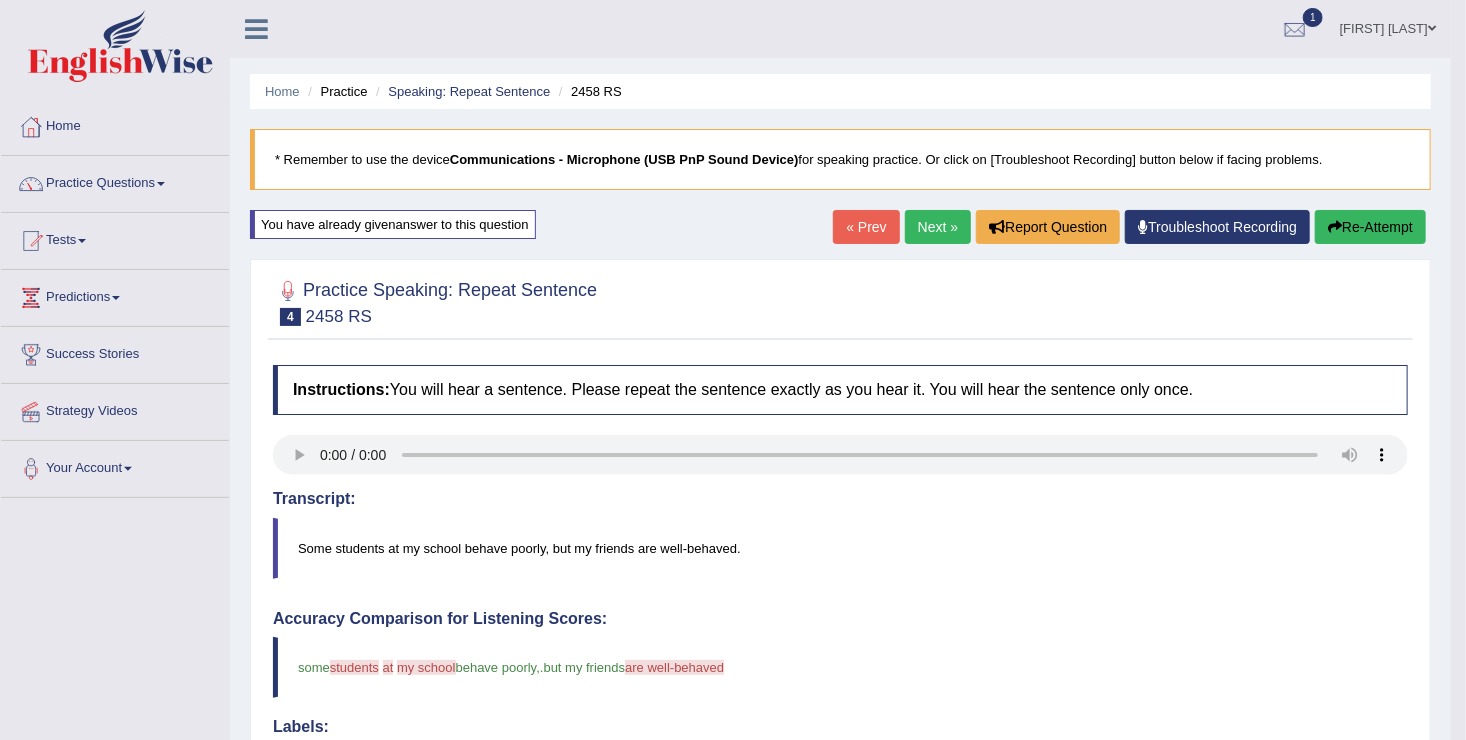 click on "Next »" at bounding box center (938, 227) 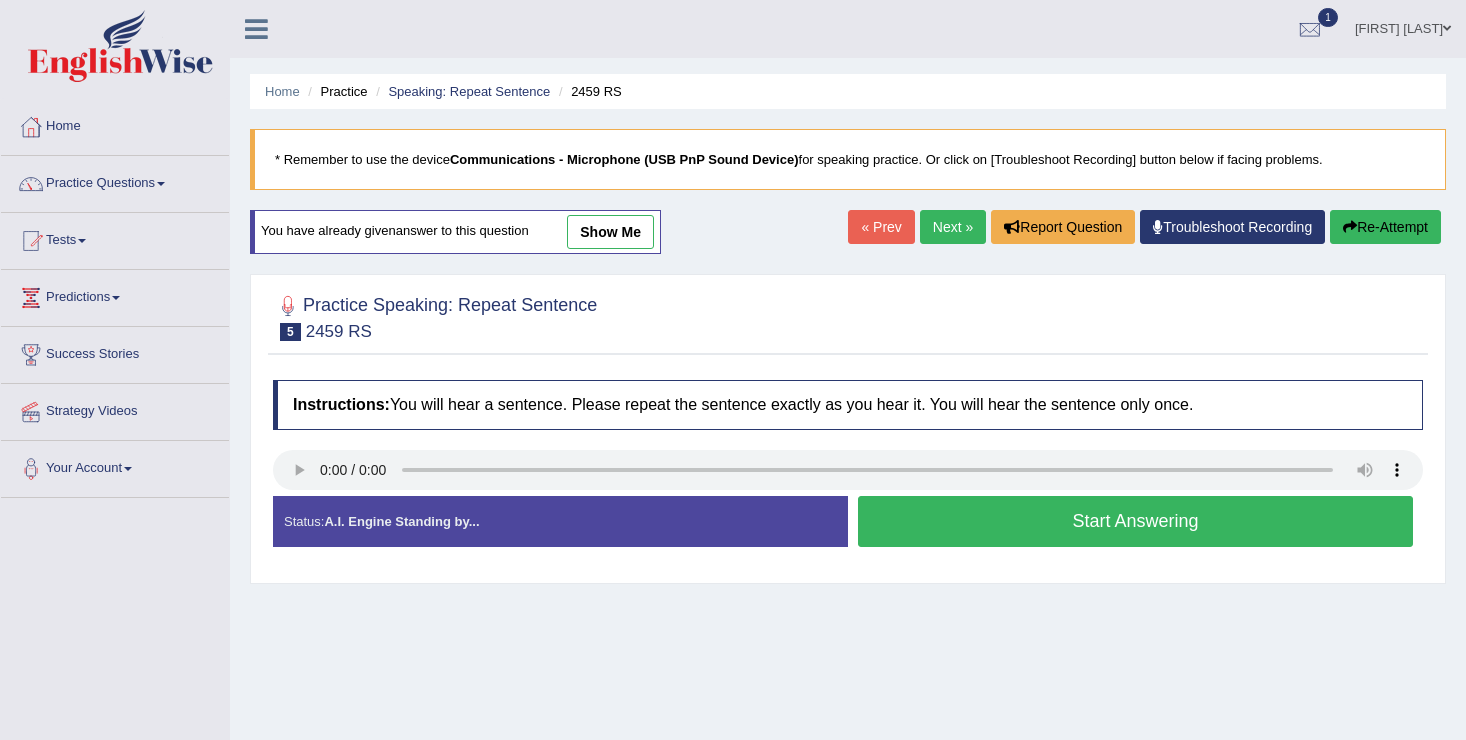 scroll, scrollTop: 154, scrollLeft: 0, axis: vertical 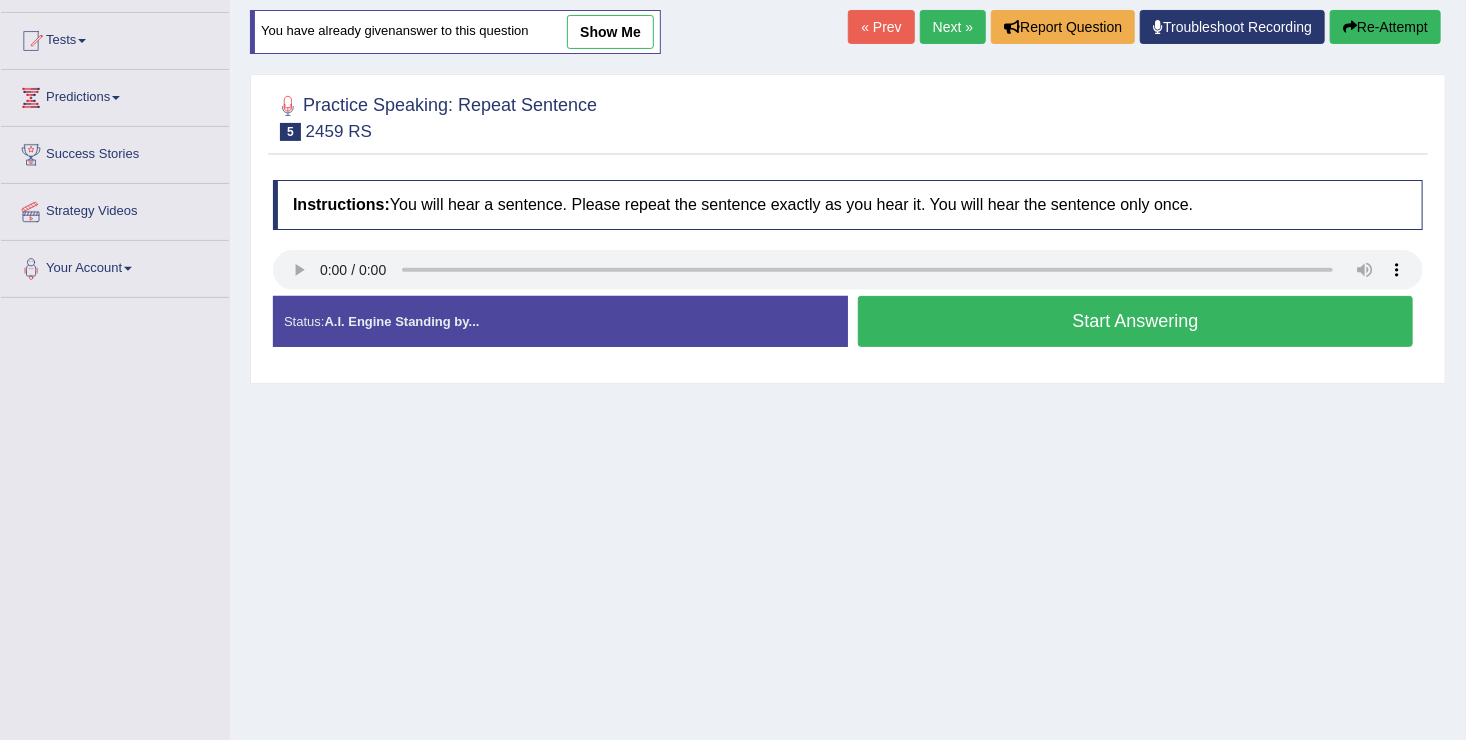 click on "Start Answering" at bounding box center [1135, 321] 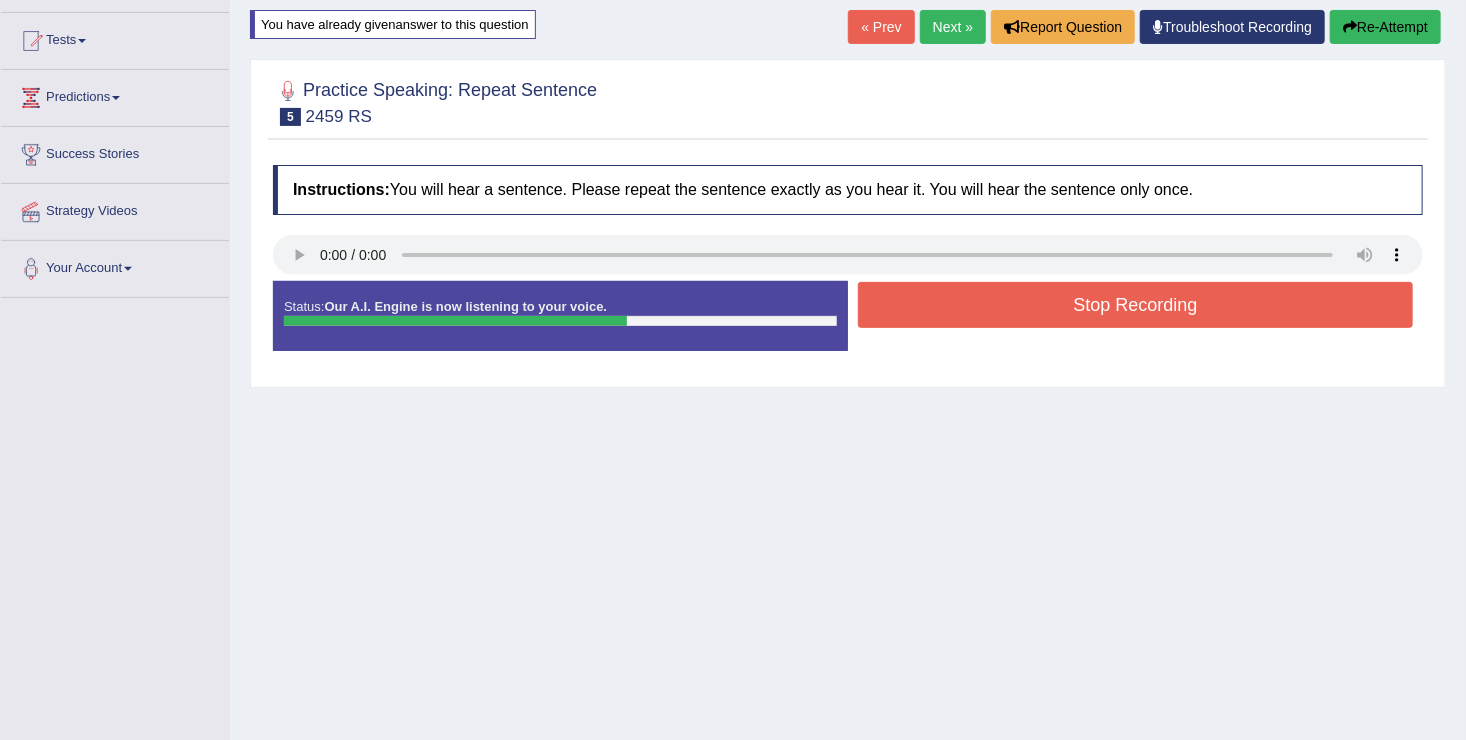 click on "Stop Recording" at bounding box center [1135, 305] 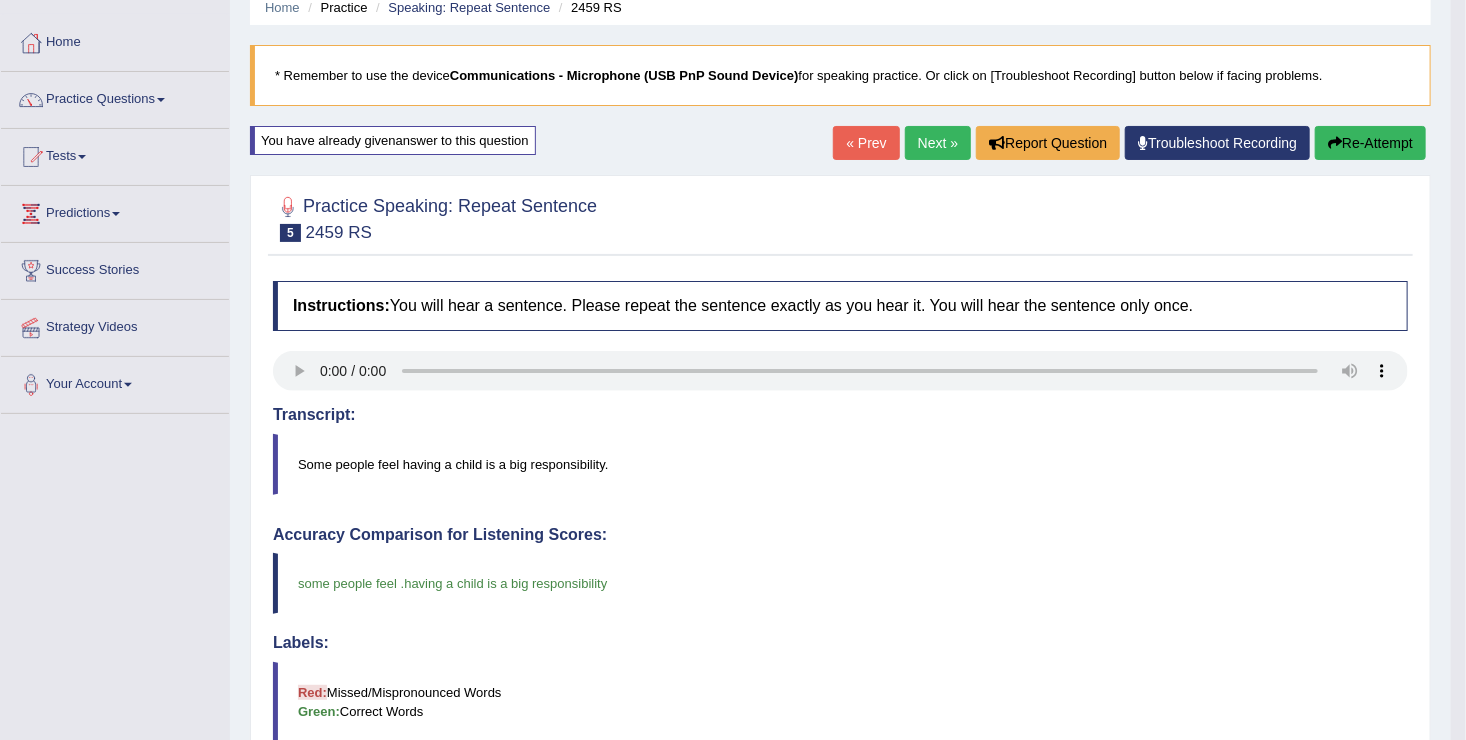 scroll, scrollTop: 0, scrollLeft: 0, axis: both 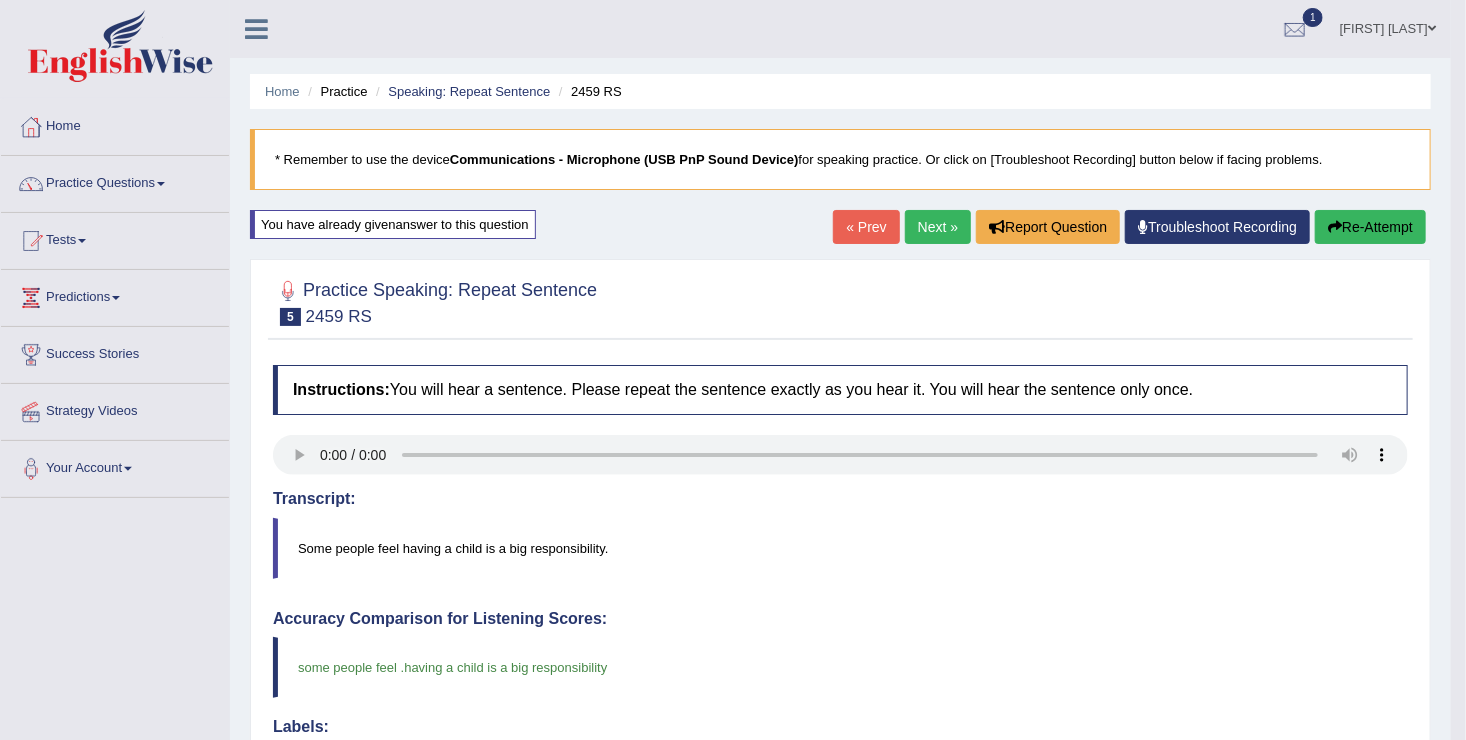 click on "Next »" at bounding box center (938, 227) 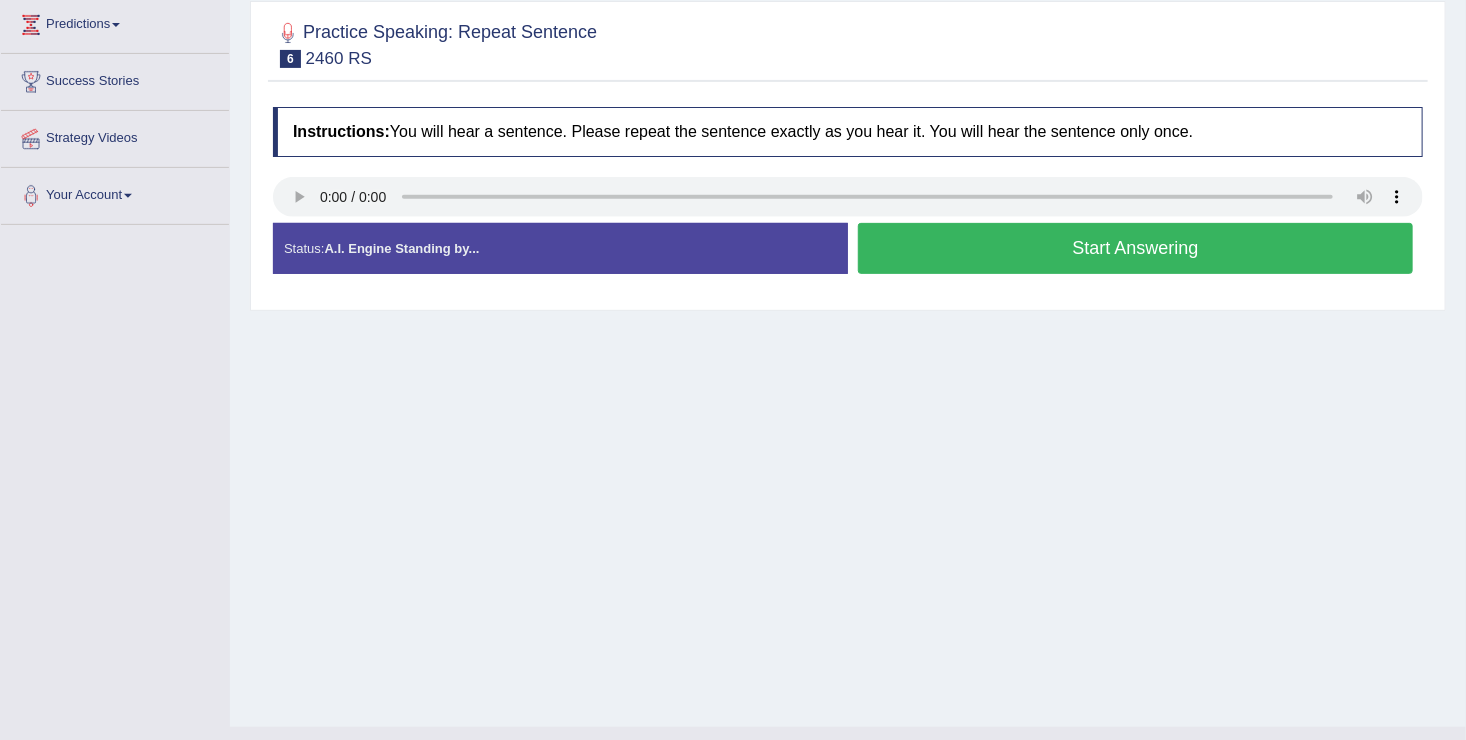 scroll, scrollTop: 0, scrollLeft: 0, axis: both 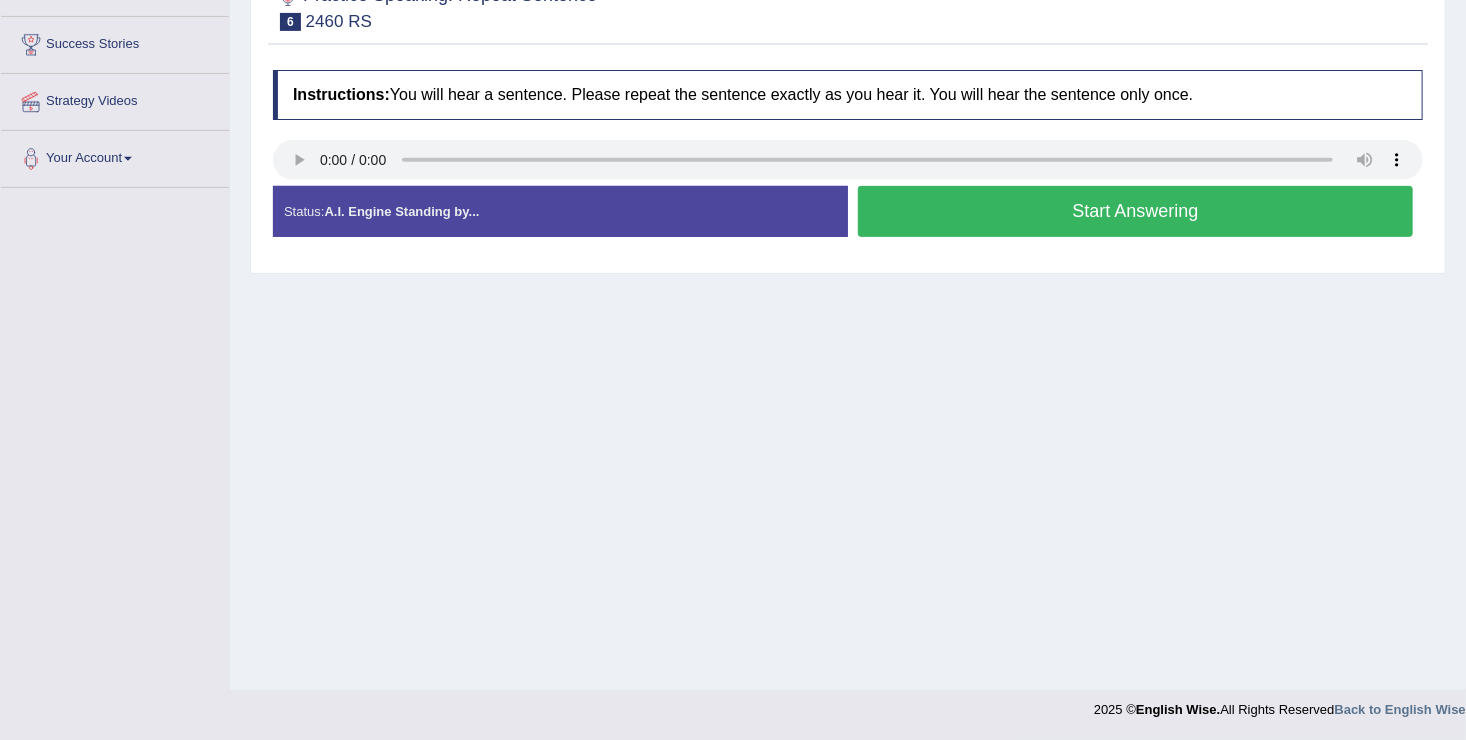 click on "Start Answering" at bounding box center (1135, 211) 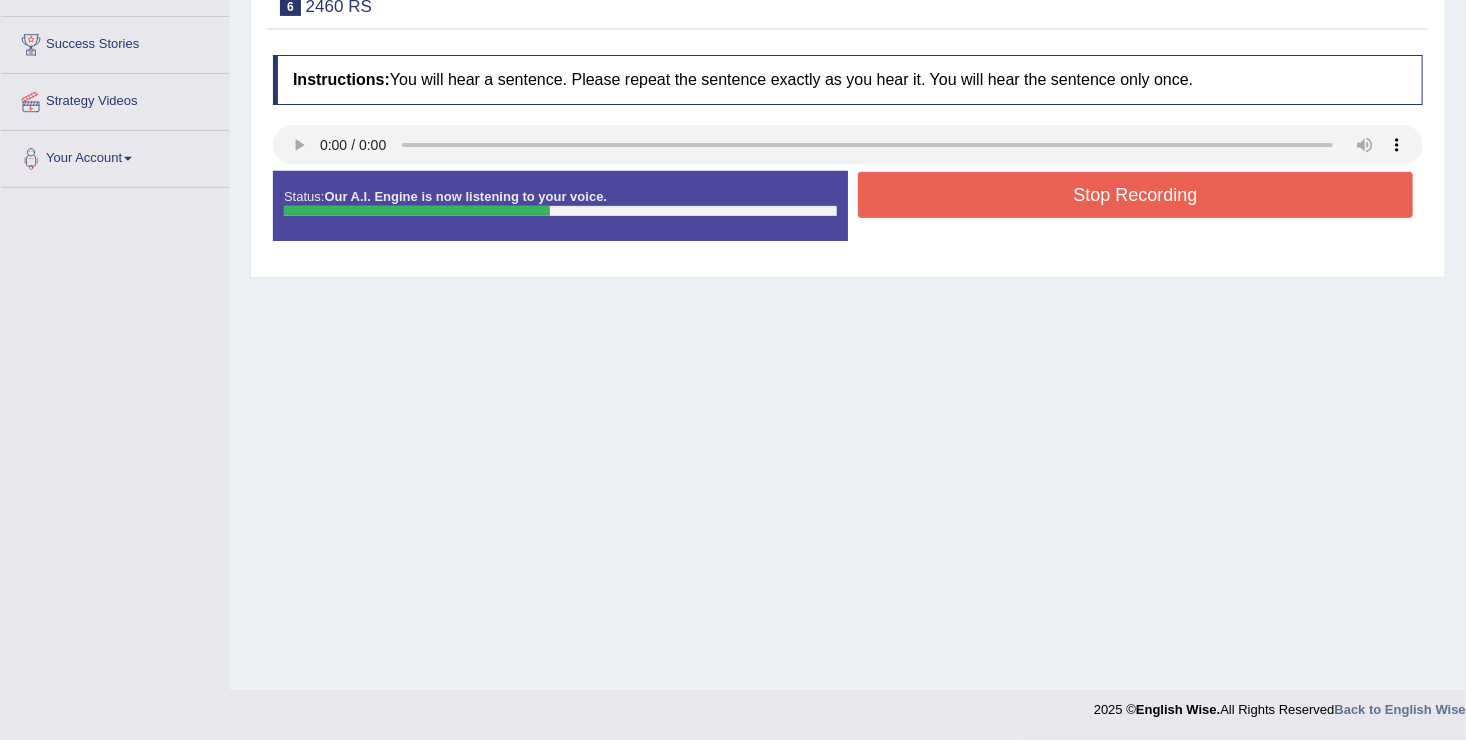 click on "Stop Recording" at bounding box center (1135, 195) 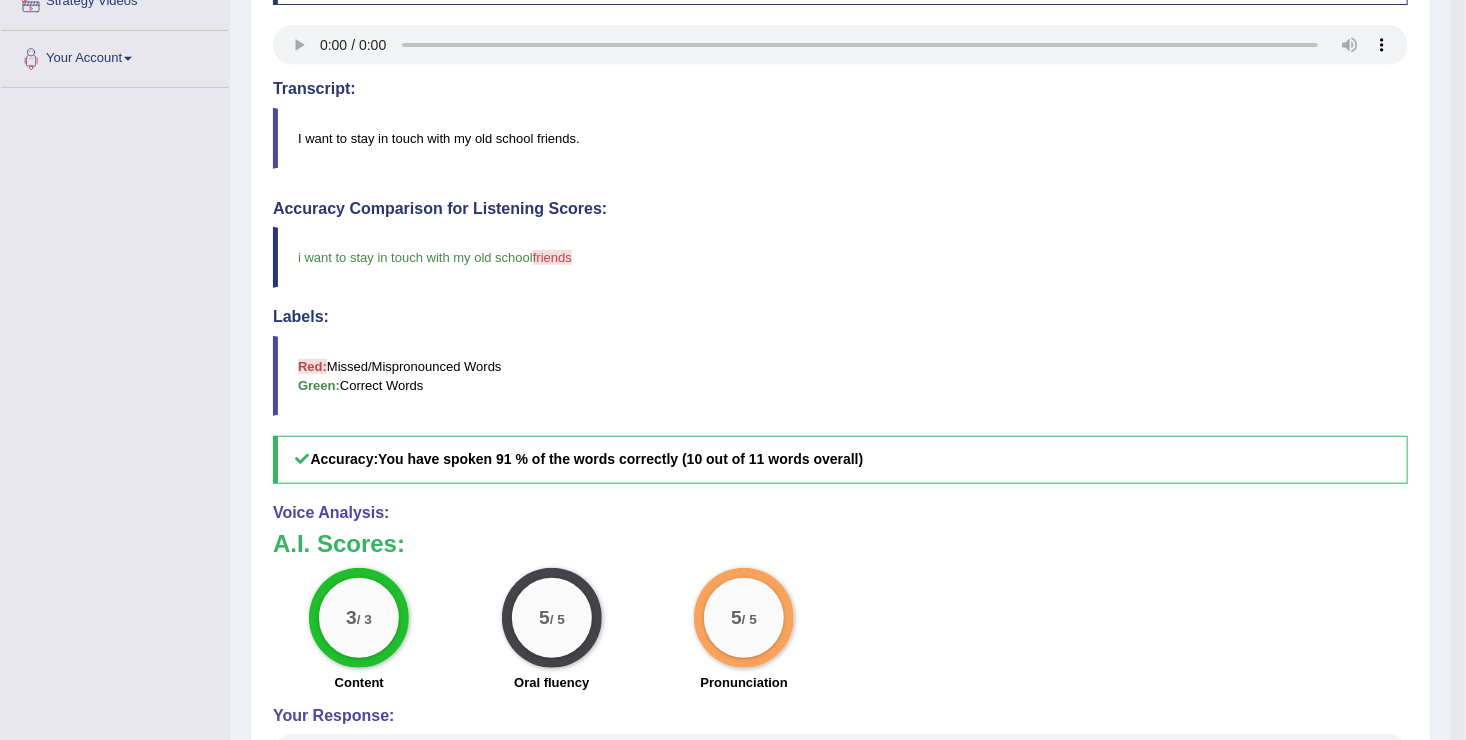 scroll, scrollTop: 210, scrollLeft: 0, axis: vertical 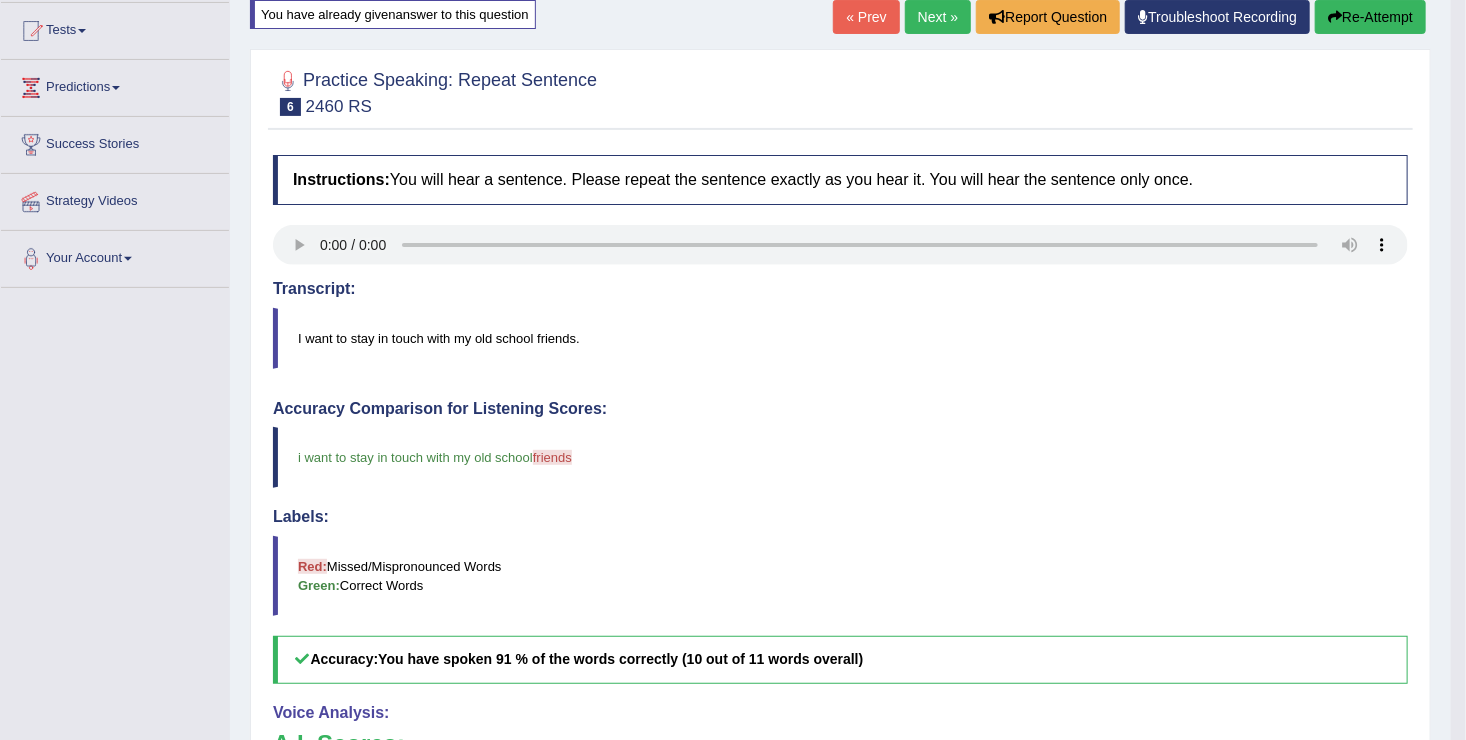 click on "Next »" at bounding box center [938, 17] 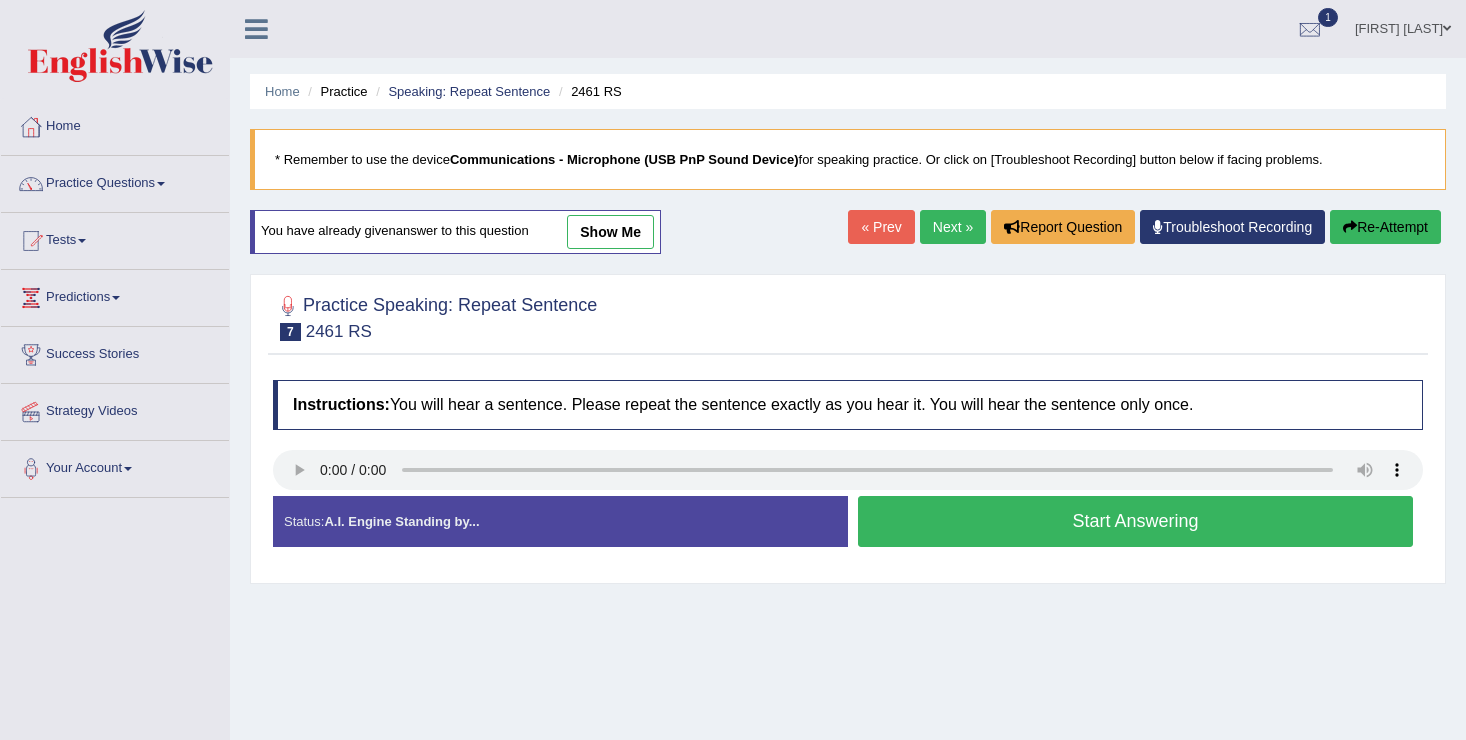 scroll, scrollTop: 0, scrollLeft: 0, axis: both 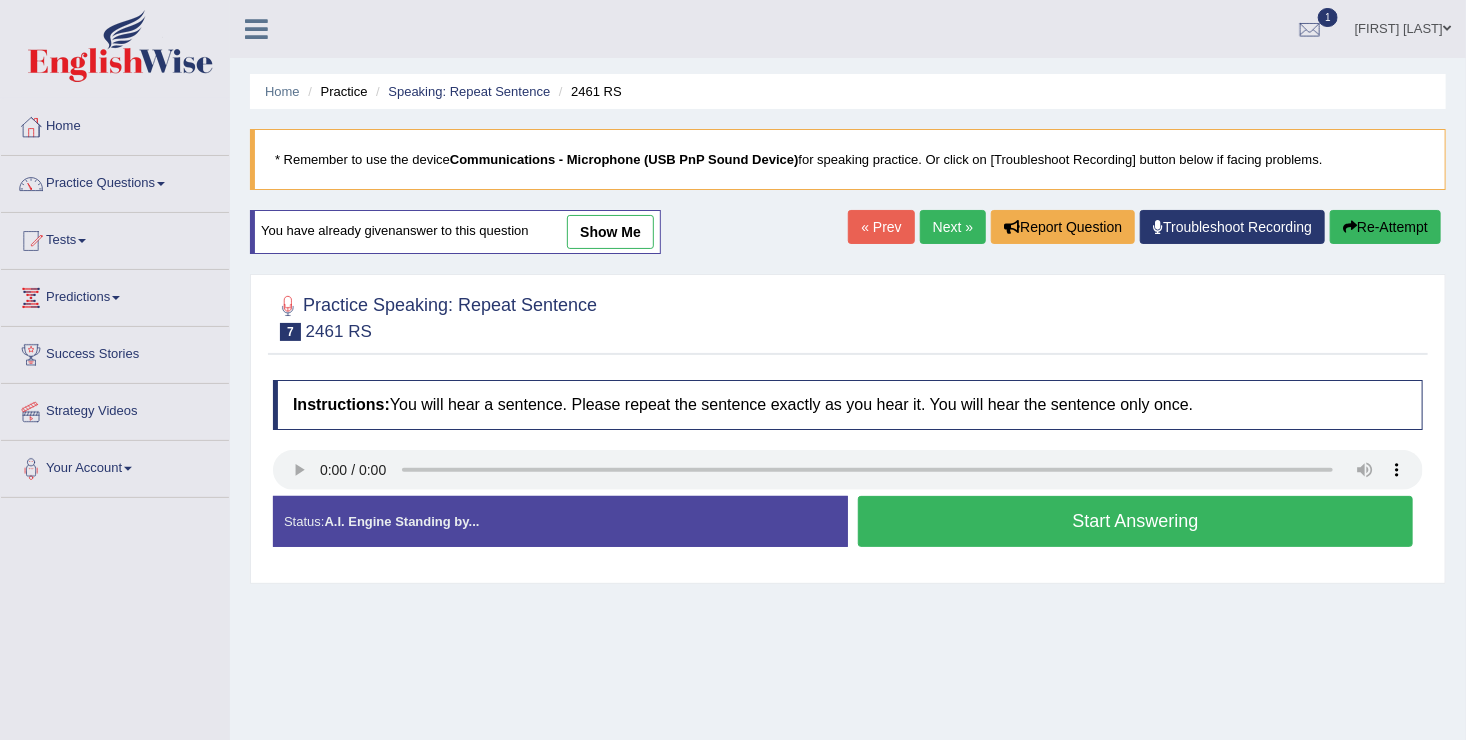 click on "Start Answering" at bounding box center [1135, 521] 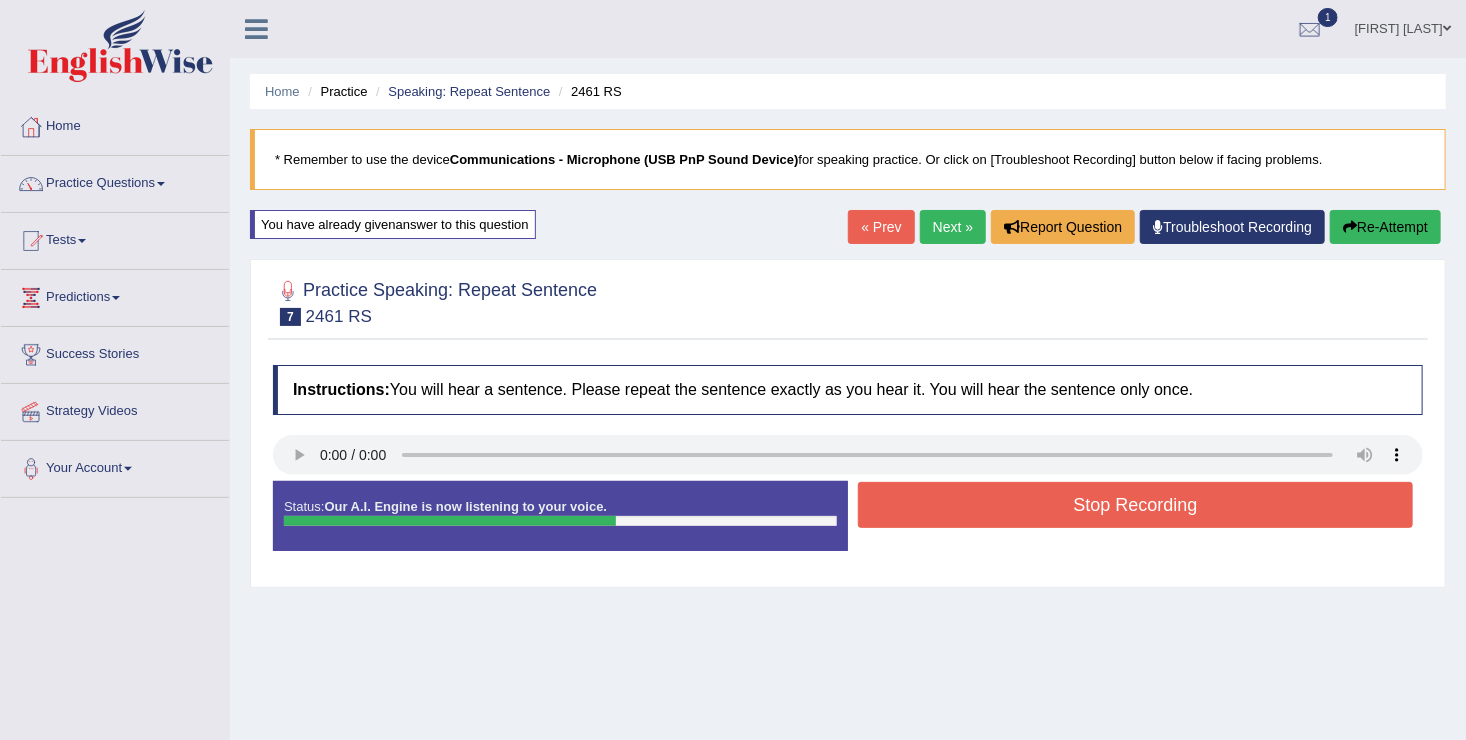 click on "Stop Recording" at bounding box center (1135, 505) 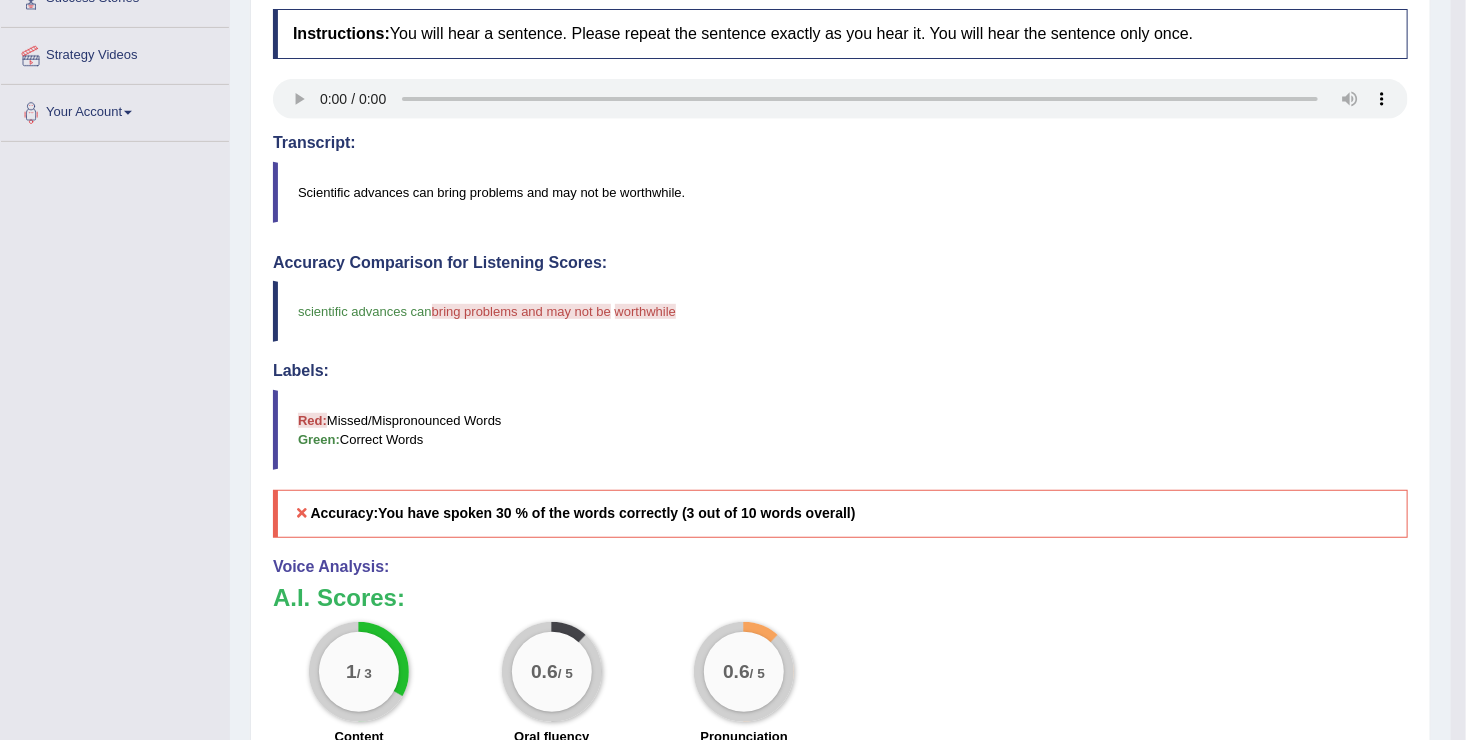 scroll, scrollTop: 200, scrollLeft: 0, axis: vertical 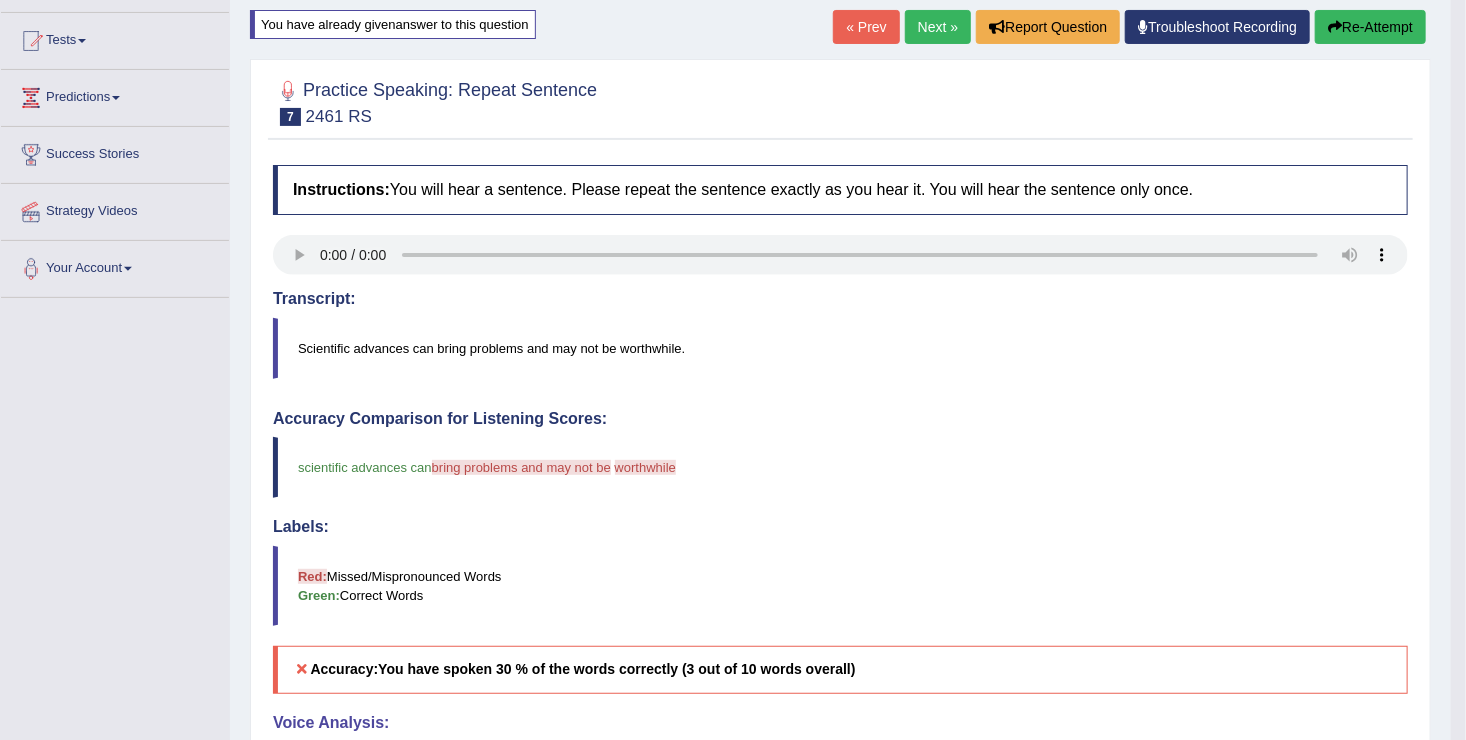 click on "Re-Attempt" at bounding box center [1370, 27] 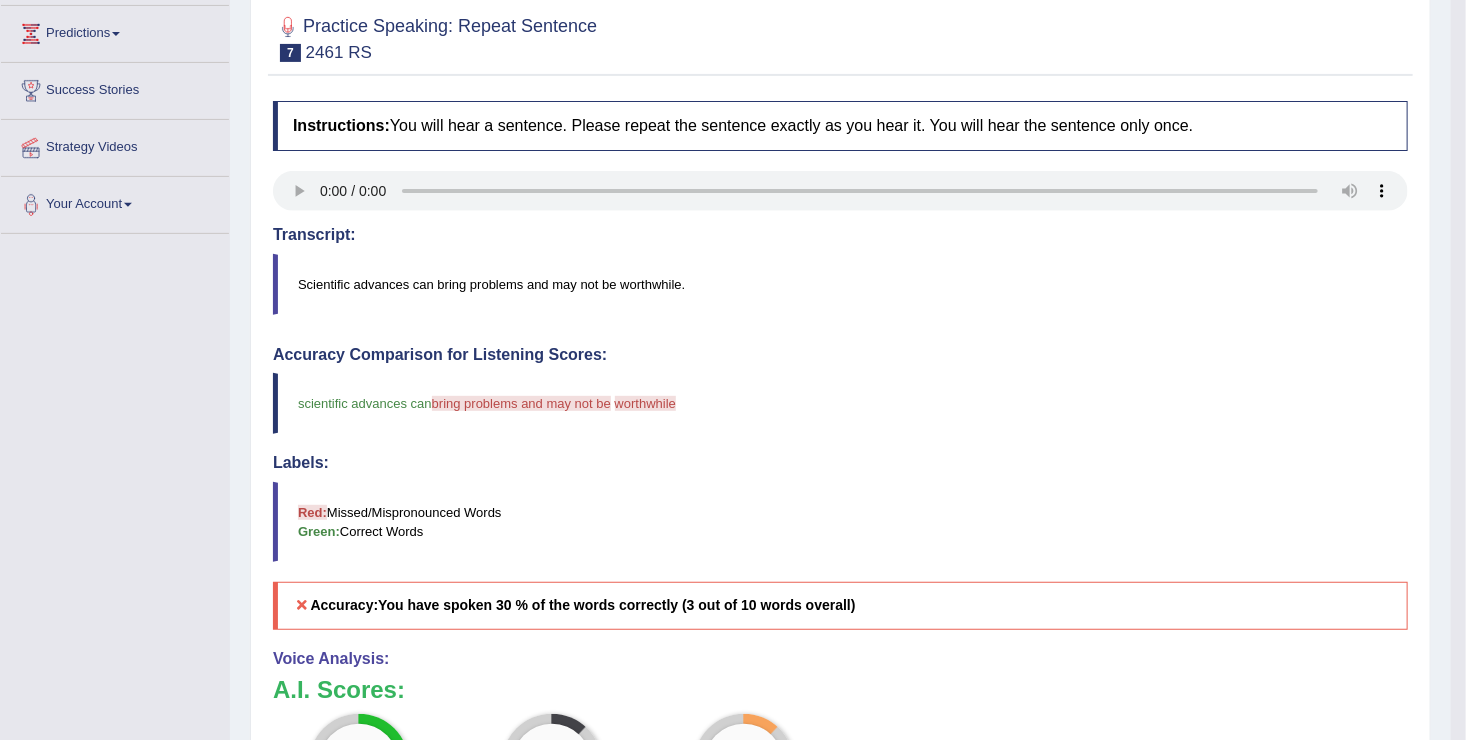scroll, scrollTop: 300, scrollLeft: 0, axis: vertical 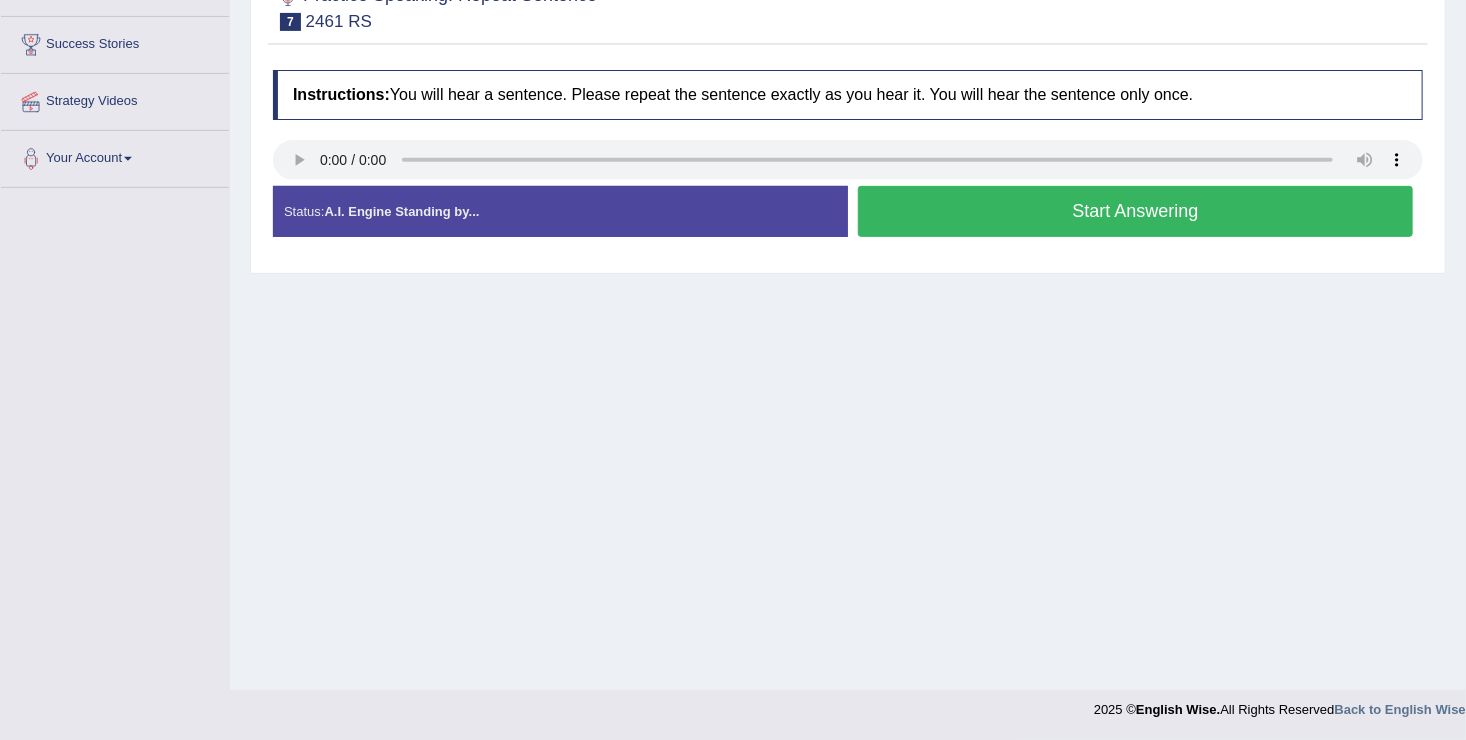 click on "Start Answering" at bounding box center (1135, 211) 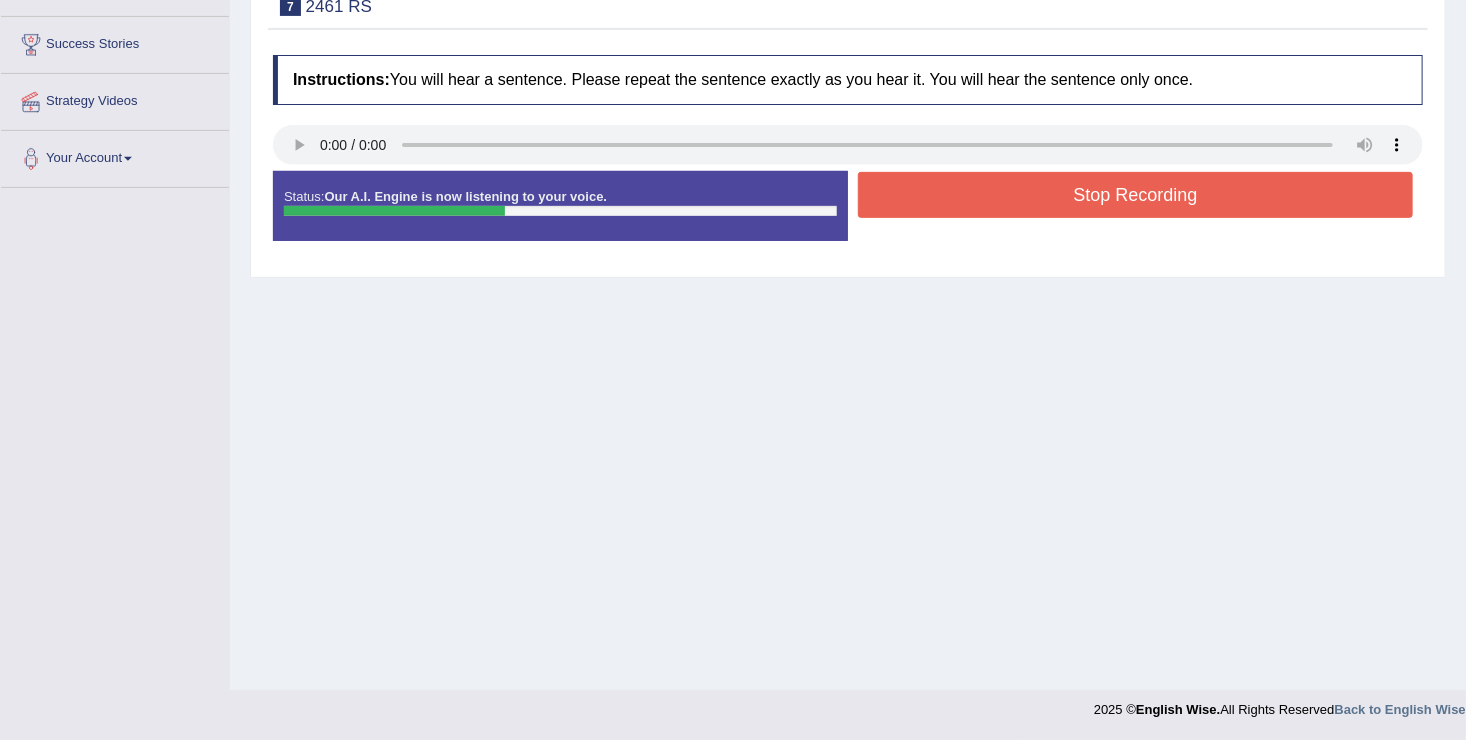 click on "Stop Recording" at bounding box center [1135, 195] 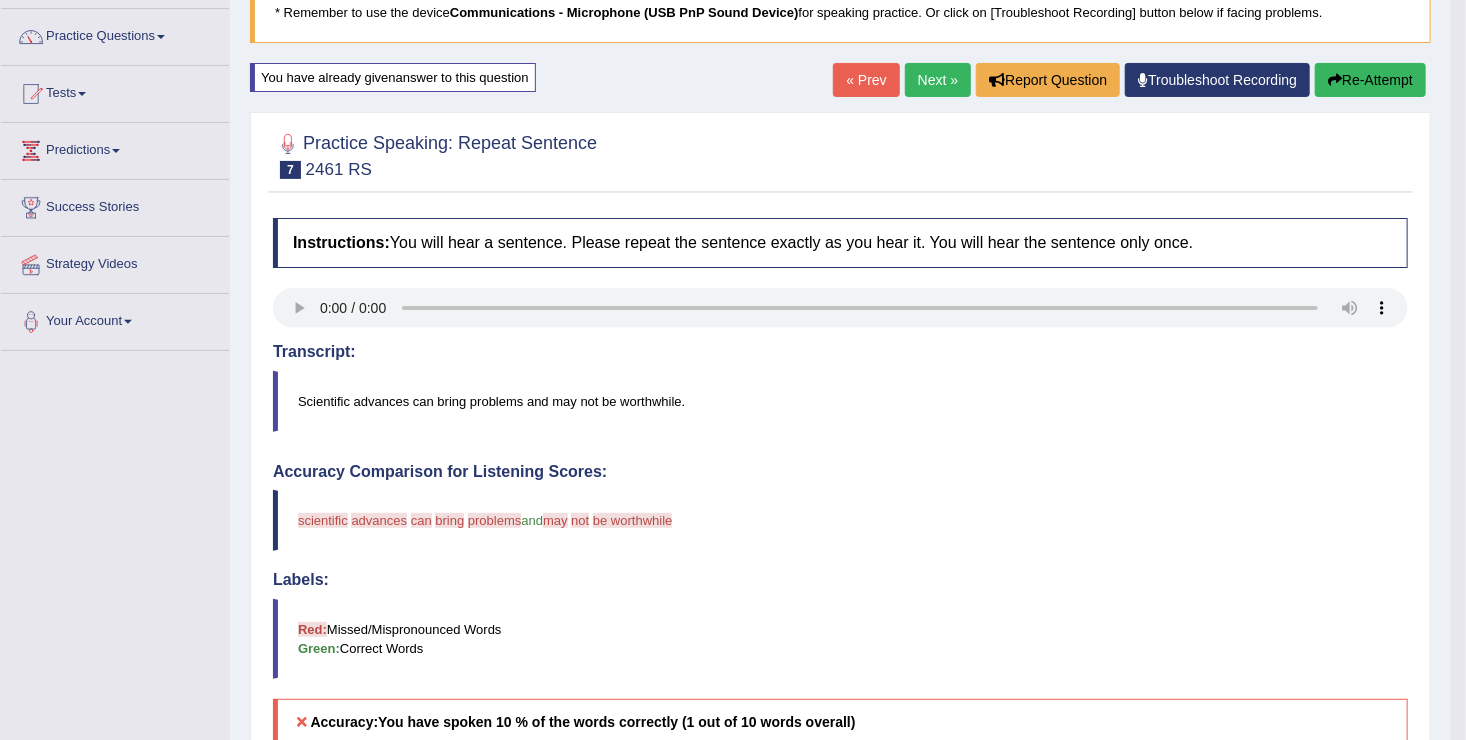 scroll, scrollTop: 20, scrollLeft: 0, axis: vertical 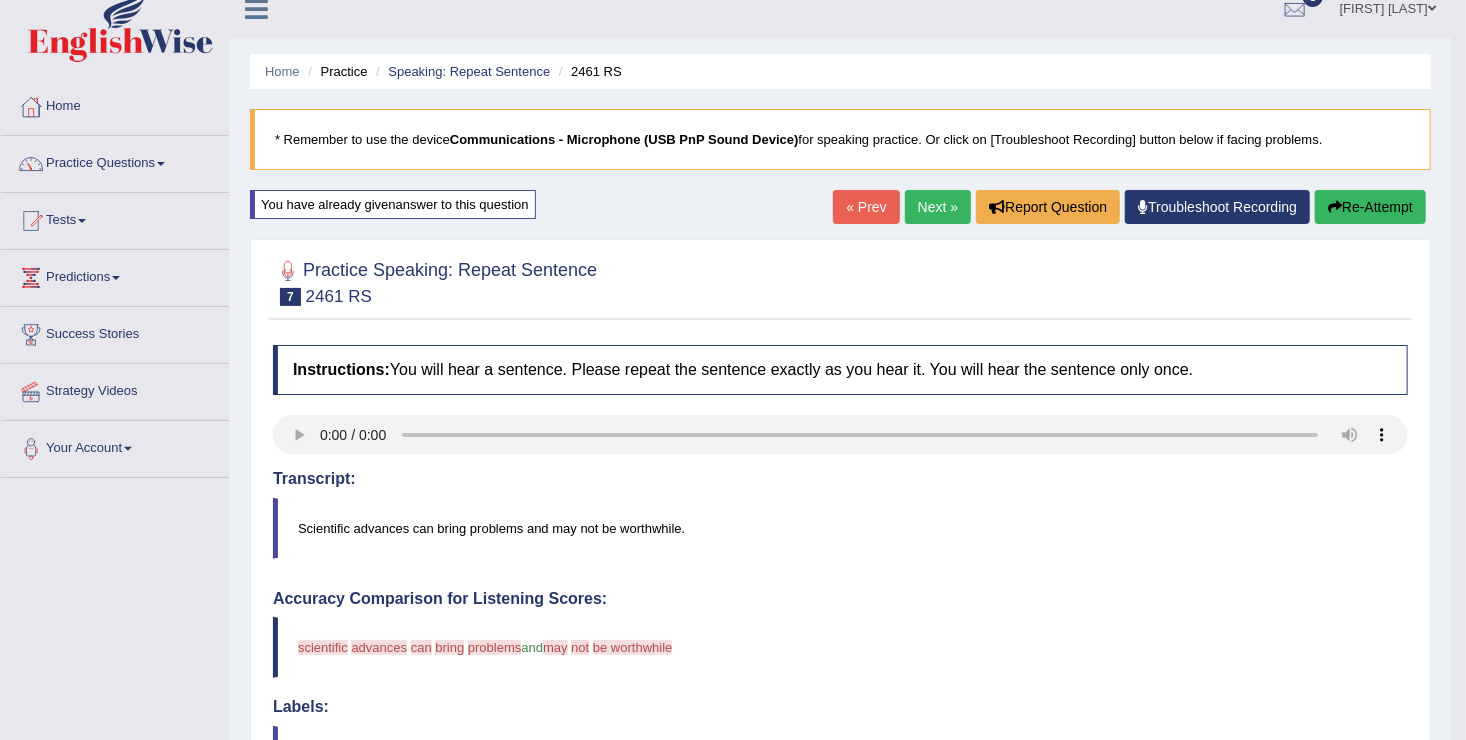 click on "Next »" at bounding box center (938, 207) 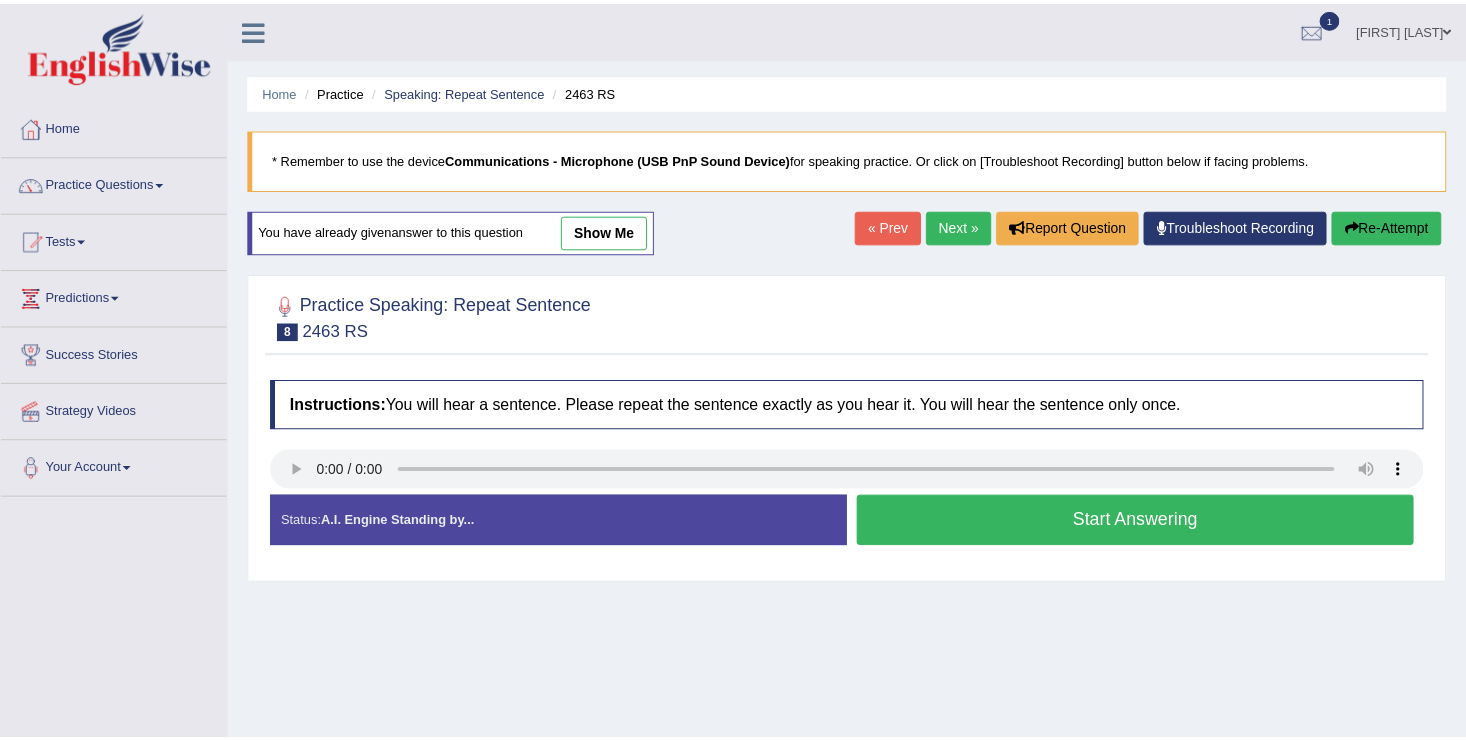 scroll, scrollTop: 200, scrollLeft: 0, axis: vertical 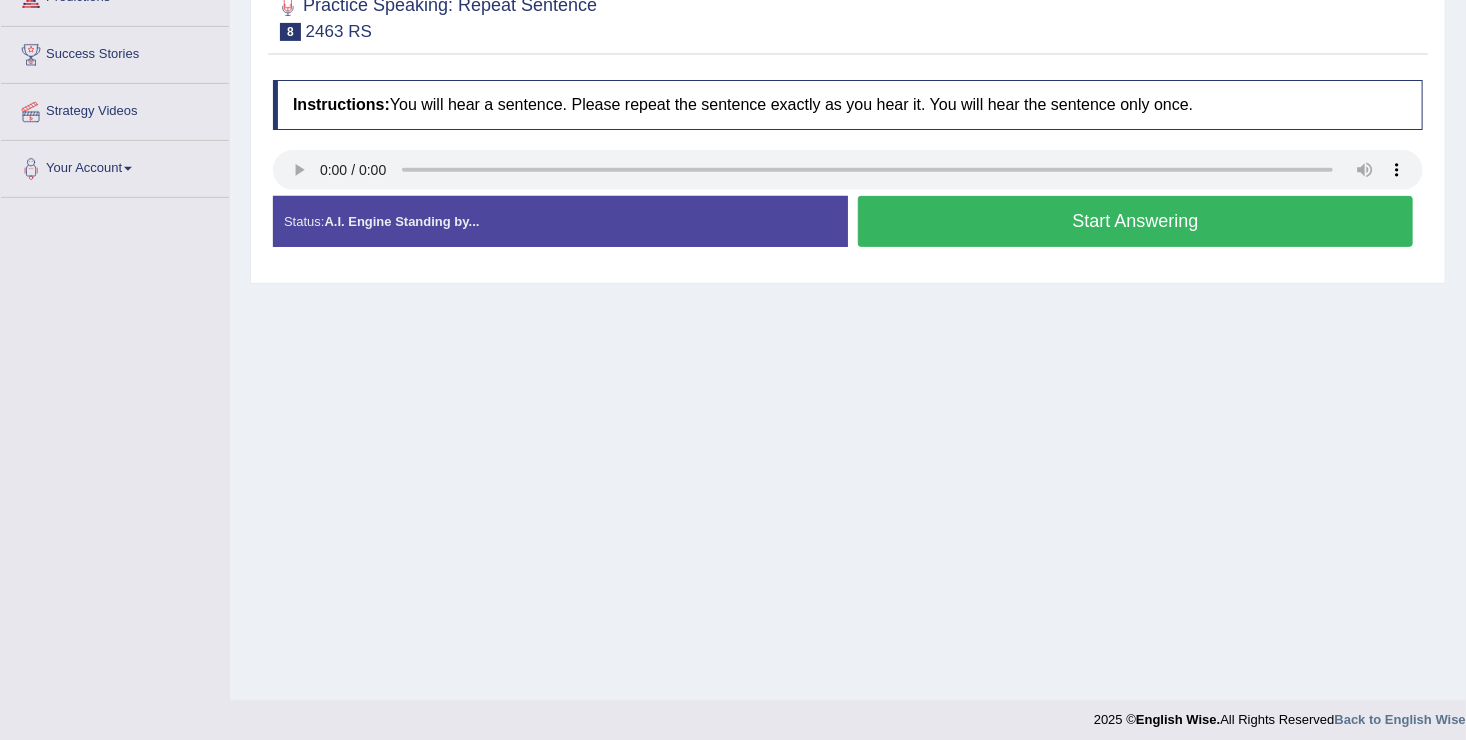 click on "Start Answering" at bounding box center [1135, 221] 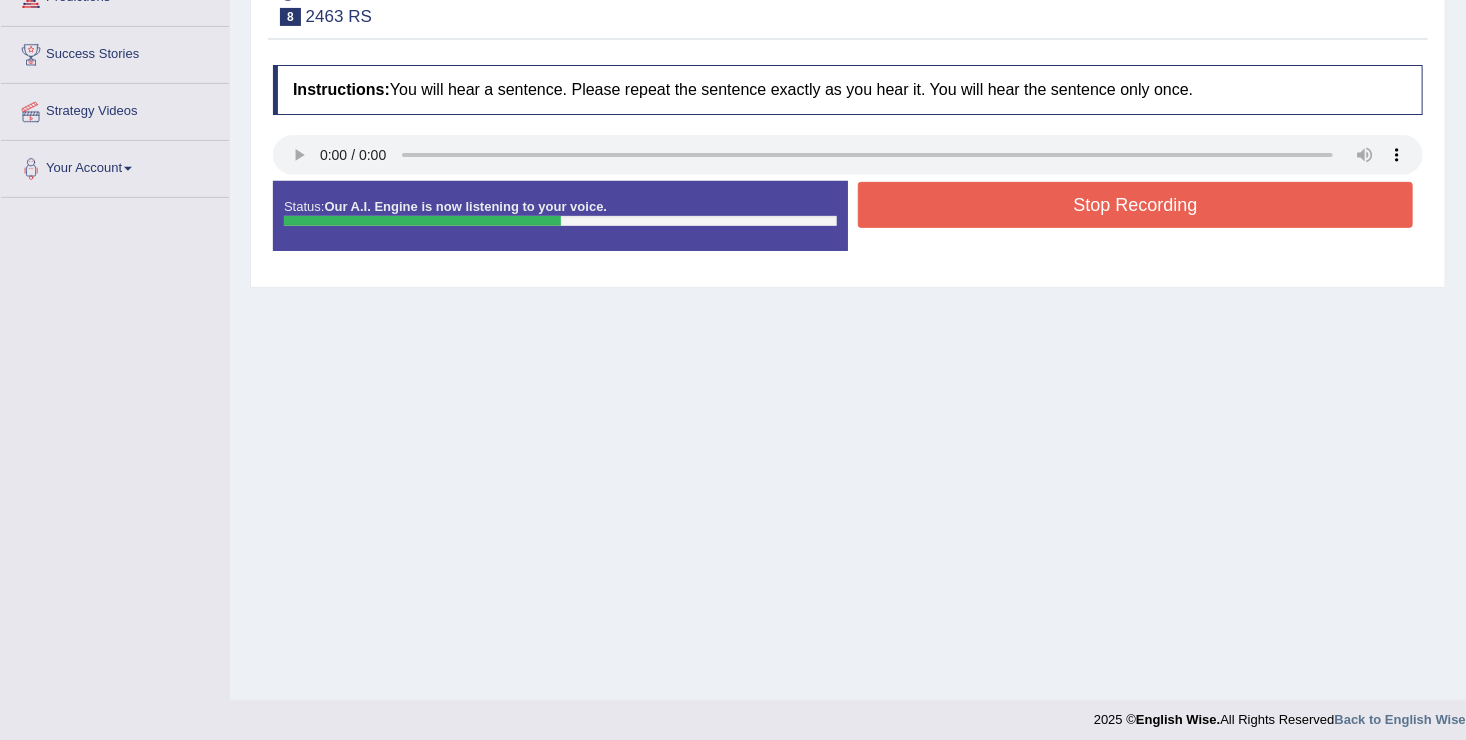 click on "Stop Recording" at bounding box center (1135, 205) 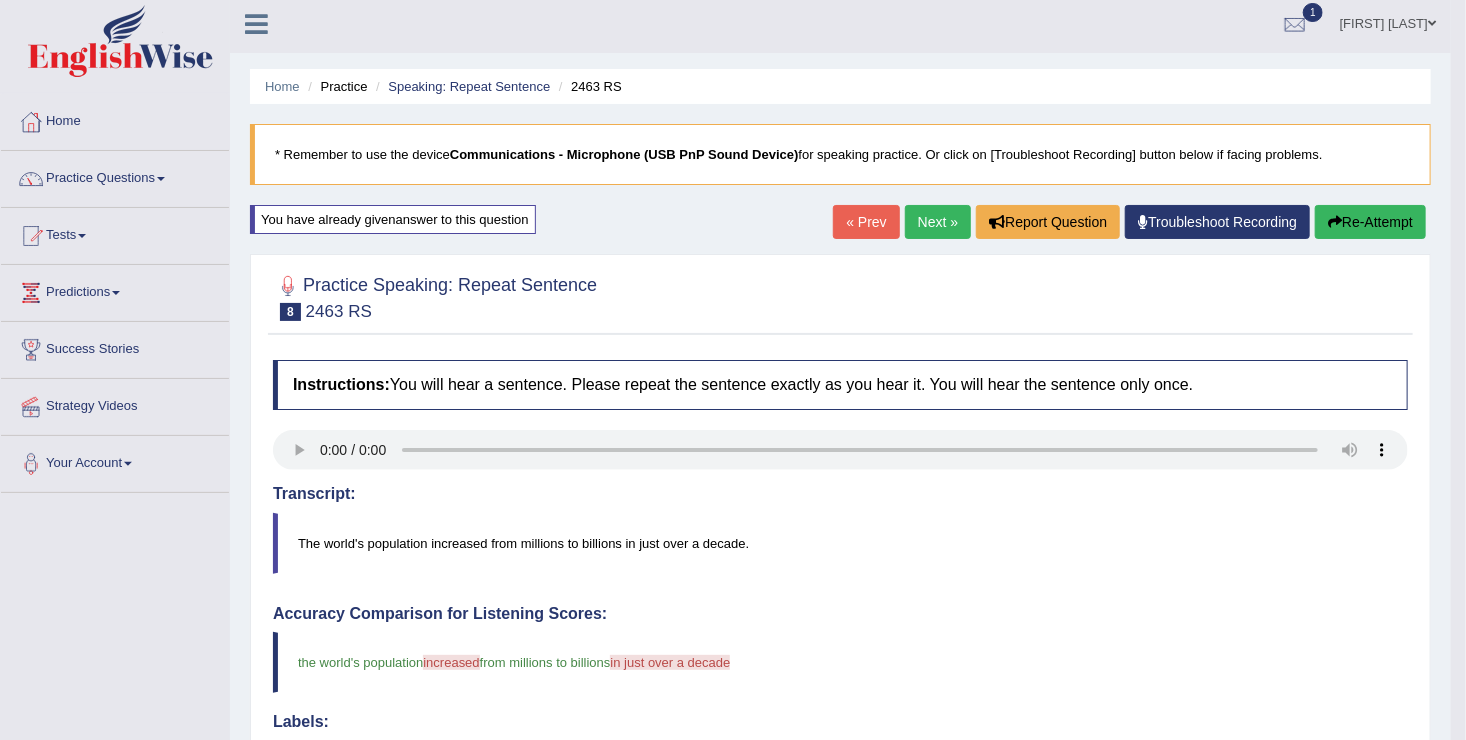 scroll, scrollTop: 0, scrollLeft: 0, axis: both 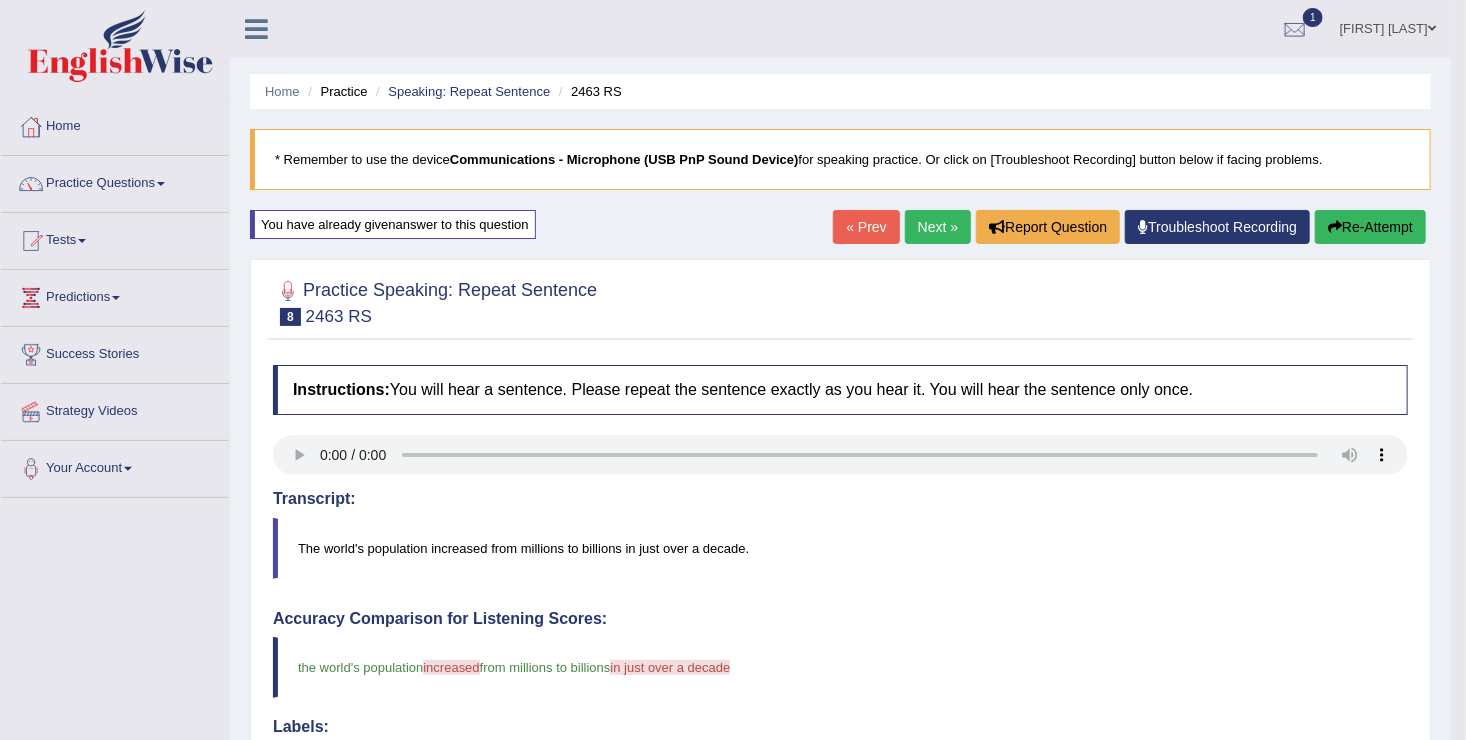 click on "Next »" at bounding box center [938, 227] 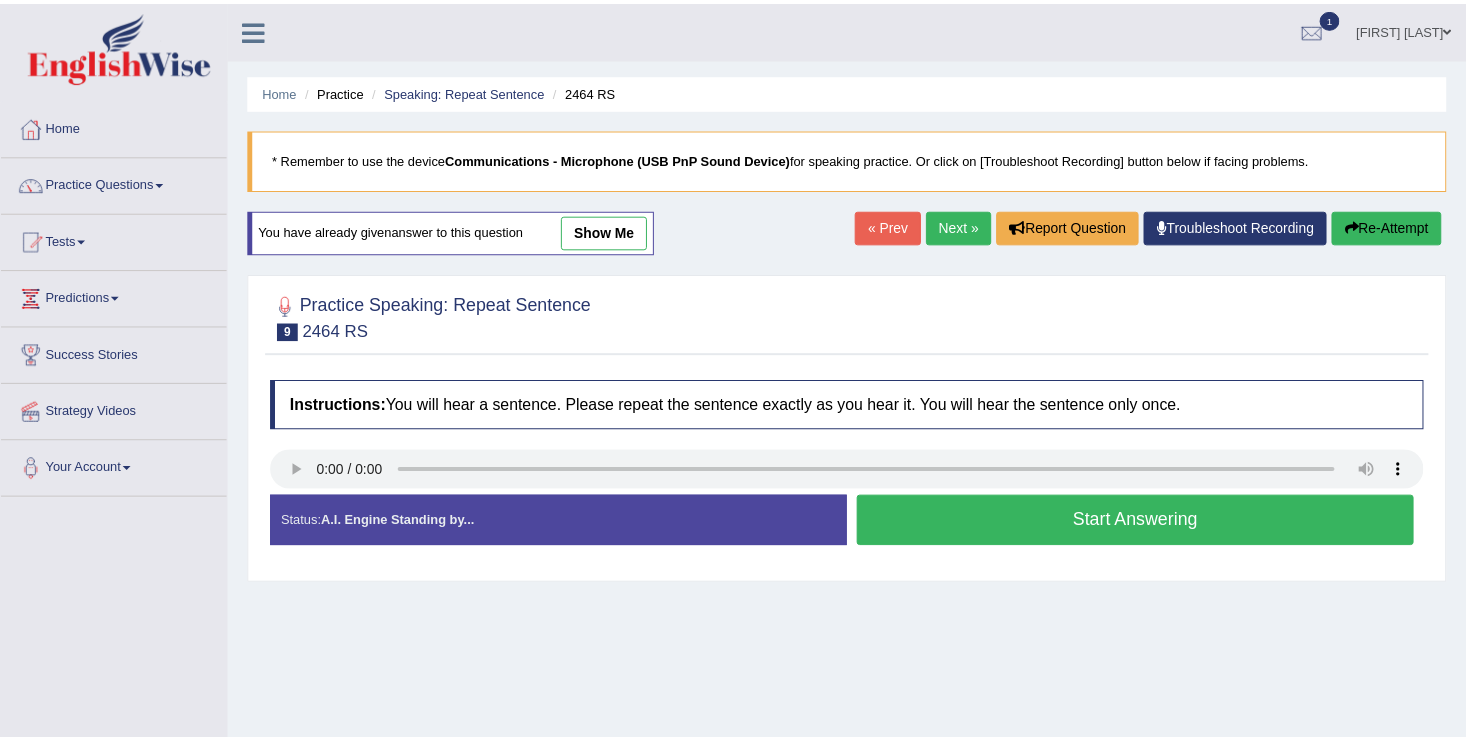 scroll, scrollTop: 0, scrollLeft: 0, axis: both 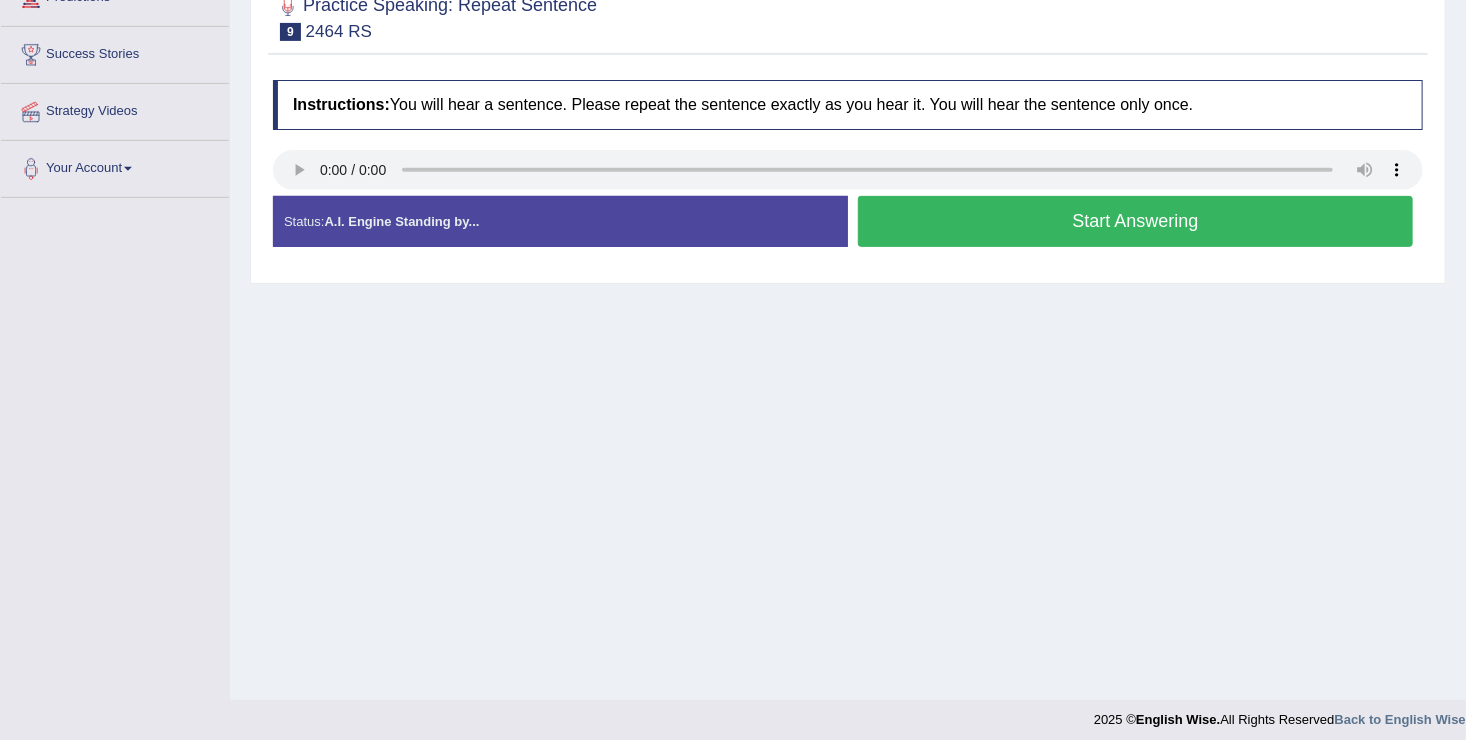 click on "Start Answering" at bounding box center (1135, 221) 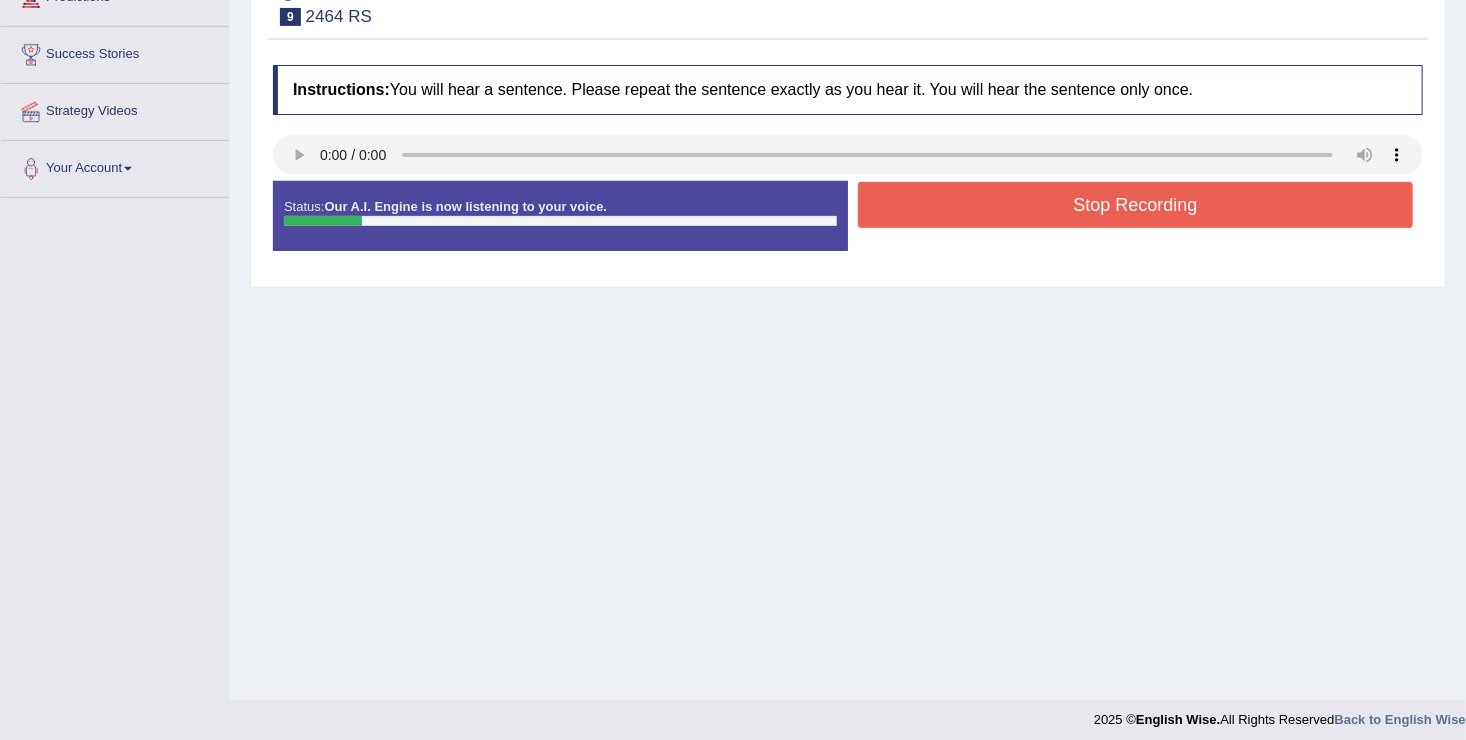 click on "Stop Recording" at bounding box center [1135, 205] 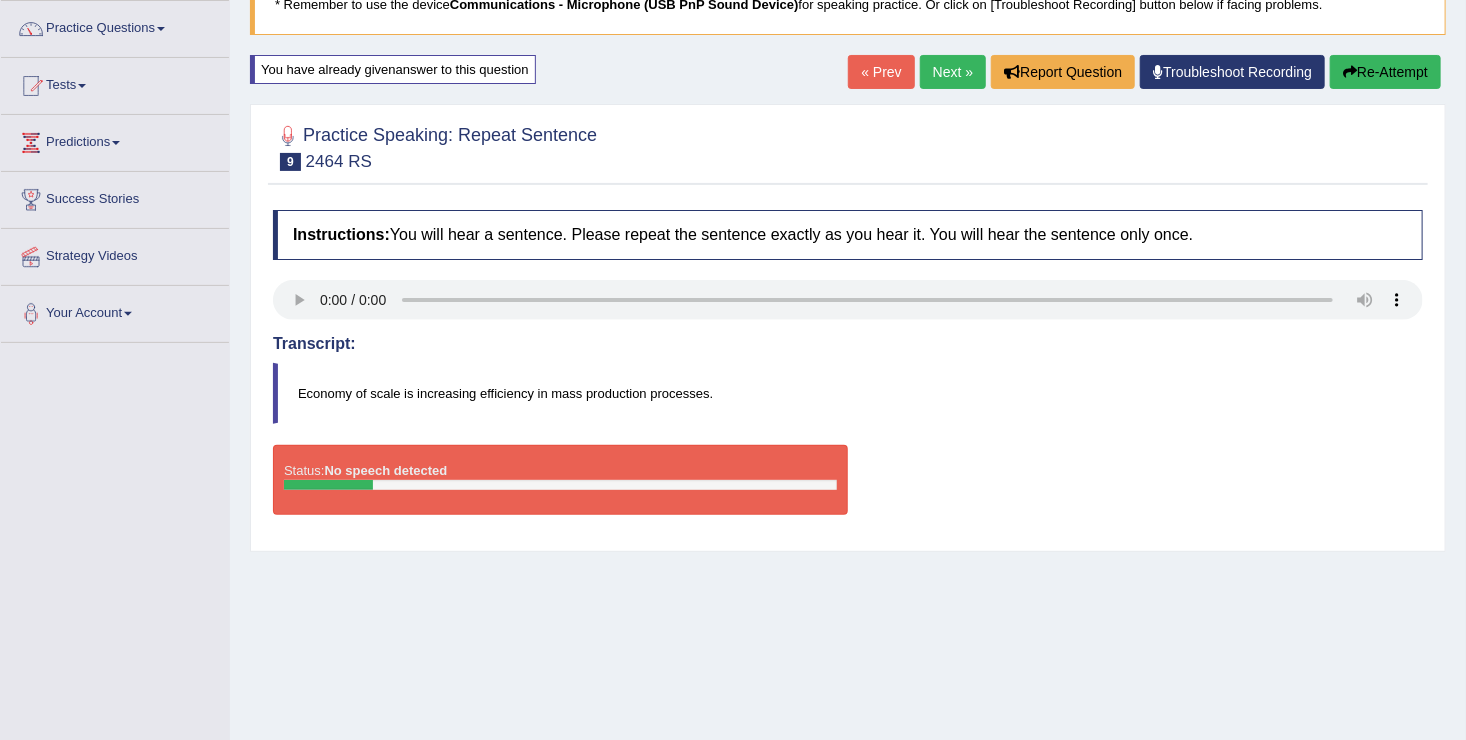 scroll, scrollTop: 0, scrollLeft: 0, axis: both 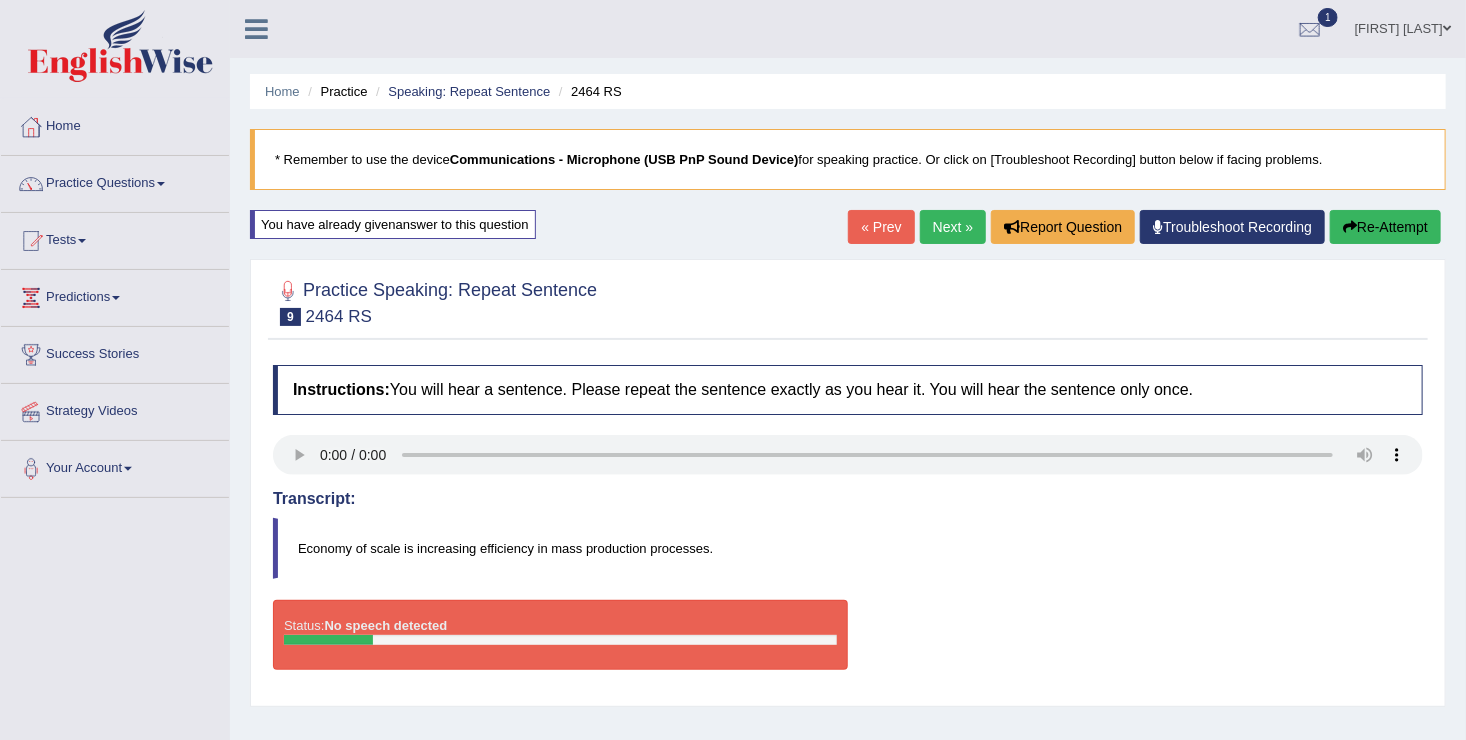 click on "Re-Attempt" at bounding box center (1385, 227) 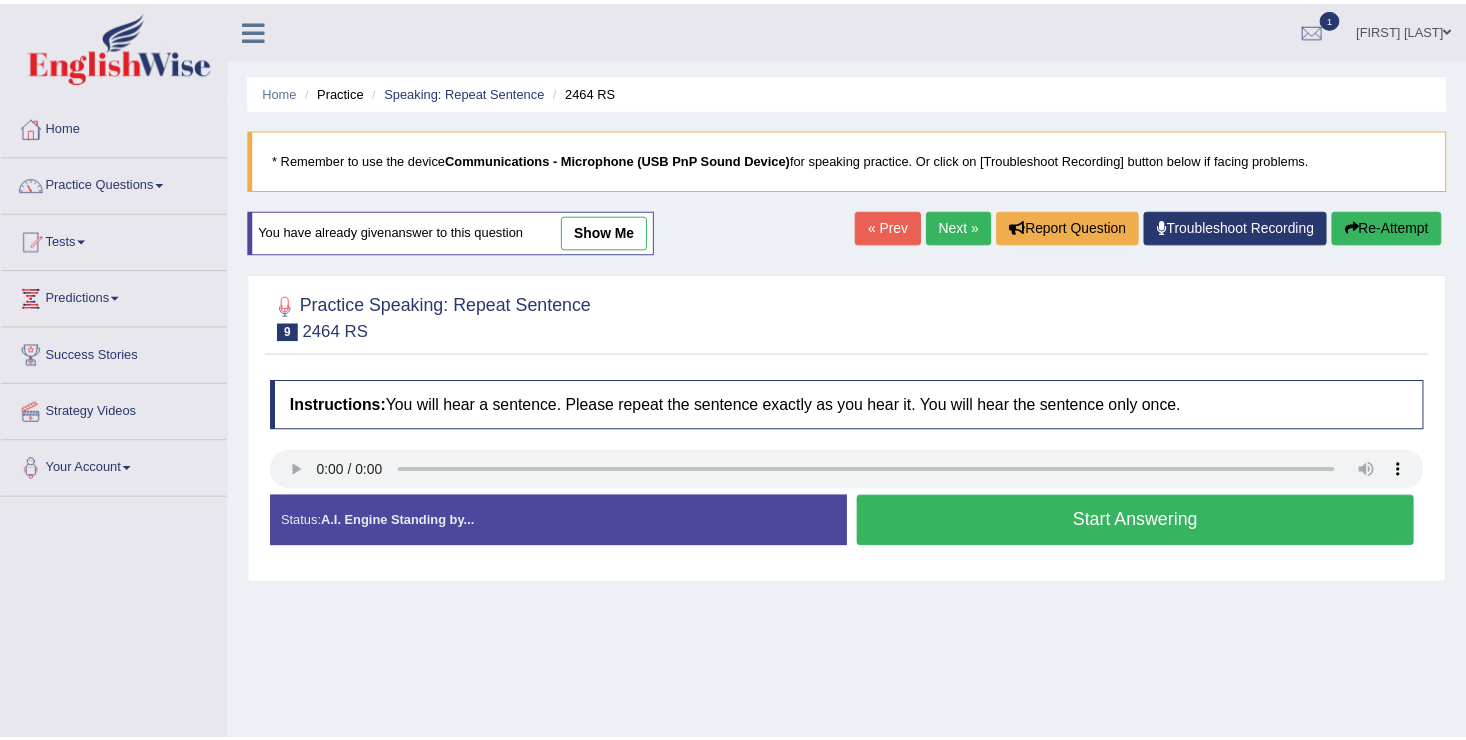 scroll, scrollTop: 0, scrollLeft: 0, axis: both 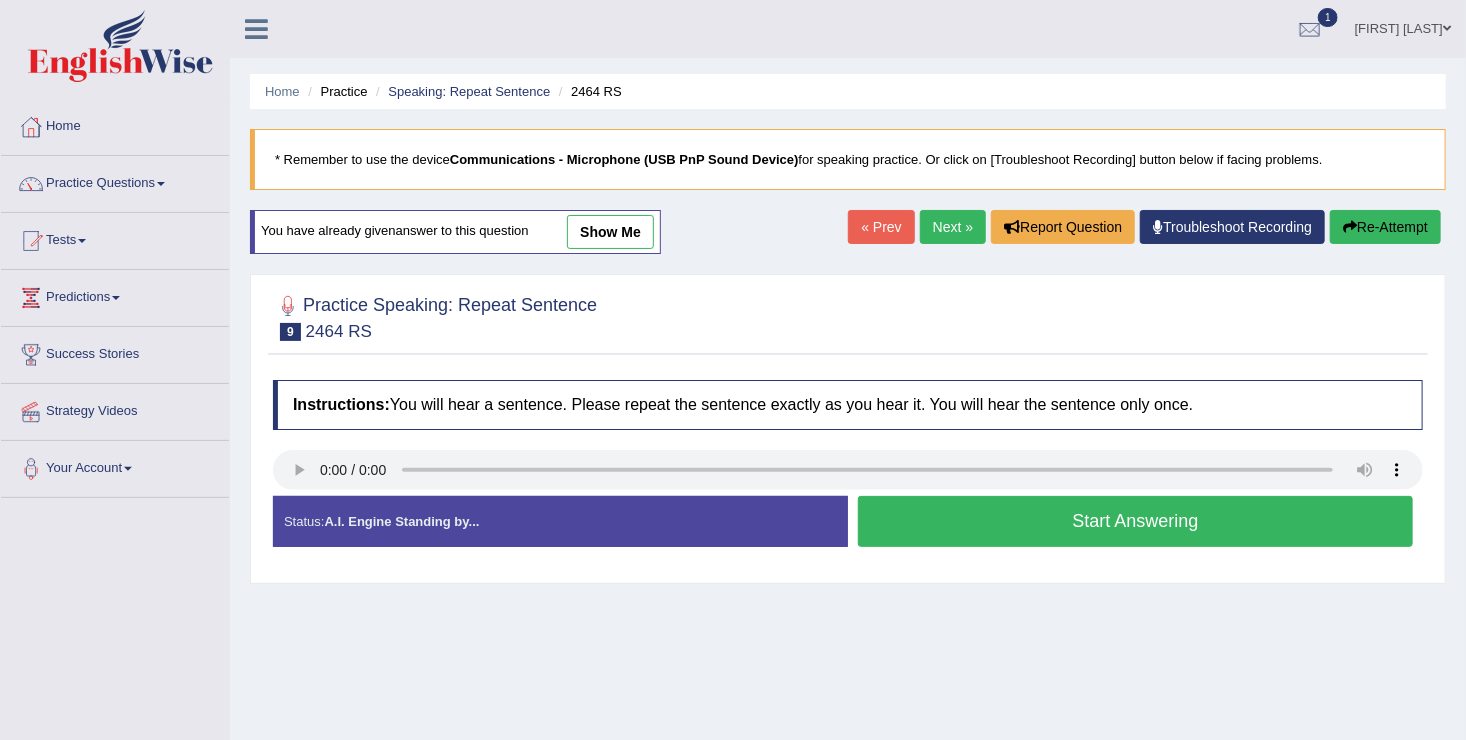 click on "Start Answering" at bounding box center [1135, 521] 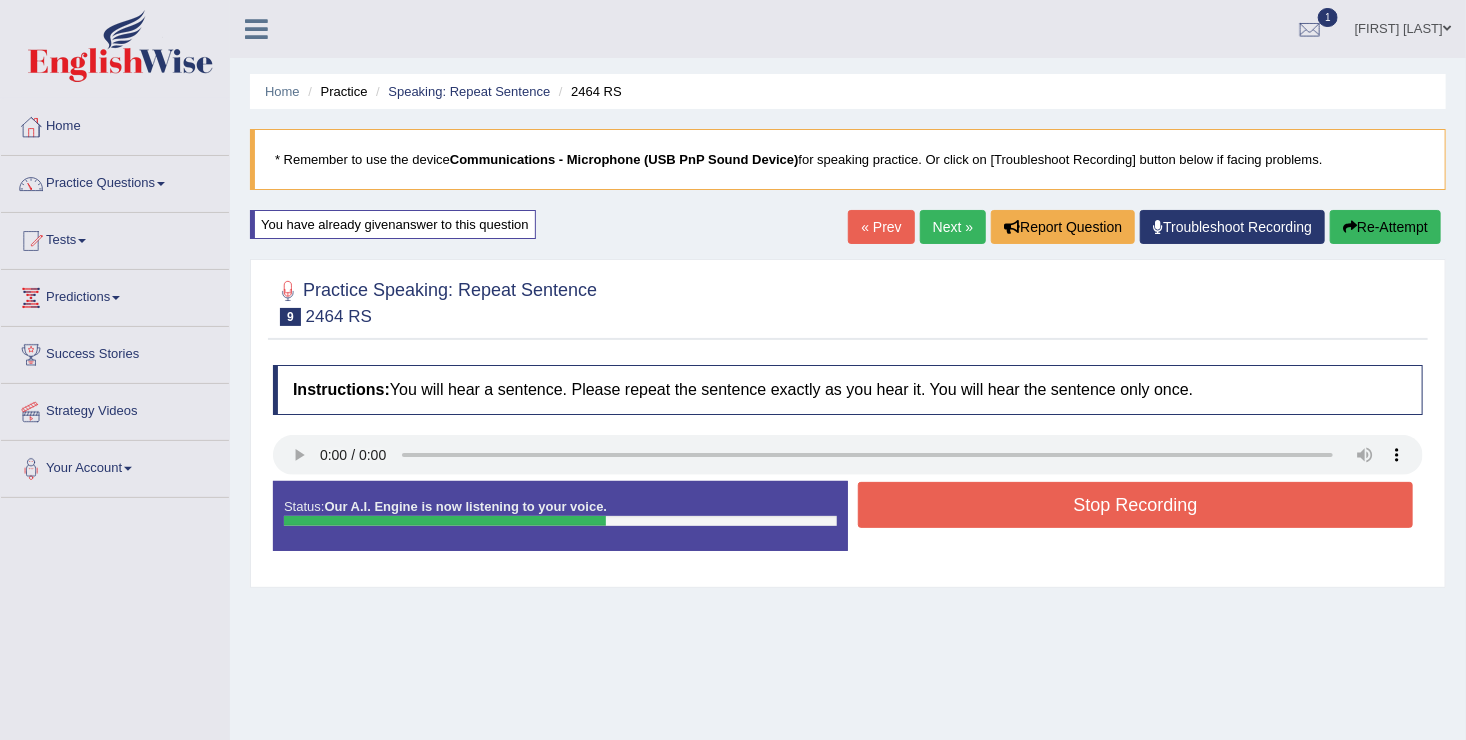 click on "Stop Recording" at bounding box center (1135, 505) 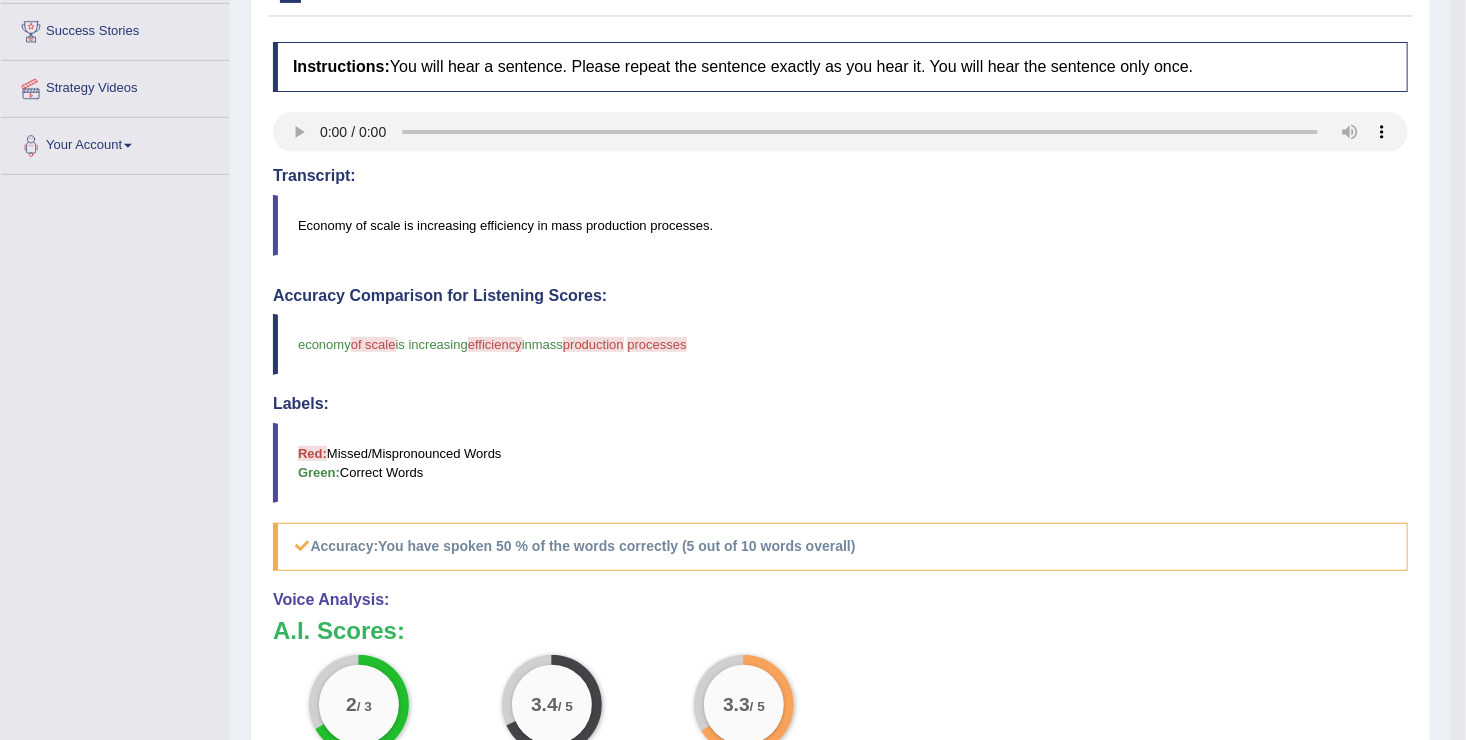 scroll, scrollTop: 0, scrollLeft: 0, axis: both 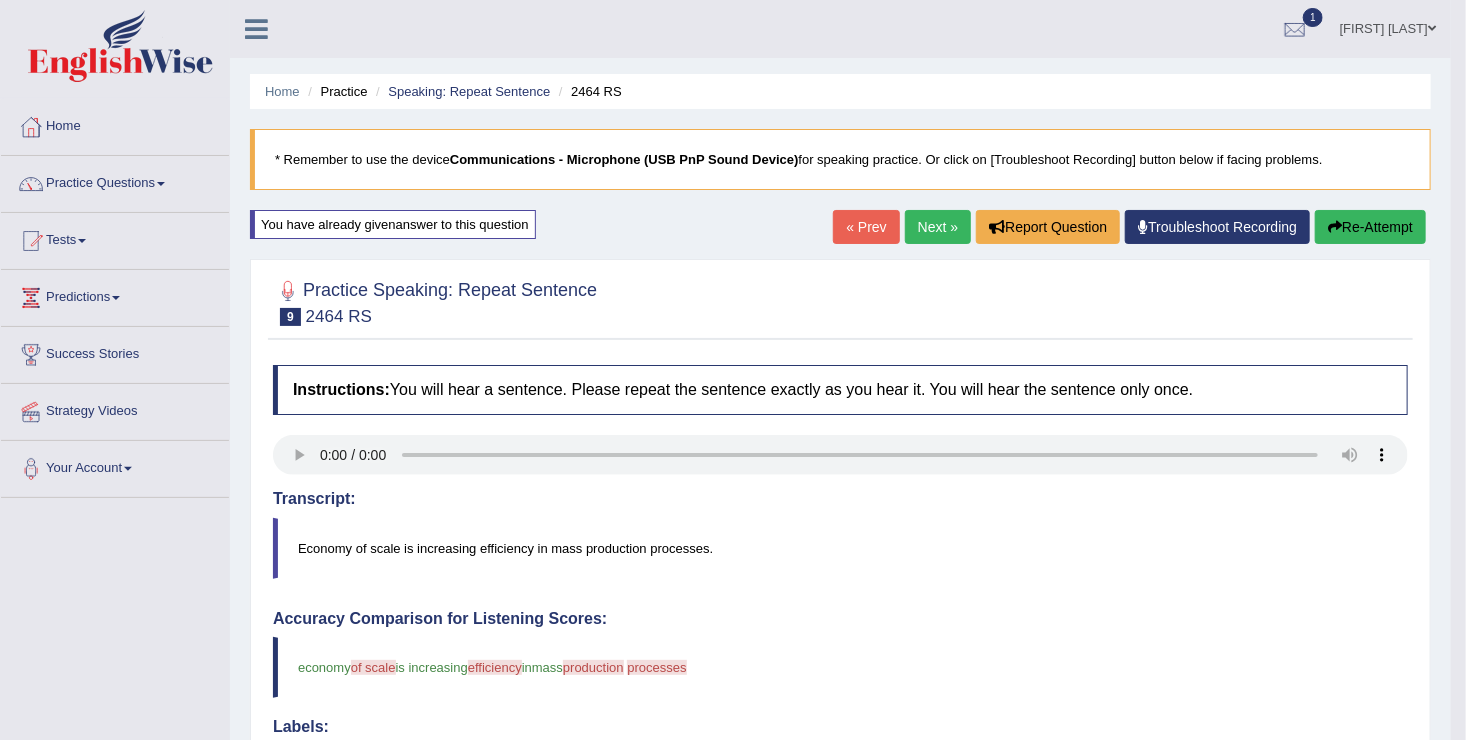click on "Next »" at bounding box center [938, 227] 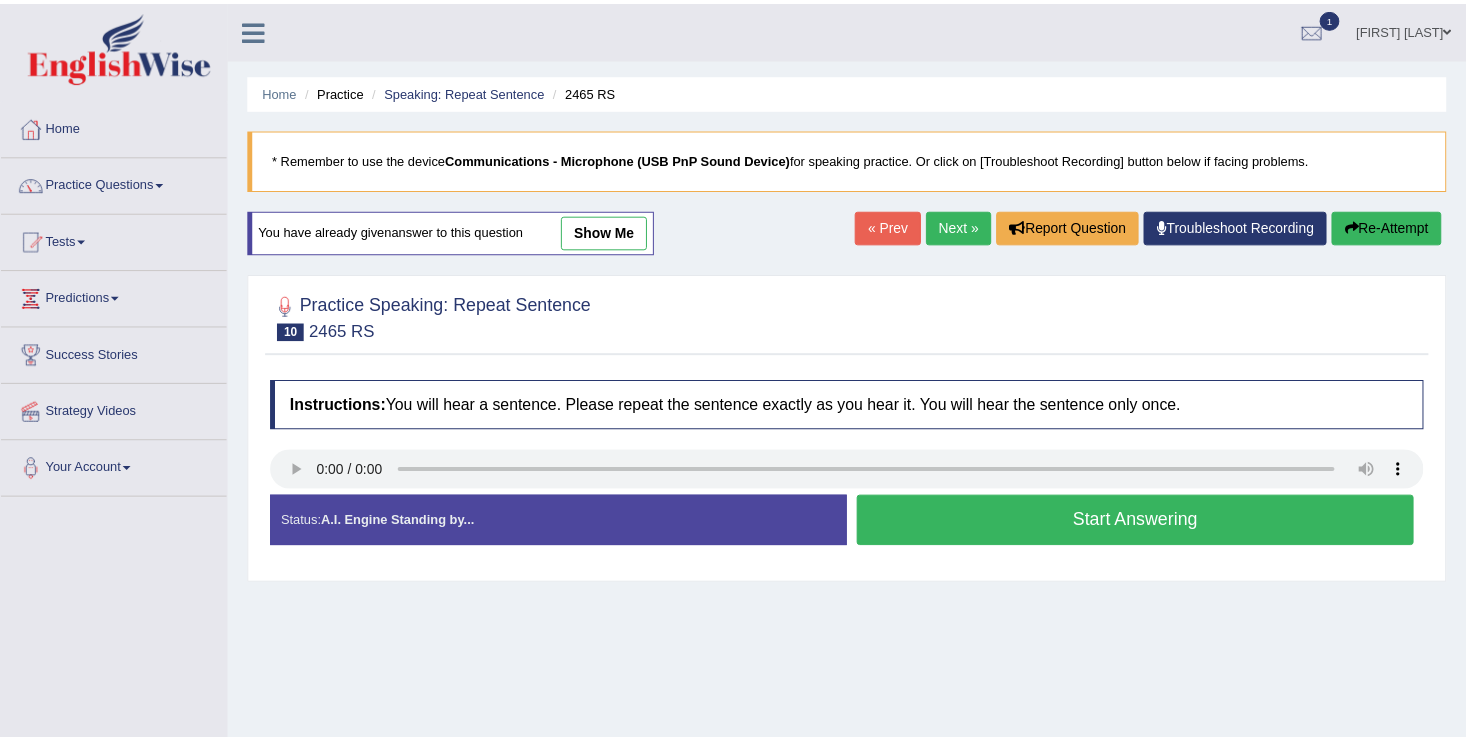 scroll, scrollTop: 0, scrollLeft: 0, axis: both 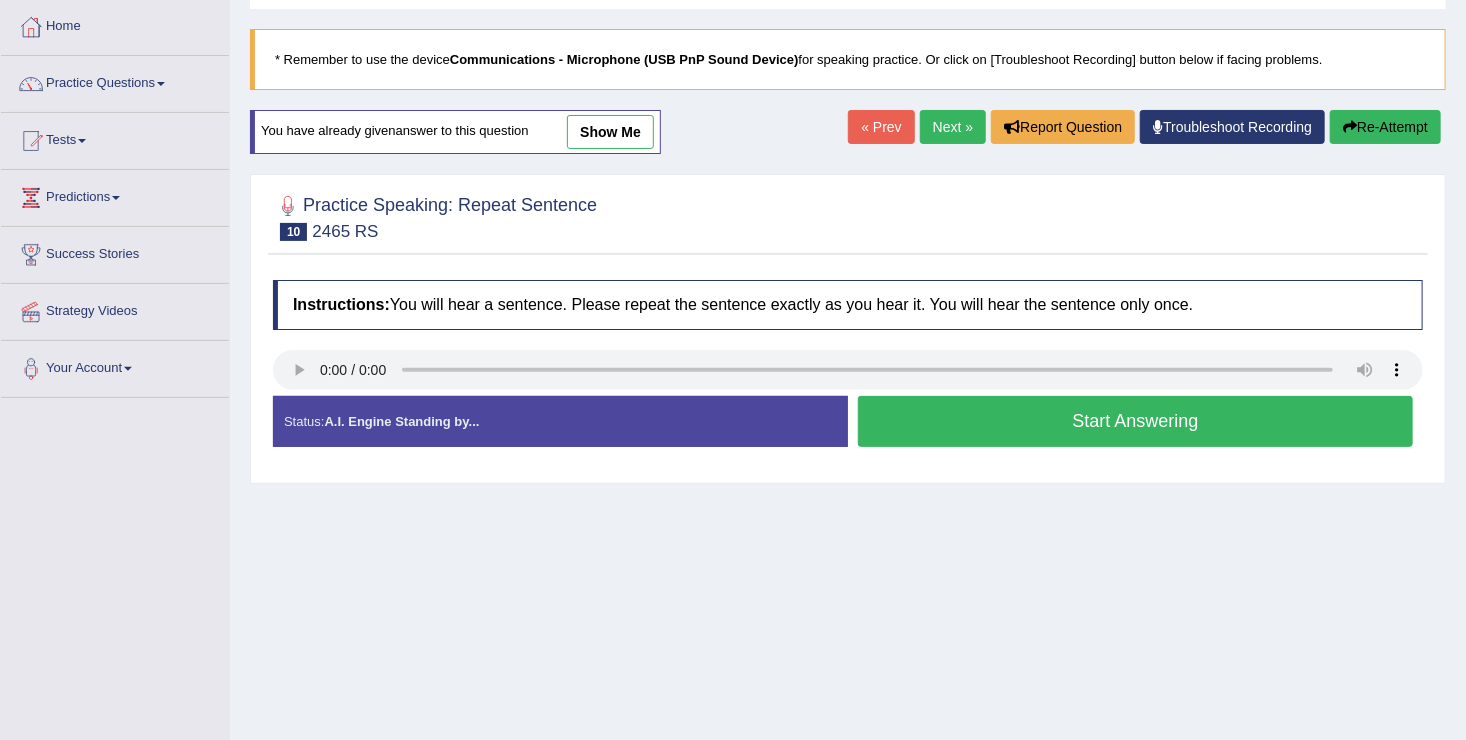 click on "Start Answering" at bounding box center [1135, 421] 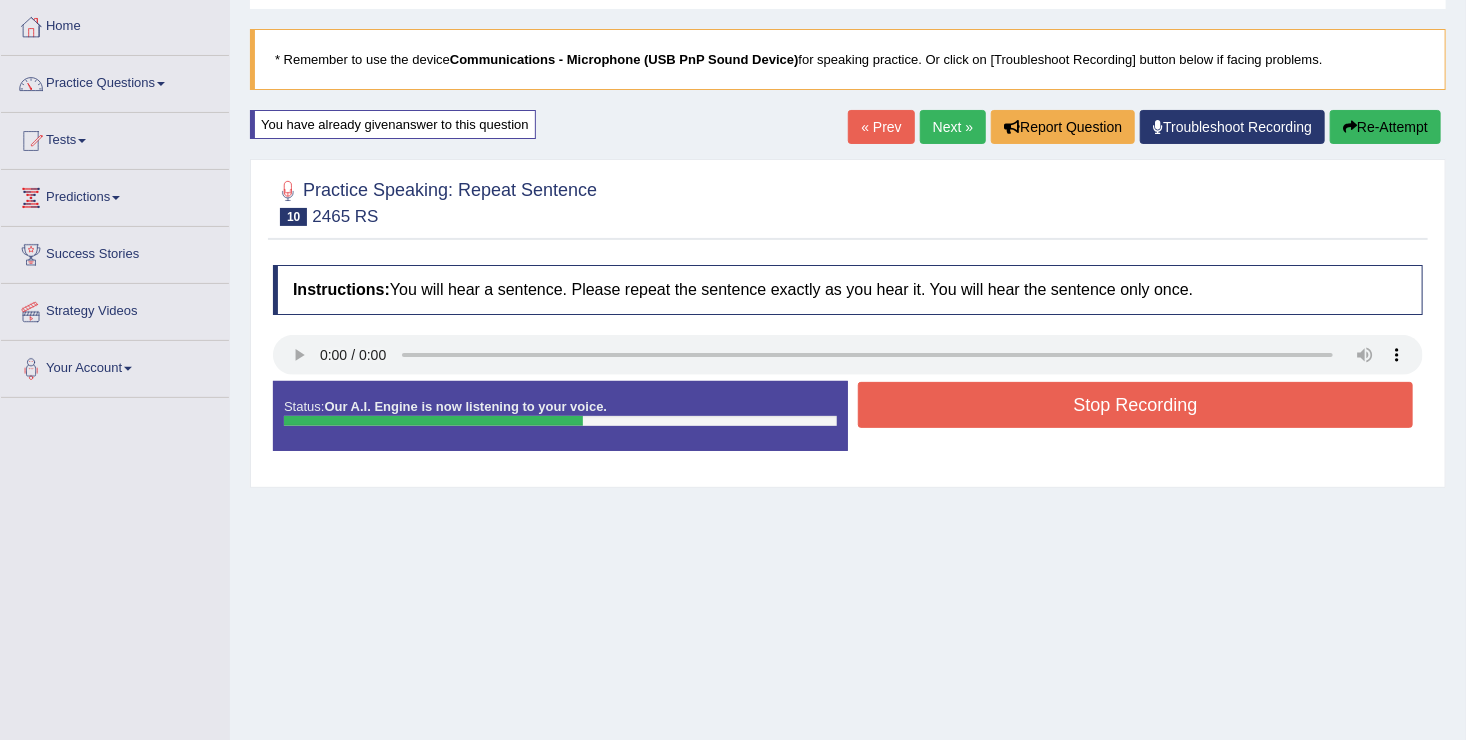 click on "Stop Recording" at bounding box center (1135, 405) 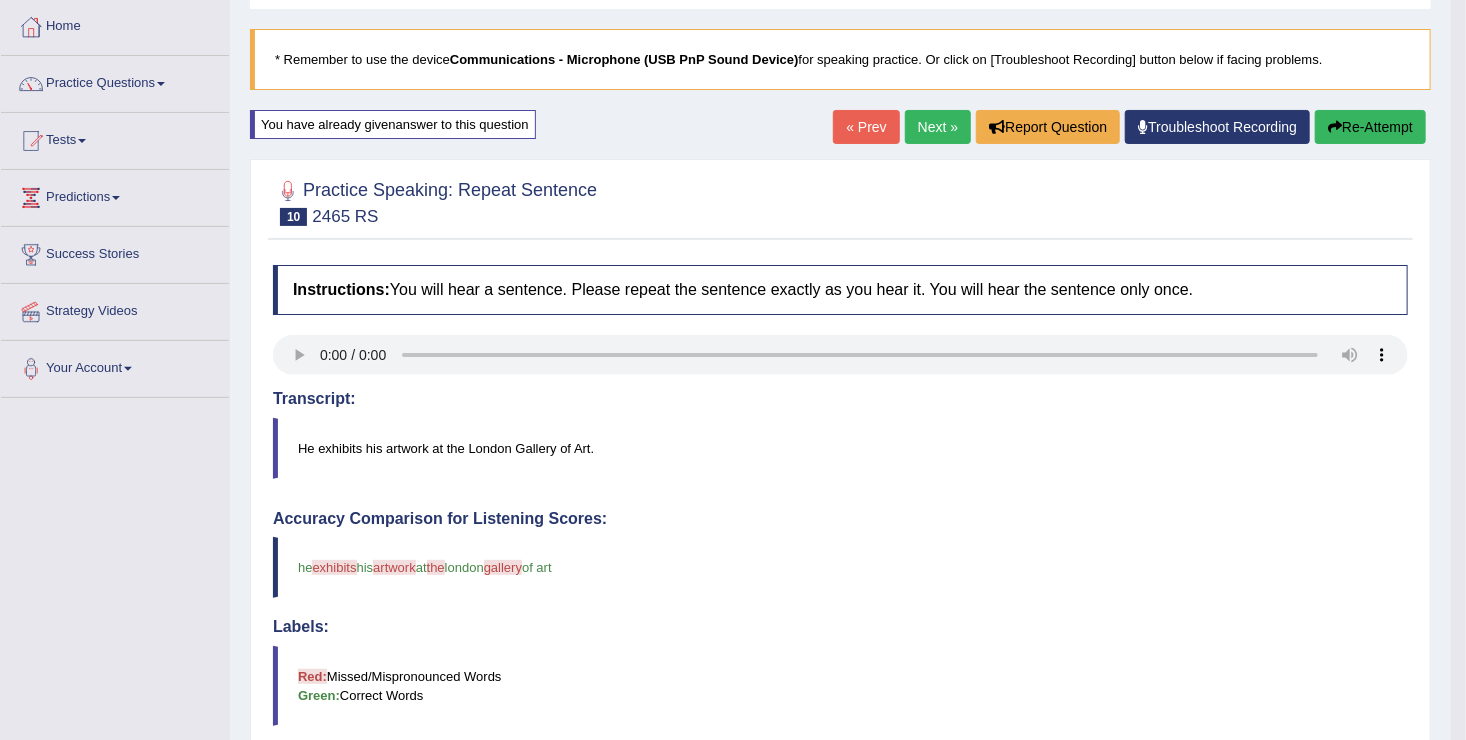 scroll, scrollTop: 100, scrollLeft: 0, axis: vertical 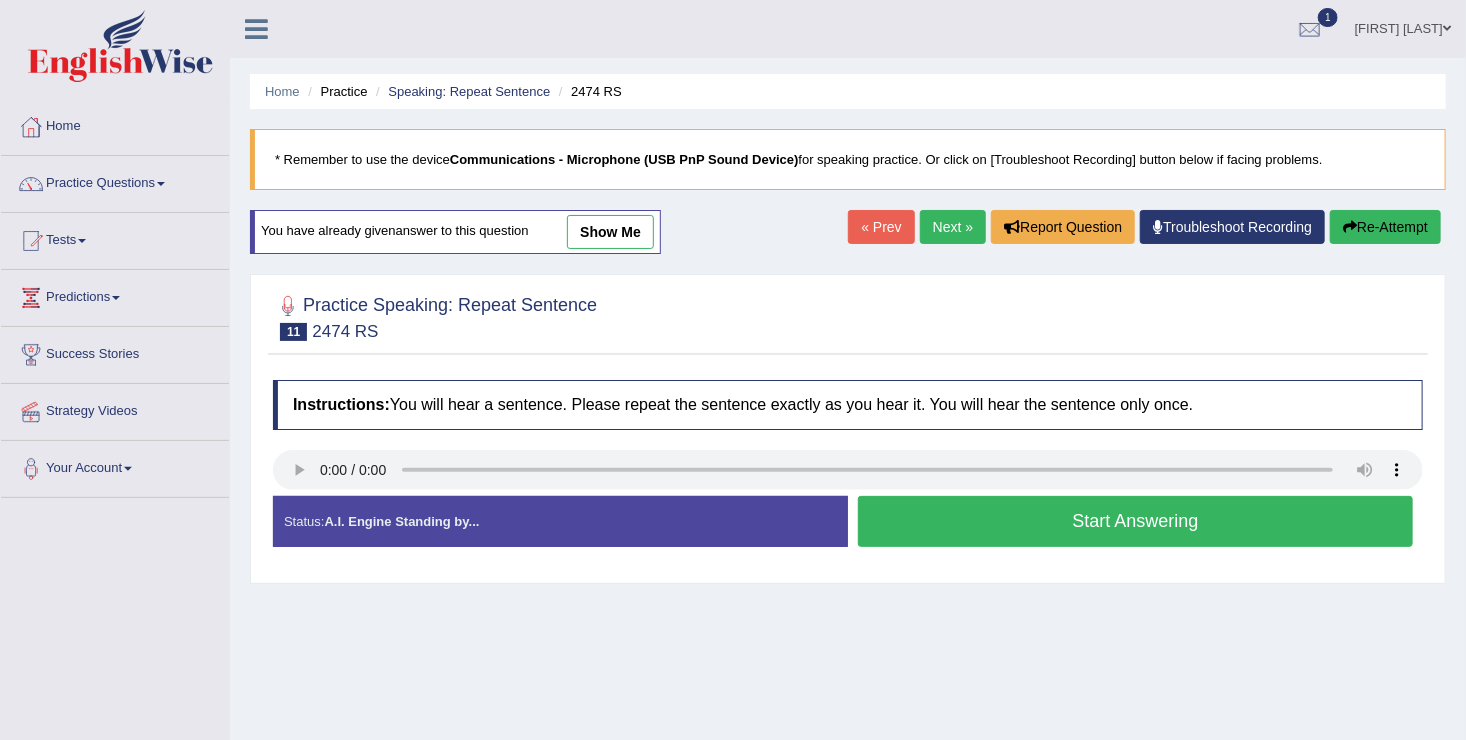 click on "Start Answering" at bounding box center [1135, 521] 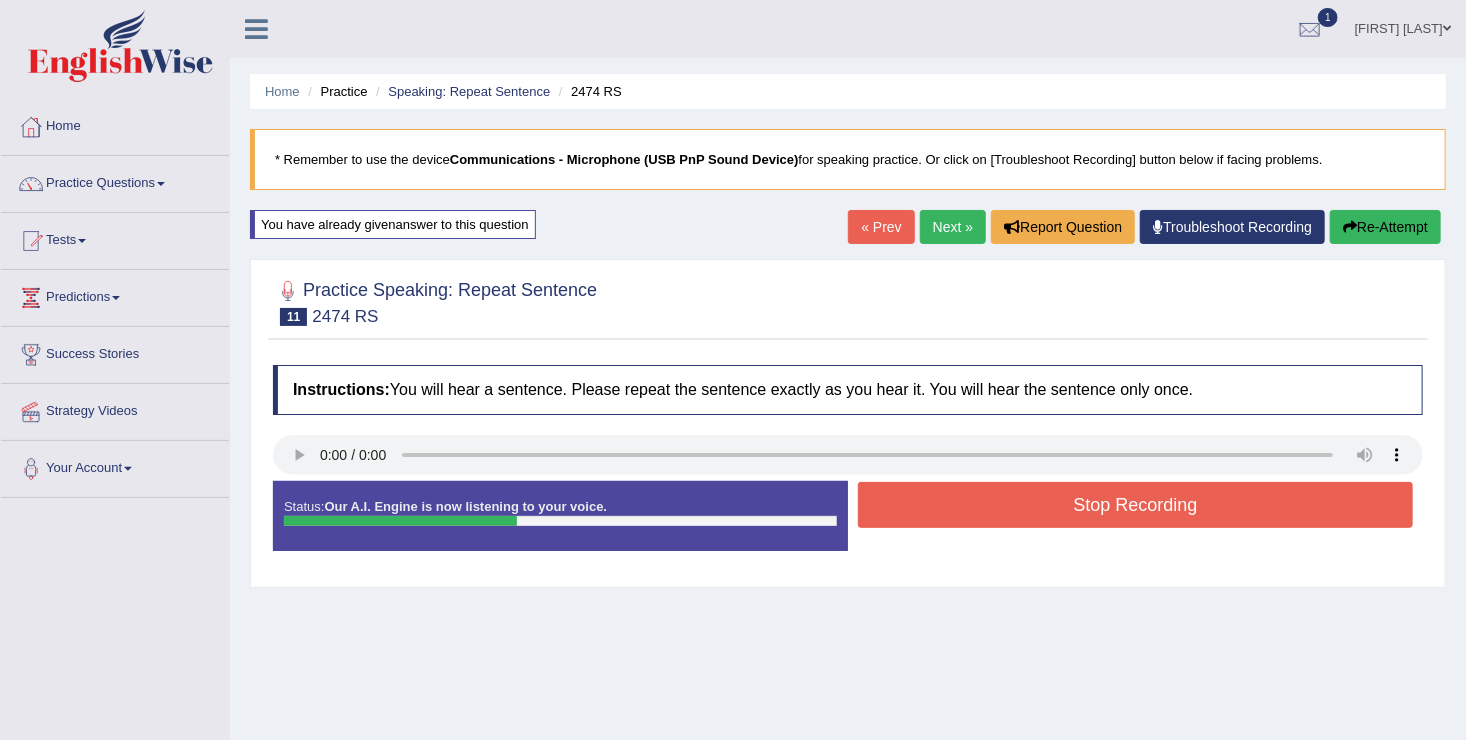 click on "Stop Recording" at bounding box center [1135, 505] 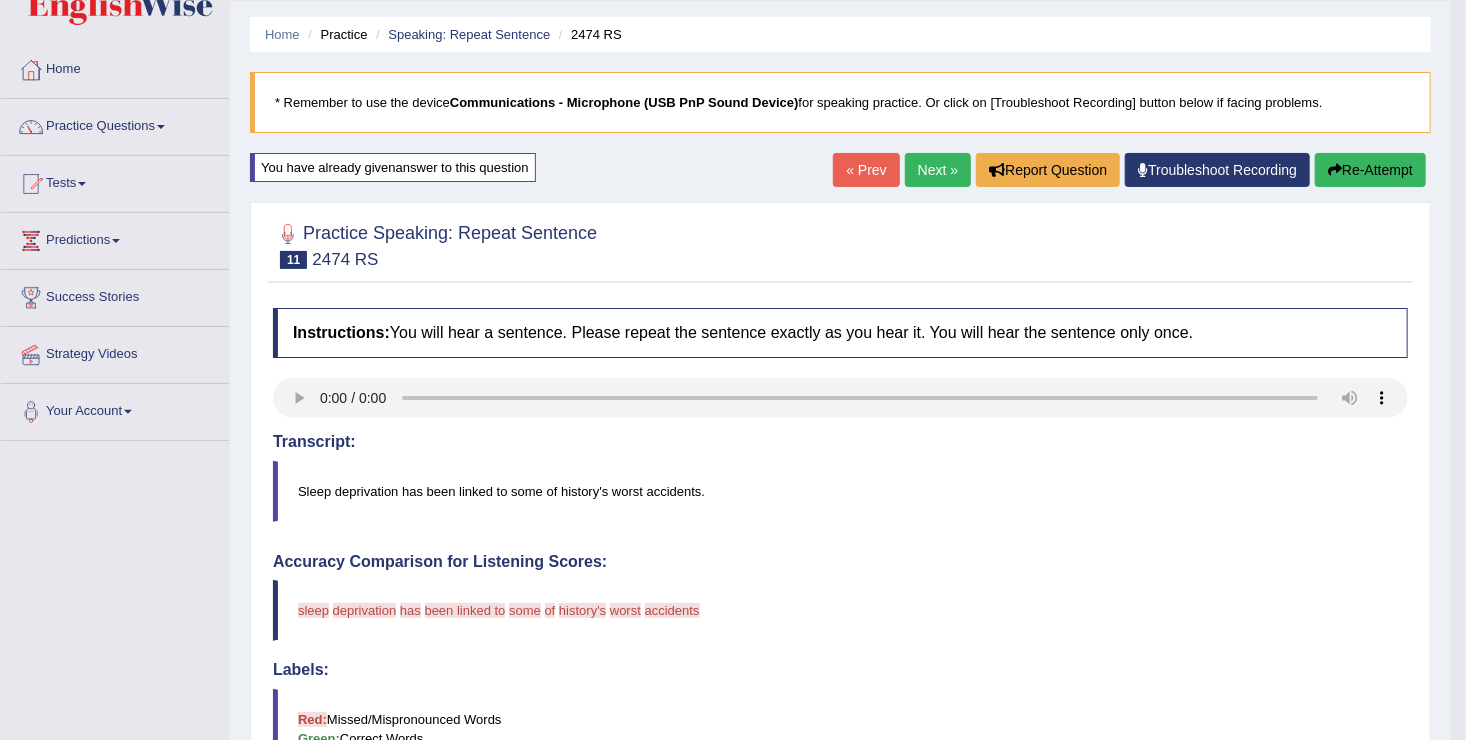 scroll, scrollTop: 0, scrollLeft: 0, axis: both 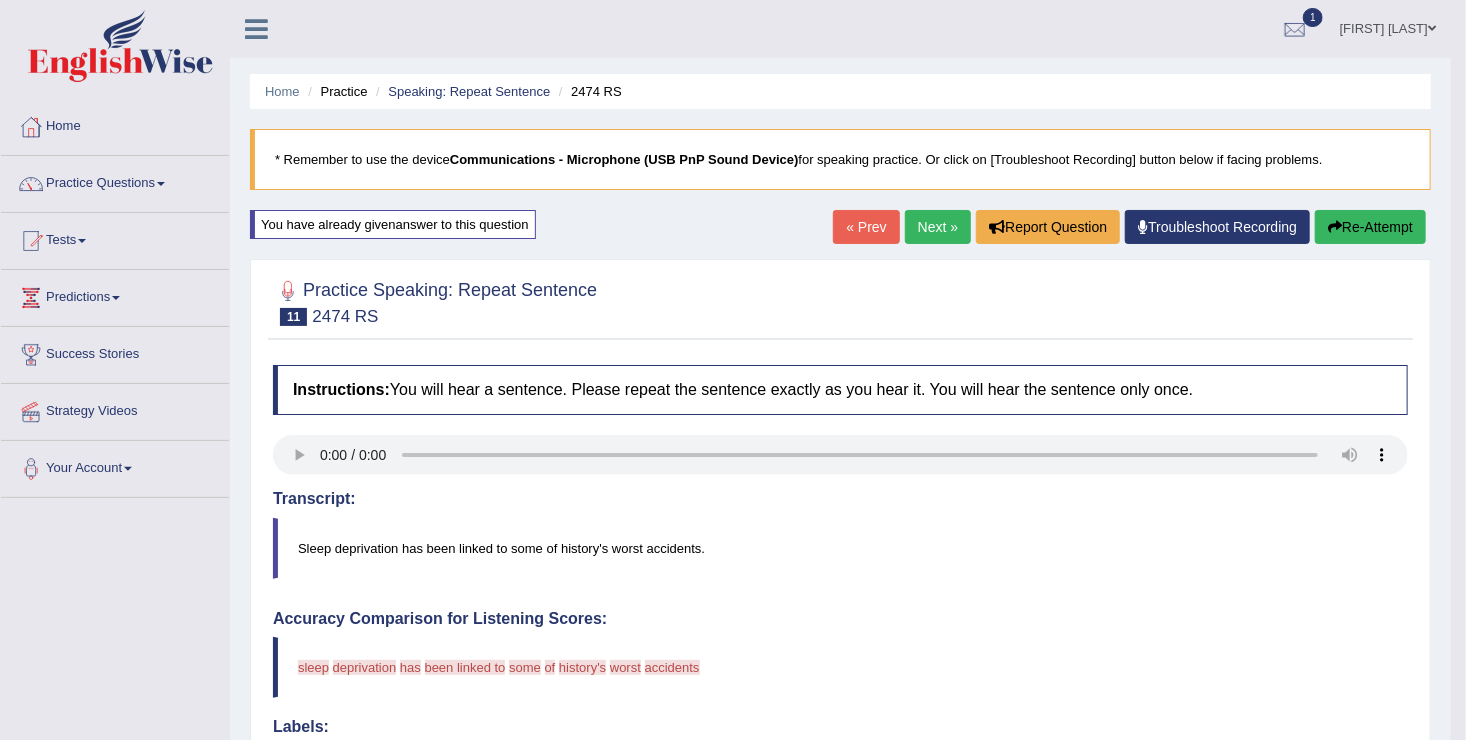click on "Re-Attempt" at bounding box center [1370, 227] 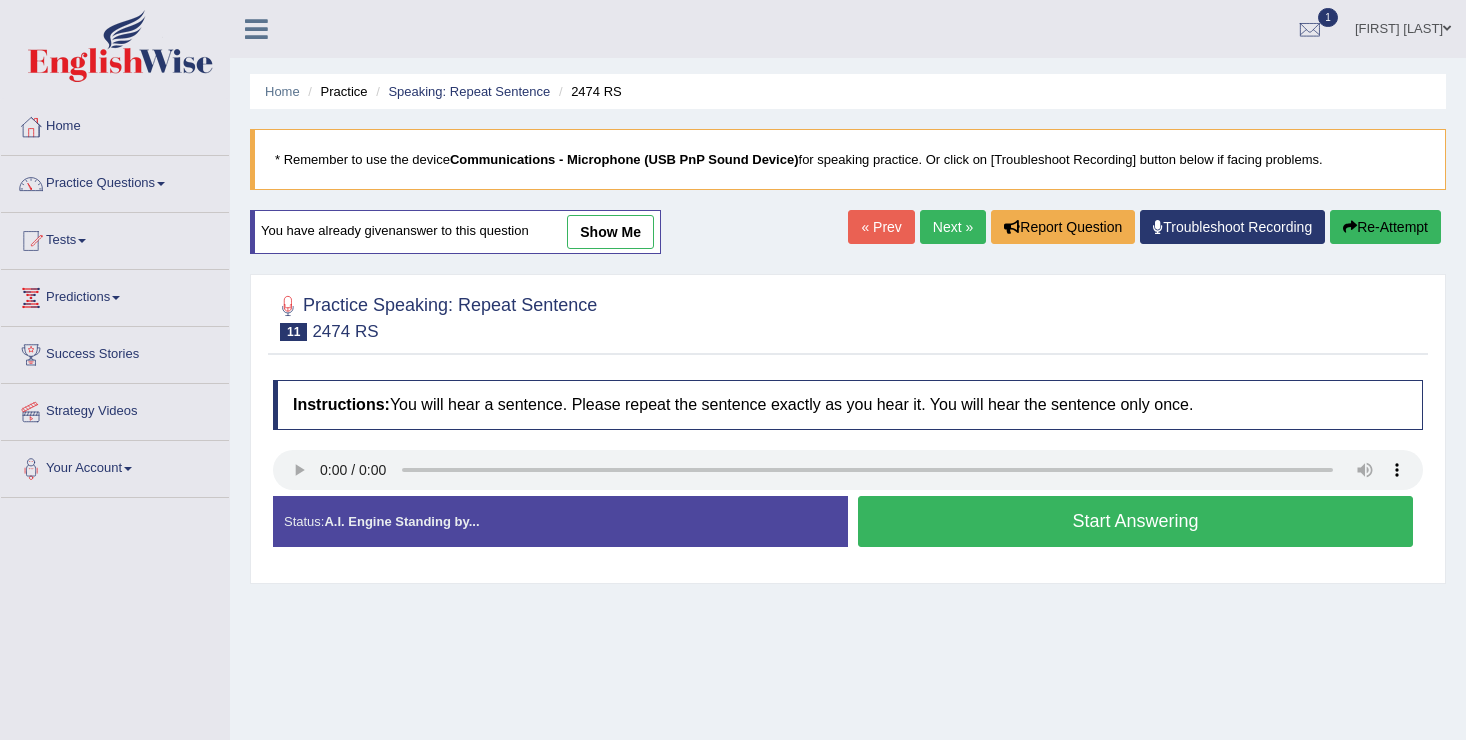 scroll, scrollTop: 0, scrollLeft: 0, axis: both 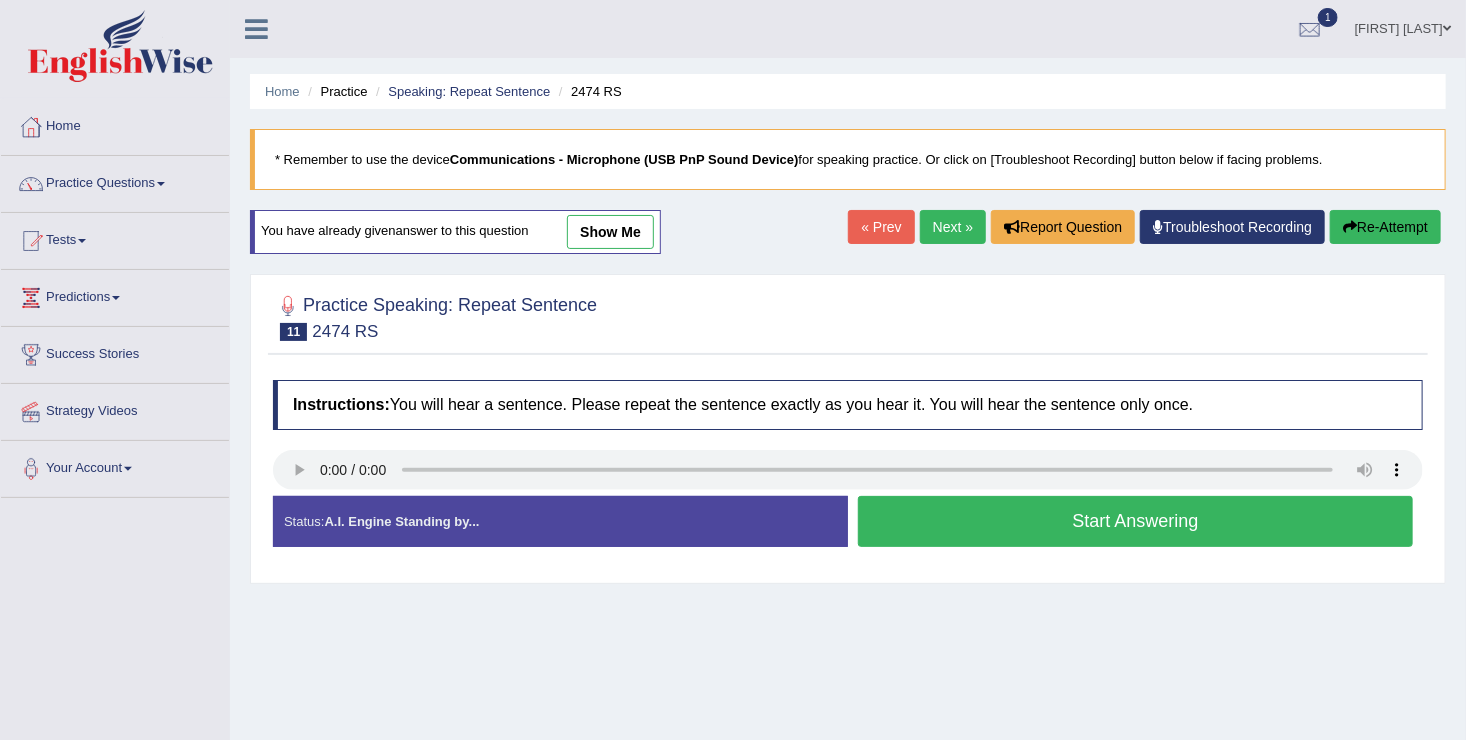 click on "Start Answering" at bounding box center (1135, 521) 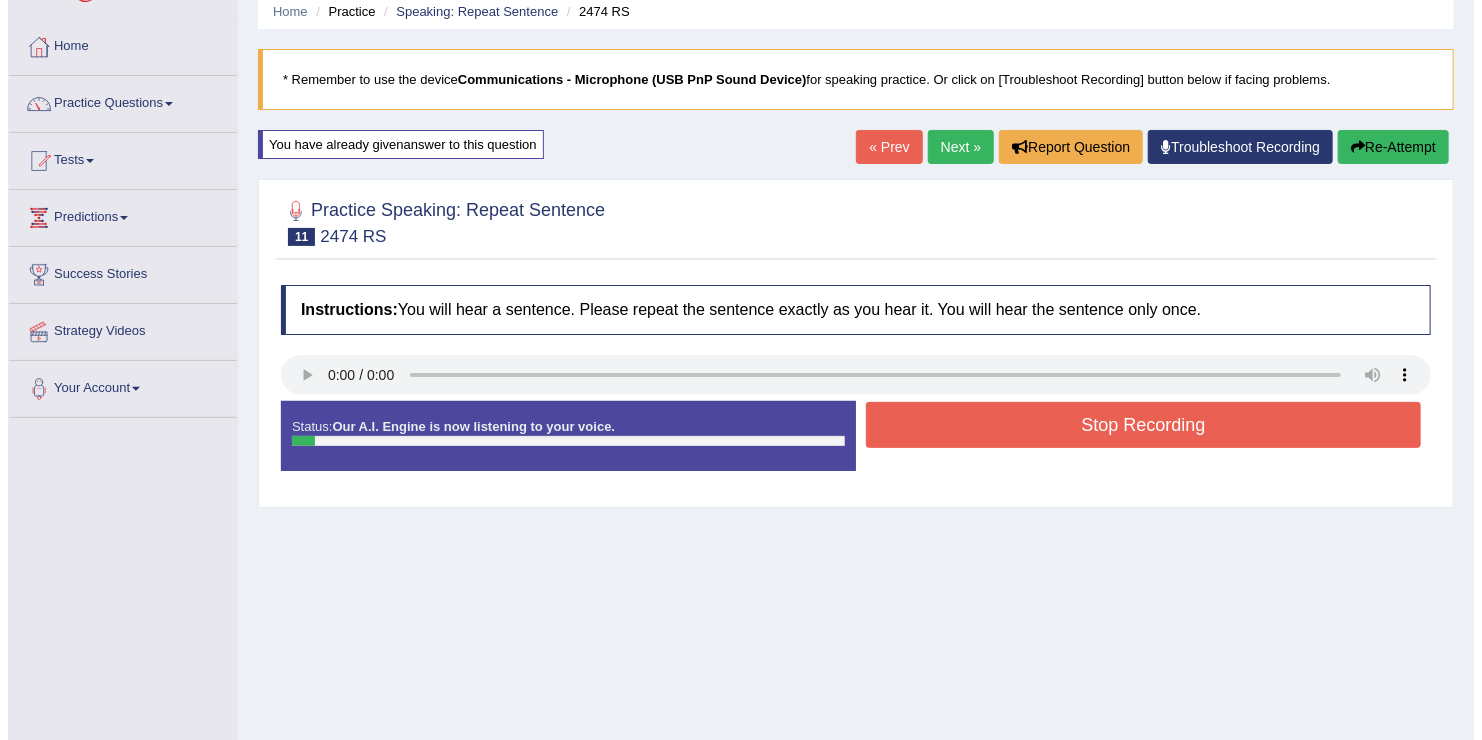 scroll, scrollTop: 200, scrollLeft: 0, axis: vertical 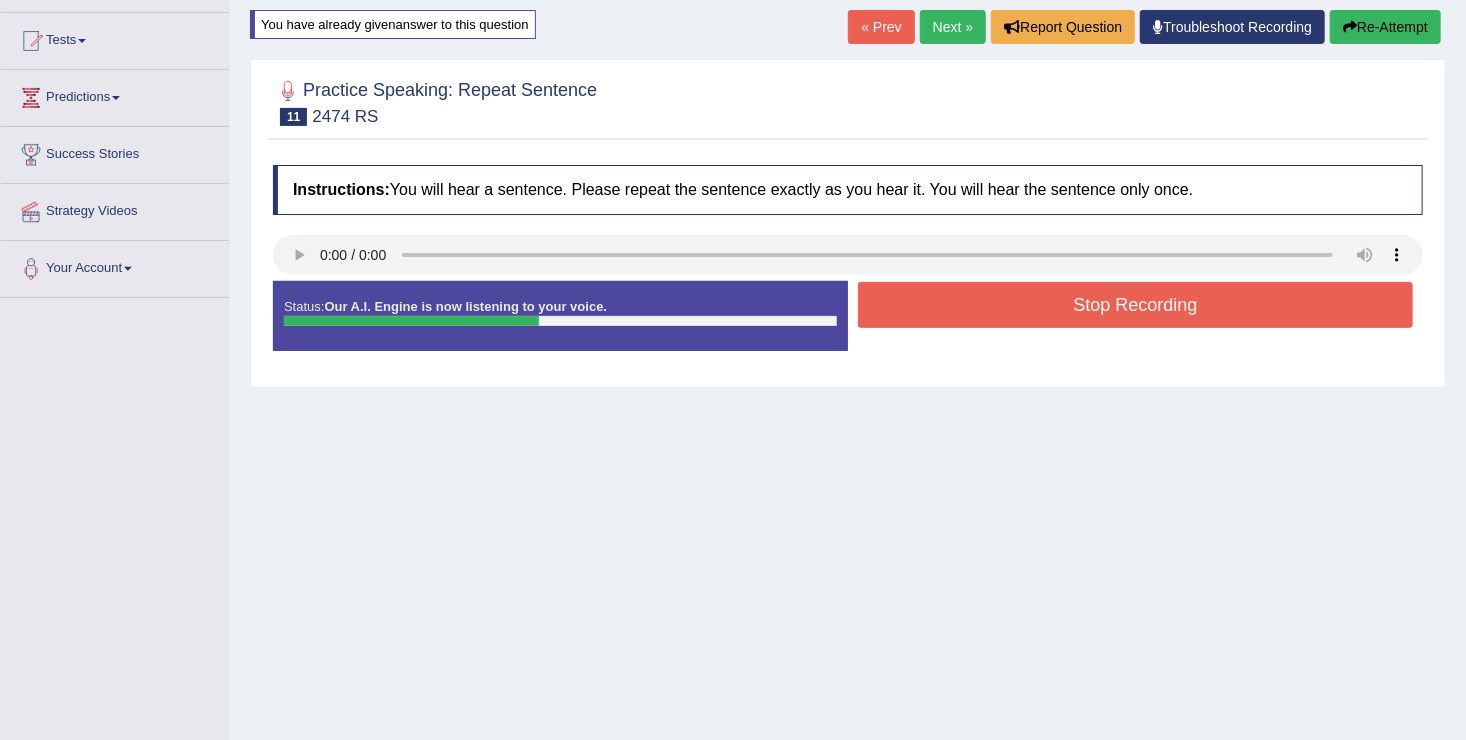 click on "Stop Recording" at bounding box center (1135, 305) 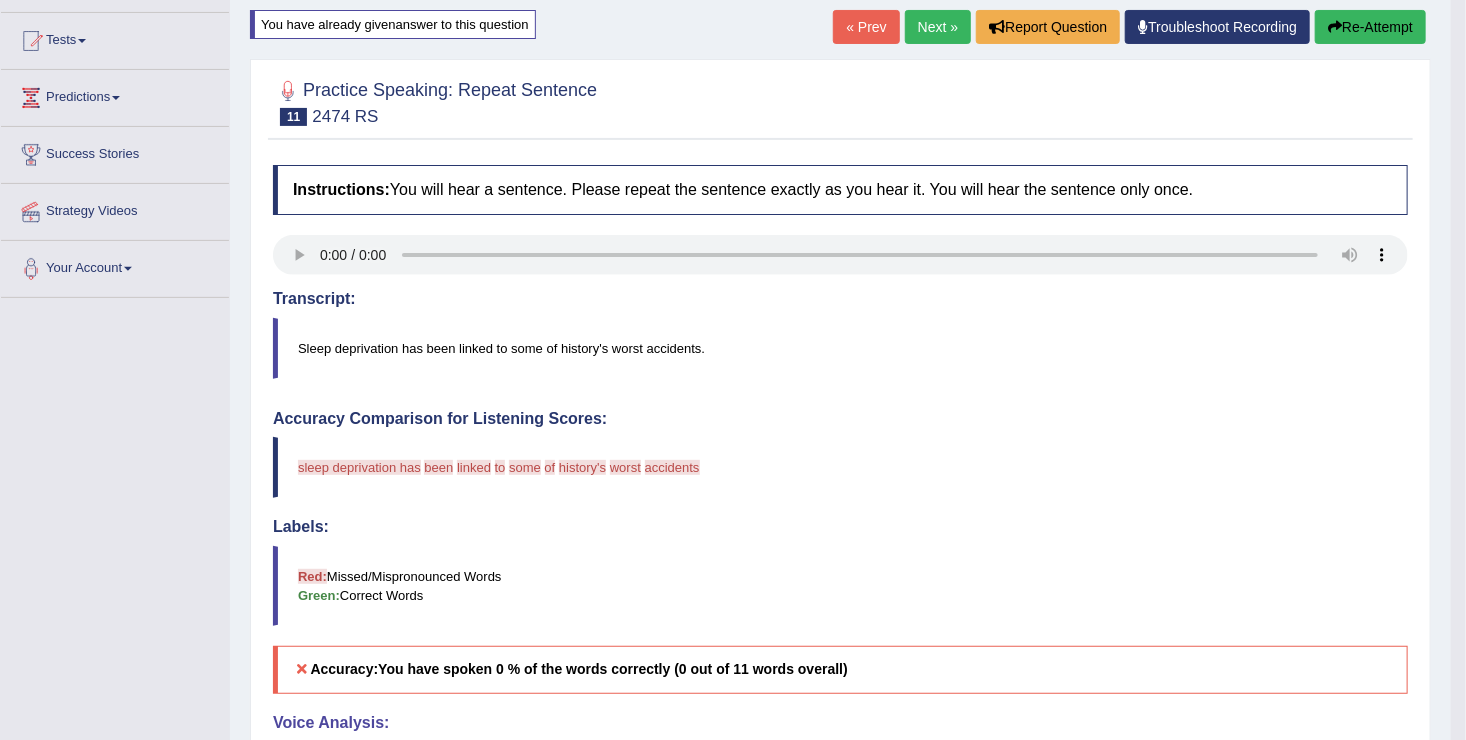 scroll, scrollTop: 0, scrollLeft: 0, axis: both 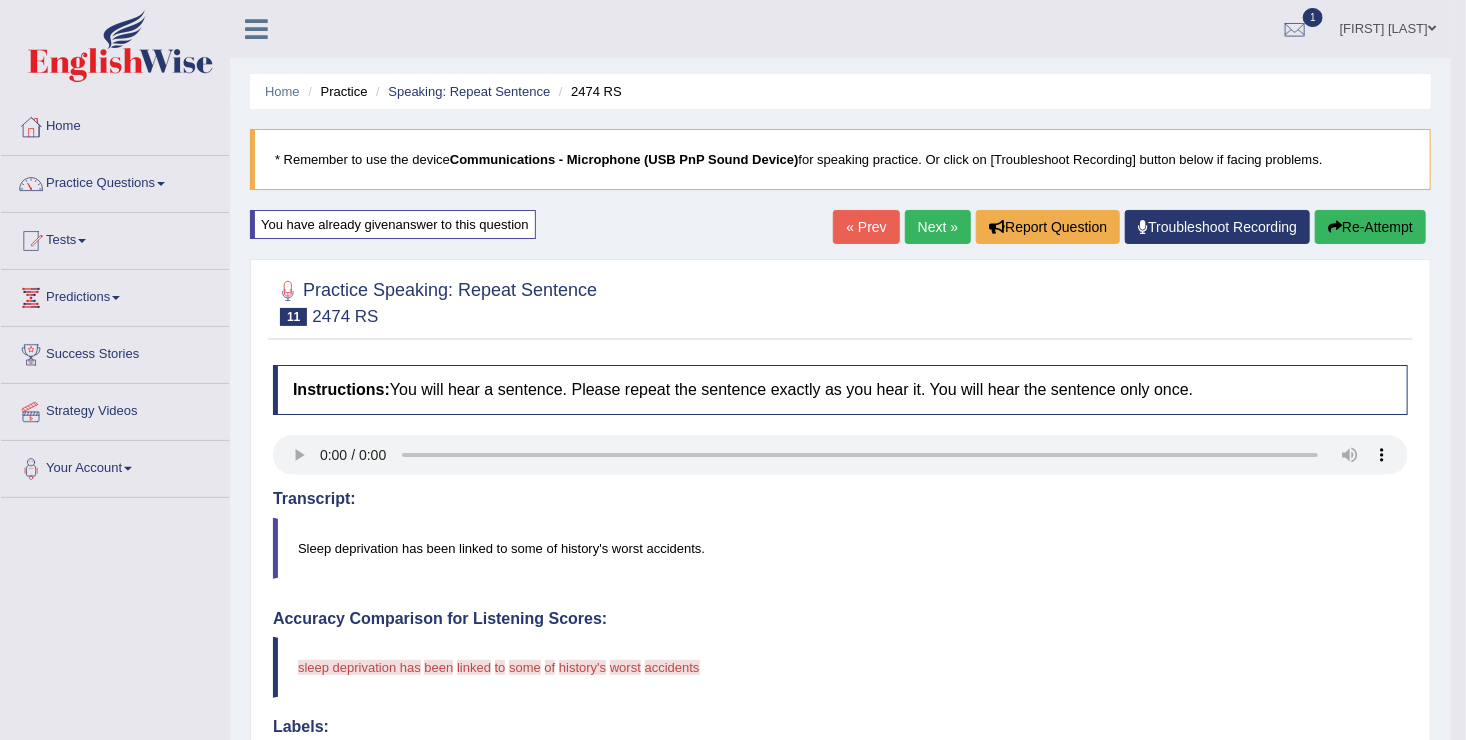 click on "Re-Attempt" at bounding box center [1370, 227] 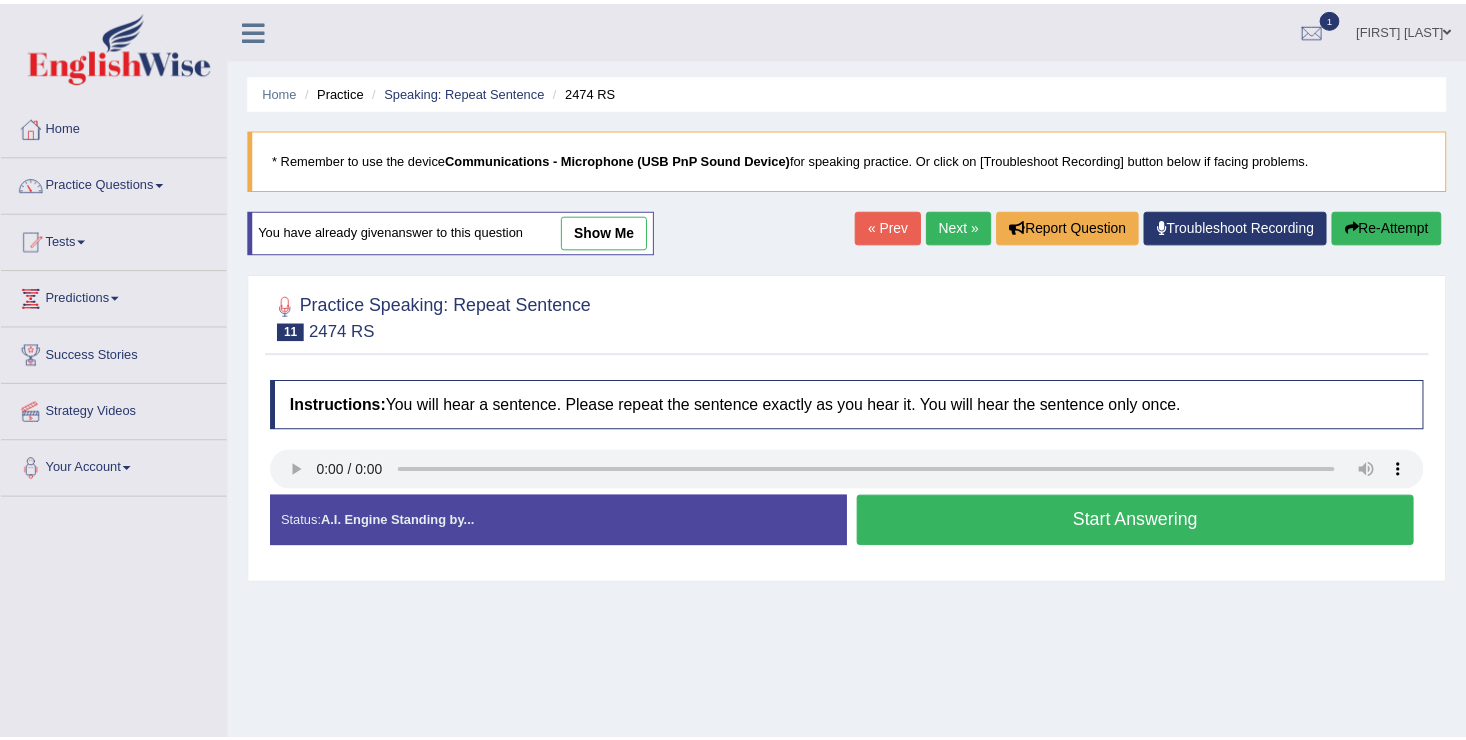 scroll, scrollTop: 0, scrollLeft: 0, axis: both 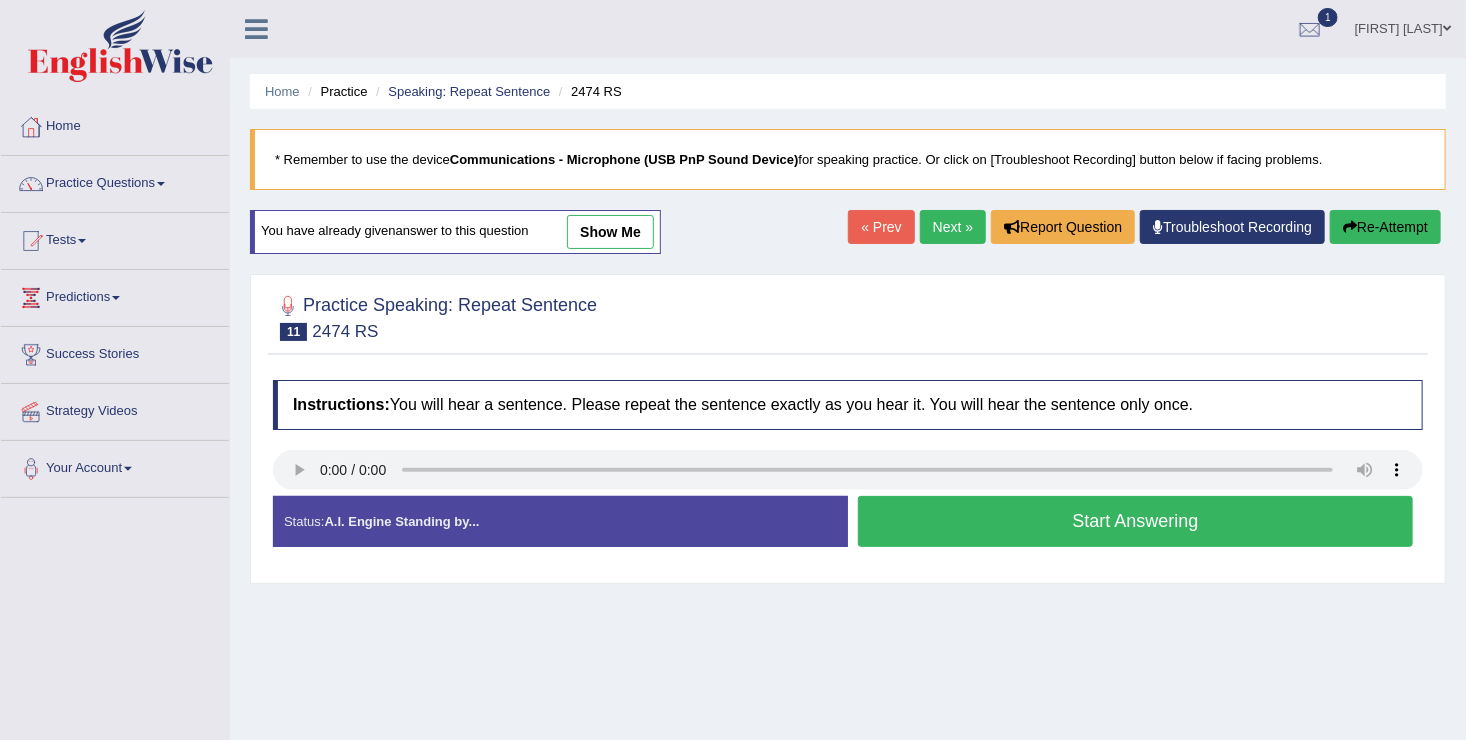 click on "Start Answering" at bounding box center [1135, 521] 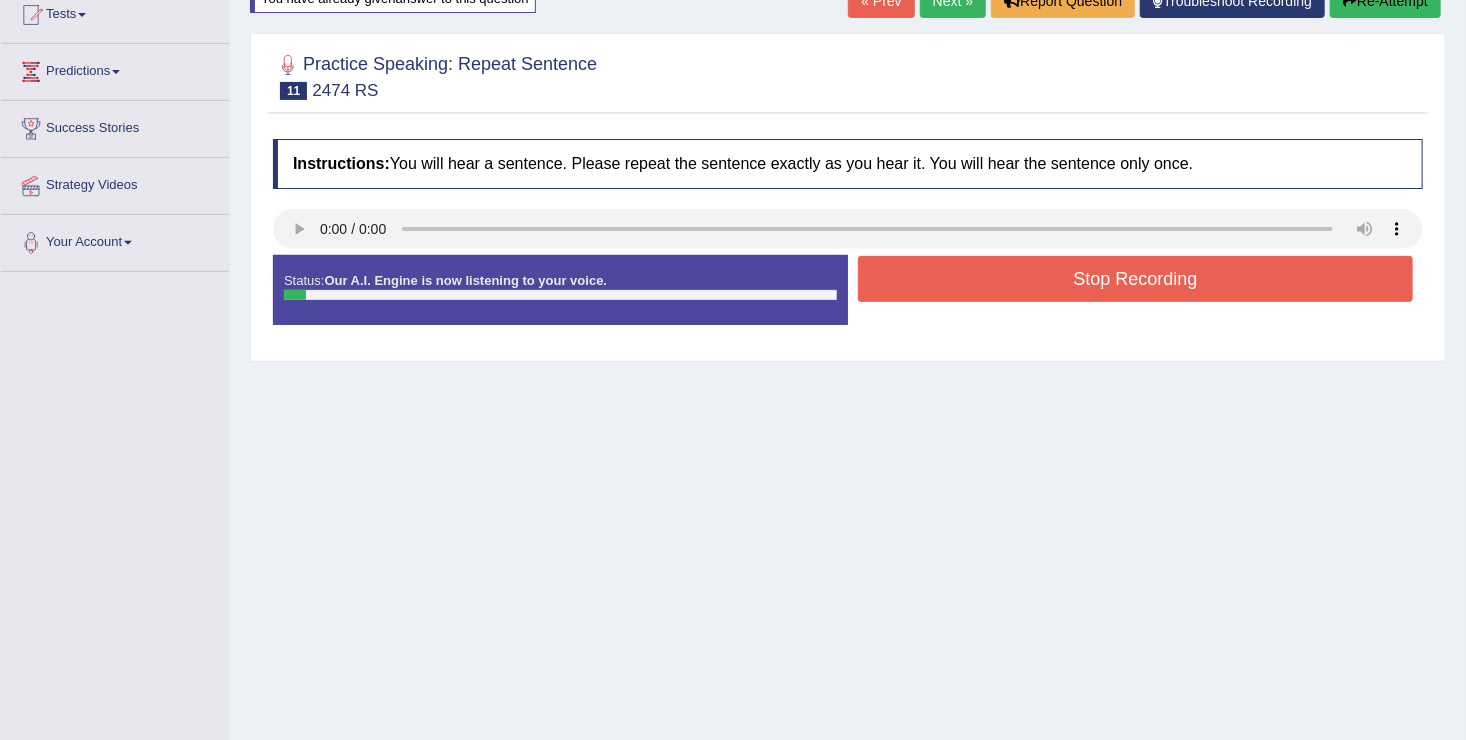 scroll, scrollTop: 300, scrollLeft: 0, axis: vertical 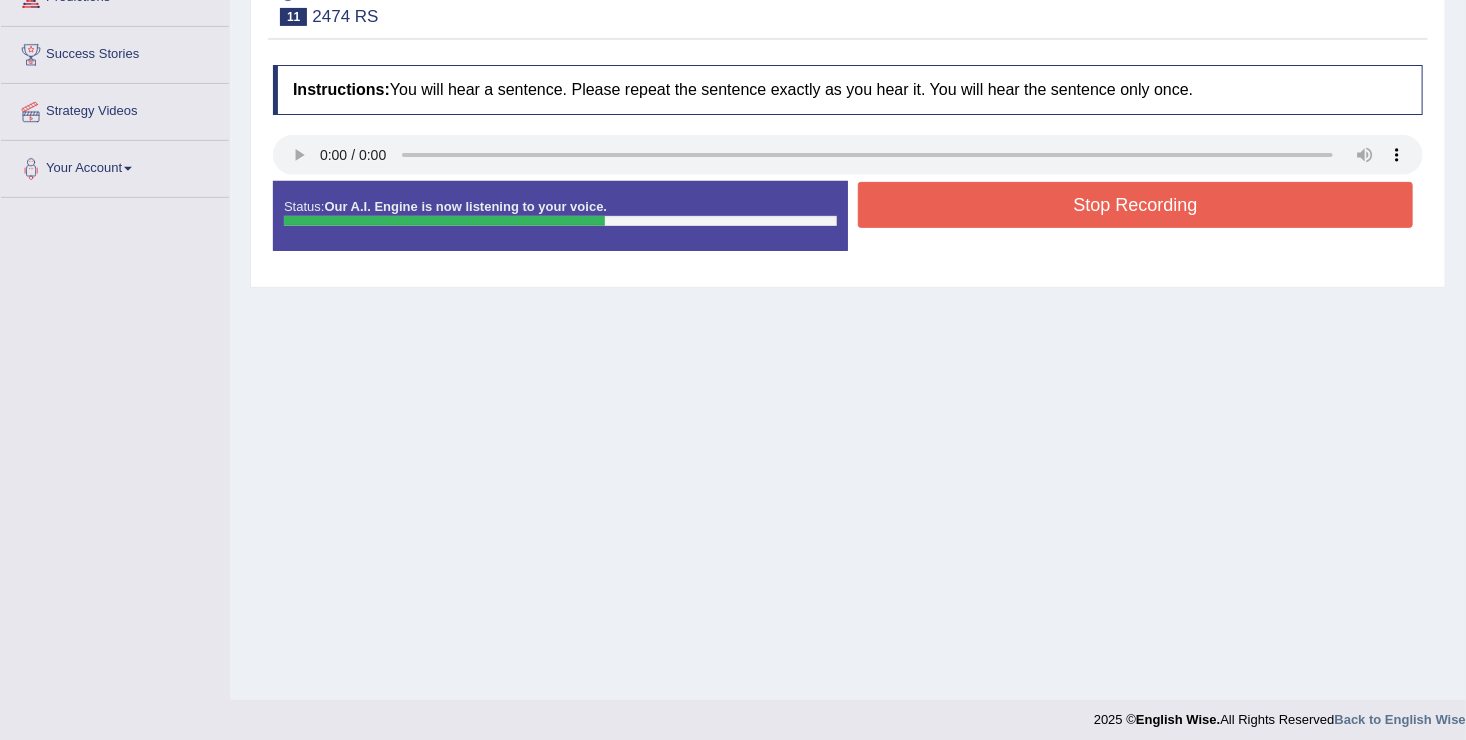 click on "Stop Recording" at bounding box center (1135, 205) 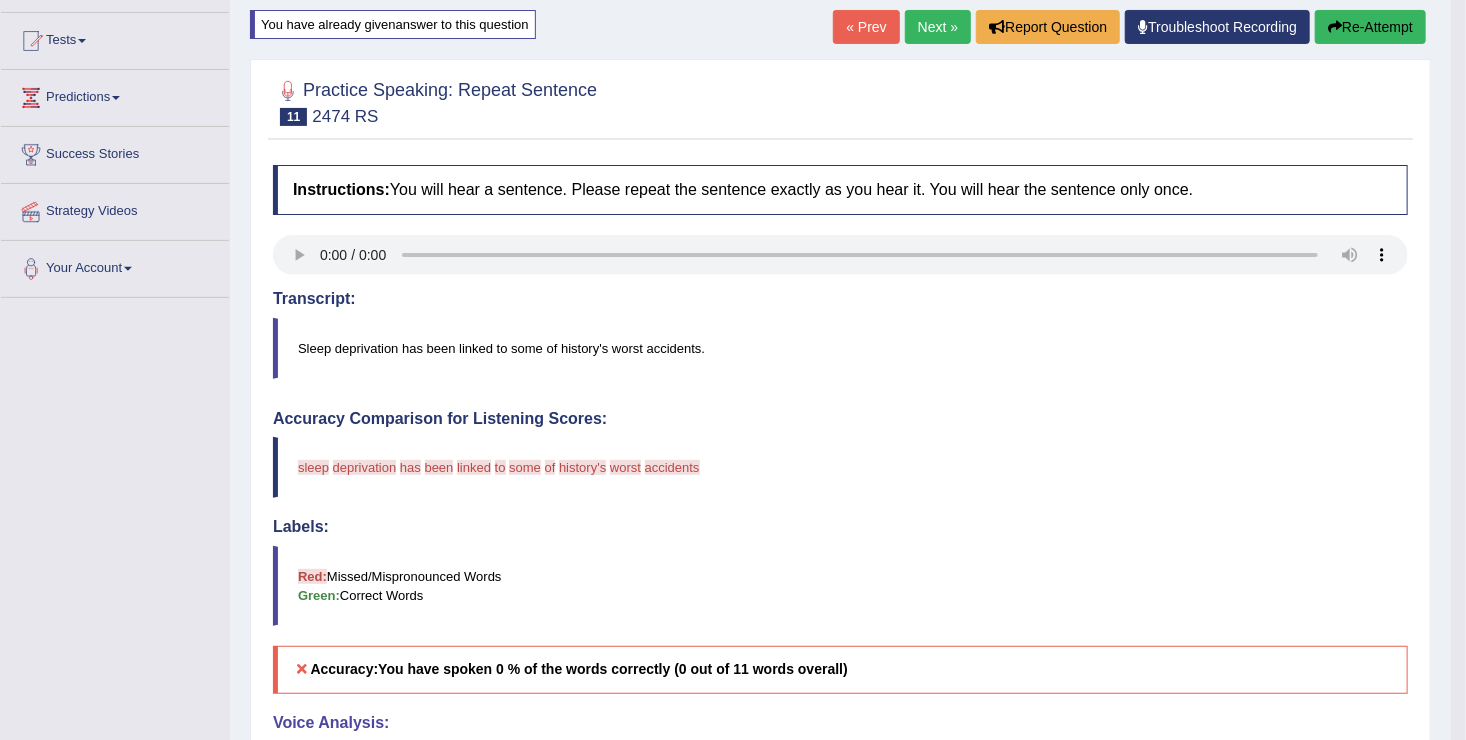 scroll, scrollTop: 0, scrollLeft: 0, axis: both 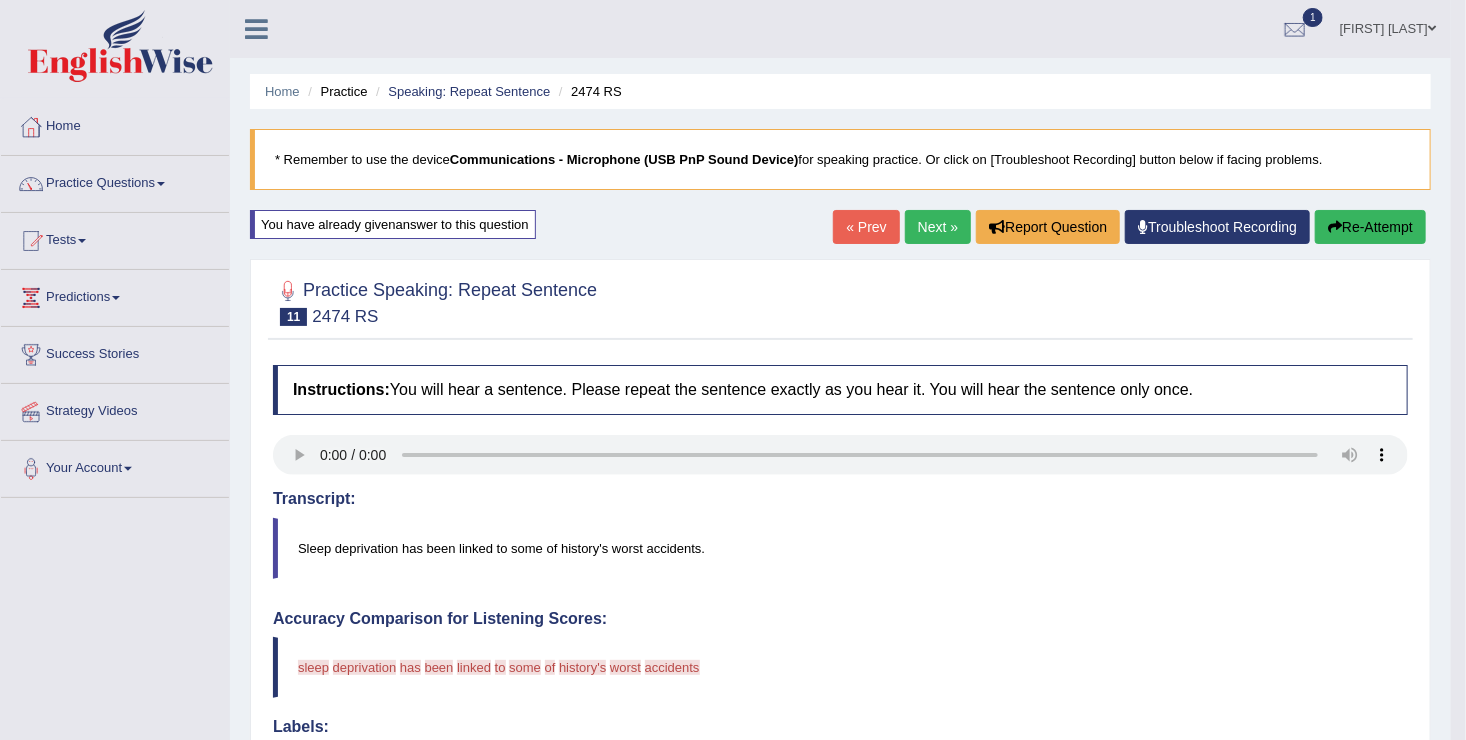 click on "Next »" at bounding box center (938, 227) 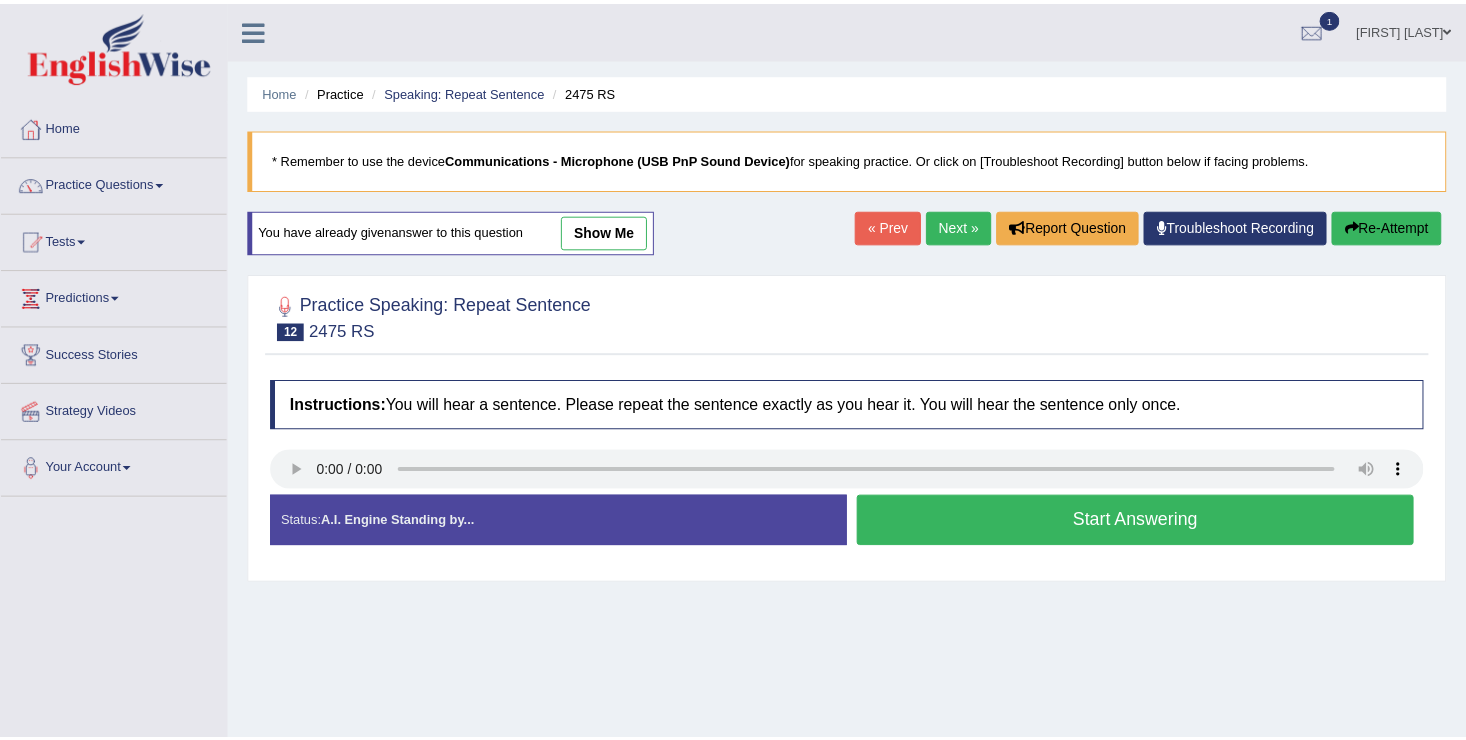 scroll, scrollTop: 0, scrollLeft: 0, axis: both 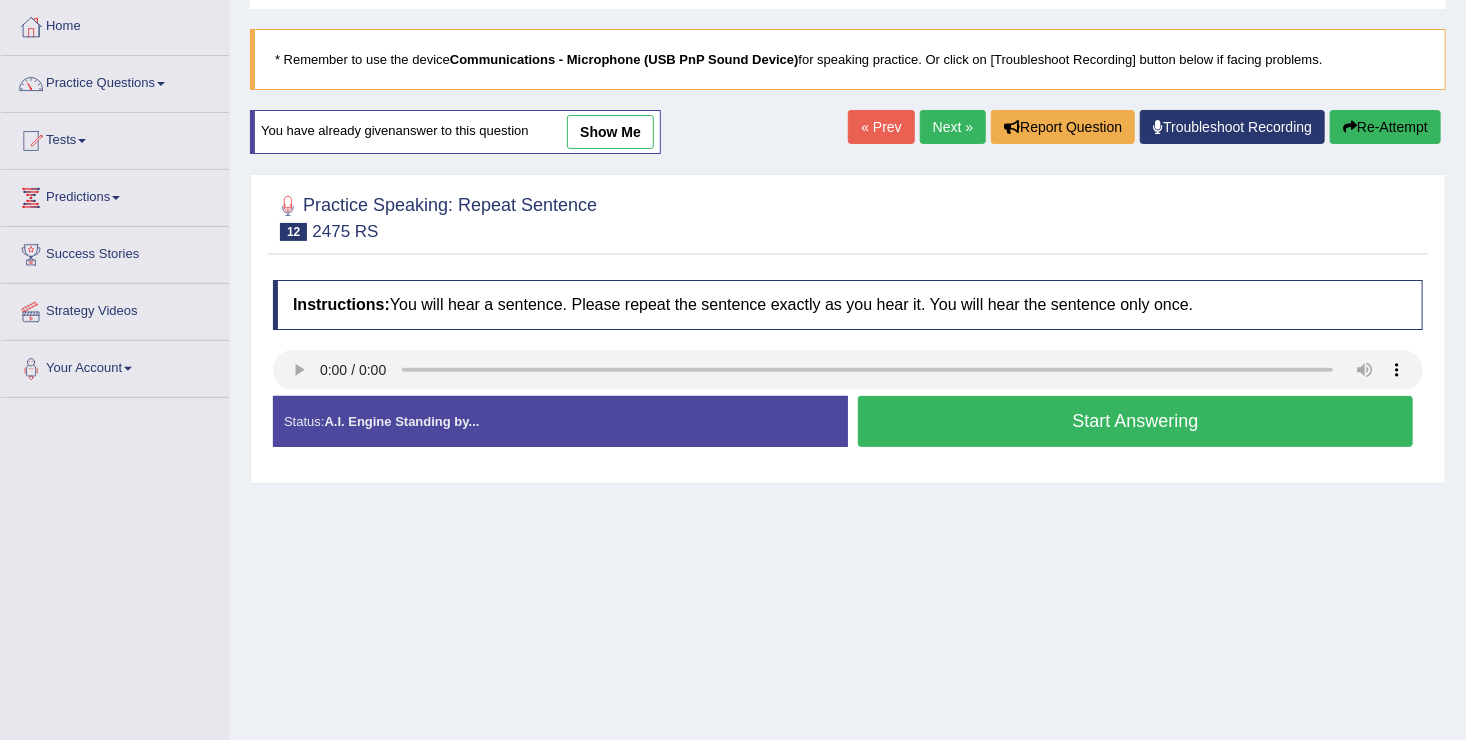 click on "Start Answering" at bounding box center [1135, 421] 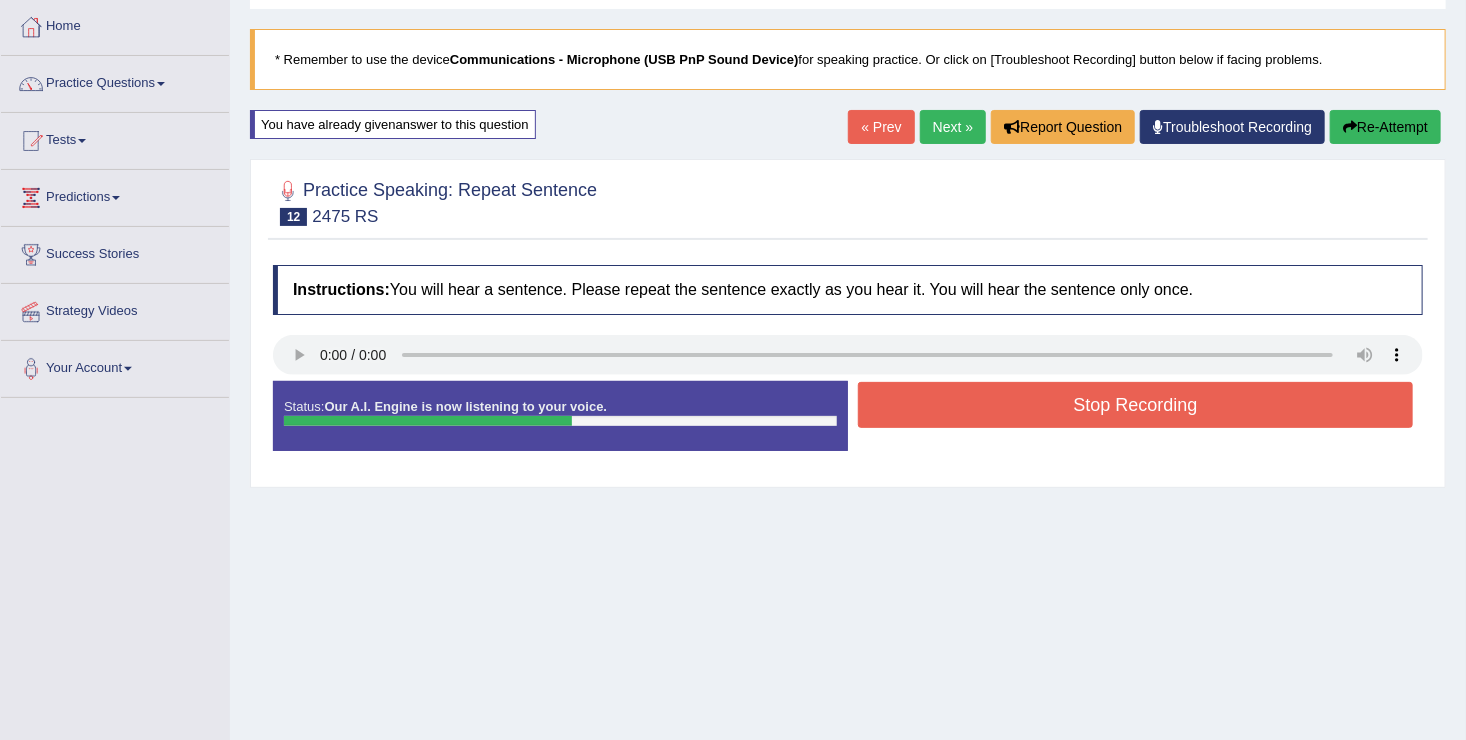click on "Stop Recording" at bounding box center (1135, 405) 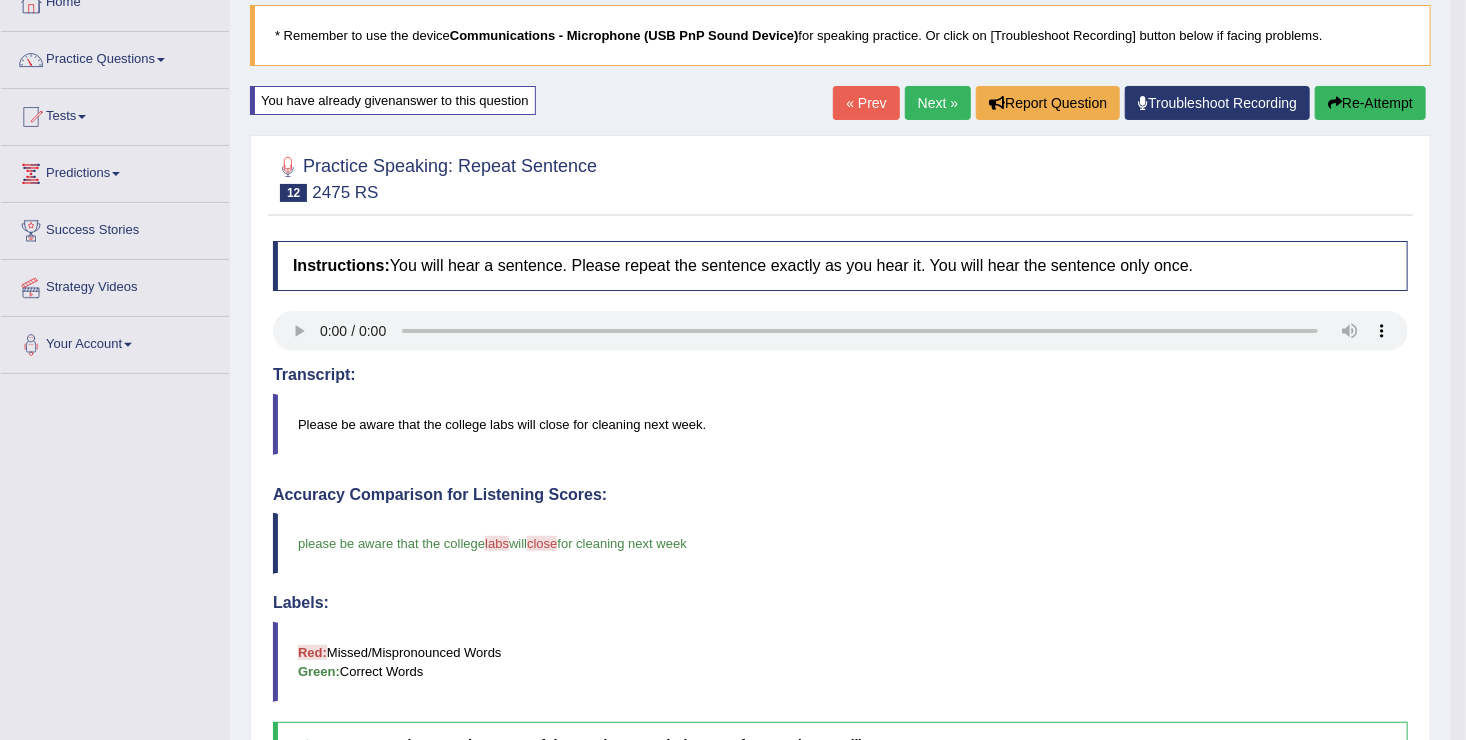 scroll, scrollTop: 0, scrollLeft: 0, axis: both 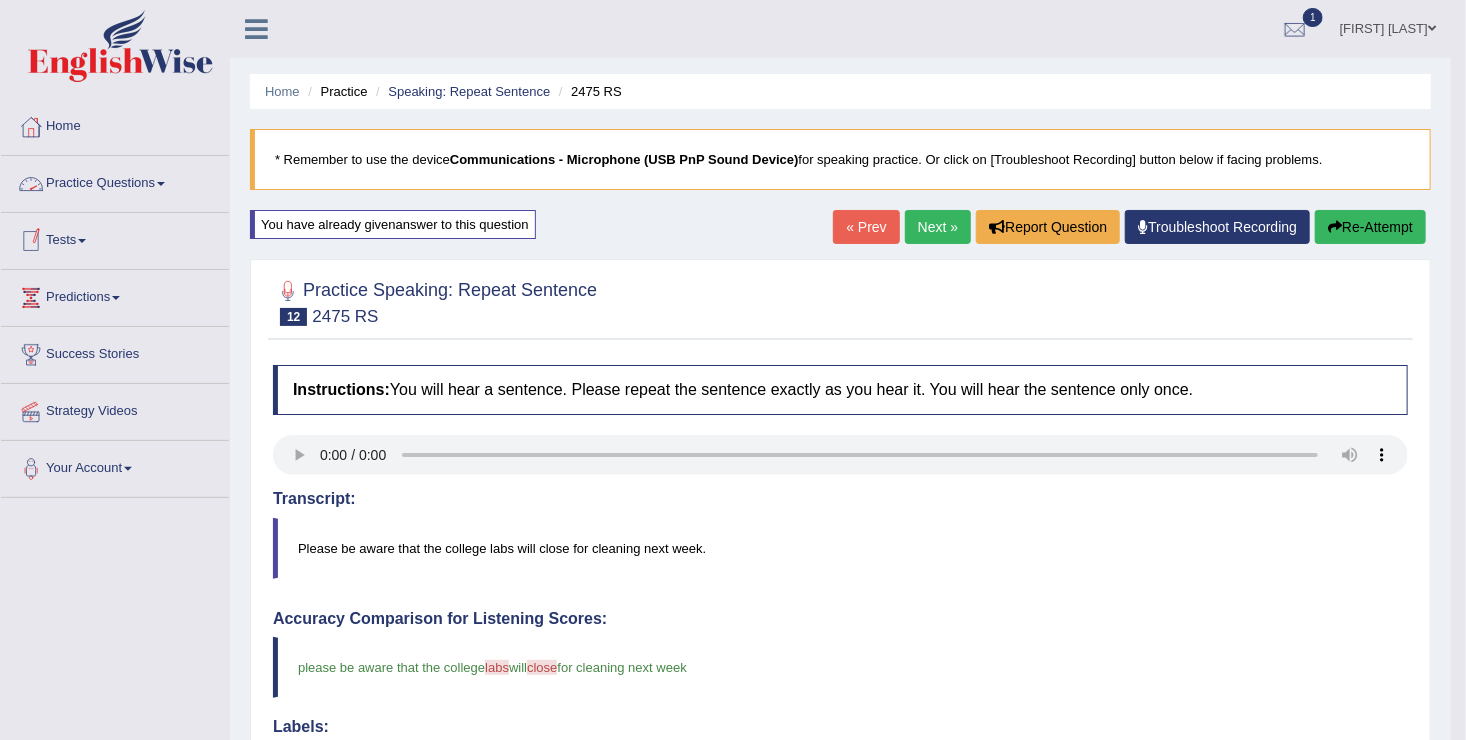 click at bounding box center [161, 184] 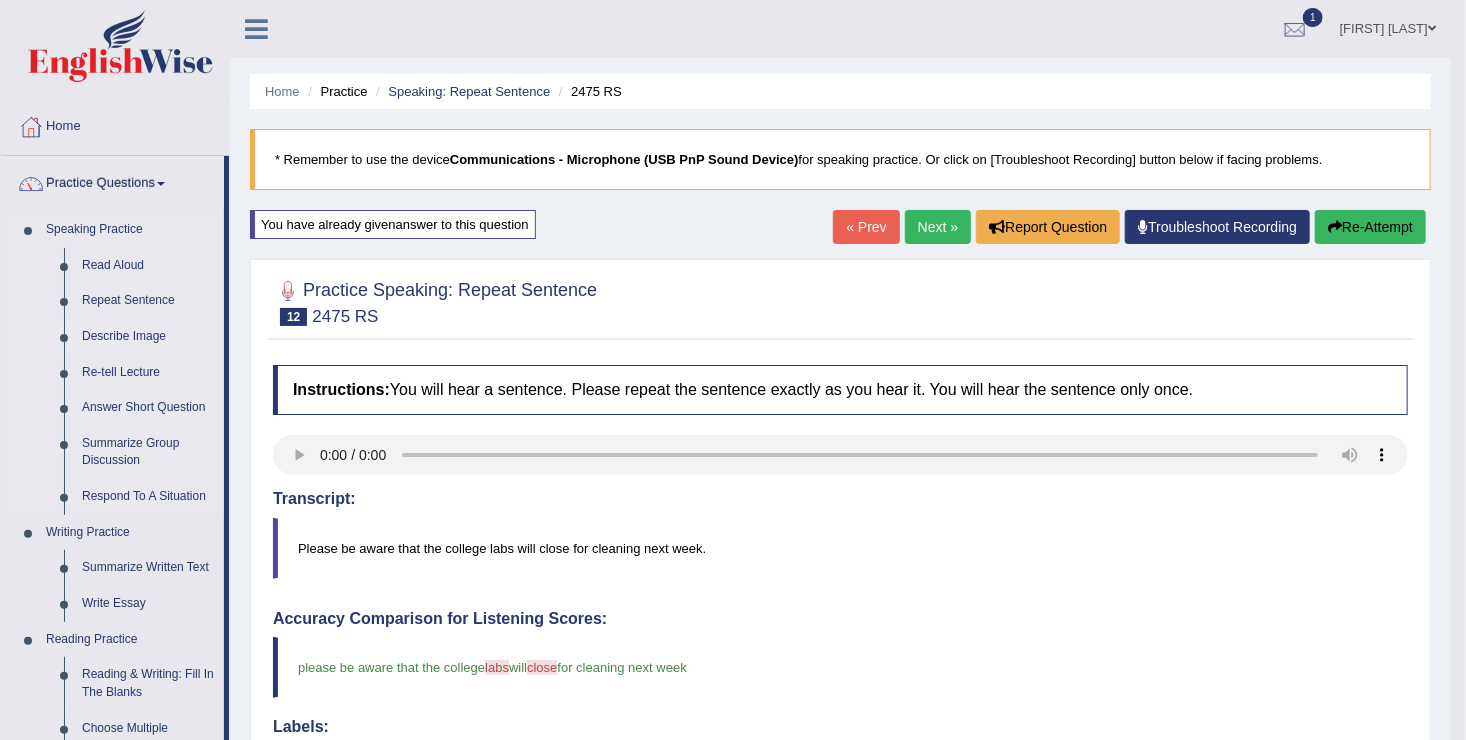 click on "Describe Image" at bounding box center [148, 337] 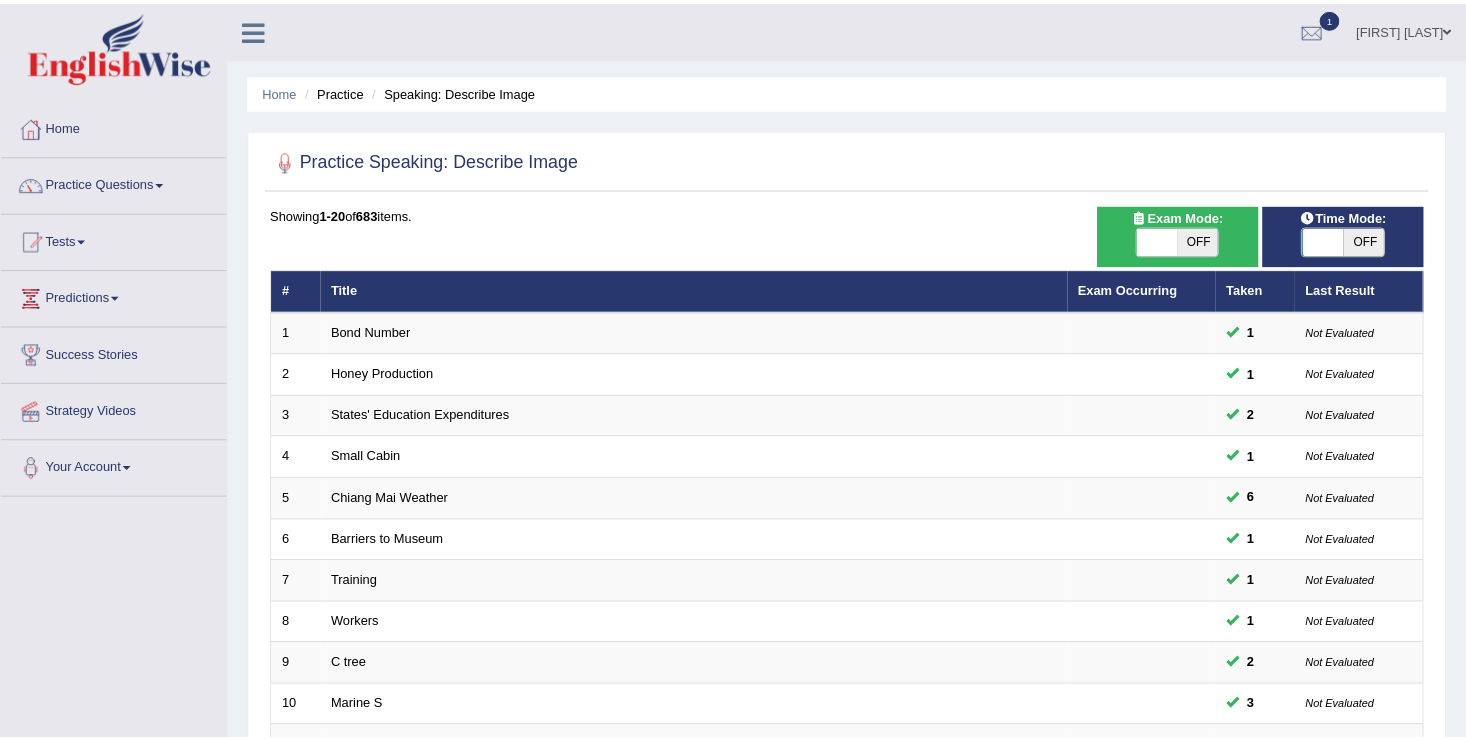 scroll, scrollTop: 0, scrollLeft: 0, axis: both 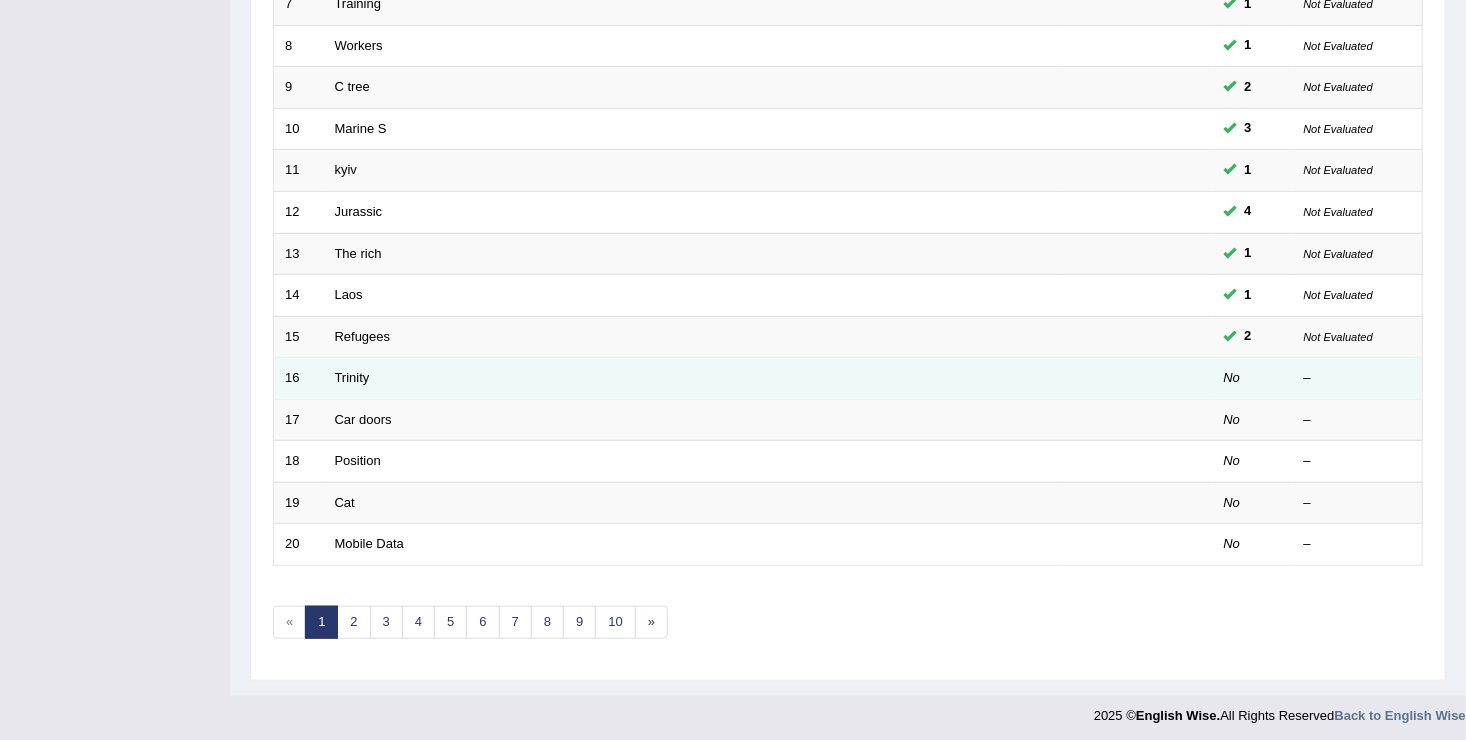 click on "Trinity" at bounding box center (693, 379) 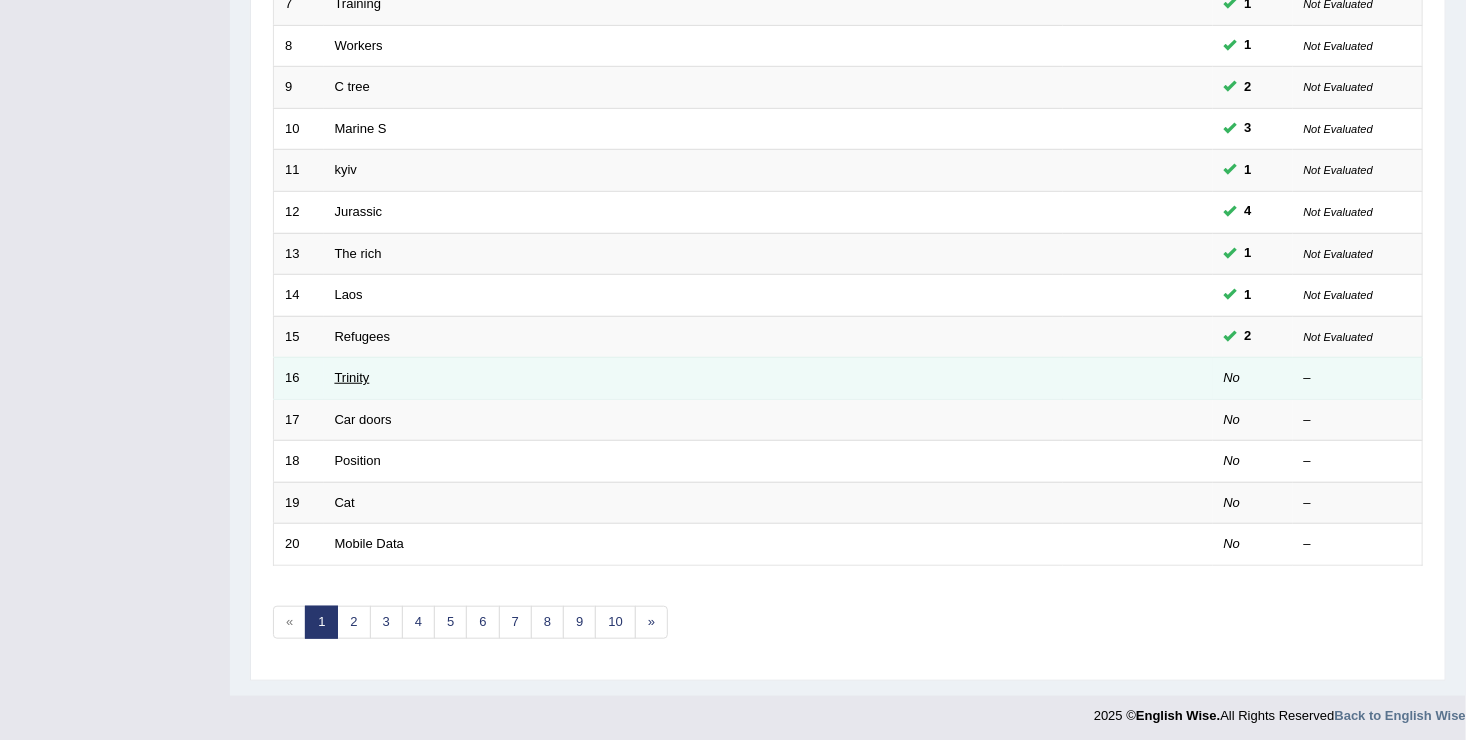 click on "Trinity" at bounding box center [352, 377] 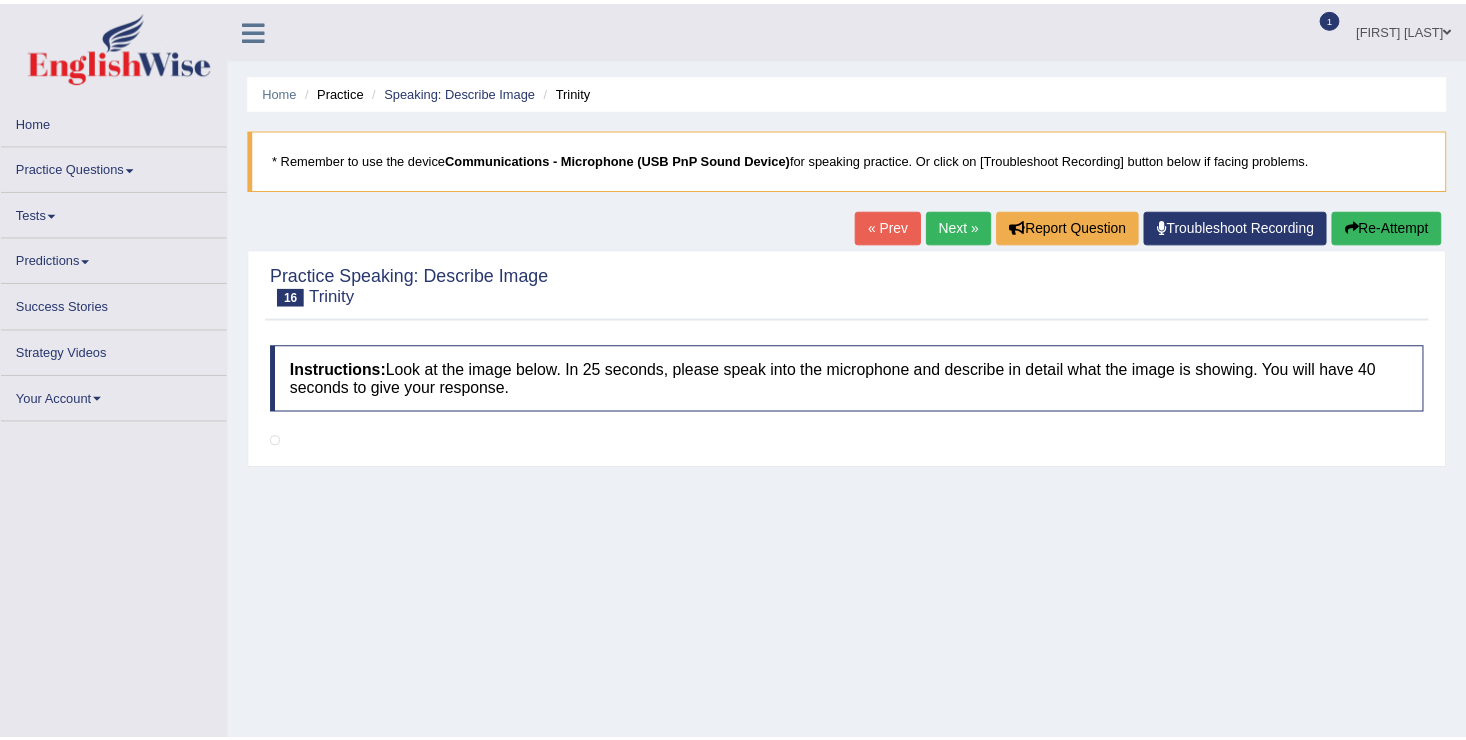 scroll, scrollTop: 0, scrollLeft: 0, axis: both 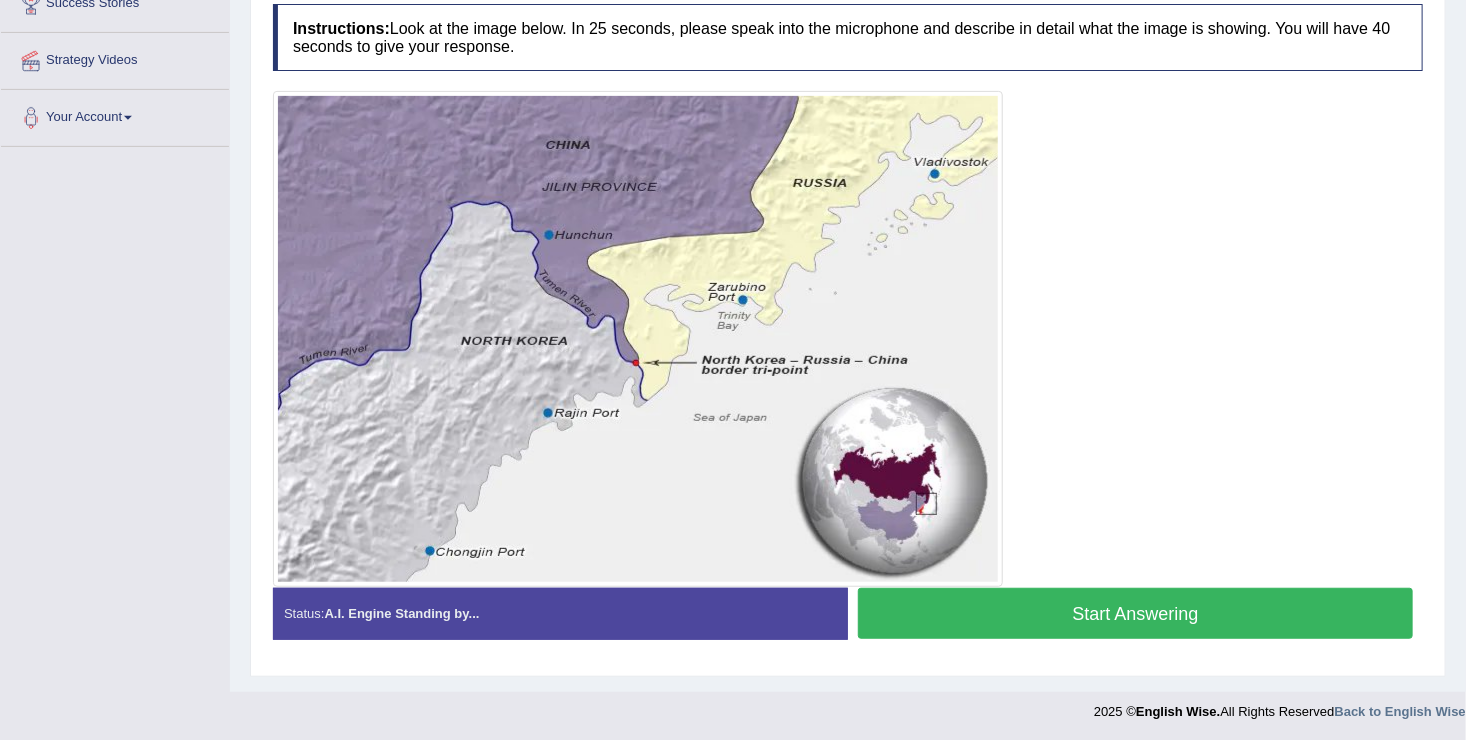 click on "Start Answering" at bounding box center (1135, 613) 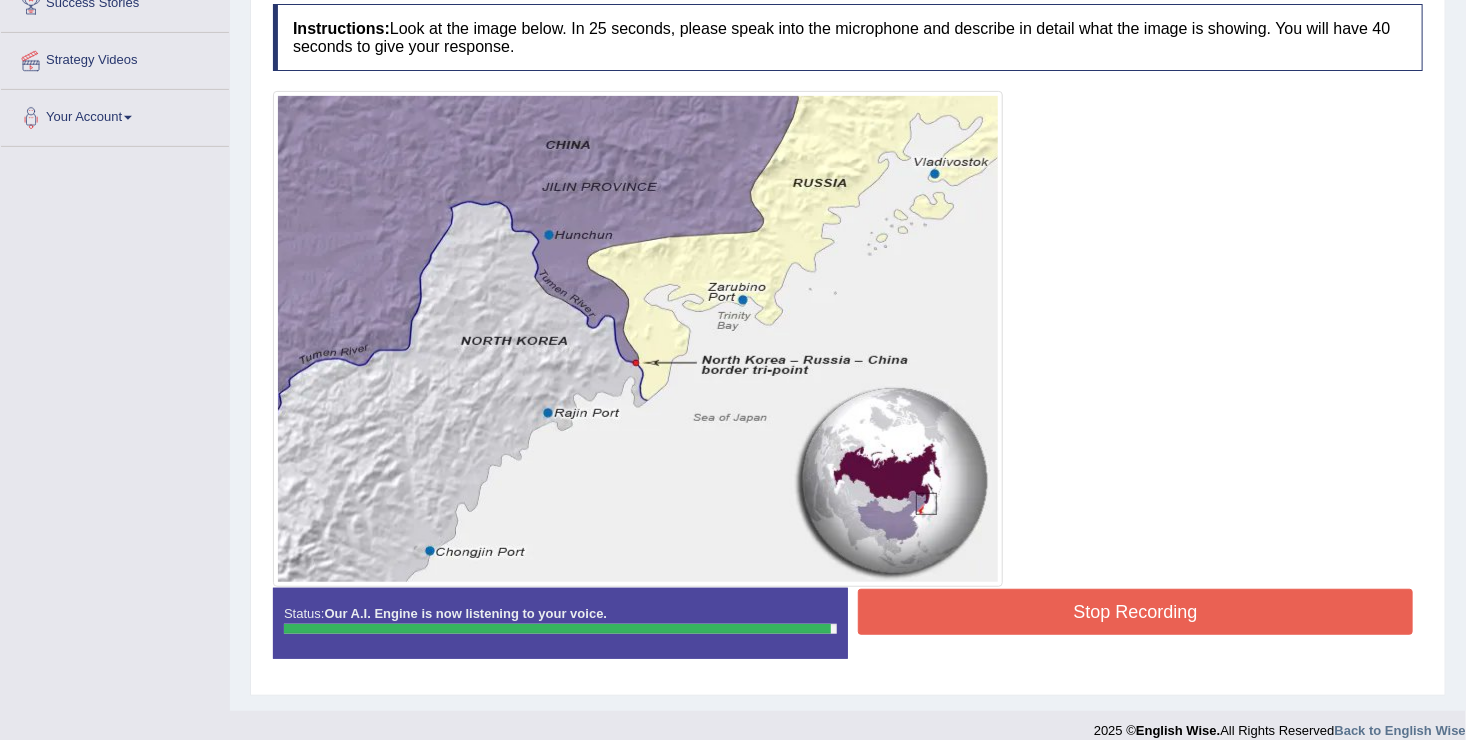 click on "Stop Recording" at bounding box center [1135, 612] 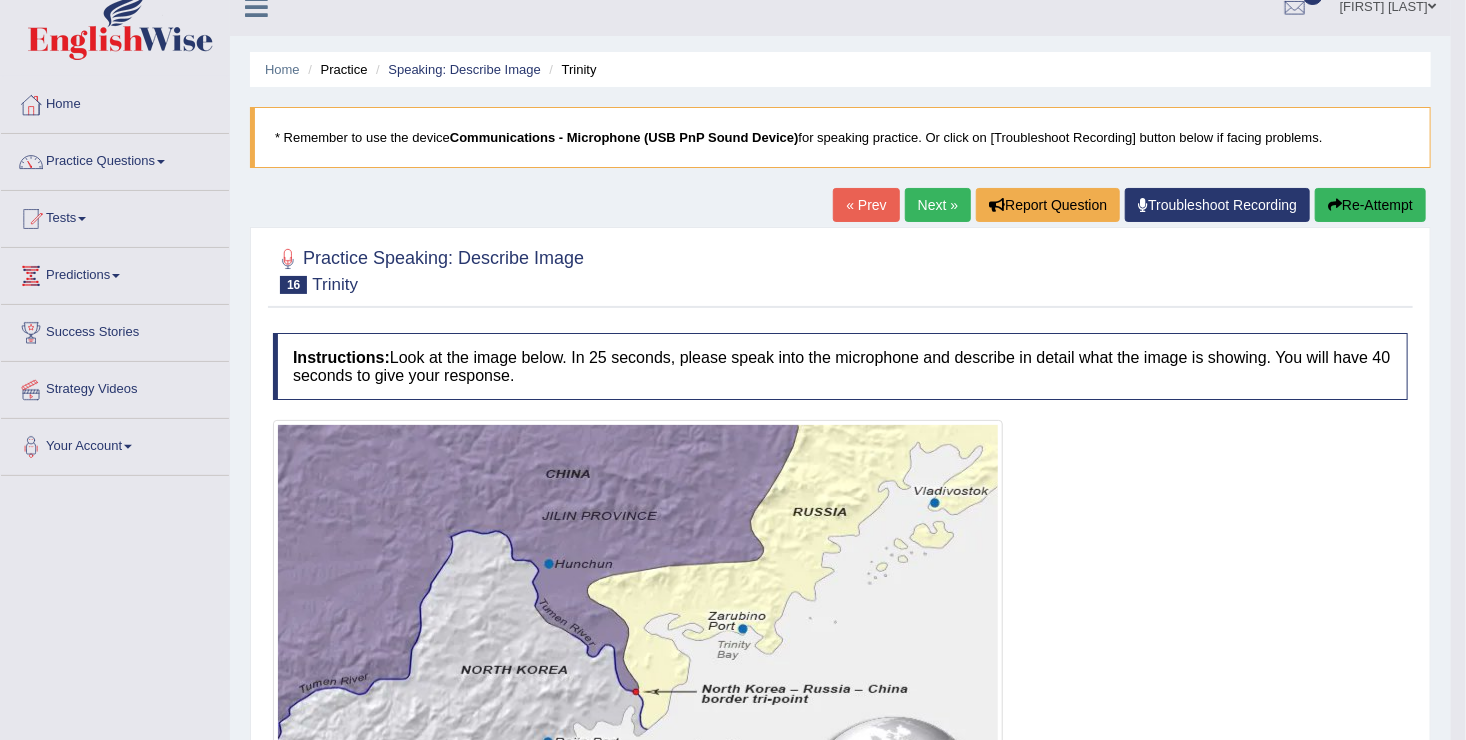 scroll, scrollTop: 0, scrollLeft: 0, axis: both 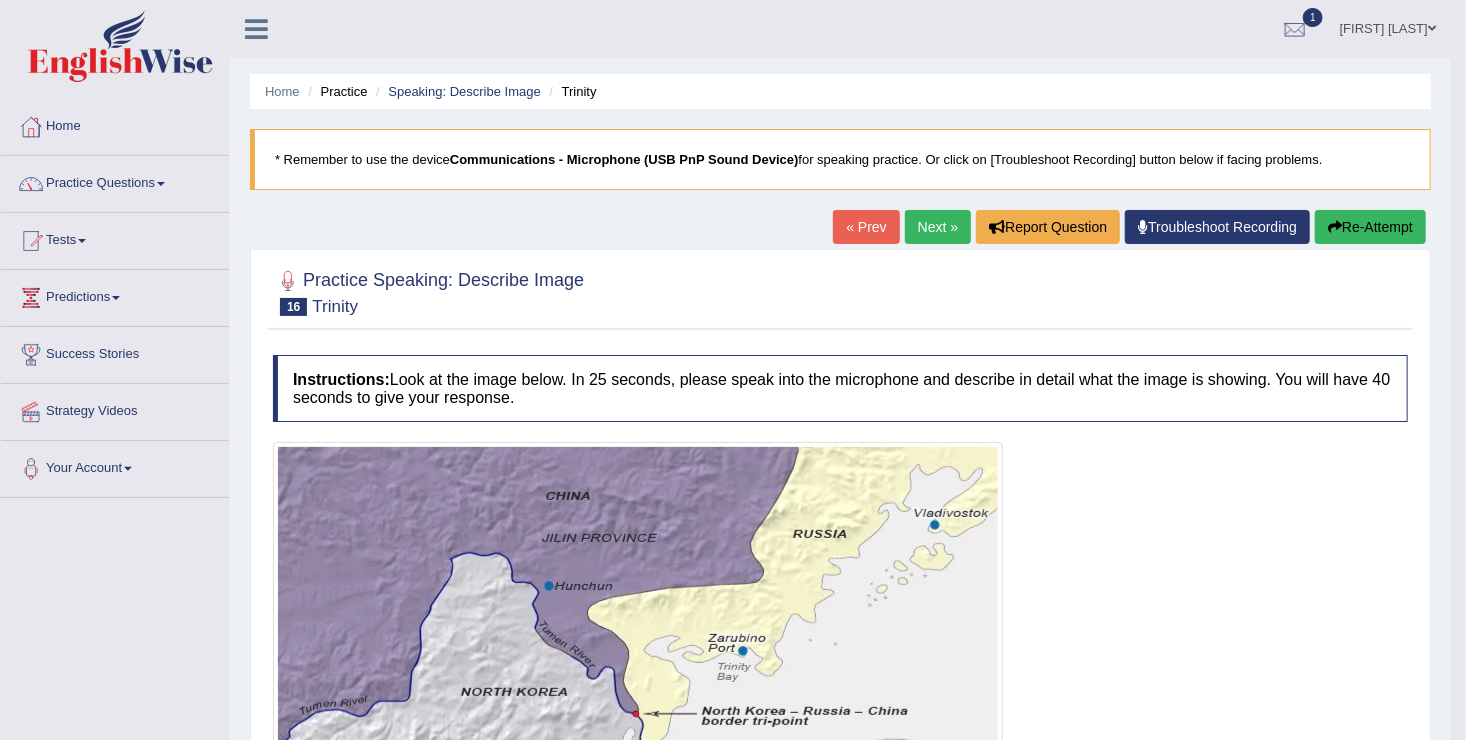 click on "Next »" at bounding box center [938, 227] 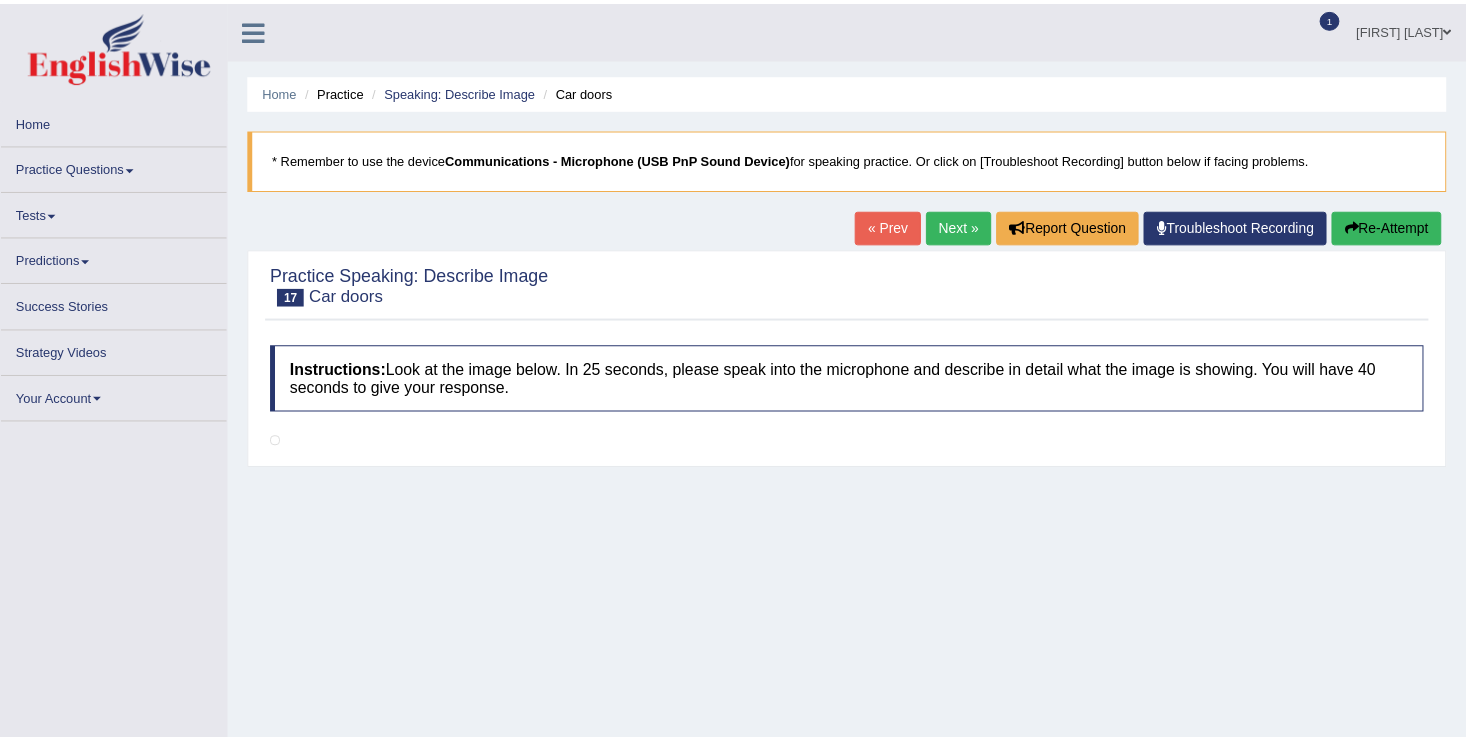 scroll, scrollTop: 0, scrollLeft: 0, axis: both 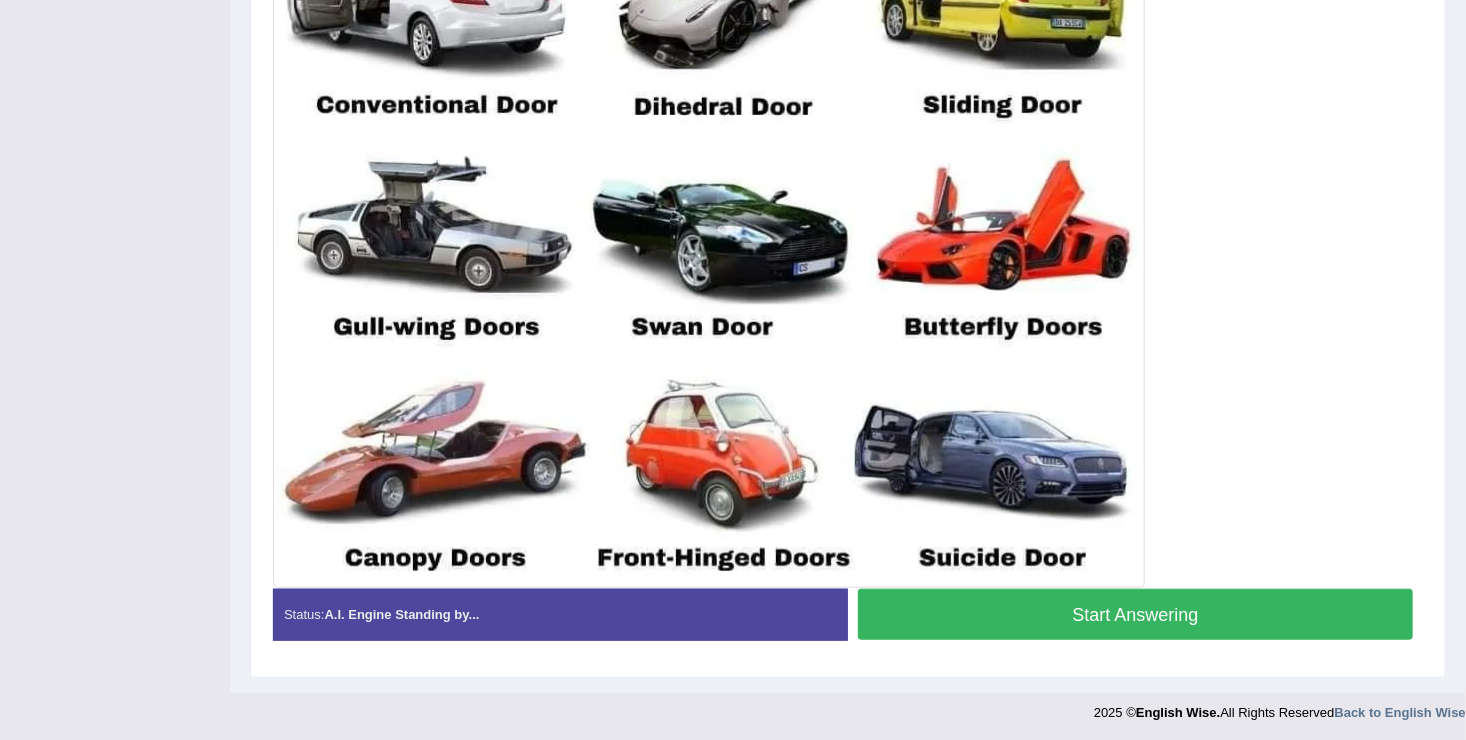 click on "Start Answering" at bounding box center [1135, 614] 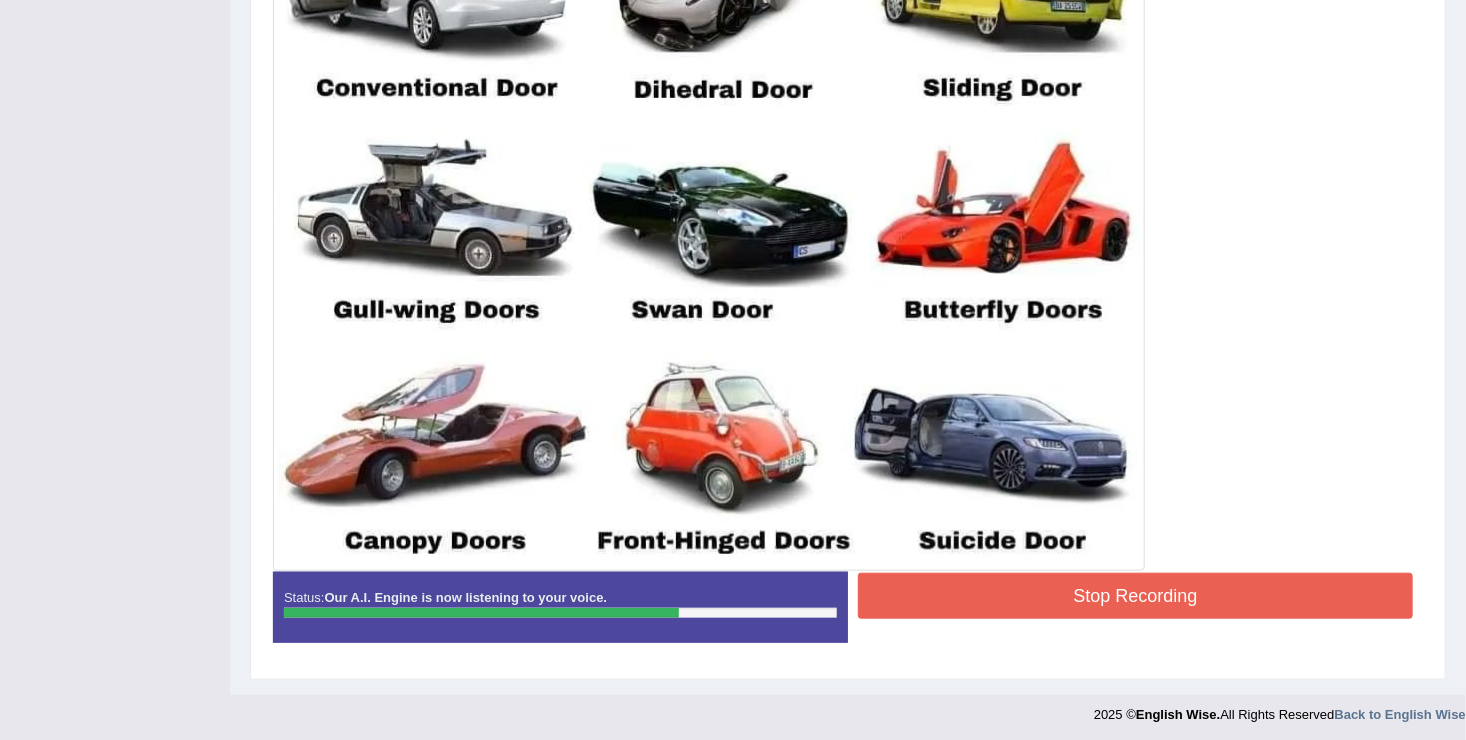 scroll, scrollTop: 640, scrollLeft: 0, axis: vertical 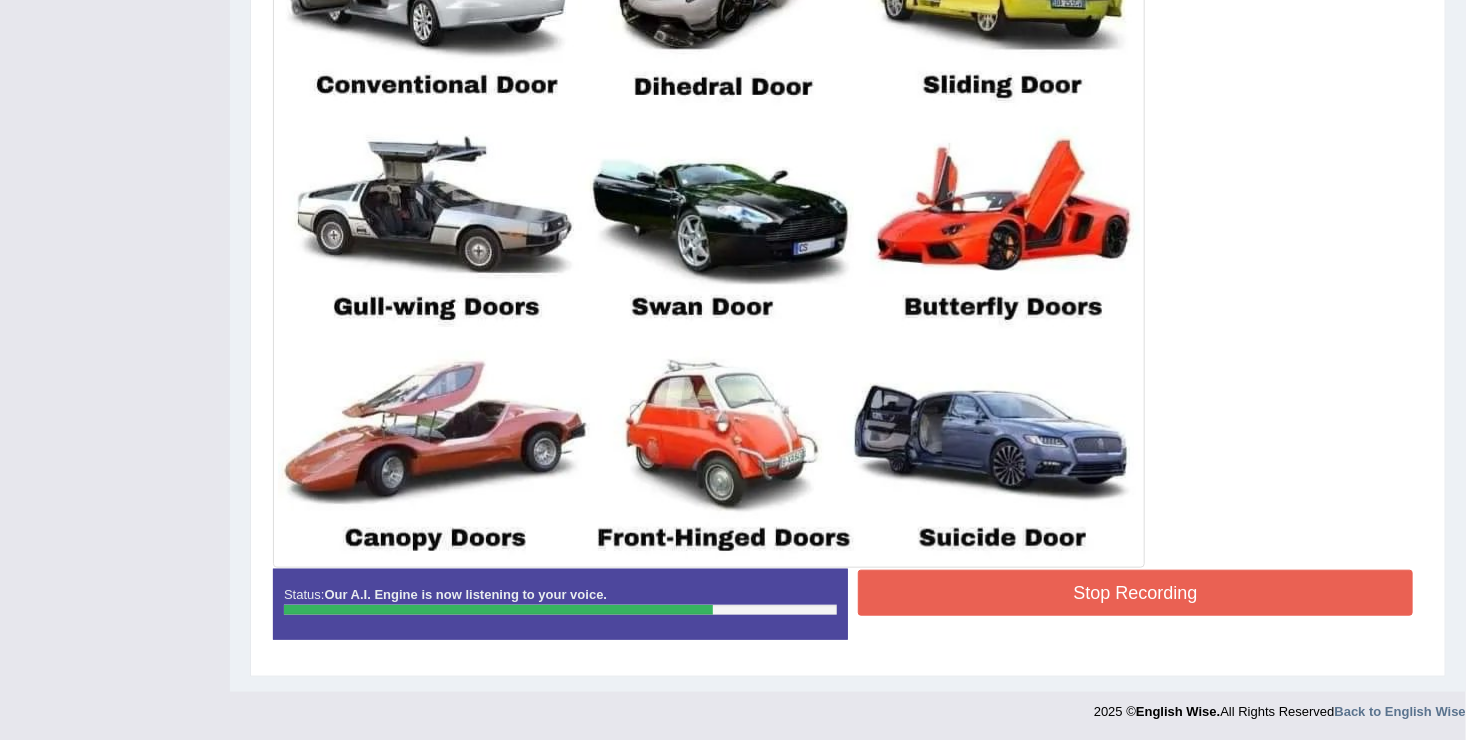 click on "Stop Recording" at bounding box center [1135, 593] 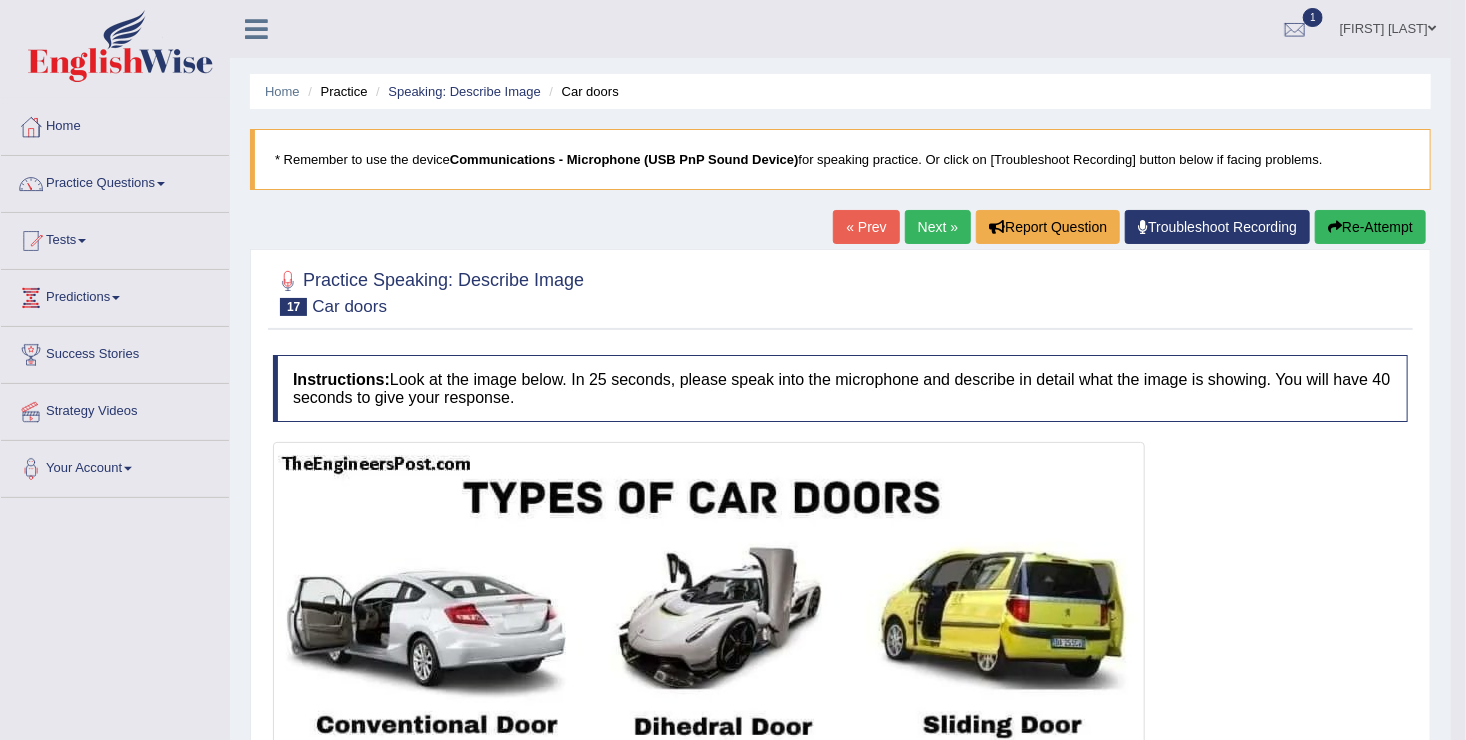 scroll, scrollTop: 0, scrollLeft: 0, axis: both 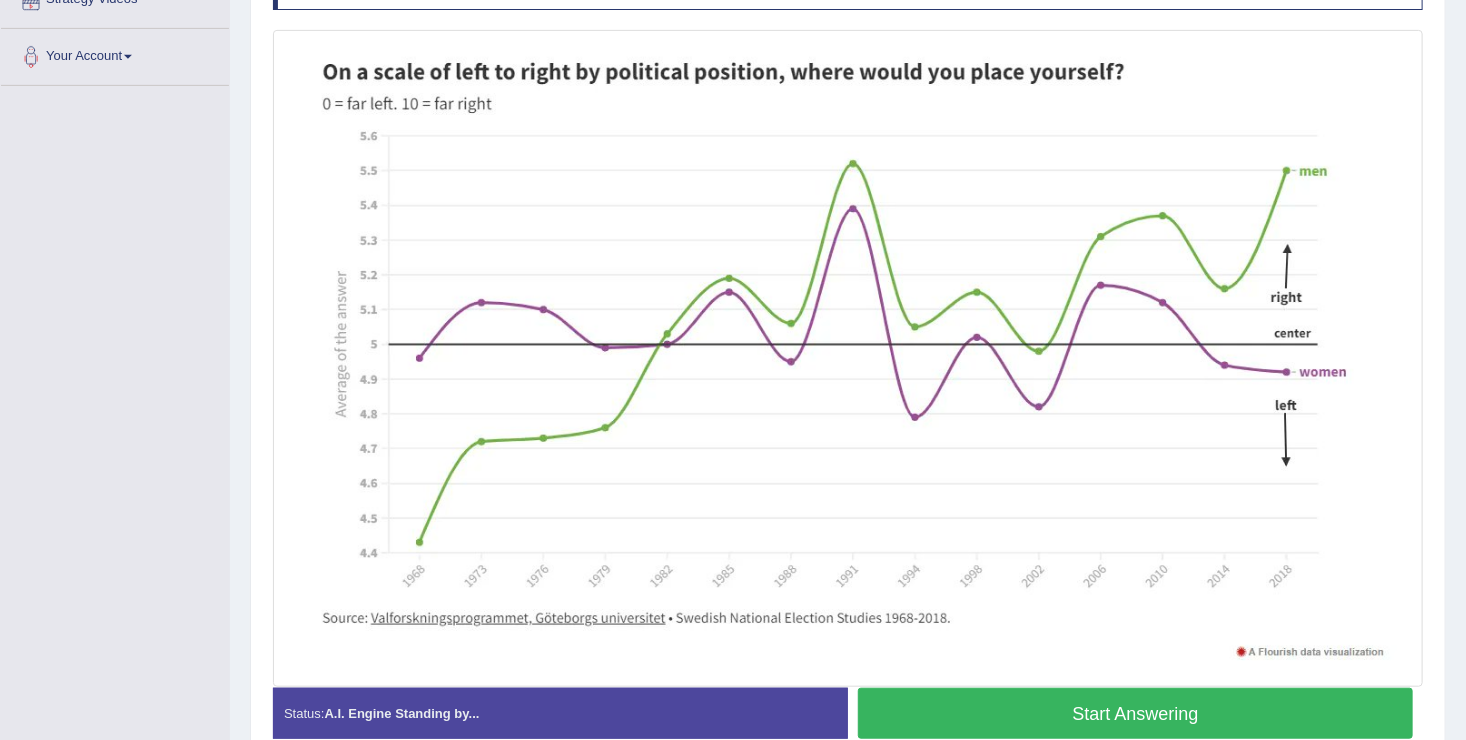 click on "Start Answering" at bounding box center [1135, 713] 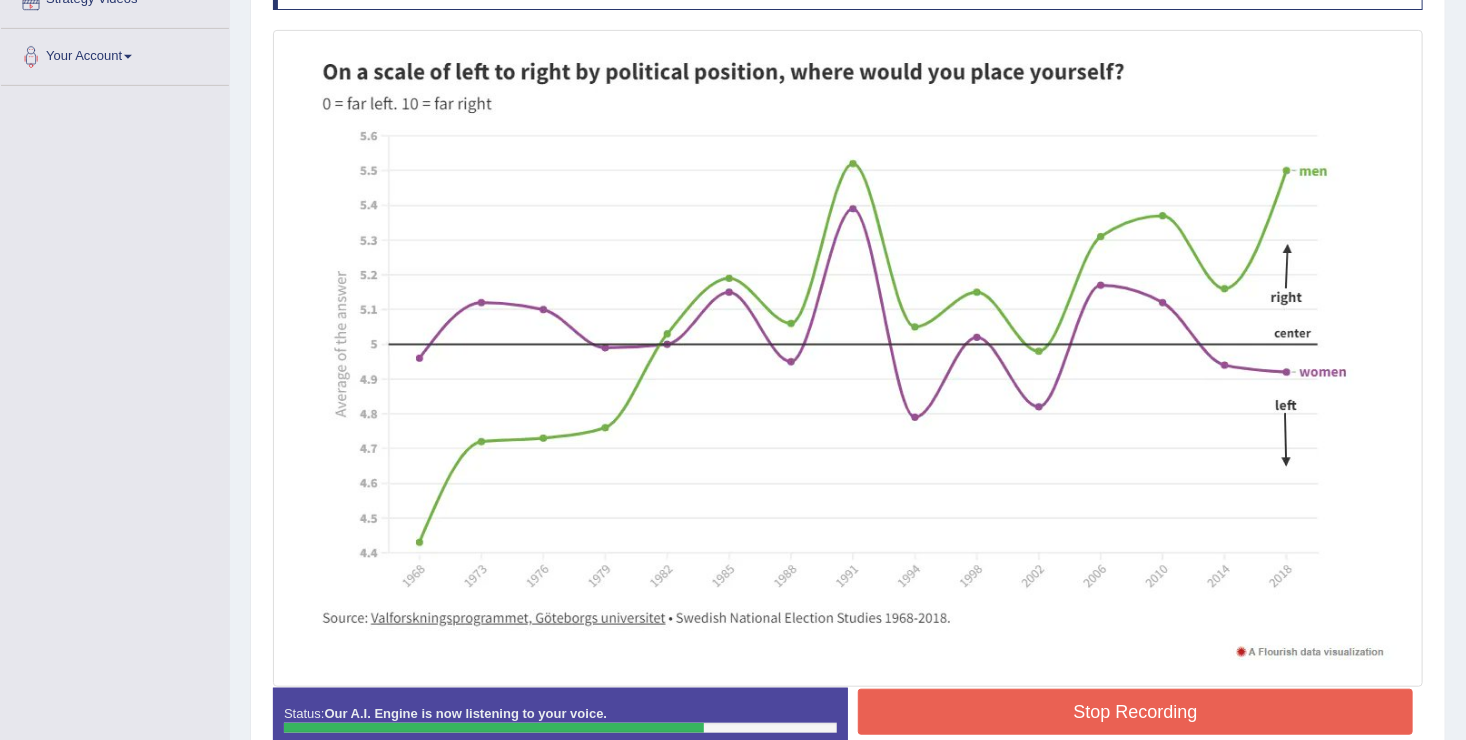 click on "Stop Recording" at bounding box center [1135, 712] 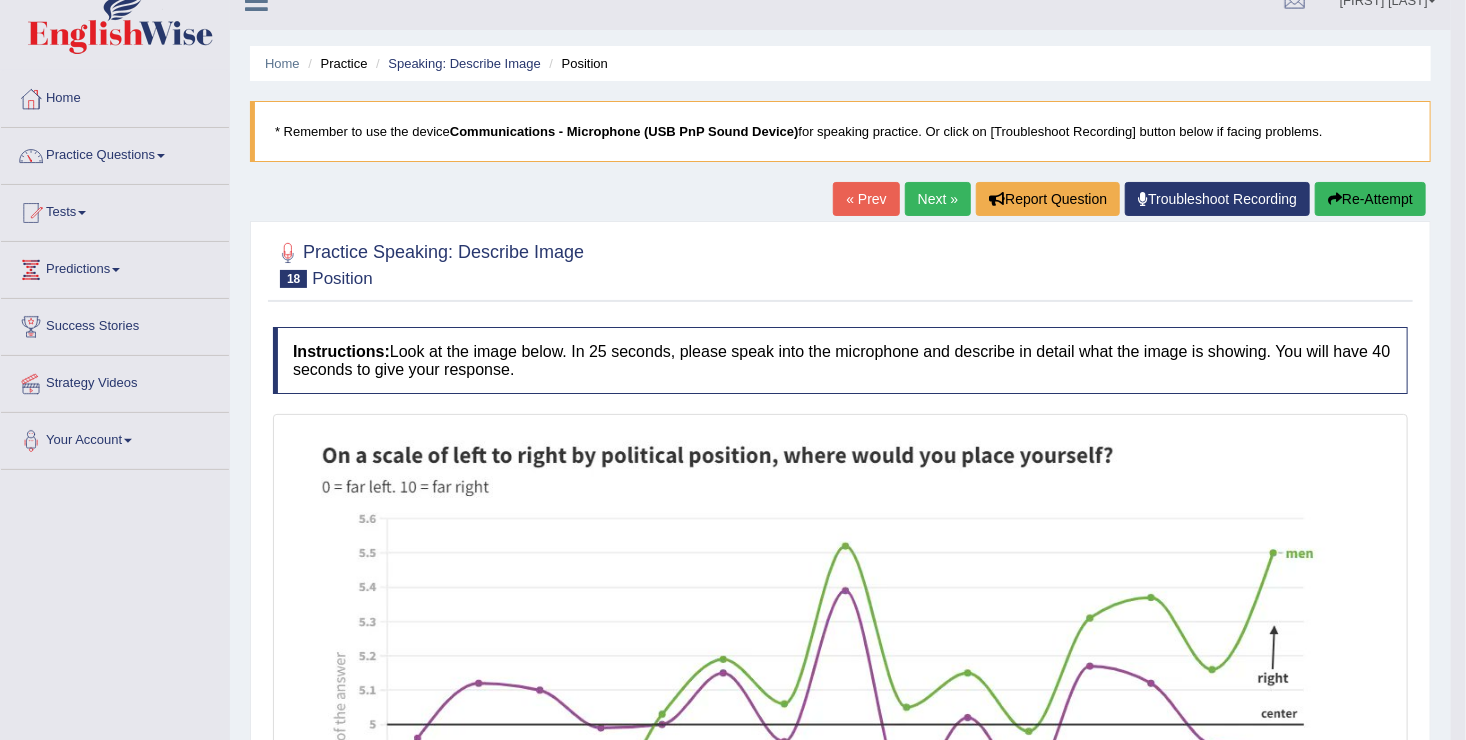 scroll, scrollTop: 28, scrollLeft: 0, axis: vertical 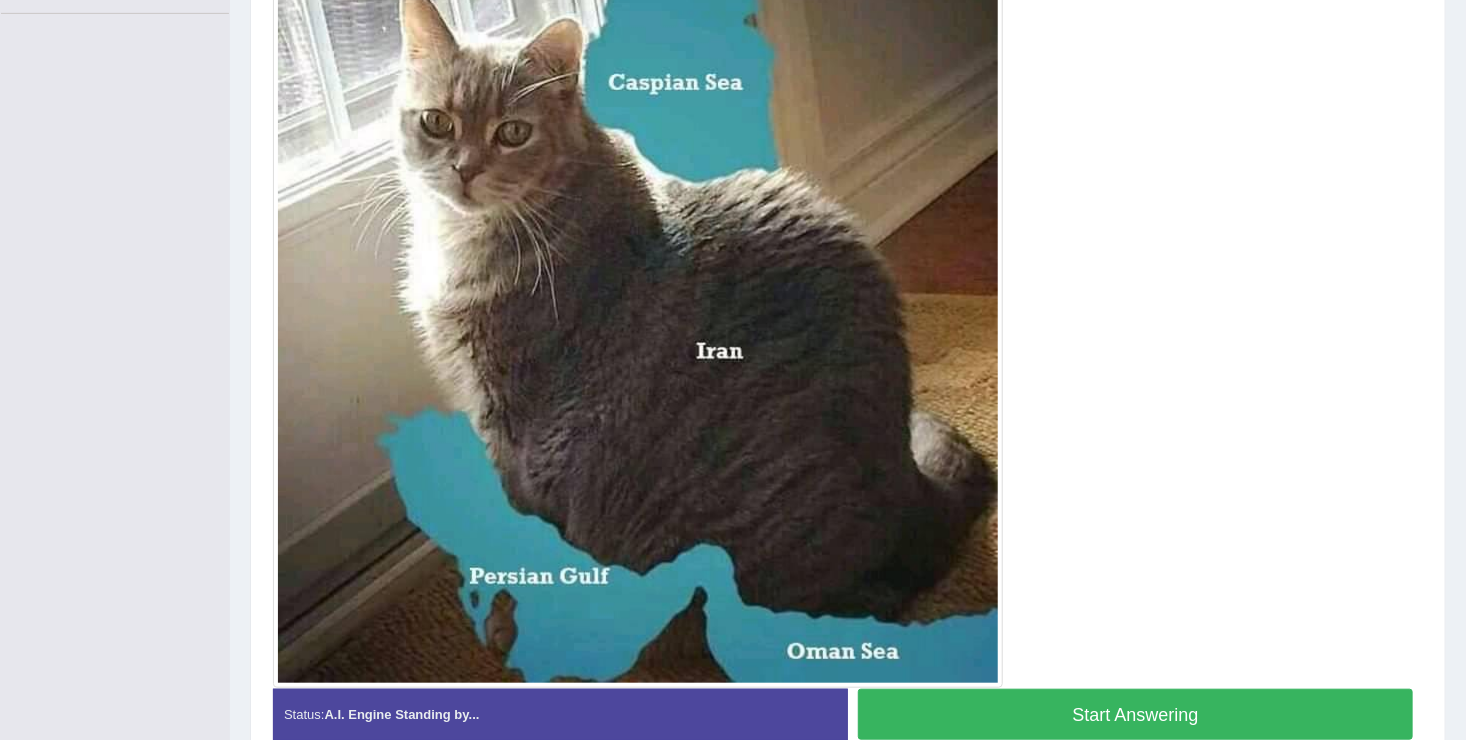click on "Start Answering" at bounding box center (1135, 714) 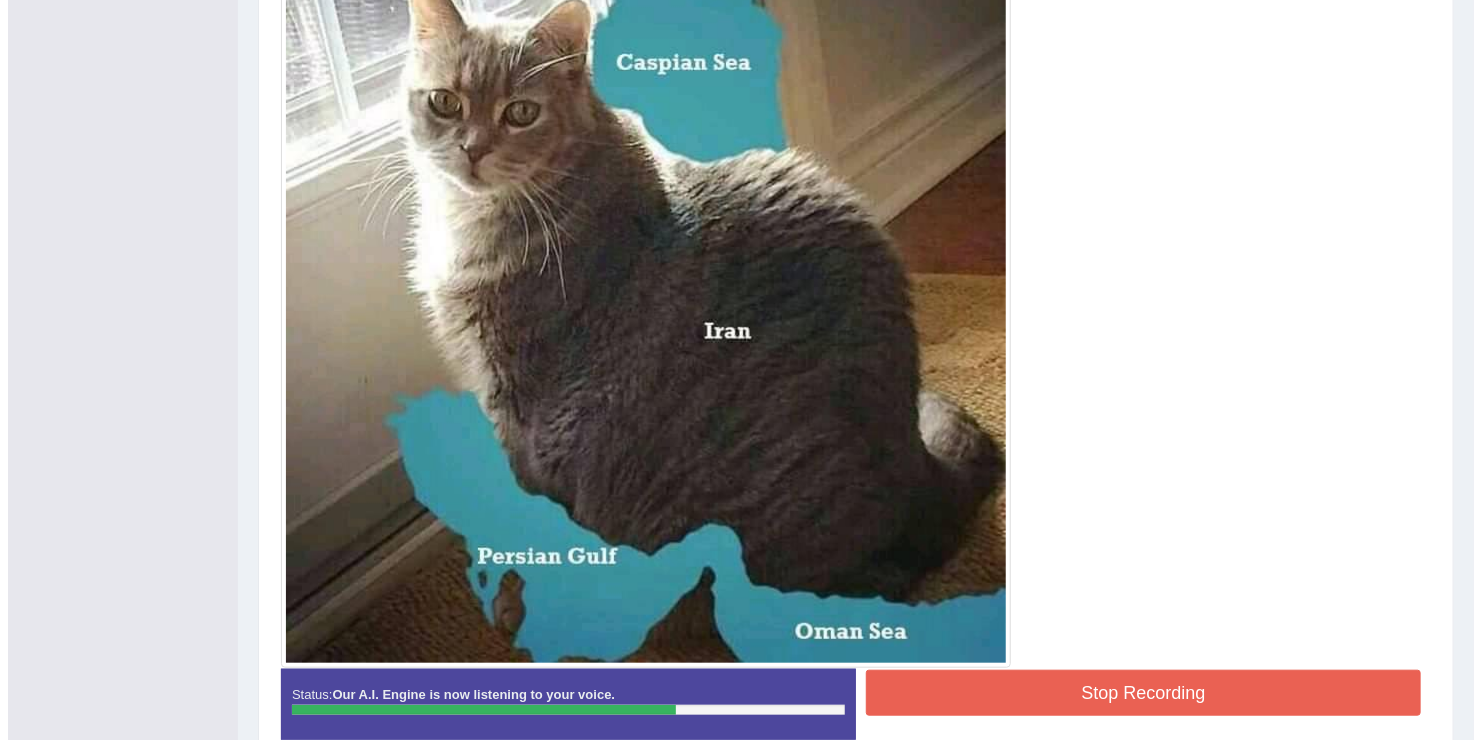 scroll, scrollTop: 604, scrollLeft: 0, axis: vertical 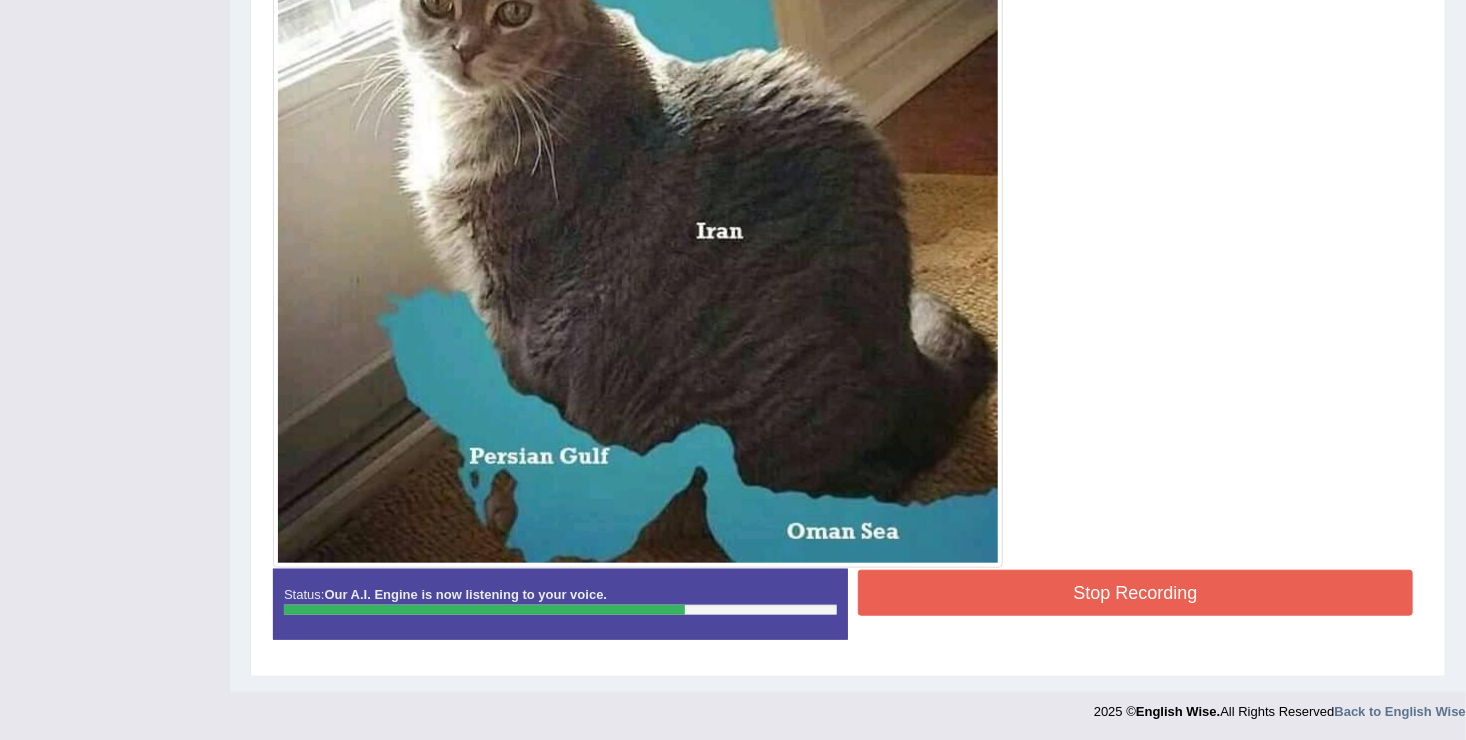 click on "Stop Recording" at bounding box center (1135, 593) 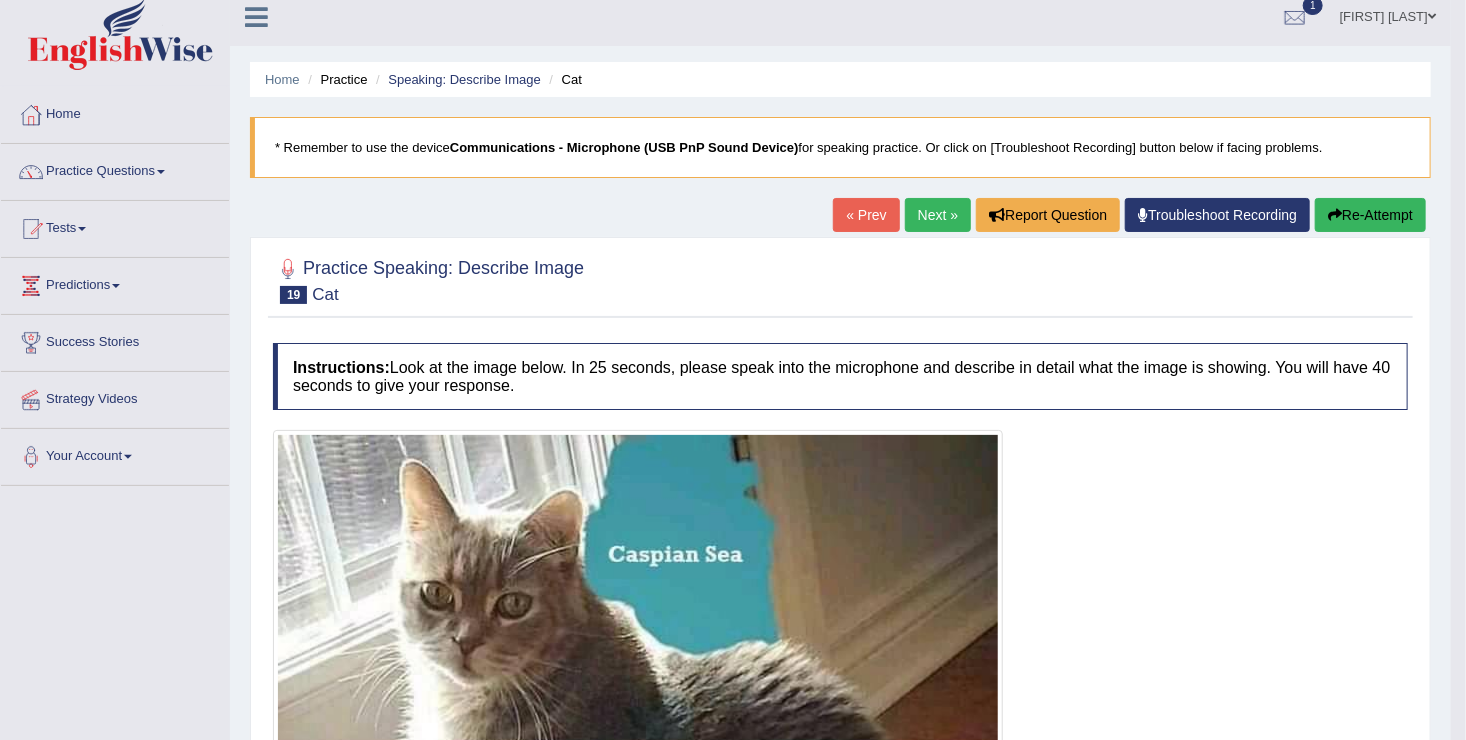 scroll, scrollTop: 0, scrollLeft: 0, axis: both 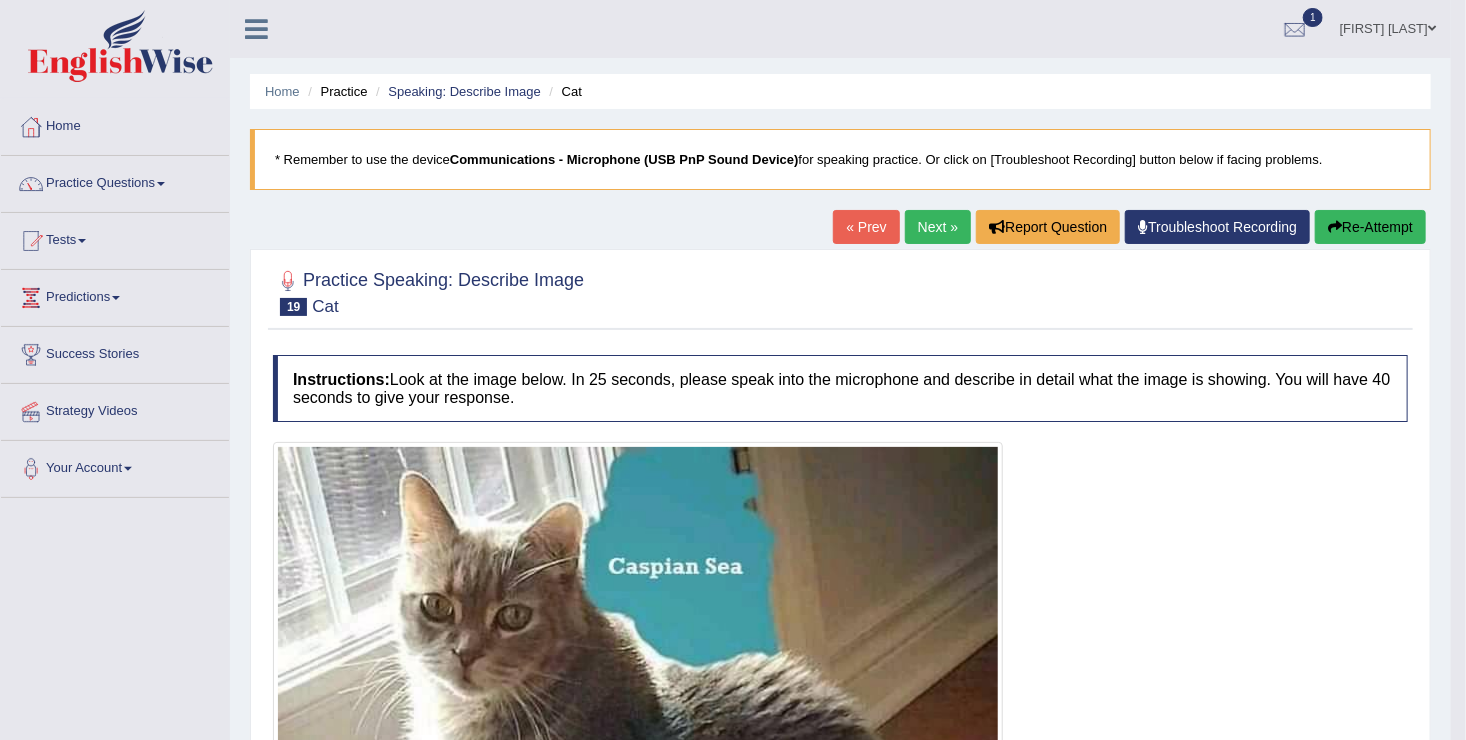 click on "Next »" at bounding box center [938, 227] 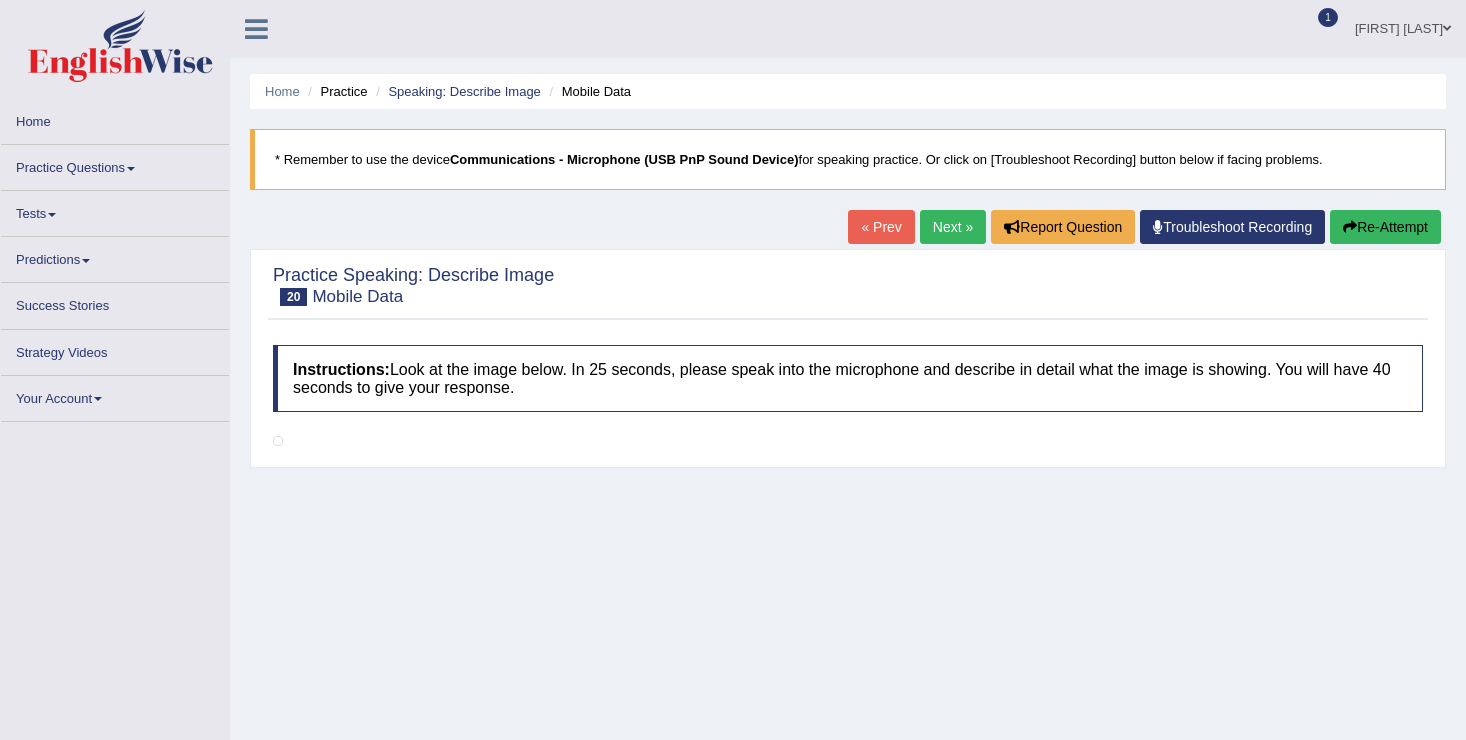 scroll, scrollTop: 0, scrollLeft: 0, axis: both 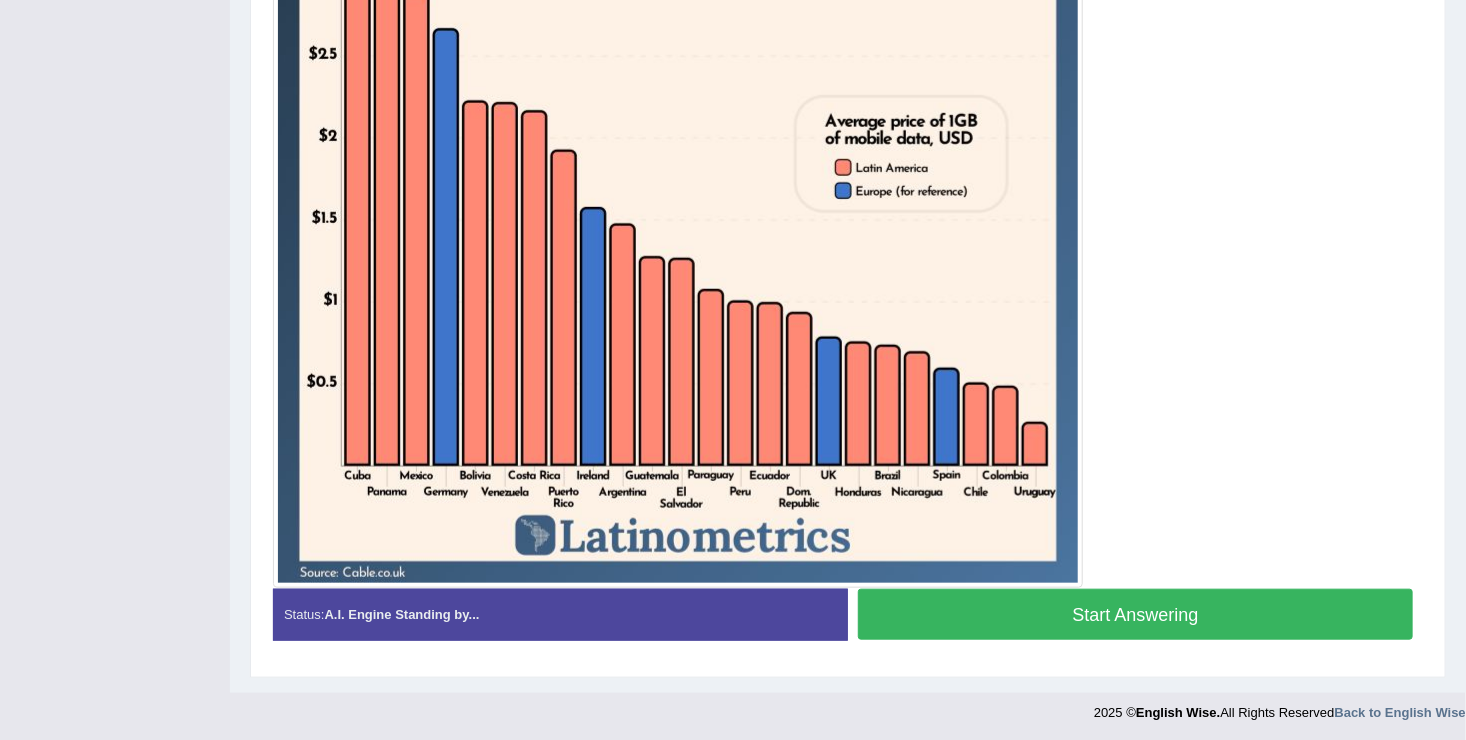 click on "Start Answering" at bounding box center [1135, 614] 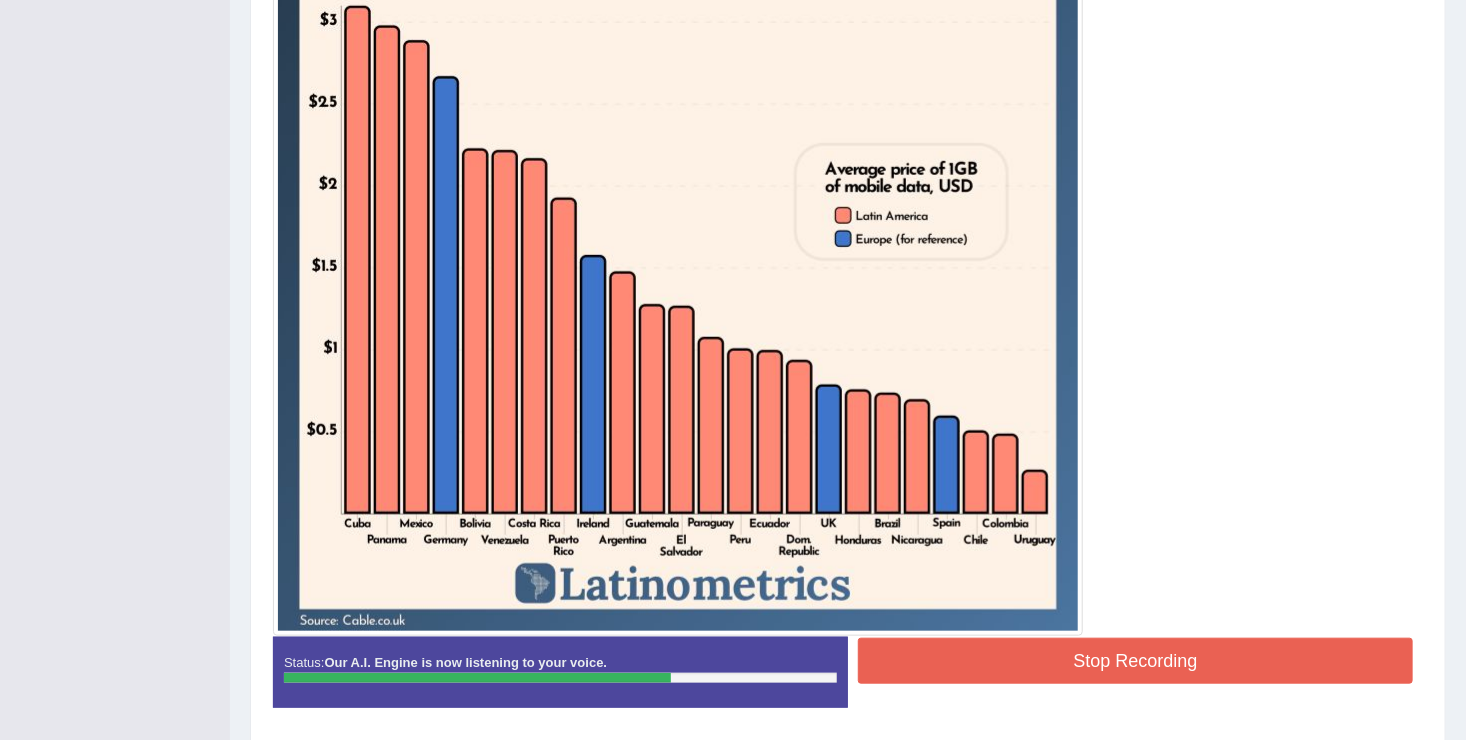 scroll, scrollTop: 664, scrollLeft: 0, axis: vertical 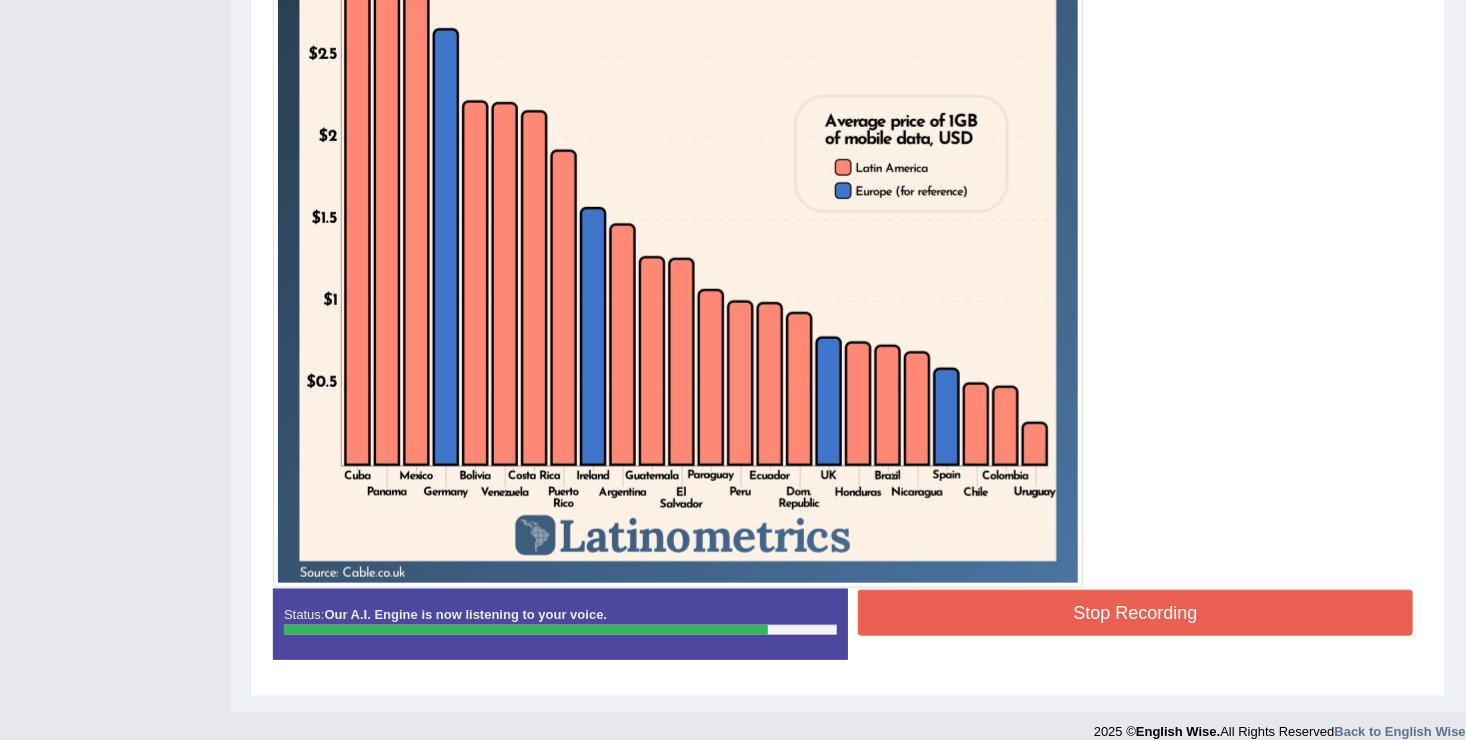 click on "Stop Recording" at bounding box center (1135, 613) 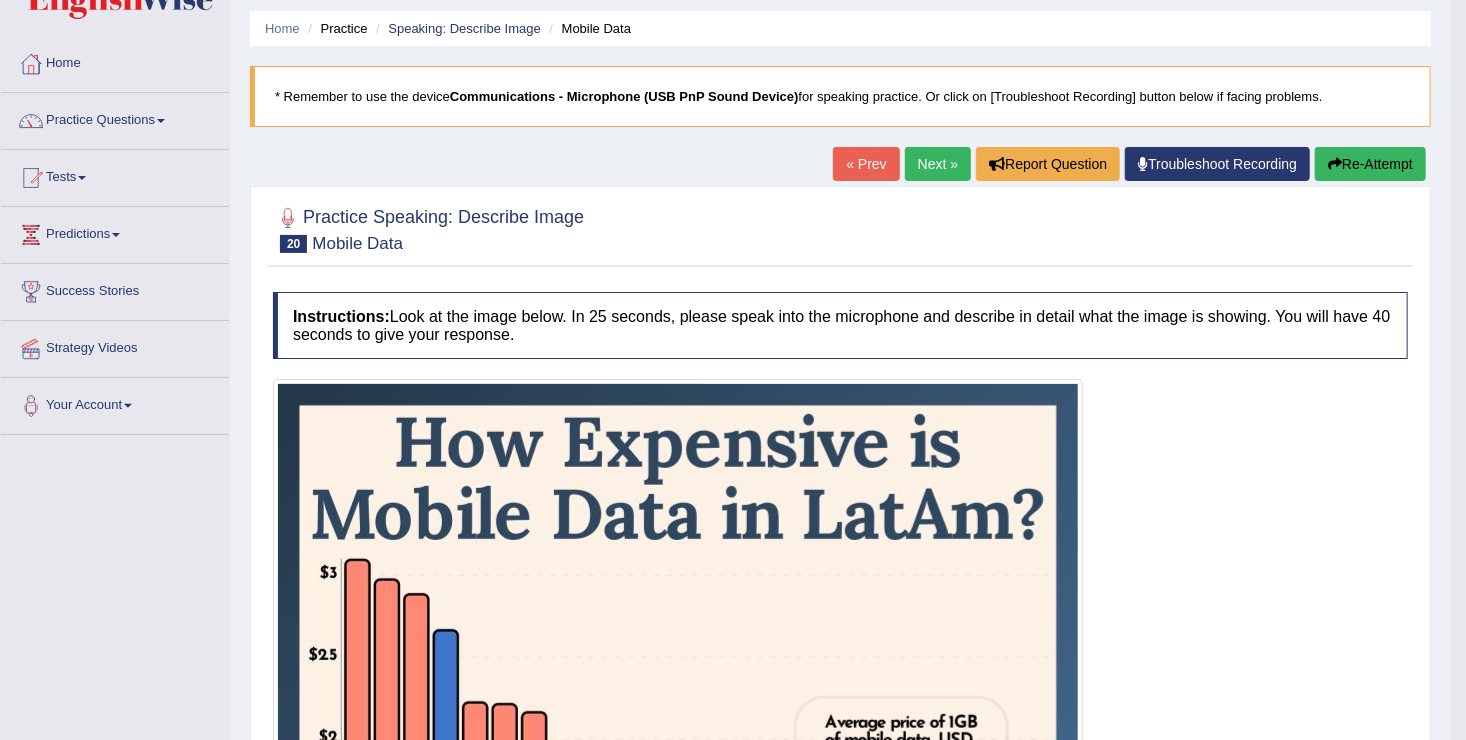 scroll, scrollTop: 0, scrollLeft: 0, axis: both 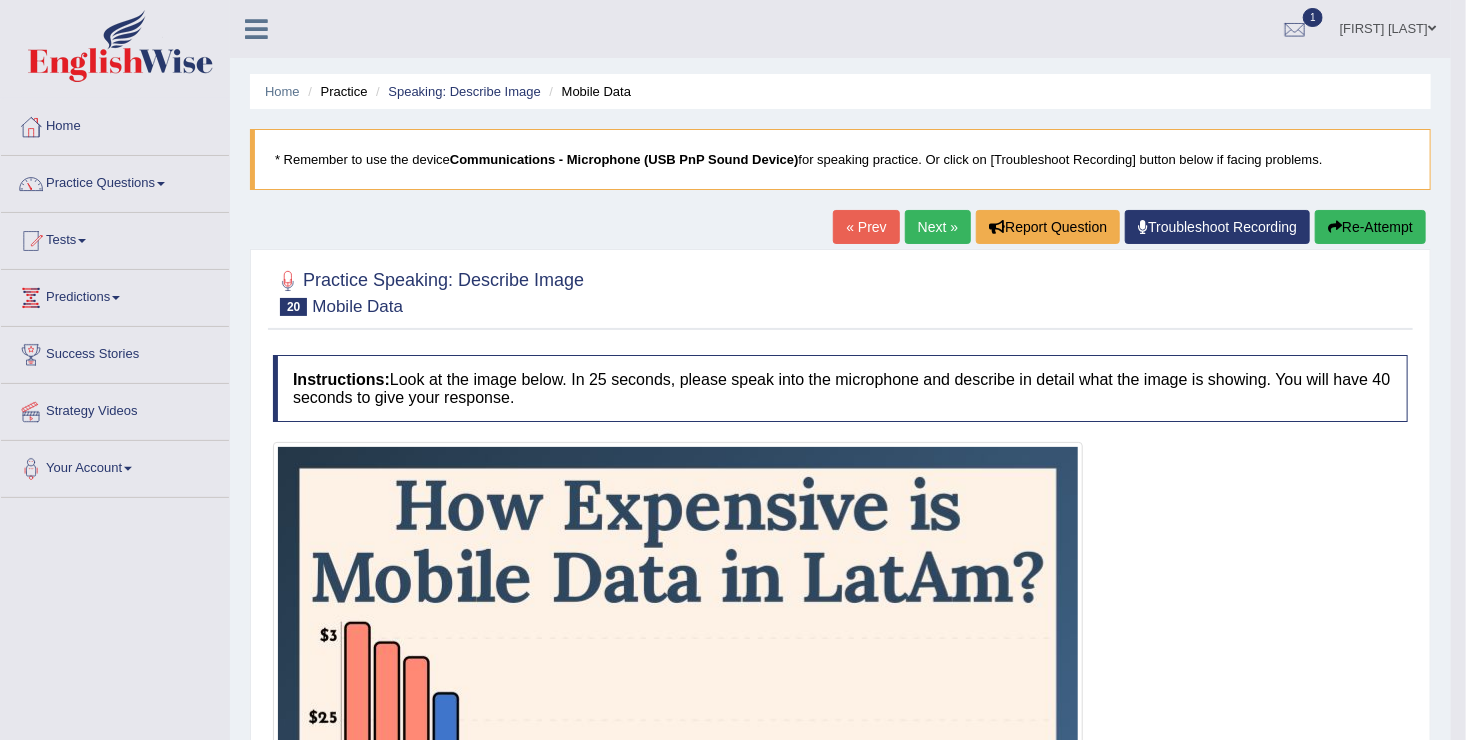 click on "Next »" at bounding box center (938, 227) 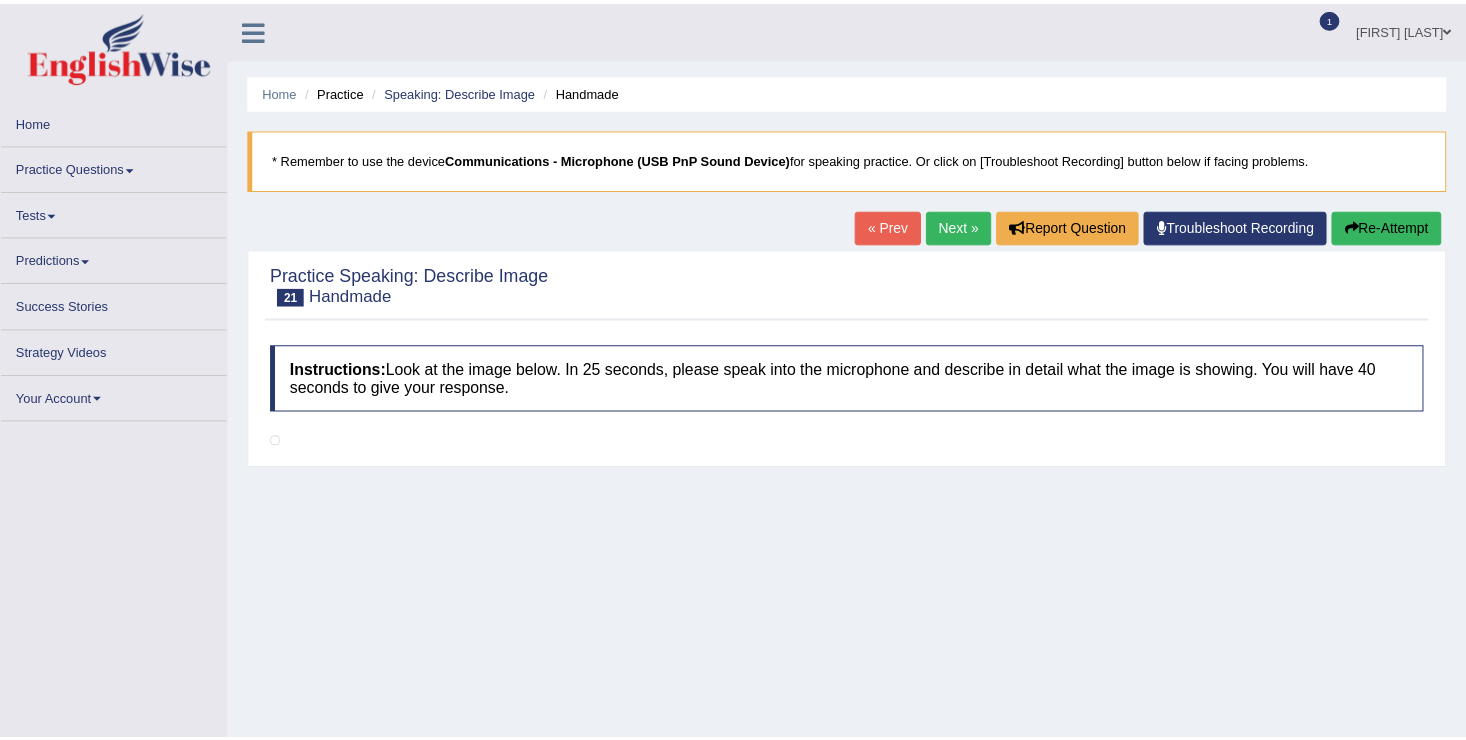 scroll, scrollTop: 0, scrollLeft: 0, axis: both 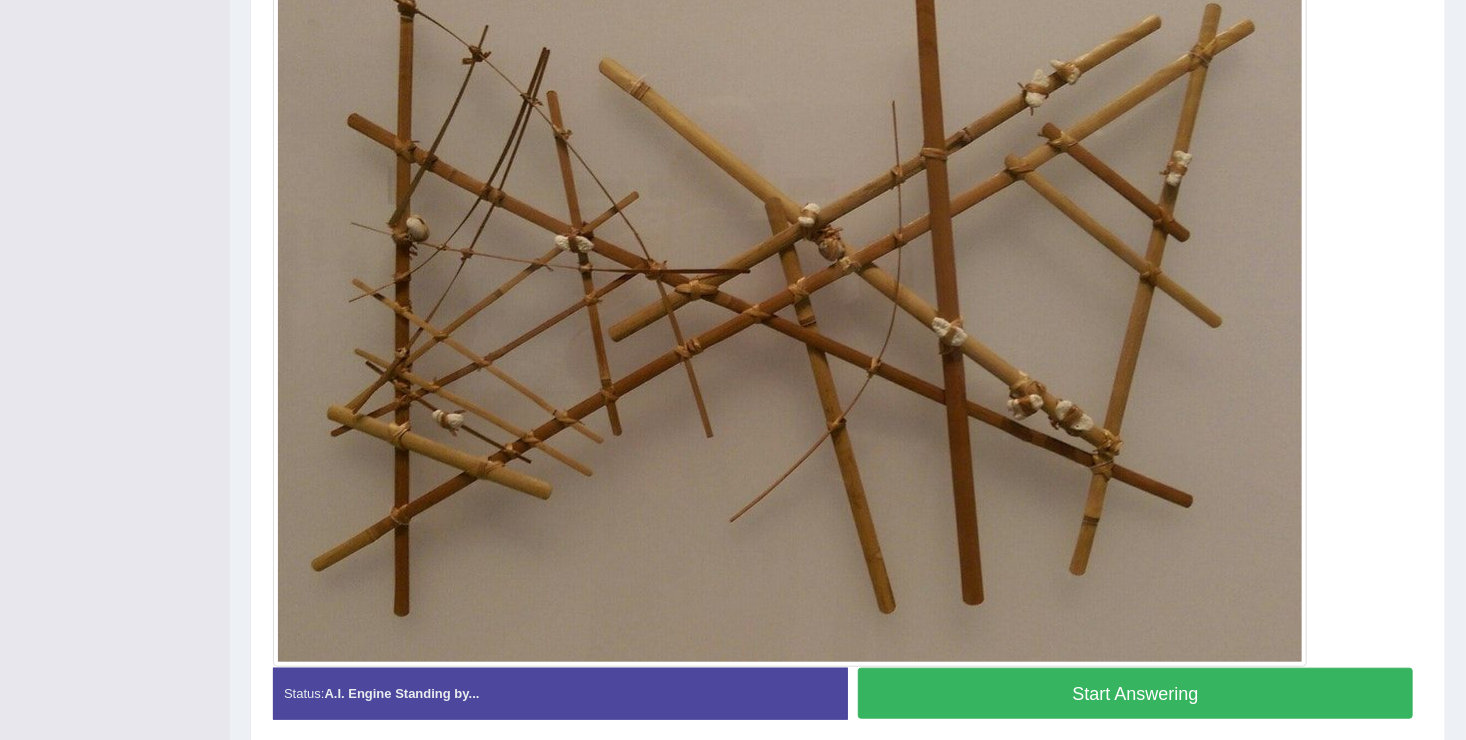 click on "Start Answering" at bounding box center [1135, 693] 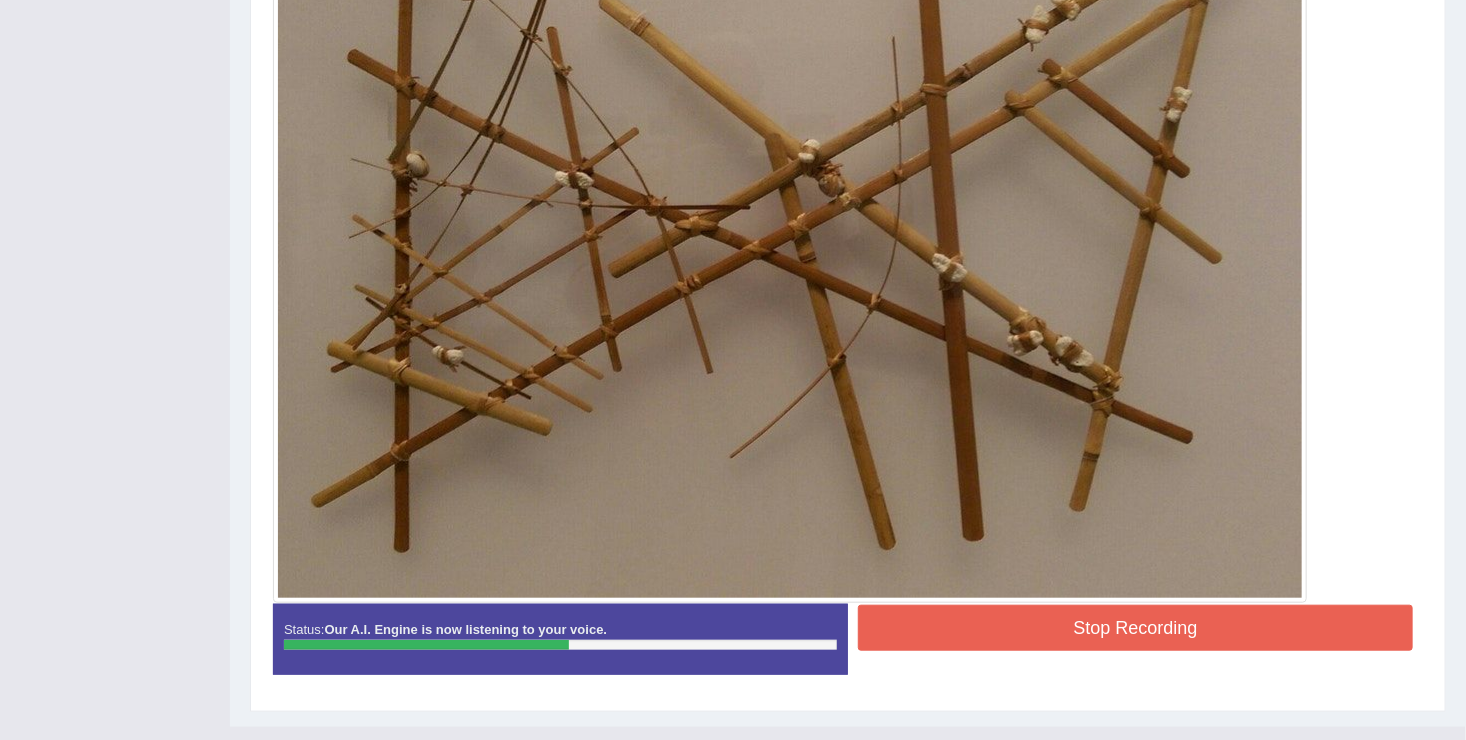 scroll, scrollTop: 599, scrollLeft: 0, axis: vertical 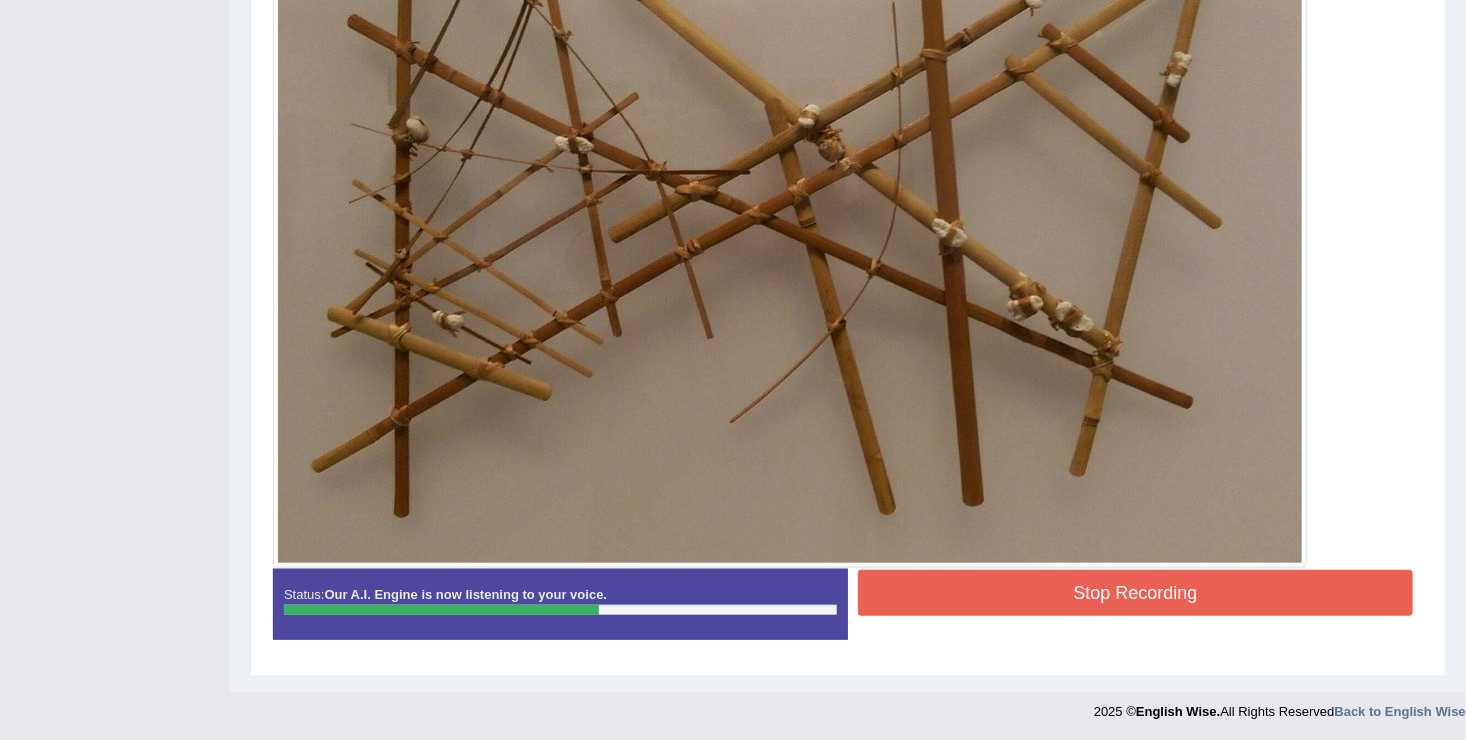 click on "Stop Recording" at bounding box center [1135, 593] 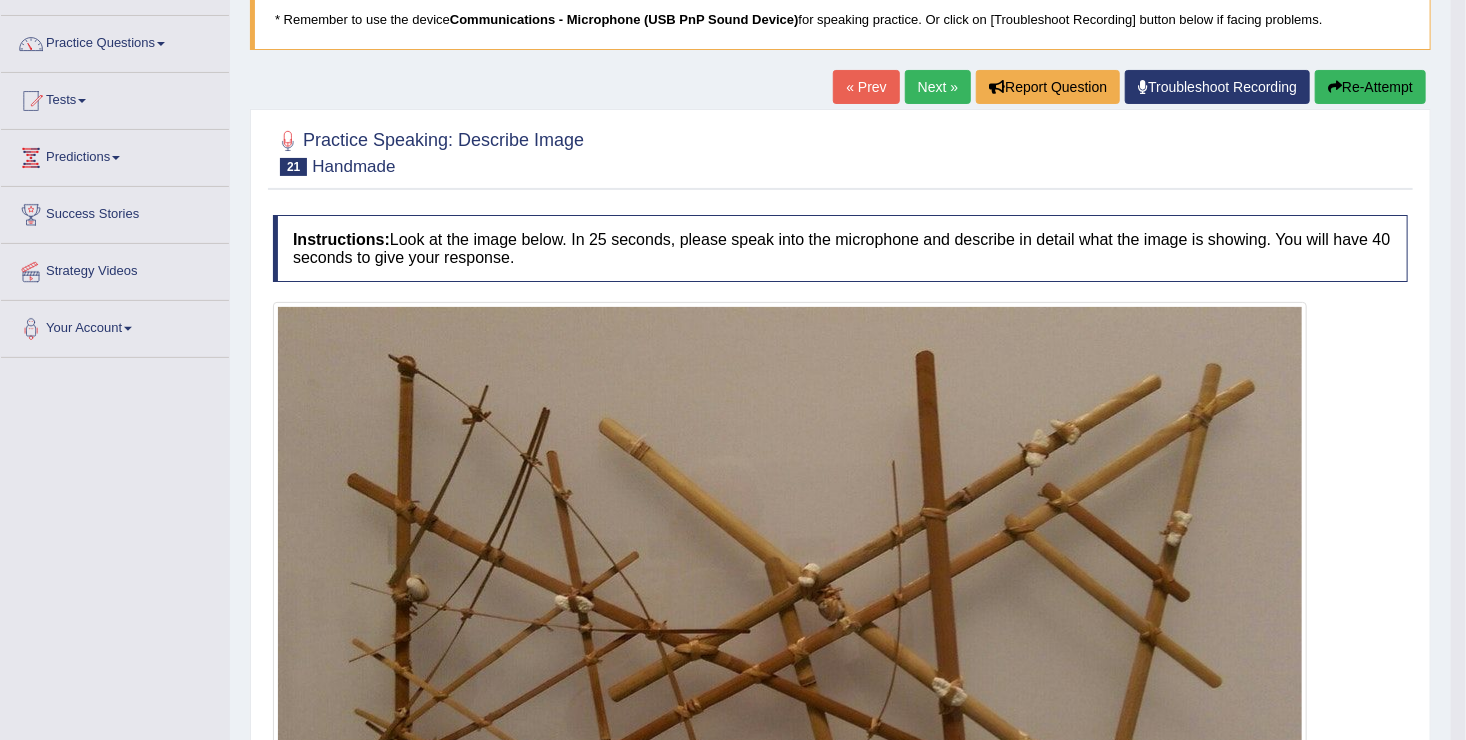 scroll, scrollTop: 99, scrollLeft: 0, axis: vertical 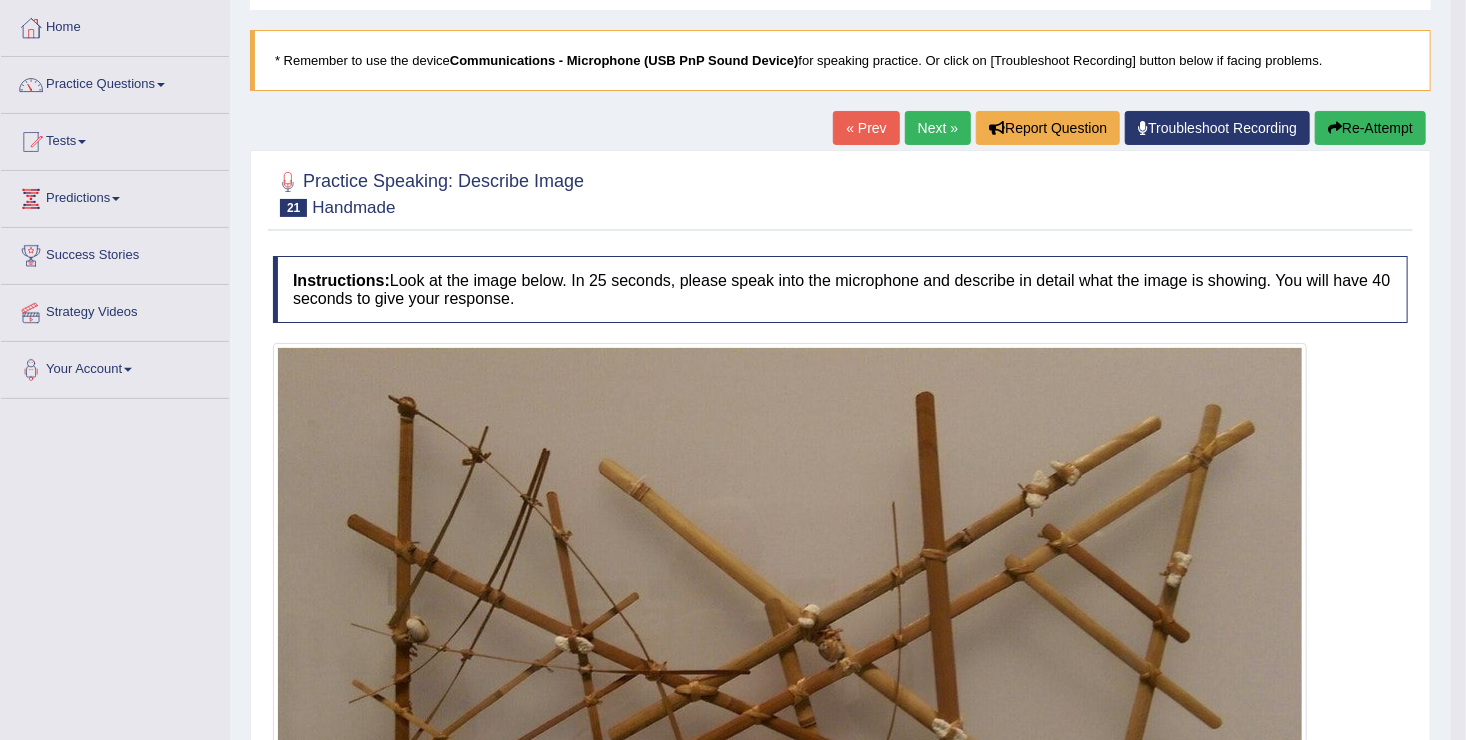 click on "Next »" at bounding box center [938, 128] 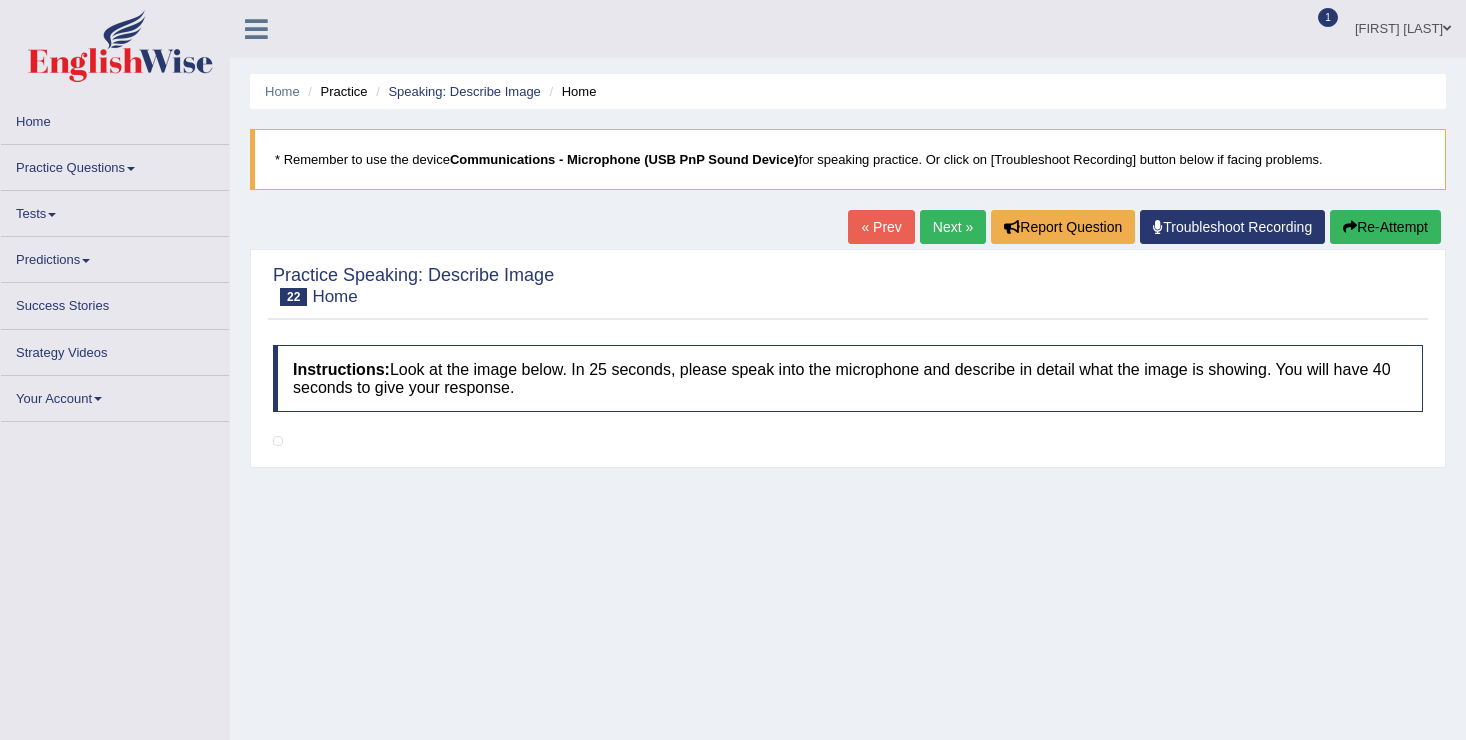 scroll, scrollTop: 0, scrollLeft: 0, axis: both 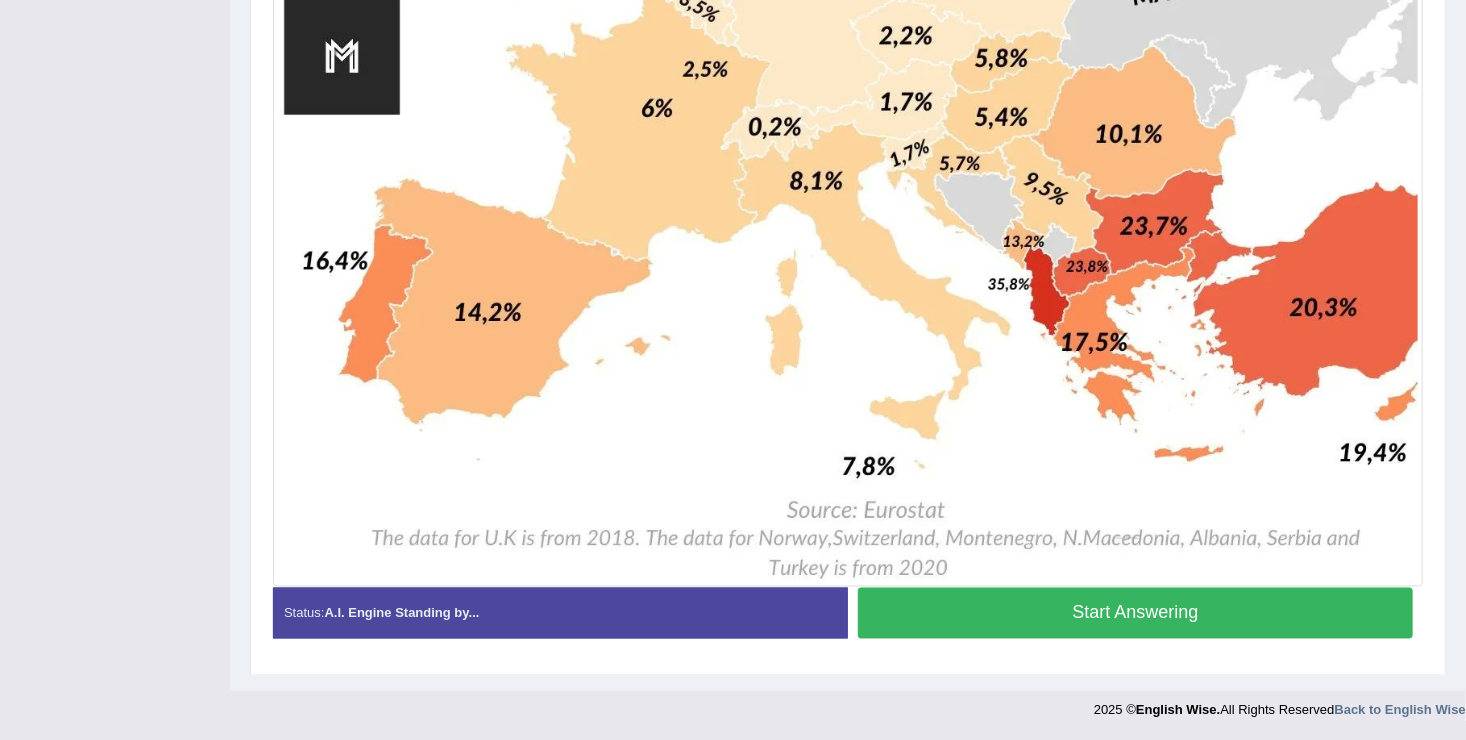 click on "Start Answering" at bounding box center (1135, 613) 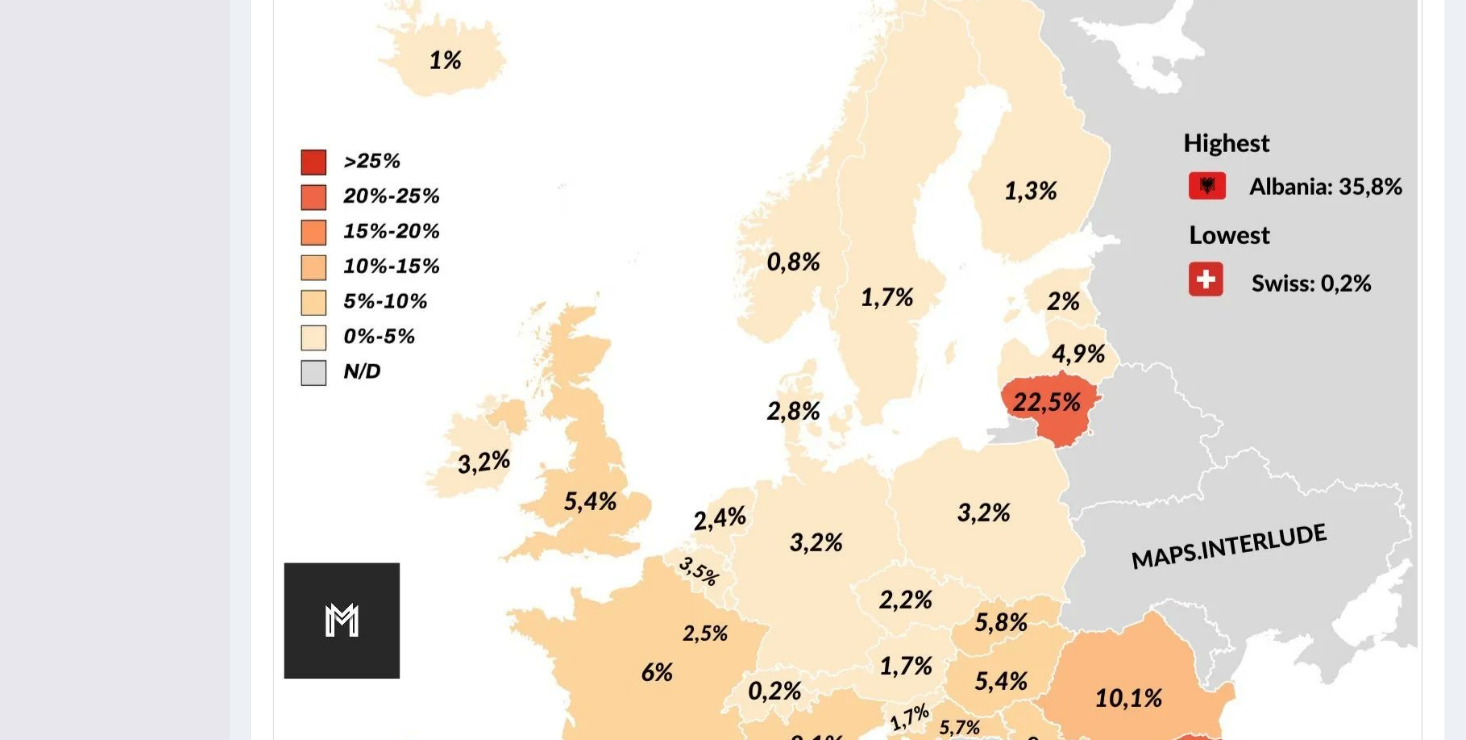 scroll, scrollTop: 732, scrollLeft: 0, axis: vertical 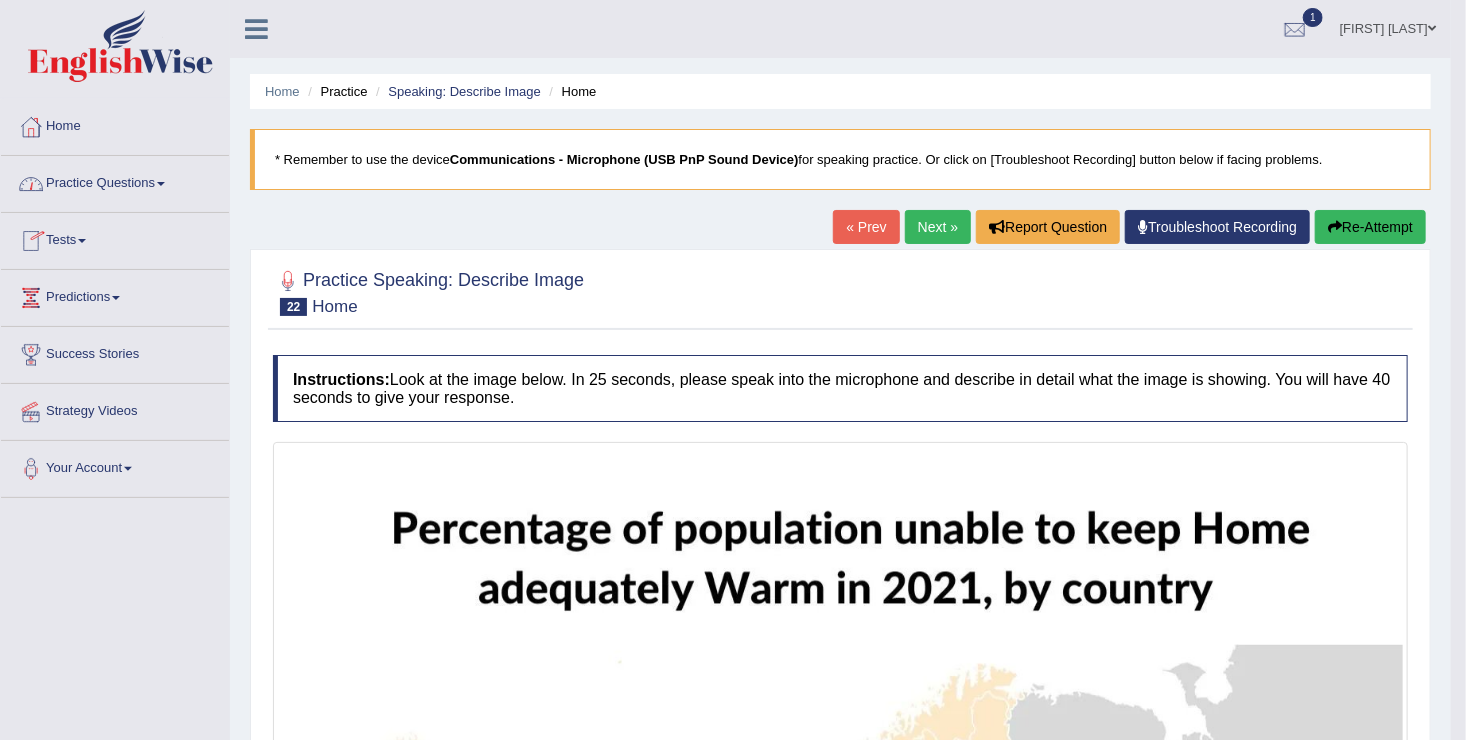 click on "Next »" at bounding box center [938, 227] 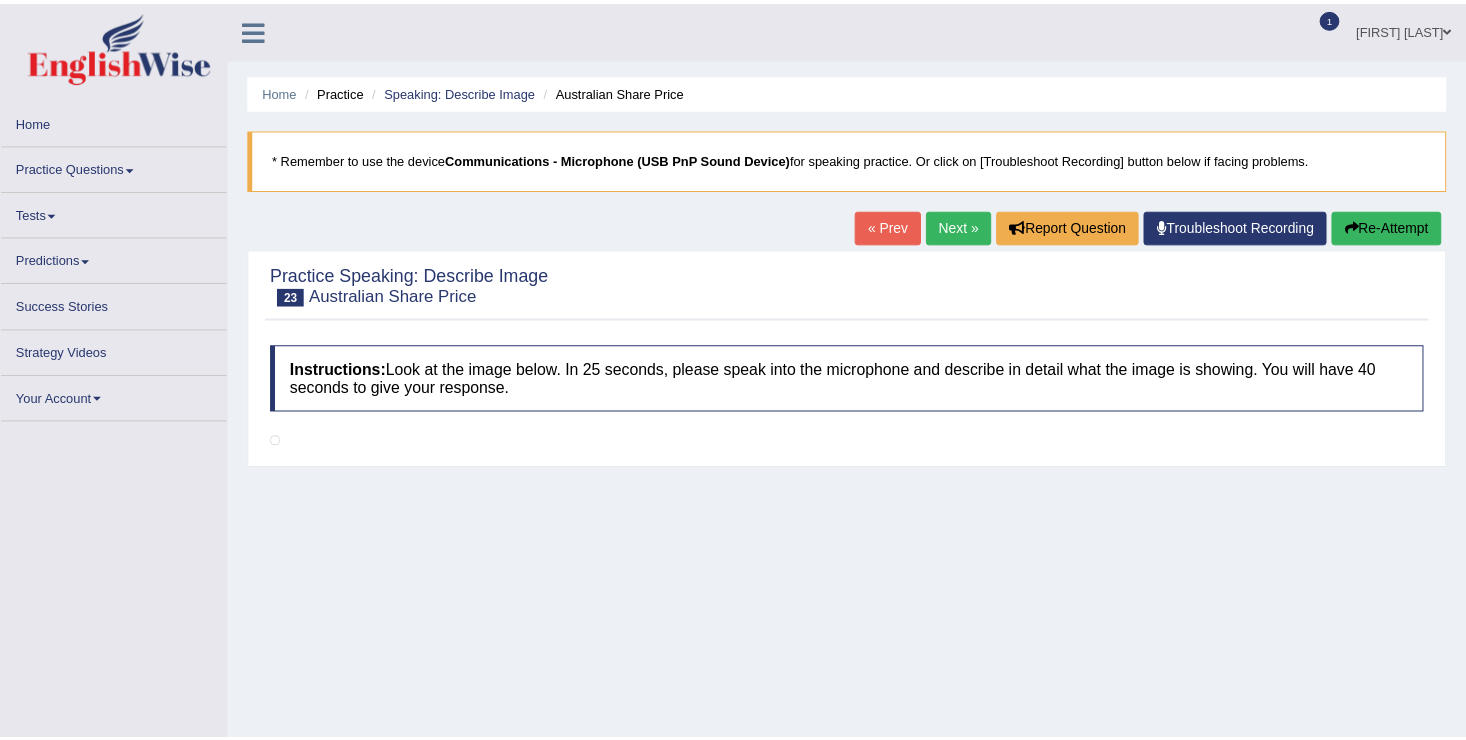 scroll, scrollTop: 0, scrollLeft: 0, axis: both 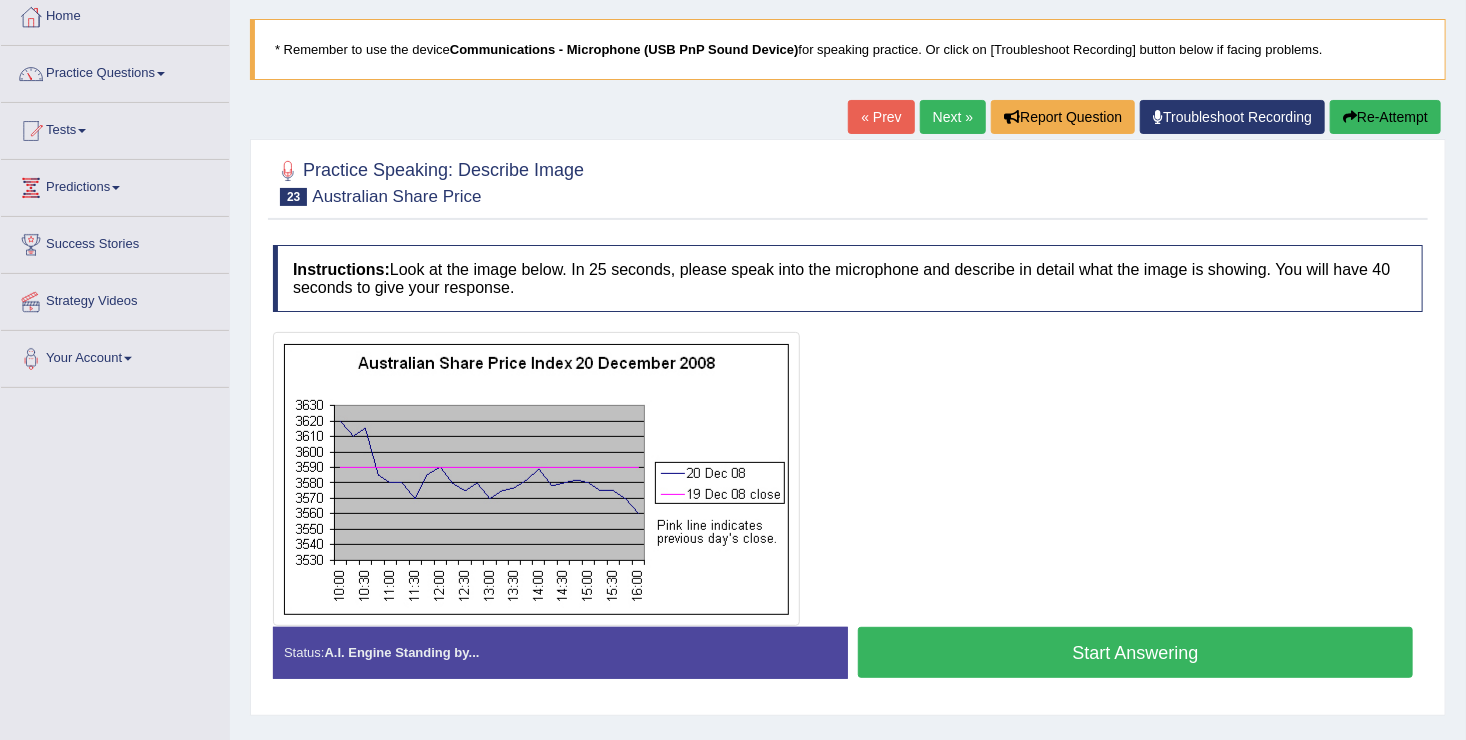 click on "Start Answering" at bounding box center [1135, 652] 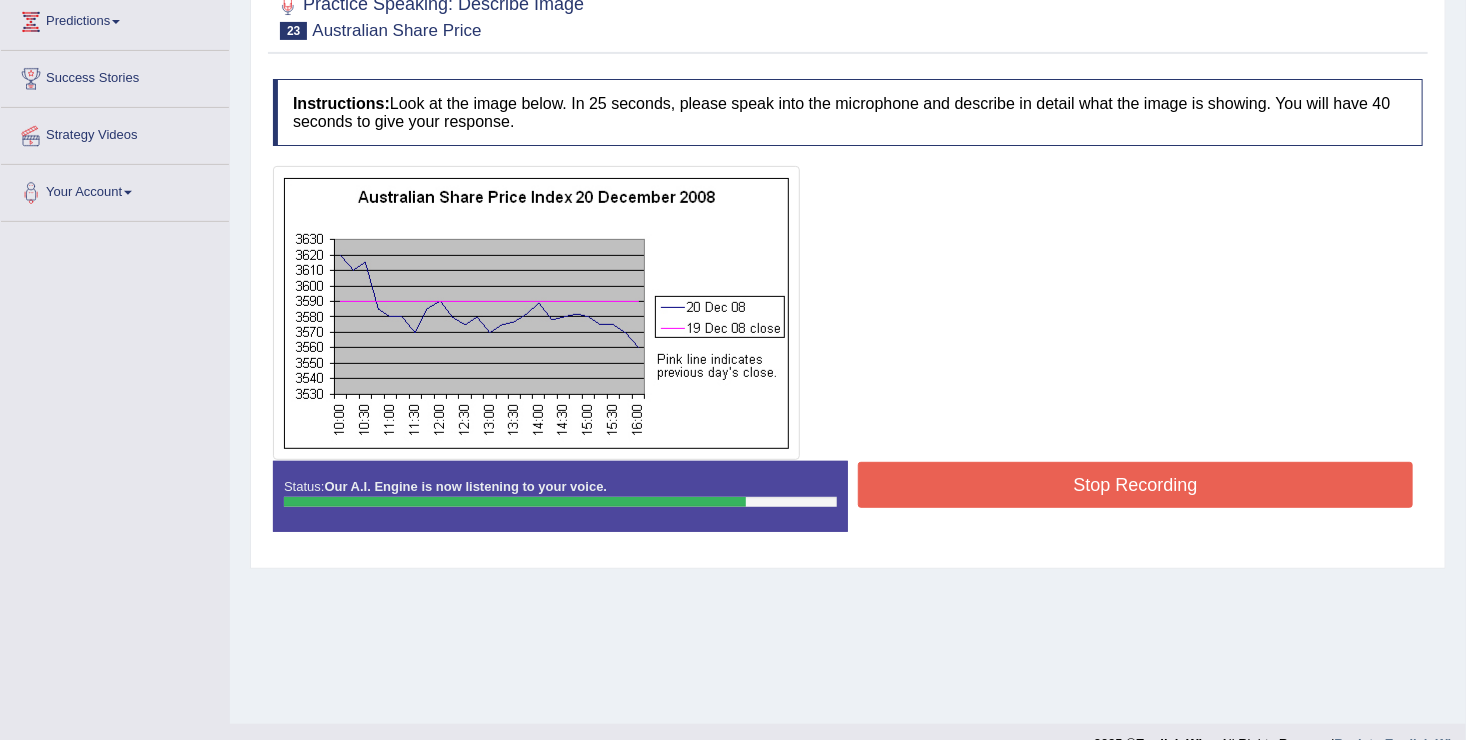 scroll, scrollTop: 310, scrollLeft: 0, axis: vertical 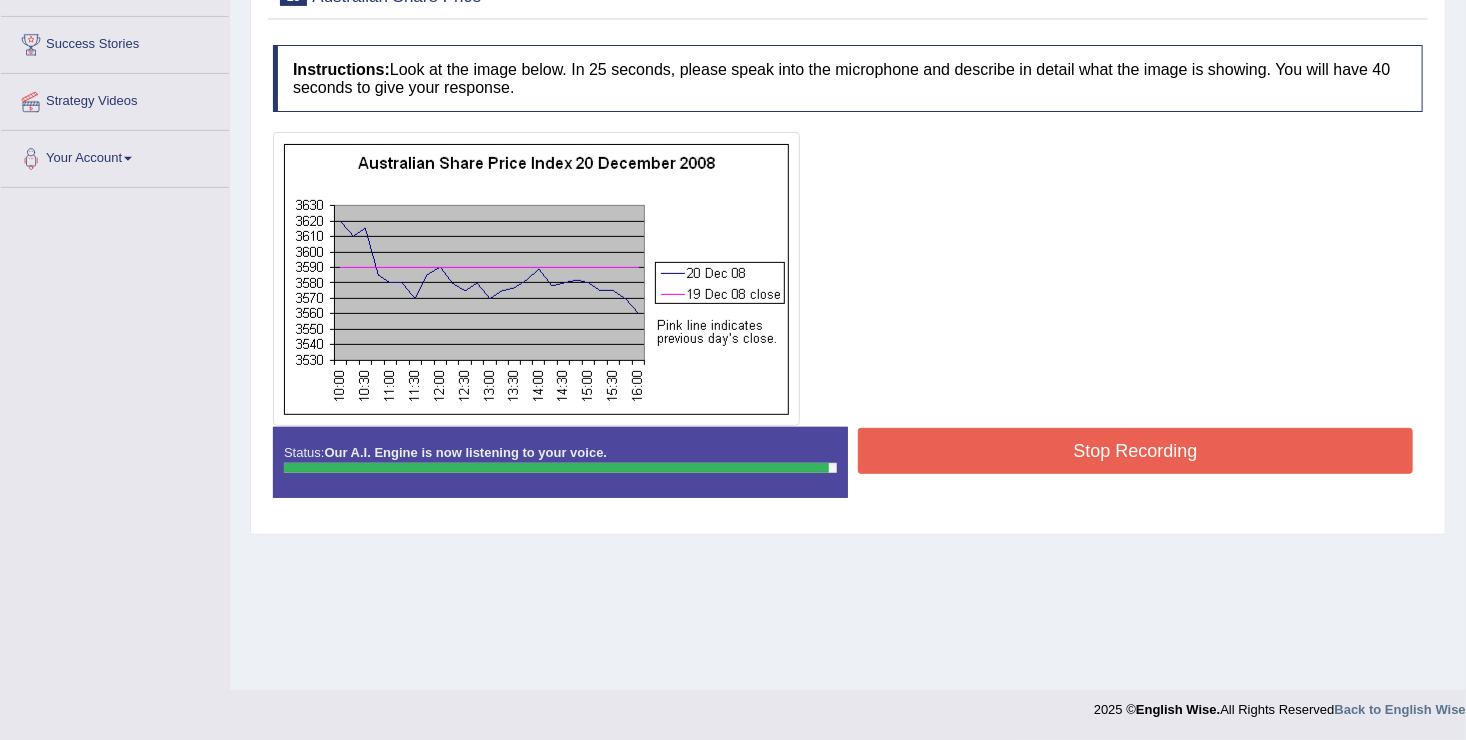 click on "Stop Recording" at bounding box center [1135, 451] 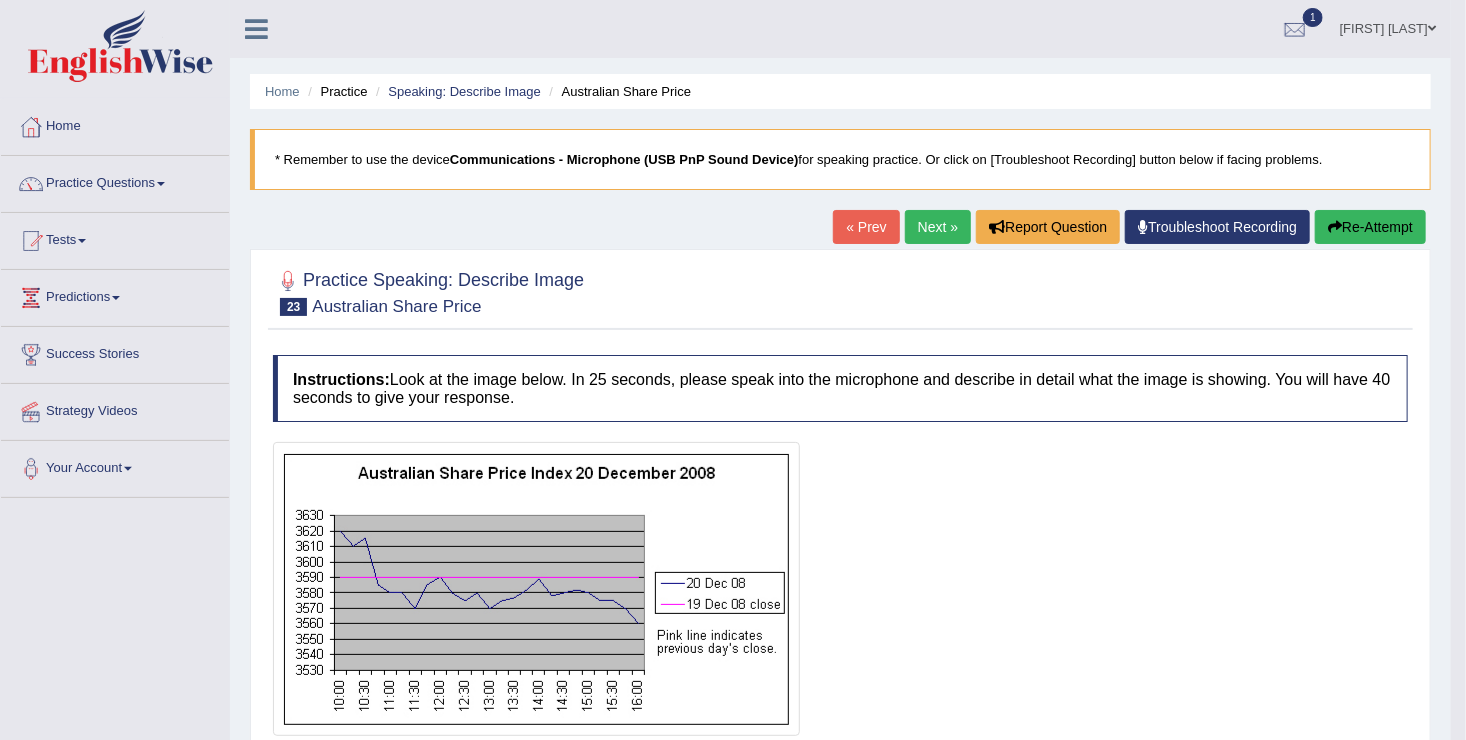 scroll, scrollTop: 0, scrollLeft: 0, axis: both 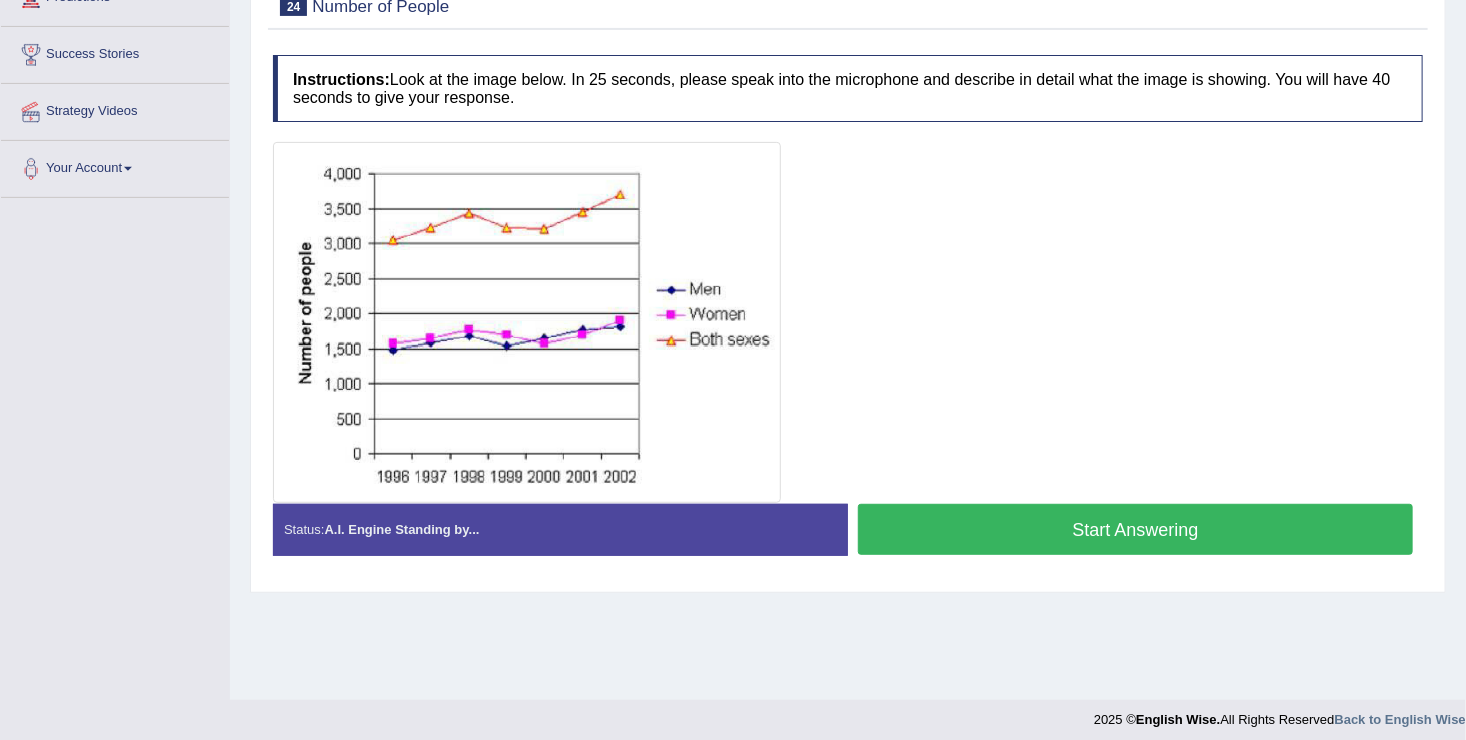 click on "Start Answering" at bounding box center (1135, 529) 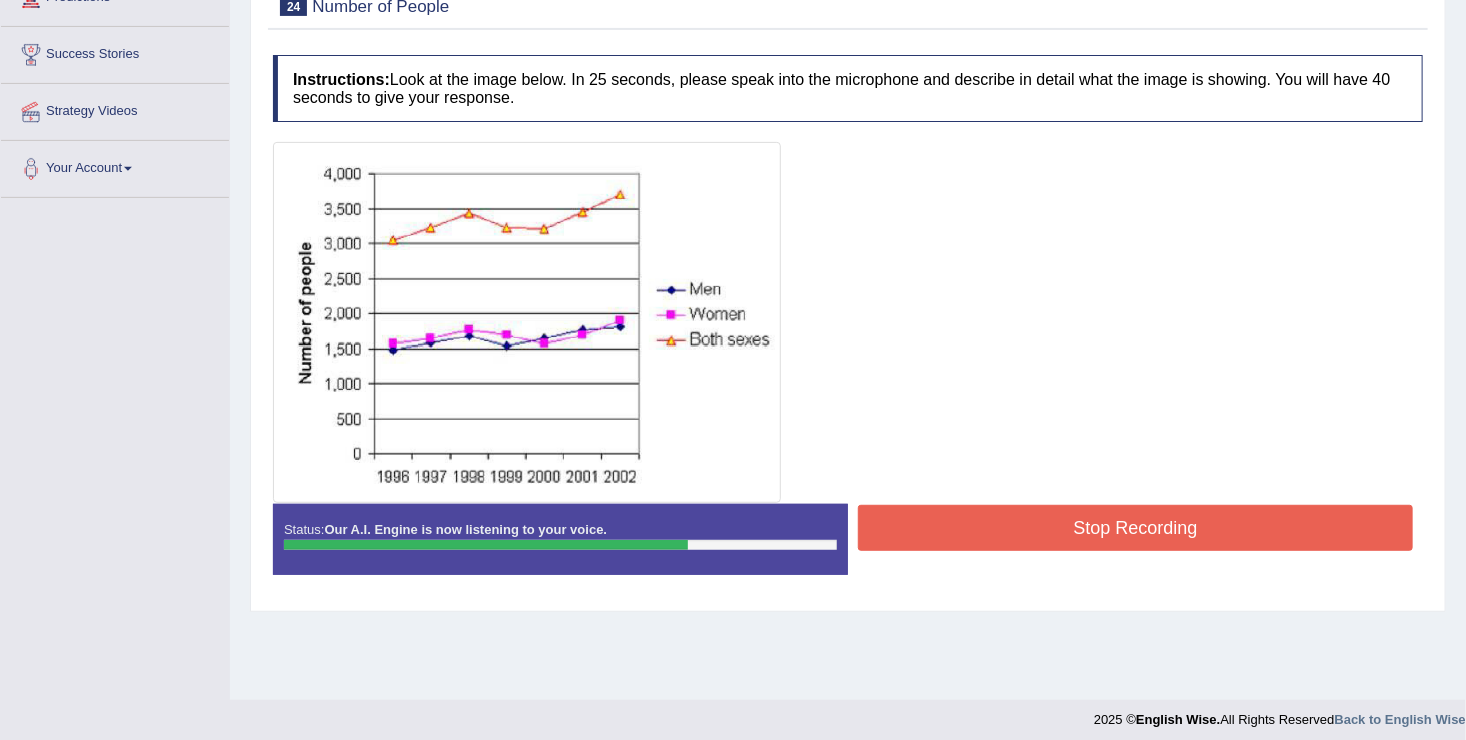 click on "Stop Recording" at bounding box center [1135, 528] 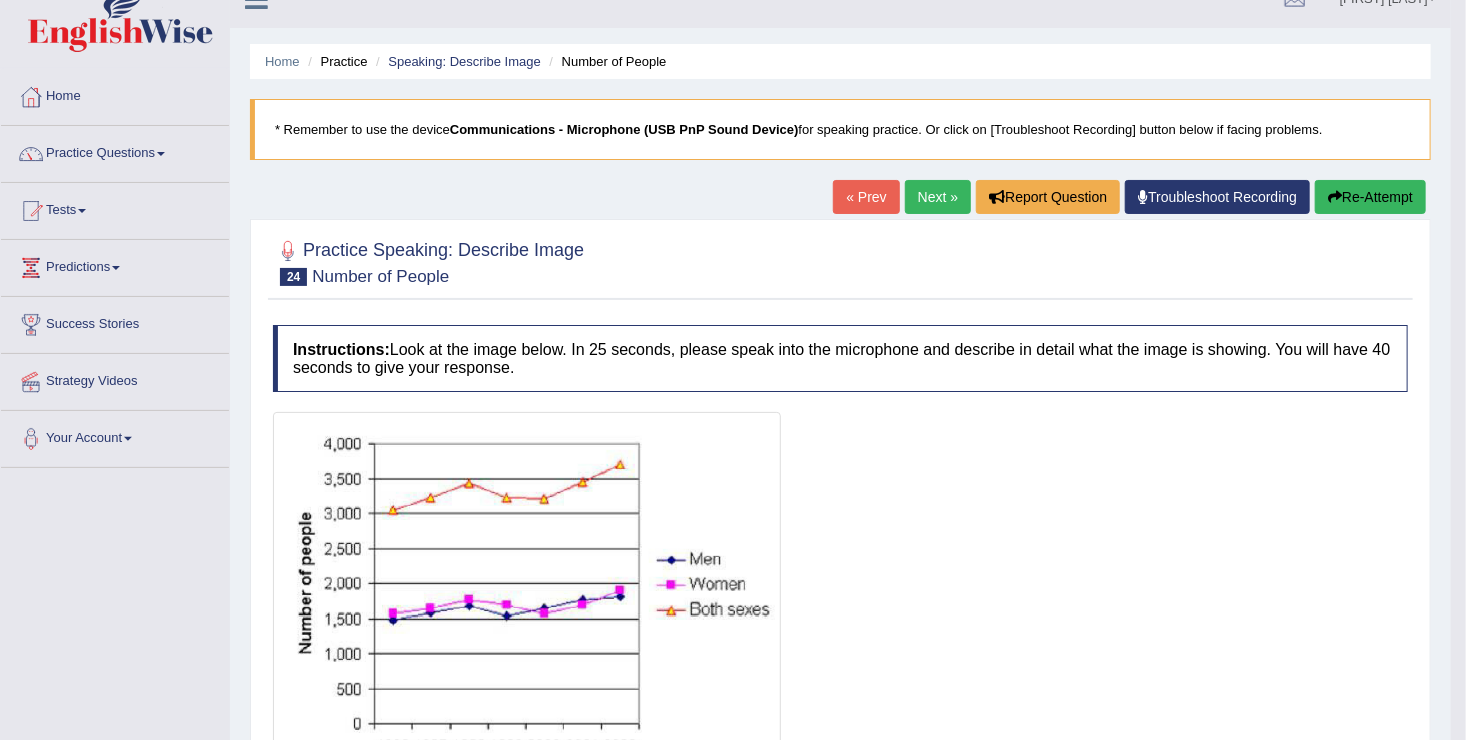 scroll, scrollTop: 0, scrollLeft: 0, axis: both 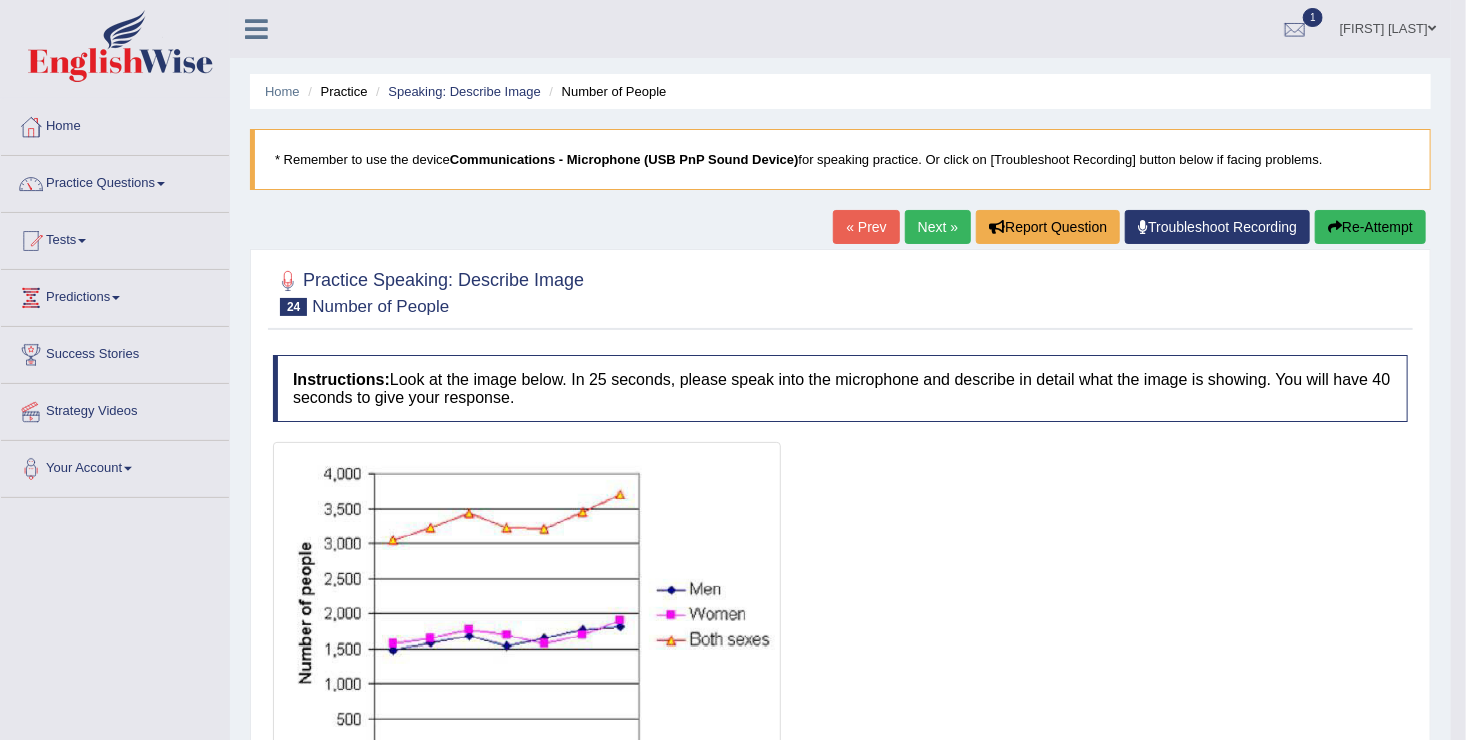 click on "Next »" at bounding box center (938, 227) 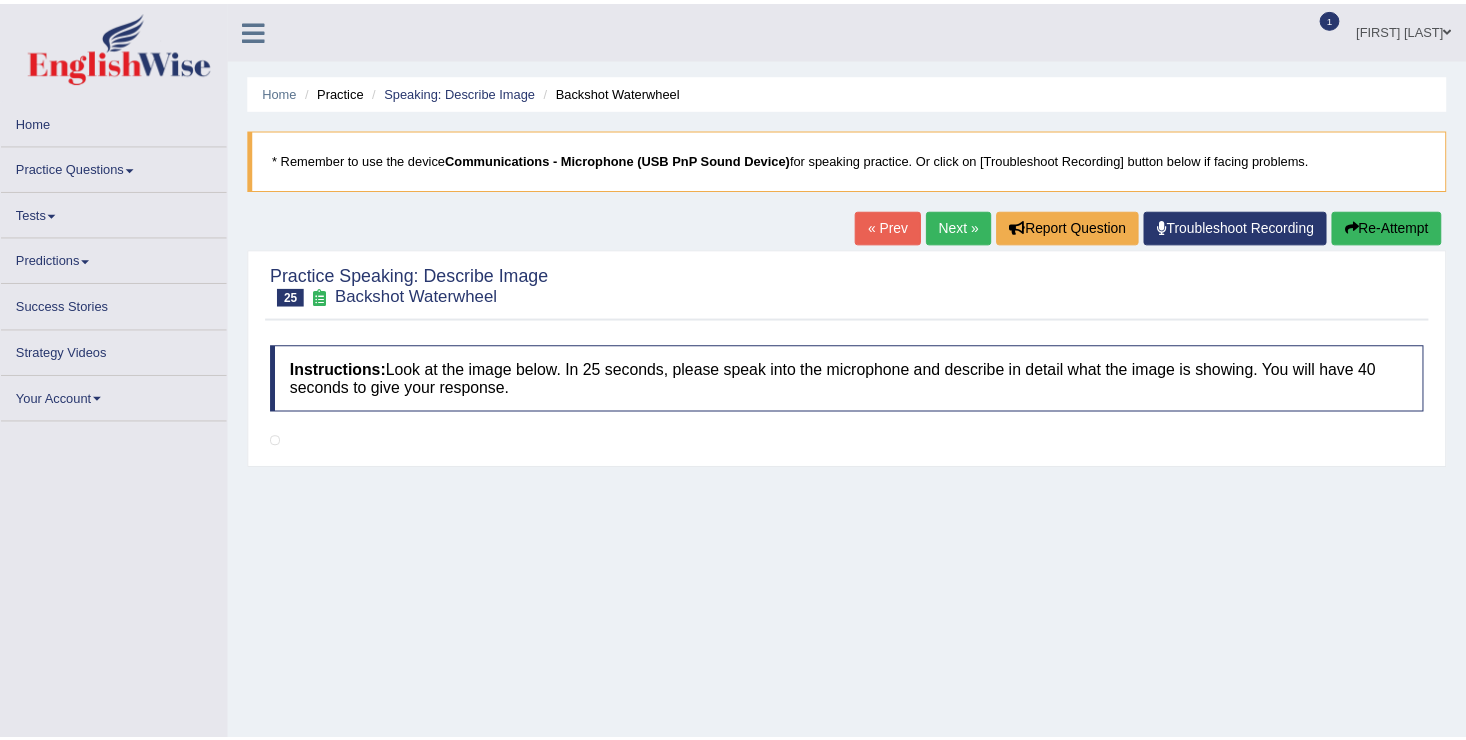 scroll, scrollTop: 0, scrollLeft: 0, axis: both 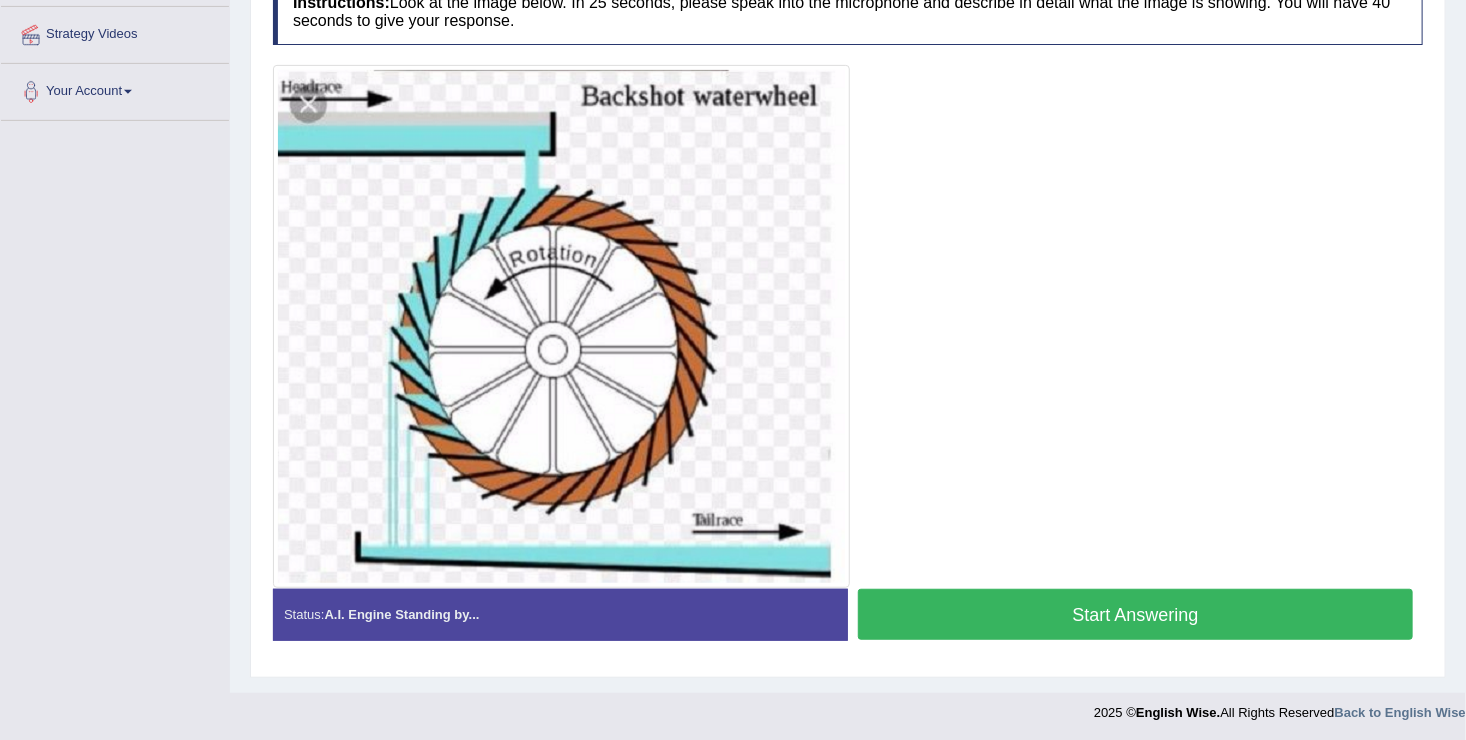click on "Start Answering" at bounding box center (1135, 614) 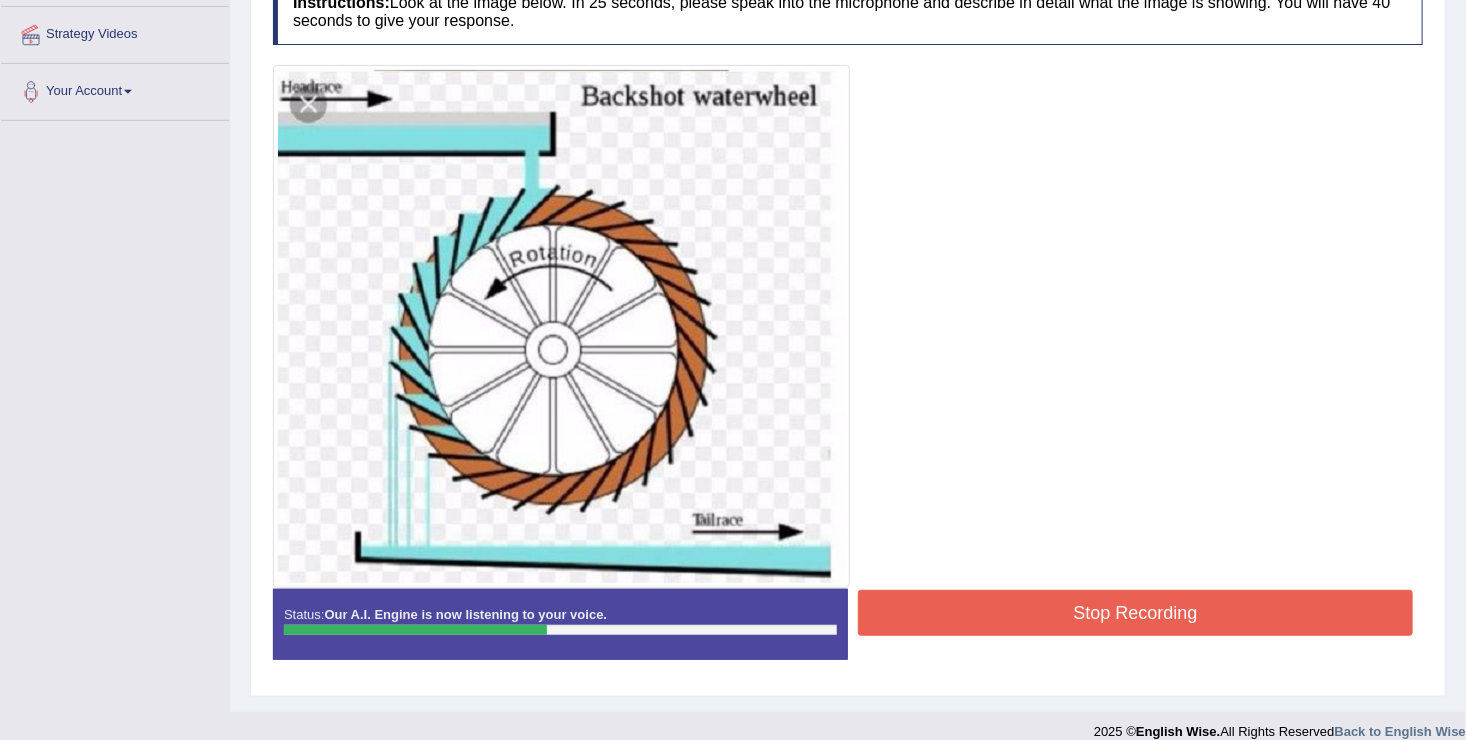 click on "Stop Recording" at bounding box center [1135, 613] 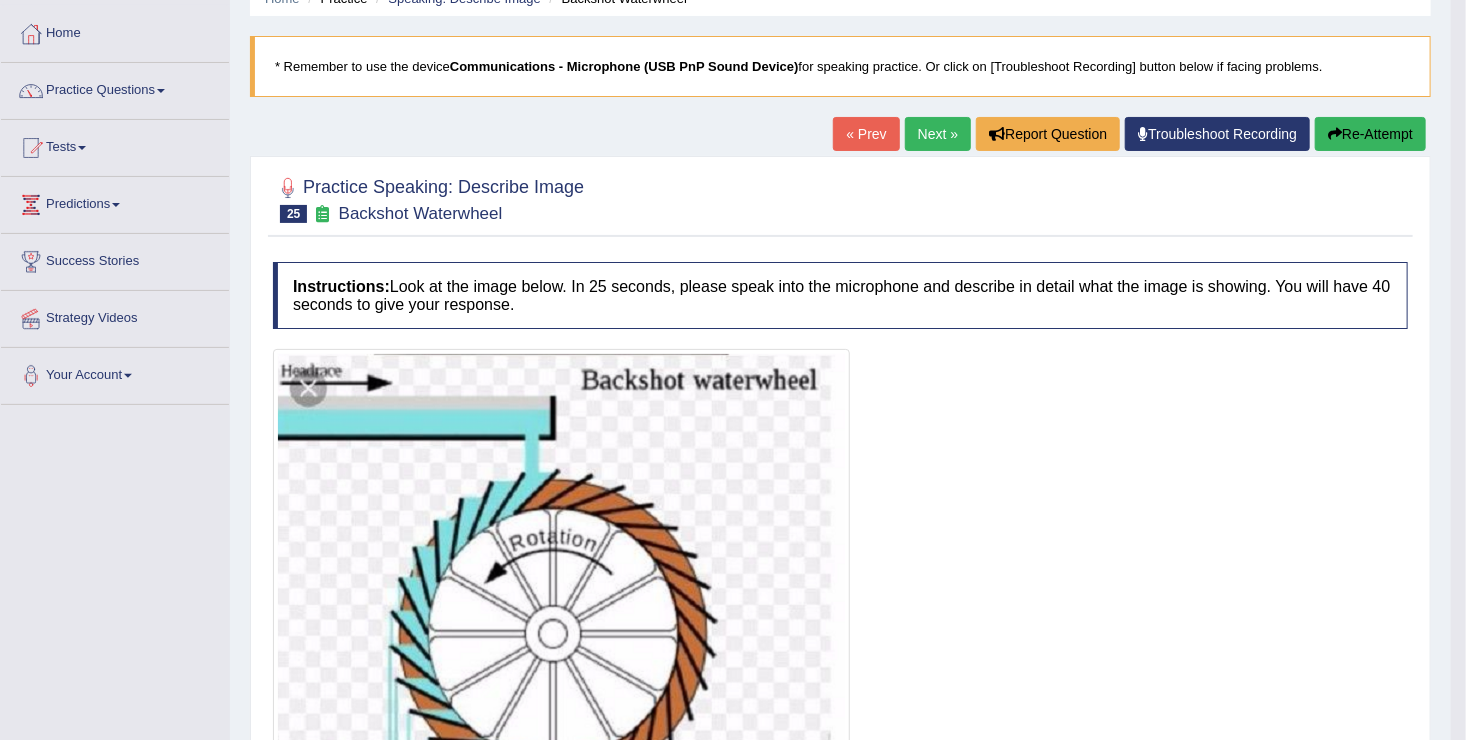 scroll, scrollTop: 0, scrollLeft: 0, axis: both 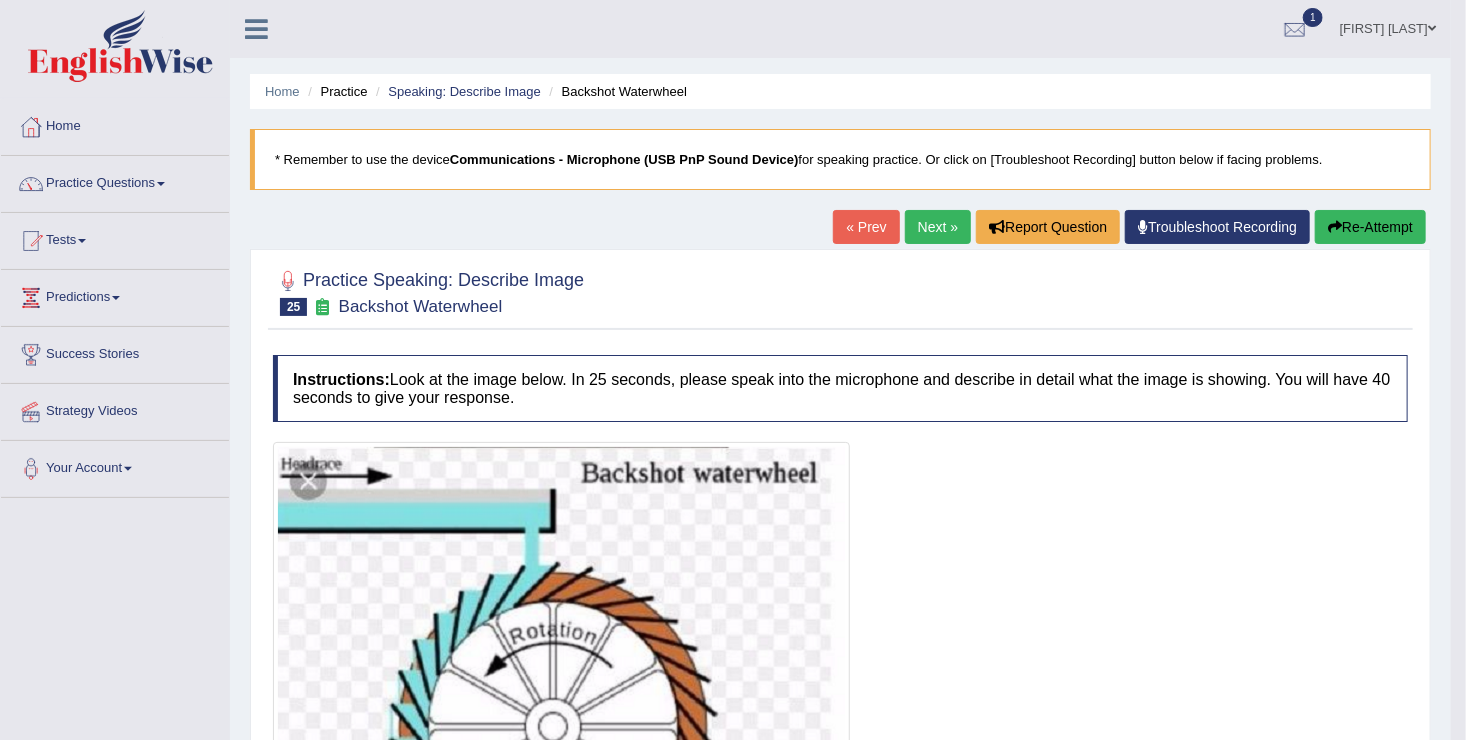 click on "Next »" at bounding box center [938, 227] 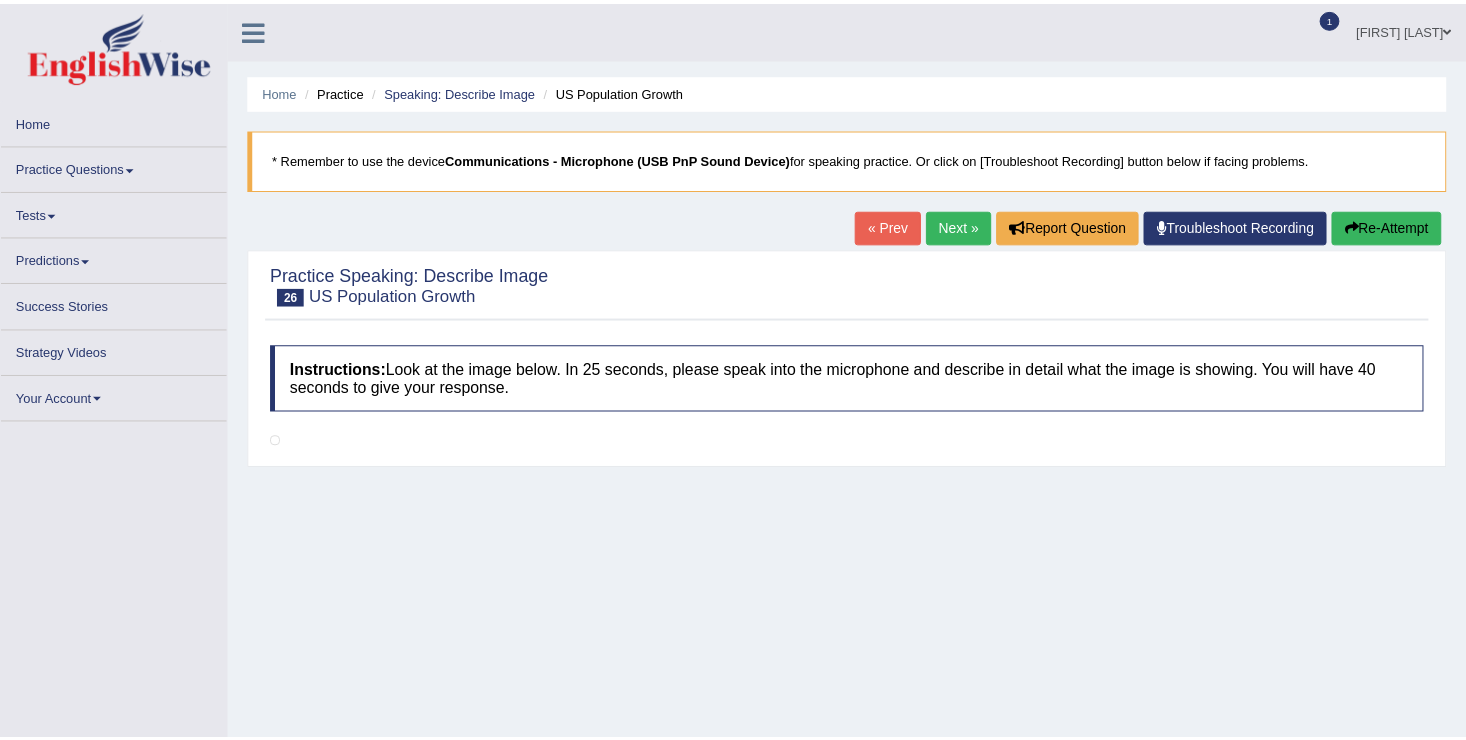 scroll, scrollTop: 0, scrollLeft: 0, axis: both 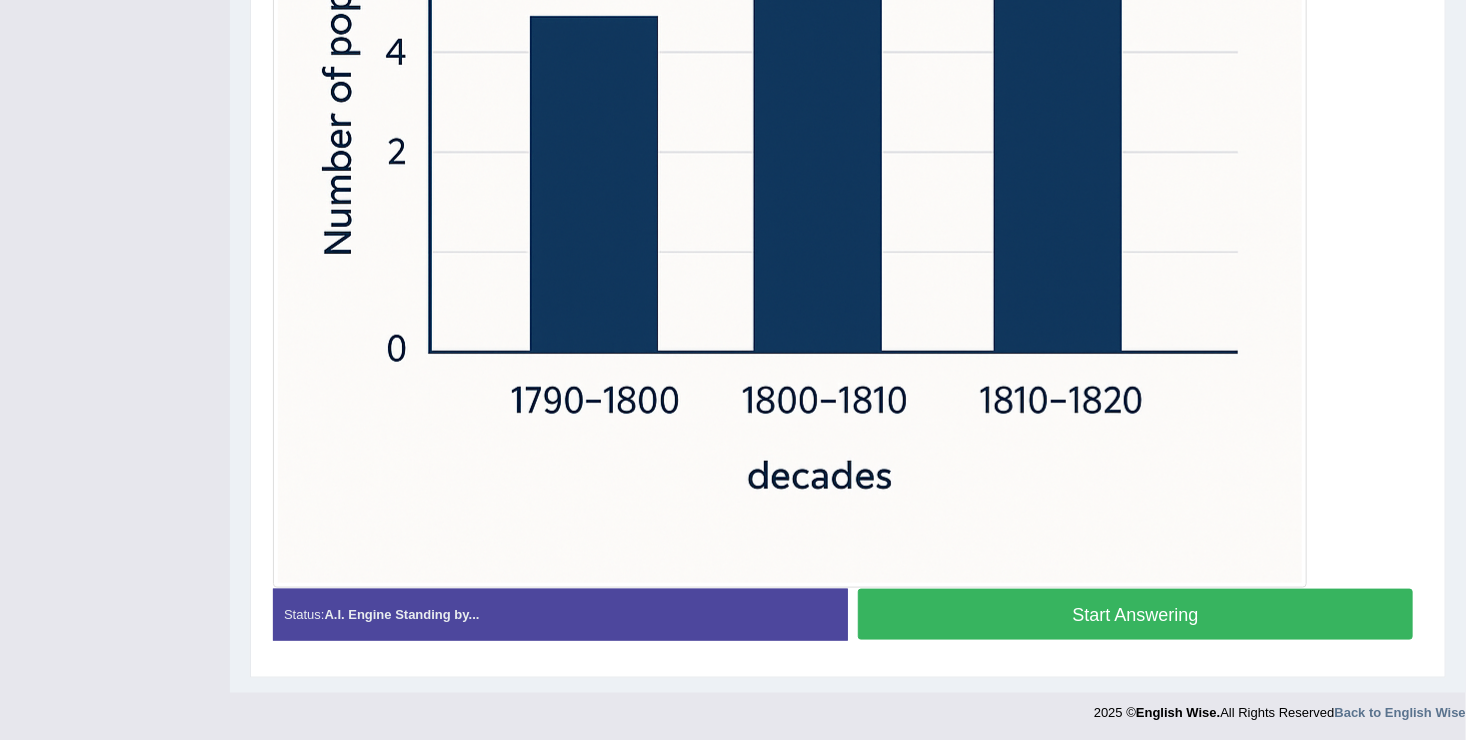 click on "Start Answering" at bounding box center (1135, 614) 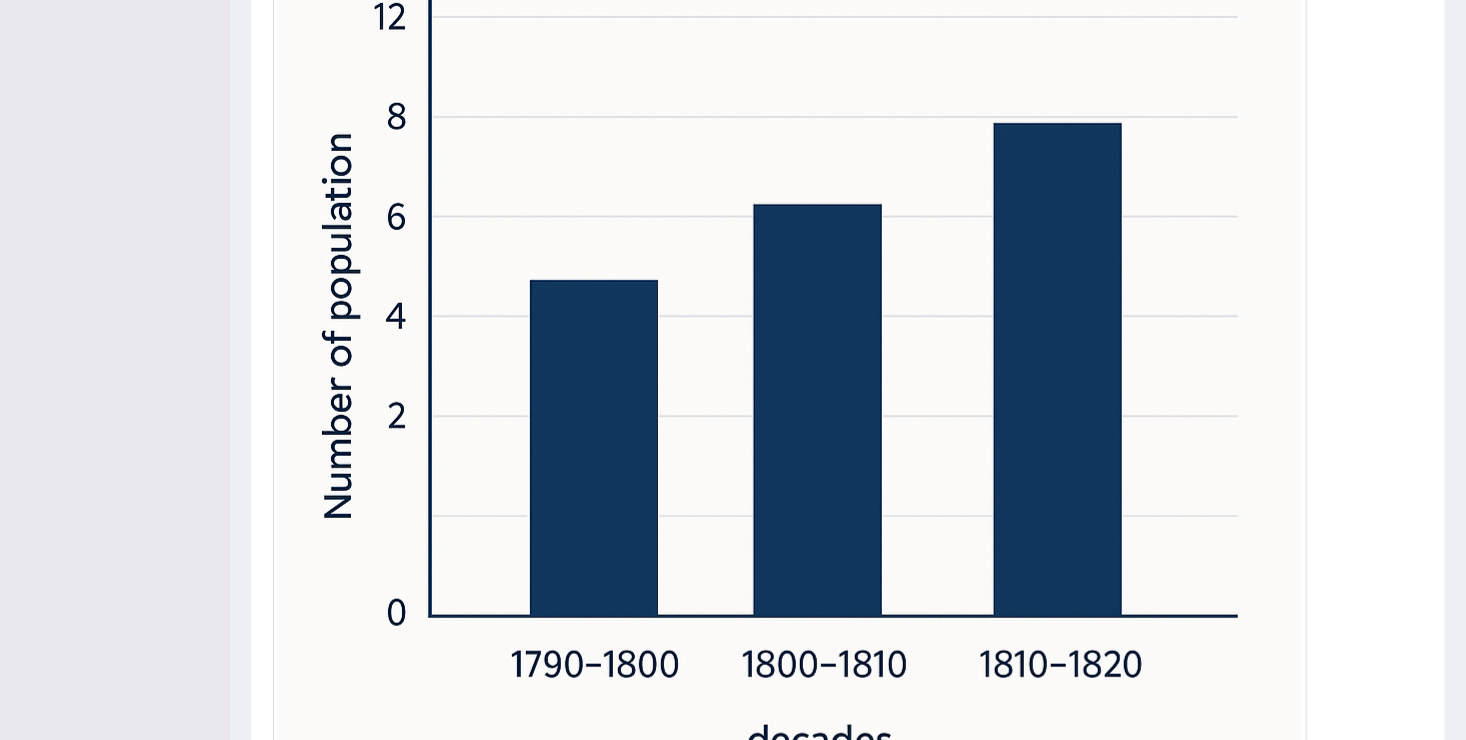 scroll, scrollTop: 808, scrollLeft: 0, axis: vertical 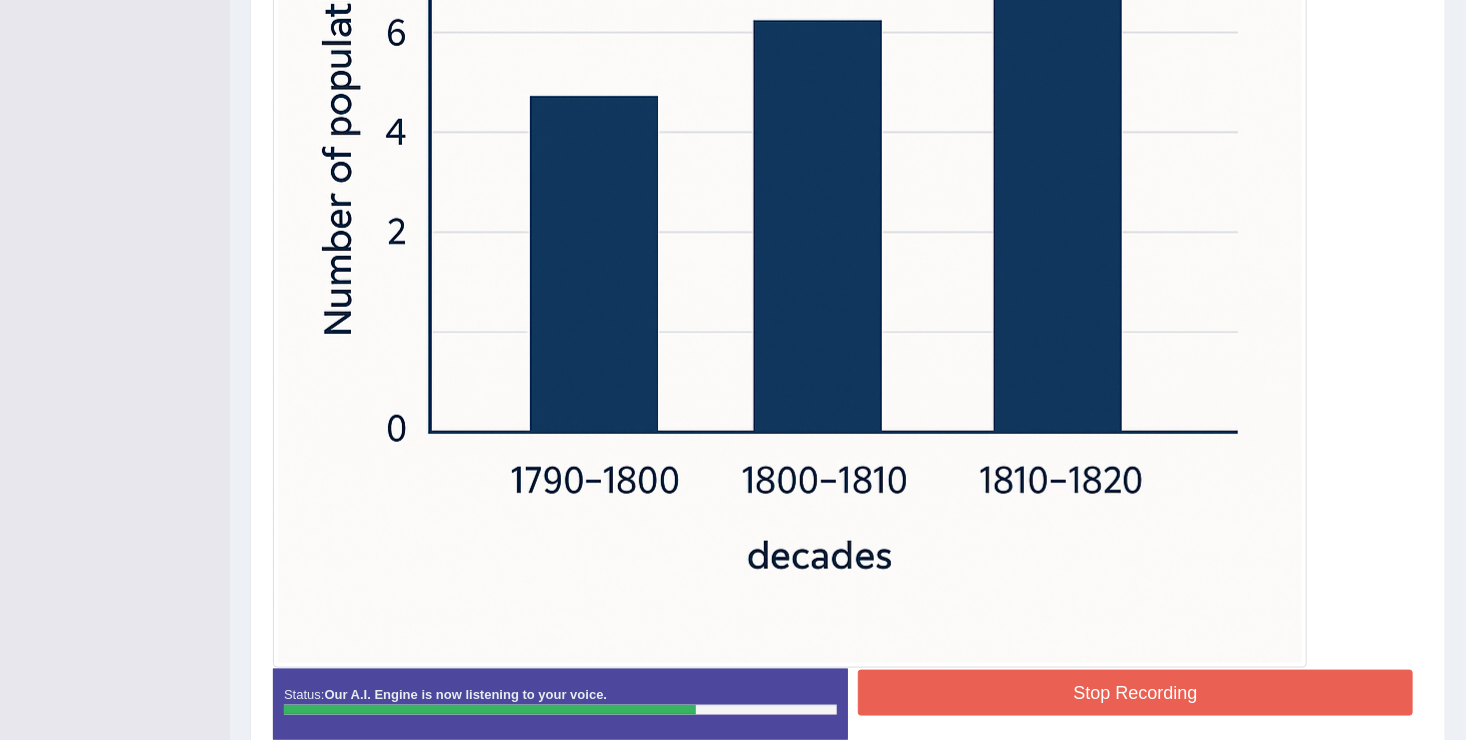 click on "Stop Recording" at bounding box center [1135, 693] 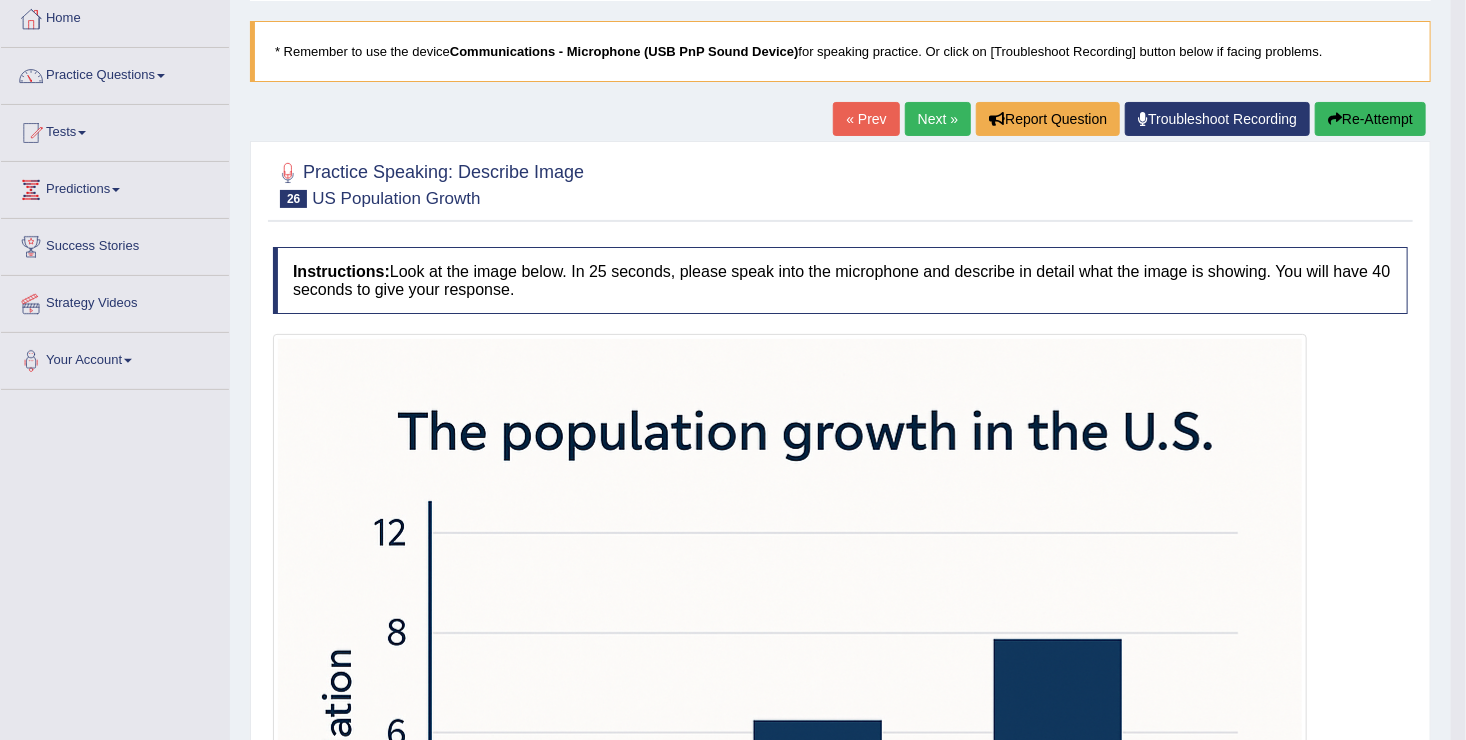 scroll, scrollTop: 0, scrollLeft: 0, axis: both 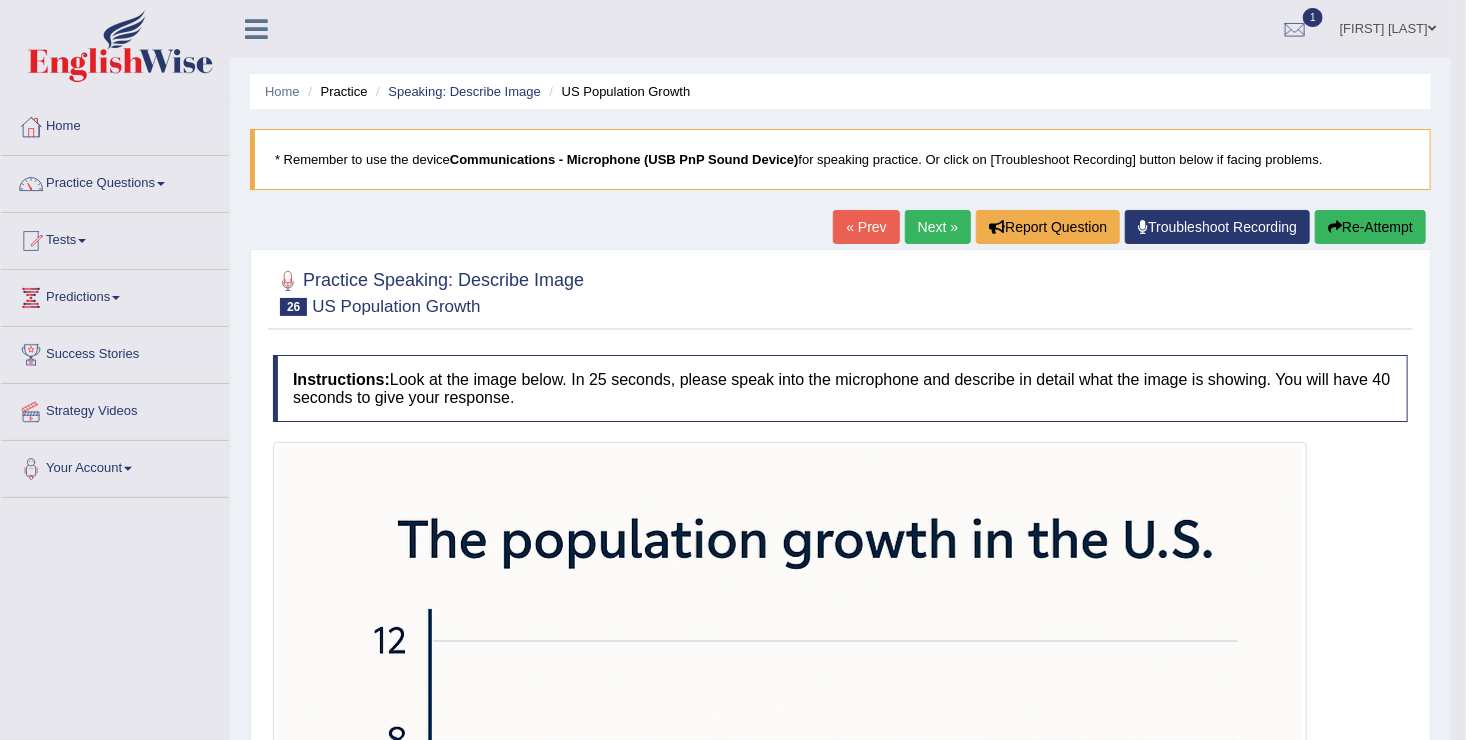 click on "Next »" at bounding box center (938, 227) 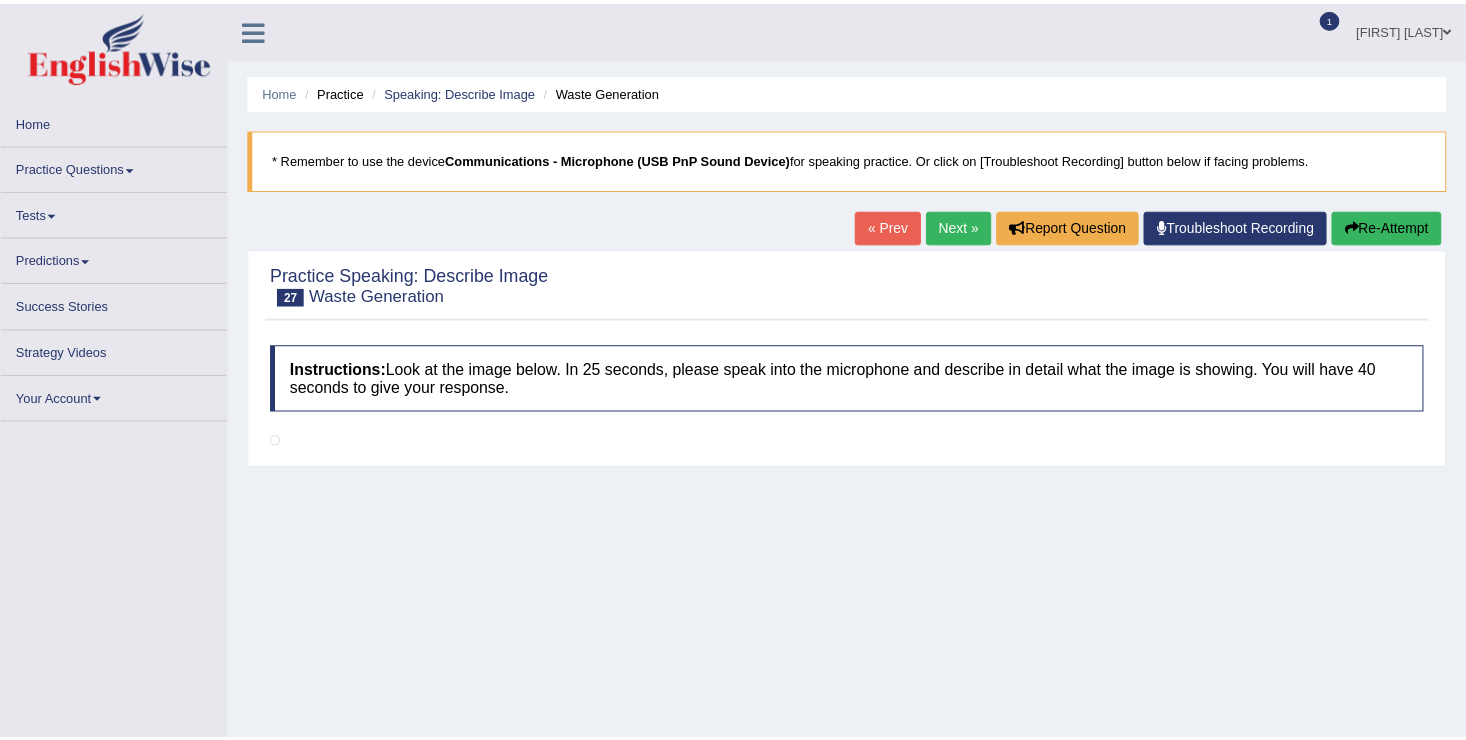 scroll, scrollTop: 0, scrollLeft: 0, axis: both 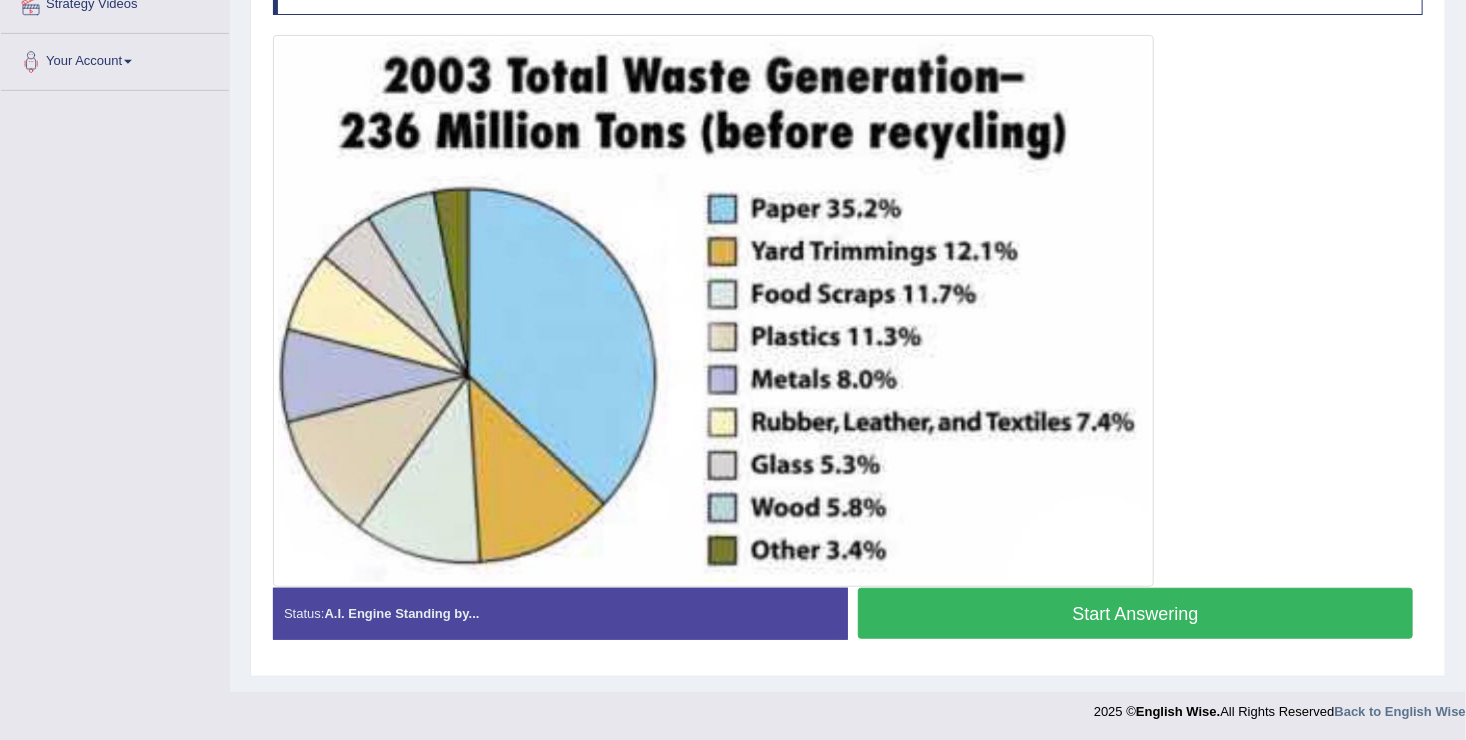 click on "Start Answering" at bounding box center [1135, 613] 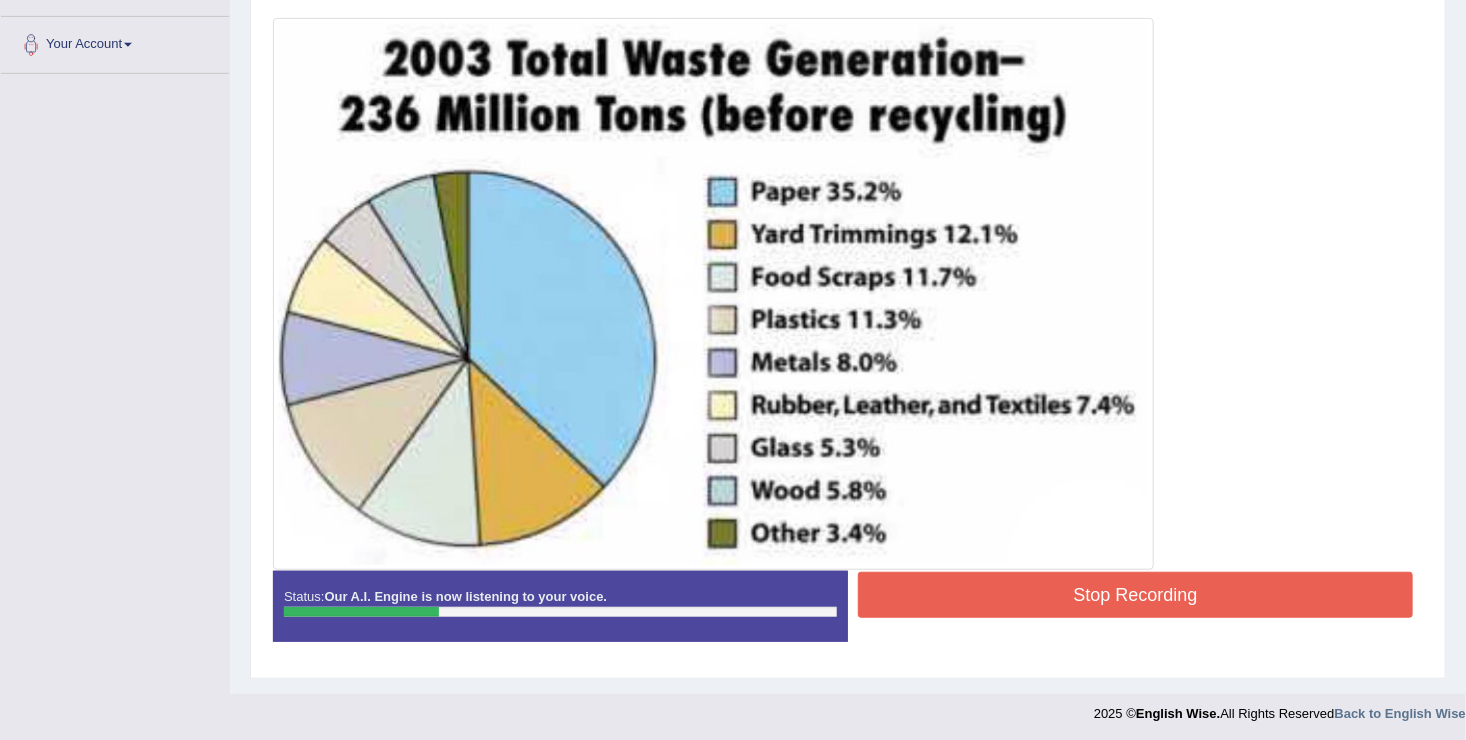 scroll, scrollTop: 425, scrollLeft: 0, axis: vertical 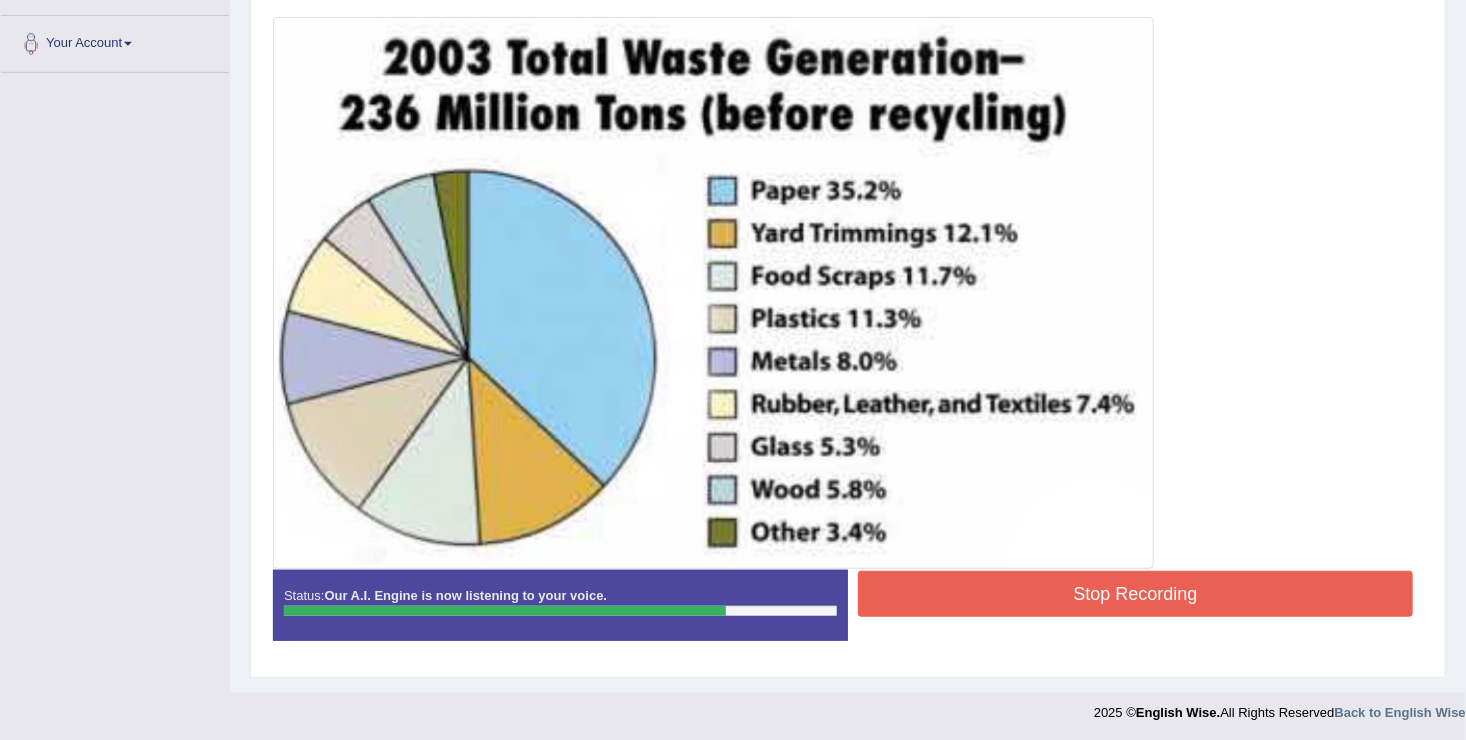 click on "Stop Recording" at bounding box center [1135, 594] 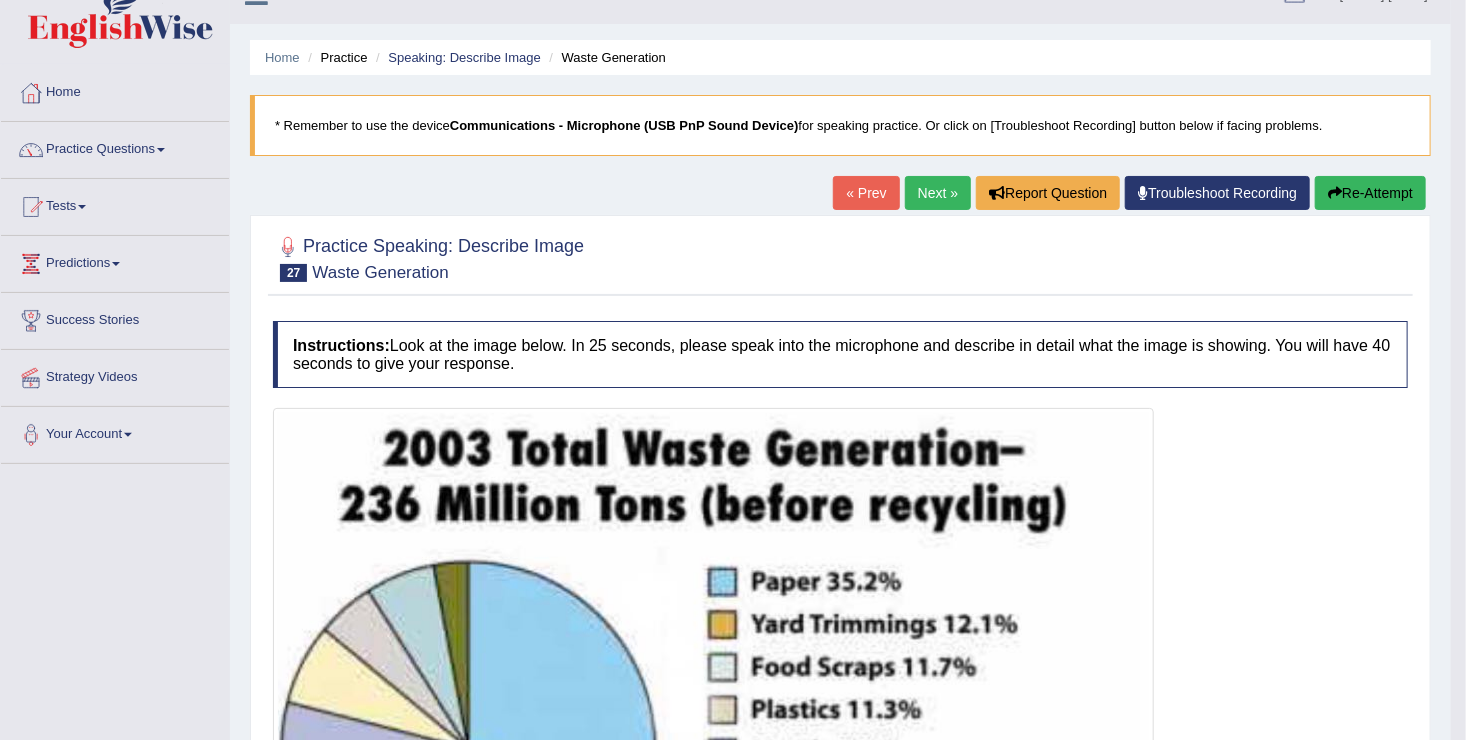 scroll, scrollTop: 25, scrollLeft: 0, axis: vertical 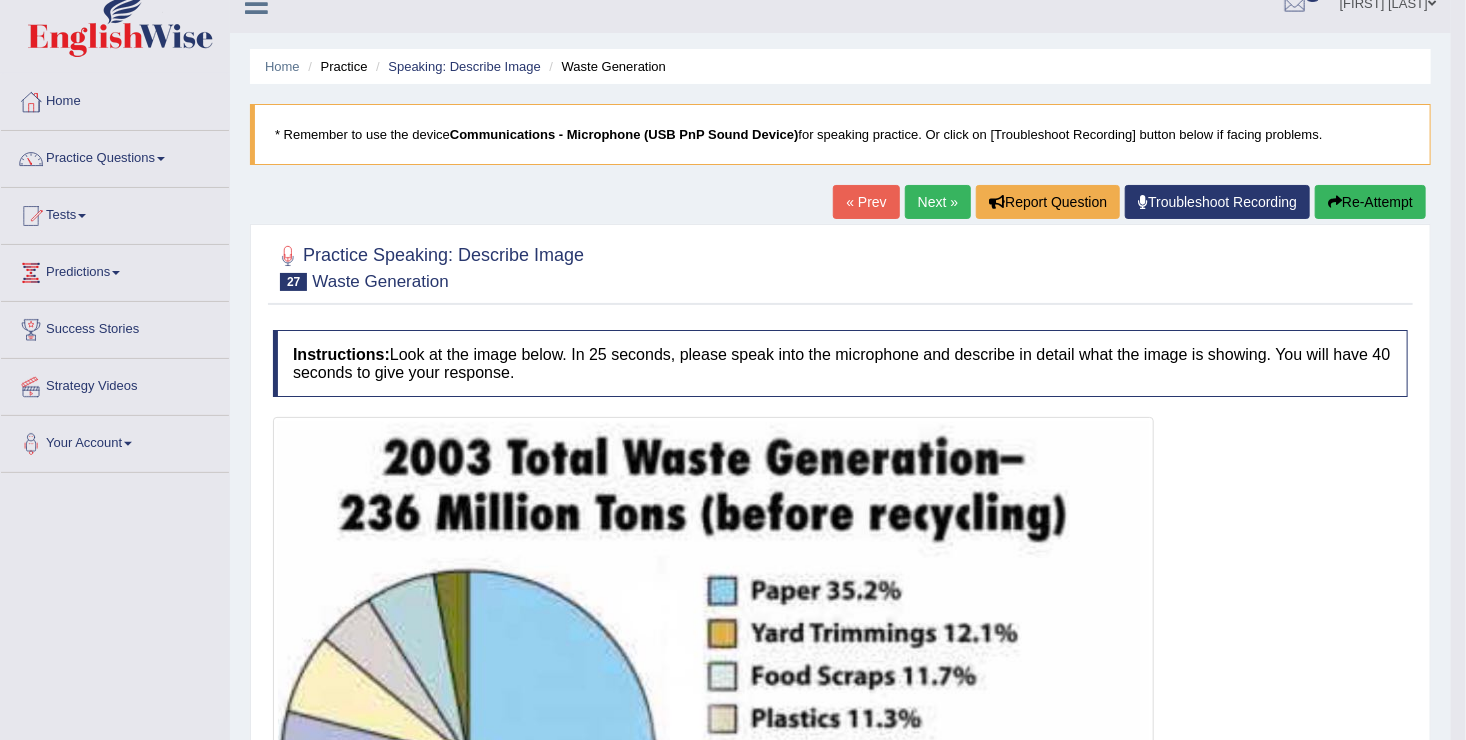 click on "Next »" at bounding box center [938, 202] 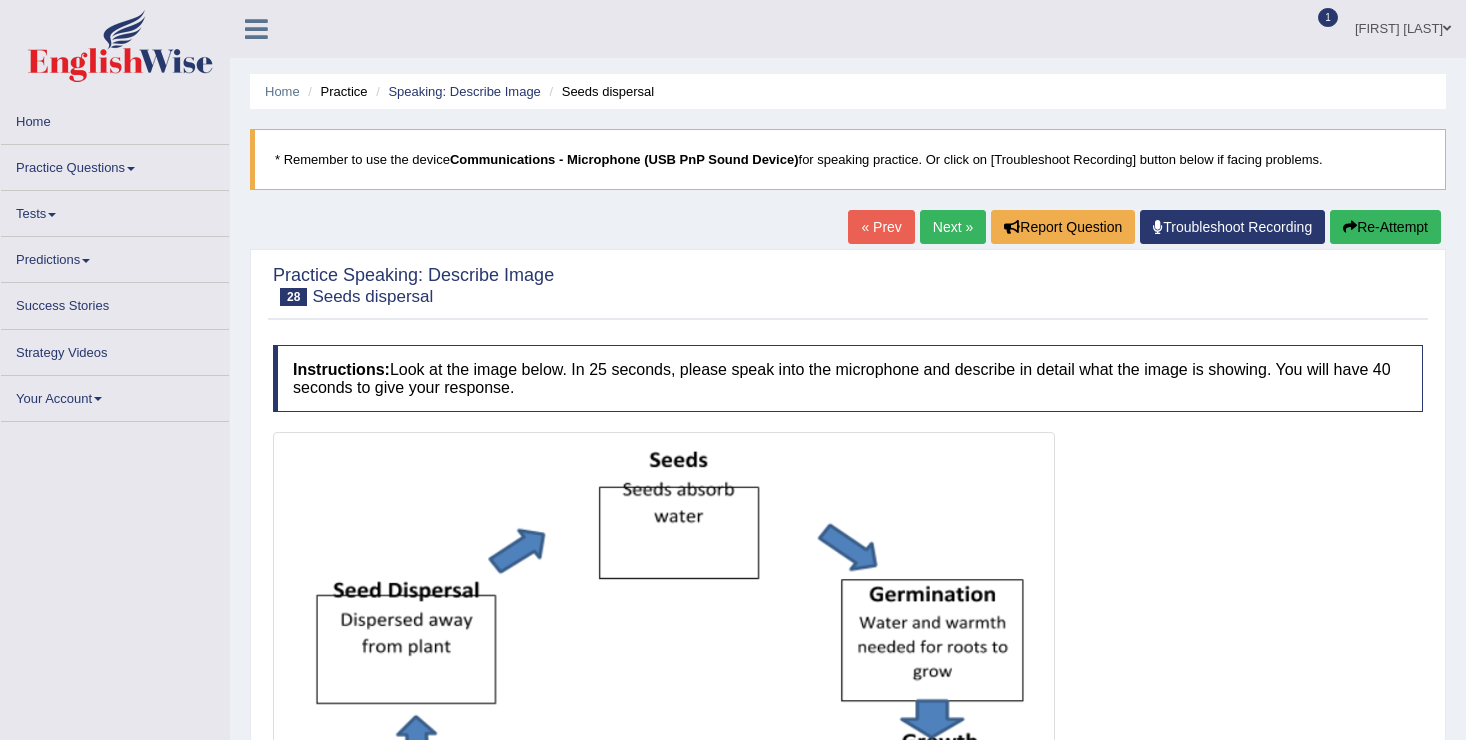 scroll, scrollTop: 0, scrollLeft: 0, axis: both 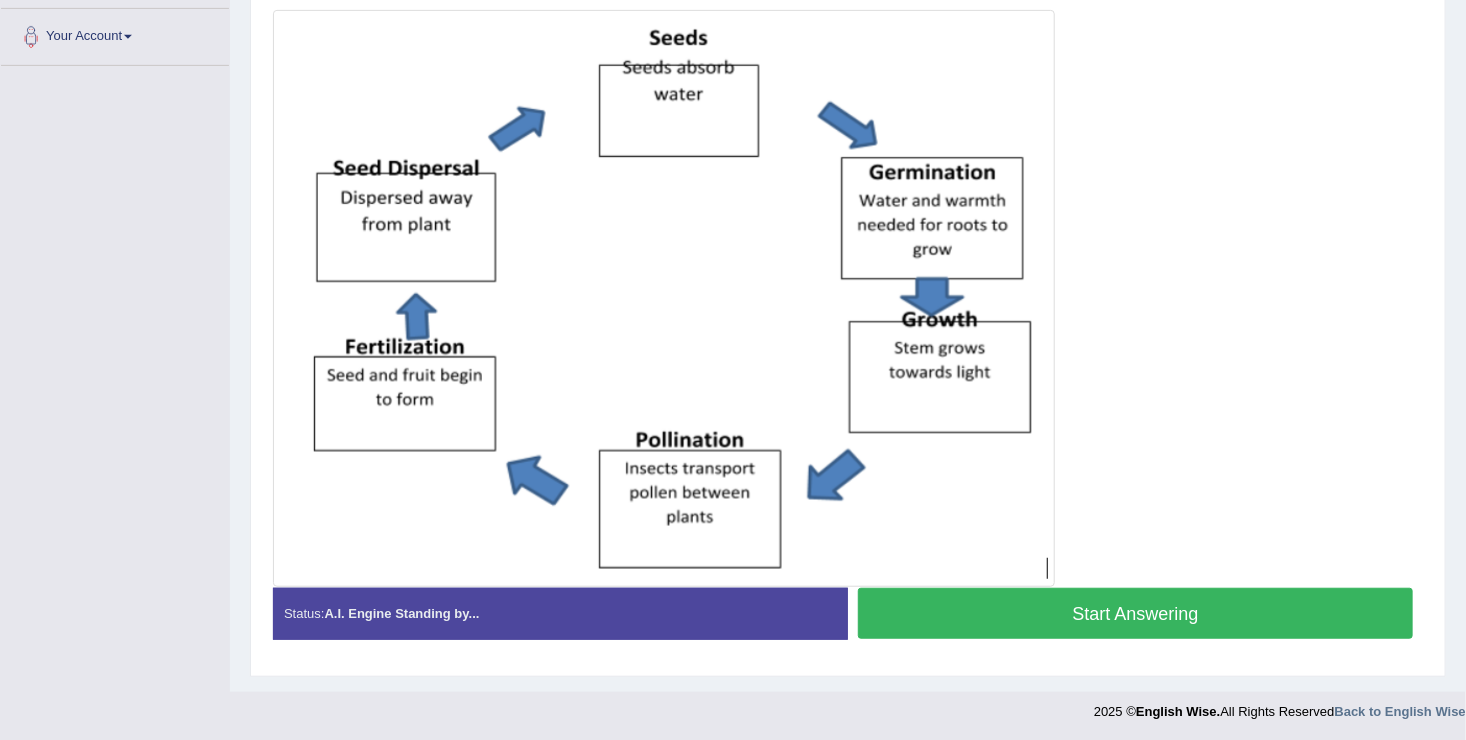 click on "Start Answering" at bounding box center (1135, 613) 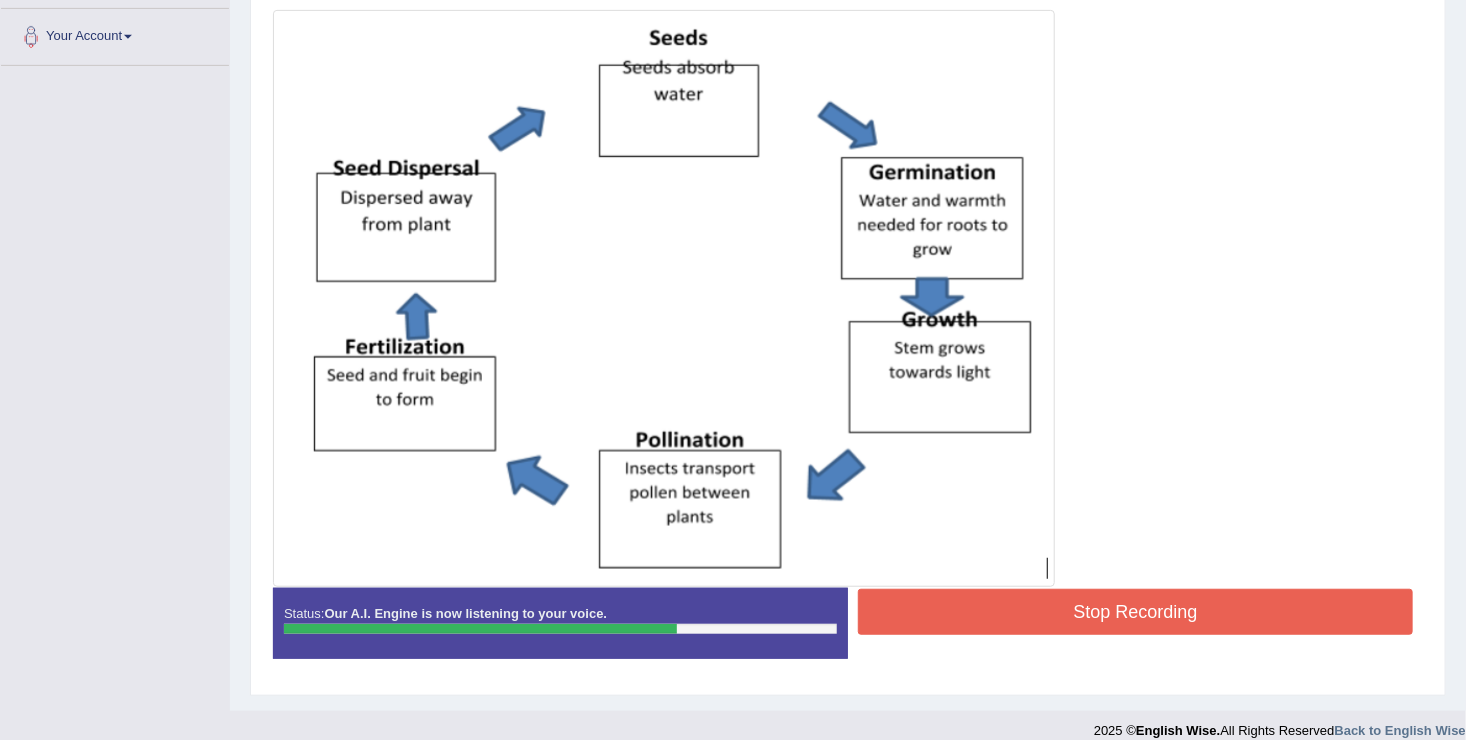 click on "Stop Recording" at bounding box center (1135, 612) 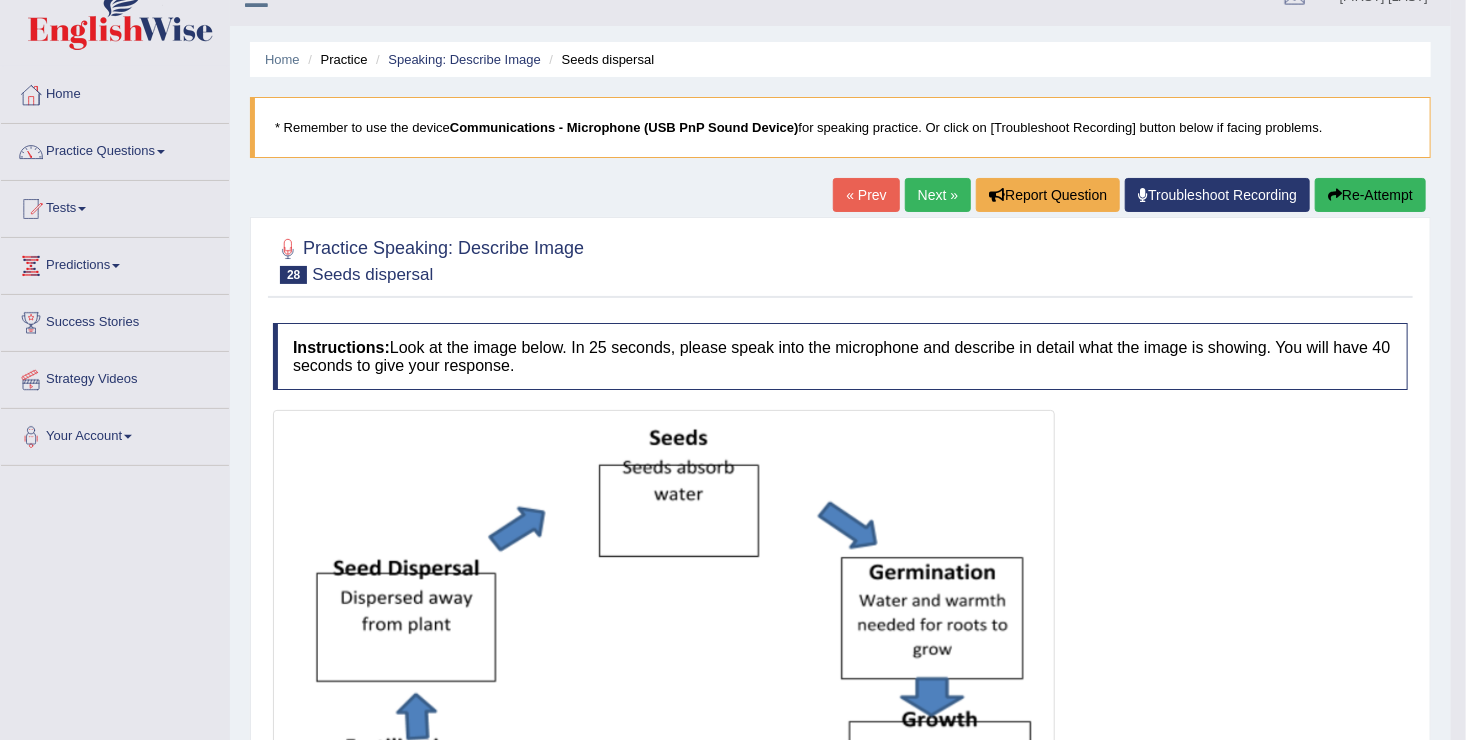 scroll, scrollTop: 0, scrollLeft: 0, axis: both 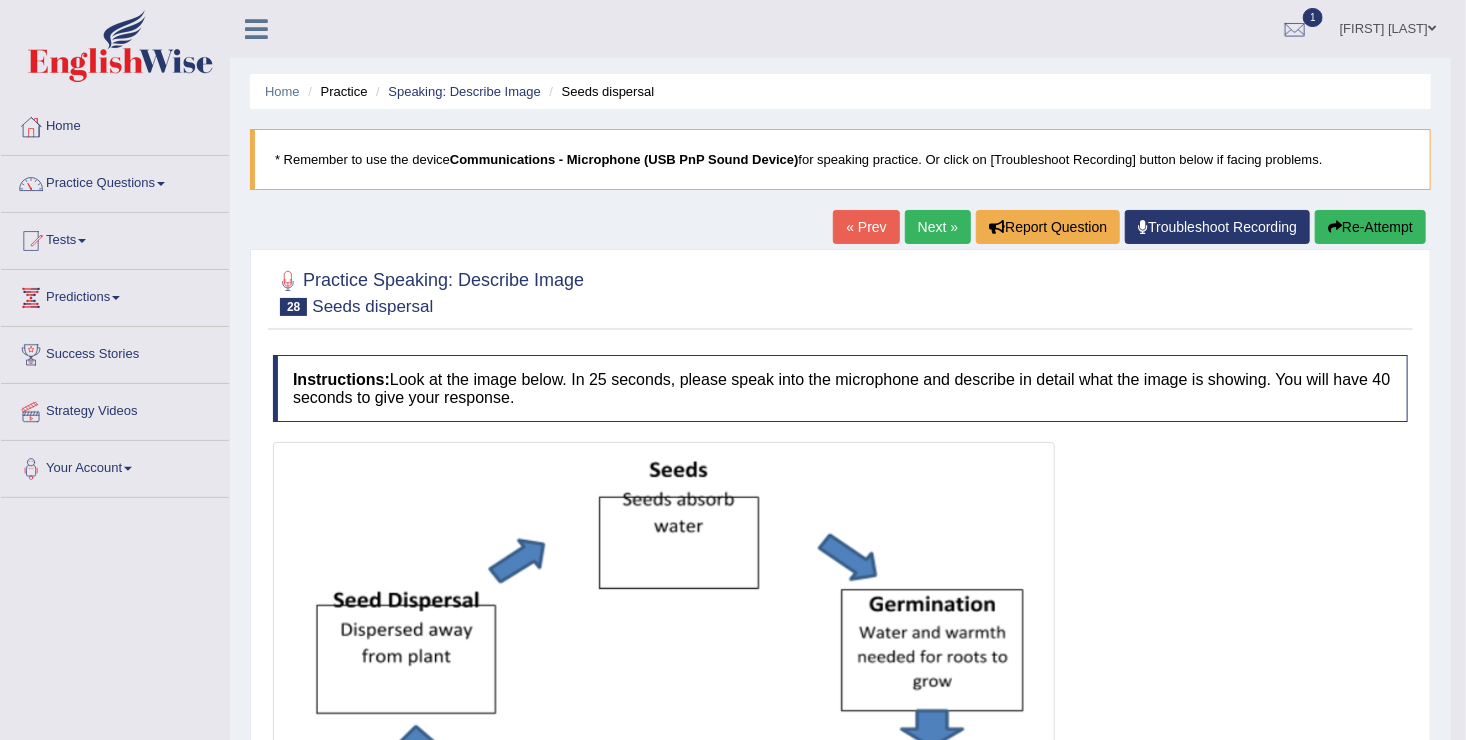 click on "Next »" at bounding box center [938, 227] 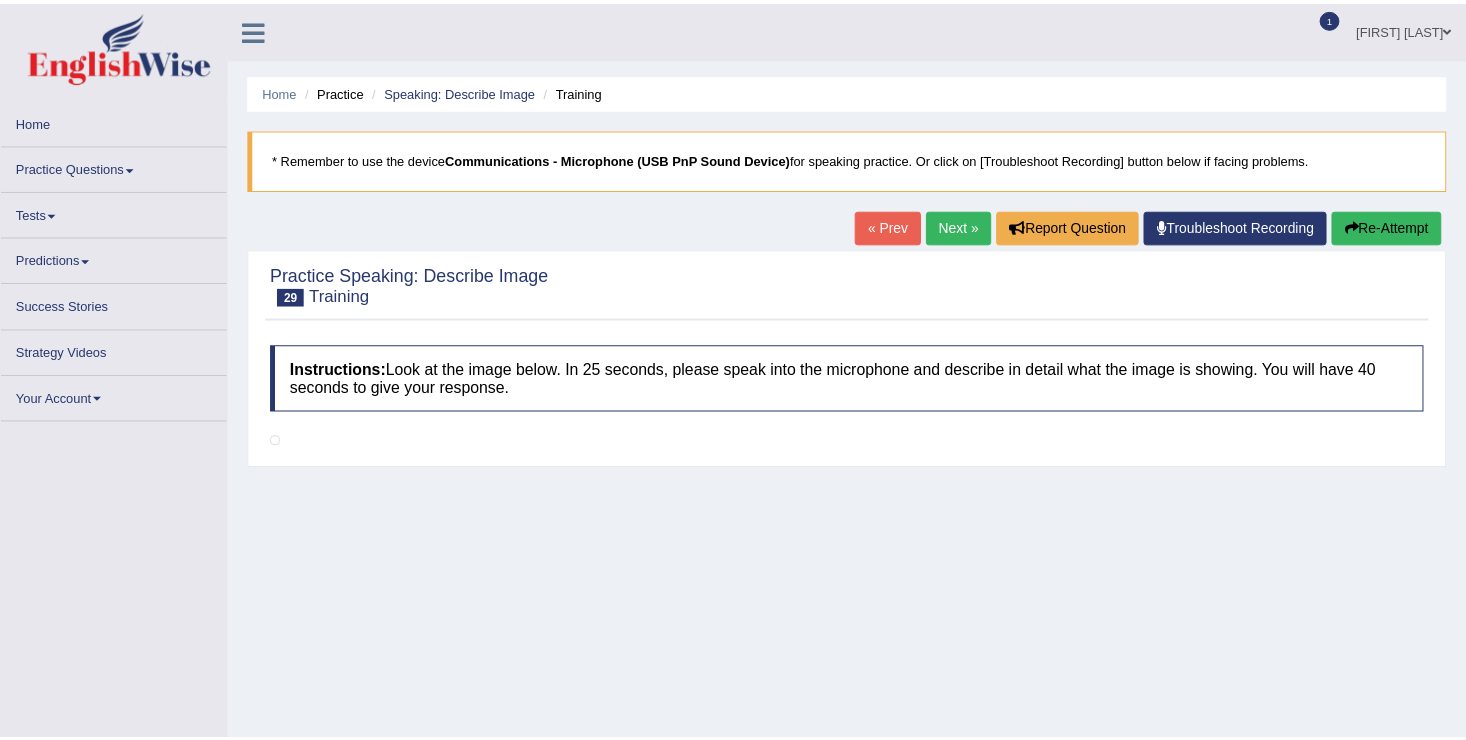 scroll, scrollTop: 0, scrollLeft: 0, axis: both 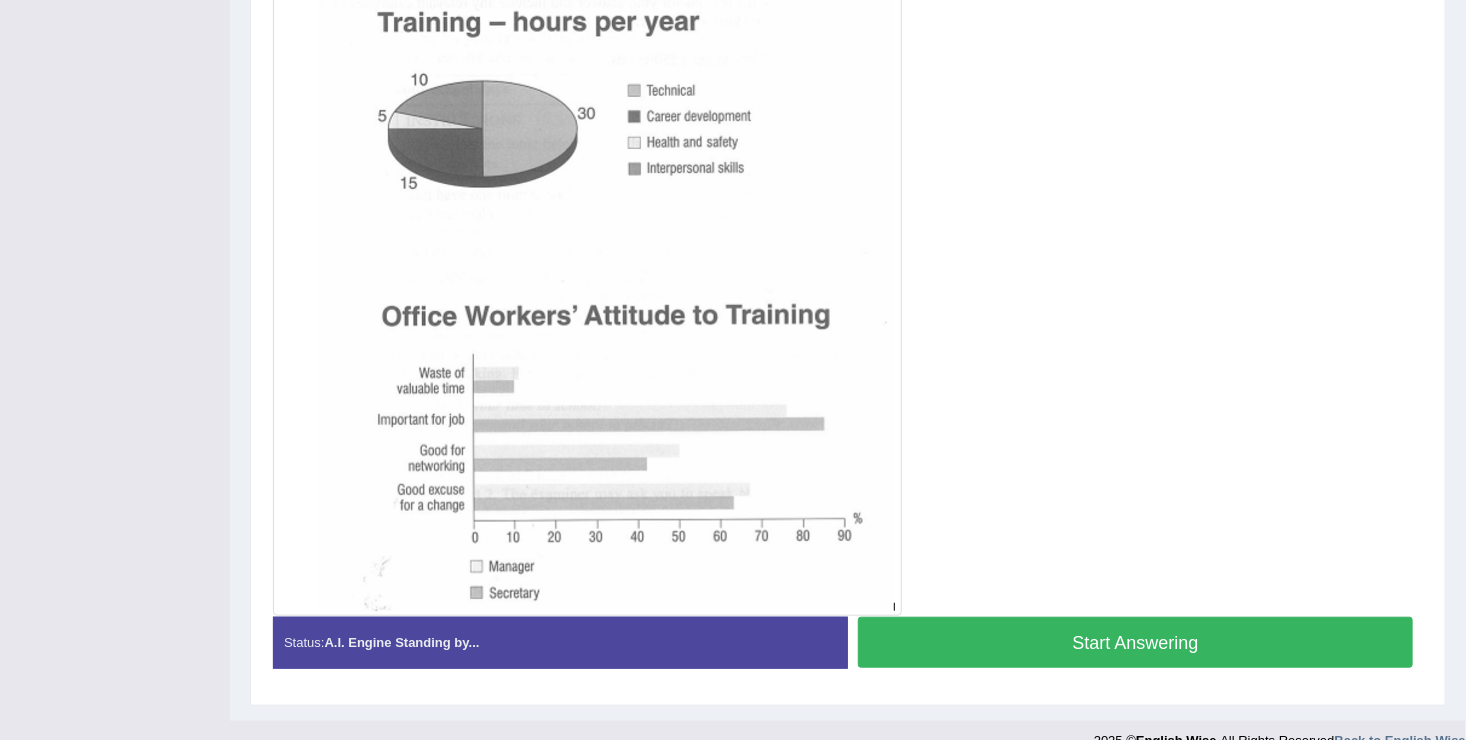 click on "Start Answering" at bounding box center (1135, 642) 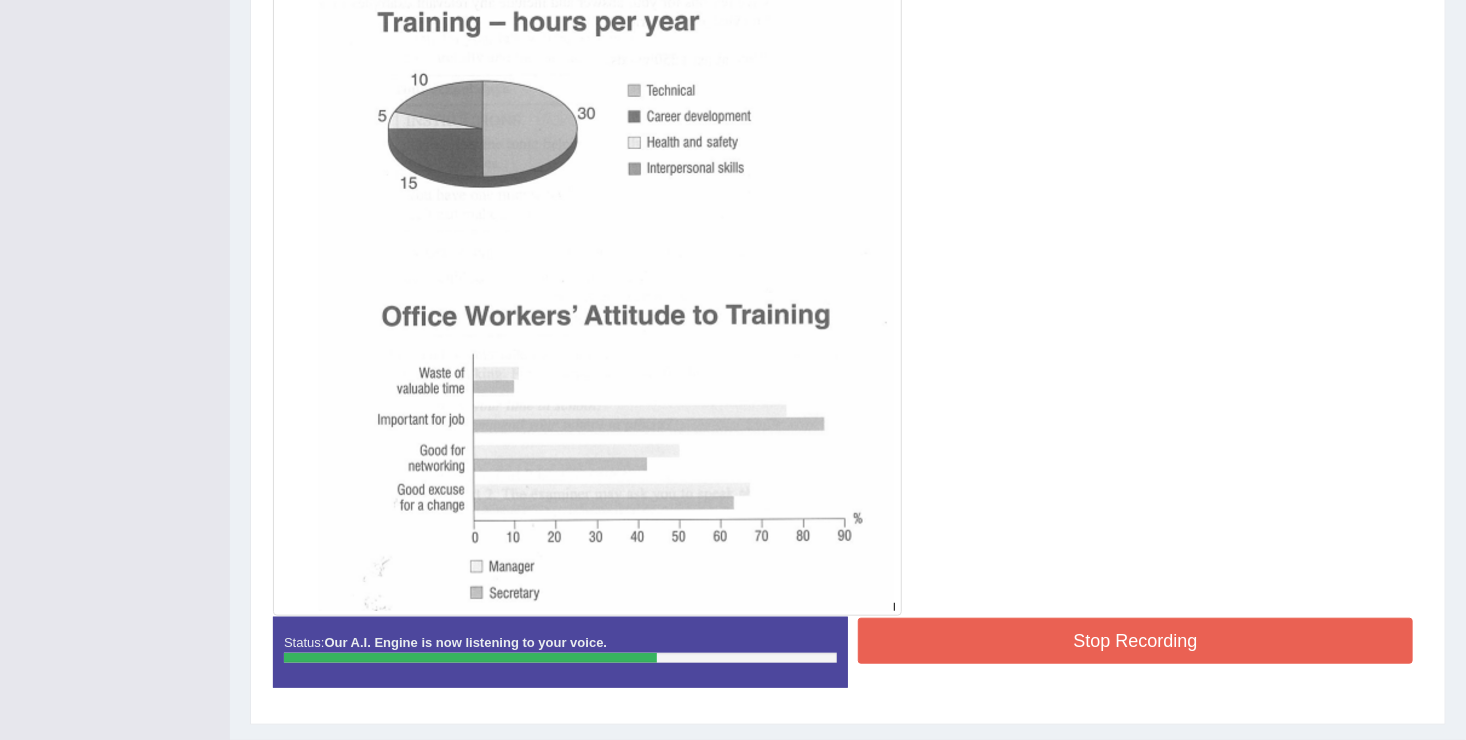 click on "Stop Recording" at bounding box center [1135, 641] 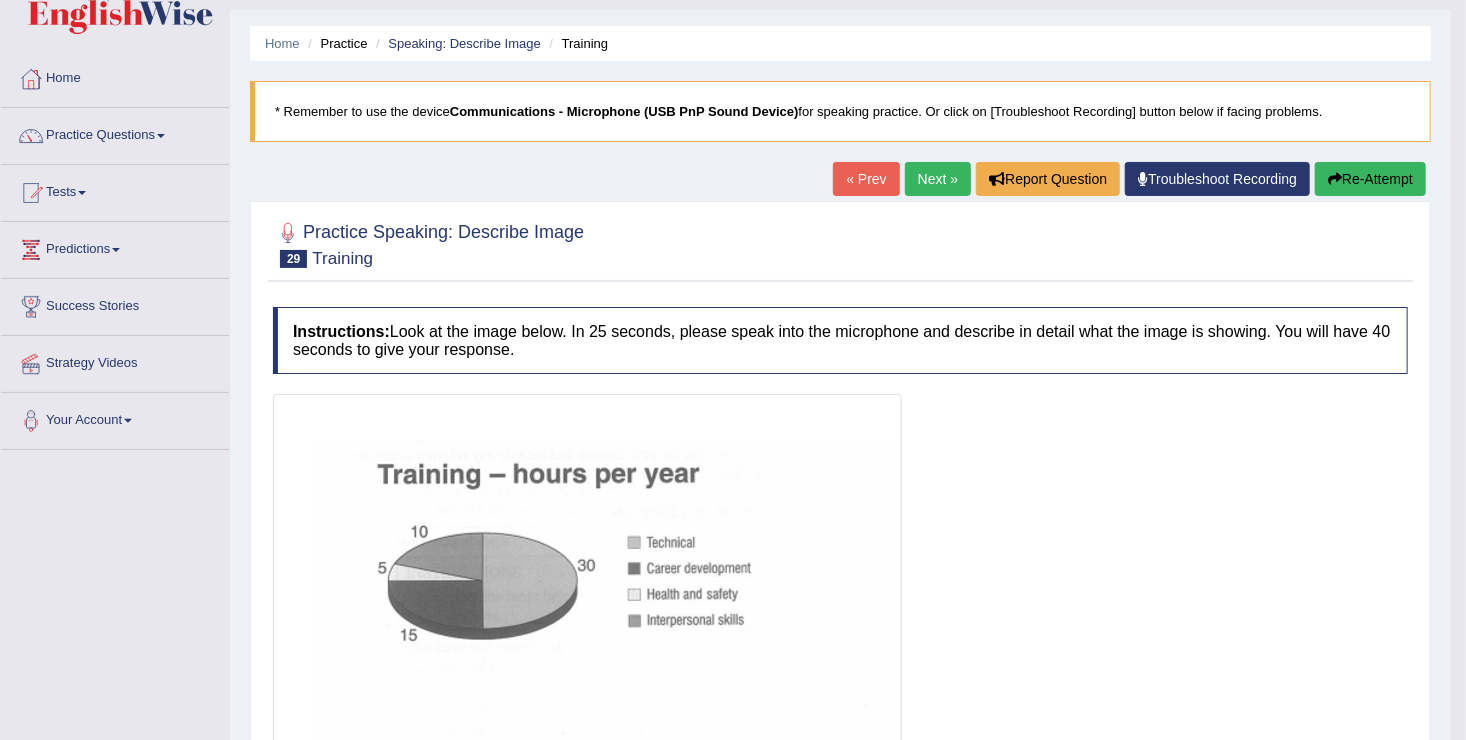 scroll, scrollTop: 0, scrollLeft: 0, axis: both 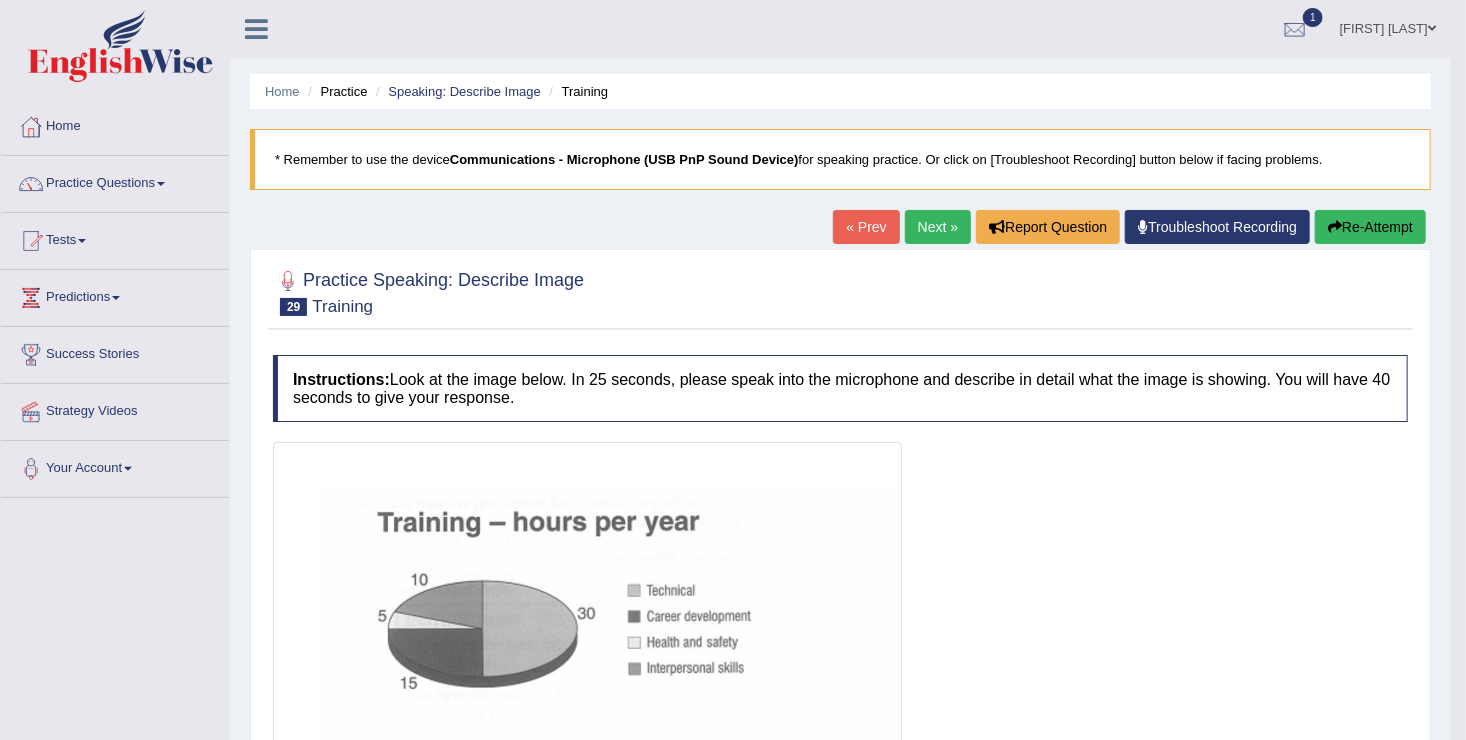 click on "Next »" at bounding box center (938, 227) 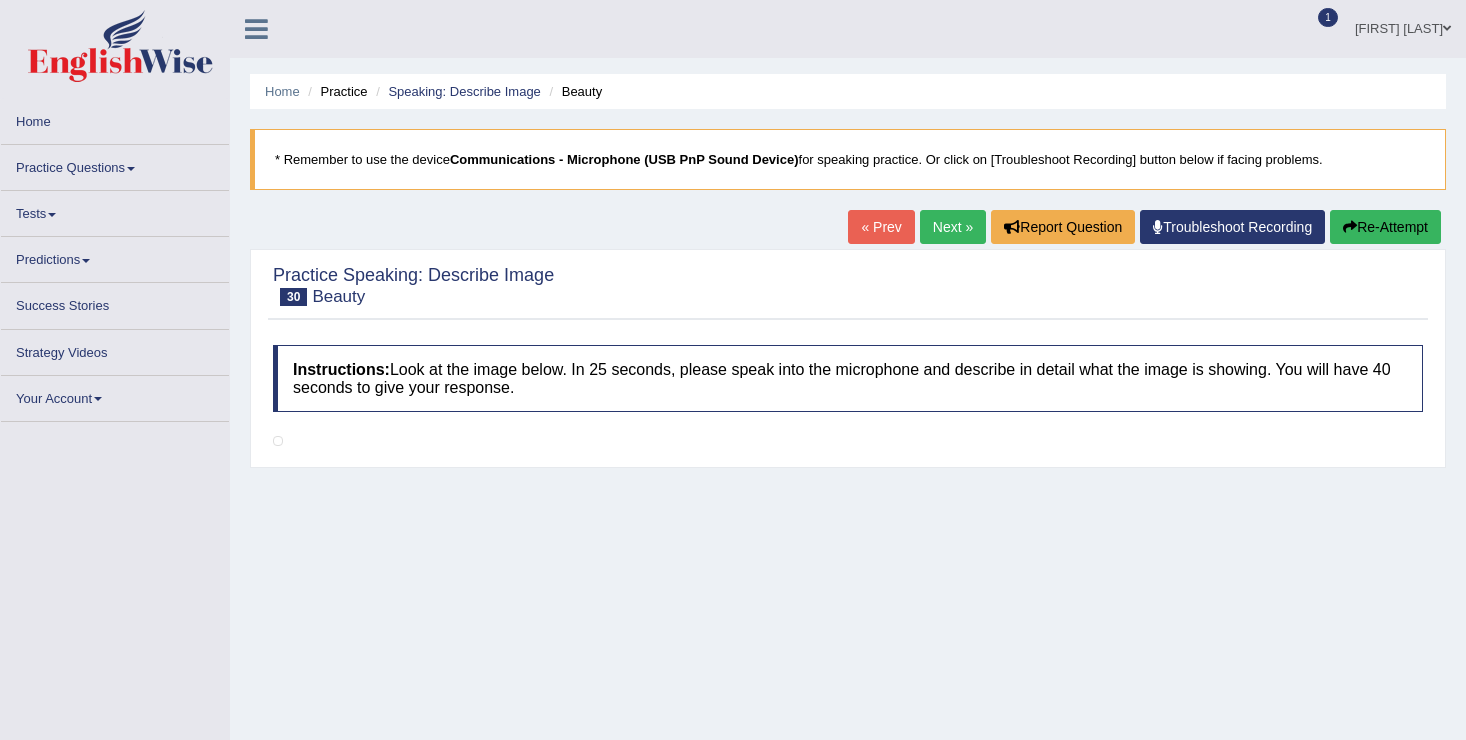 scroll, scrollTop: 0, scrollLeft: 0, axis: both 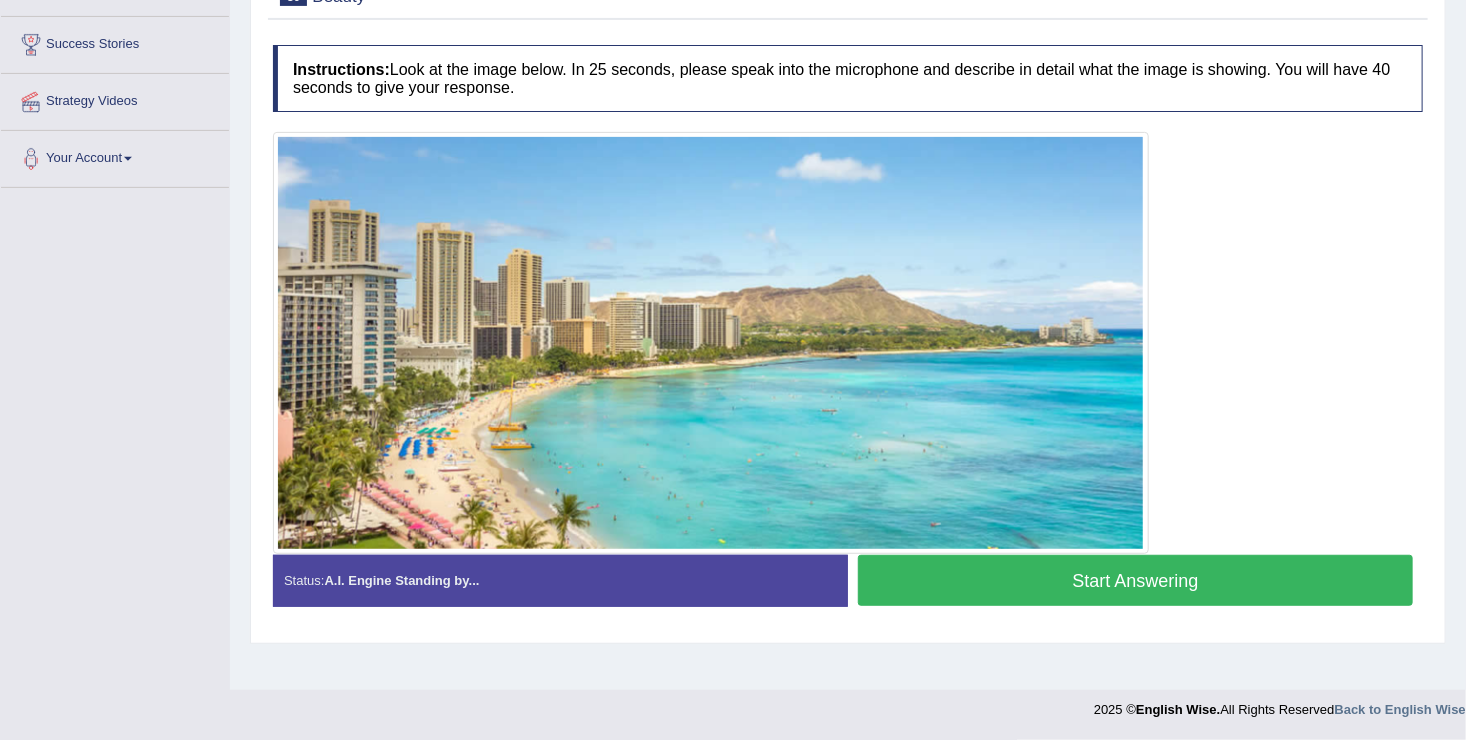 click on "Start Answering" at bounding box center (1135, 580) 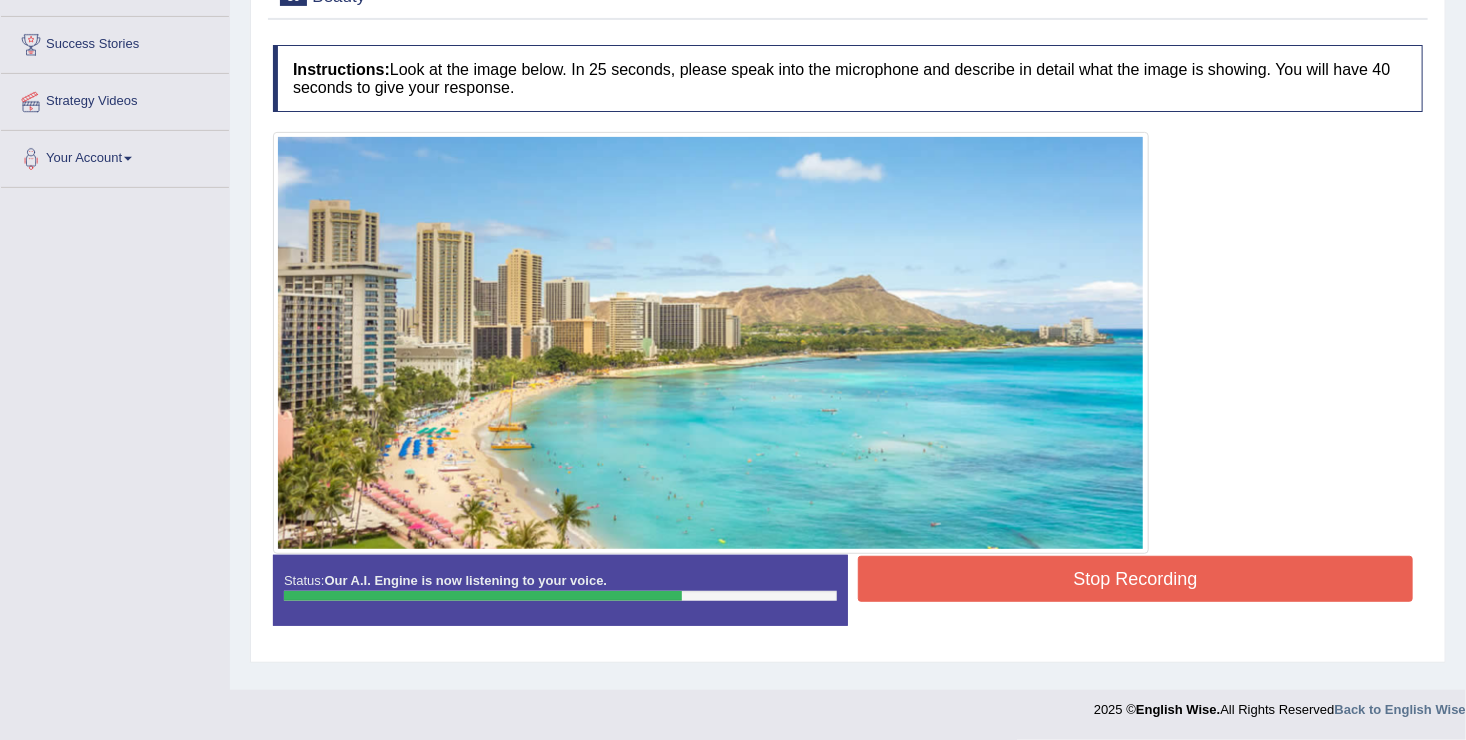 click on "Stop Recording" at bounding box center [1135, 579] 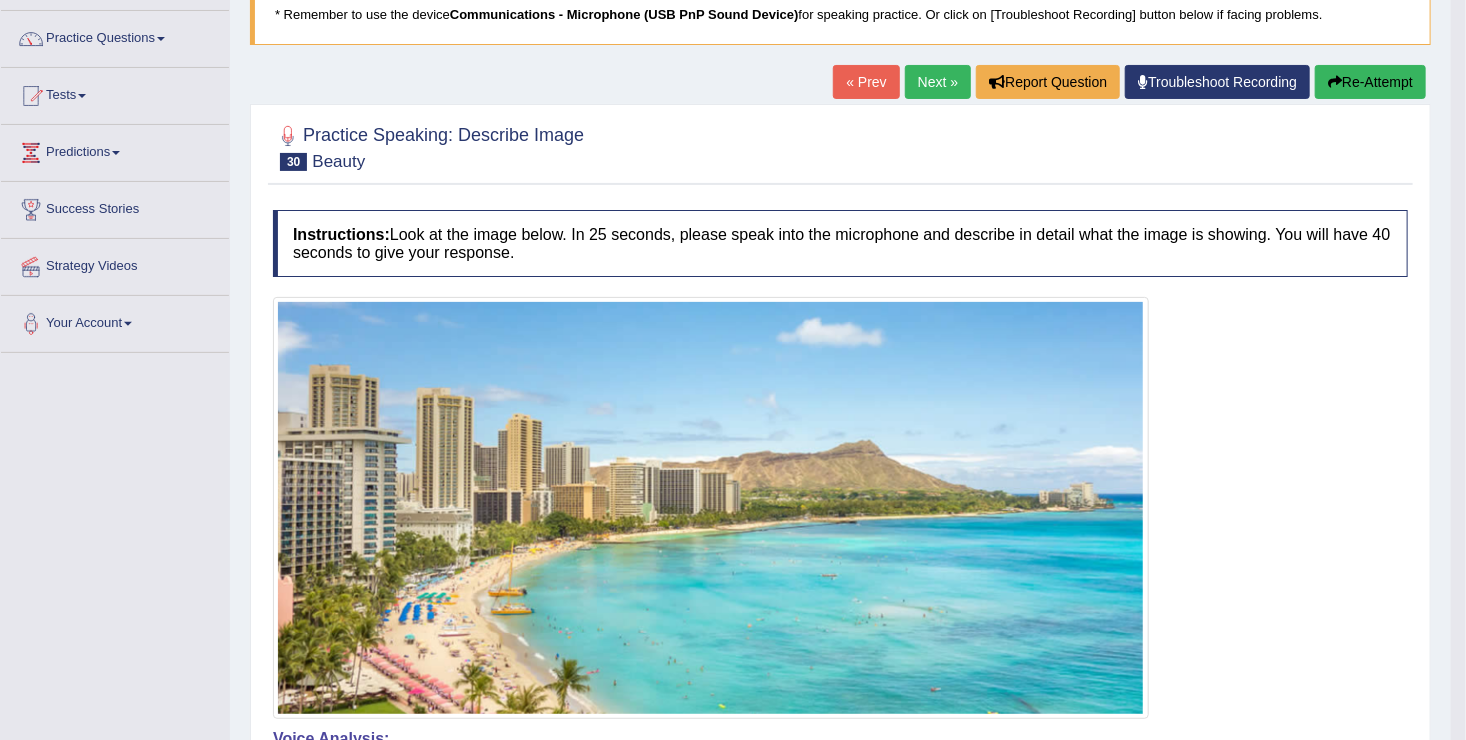 scroll, scrollTop: 10, scrollLeft: 0, axis: vertical 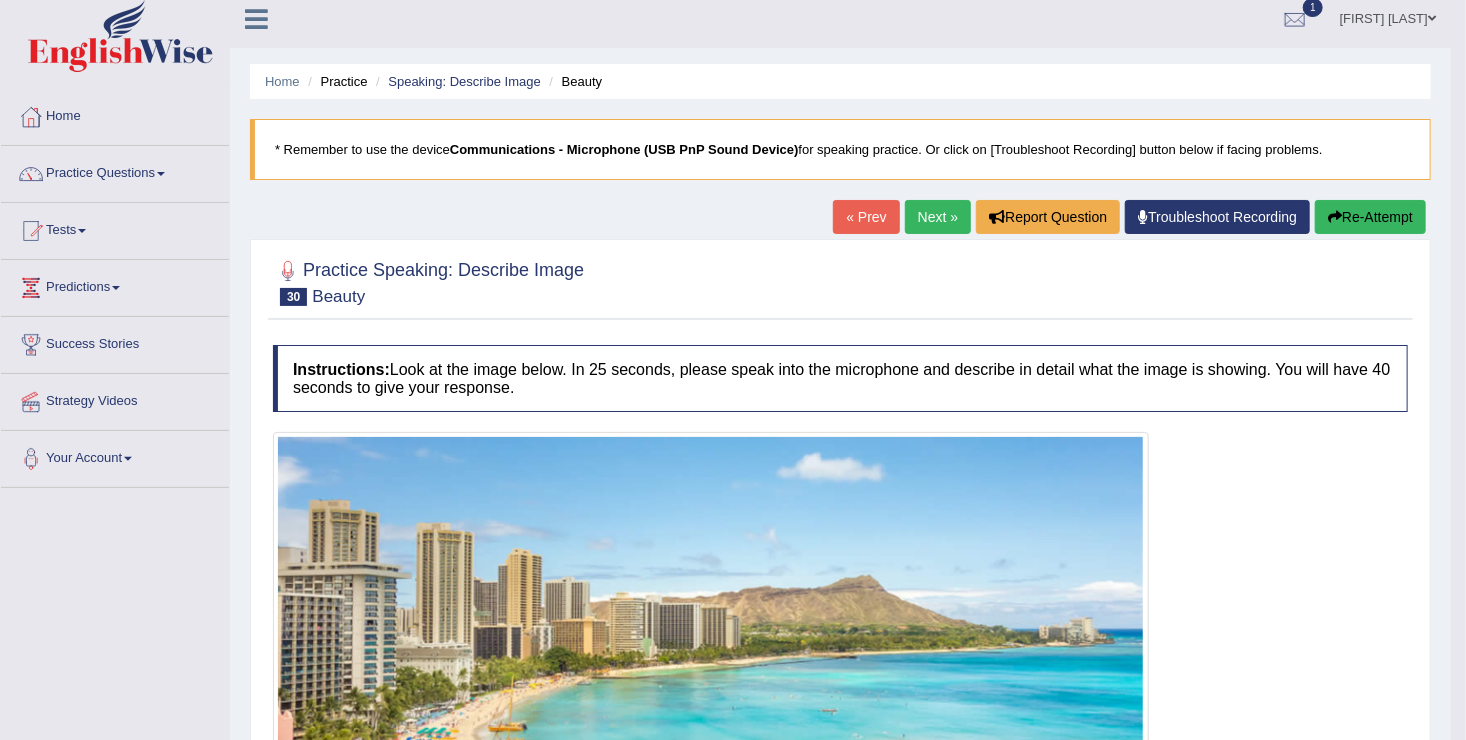 click on "Next »" at bounding box center [938, 217] 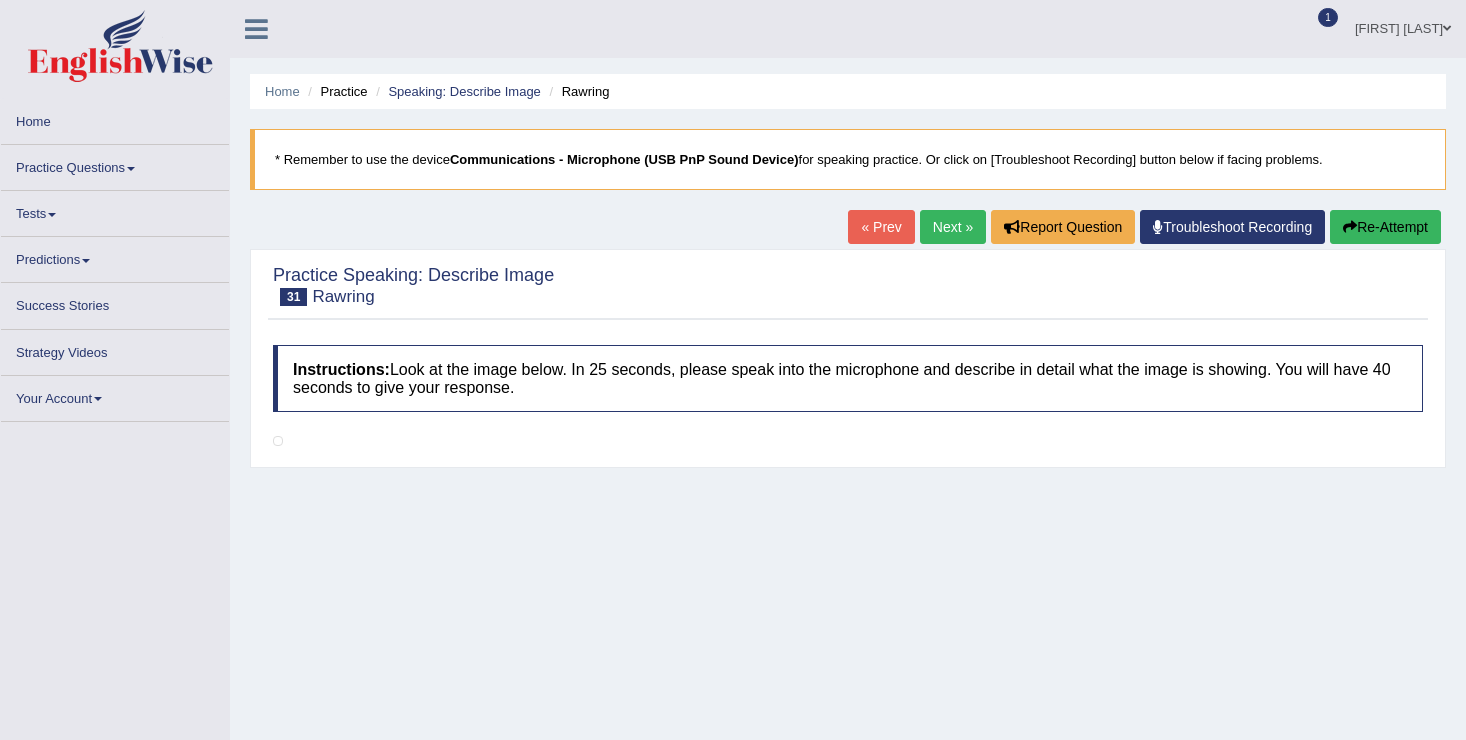 scroll, scrollTop: 0, scrollLeft: 0, axis: both 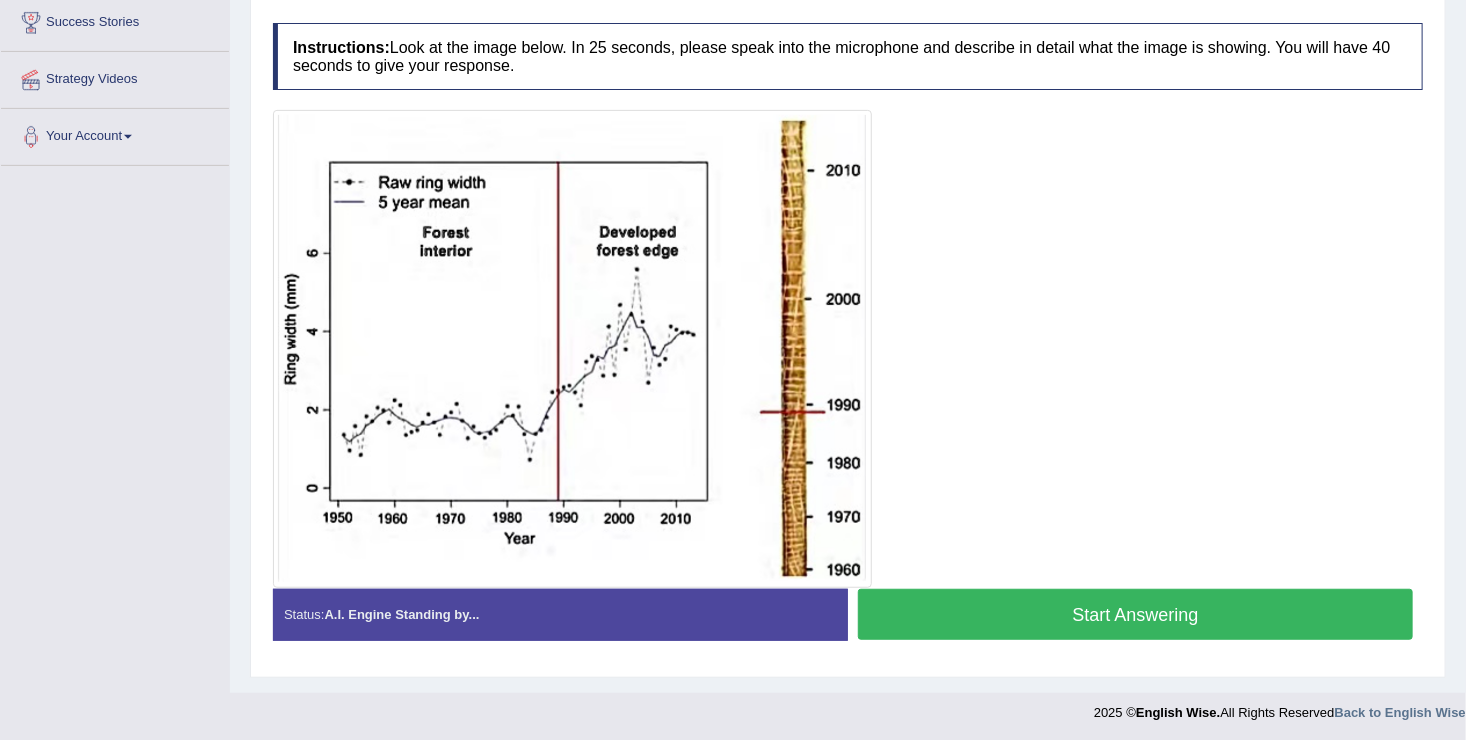 click on "Start Answering" at bounding box center (1135, 614) 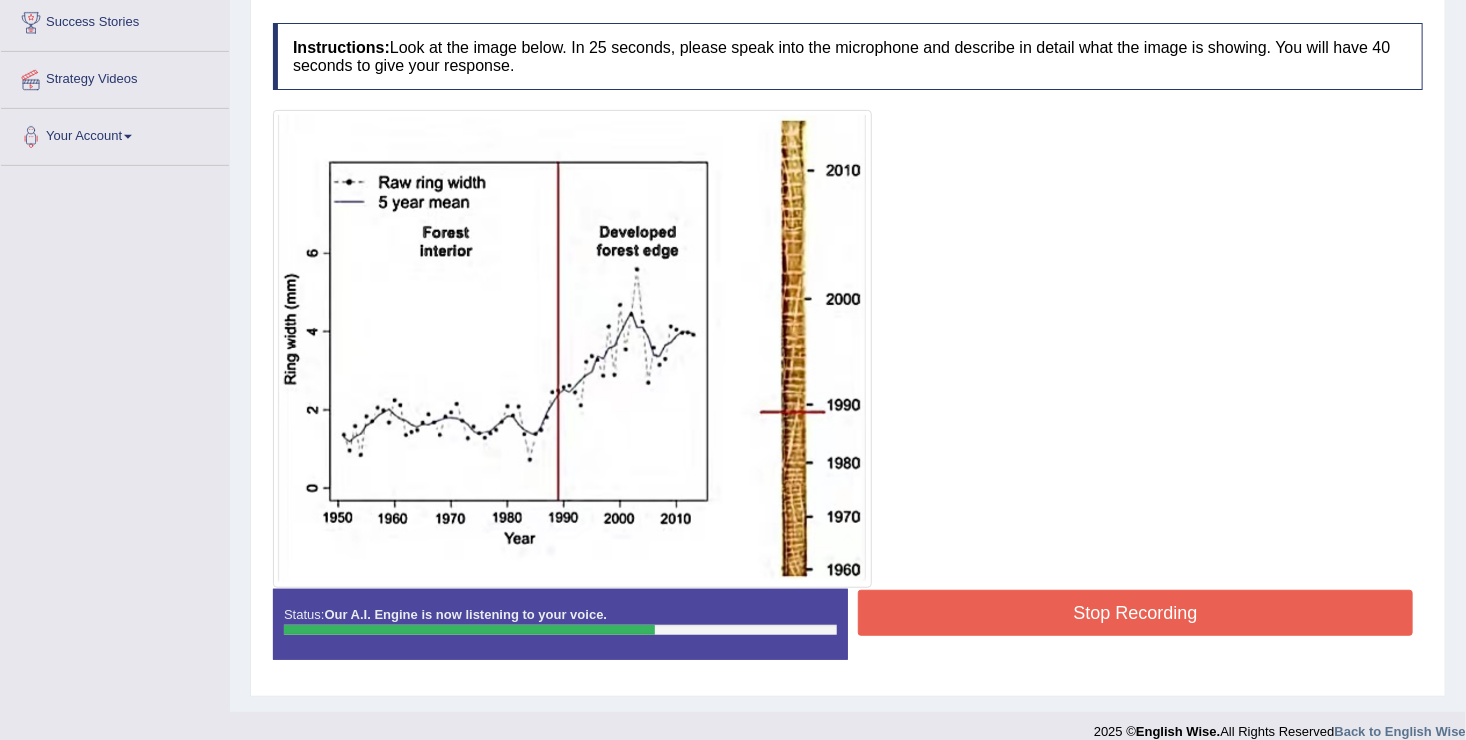 click on "Stop Recording" at bounding box center [1135, 613] 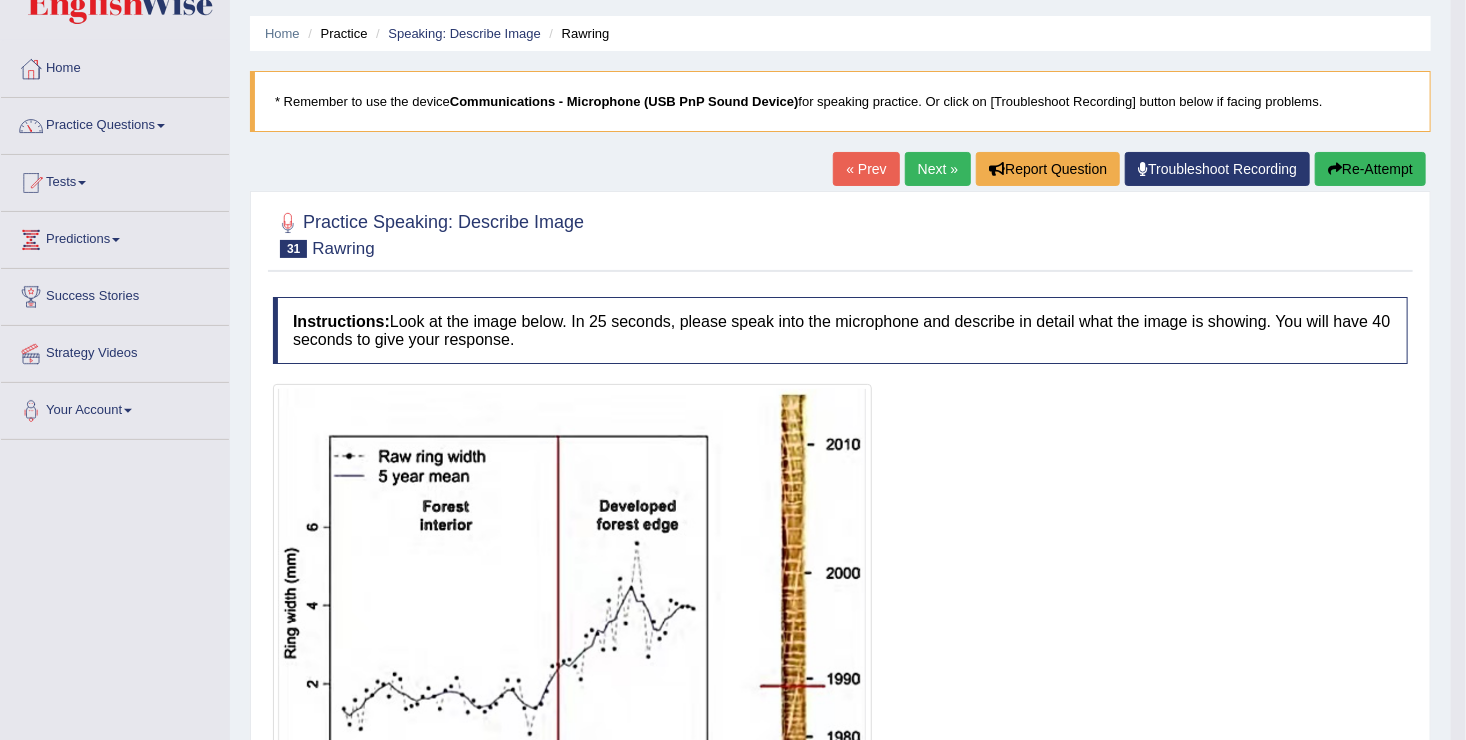 scroll, scrollTop: 32, scrollLeft: 0, axis: vertical 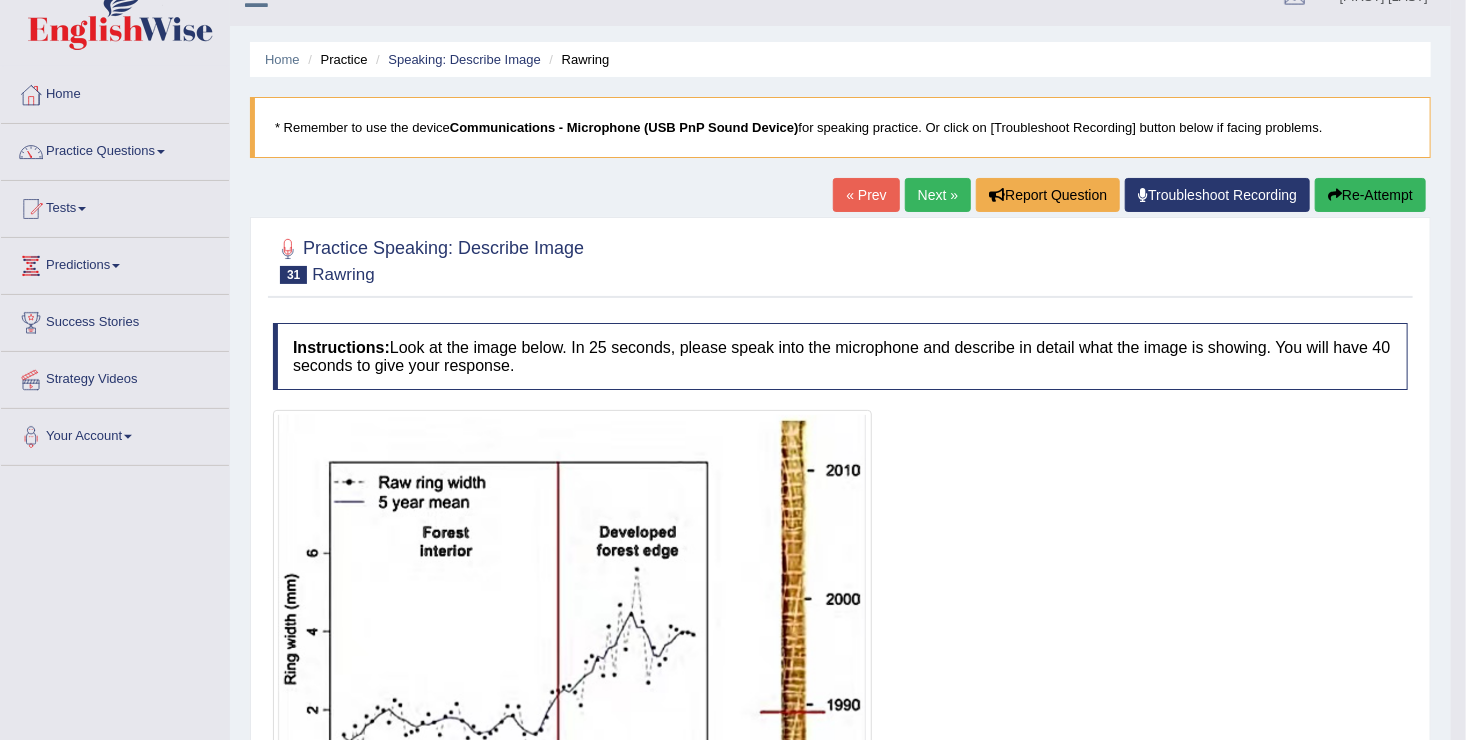 click on "Next »" at bounding box center (938, 195) 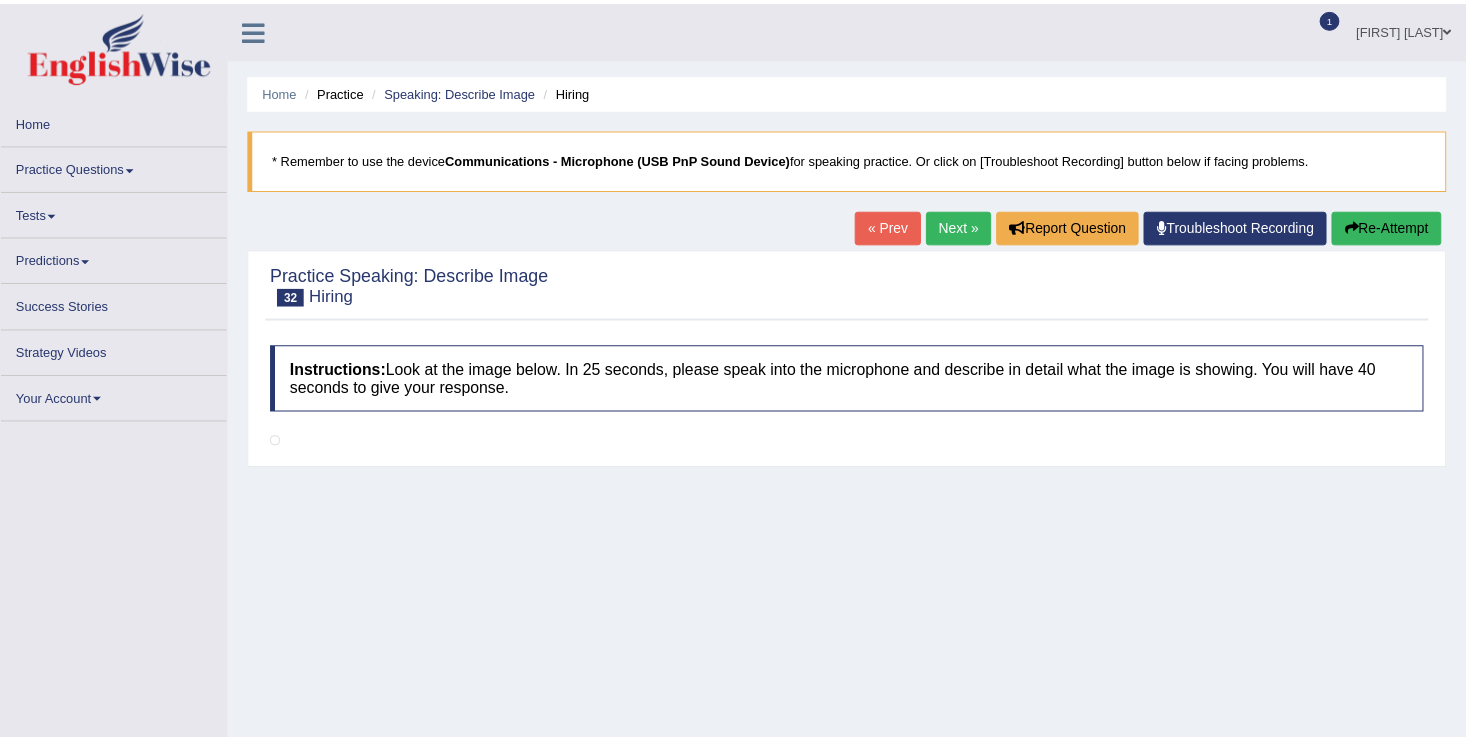 scroll, scrollTop: 0, scrollLeft: 0, axis: both 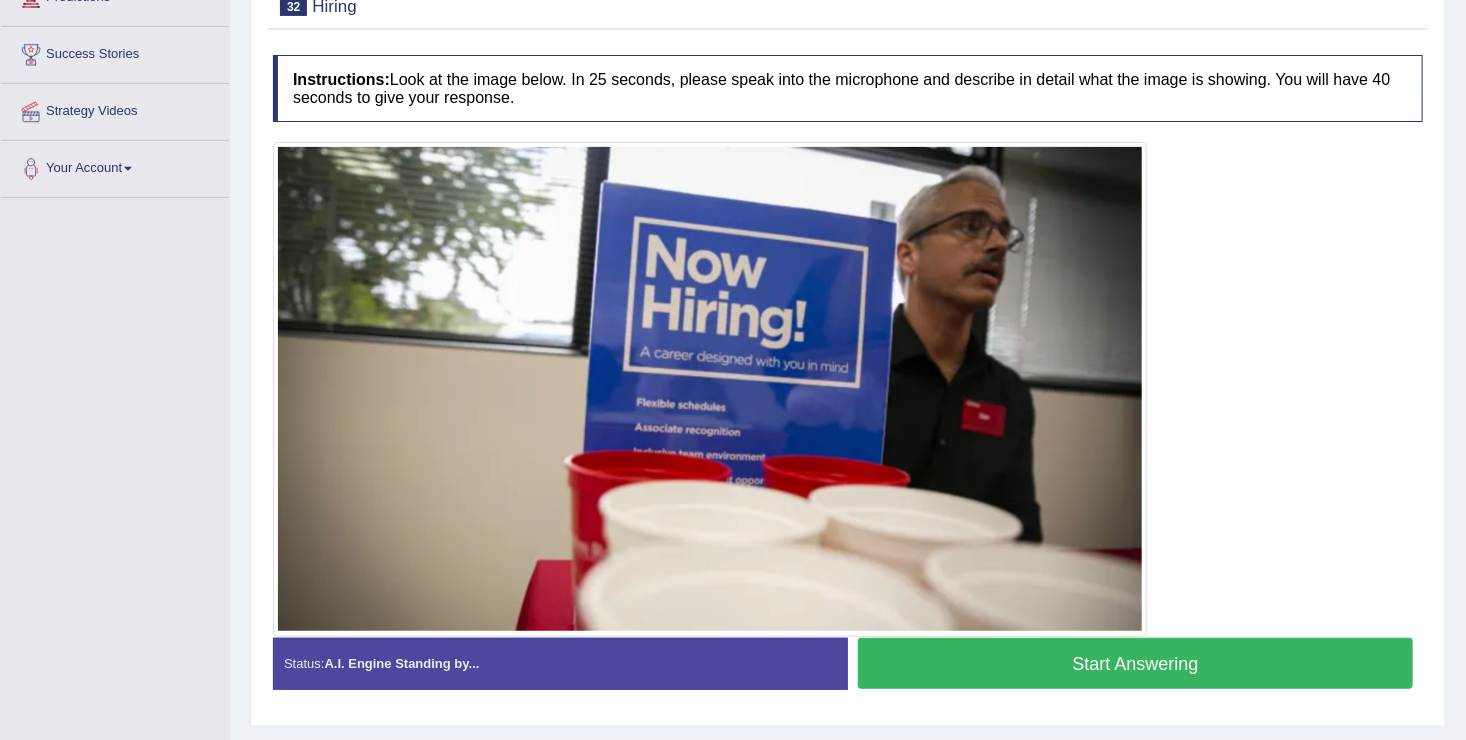 click on "Start Answering" at bounding box center [1135, 663] 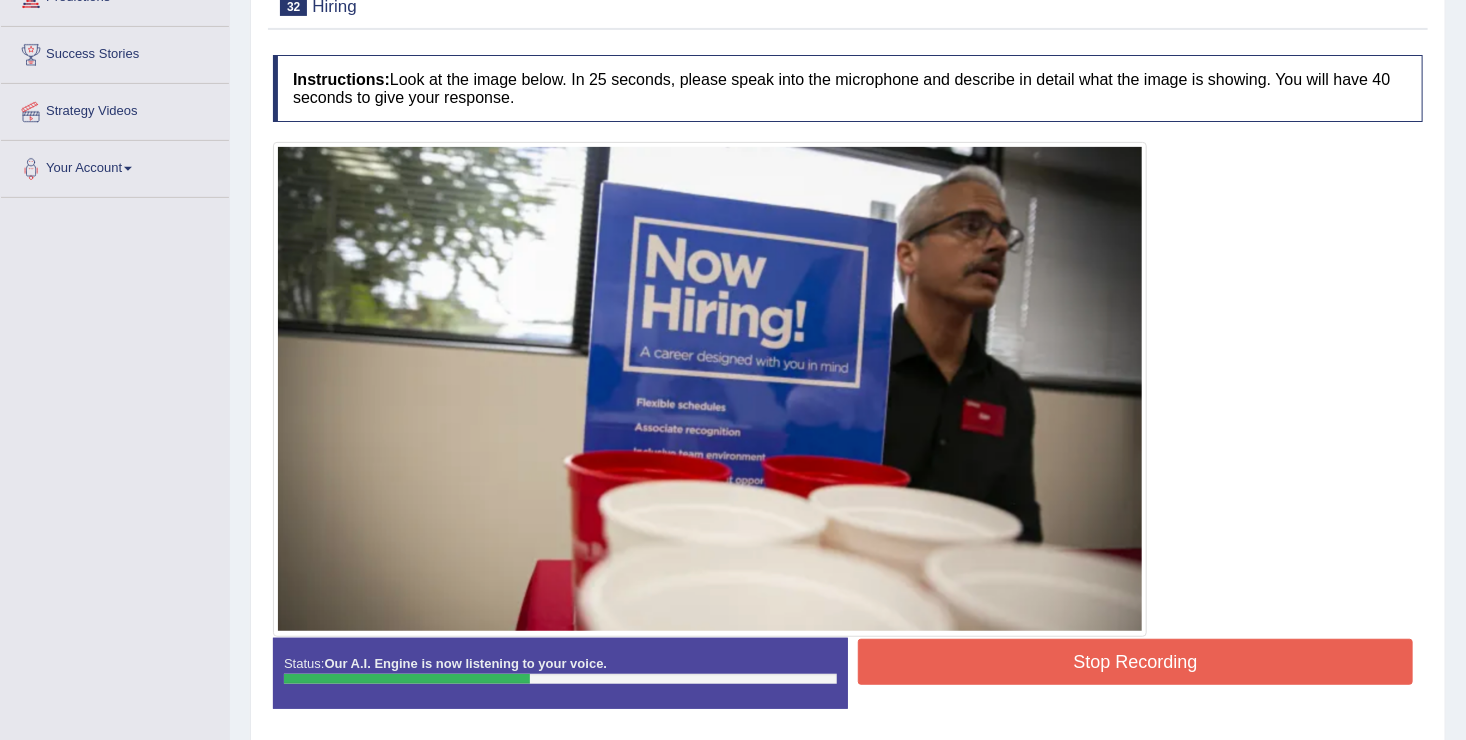 scroll, scrollTop: 368, scrollLeft: 0, axis: vertical 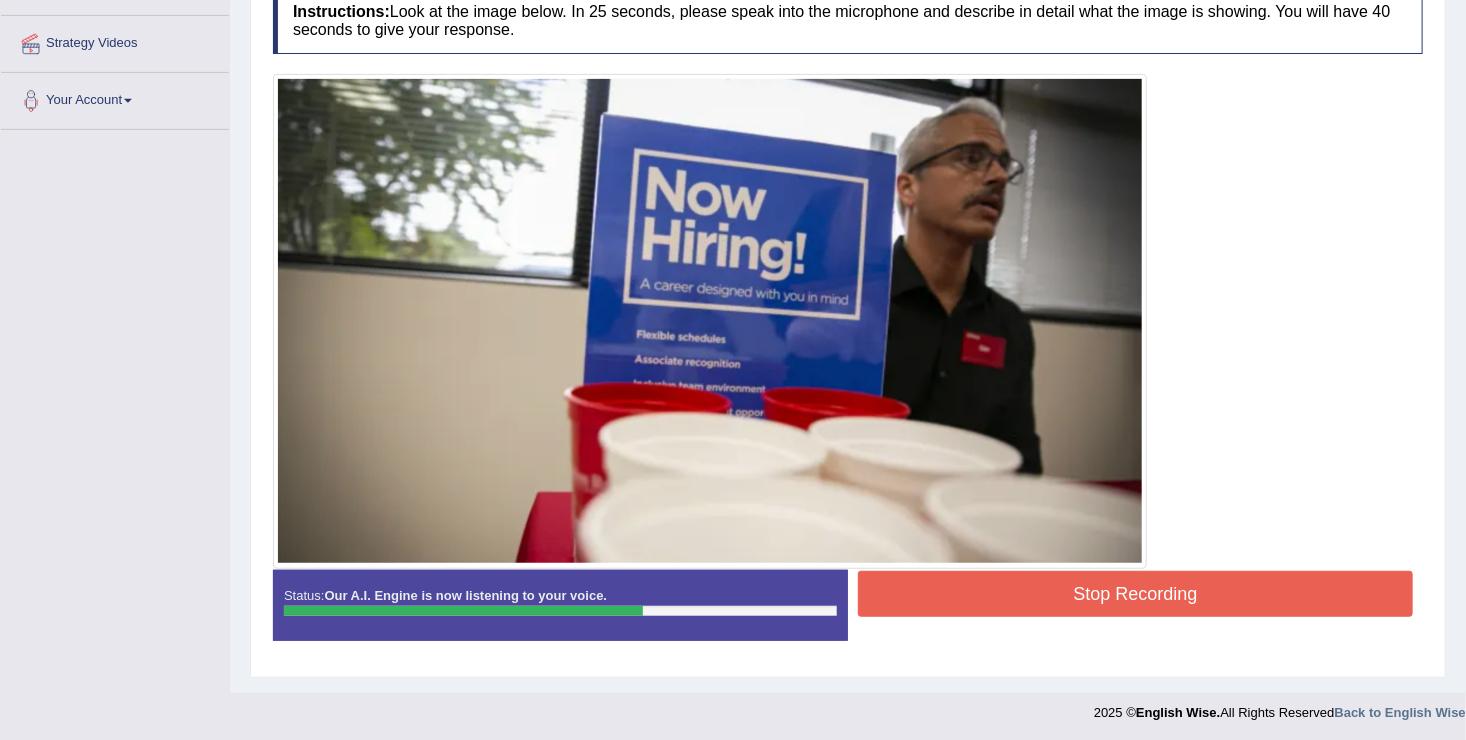 click on "Stop Recording" at bounding box center [1135, 594] 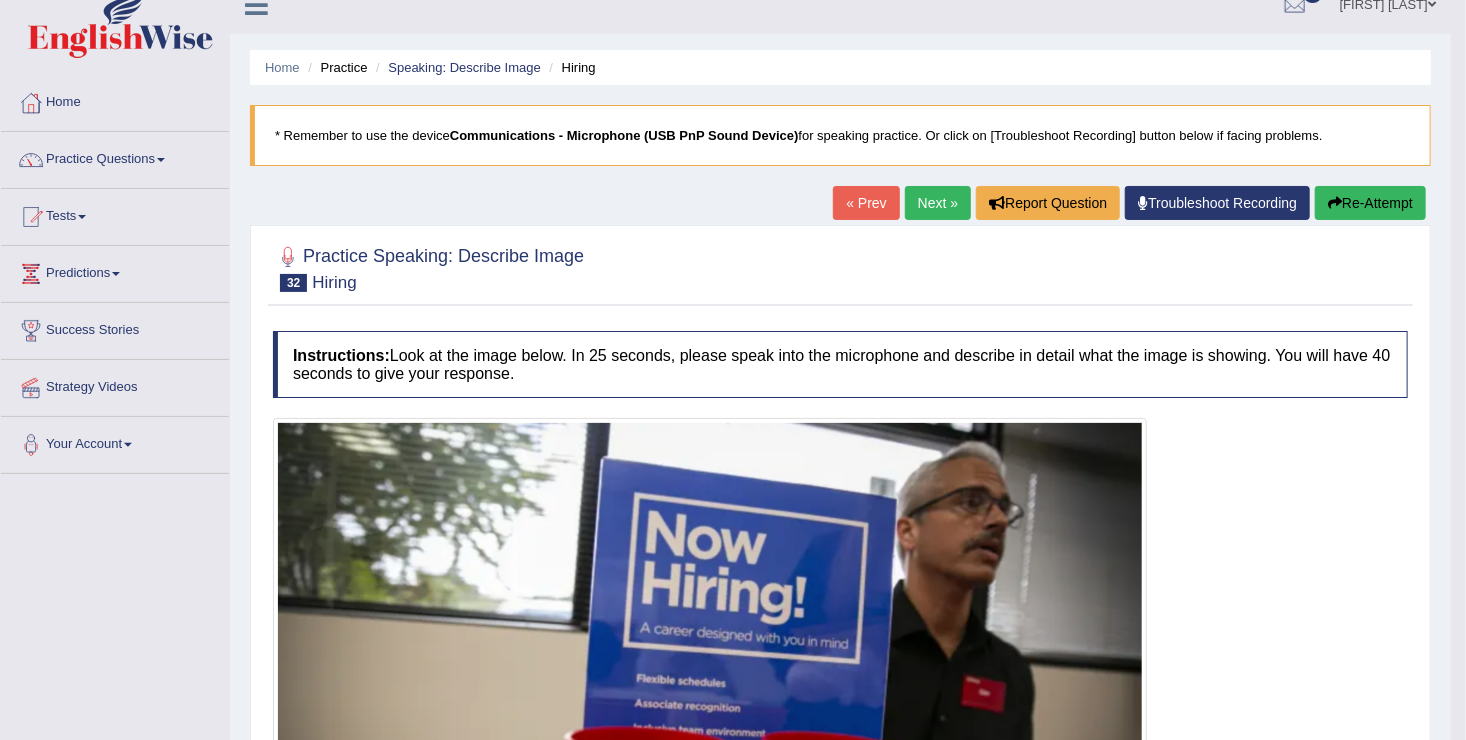 scroll, scrollTop: 0, scrollLeft: 0, axis: both 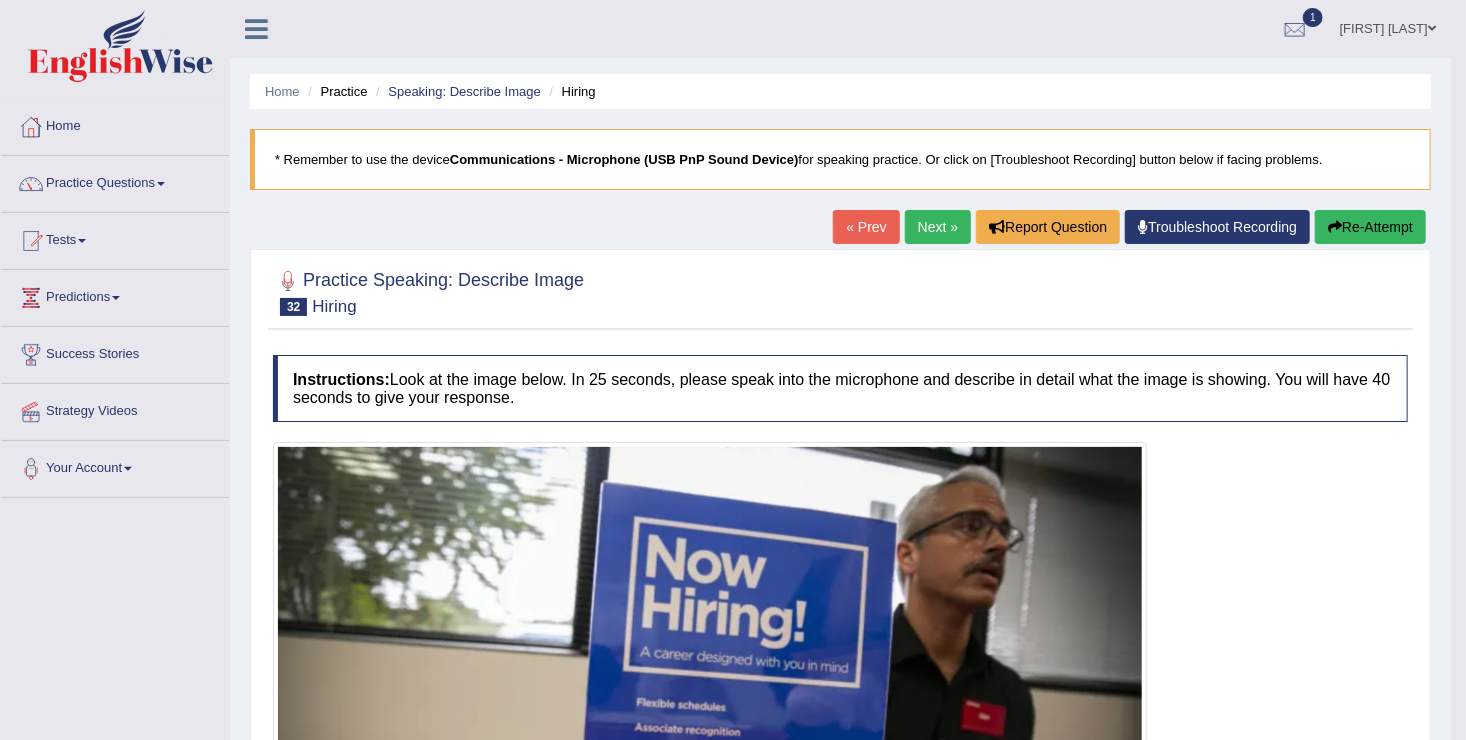 click on "Next »" at bounding box center (938, 227) 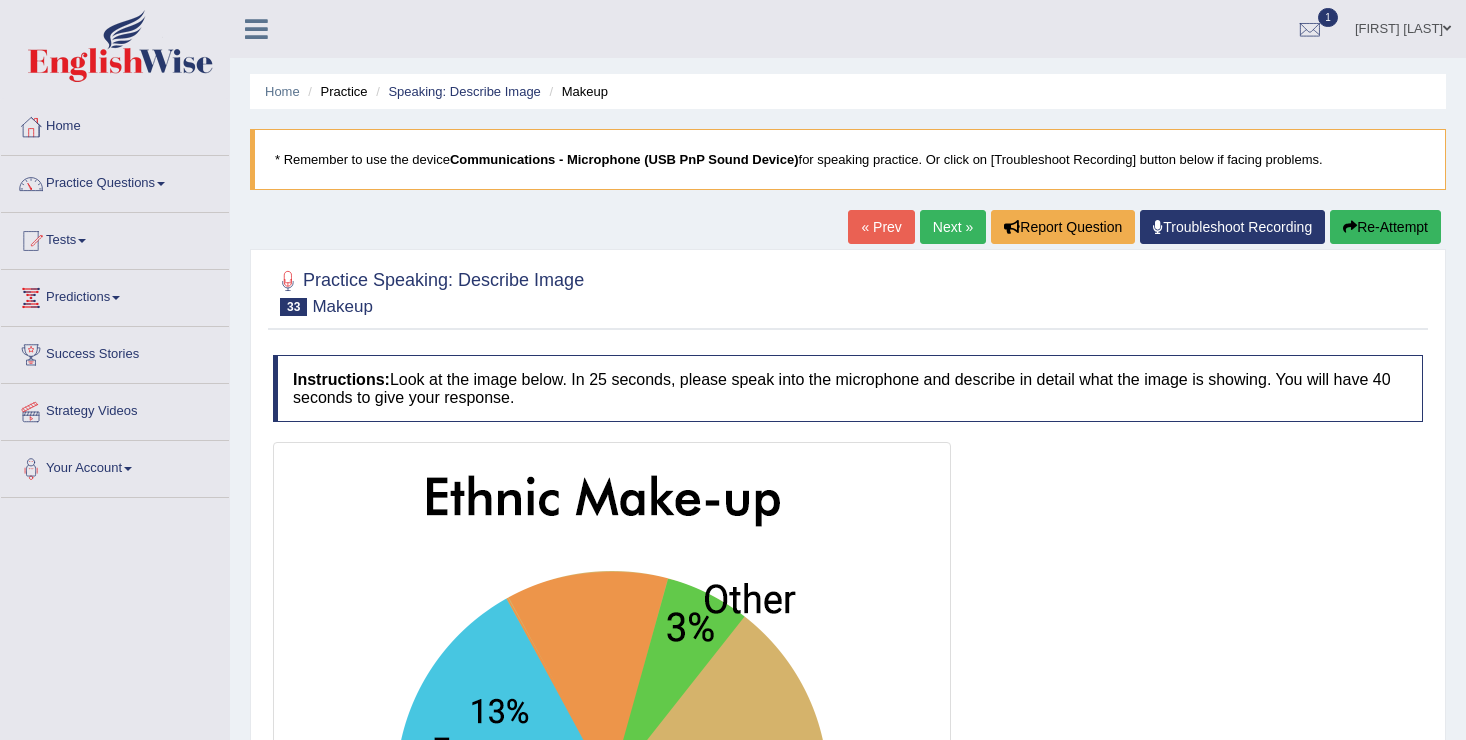 scroll, scrollTop: 0, scrollLeft: 0, axis: both 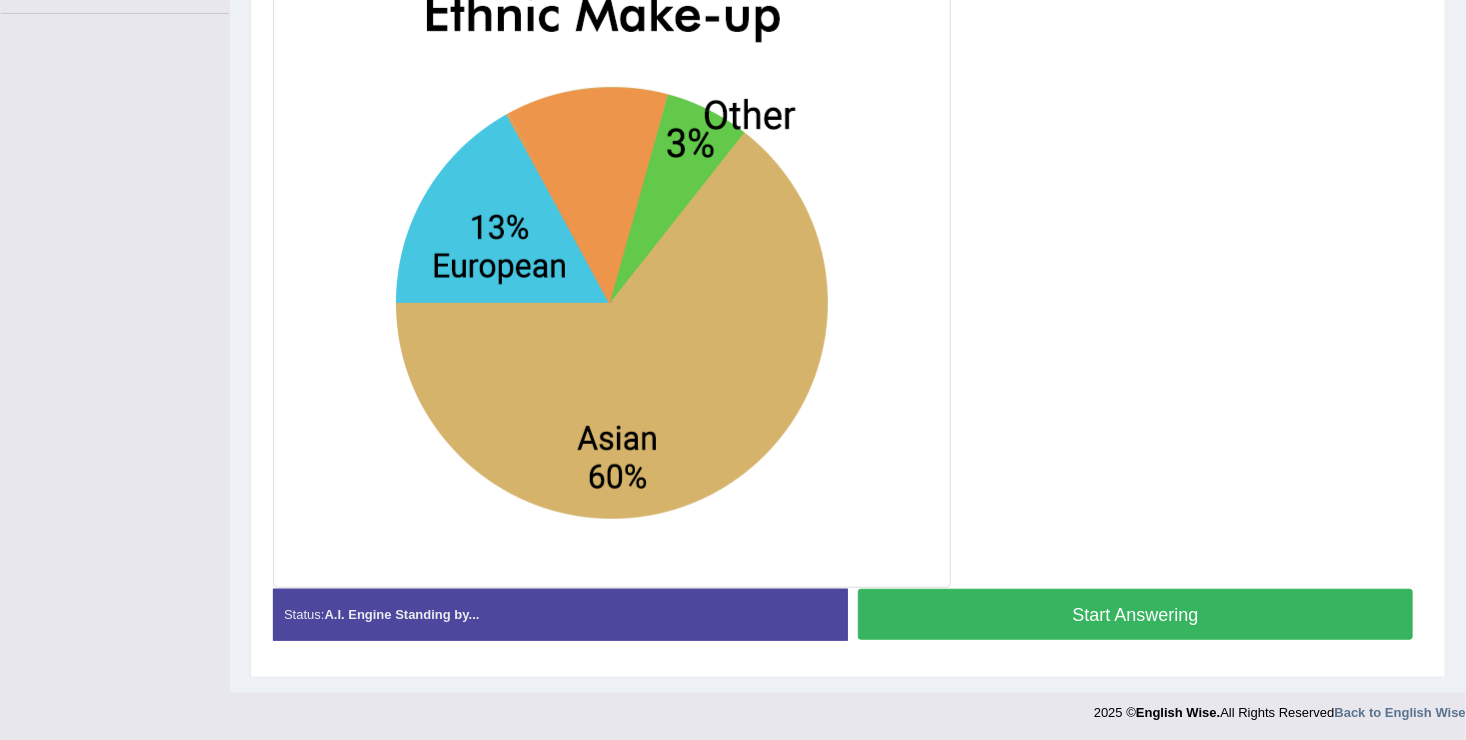 click on "Start Answering" at bounding box center [1135, 614] 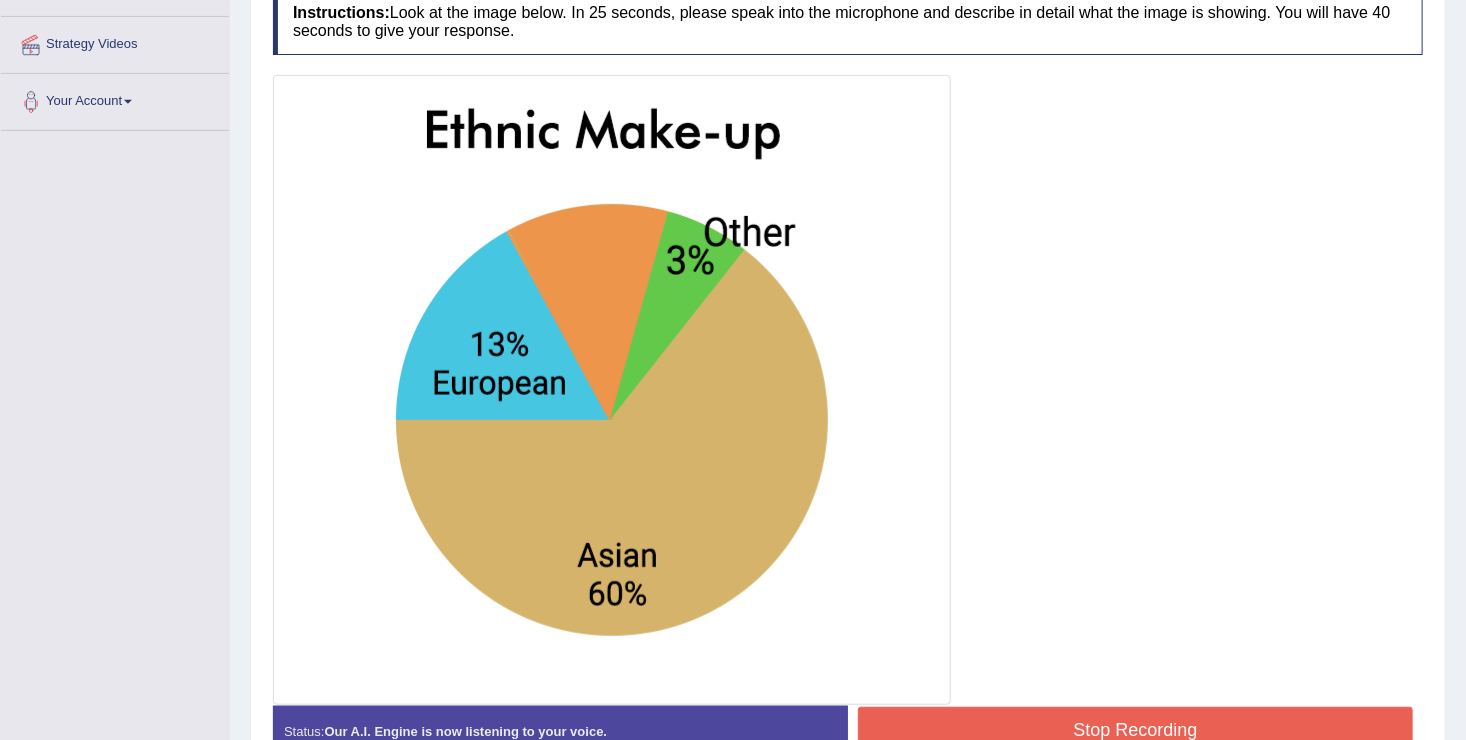 scroll, scrollTop: 384, scrollLeft: 0, axis: vertical 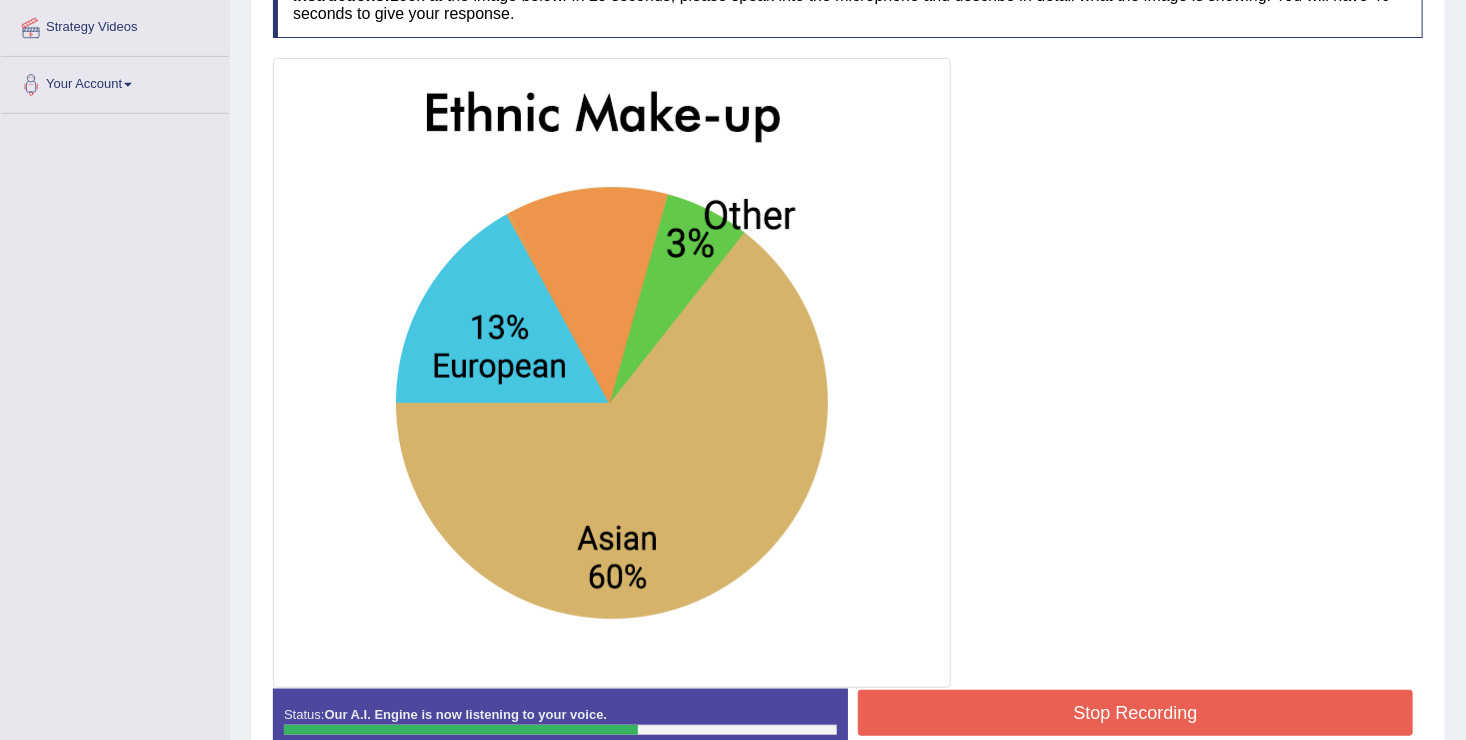 drag, startPoint x: 944, startPoint y: 704, endPoint x: 951, endPoint y: 683, distance: 22.135944 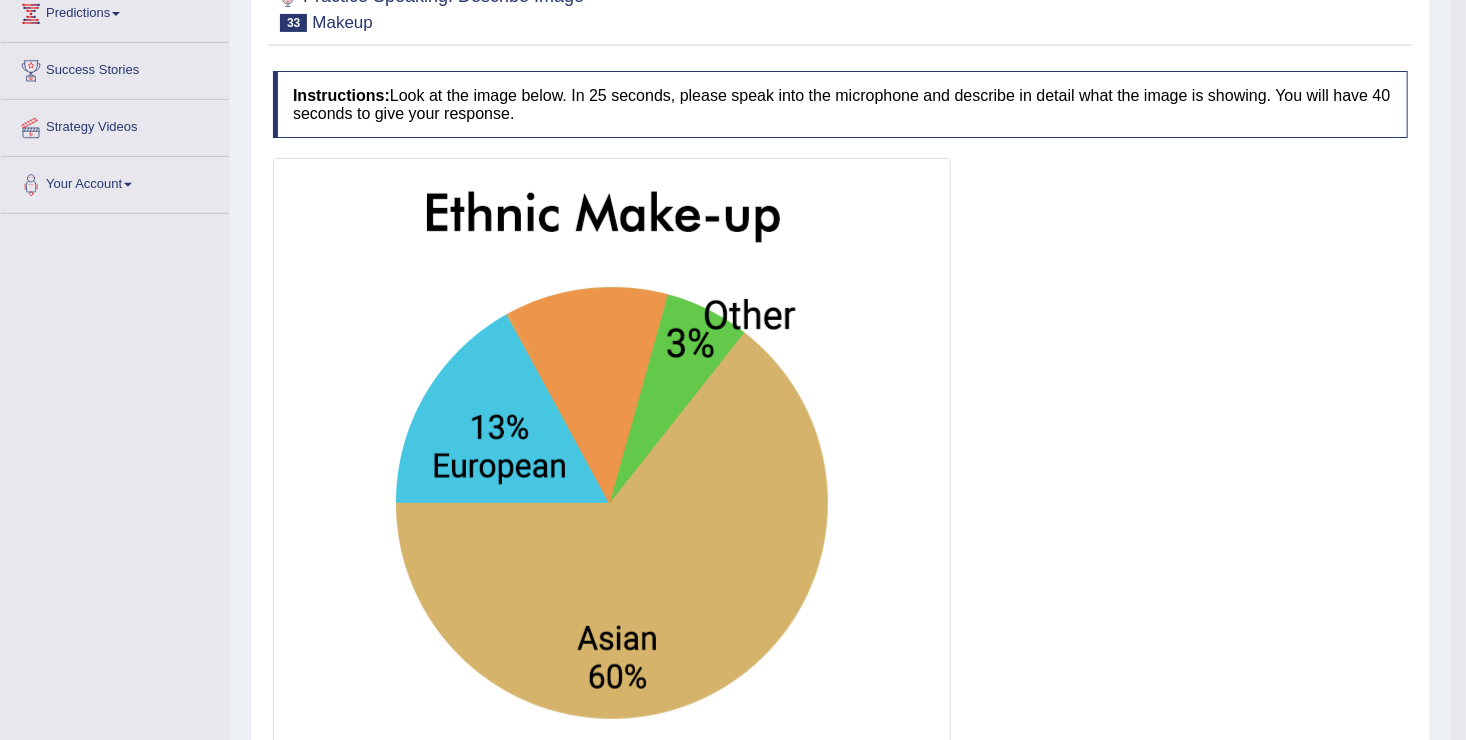 scroll, scrollTop: 0, scrollLeft: 0, axis: both 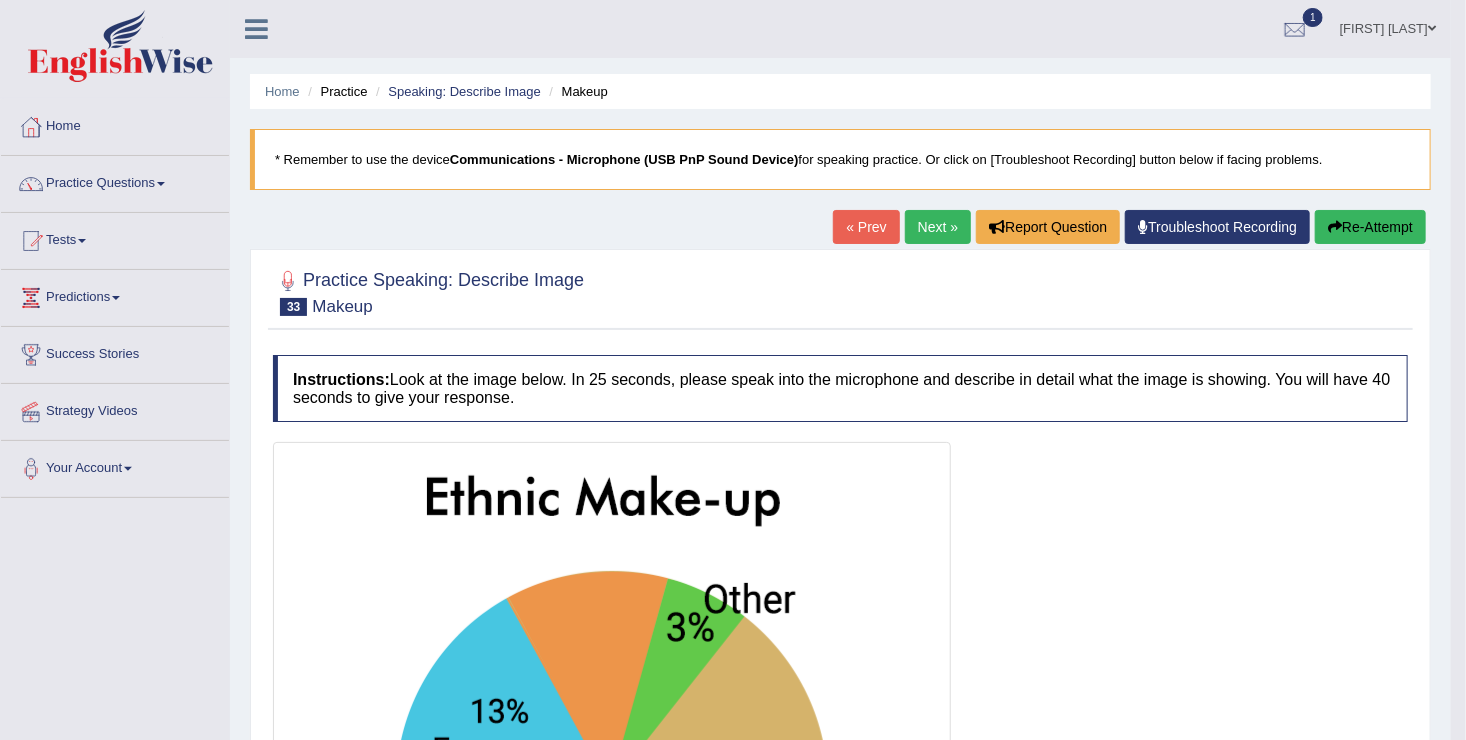 click on "Next »" at bounding box center [938, 227] 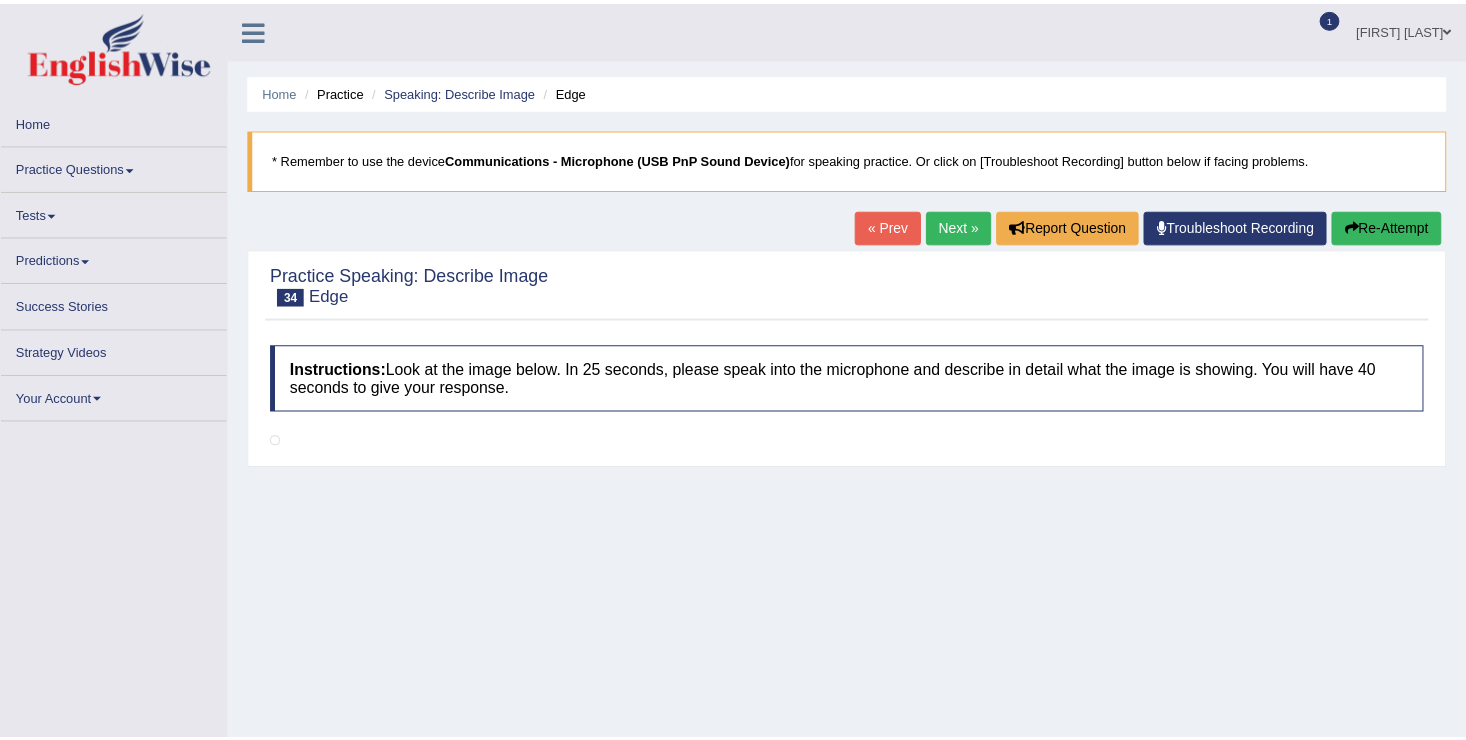 scroll, scrollTop: 0, scrollLeft: 0, axis: both 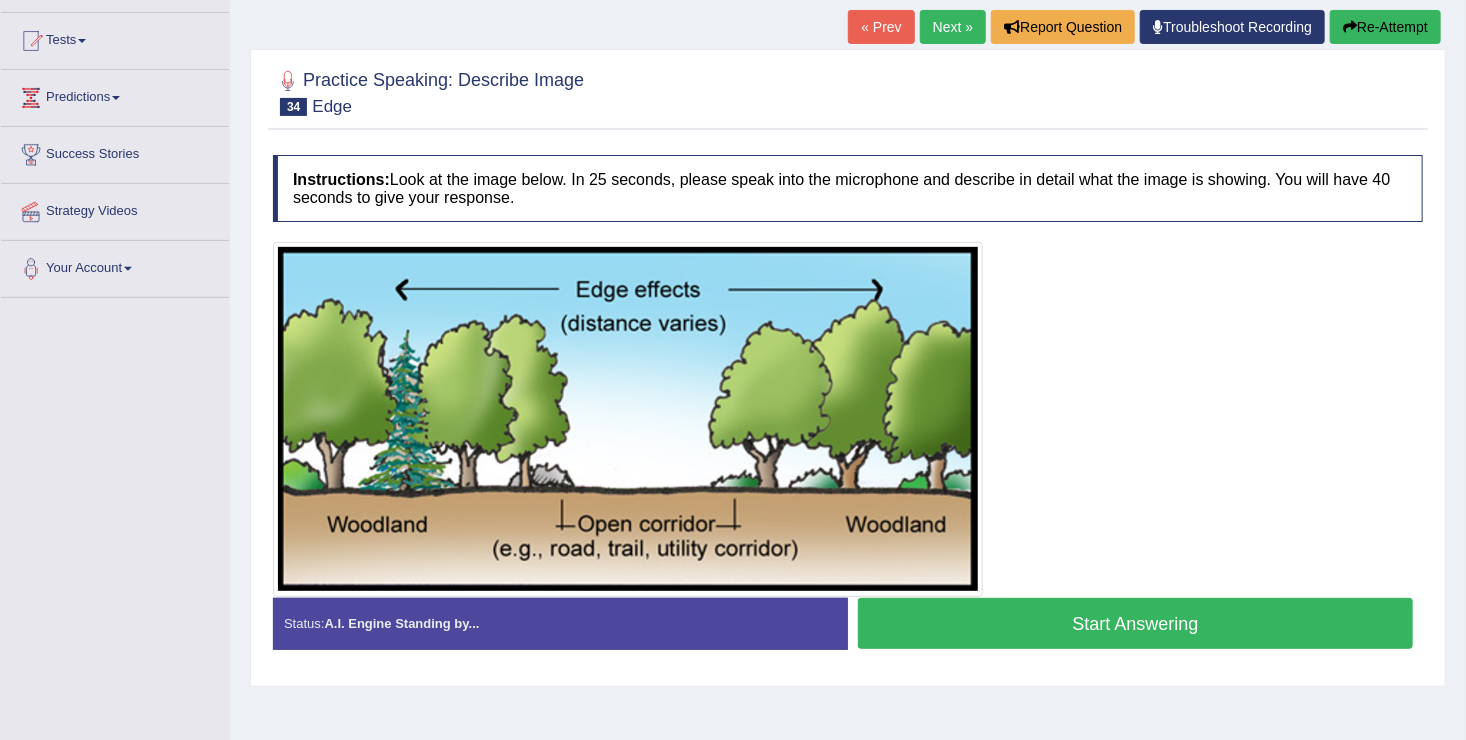 click on "Start Answering" at bounding box center [1135, 623] 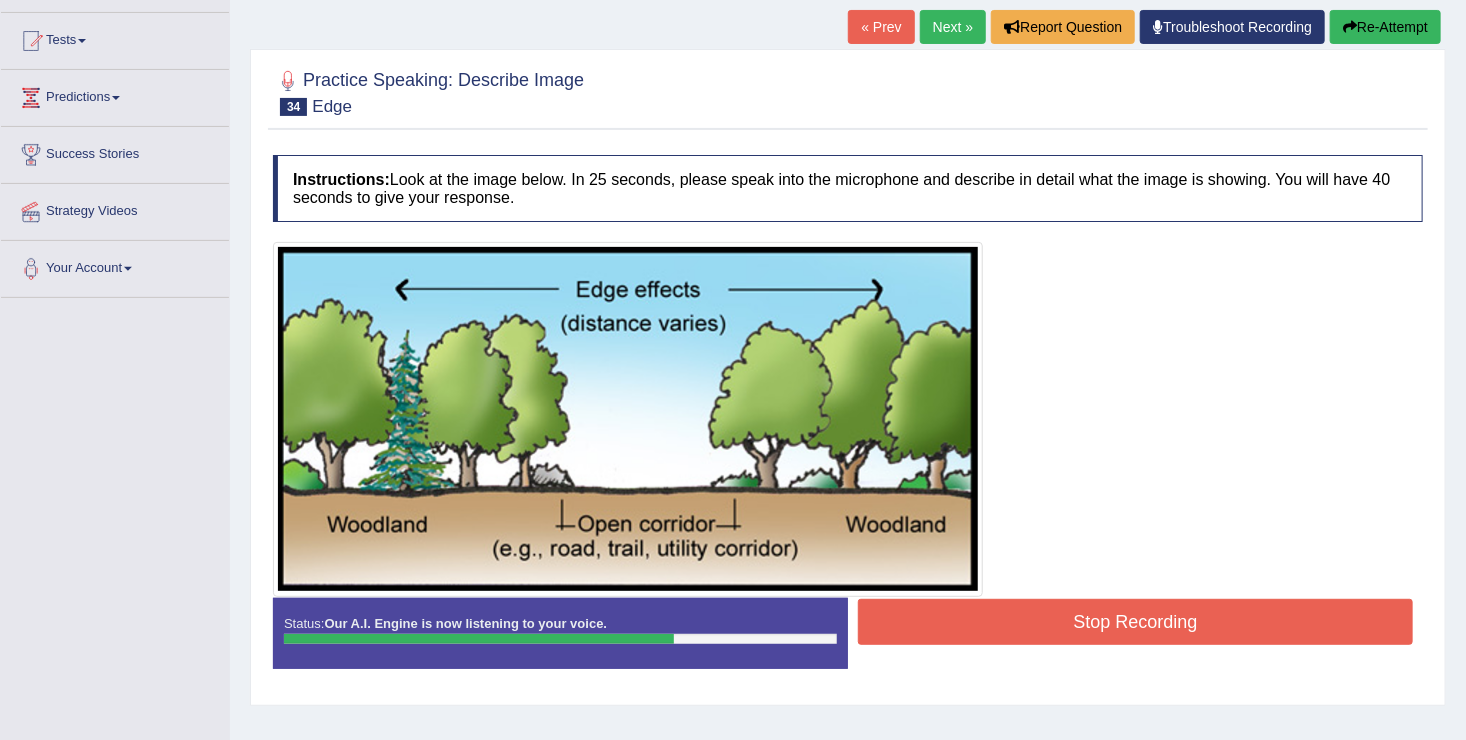 click on "Stop Recording" at bounding box center (1135, 622) 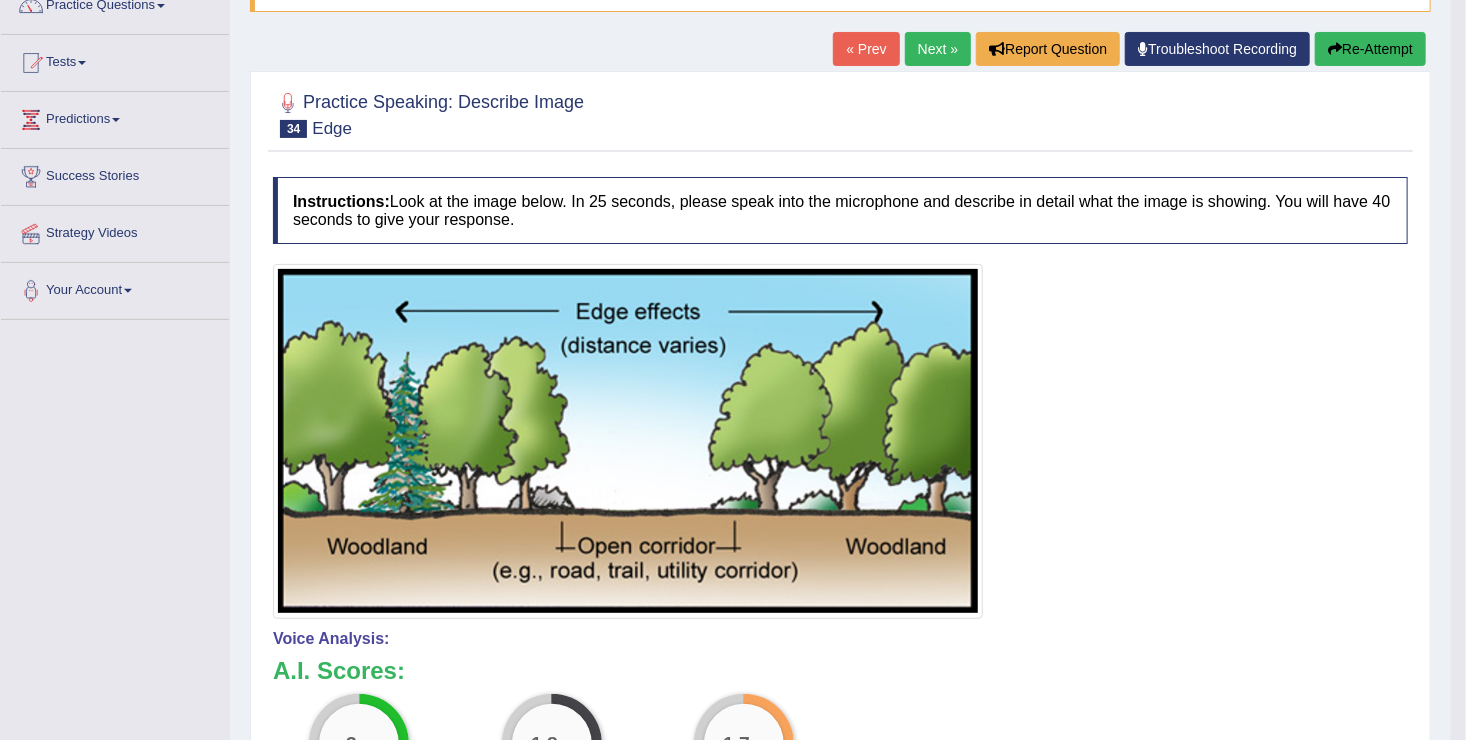scroll, scrollTop: 0, scrollLeft: 0, axis: both 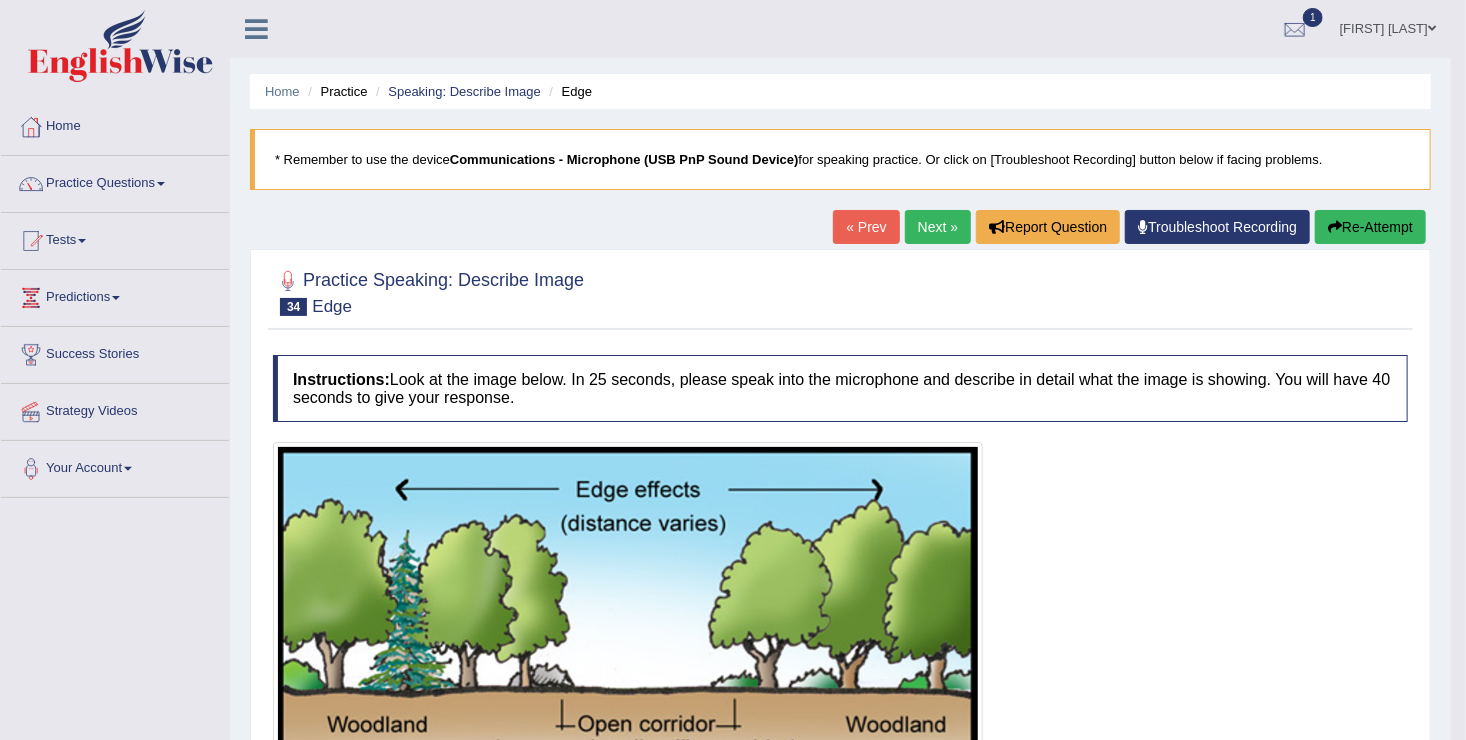 click on "Next »" at bounding box center (938, 227) 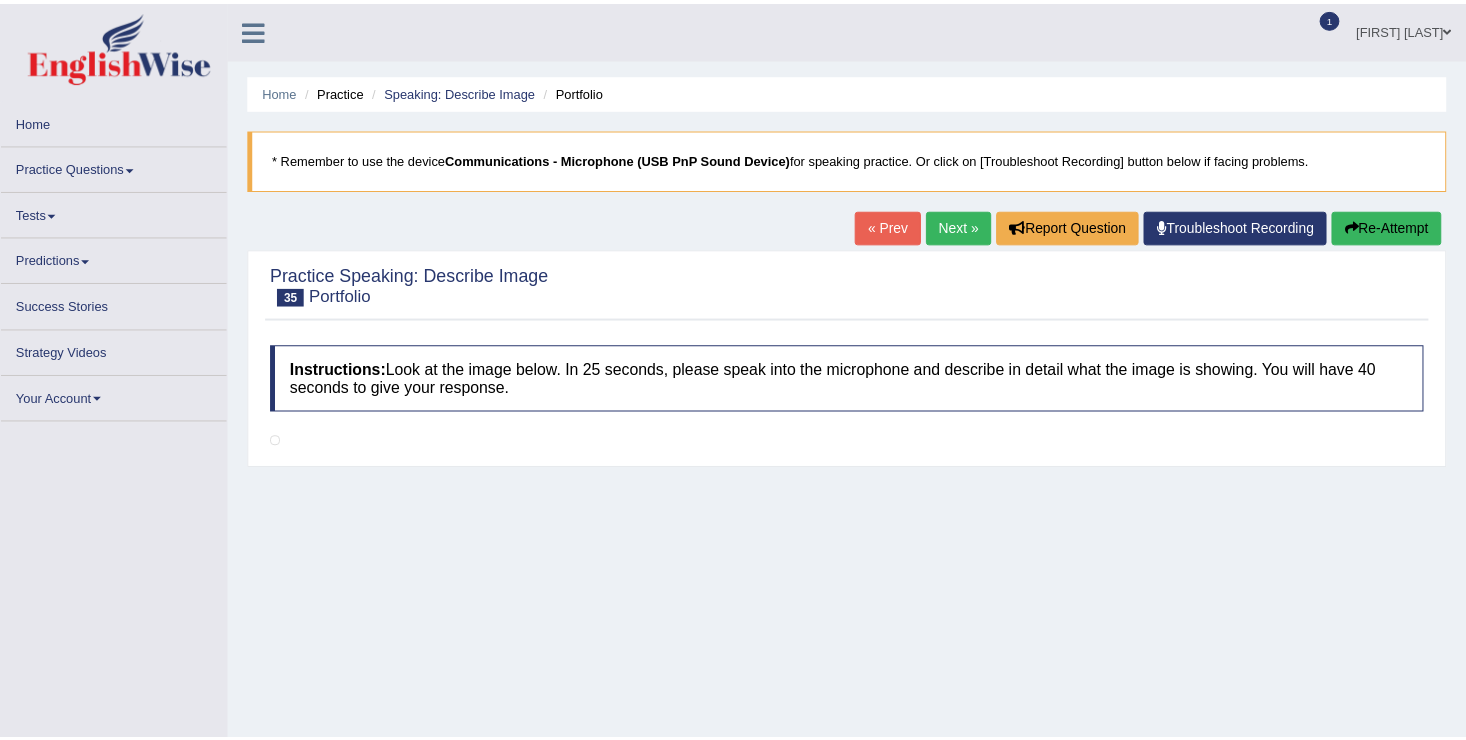 scroll, scrollTop: 0, scrollLeft: 0, axis: both 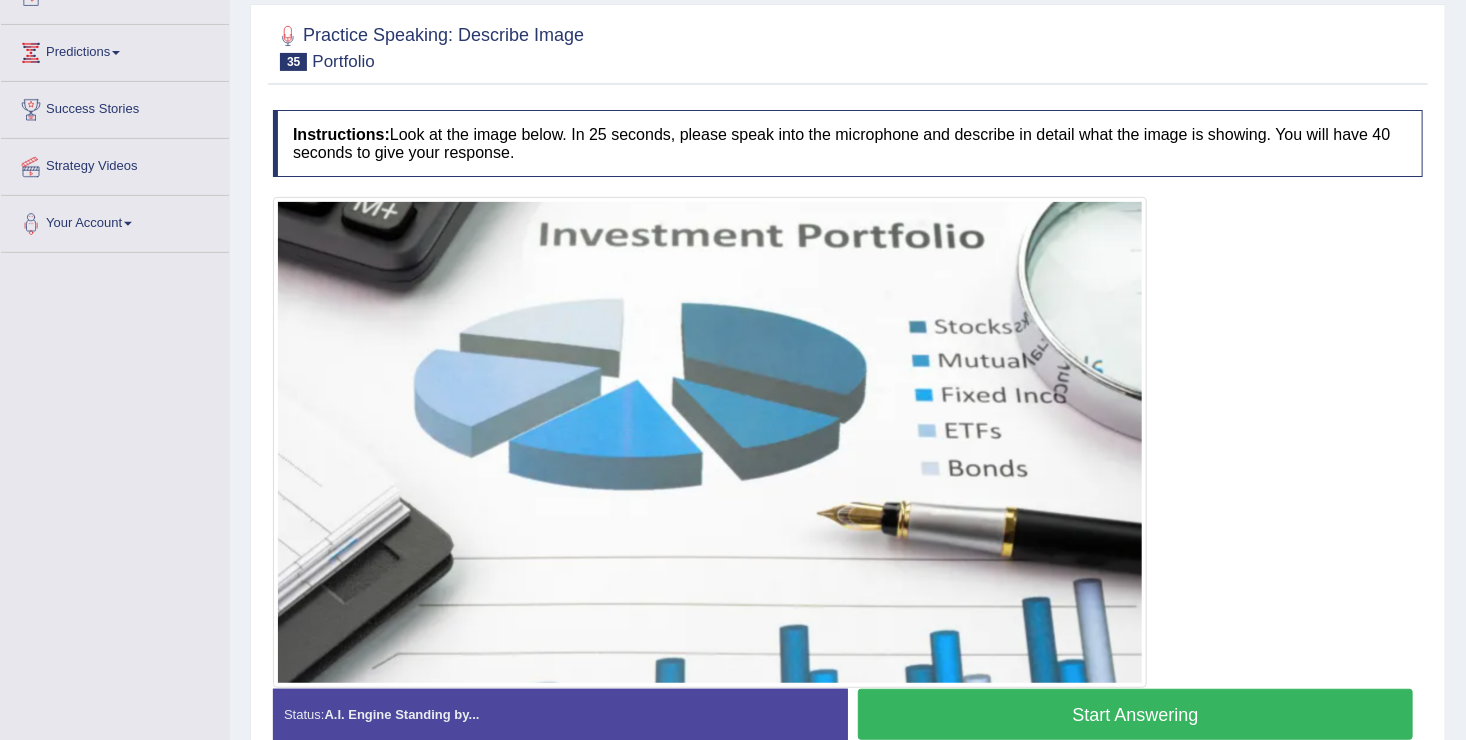 click on "Start Answering" at bounding box center [1135, 714] 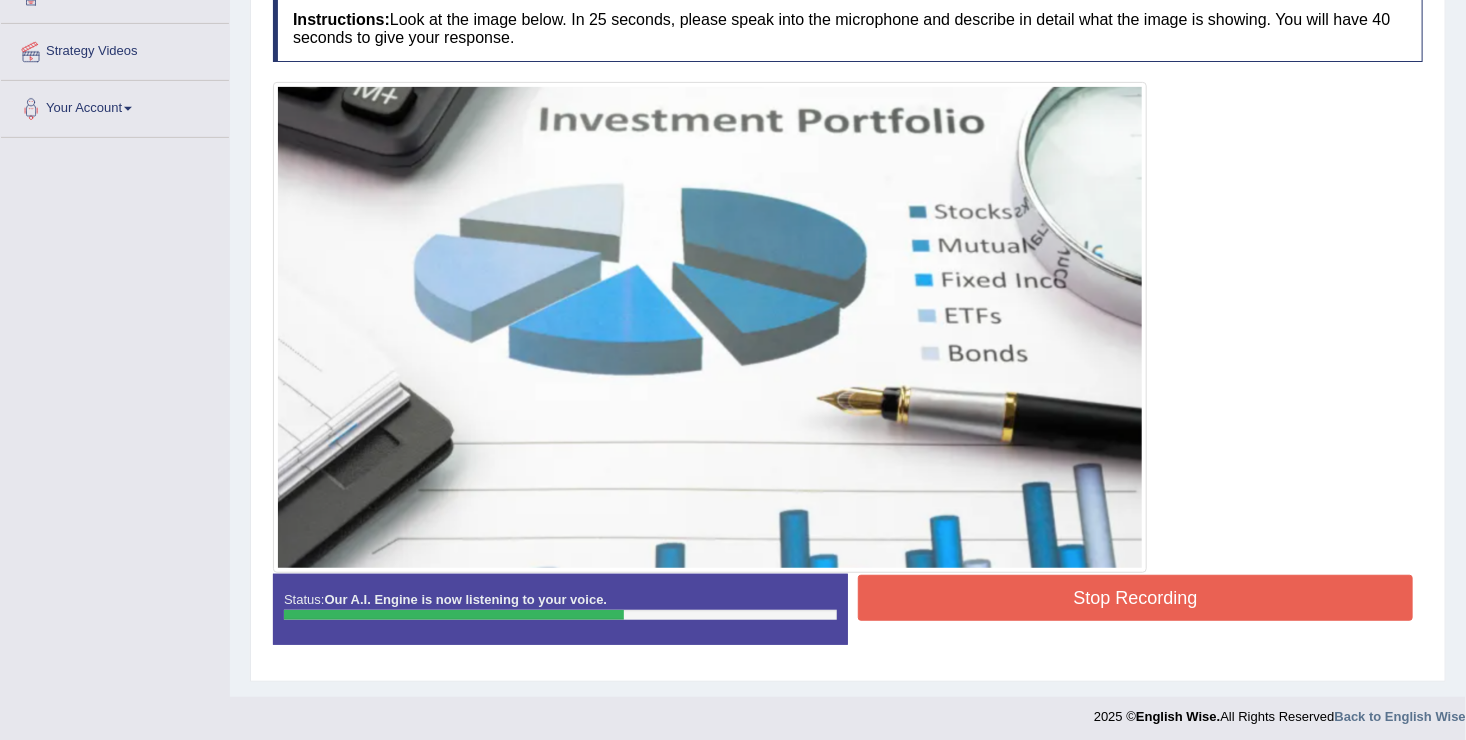 scroll, scrollTop: 364, scrollLeft: 0, axis: vertical 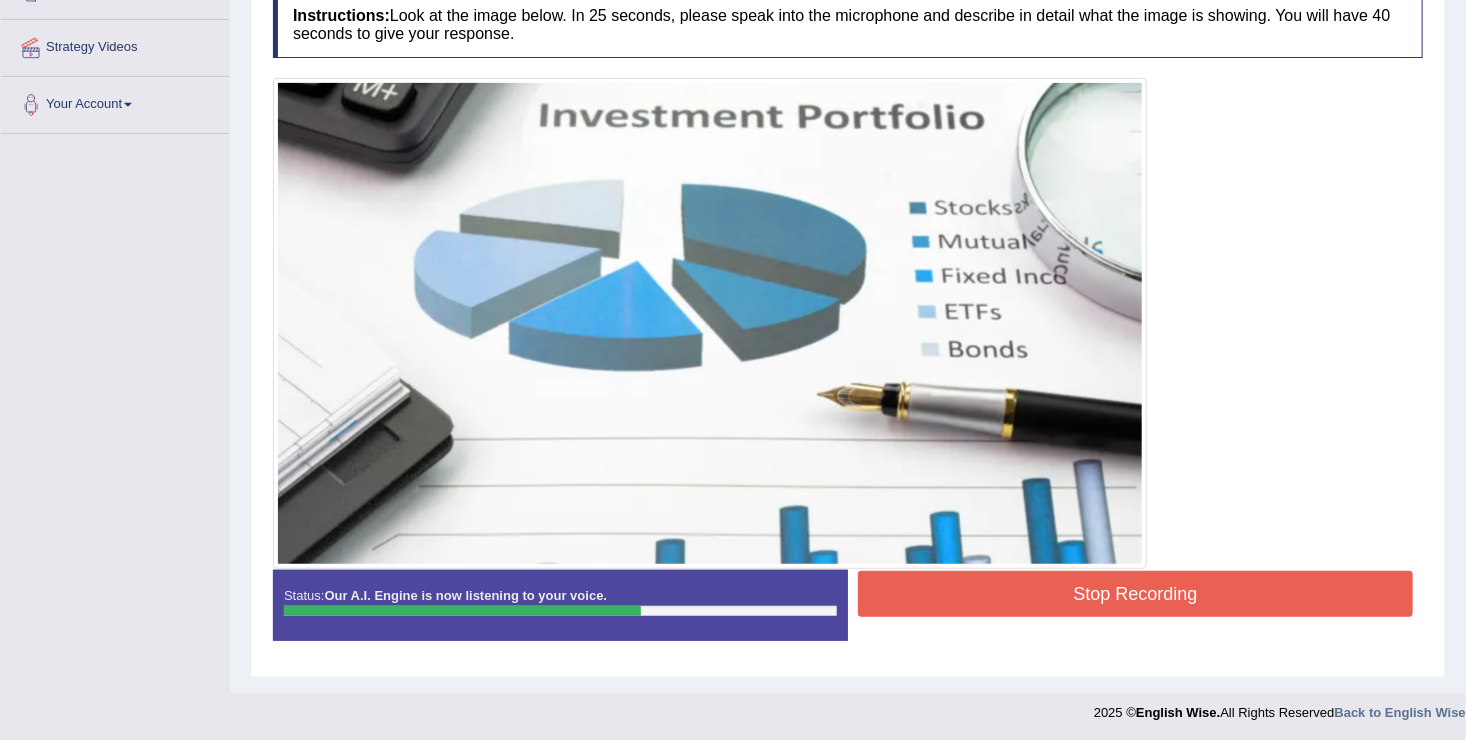 click on "Stop Recording" at bounding box center [1135, 594] 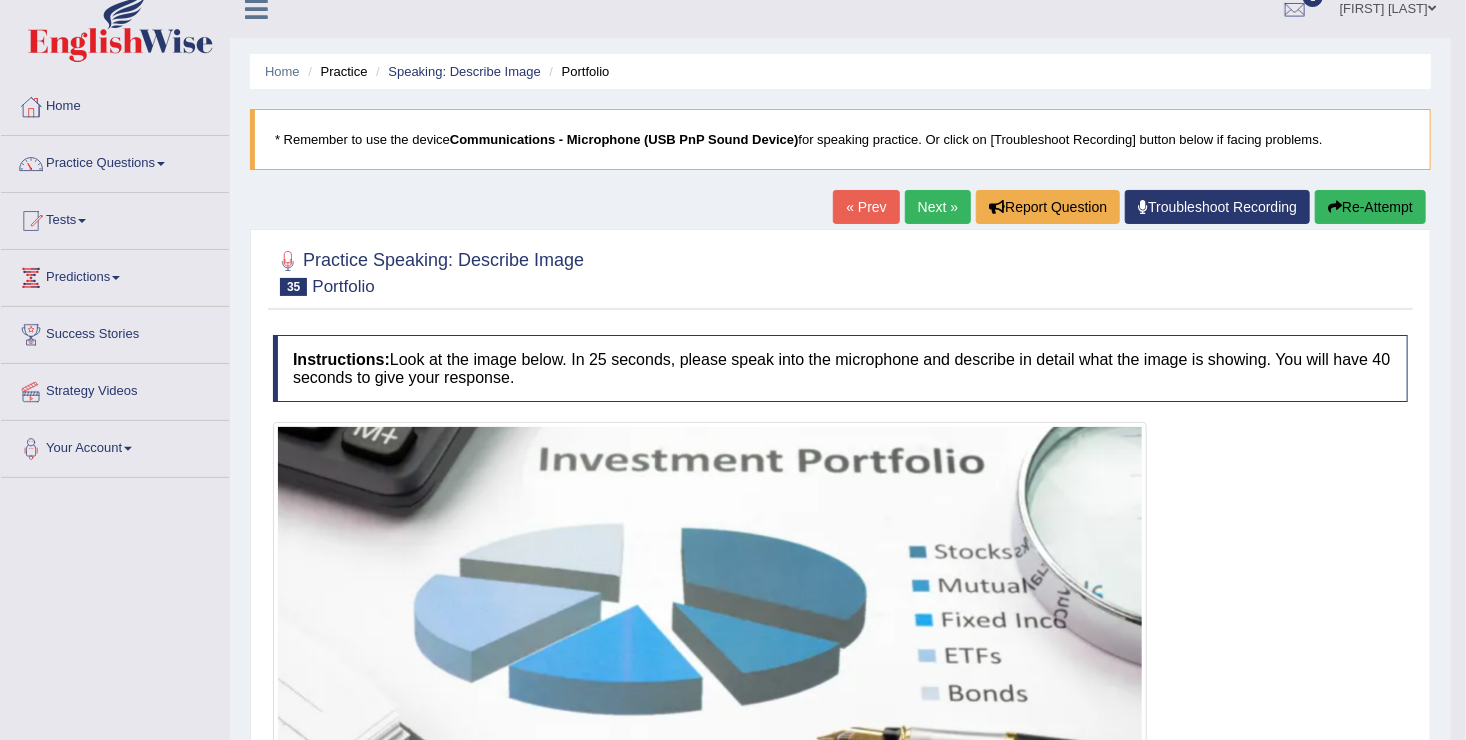 scroll, scrollTop: 0, scrollLeft: 0, axis: both 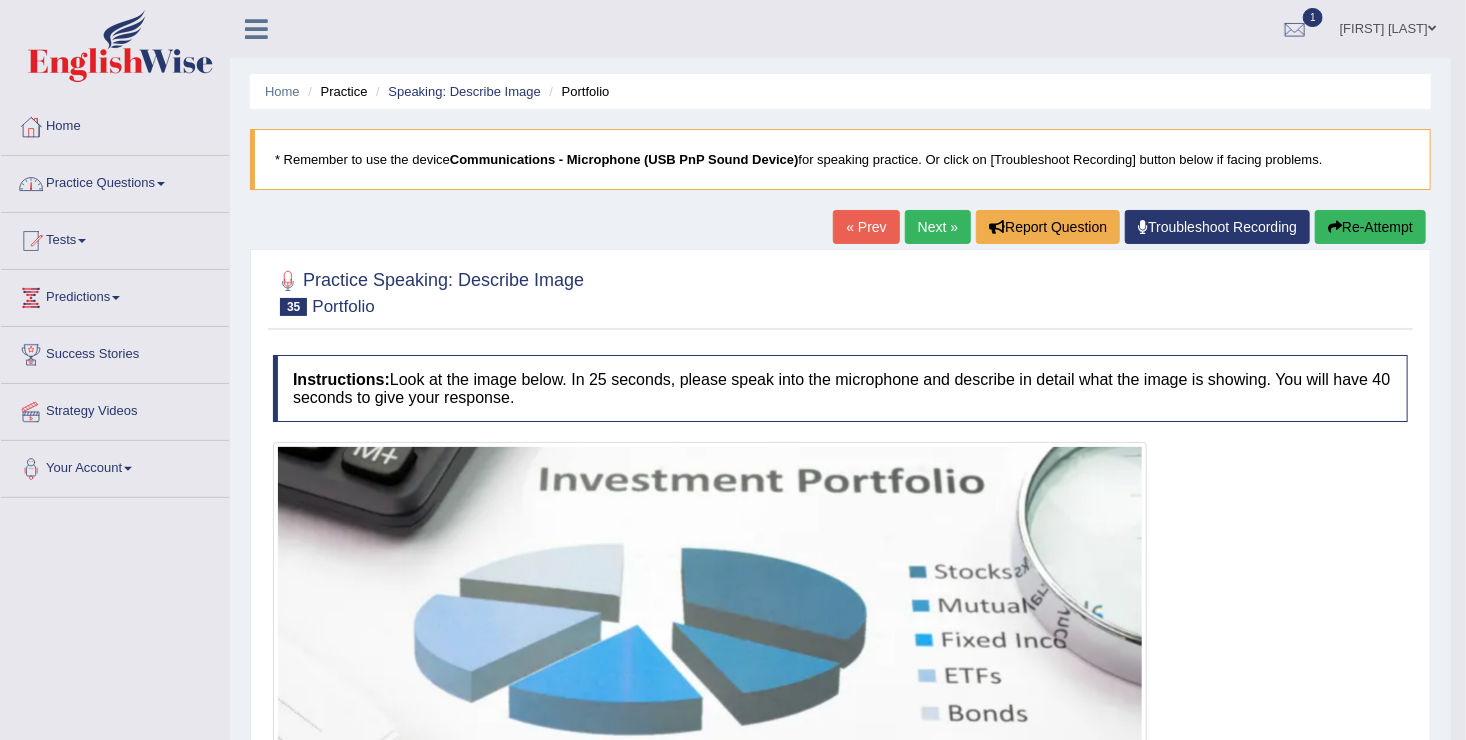 click on "Home" at bounding box center [115, 124] 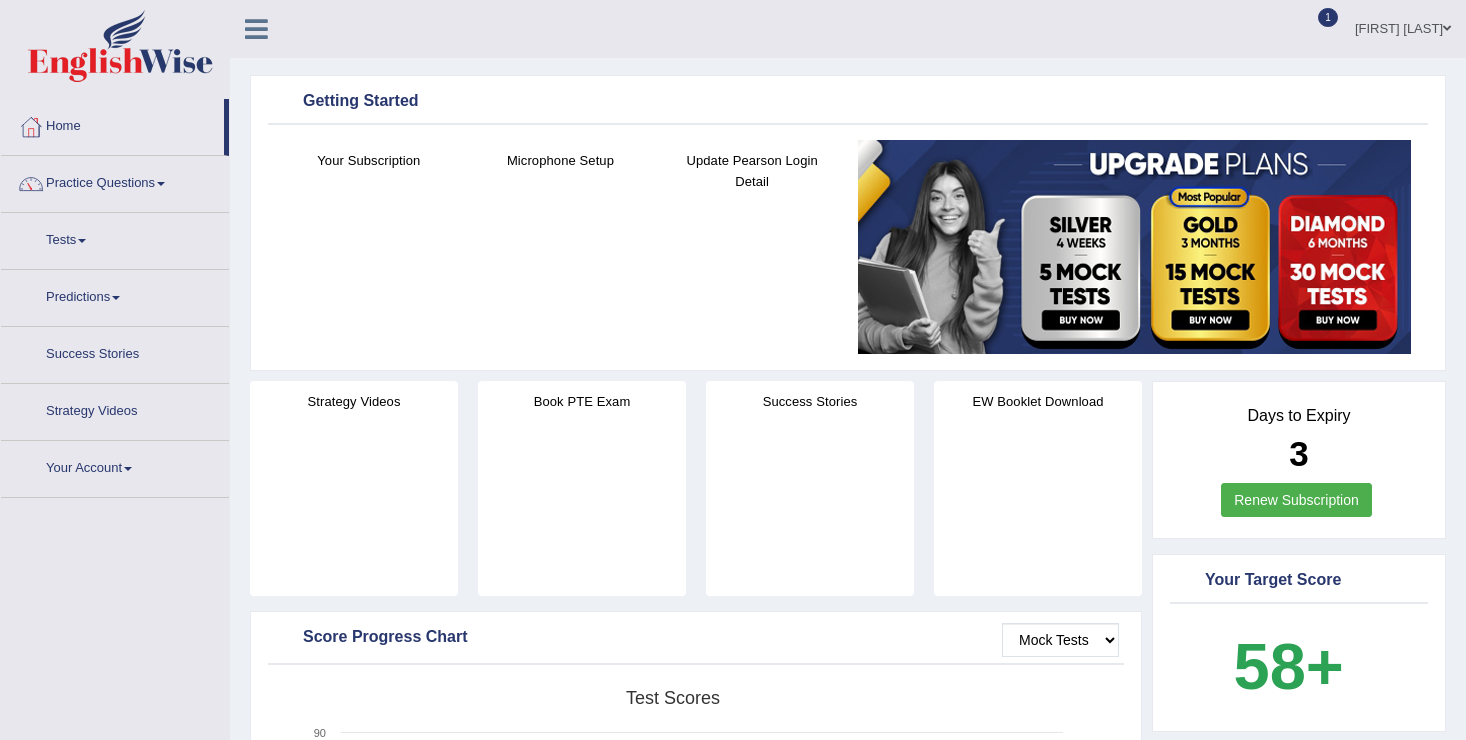 scroll, scrollTop: 0, scrollLeft: 0, axis: both 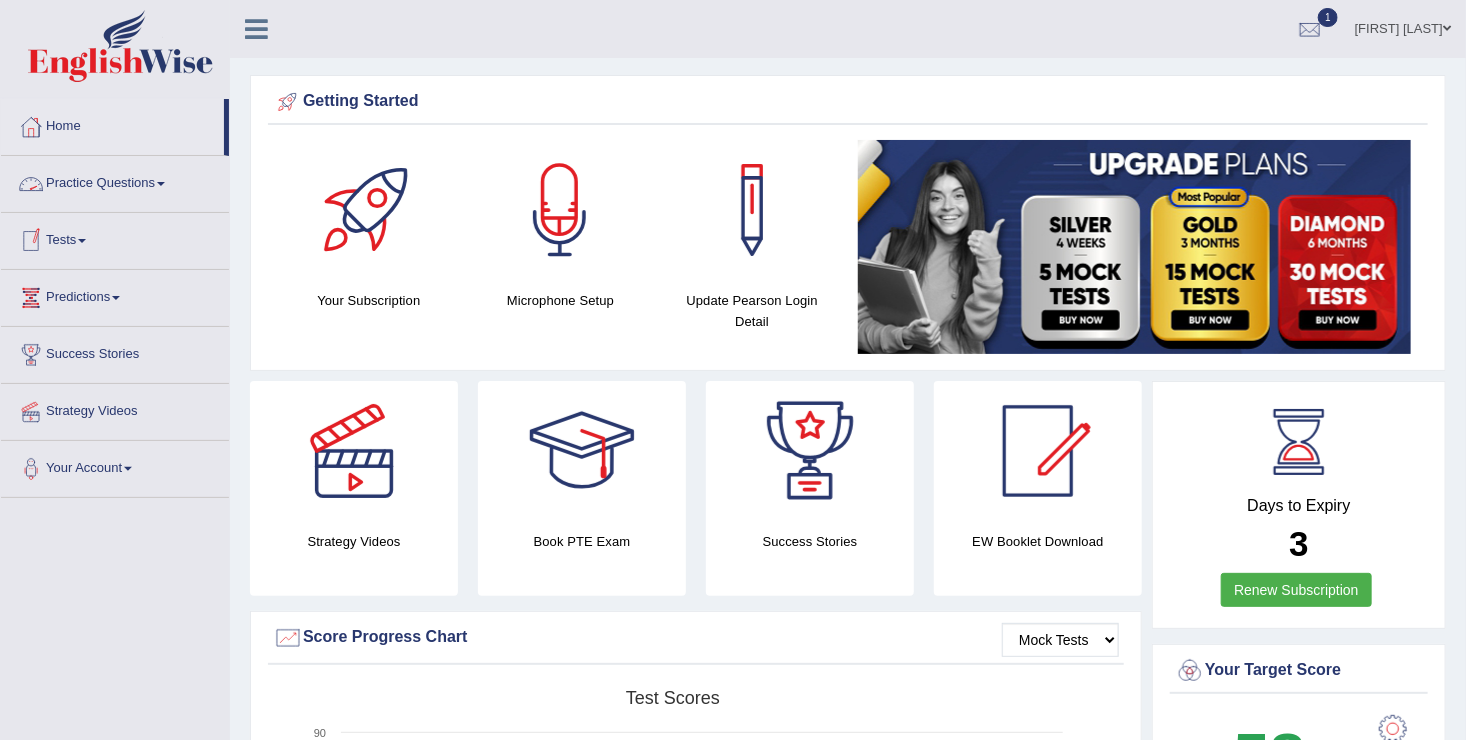 click on "Practice Questions" at bounding box center [115, 181] 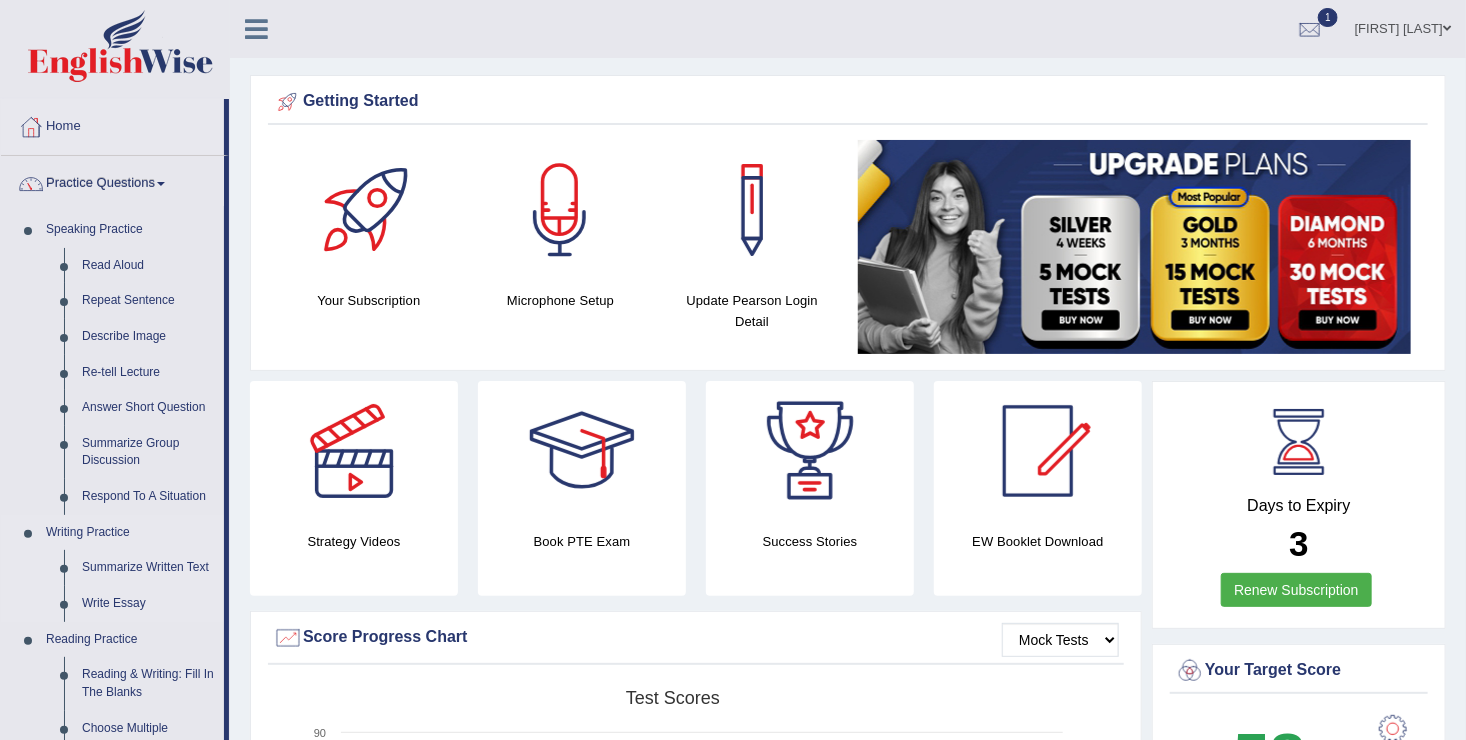scroll, scrollTop: 100, scrollLeft: 0, axis: vertical 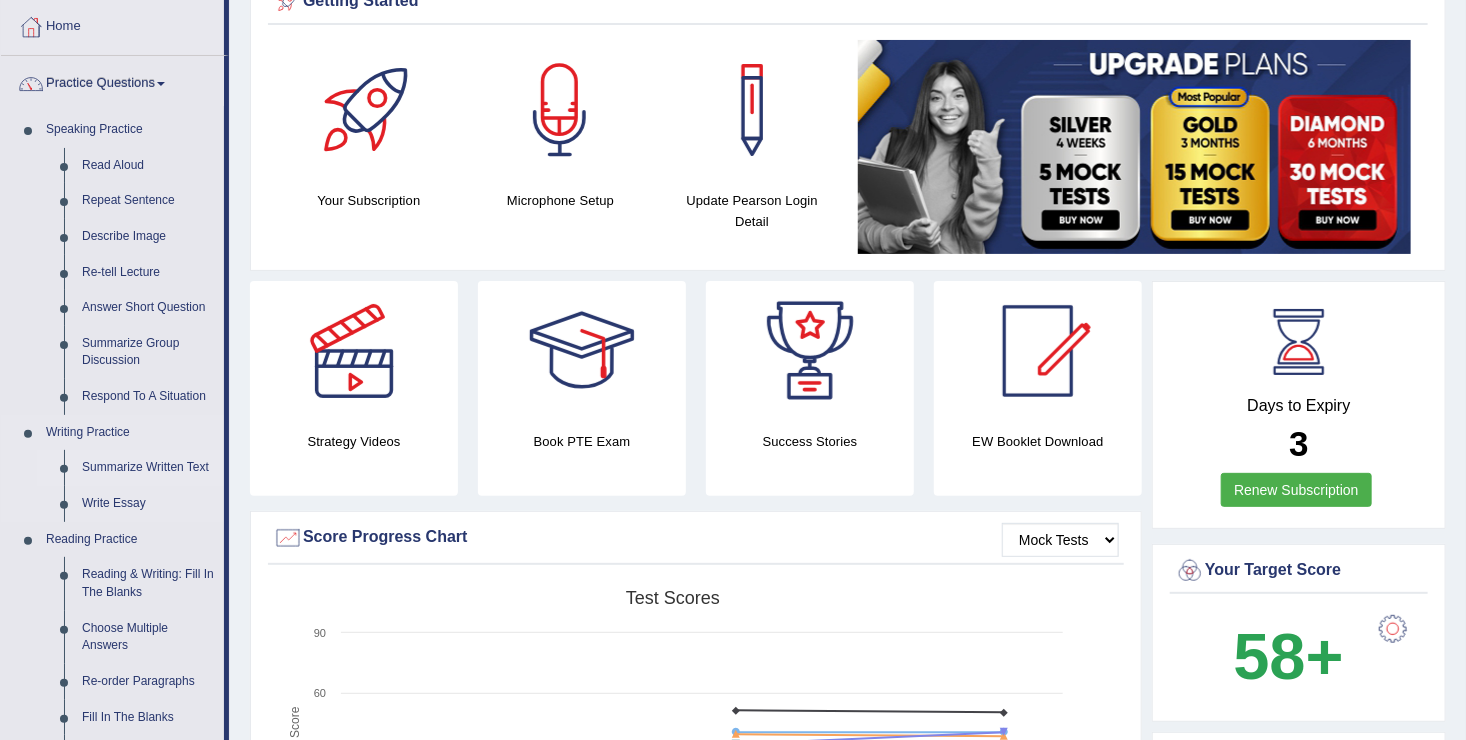 click on "Summarize Written Text" at bounding box center (148, 468) 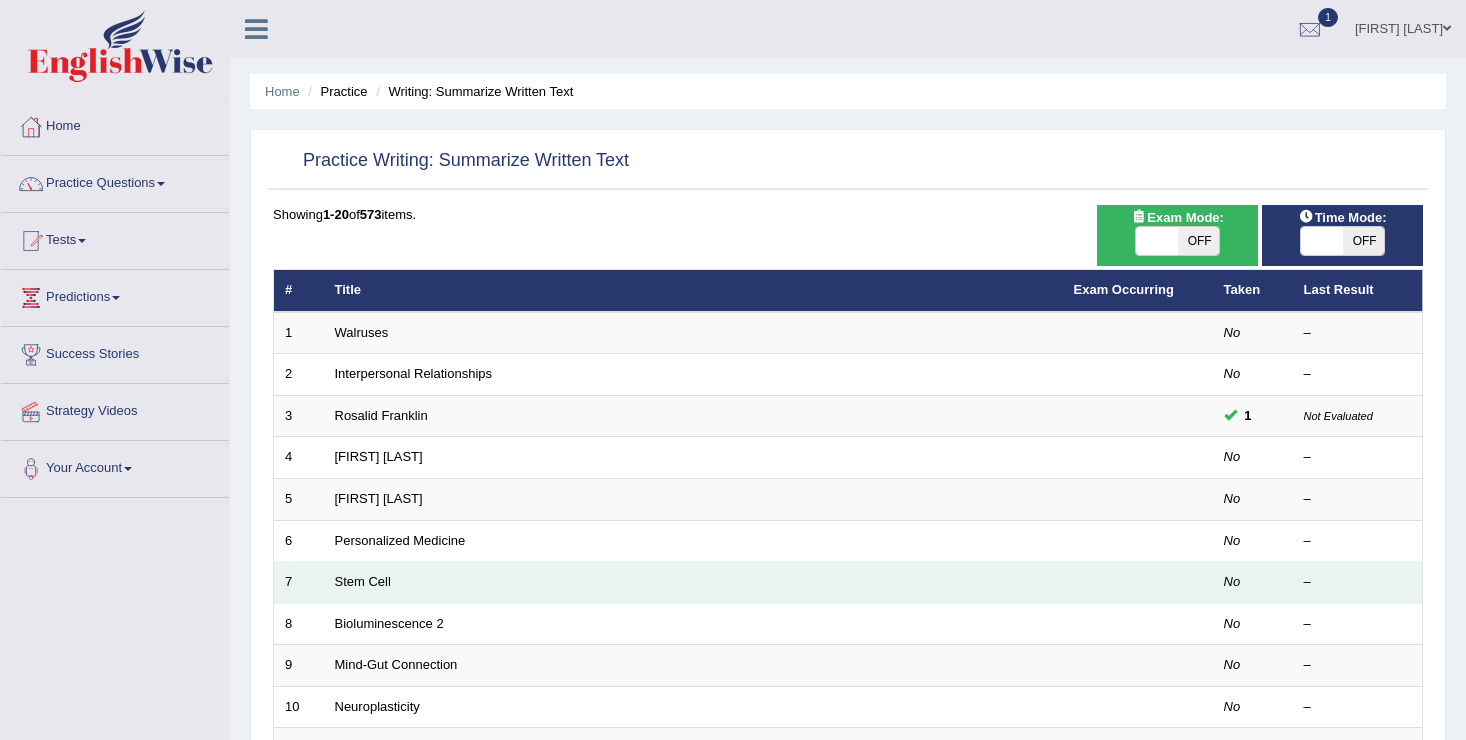 scroll, scrollTop: 0, scrollLeft: 0, axis: both 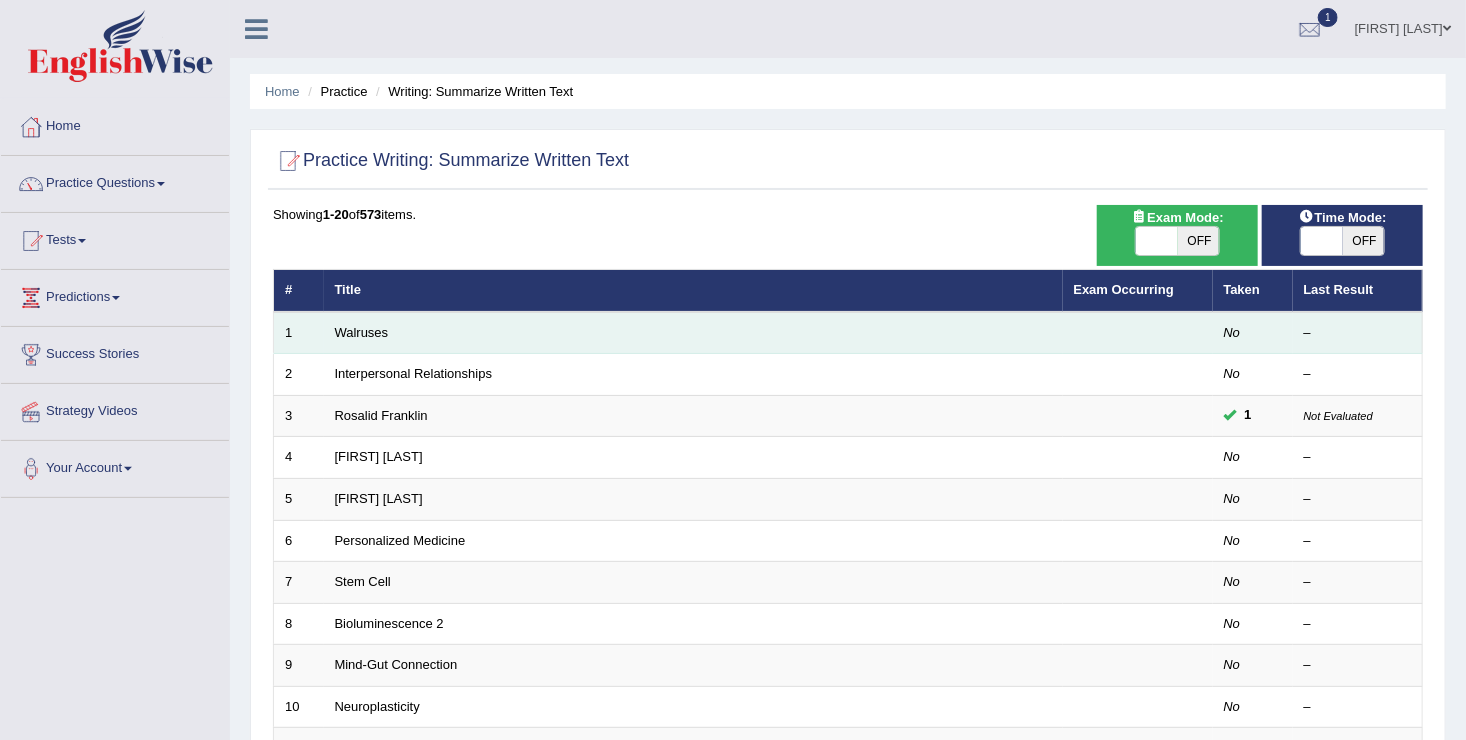 click on "Walruses" at bounding box center (693, 333) 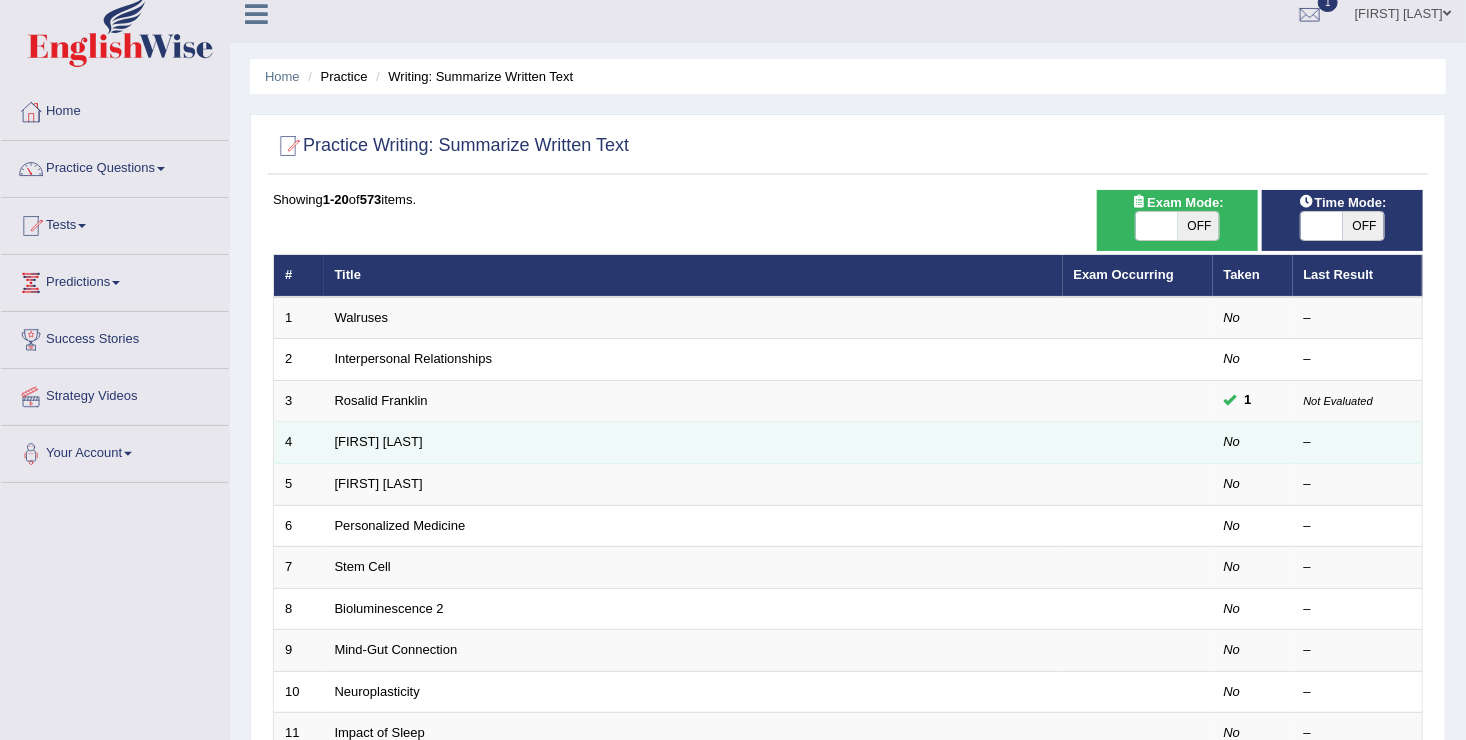 scroll, scrollTop: 0, scrollLeft: 0, axis: both 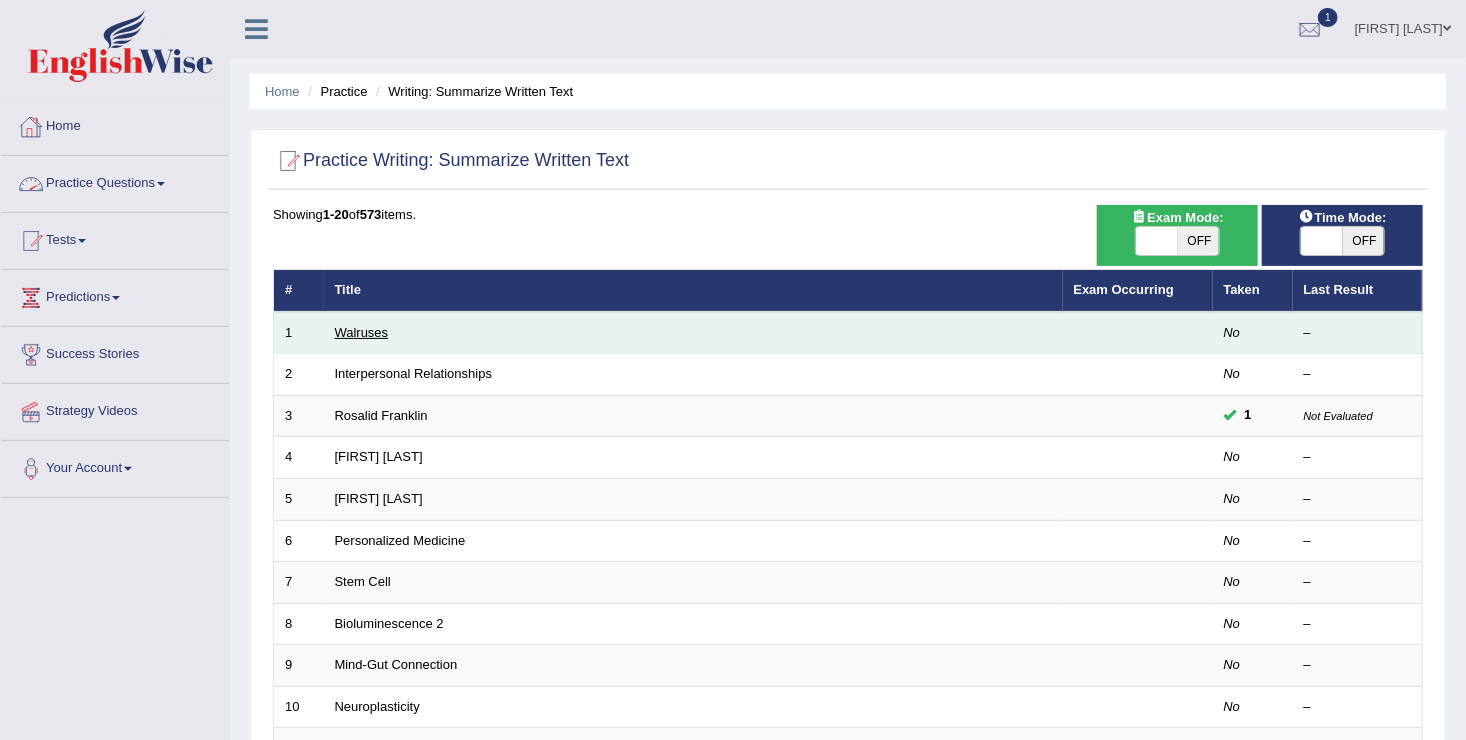 click on "Walruses" at bounding box center (362, 332) 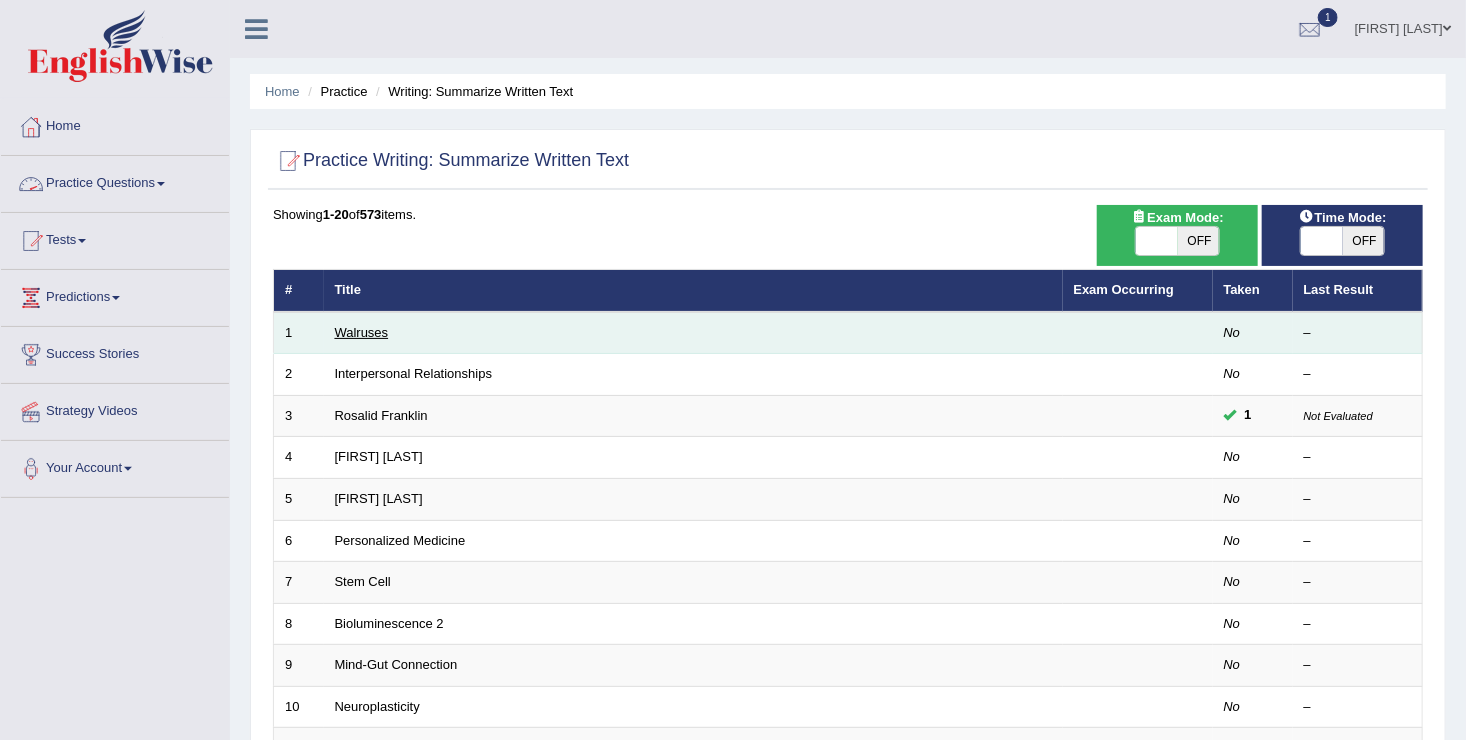 click on "Walruses" at bounding box center [362, 332] 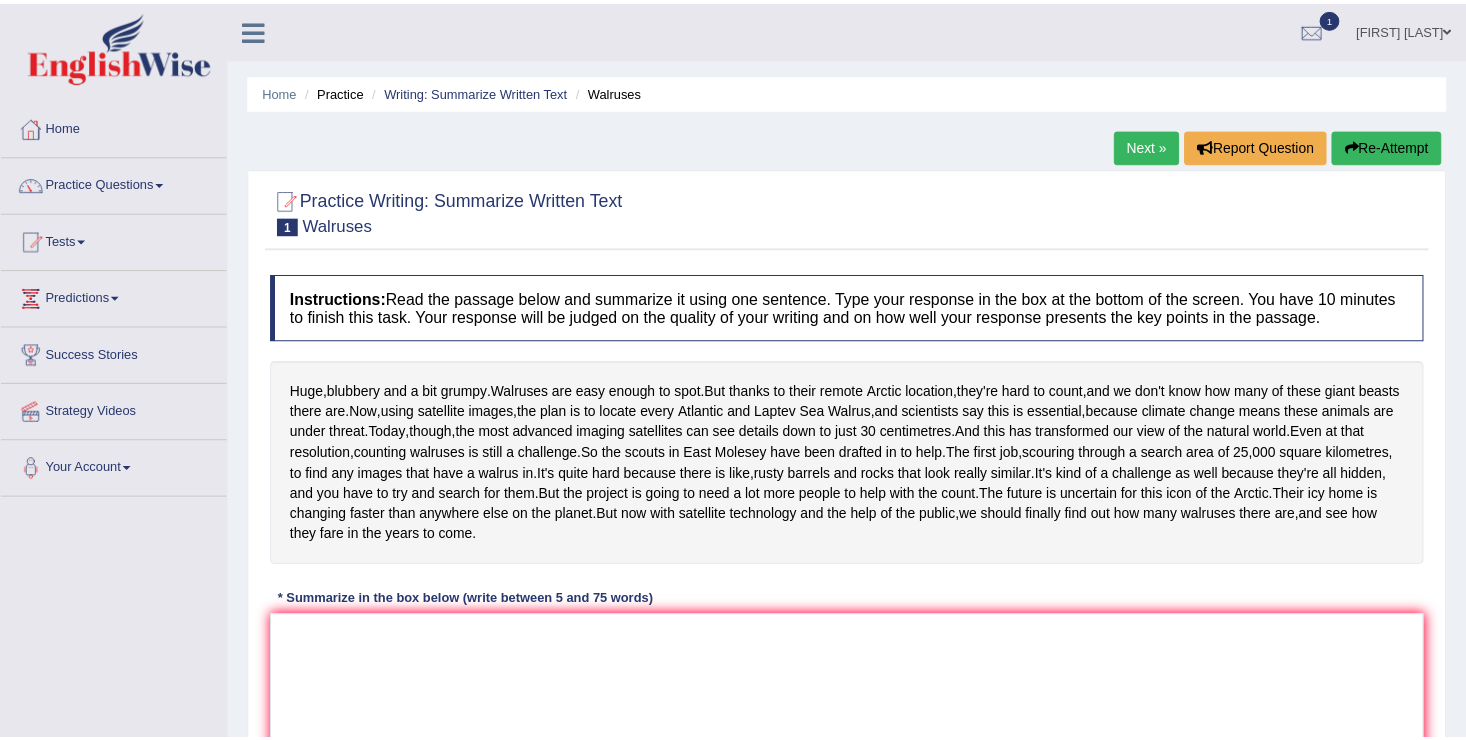 scroll, scrollTop: 0, scrollLeft: 0, axis: both 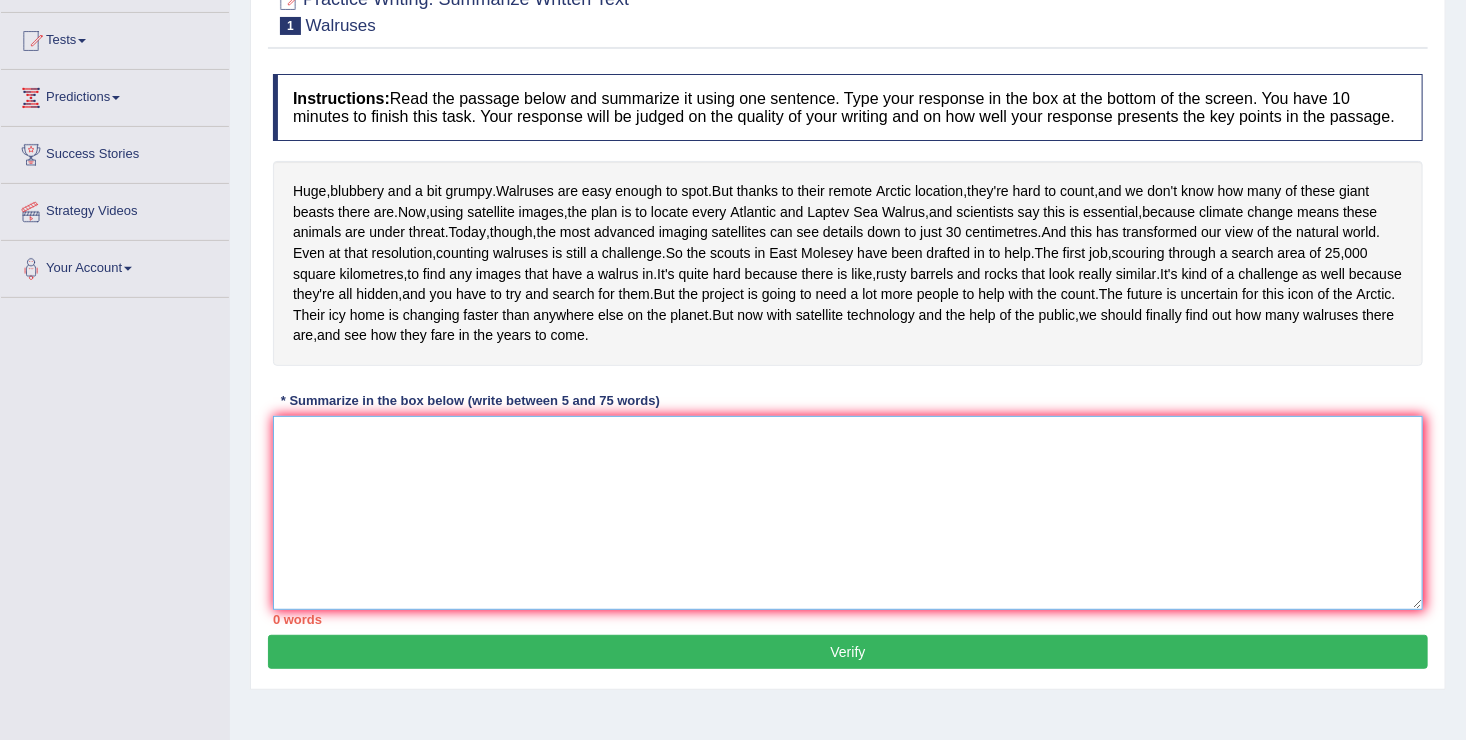 click at bounding box center (848, 513) 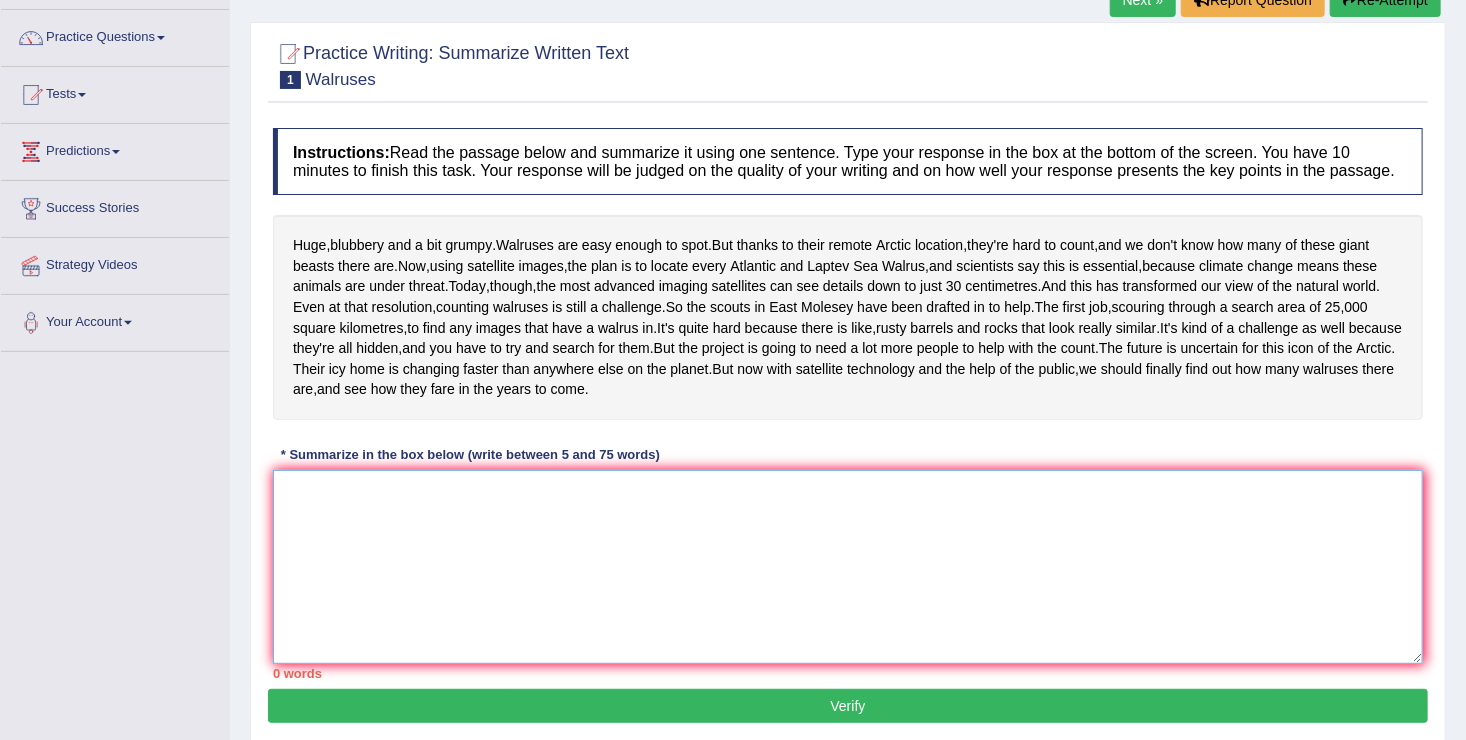 scroll, scrollTop: 100, scrollLeft: 0, axis: vertical 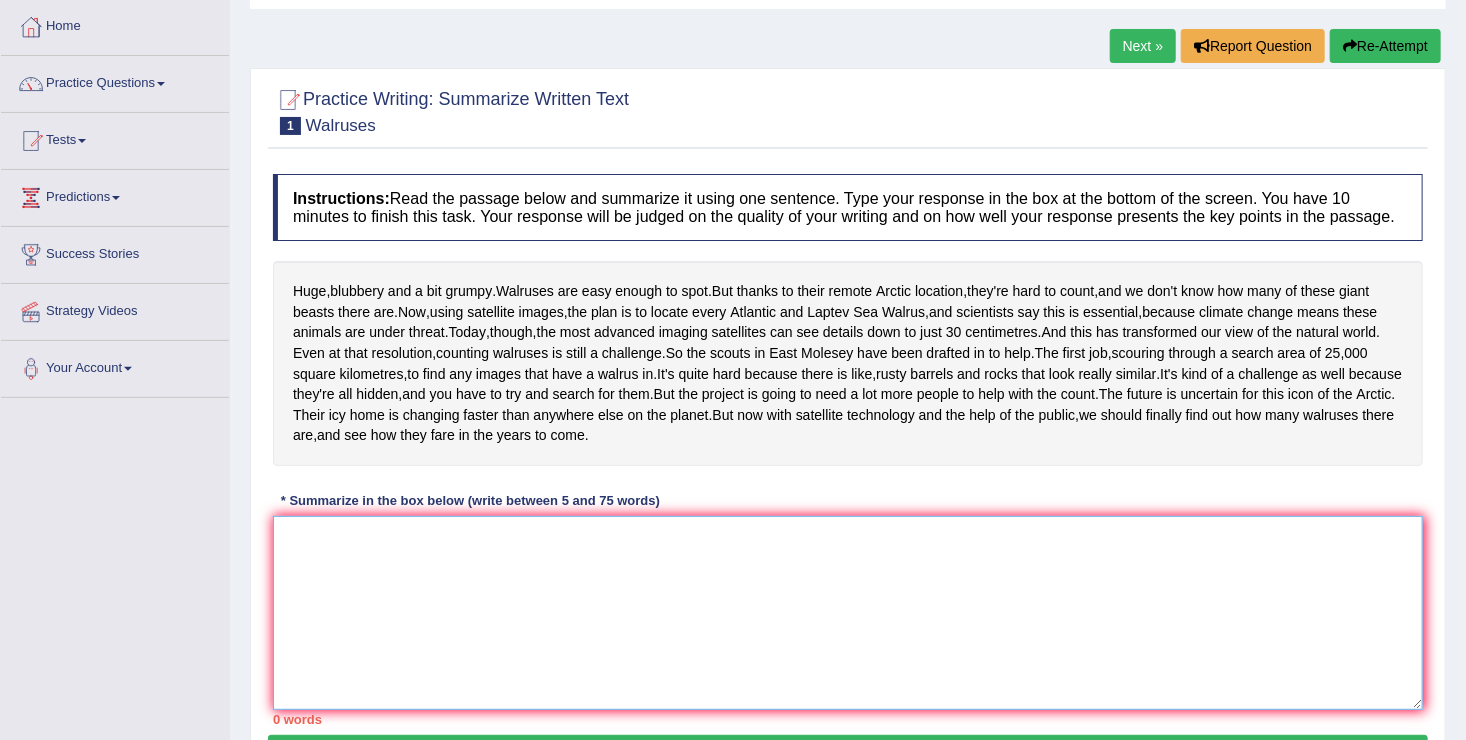 click at bounding box center (848, 613) 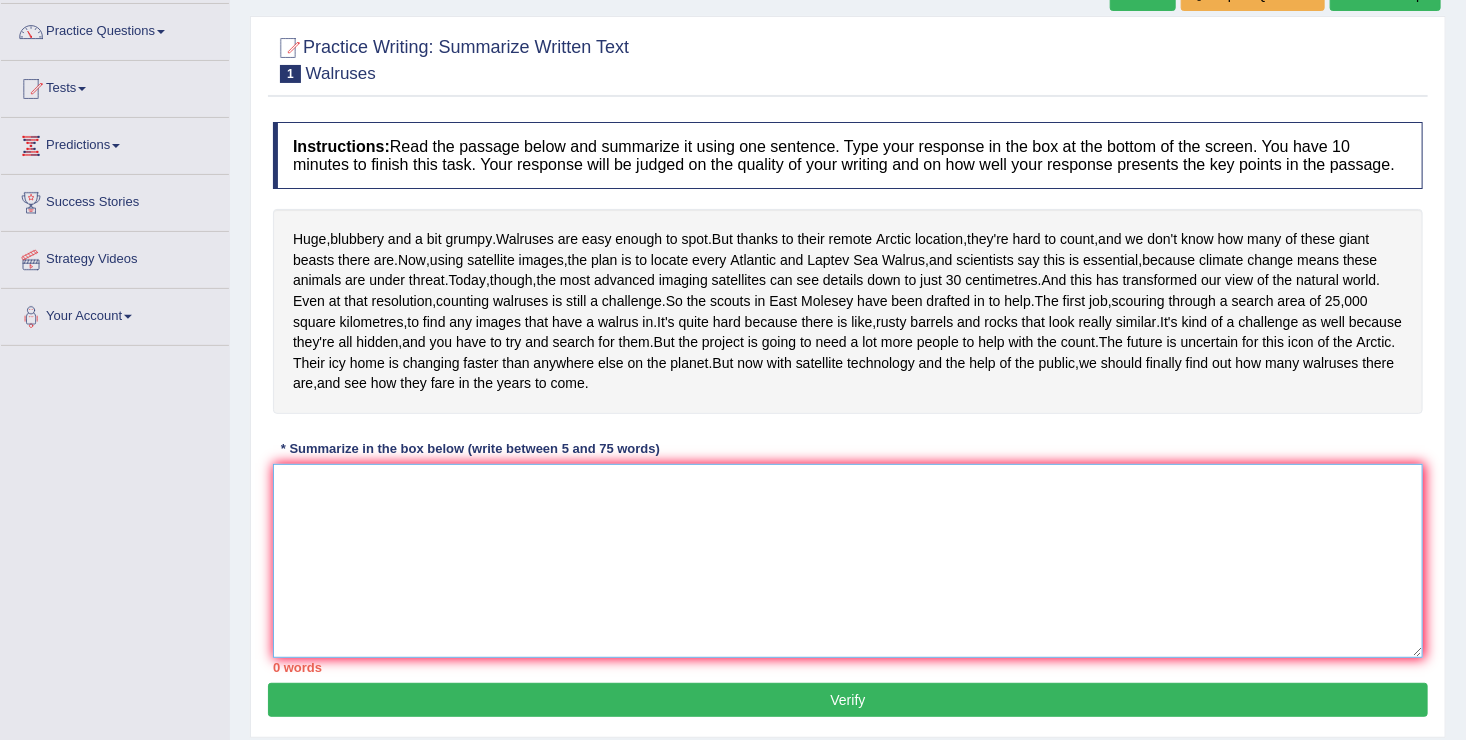 scroll, scrollTop: 200, scrollLeft: 0, axis: vertical 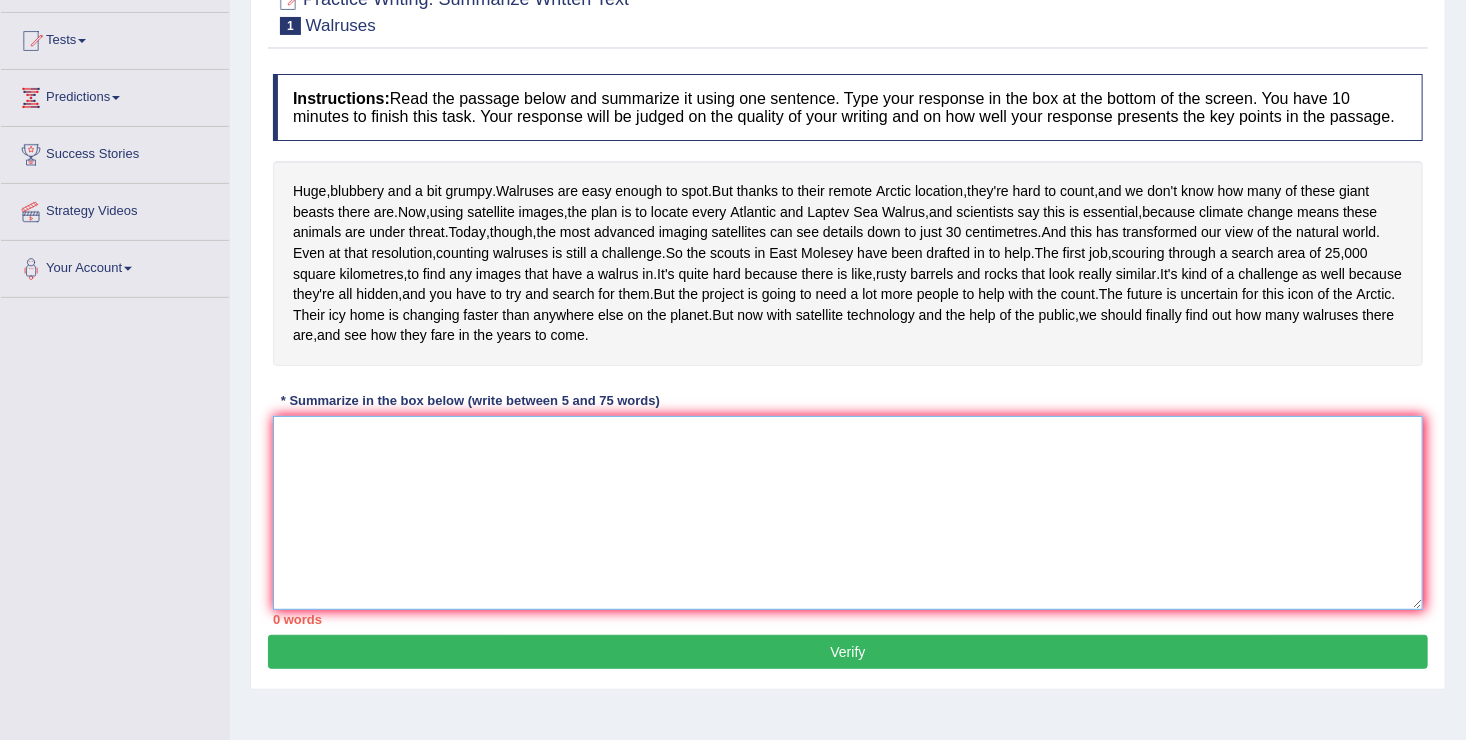 click at bounding box center (848, 513) 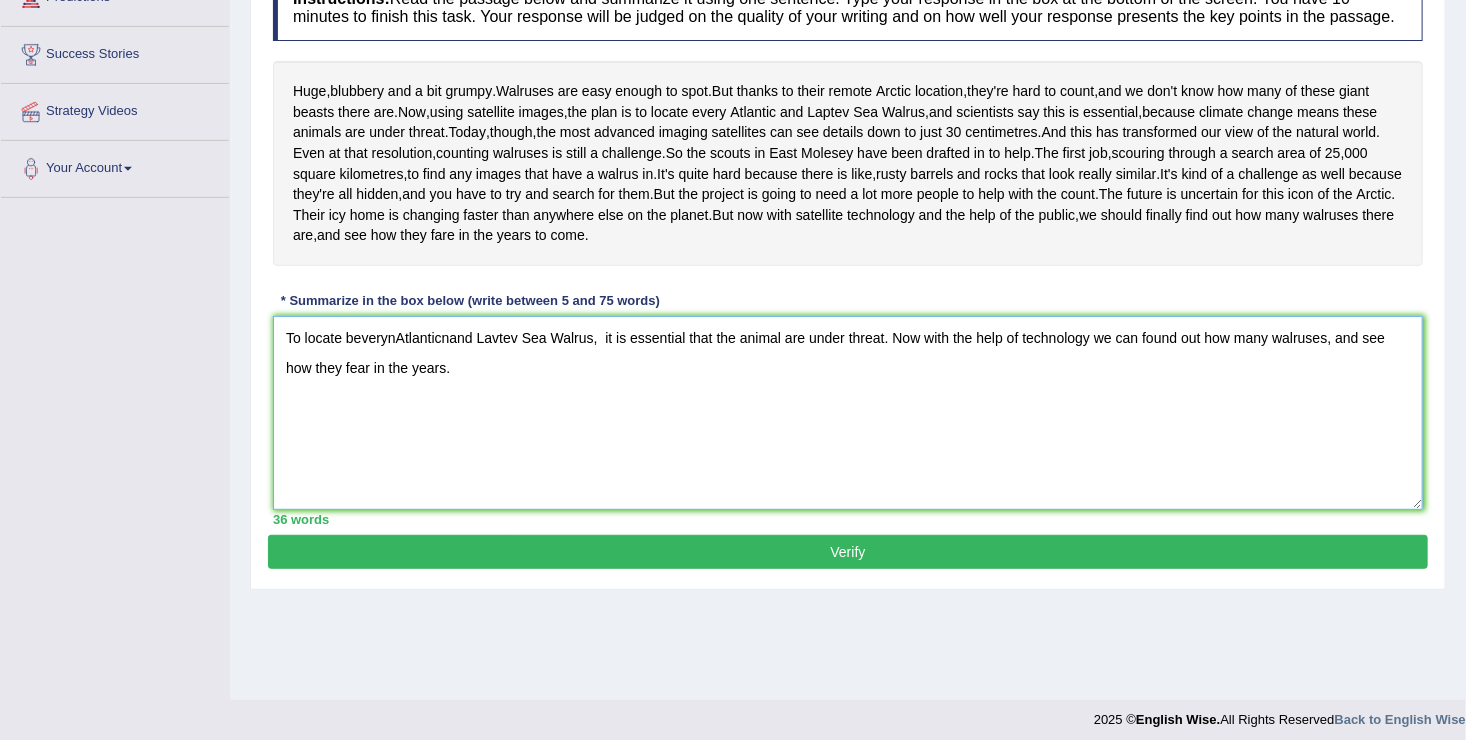 scroll, scrollTop: 310, scrollLeft: 0, axis: vertical 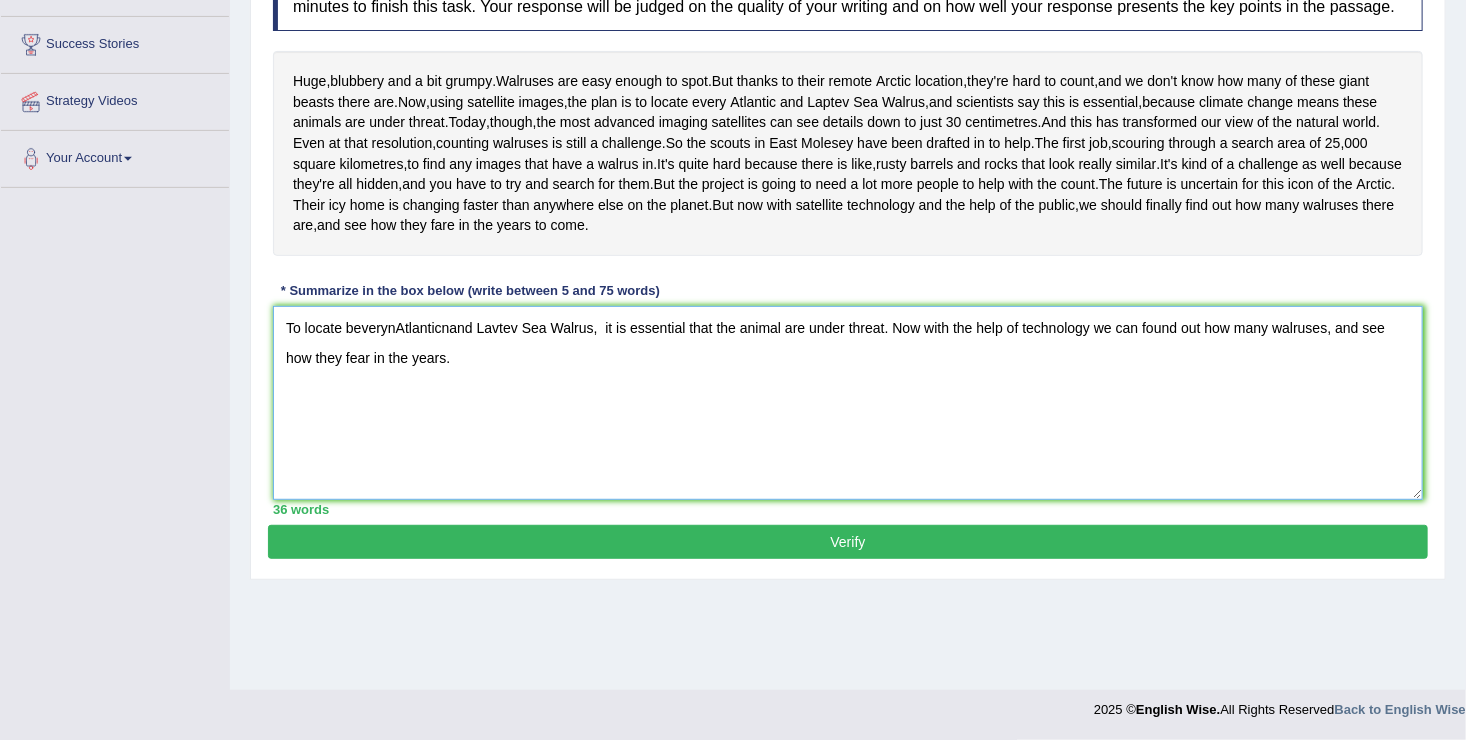 type on "To locate beverynAtlanticnand Lavtev Sea Walrus,  it is essential that the animal are under threat. Now with the help of technology we can found out how many walruses, and see how they fear in the years." 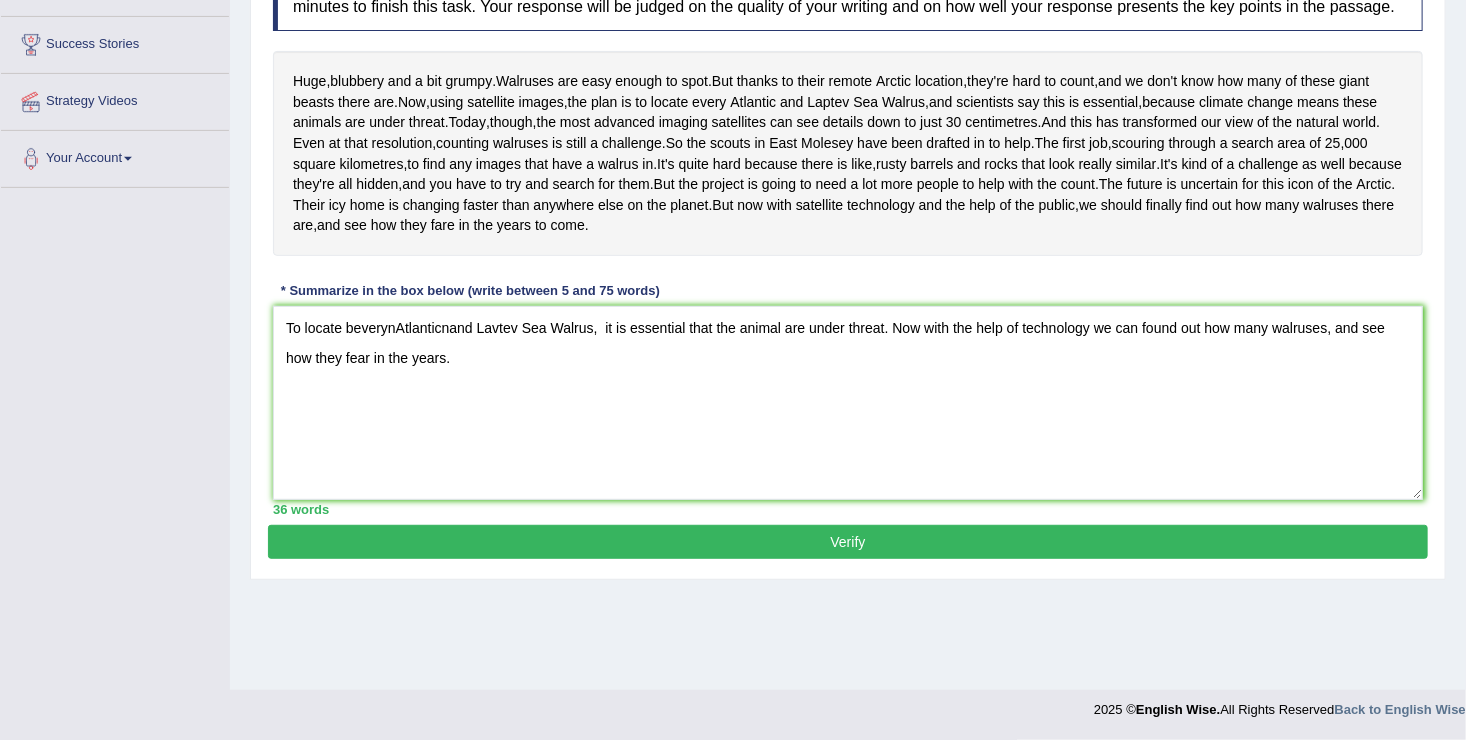 click on "Verify" at bounding box center (848, 542) 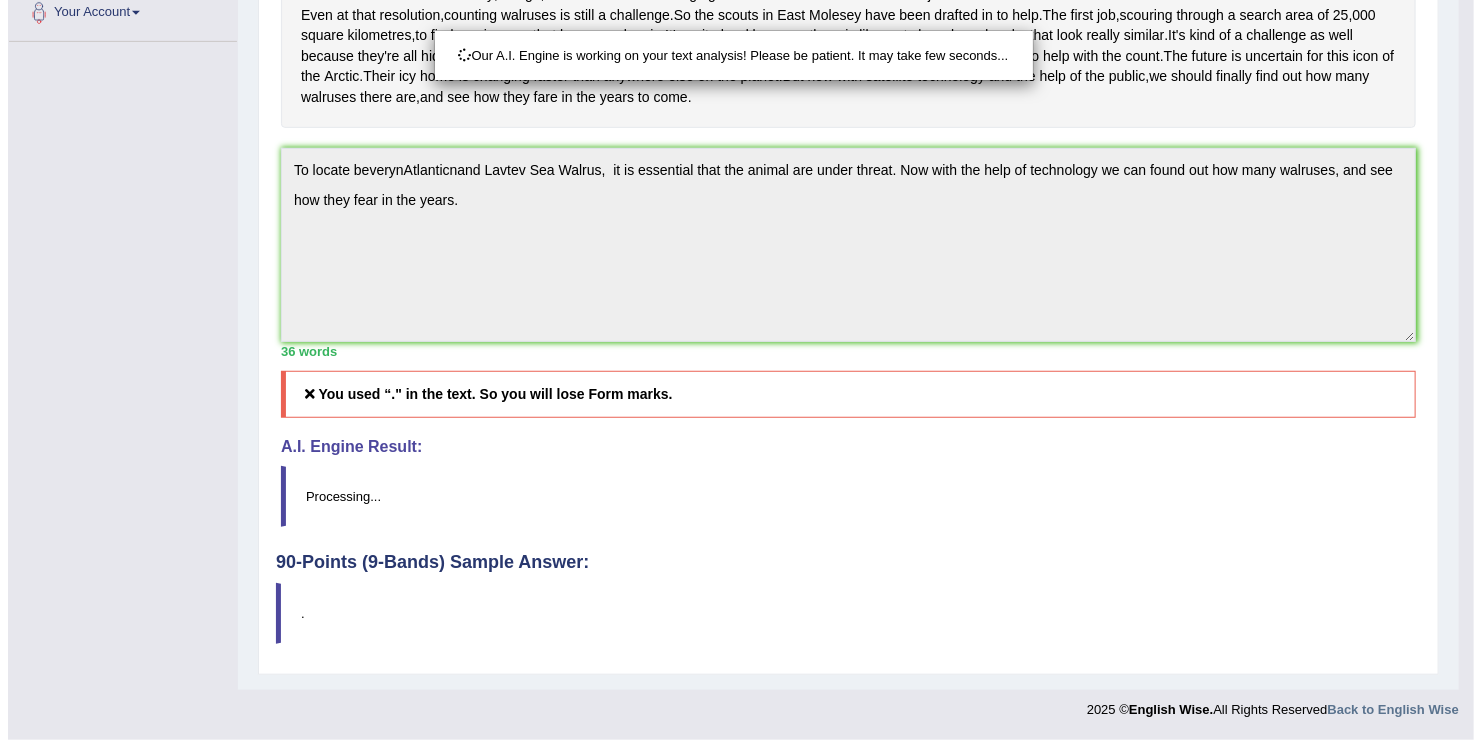 scroll, scrollTop: 510, scrollLeft: 0, axis: vertical 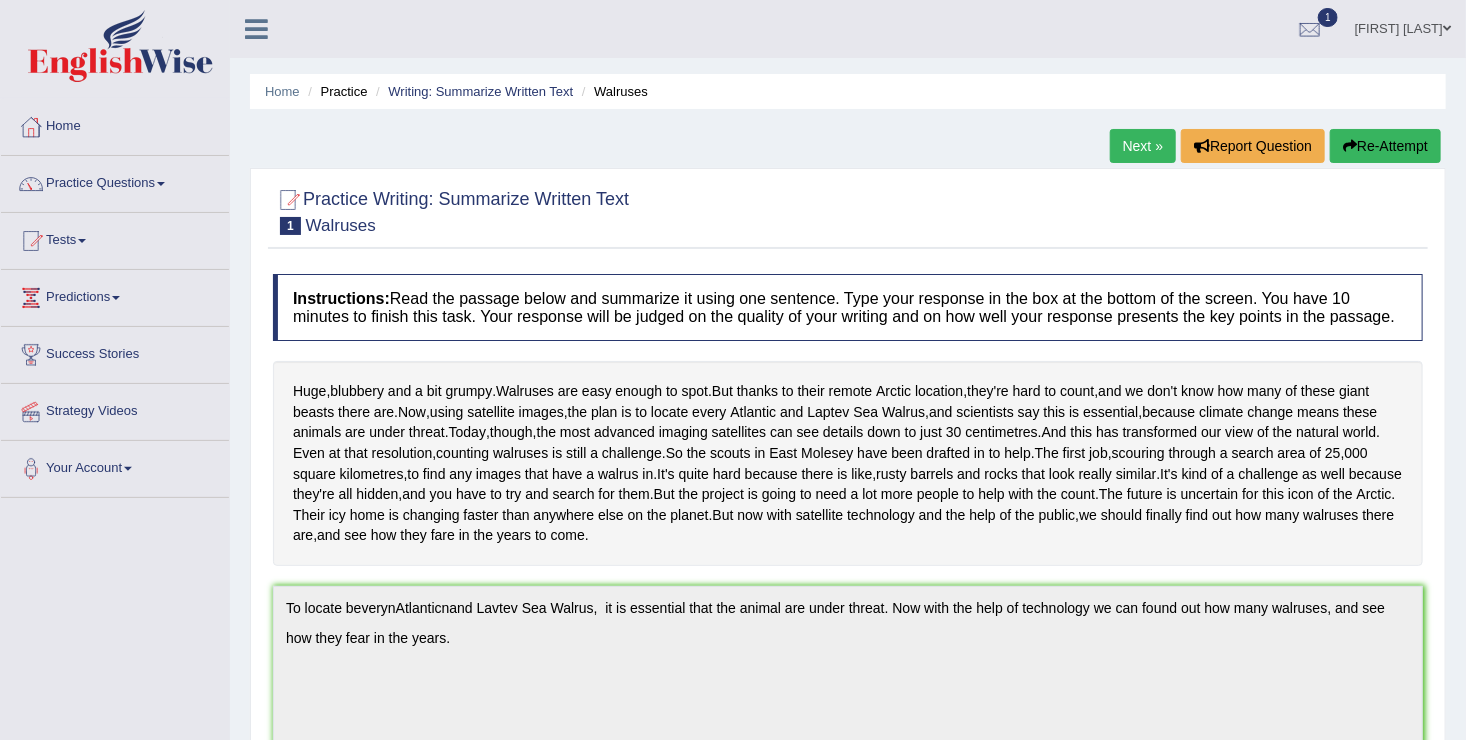 click on "Re-Attempt" at bounding box center (1385, 146) 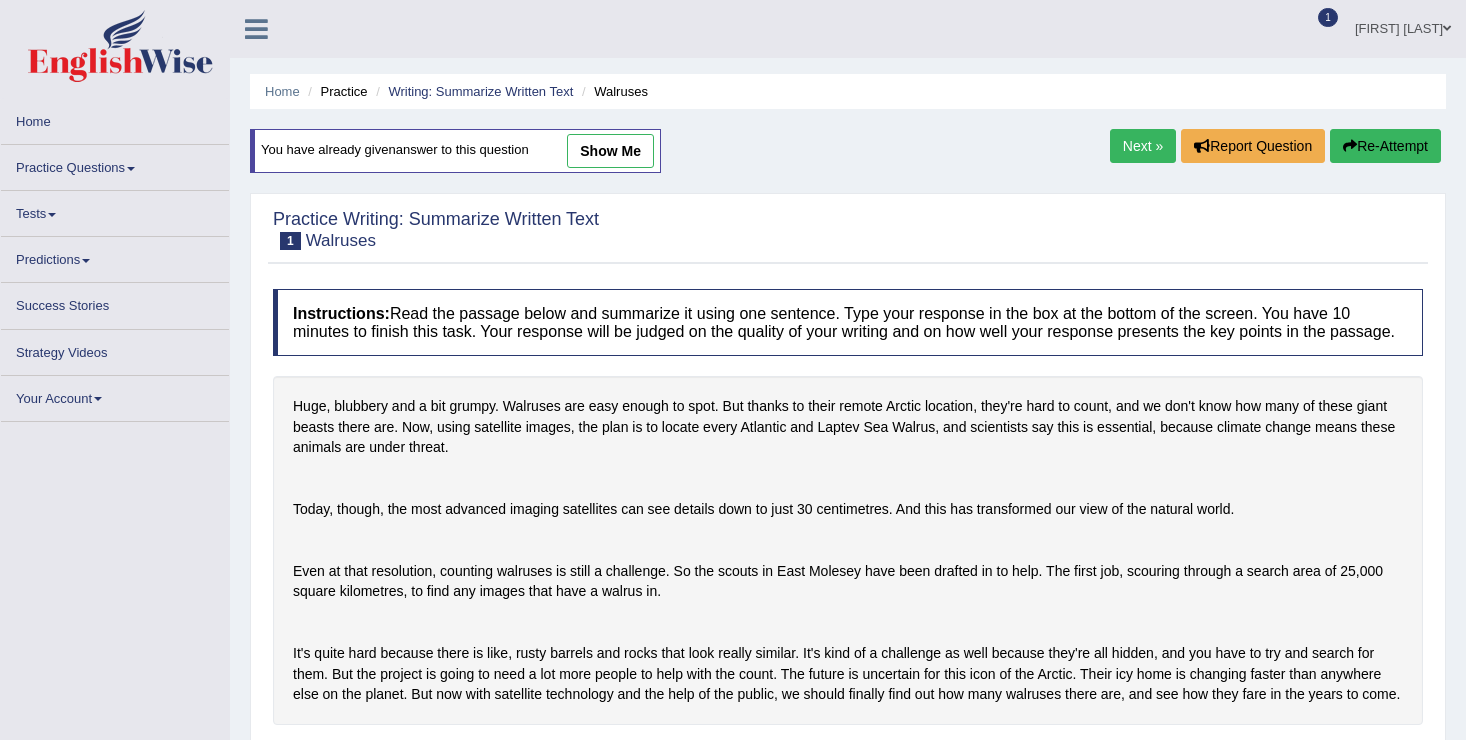 scroll, scrollTop: 0, scrollLeft: 0, axis: both 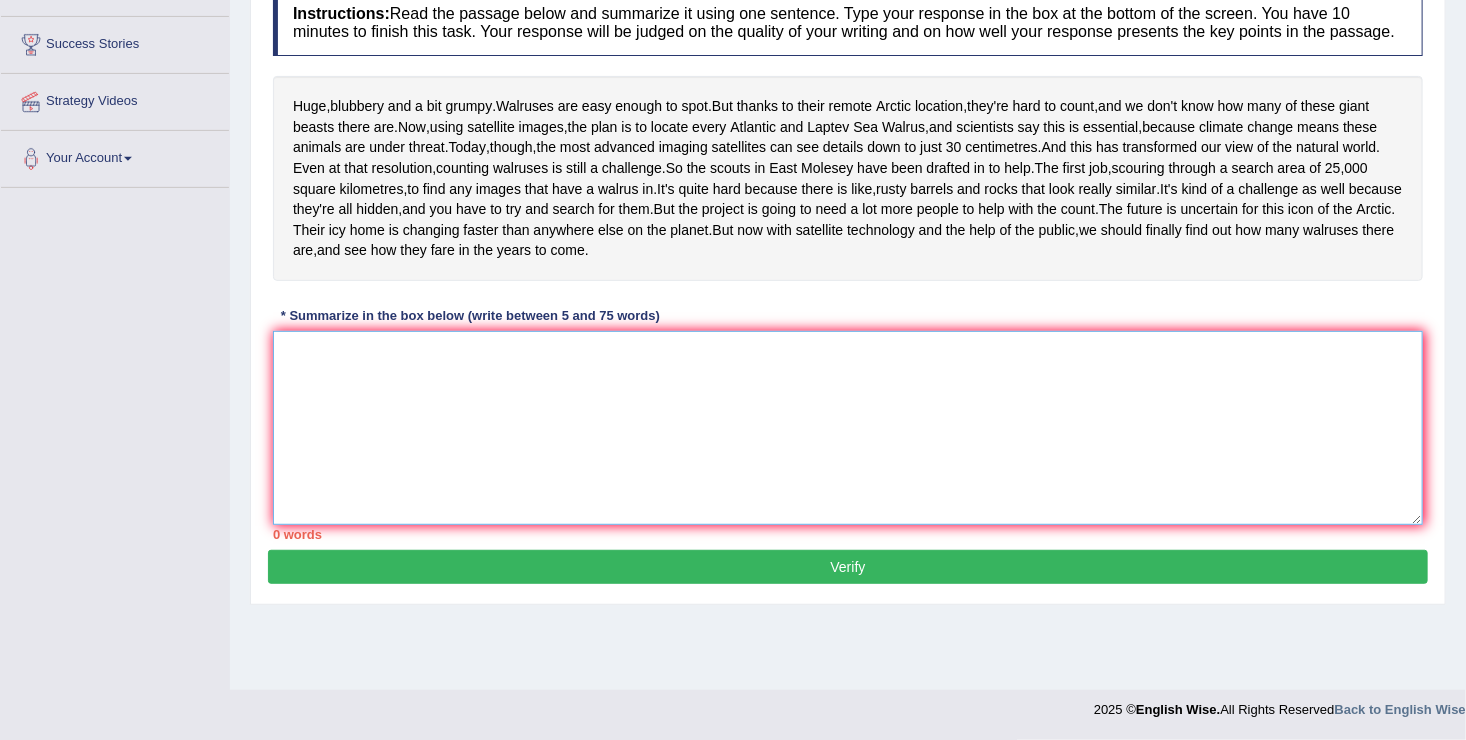click at bounding box center (848, 428) 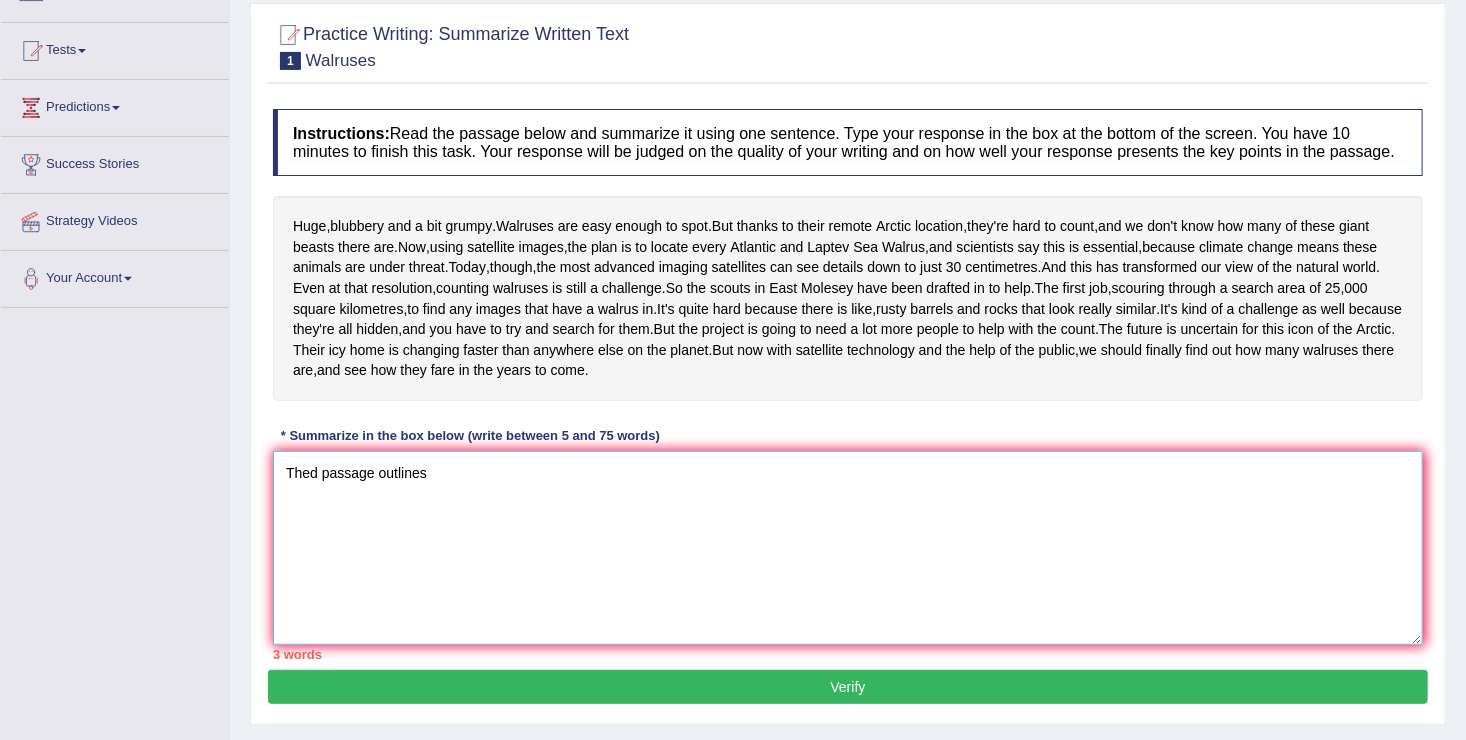 scroll, scrollTop: 120, scrollLeft: 0, axis: vertical 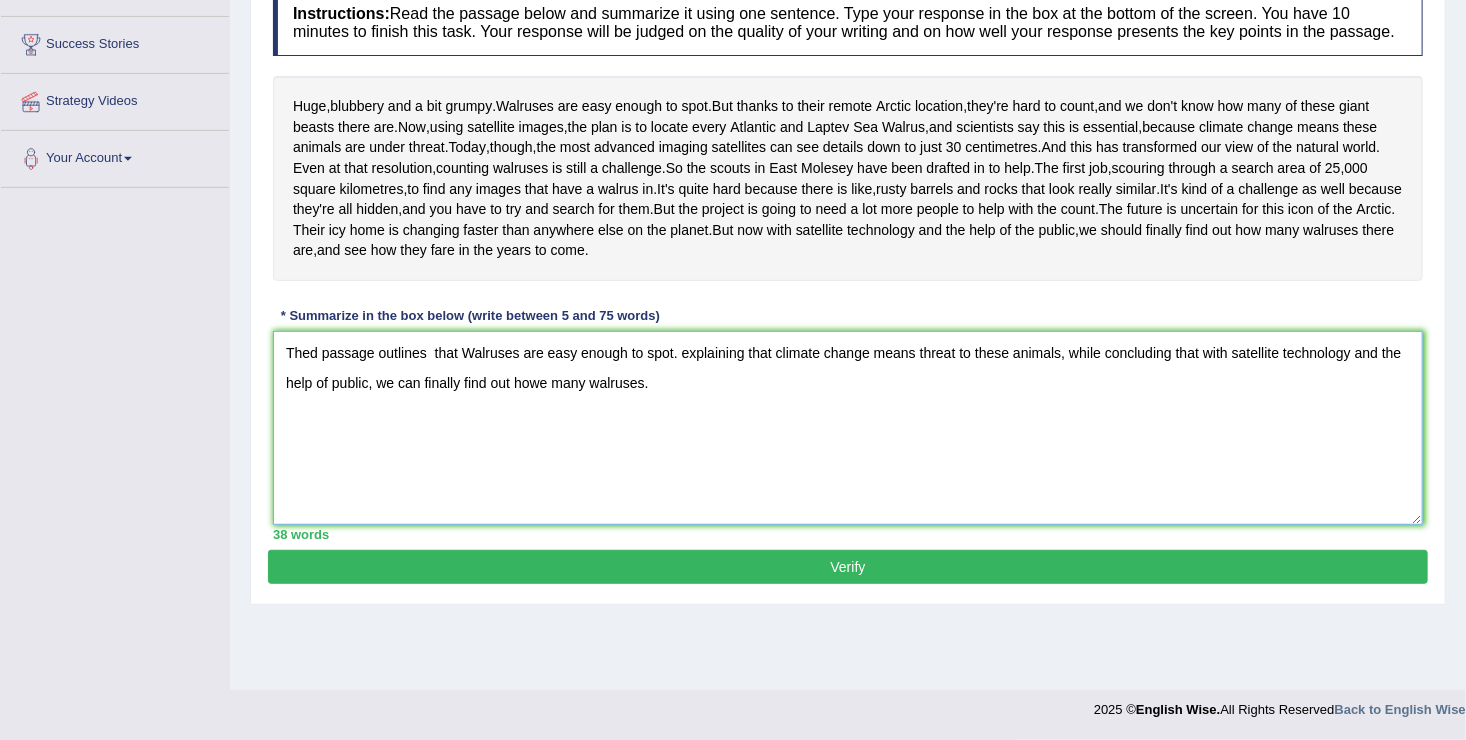type on "Thed passage outlines  that Walruses are easy enough to spot. explaining that climate change means threat to these animals, while concluding that with satellite technology and the help of public, we can finally find out howe many walruses." 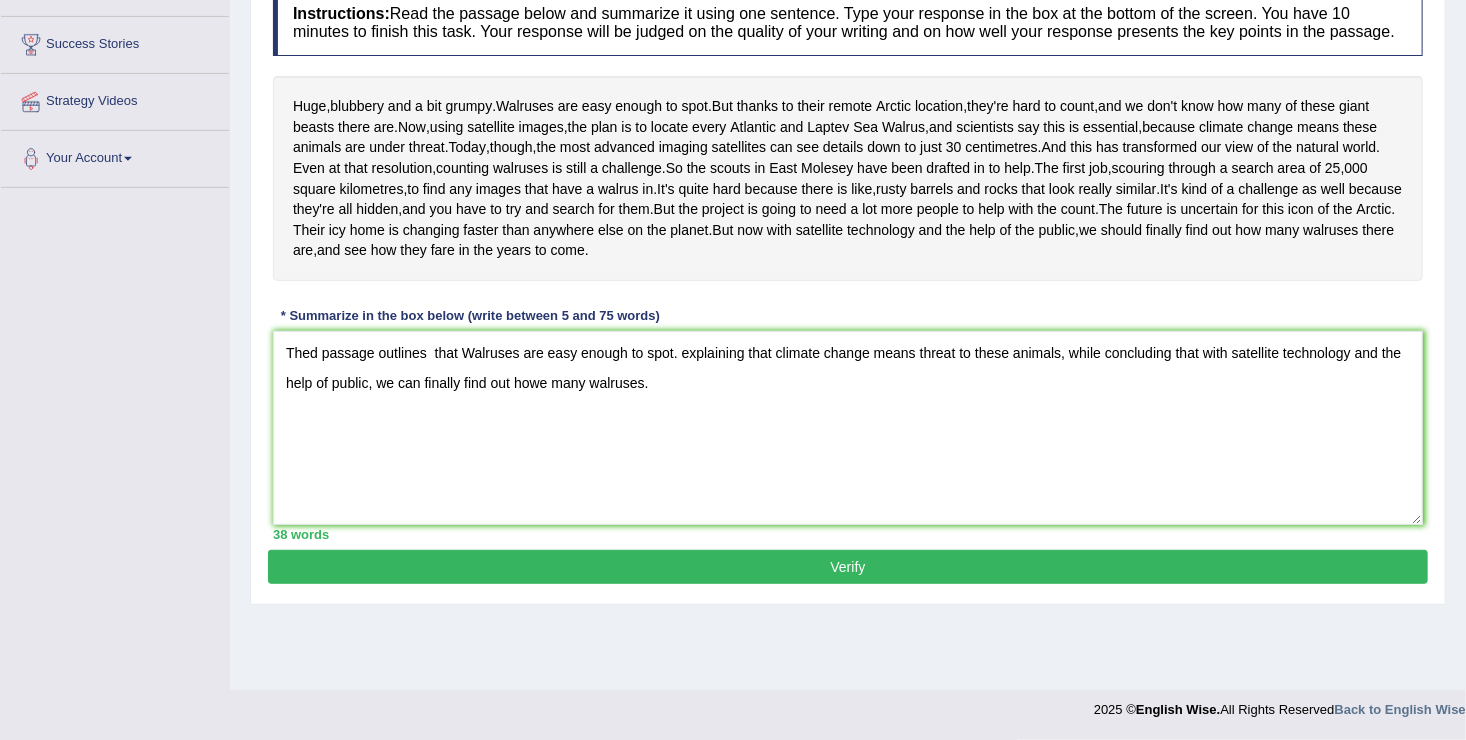 click on "Verify" at bounding box center [848, 567] 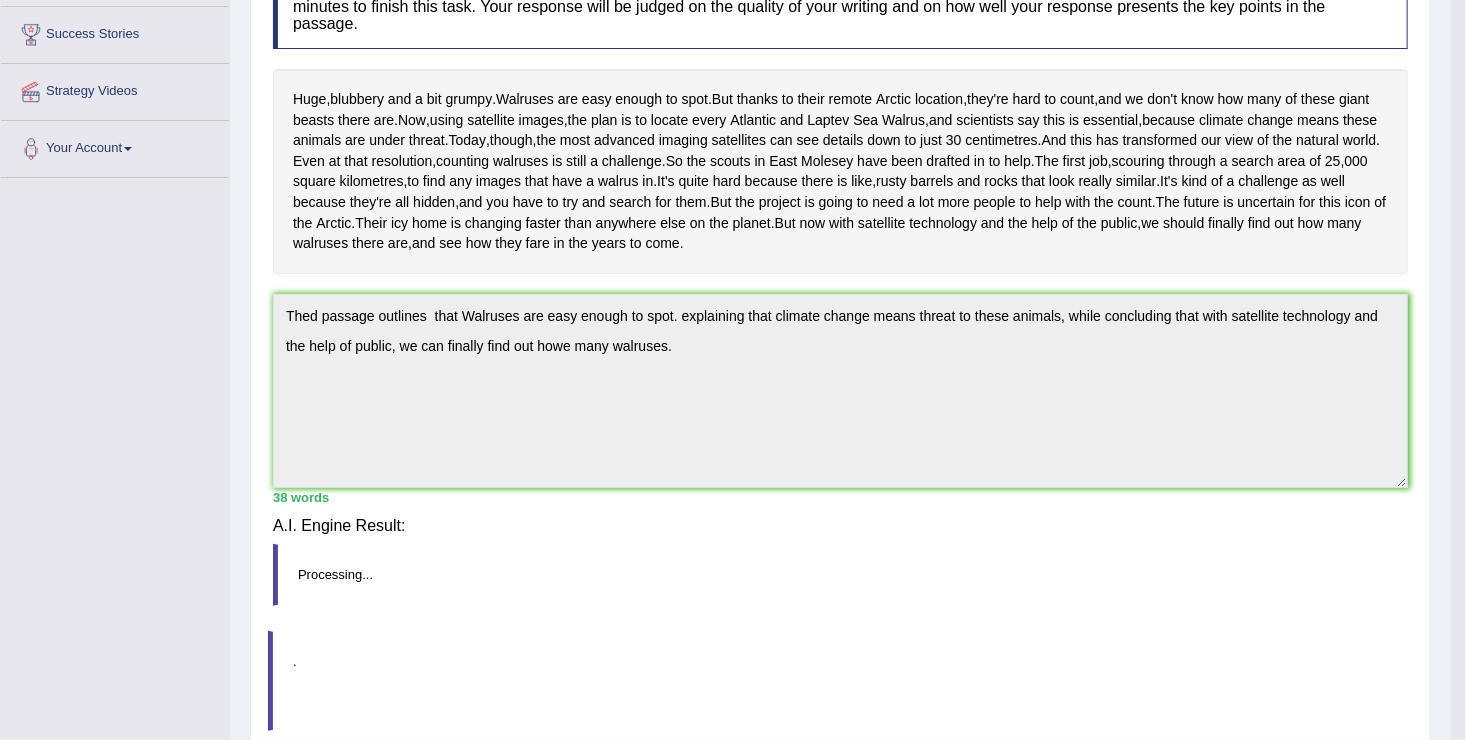 scroll, scrollTop: 310, scrollLeft: 0, axis: vertical 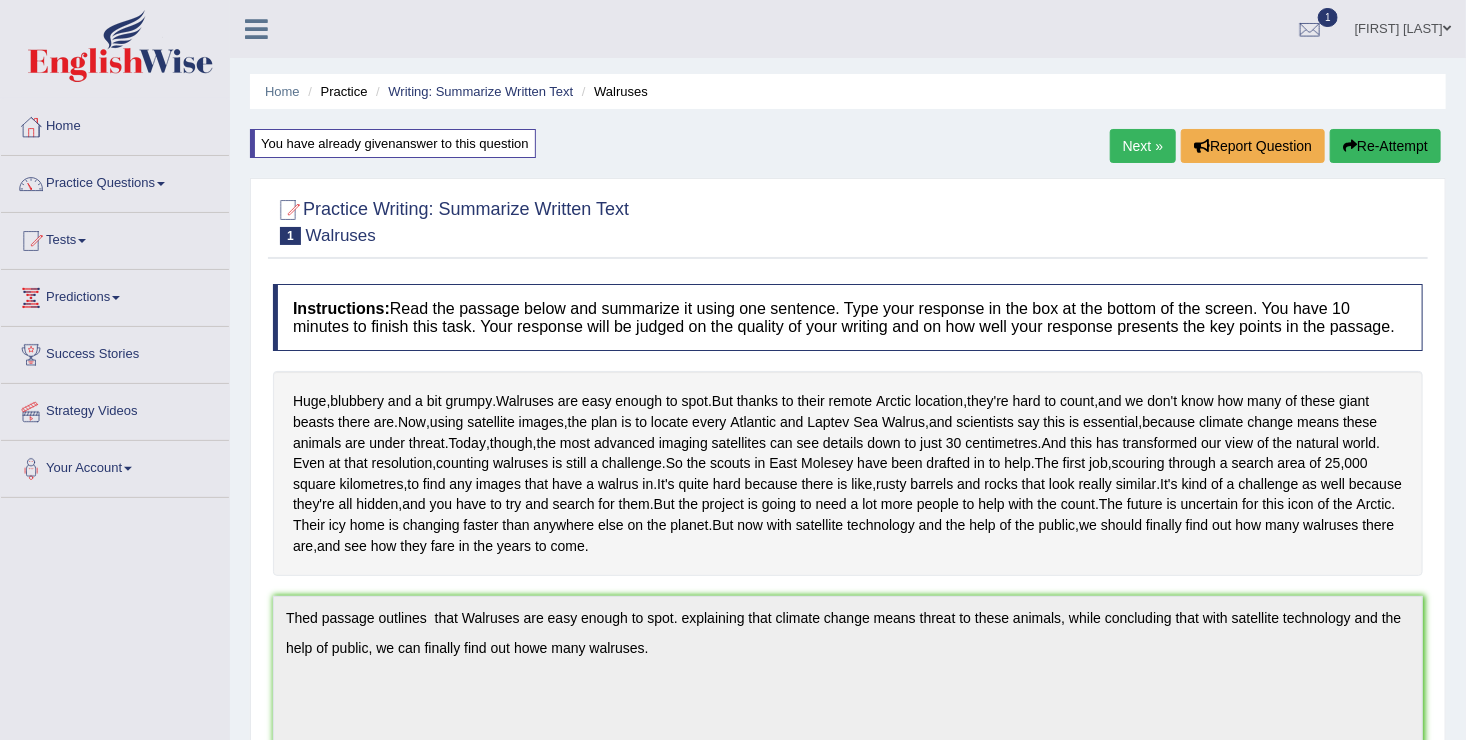 click on "Re-Attempt" at bounding box center [1385, 146] 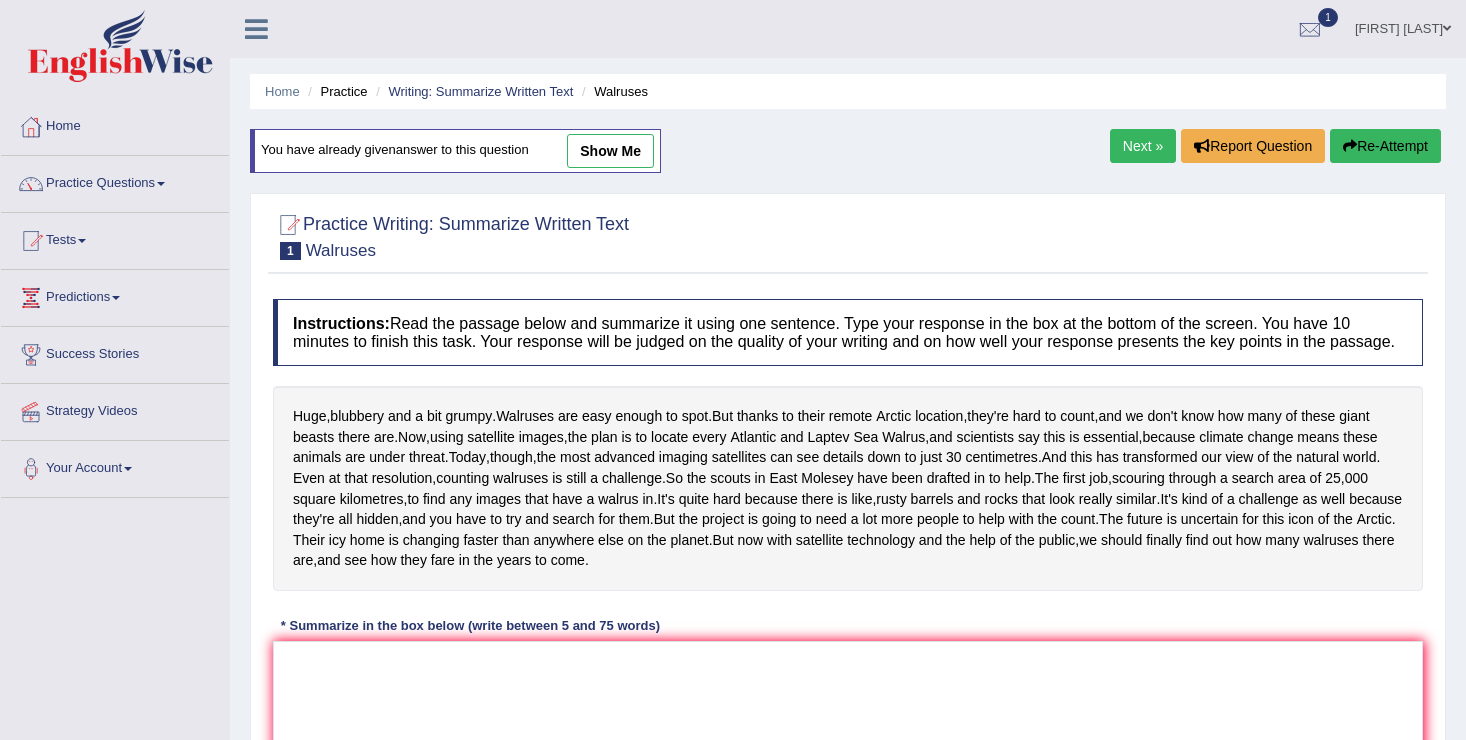 scroll, scrollTop: 0, scrollLeft: 0, axis: both 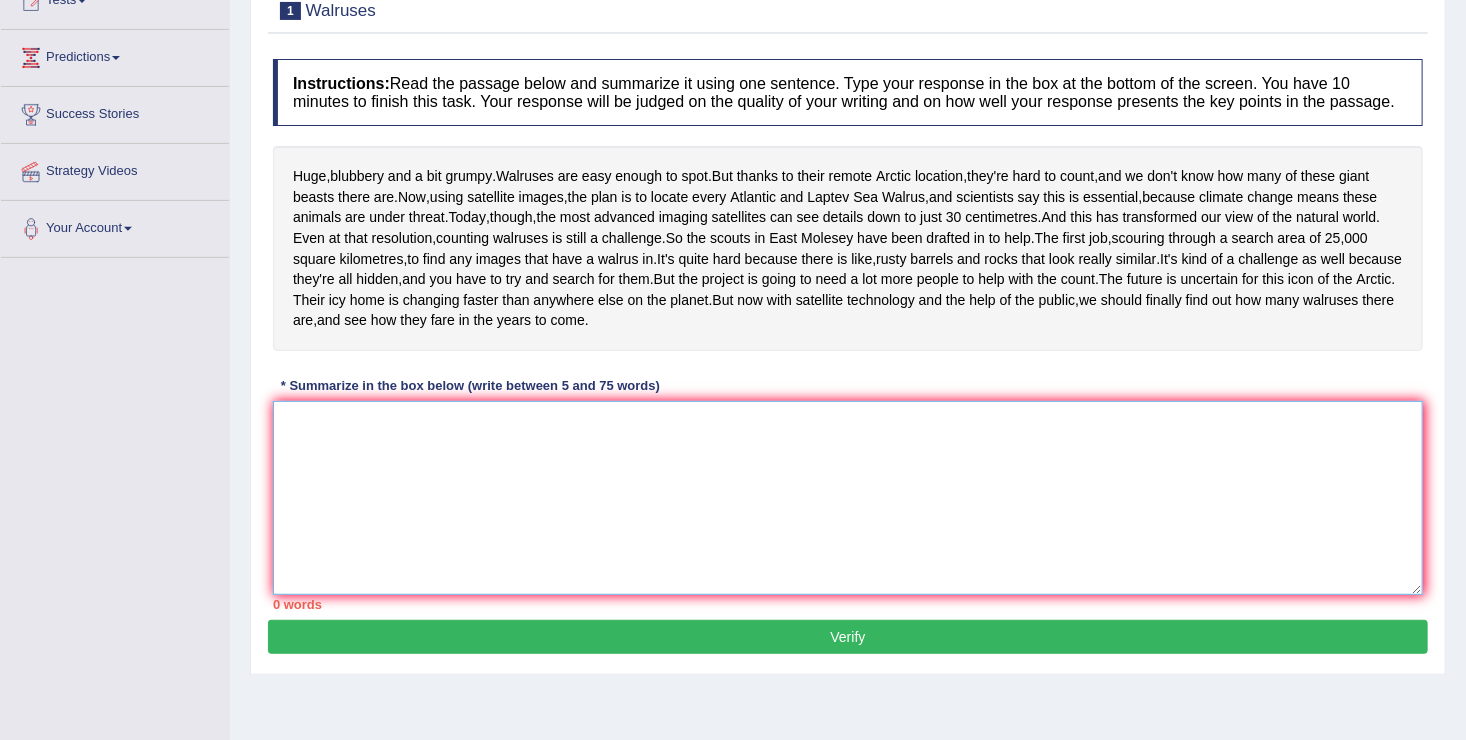 click at bounding box center (848, 498) 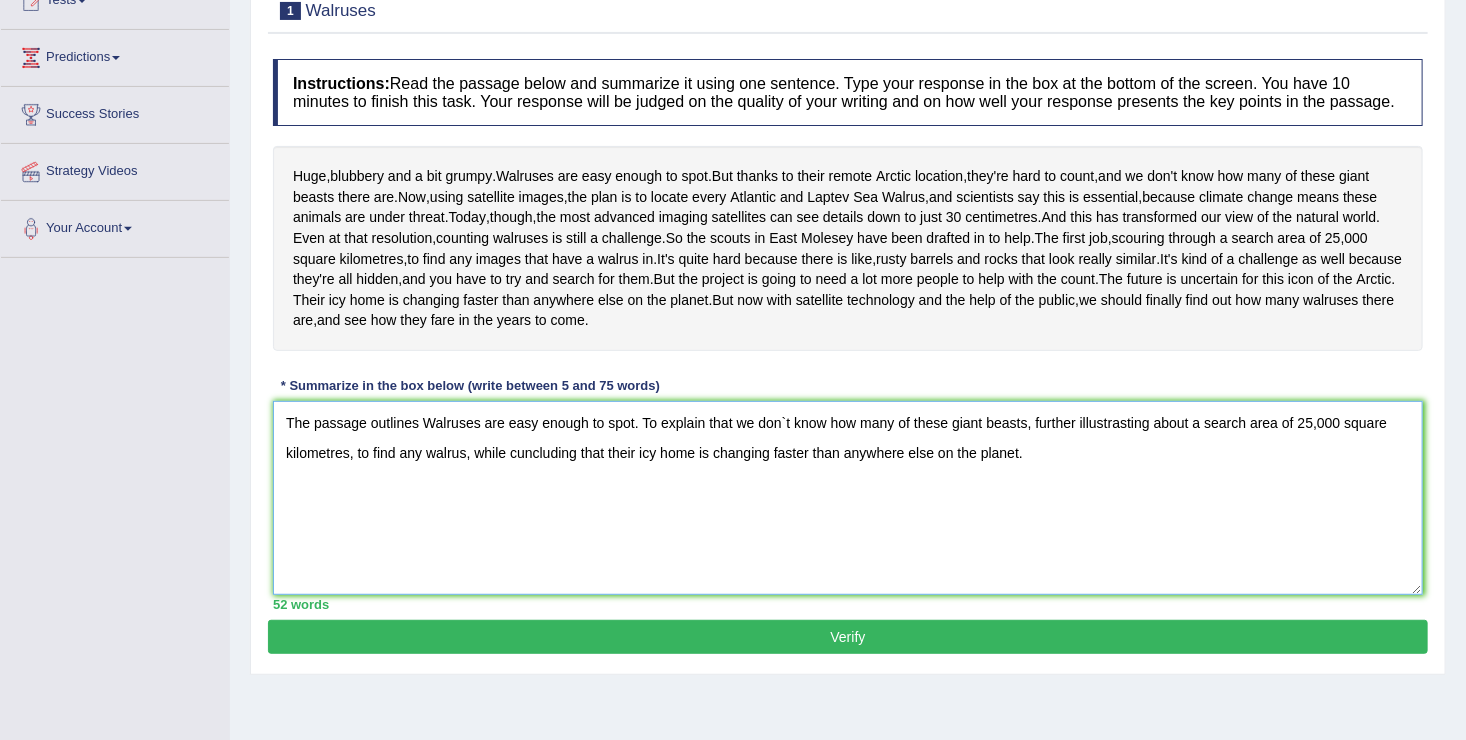click on "The passage outlines Walruses are easy enough to spot. To explain that we don`t know how many of these giant beasts, further illustrasting about a search area of 25,000 square kilometres, to find any walrus, while cuncluding that their icy home is changing faster than anywhere else on the planet." at bounding box center (848, 498) 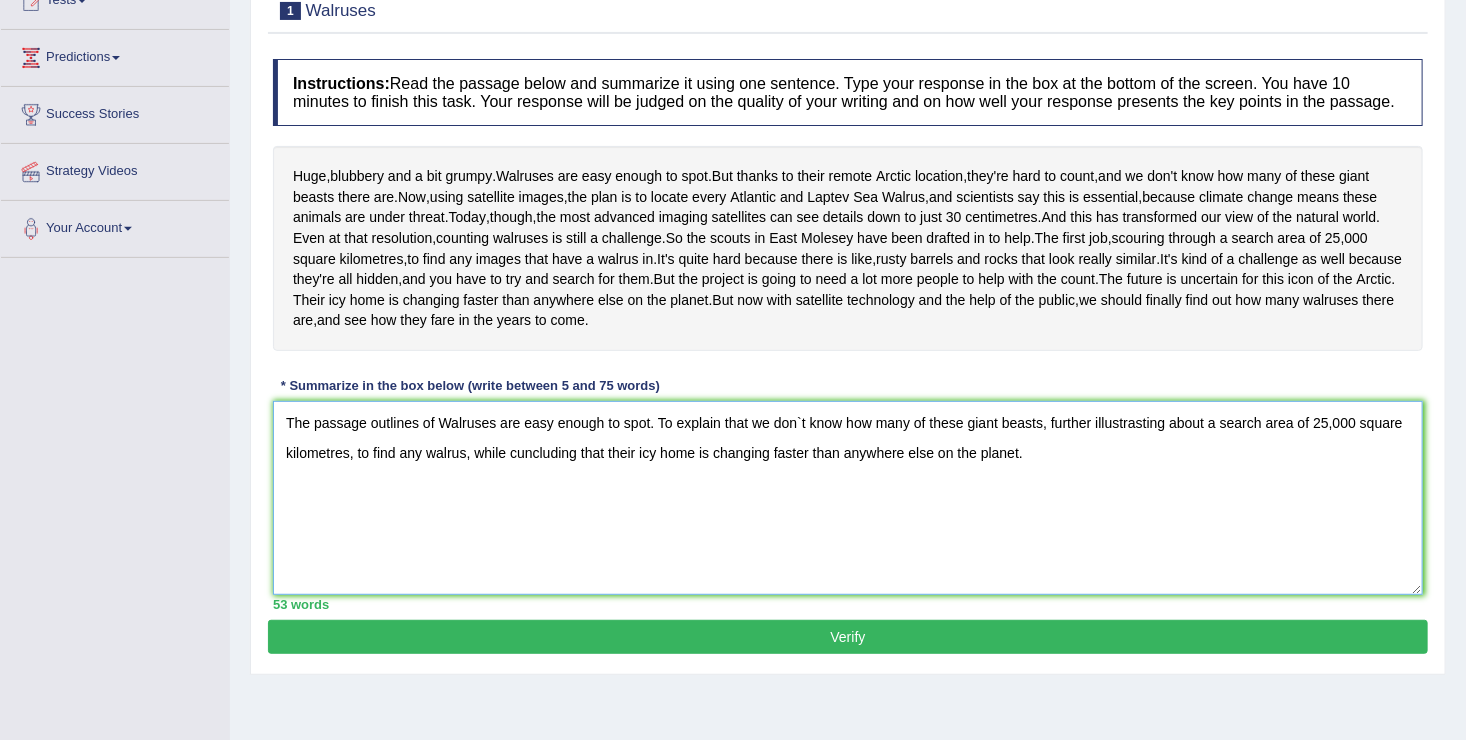 type on "The passage outlines of Walruses are easy enough to spot. To explain that we don`t know how many of these giant beasts, further illustrasting about a search area of 25,000 square kilometres, to find any walrus, while cuncluding that their icy home is changing faster than anywhere else on the planet." 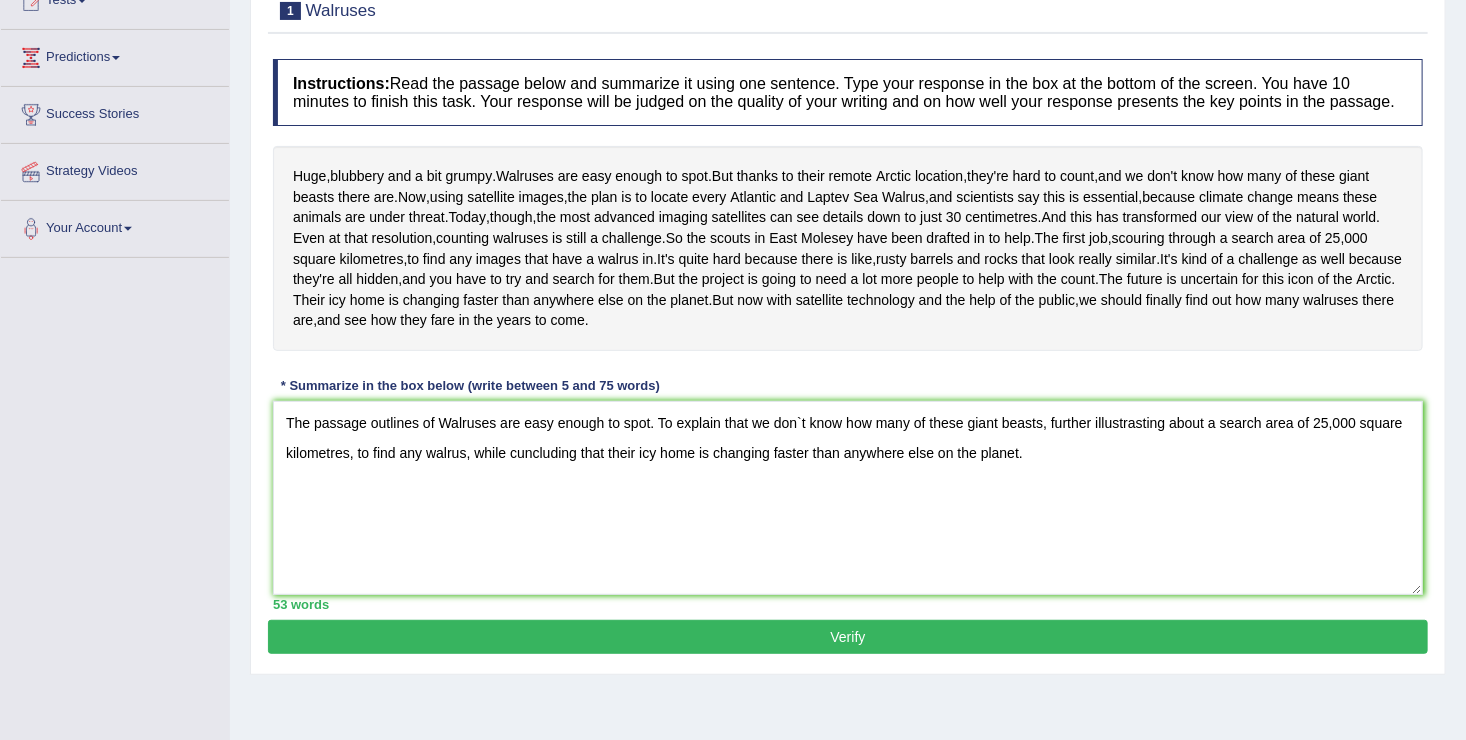 click on "Verify" at bounding box center (848, 637) 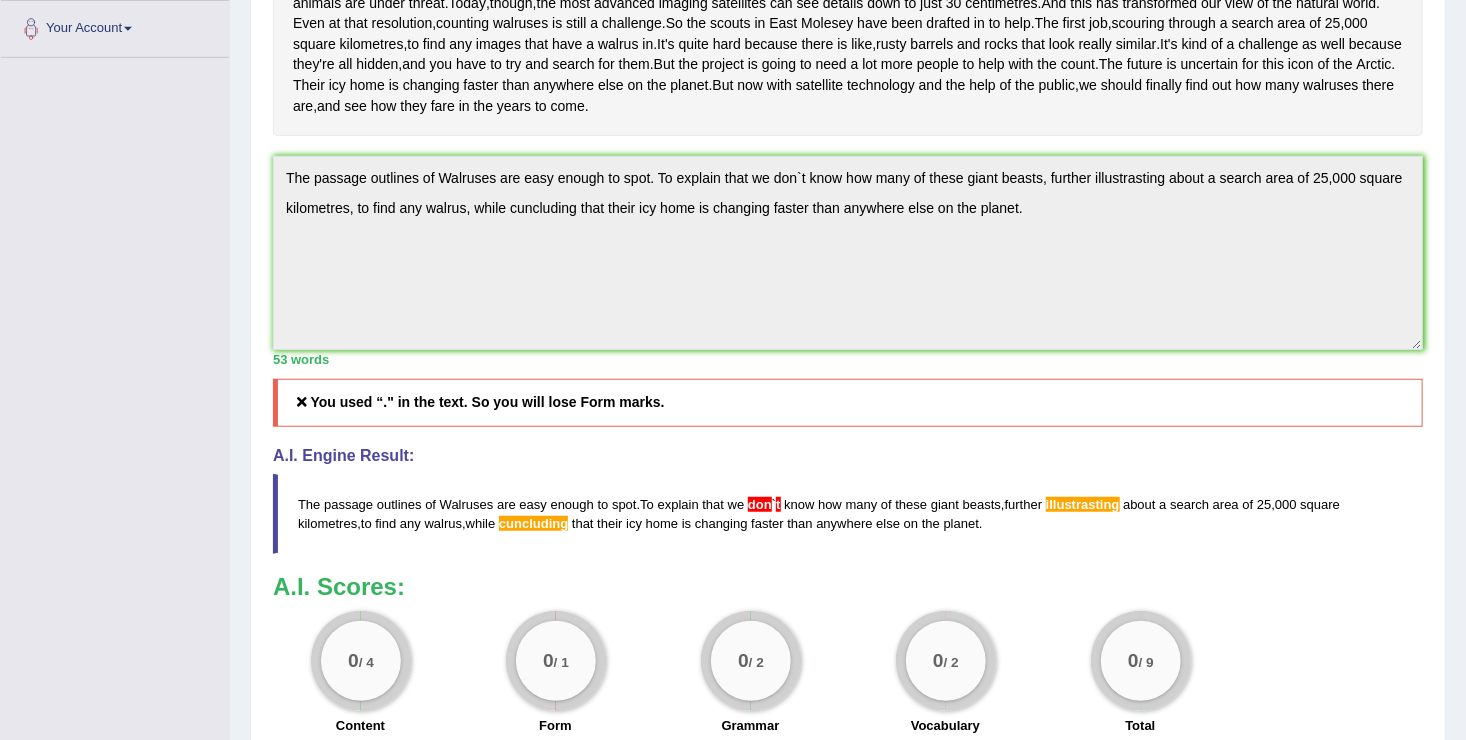 scroll, scrollTop: 480, scrollLeft: 0, axis: vertical 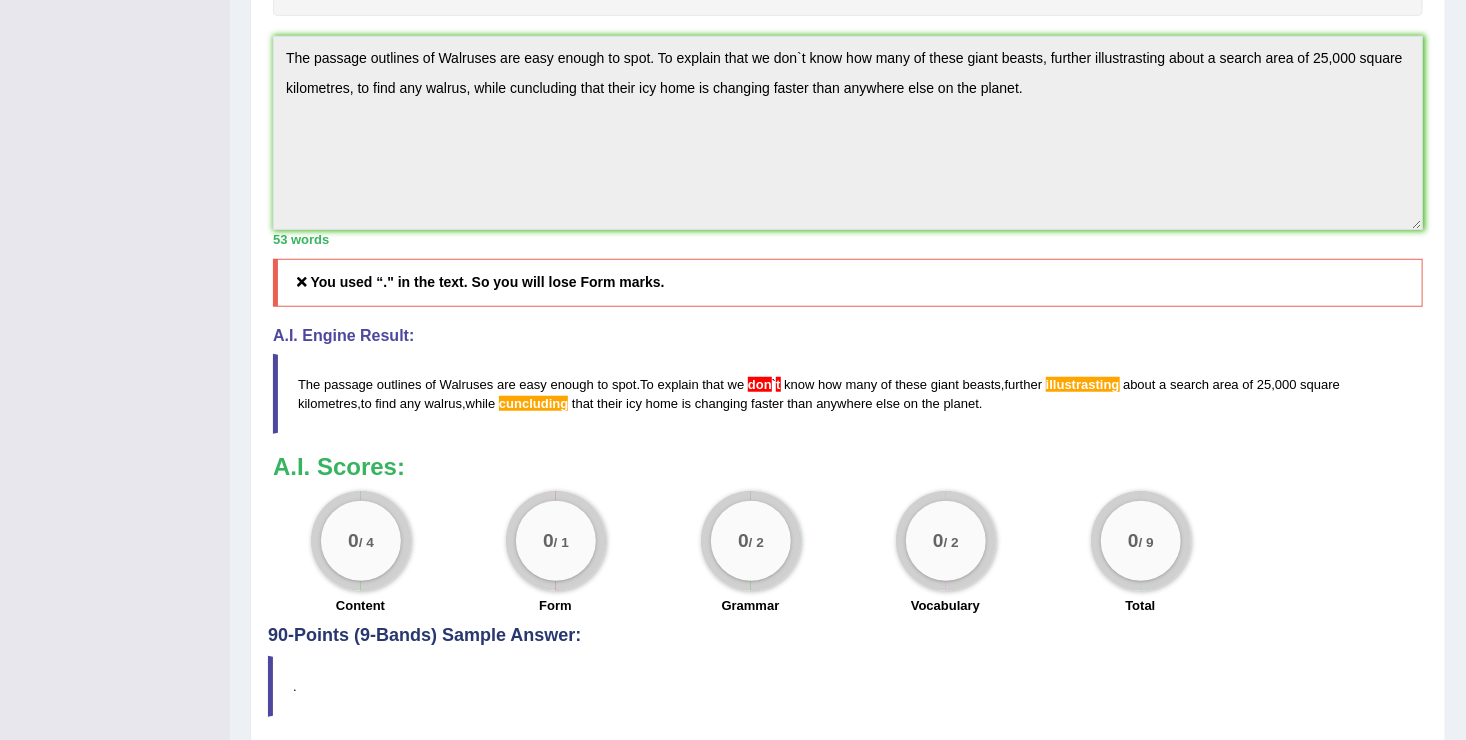 click on "Instructions:  Read the passage below and summarize it using one sentence. Type your response in the box at the bottom of the screen. You have 10 minutes to finish this task. Your response will be judged on the quality of your writing and on how well your response presents the key points in the passage.
Huge ,  blubbery   and   a   bit   grumpy .  Walruses   are   easy   enough   to   spot .  But   thanks   to   their   remote   Arctic   location ,  they're   hard   to   count ,  and   we   don't   know   how   many   of   these   giant   beasts   there   are .  Now ,  using   satellite   images ,  the   plan   is   to   locate   every   Atlantic   and   Laptev   Sea   Walrus ,  and   scientists   say   this   is   essential ,  because   climate   change   means   these   animals   are   under   threat .
Today ,  though ,  the   most   advanced   imaging   satellites   can   see   details   down   to   just   30   centimetres .  And   this   has   transformed   our   view   of   the   natural" at bounding box center [848, 170] 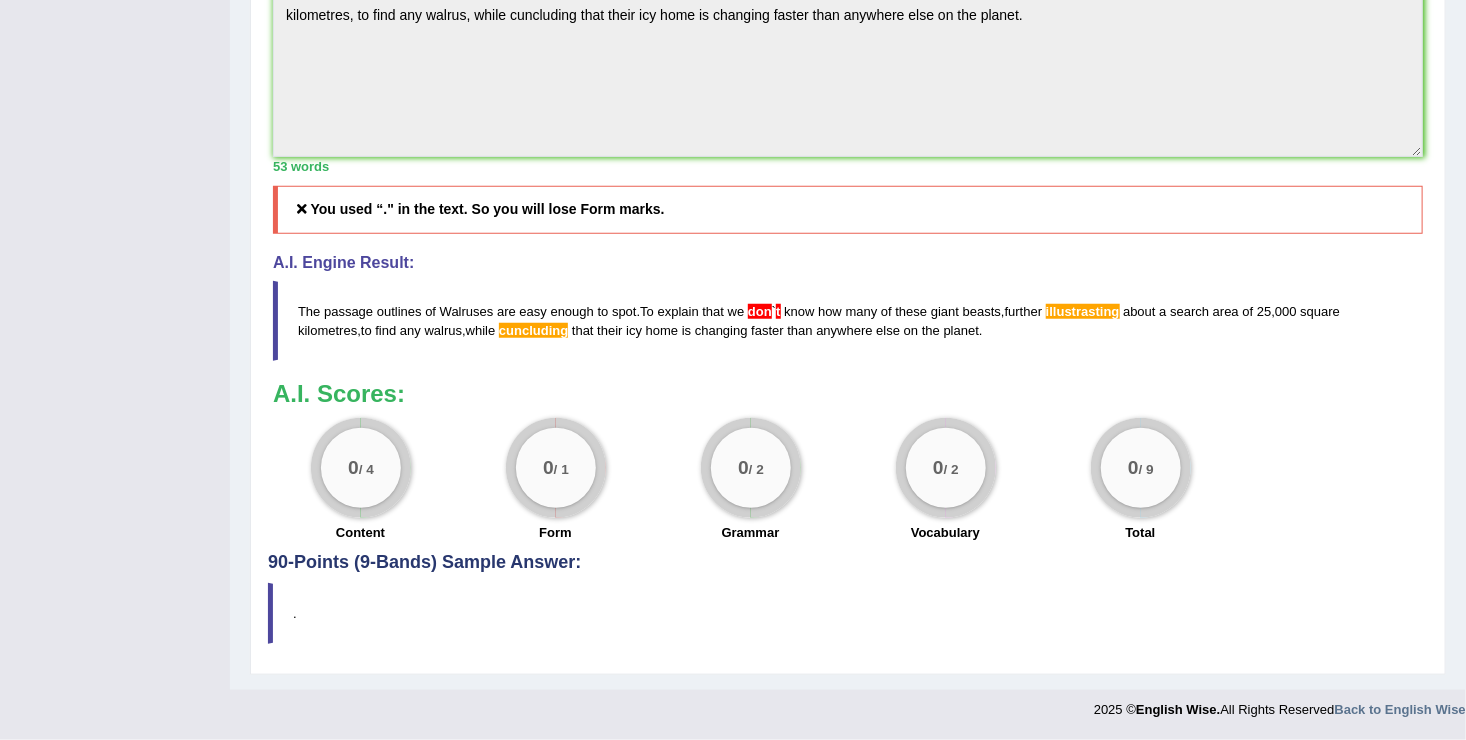 scroll, scrollTop: 713, scrollLeft: 0, axis: vertical 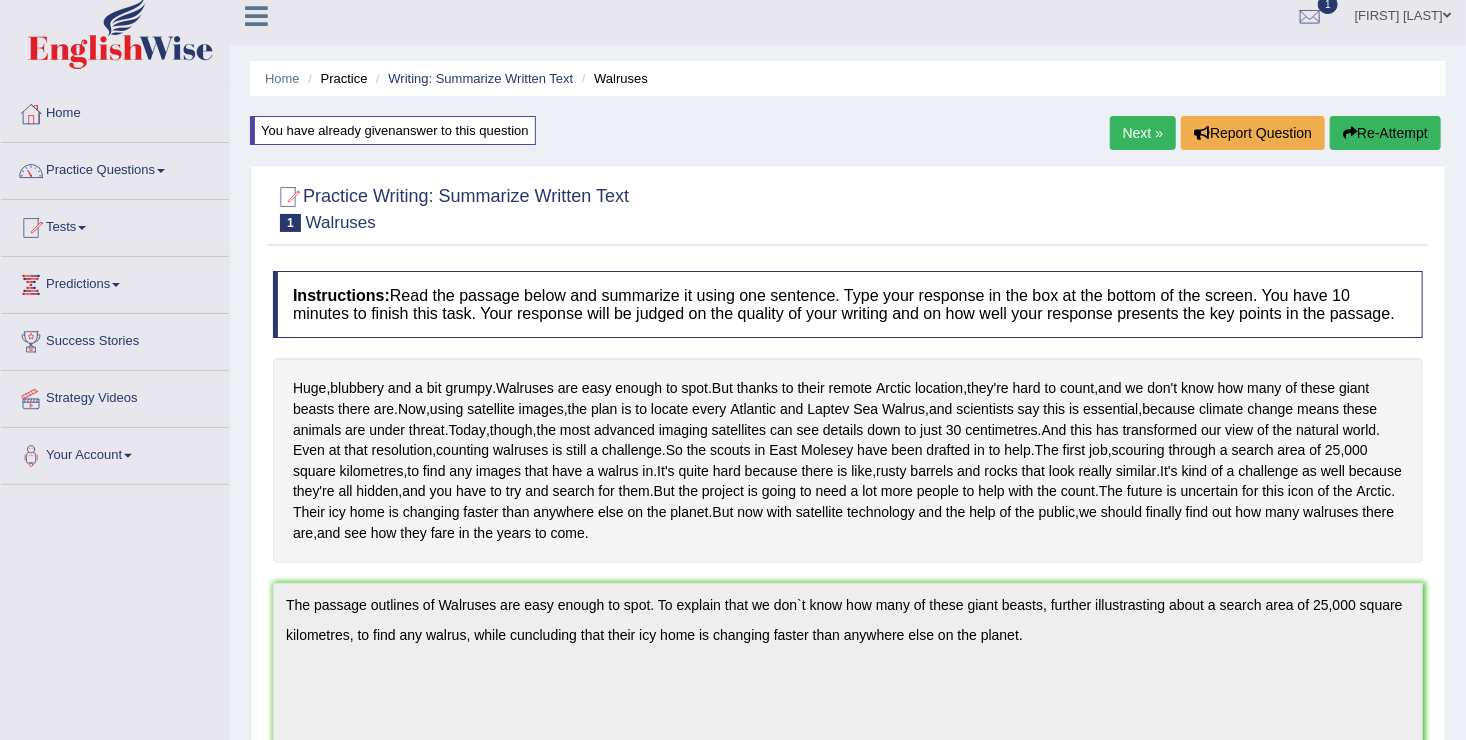 click on "Re-Attempt" at bounding box center [1385, 133] 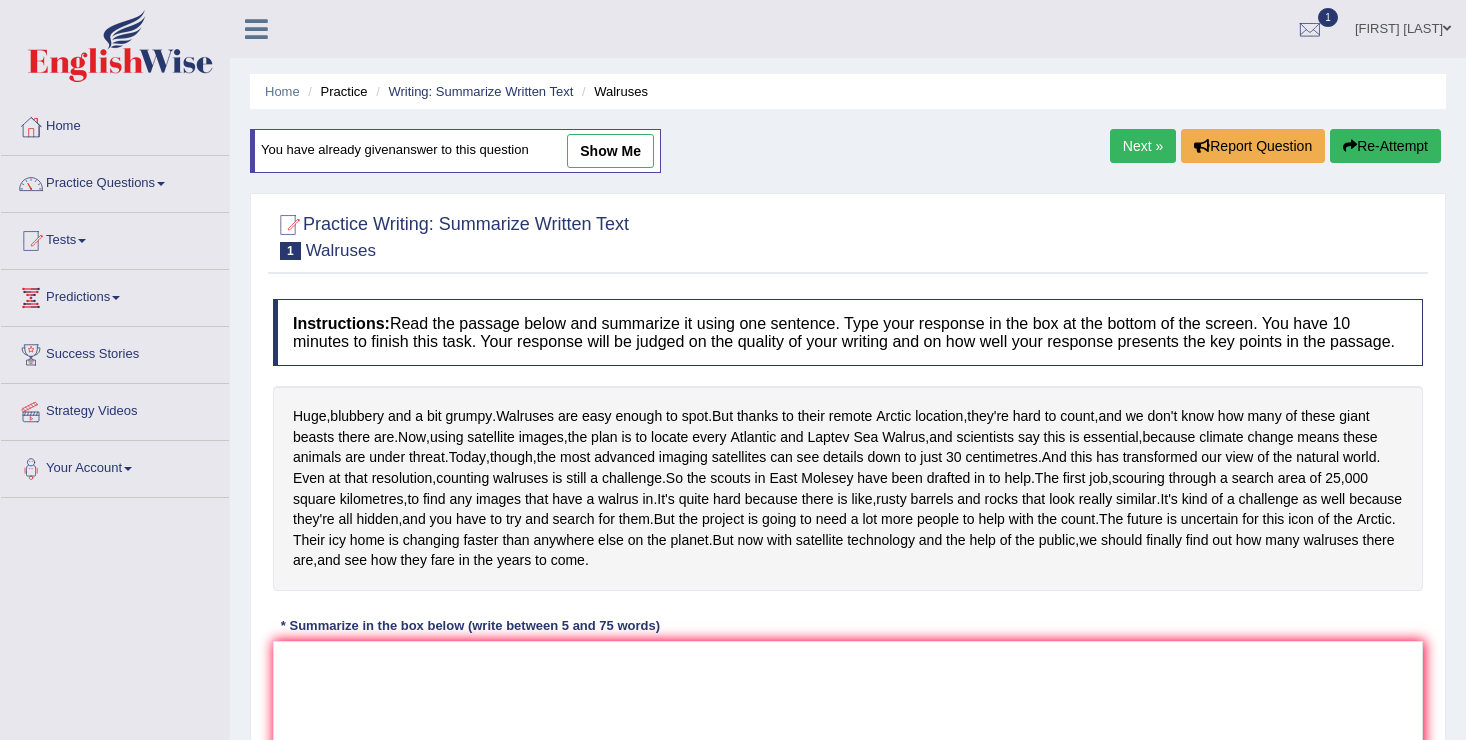 scroll, scrollTop: 13, scrollLeft: 0, axis: vertical 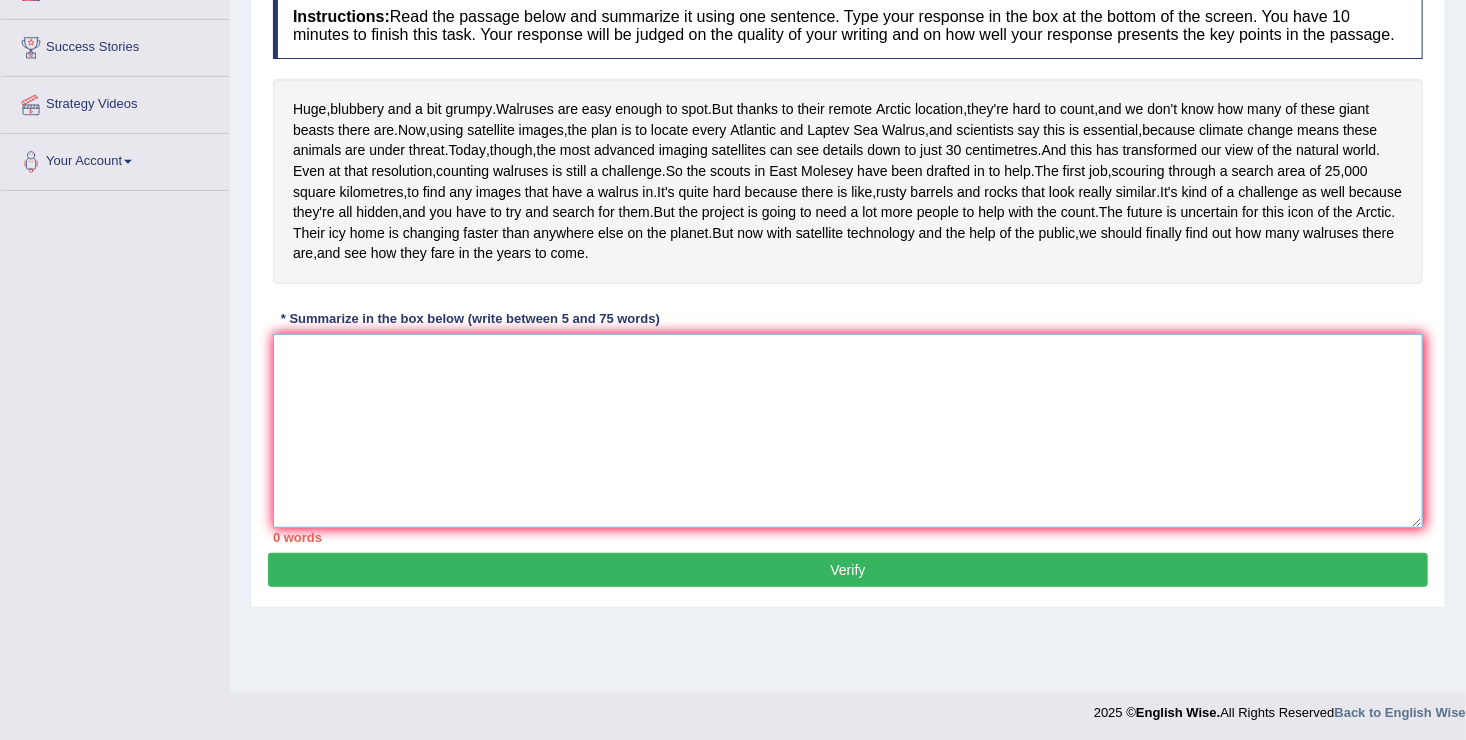 click at bounding box center (848, 431) 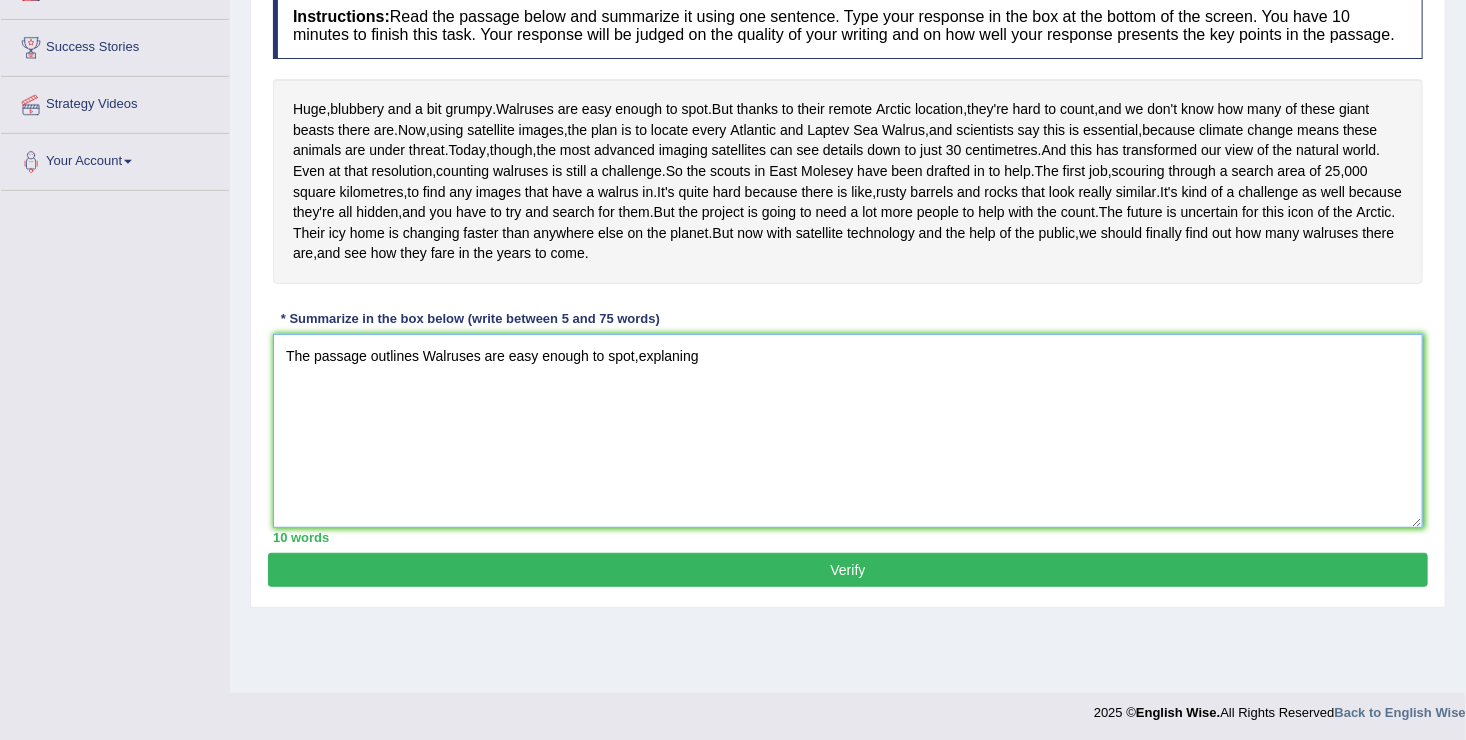 click on "The passage outlines Walruses are easy enough to spot,explaning" at bounding box center [848, 431] 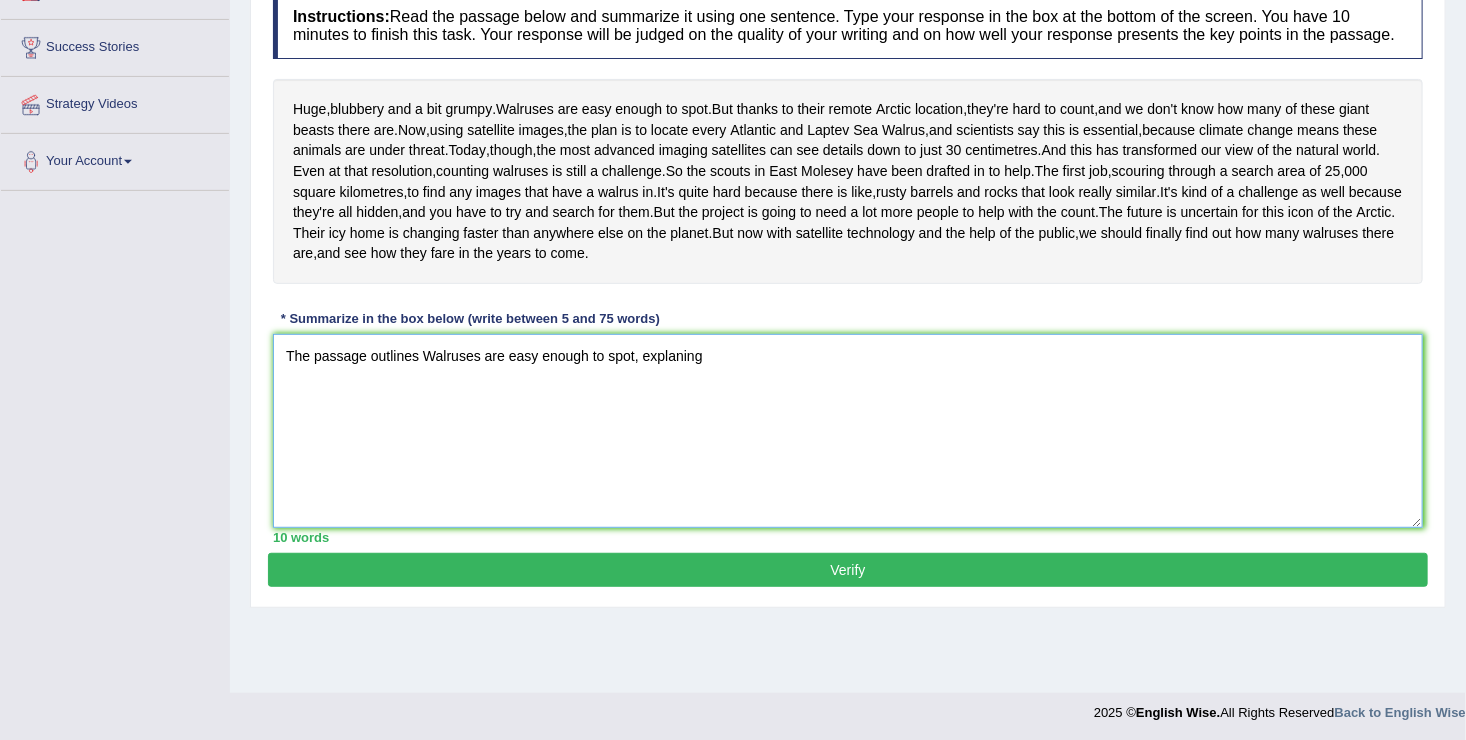 click on "The passage outlines Walruses are easy enough to spot, explaning" at bounding box center (848, 431) 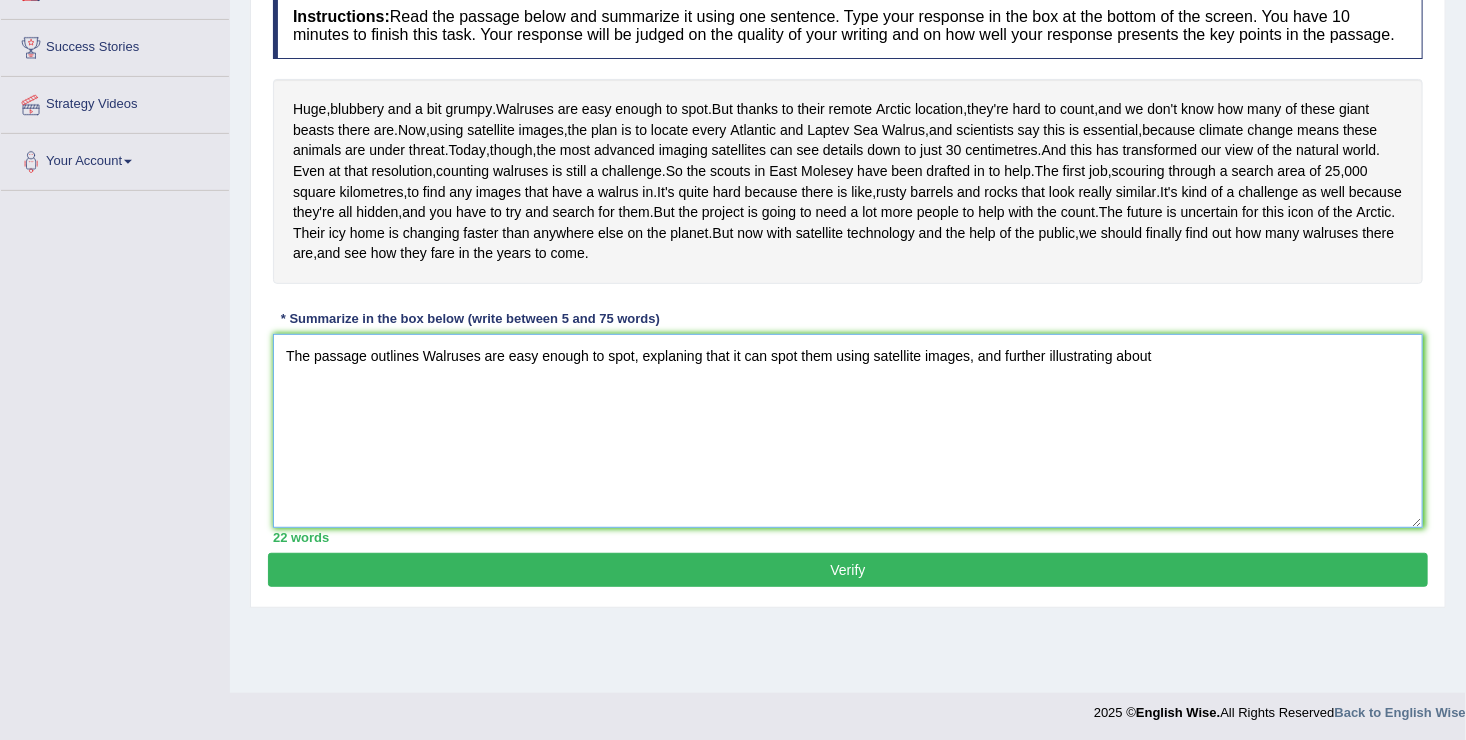click on "The passage outlines Walruses are easy enough to spot, explaning that it can spot them using satellite images, and further illustrating about" at bounding box center (848, 431) 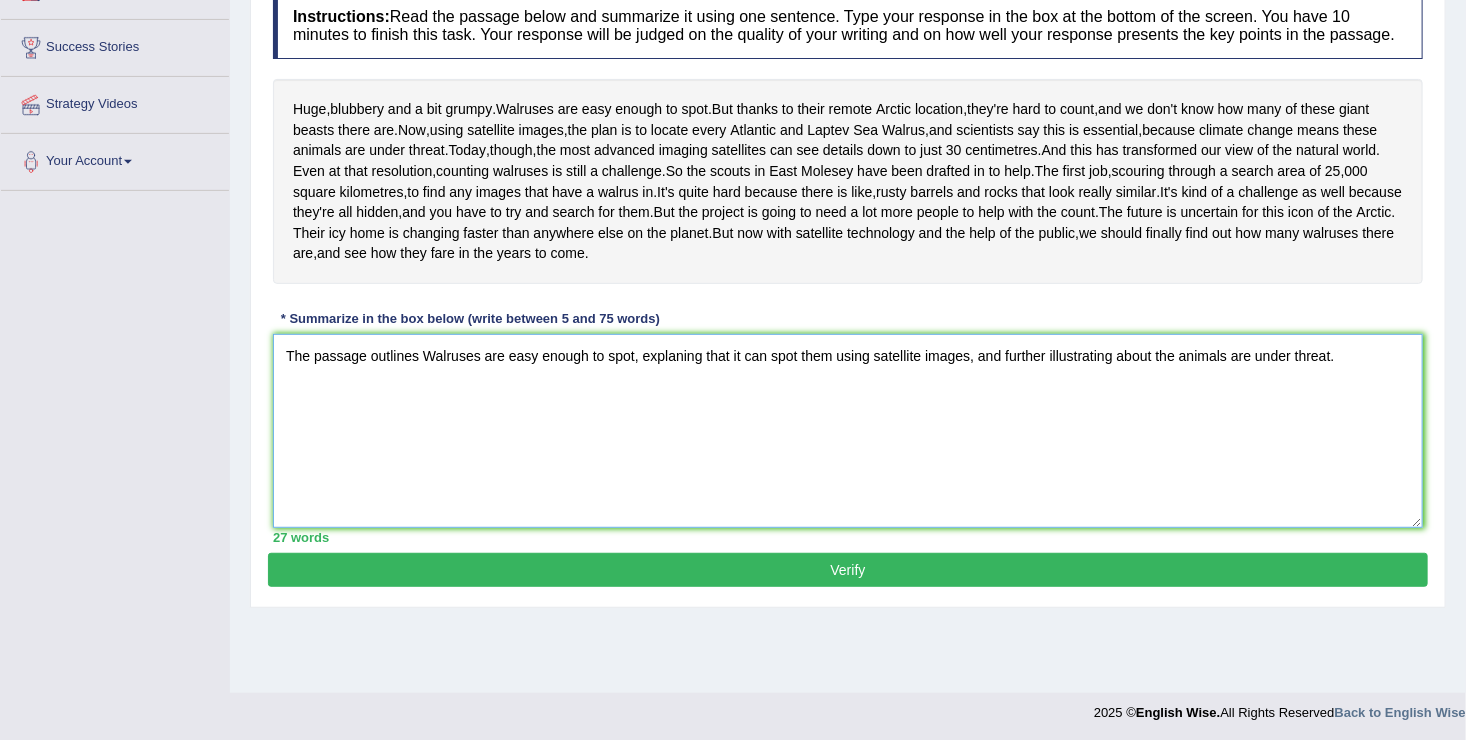 click on "The passage outlines Walruses are easy enough to spot, explaning that it can spot them using satellite images, and further illustrating about the animals are under threat." at bounding box center [848, 431] 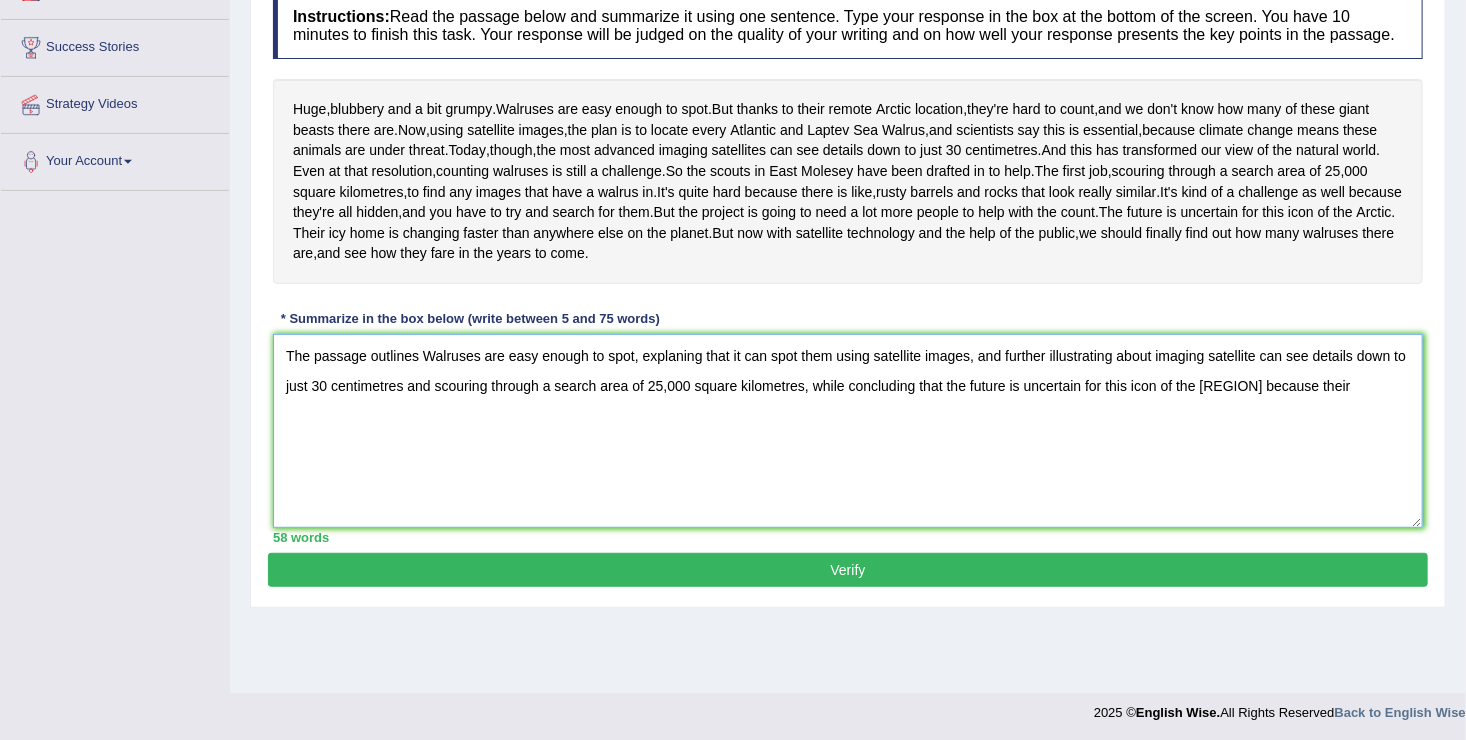 click on "The passage outlines Walruses are easy enough to spot, explaning that it can spot them using satellite images, and further illustrating about imaging satellite can see details down to just 30 centimetres and scouring through a search area of 25,000 square kilometres, while concluding that the future is uncertain for this icon of the [REGION] because their" at bounding box center (848, 431) 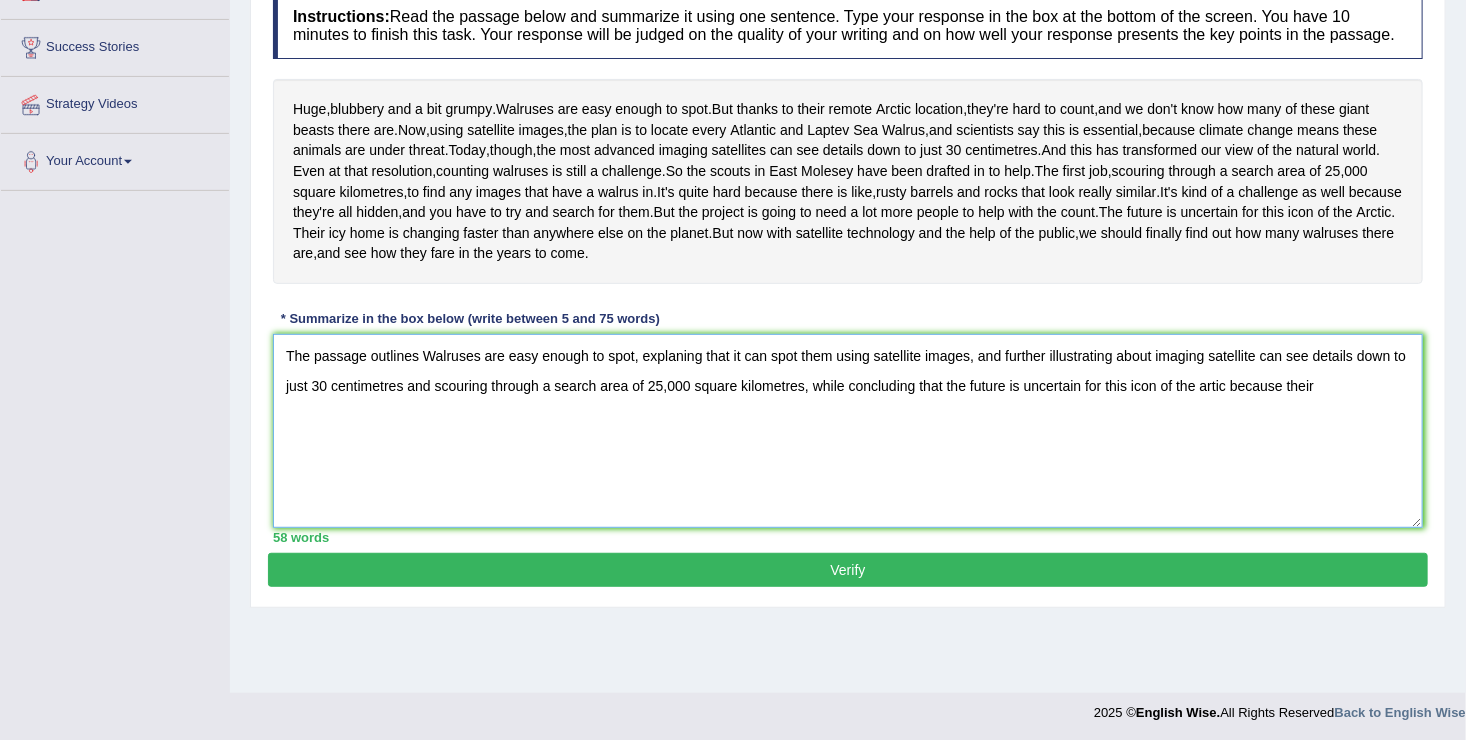 click on "The passage outlines Walruses are easy enough to spot, explaning that it can spot them using satellite images, and further illustrating about imaging satellite can see details down to just 30 centimetres and scouring through a search area of 25,000 square kilometres, while concluding that the future is uncertain for this icon of the artic because their" at bounding box center (848, 431) 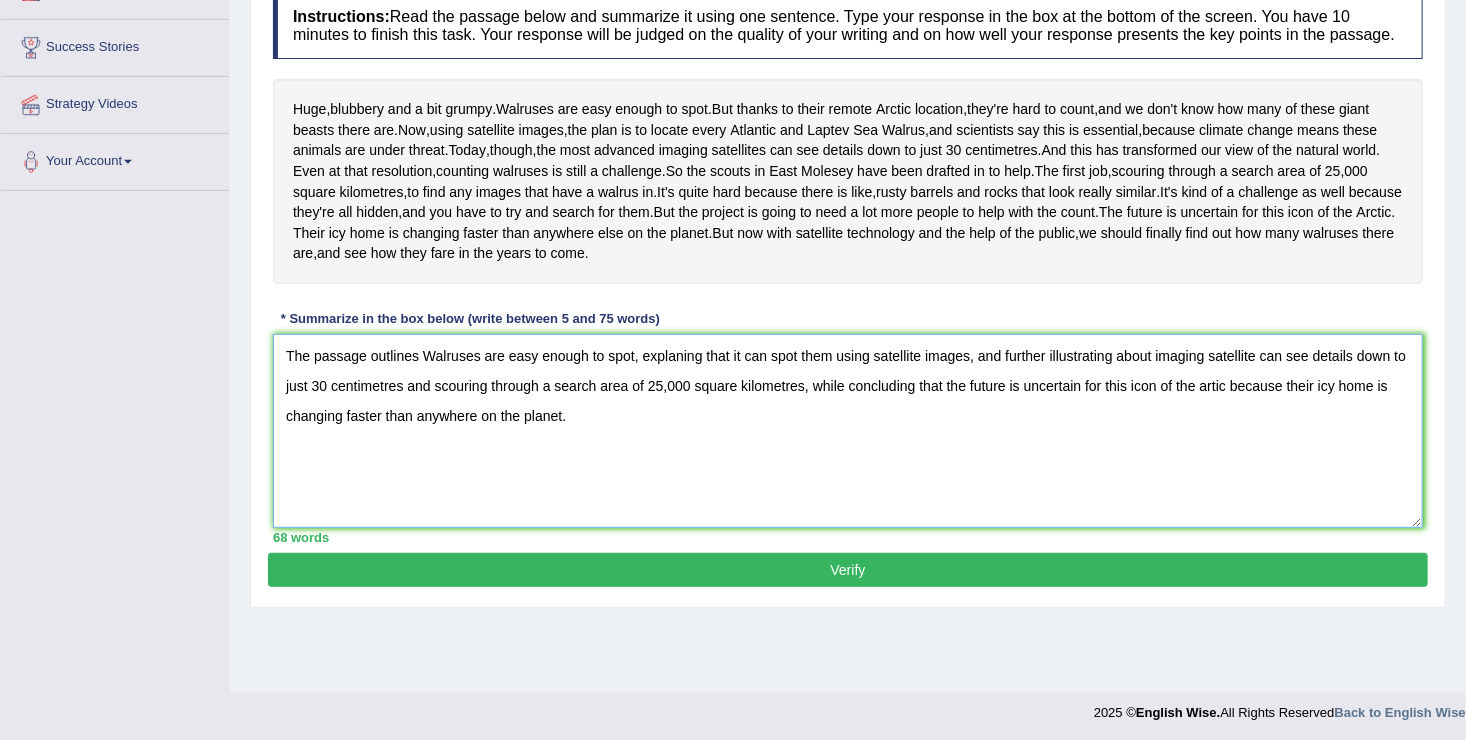 type on "The passage outlines Walruses are easy enough to spot, explaning that it can spot them using satellite images, and further illustrating about imaging satellite can see details down to just 30 centimetres and scouring through a search area of 25,000 square kilometres, while concluding that the future is uncertain for this icon of the artic because their icy home is changing faster than anywhere on the planet." 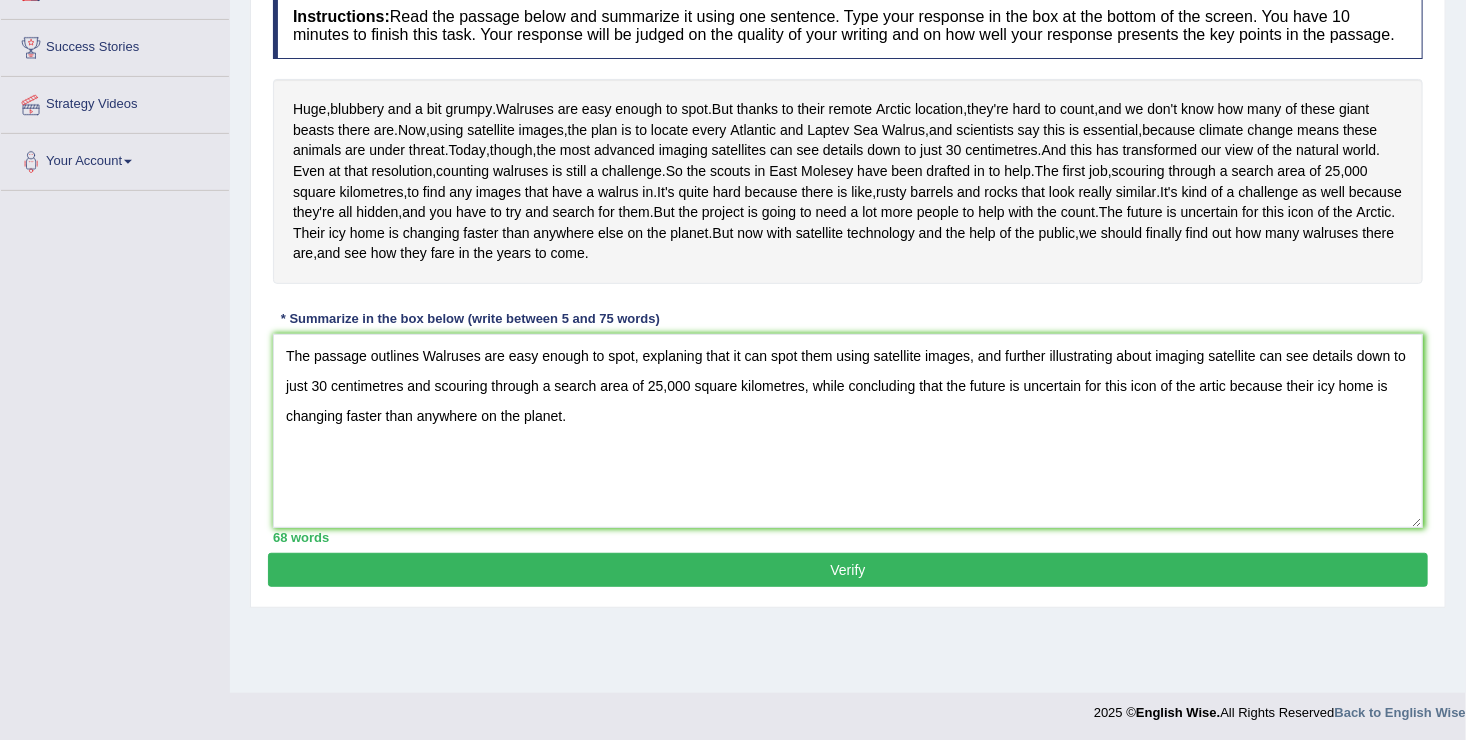click on "Verify" at bounding box center (848, 570) 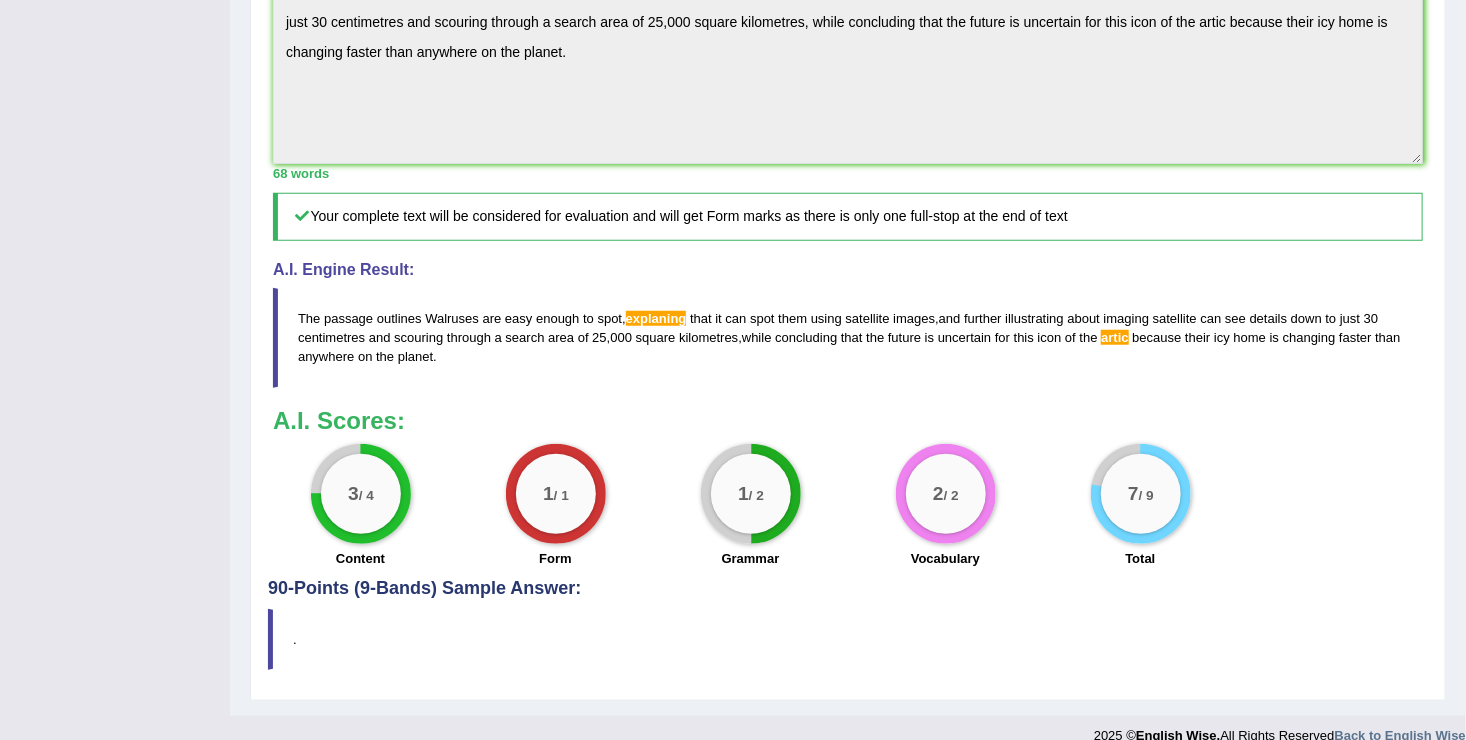 scroll, scrollTop: 627, scrollLeft: 0, axis: vertical 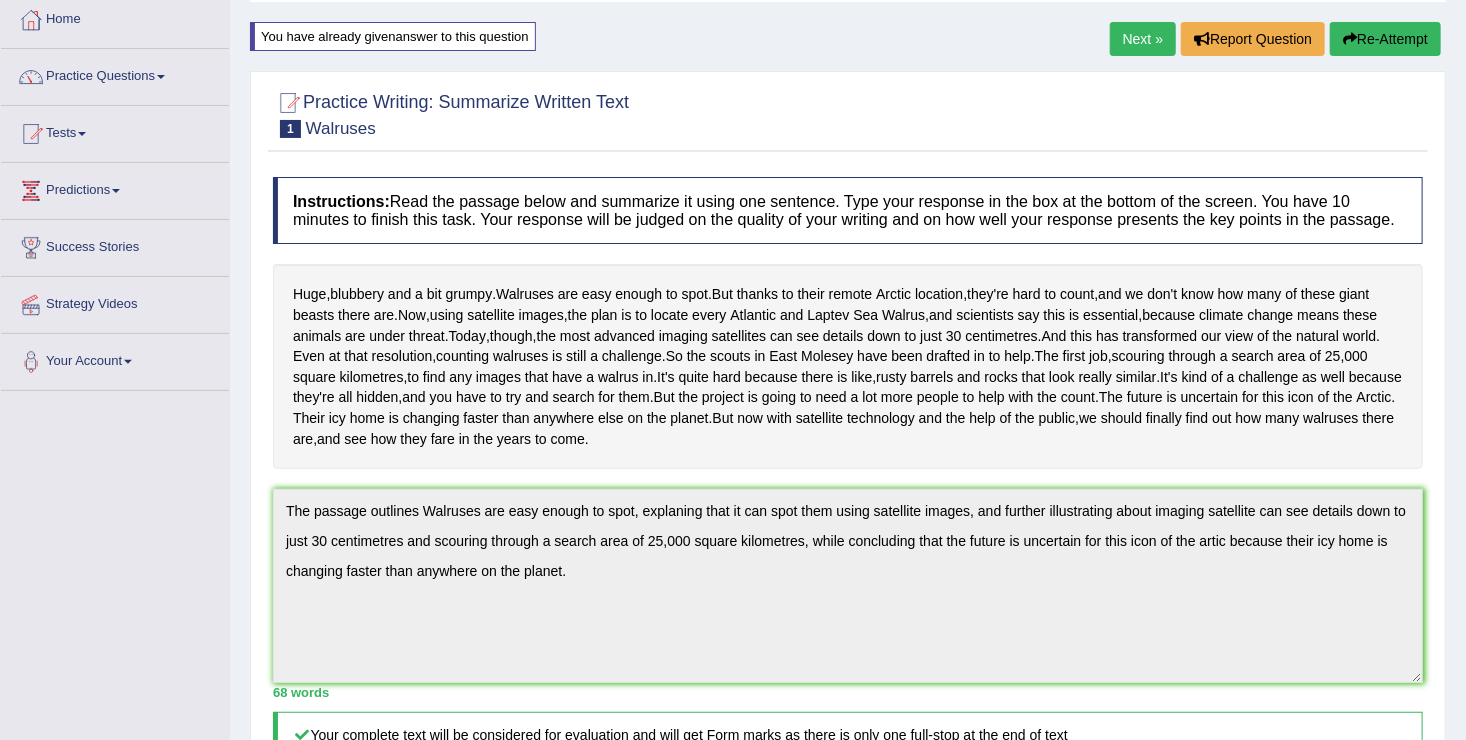 click on "Next »" at bounding box center (1143, 39) 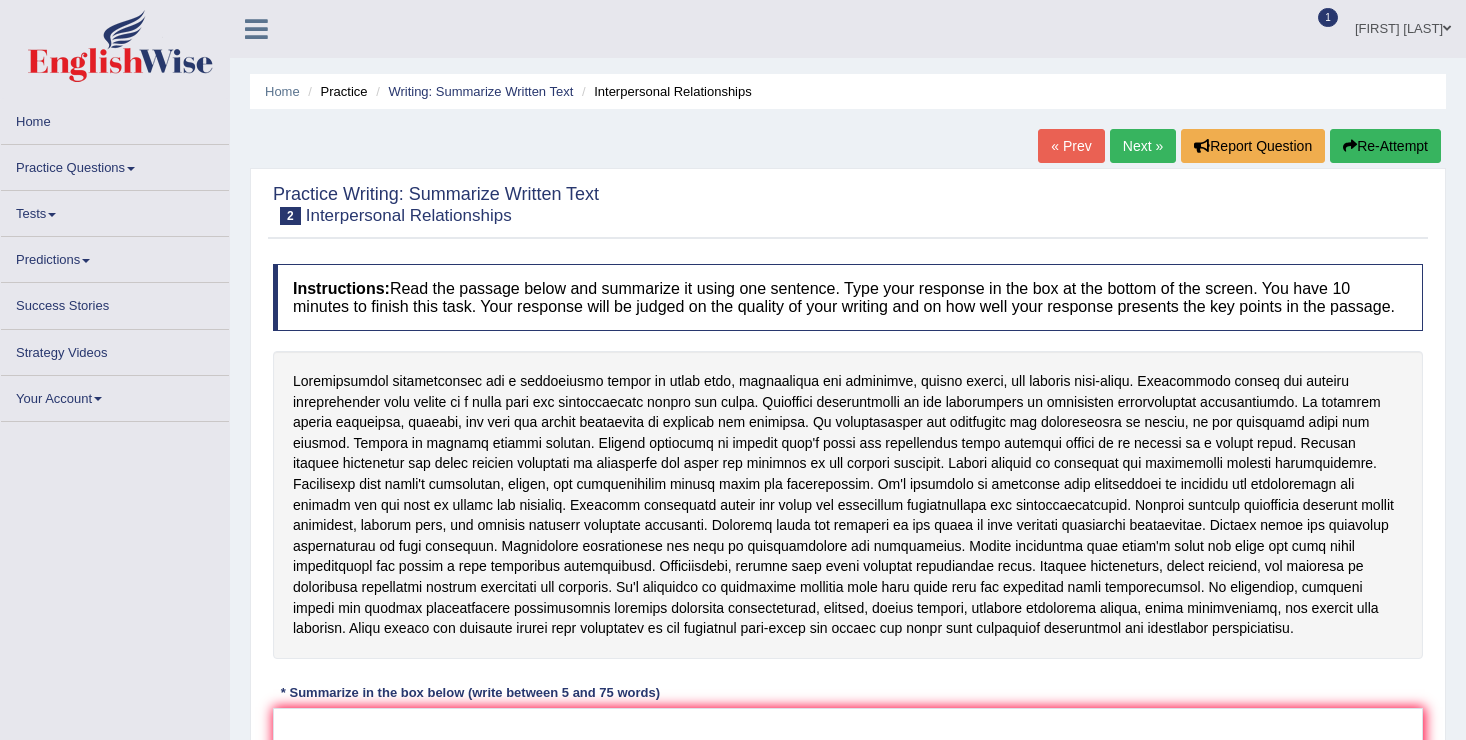 scroll, scrollTop: 0, scrollLeft: 0, axis: both 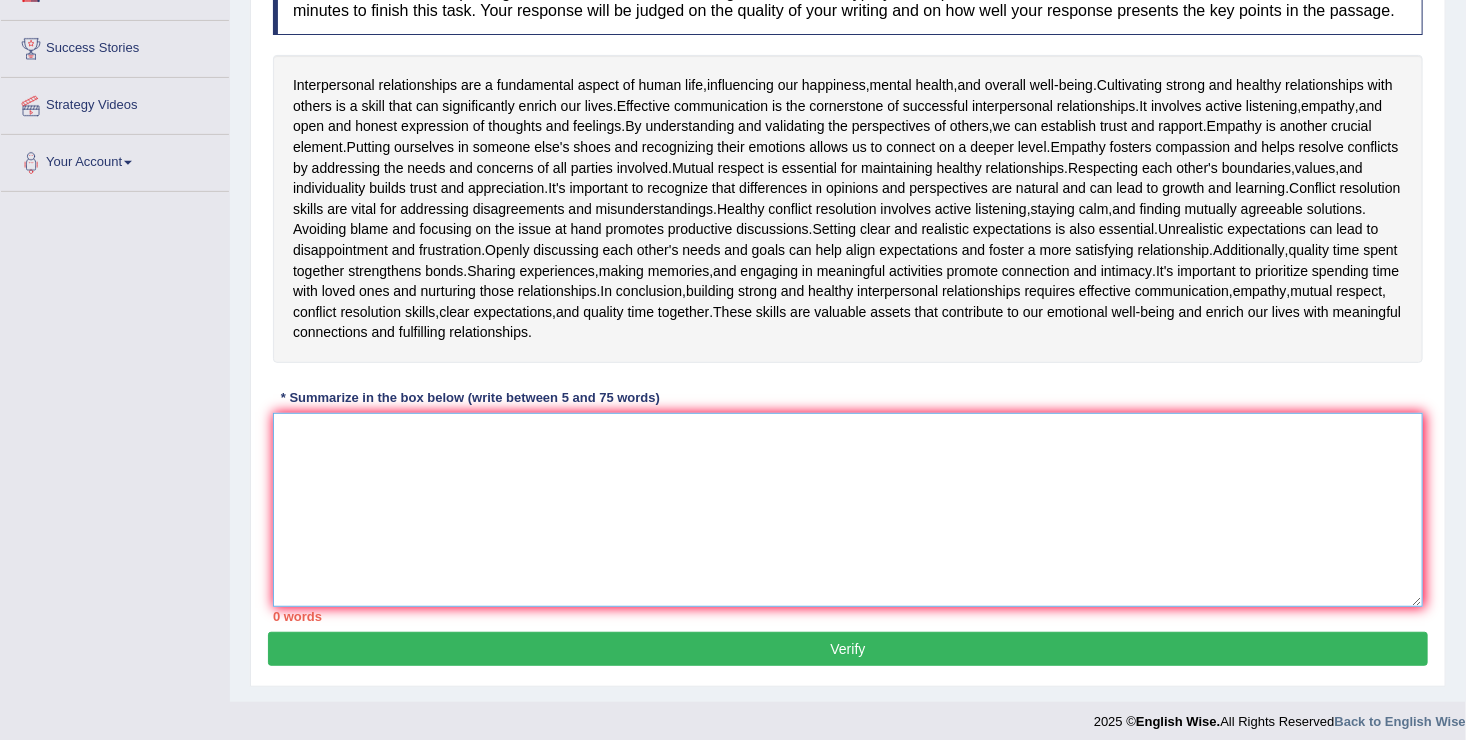 click at bounding box center (848, 510) 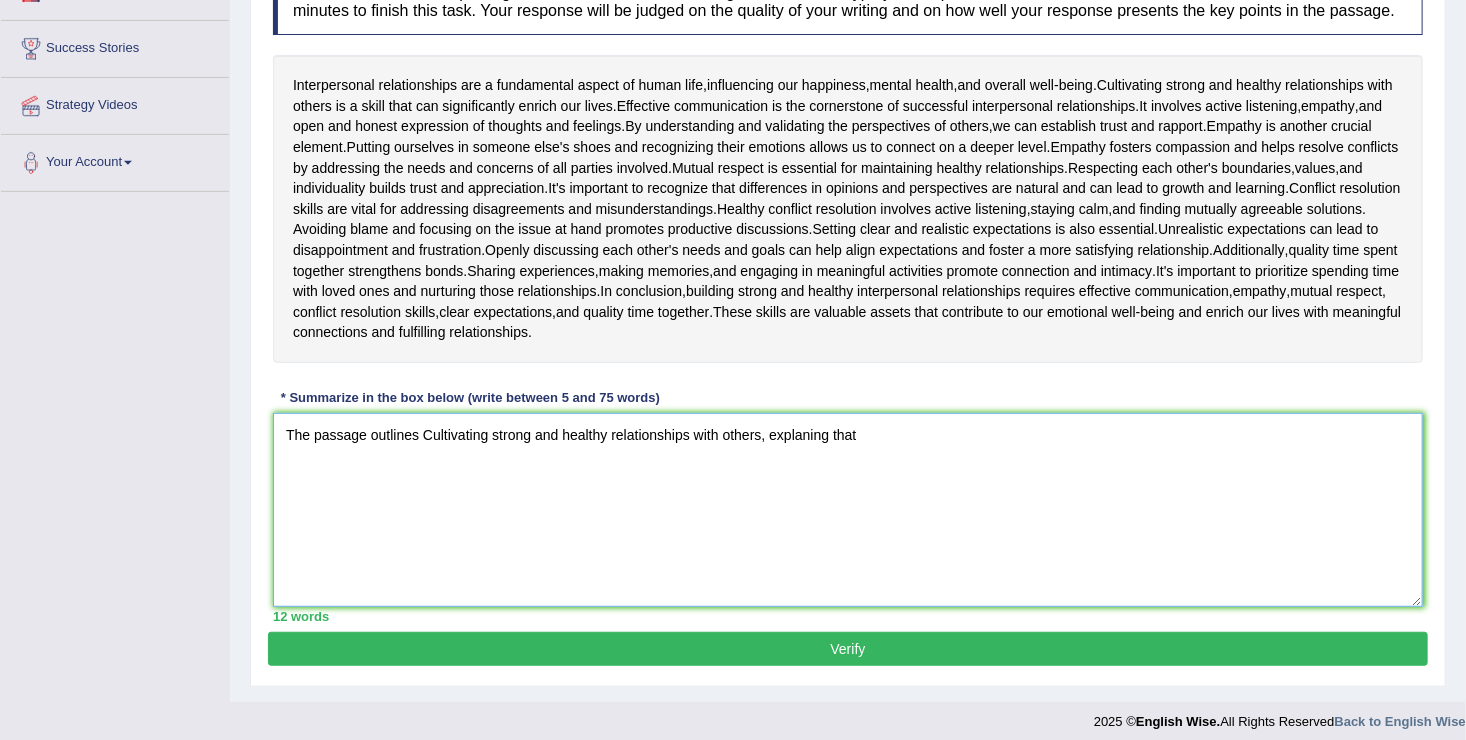 click on "The passage outlines Cultivating strong and healthy relationships with others, explaning that" at bounding box center (848, 510) 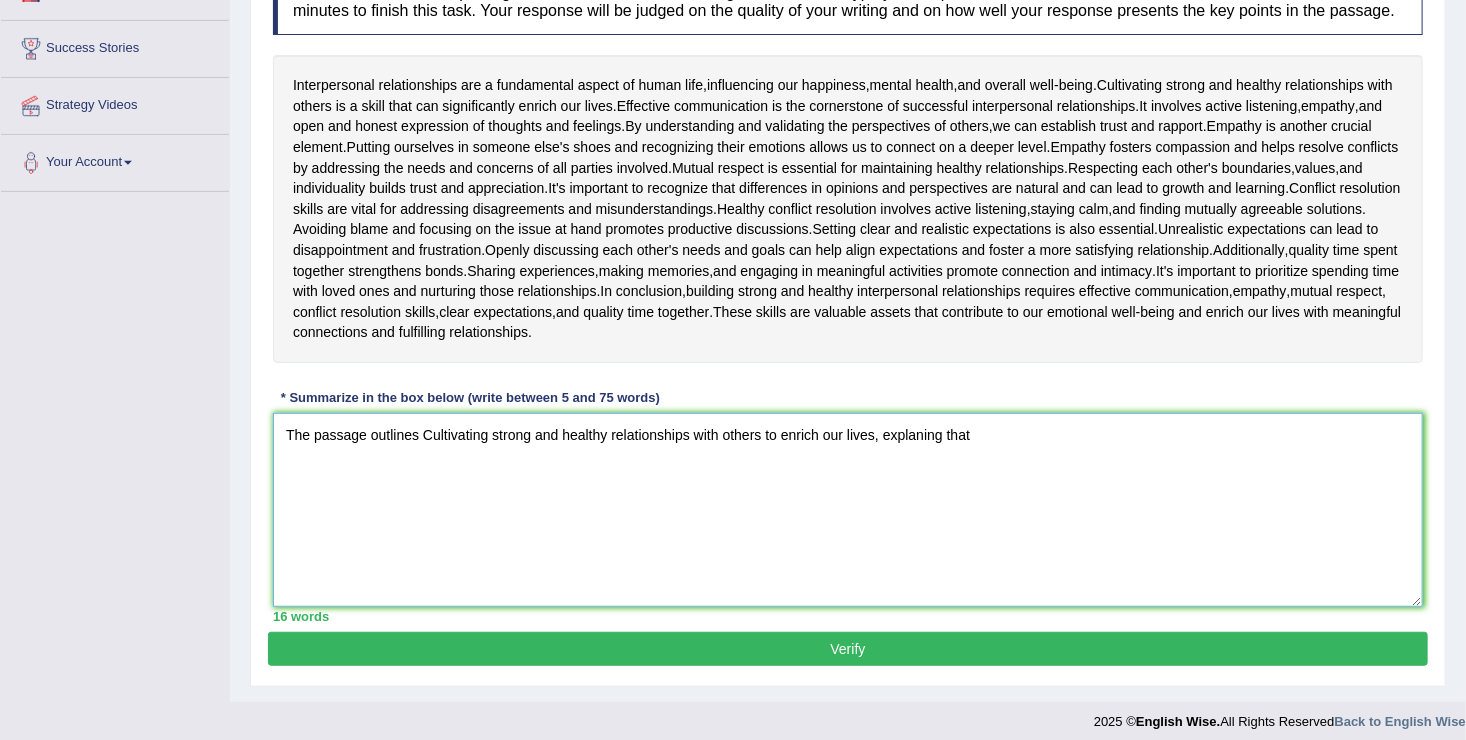 click on "The passage outlines Cultivating strong and healthy relationships with others to enrich our lives, explaning that" at bounding box center (848, 510) 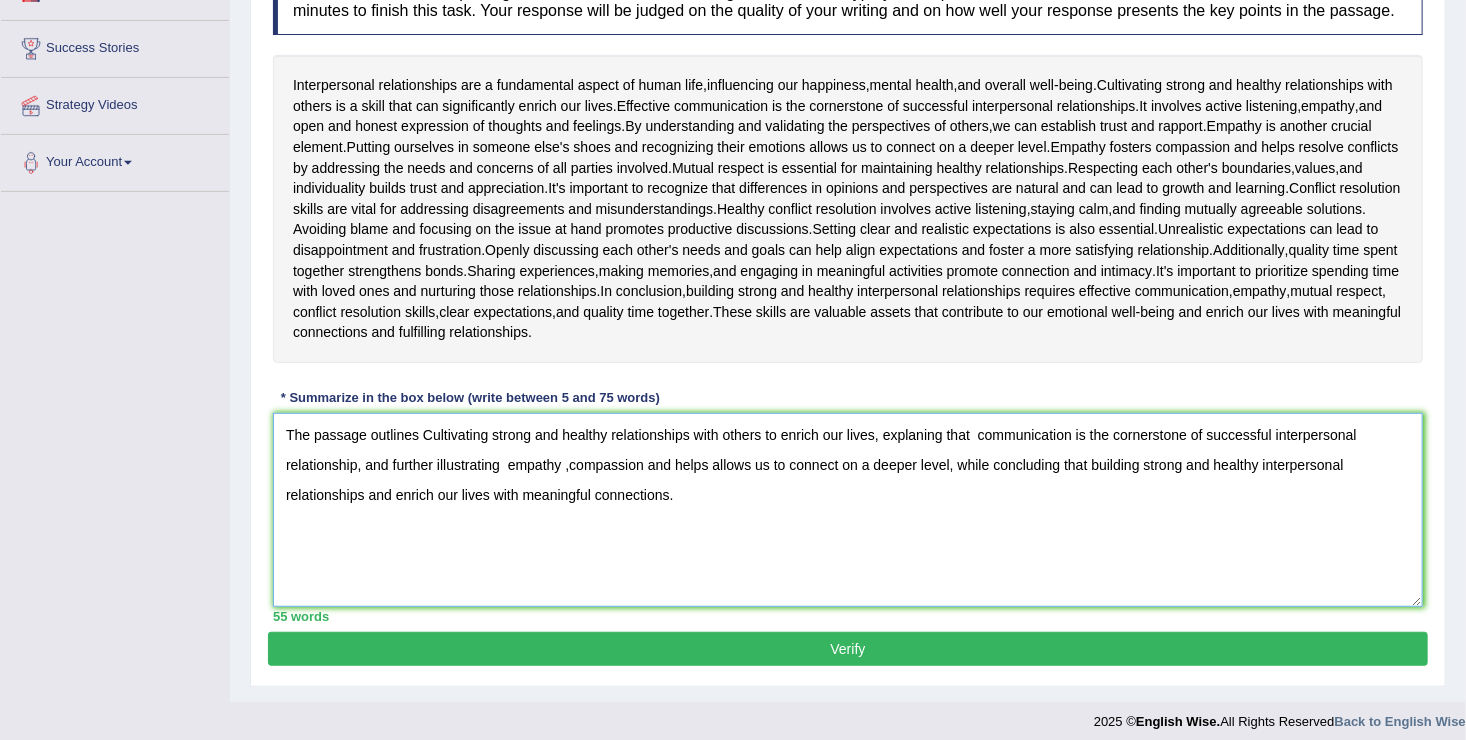 click on "The passage outlines Cultivating strong and healthy relationships with others to enrich our lives, explaning that  communication is the cornerstone of successful interpersonal relationship, and further illustrating  empathy ,compassion and helps allows us to connect on a deeper level, while concluding that building strong and healthy interpersonal relationships and enrich our lives with meaningful connections." at bounding box center [848, 510] 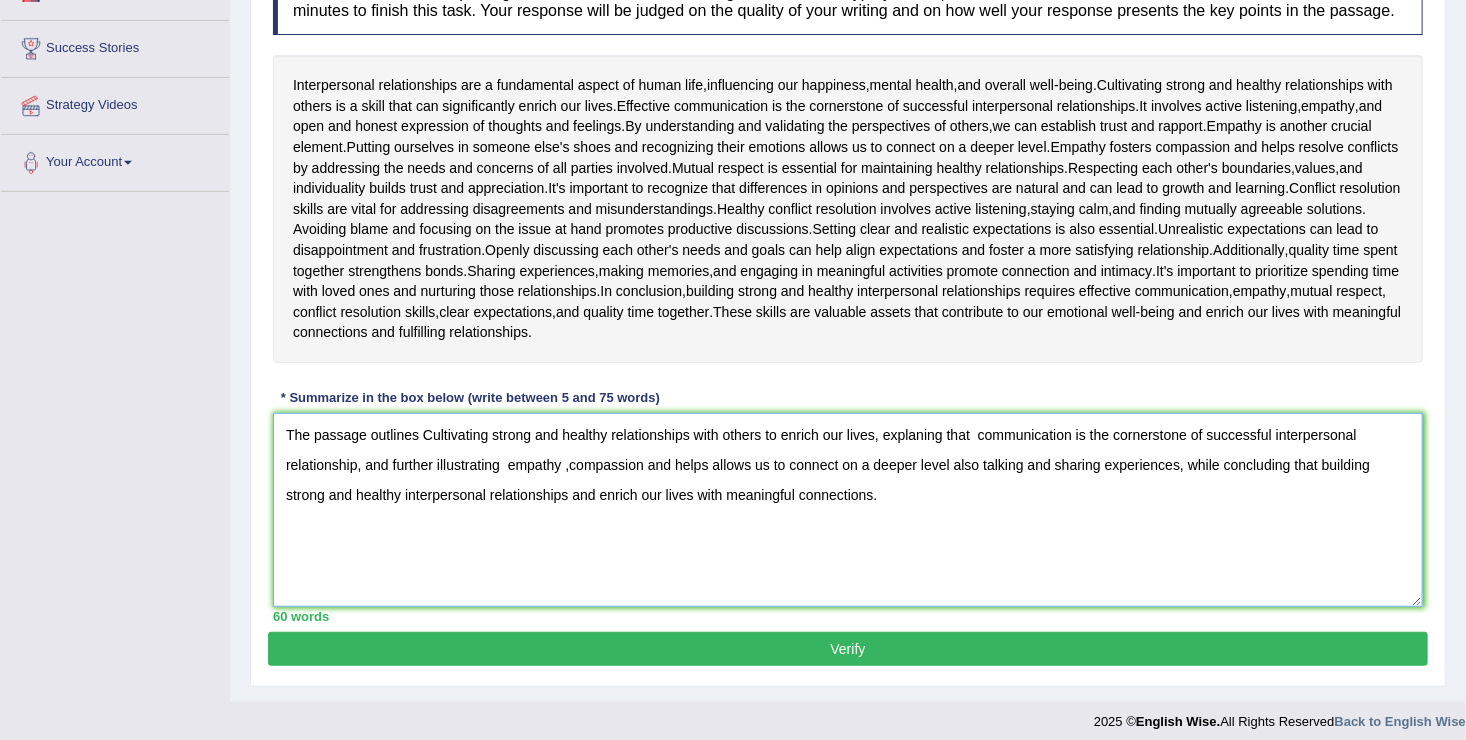 type on "The passage outlines Cultivating strong and healthy relationships with others to enrich our lives, explaning that  communication is the cornerstone of successful interpersonal relationship, and further illustrating  empathy ,compassion and helps allows us to connect on a deeper level also talking and sharing experiences, while concluding that building strong and healthy interpersonal relationships and enrich our lives with meaningful connections." 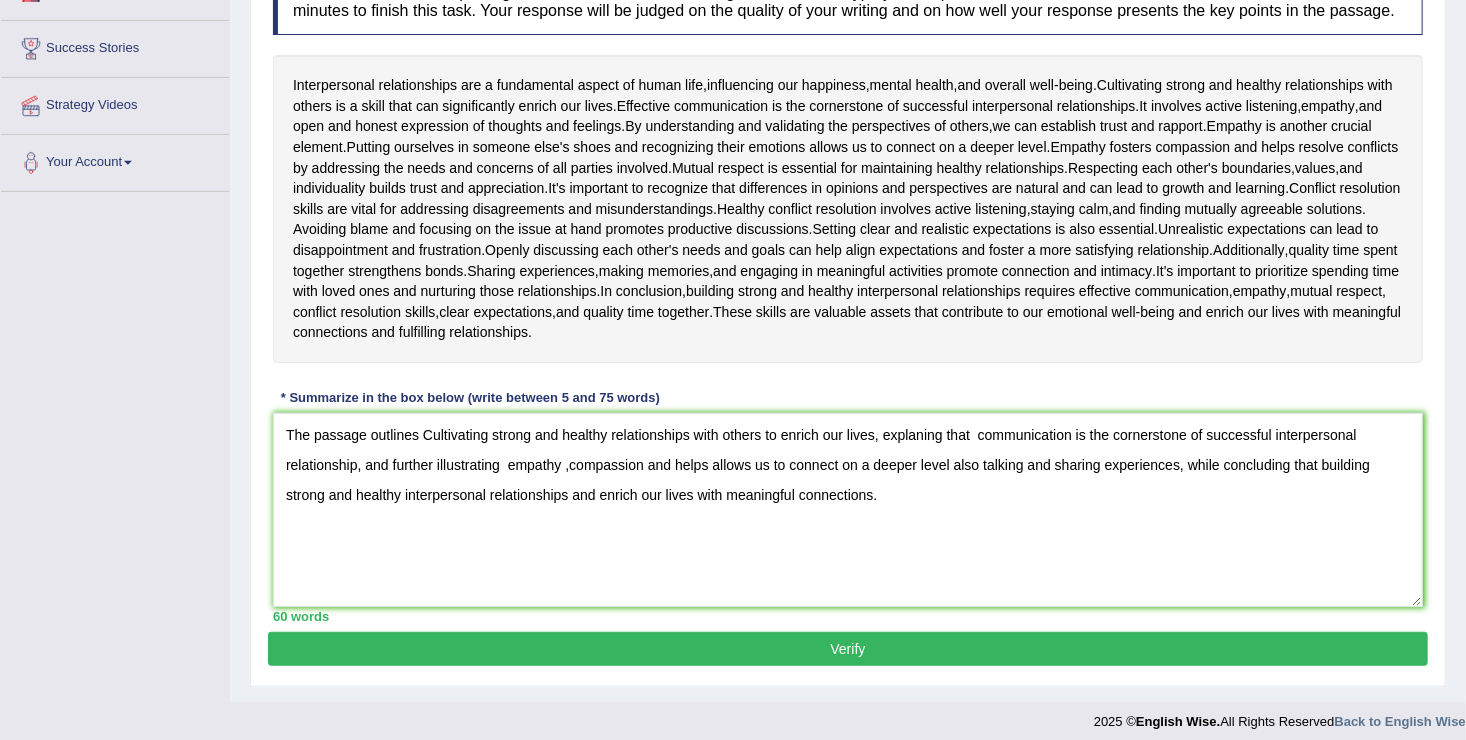 click on "Verify" at bounding box center [848, 649] 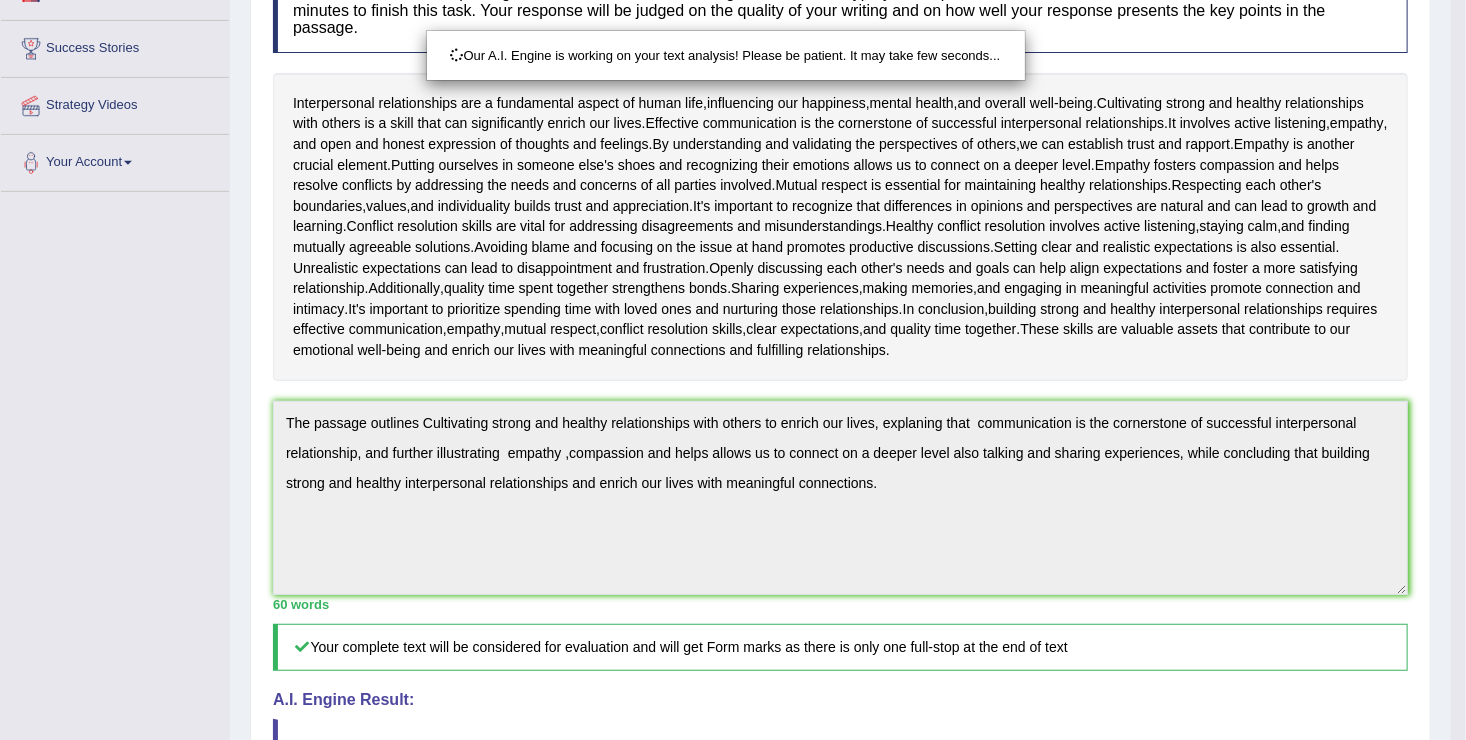 drag, startPoint x: 854, startPoint y: 644, endPoint x: 1061, endPoint y: 791, distance: 253.8858 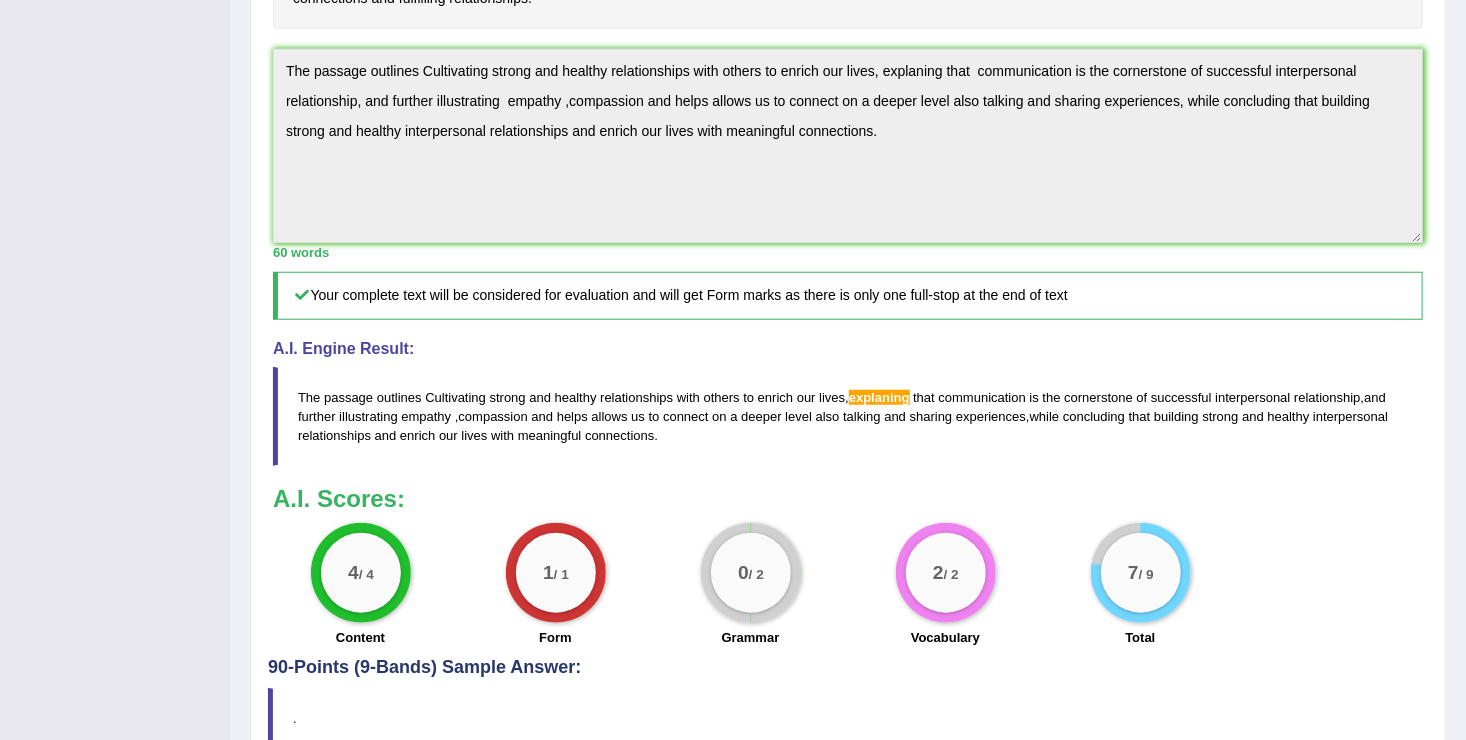 scroll, scrollTop: 666, scrollLeft: 0, axis: vertical 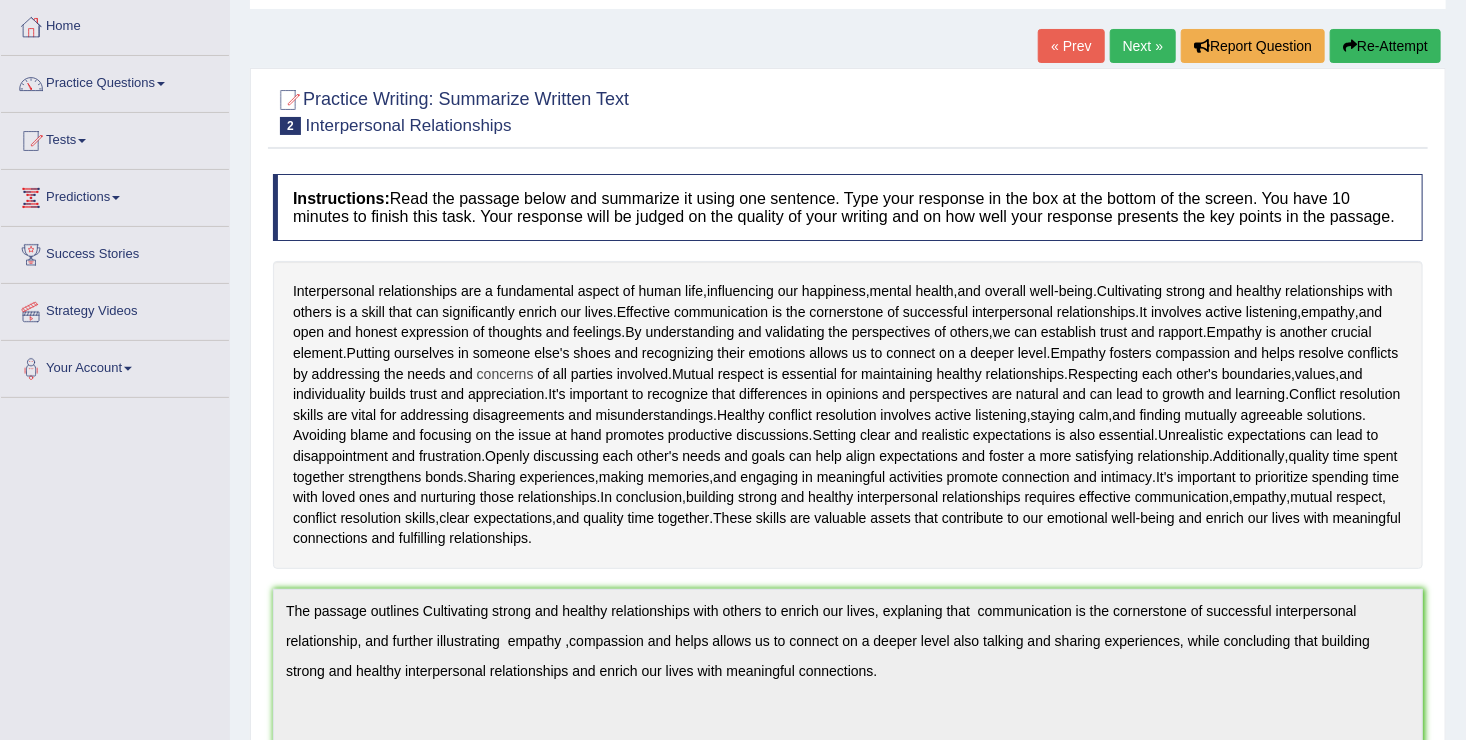 click on "strengthens" at bounding box center [384, 477] 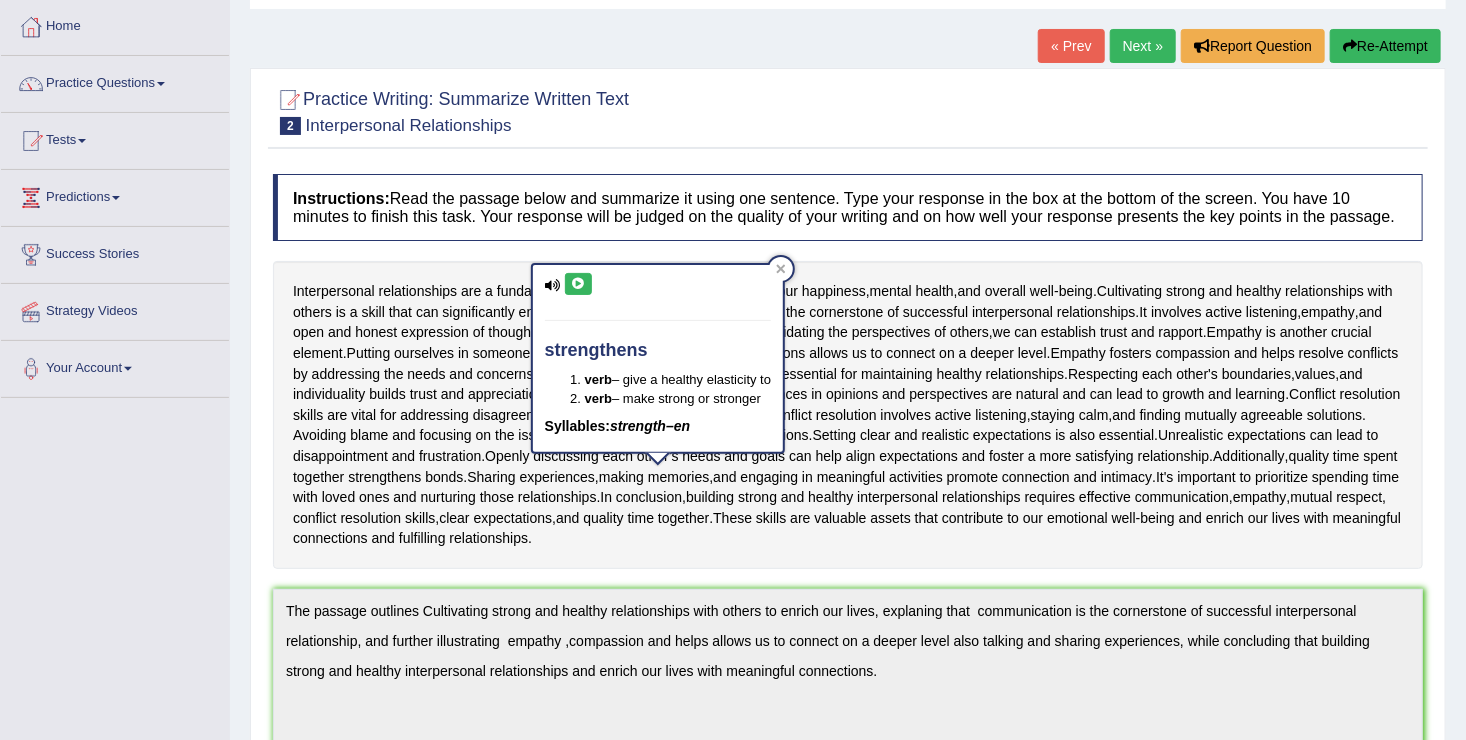 click on "Next »" at bounding box center [1143, 46] 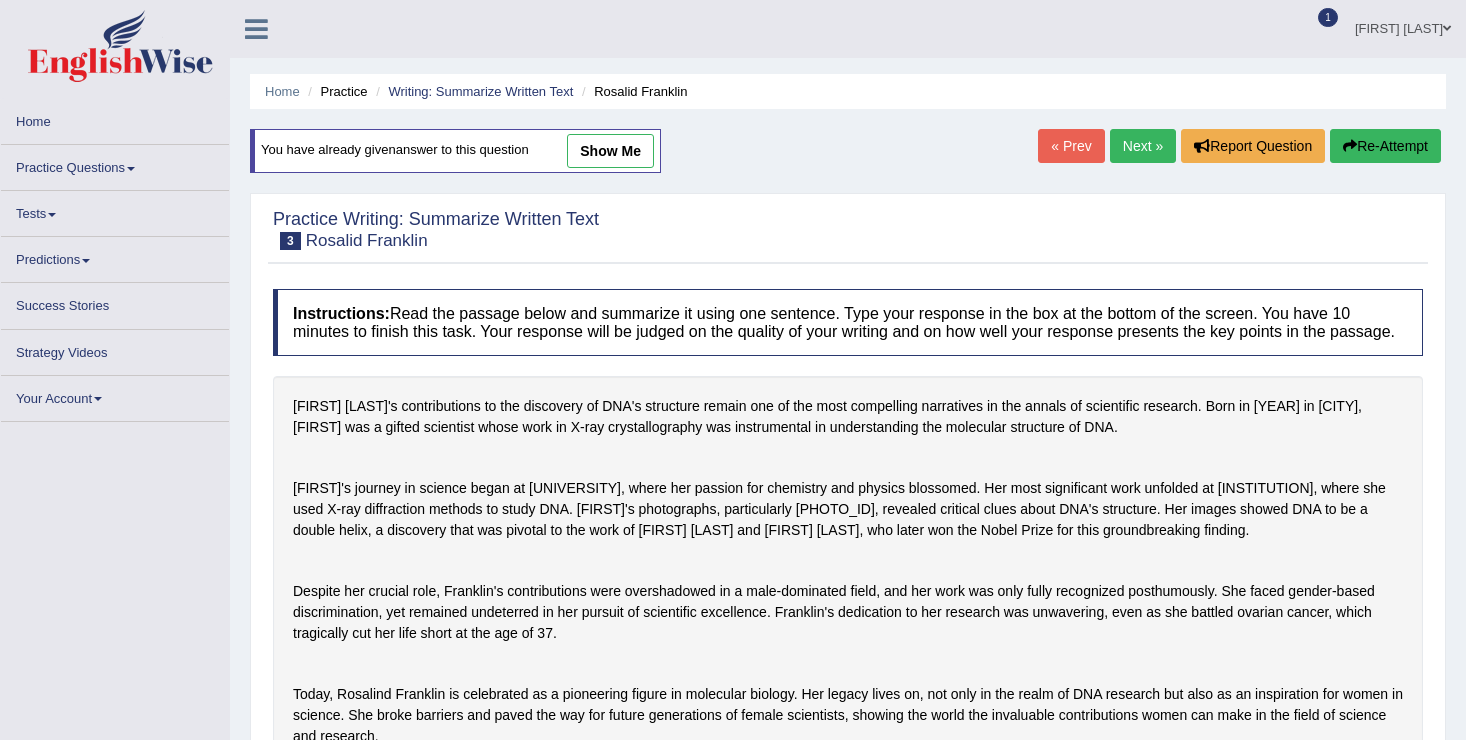scroll, scrollTop: 0, scrollLeft: 0, axis: both 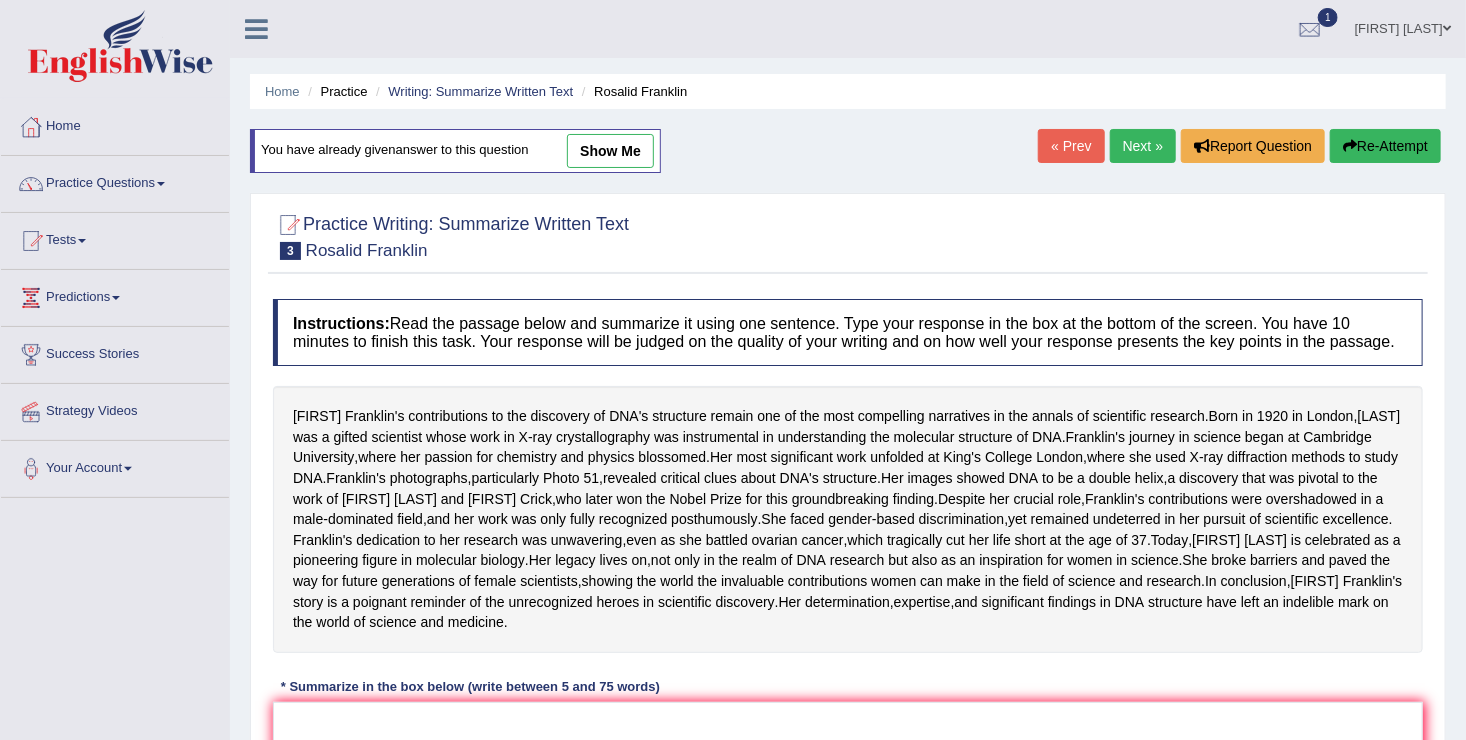 click on "Home" at bounding box center [115, 124] 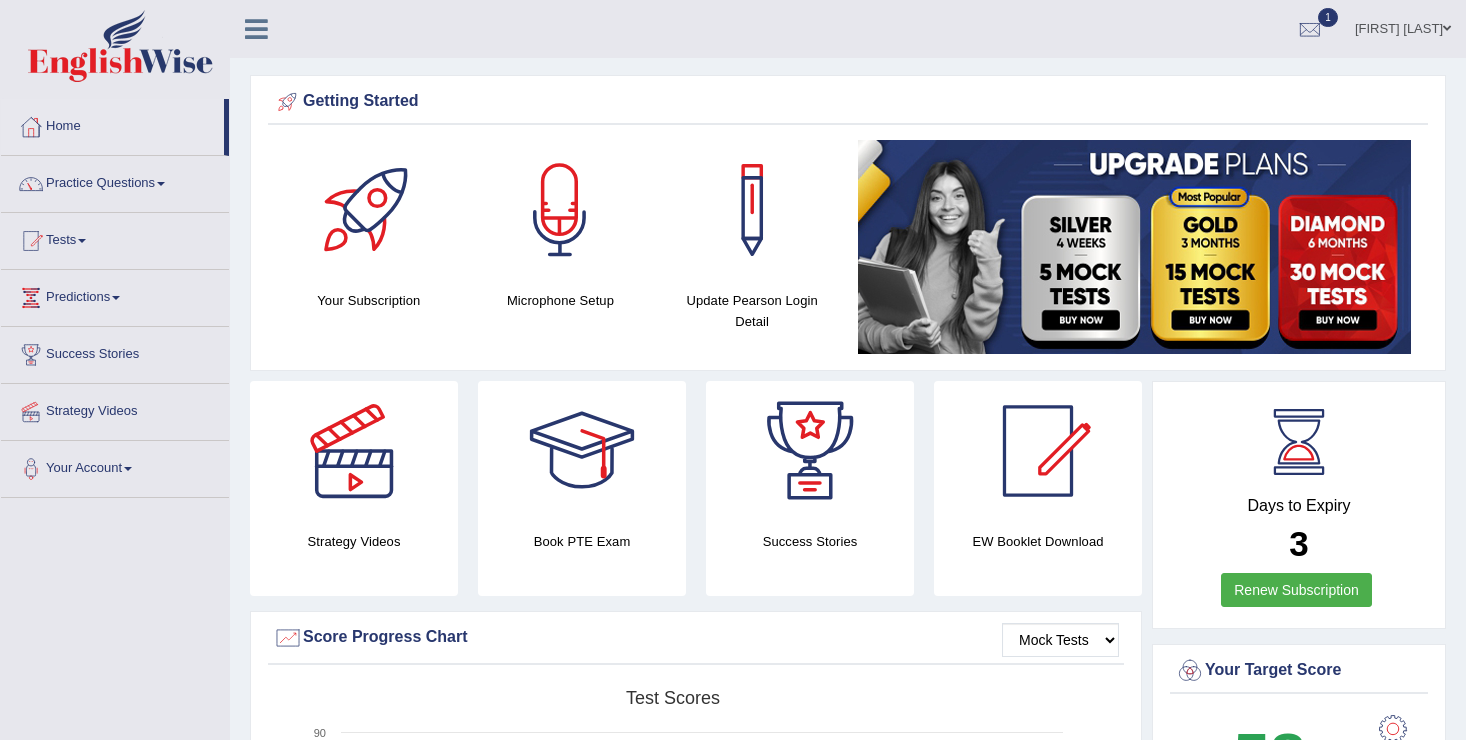 scroll, scrollTop: 0, scrollLeft: 0, axis: both 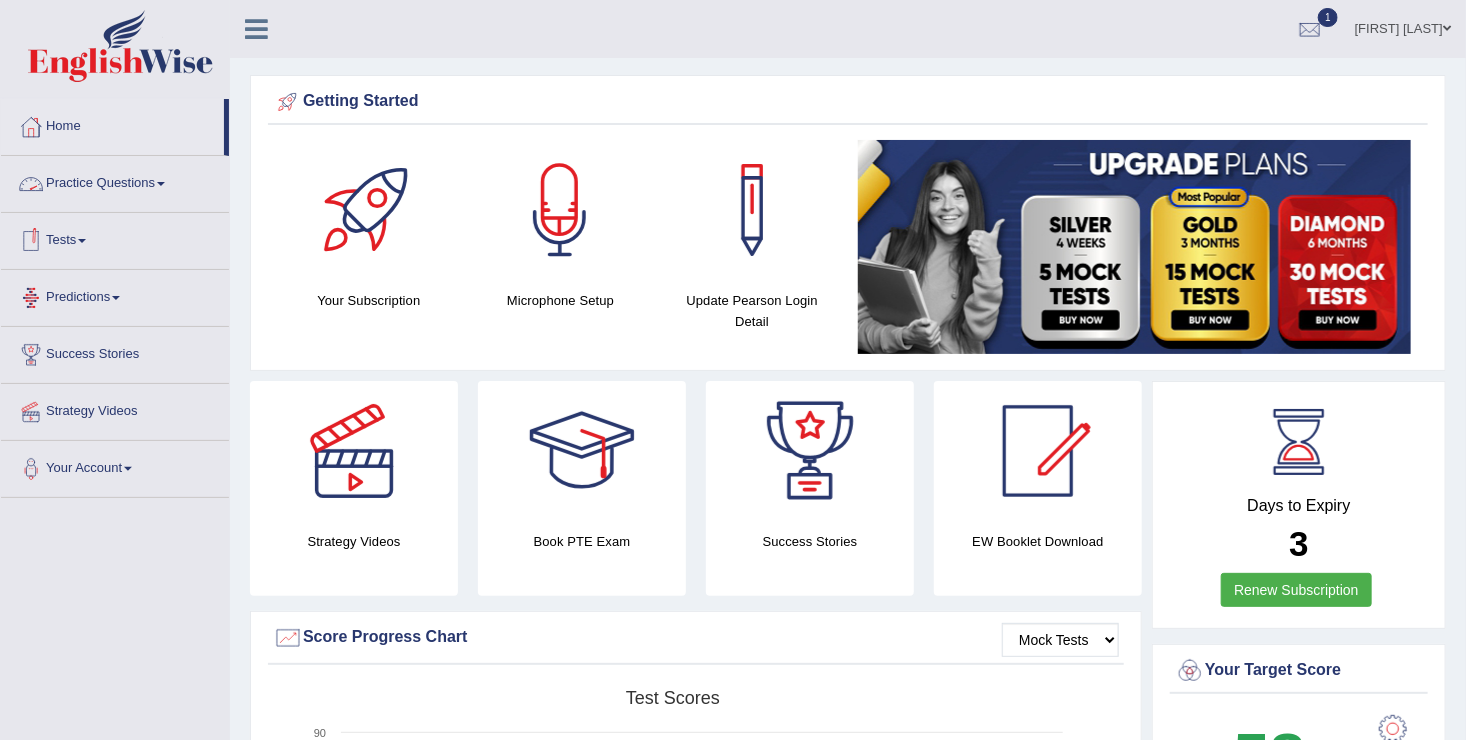 click on "Tests" at bounding box center [115, 238] 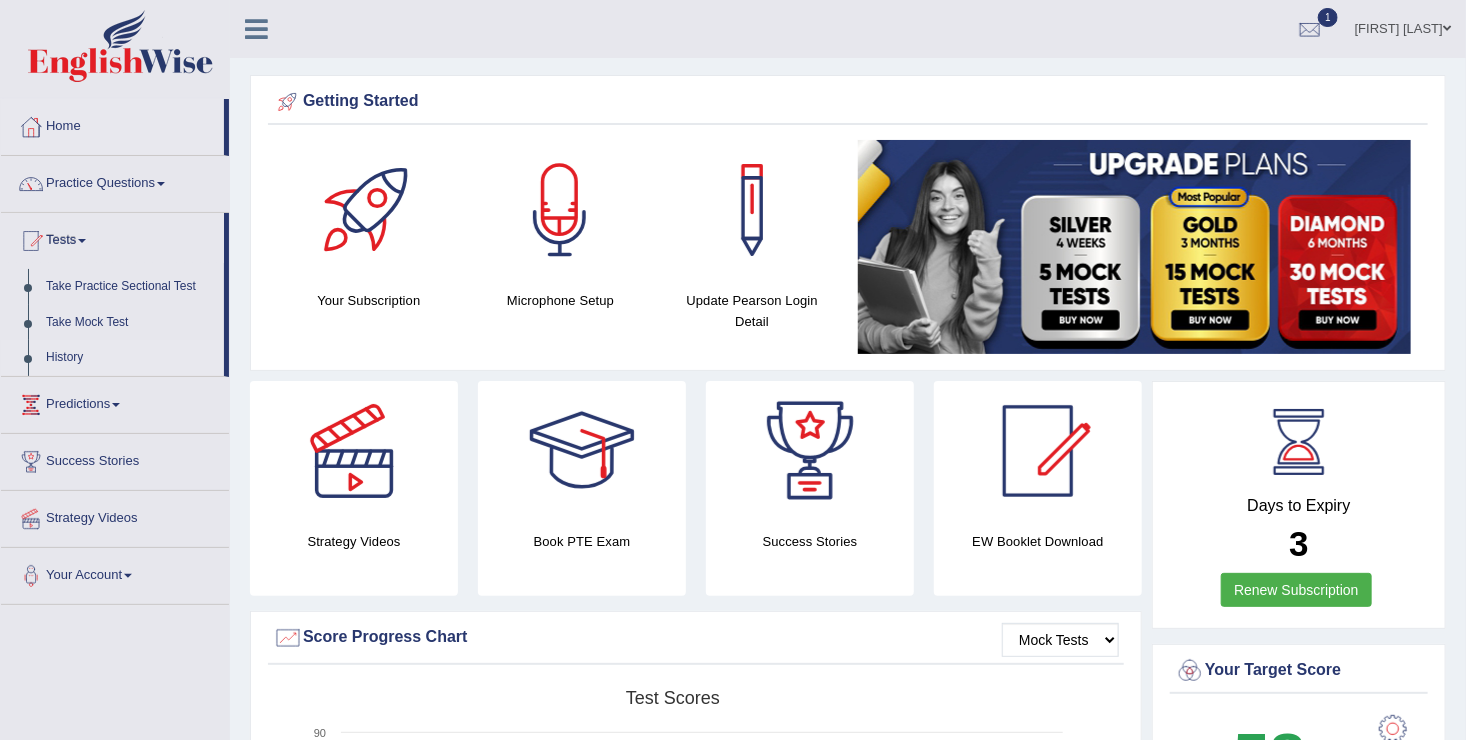 click on "History" at bounding box center (130, 358) 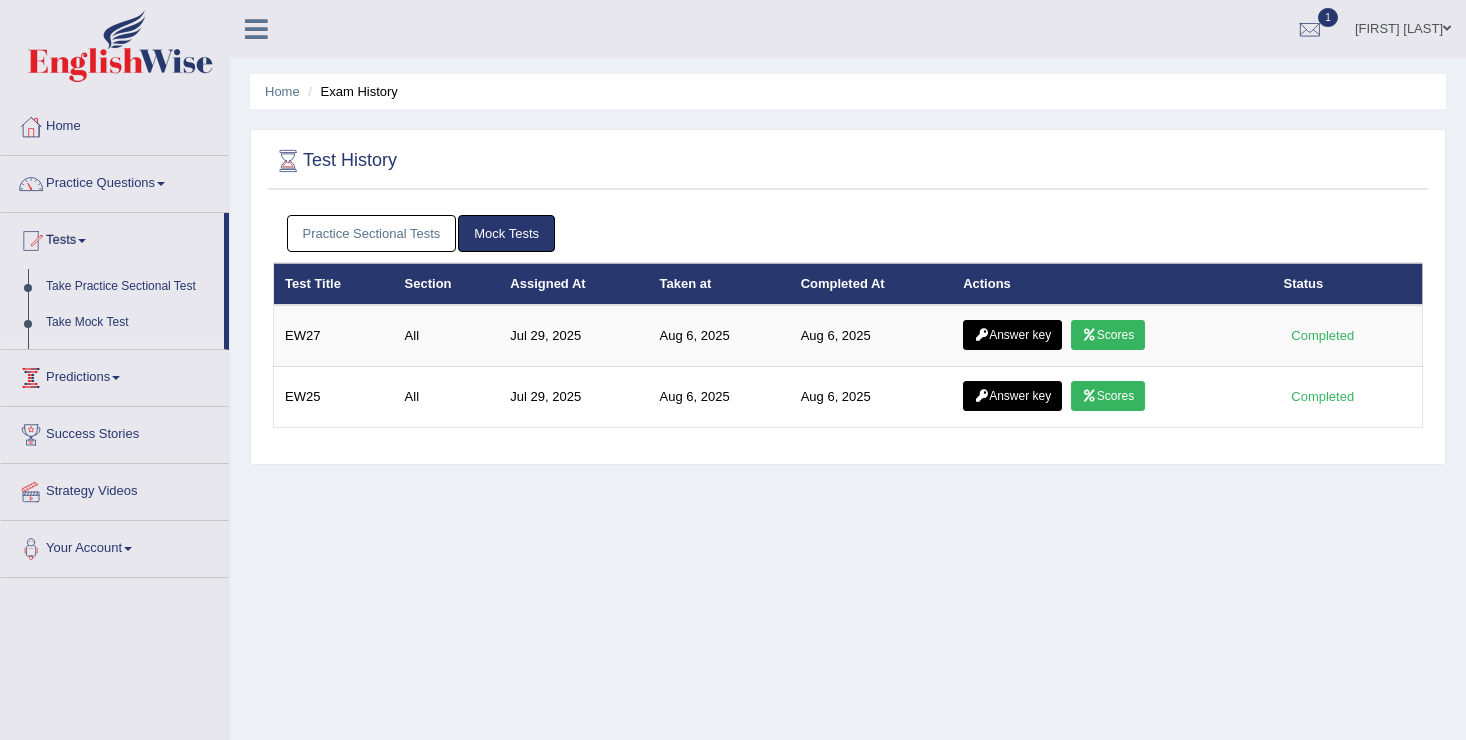 scroll, scrollTop: 0, scrollLeft: 0, axis: both 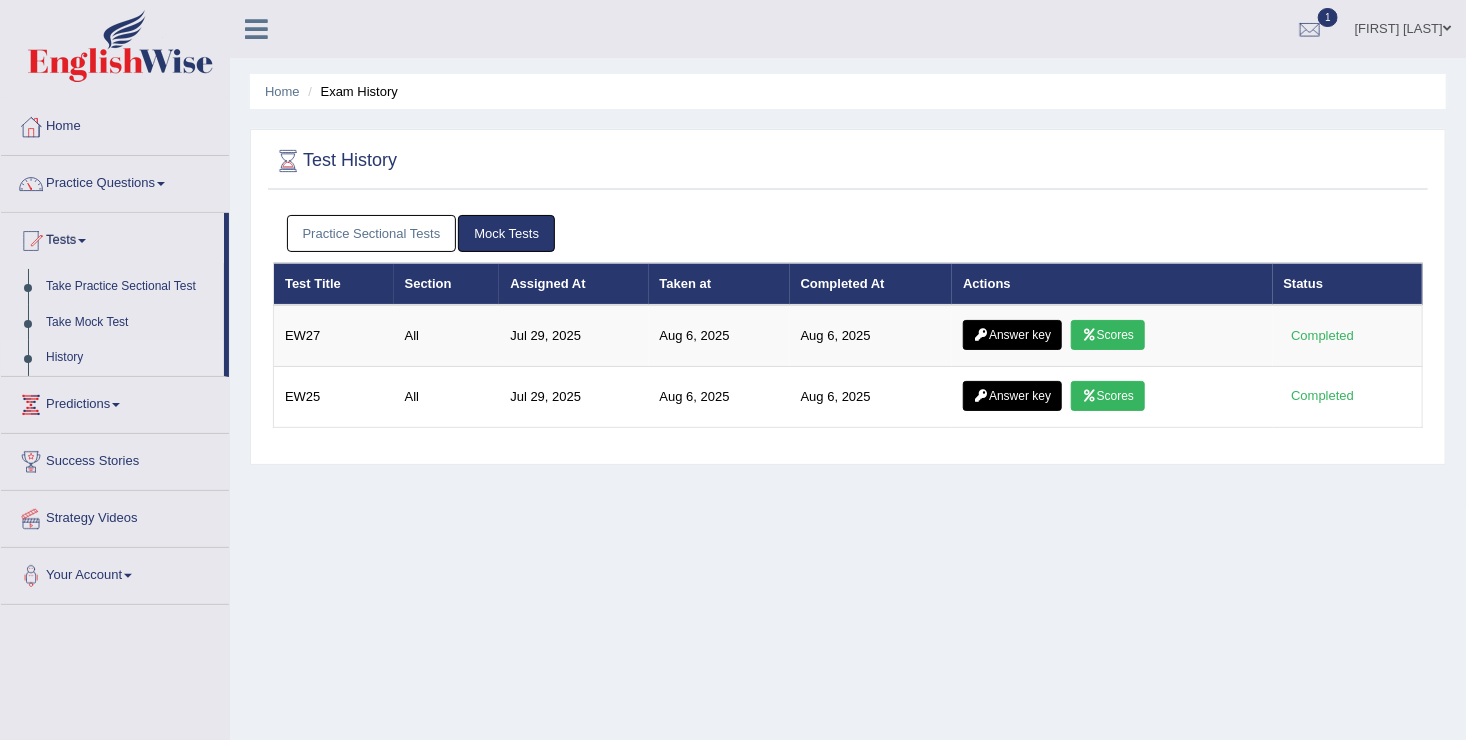 click on "Mock Tests" at bounding box center (506, 233) 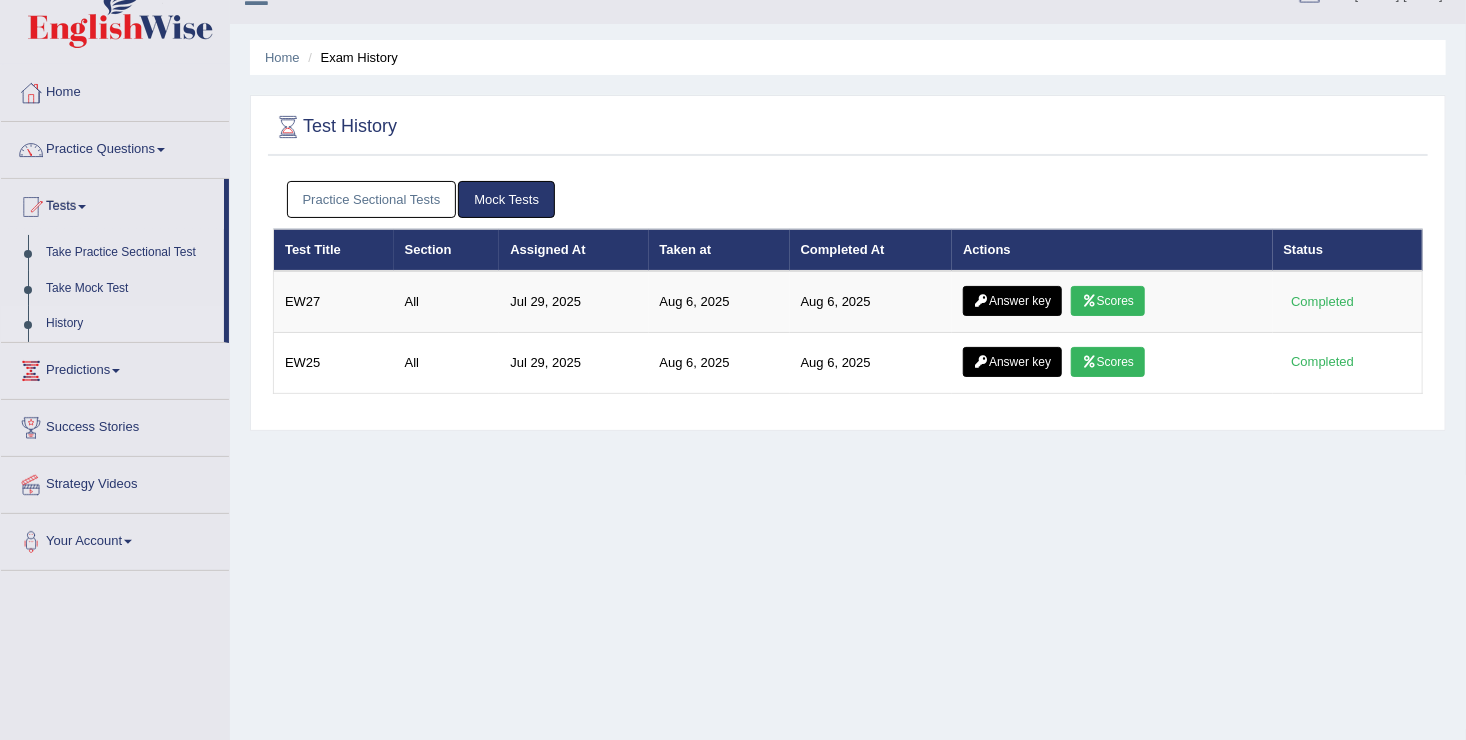scroll, scrollTop: 0, scrollLeft: 0, axis: both 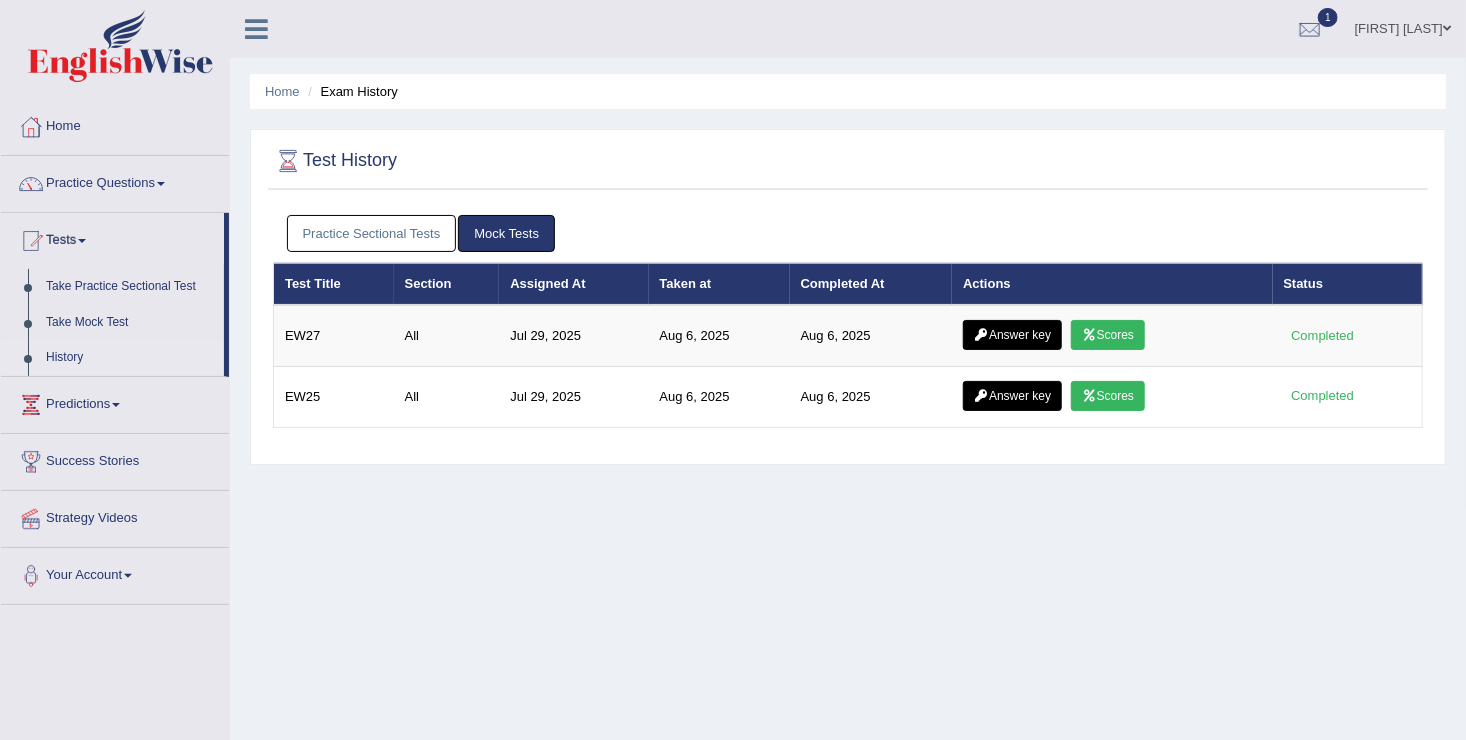 click on "Mock Tests" at bounding box center [506, 233] 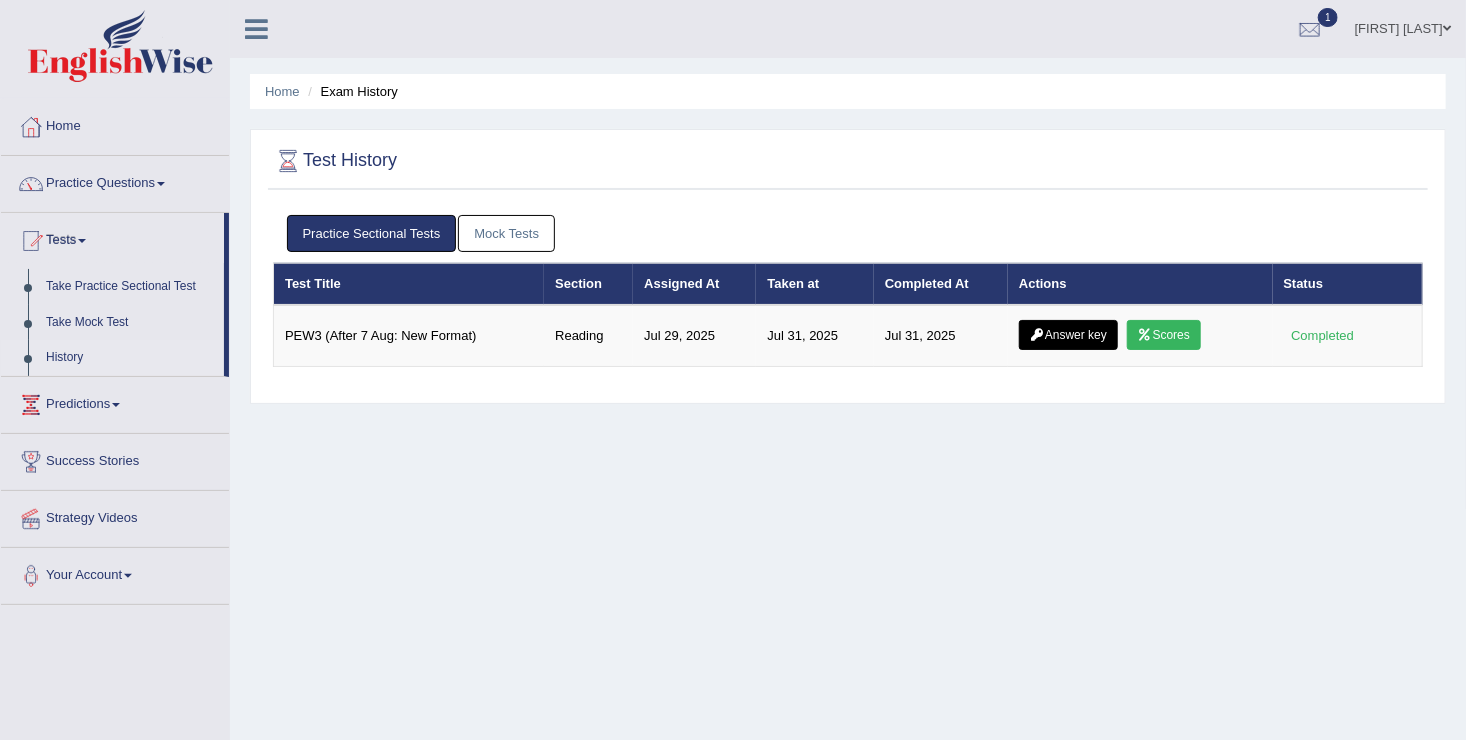 click on "Mock Tests" at bounding box center [506, 233] 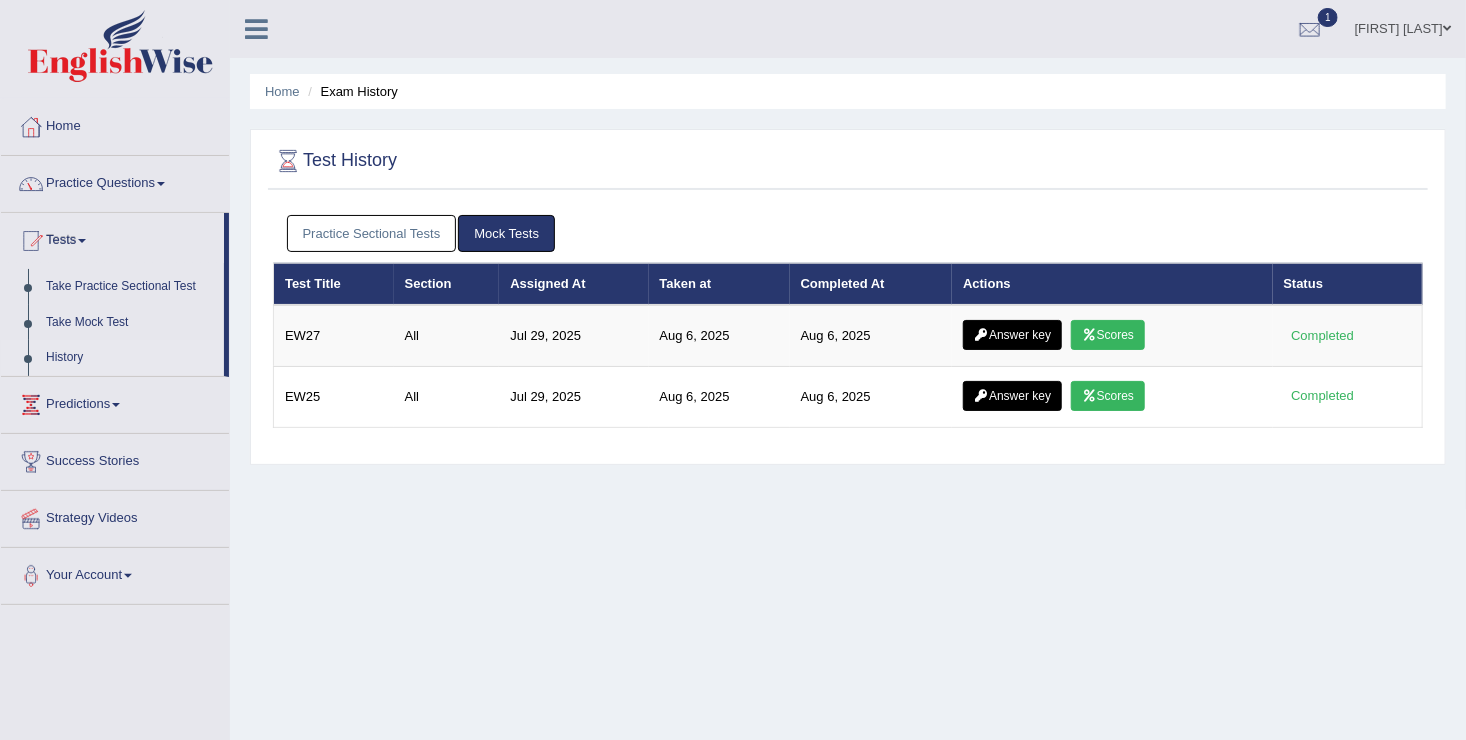 click on "Practice Questions" at bounding box center (115, 181) 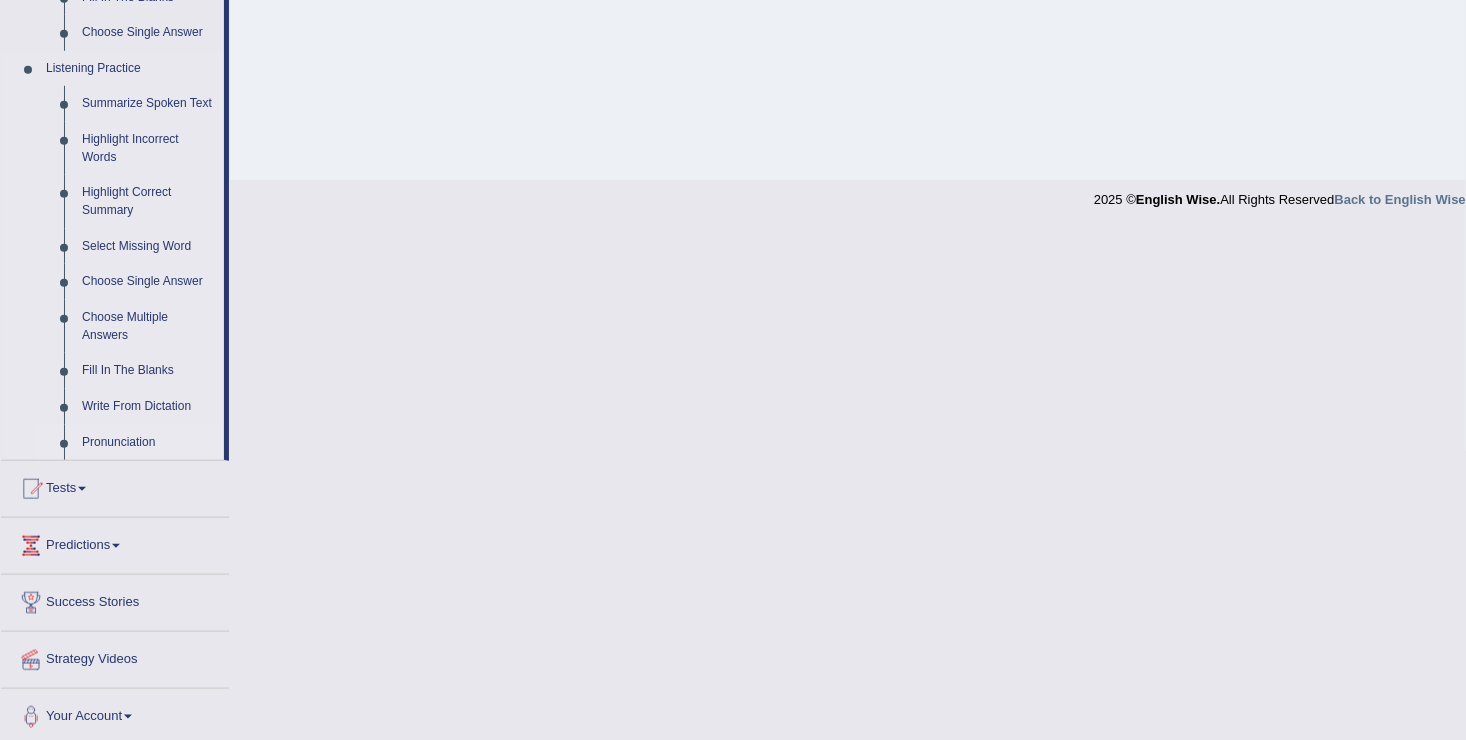 scroll, scrollTop: 825, scrollLeft: 0, axis: vertical 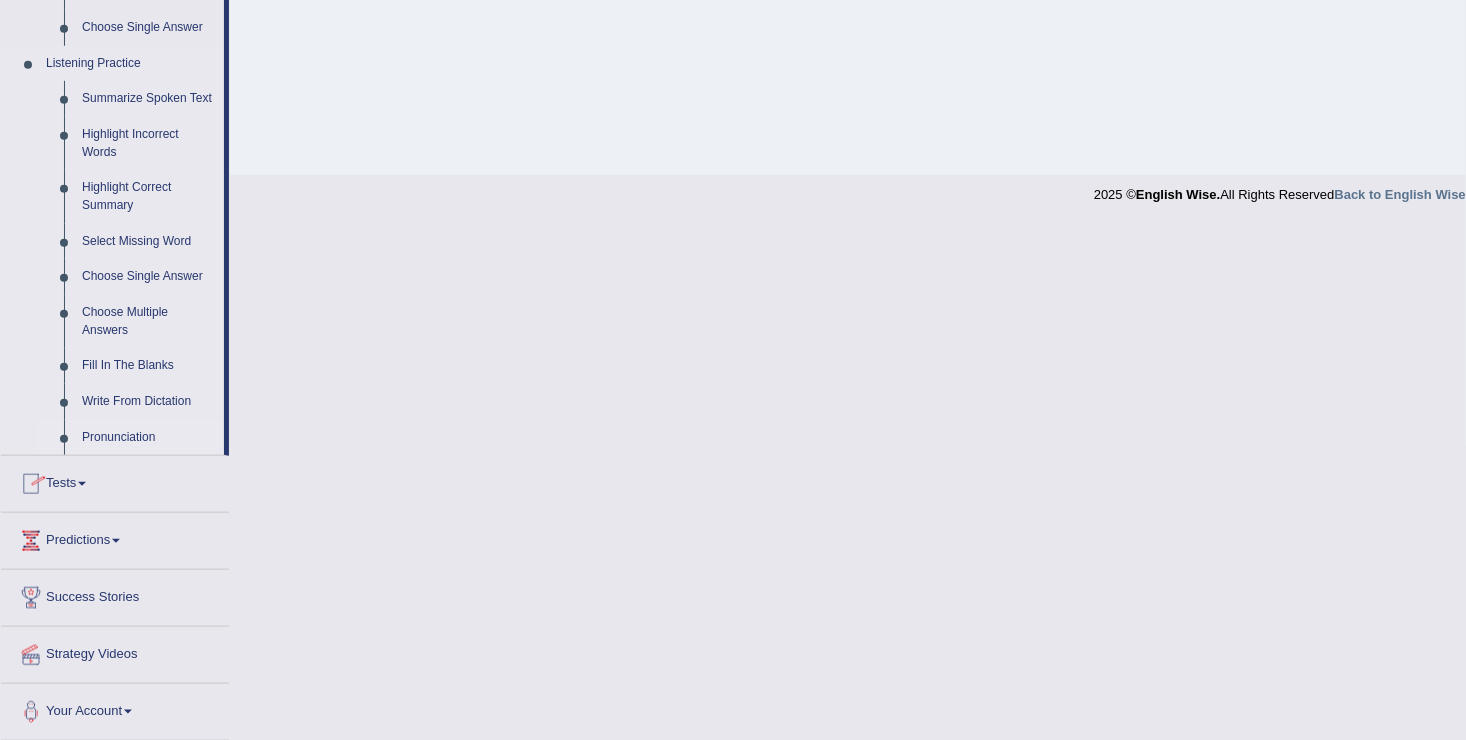 click on "Pronunciation" at bounding box center [148, 438] 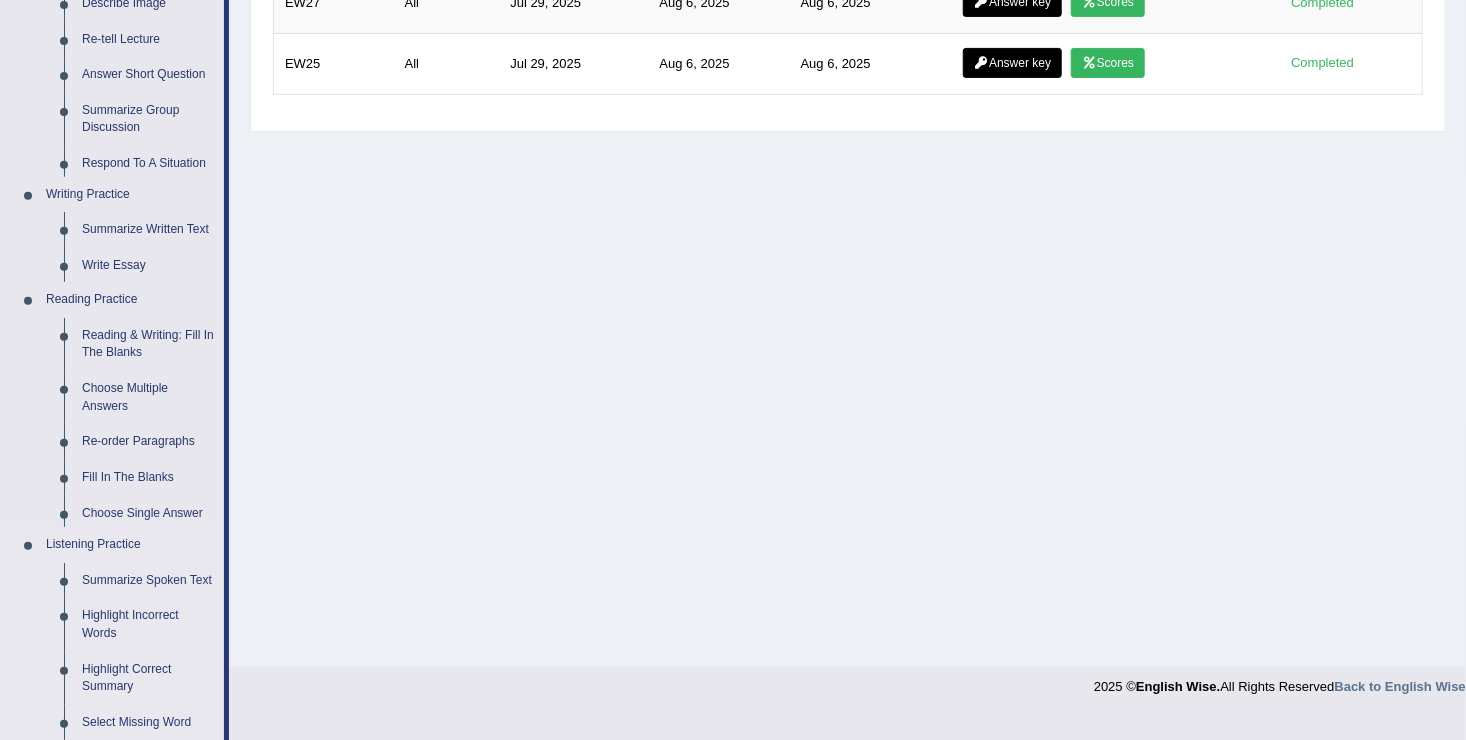 scroll, scrollTop: 310, scrollLeft: 0, axis: vertical 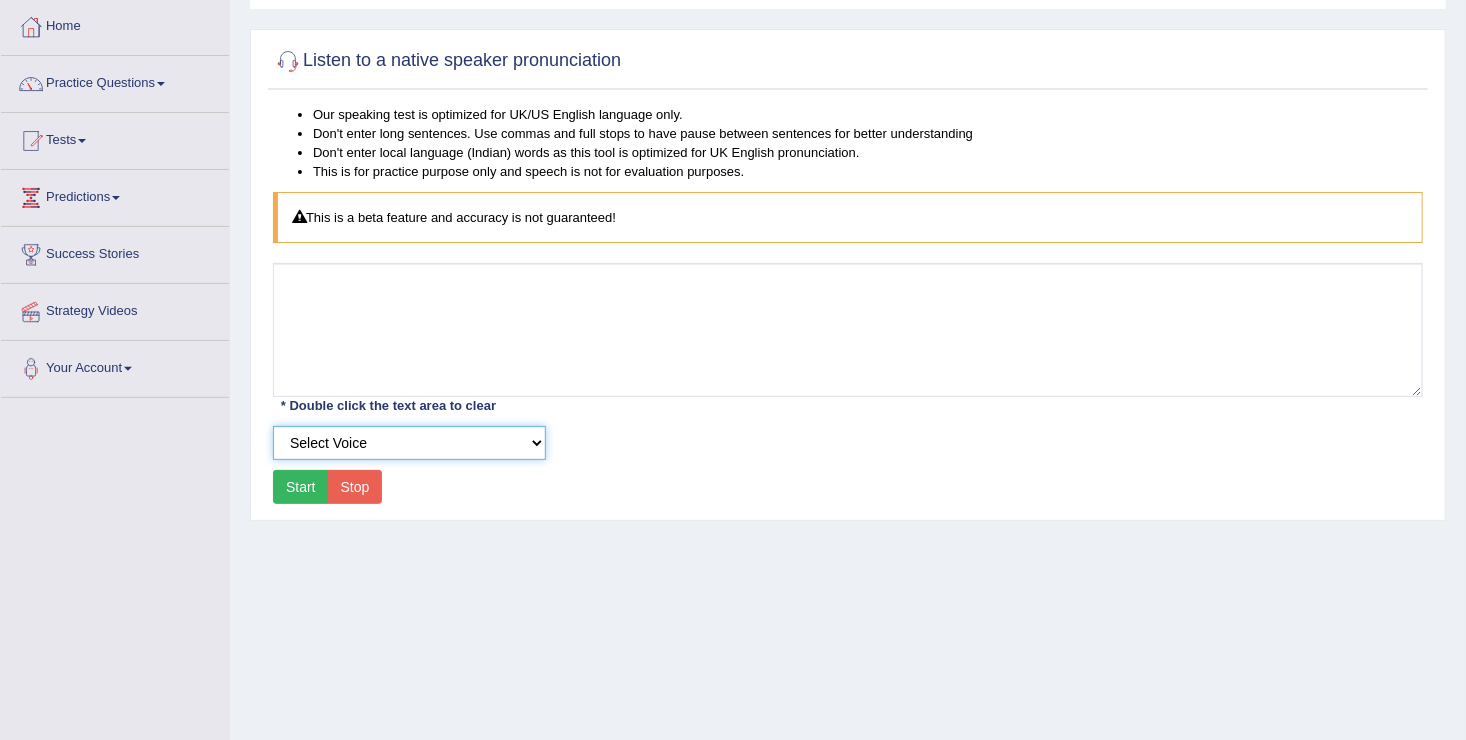 click on "Select Voice" at bounding box center [409, 443] 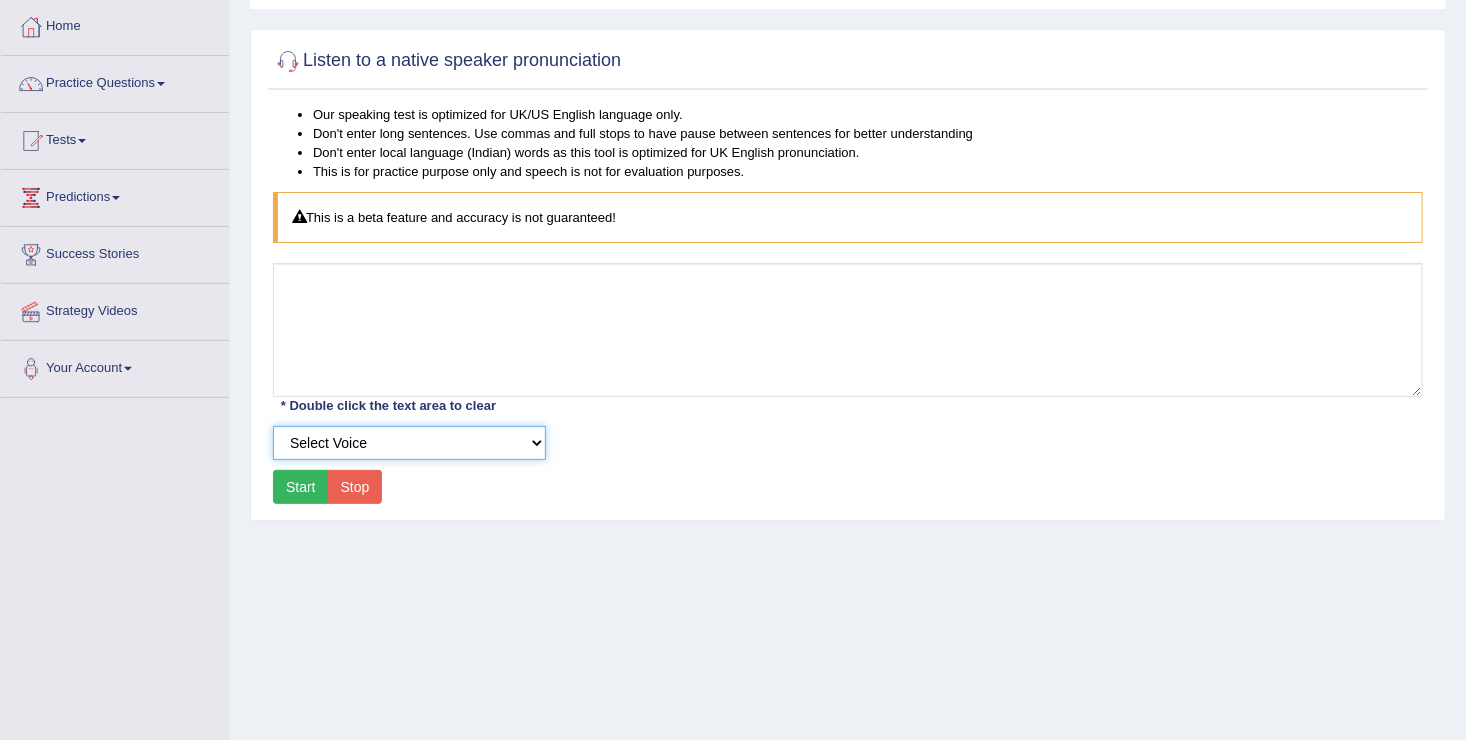 click on "Select Voice" at bounding box center (409, 443) 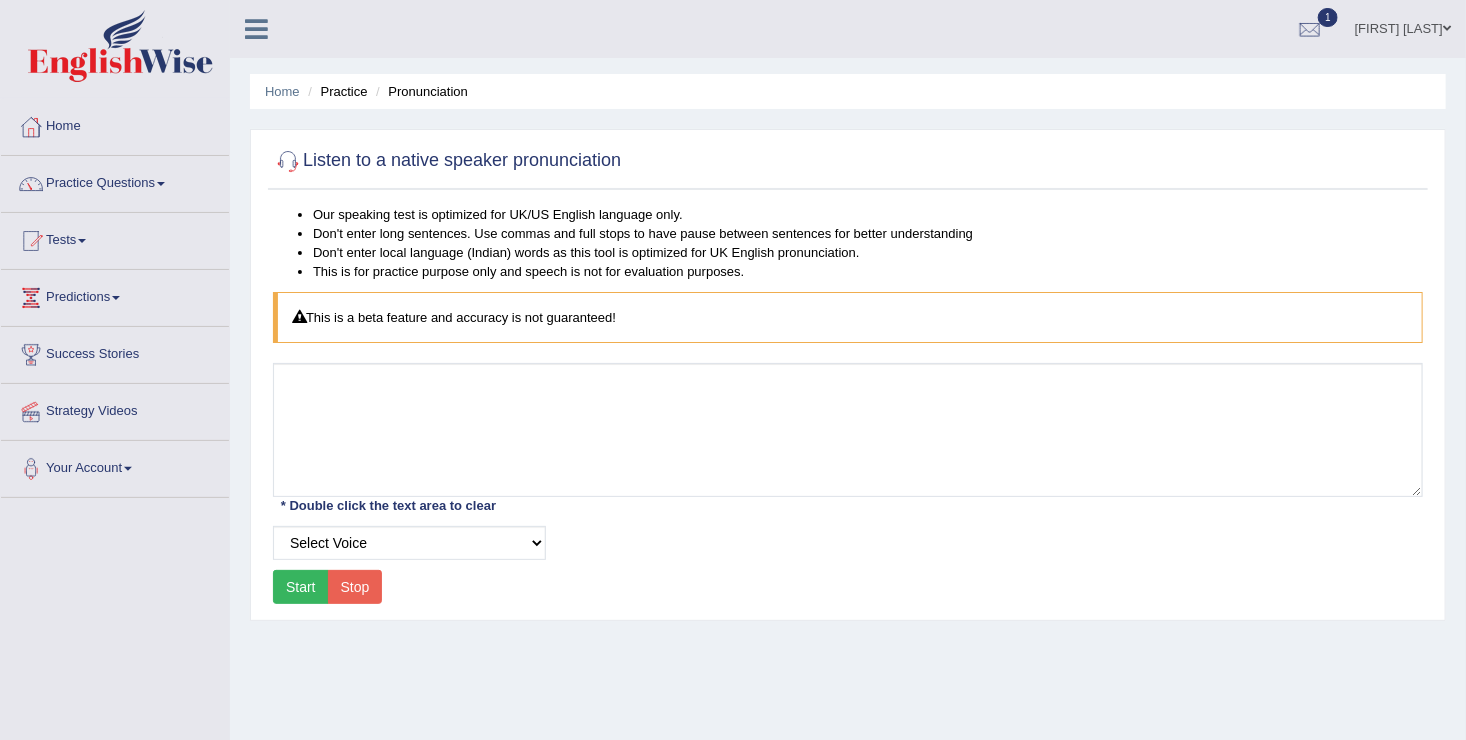 click on "Practice" at bounding box center (335, 91) 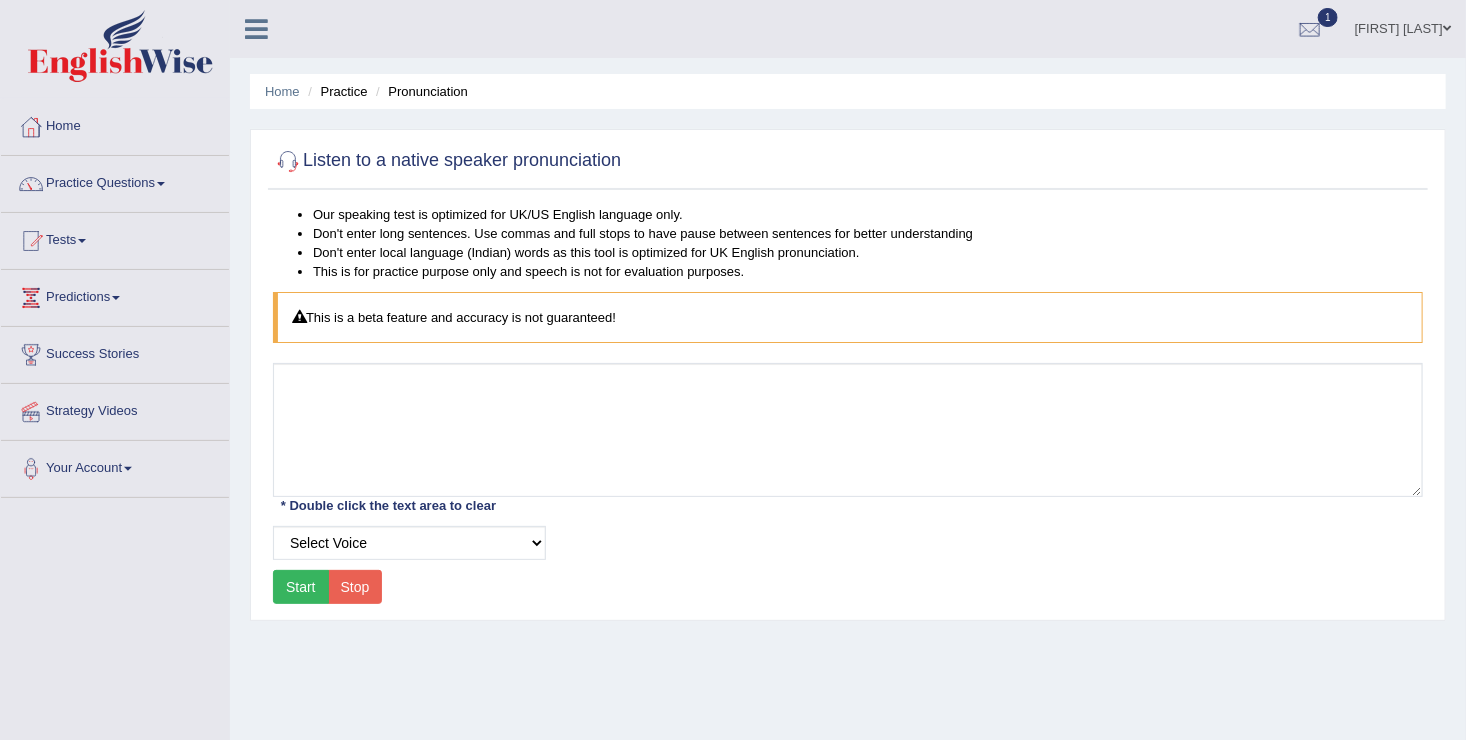 click on "Start" at bounding box center (301, 587) 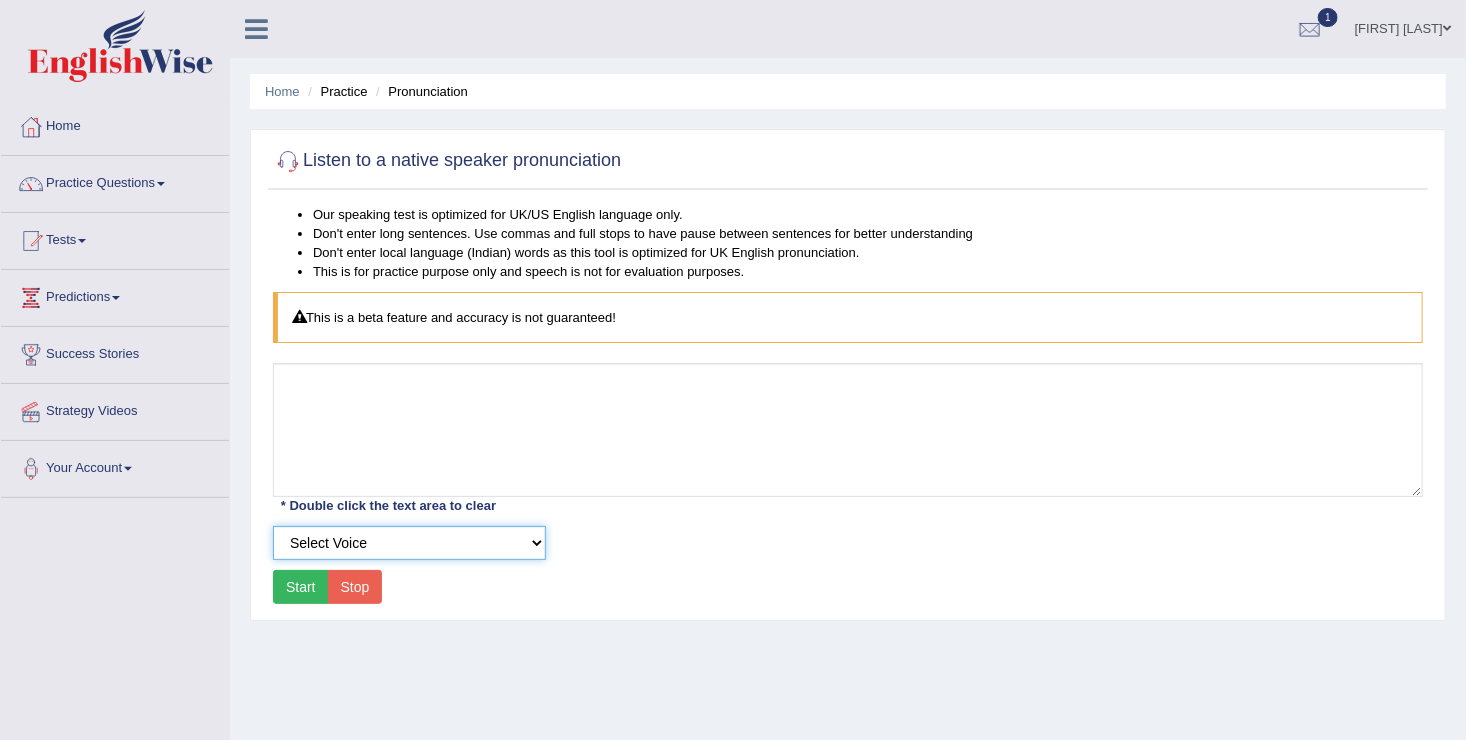 click on "Select Voice" at bounding box center (409, 543) 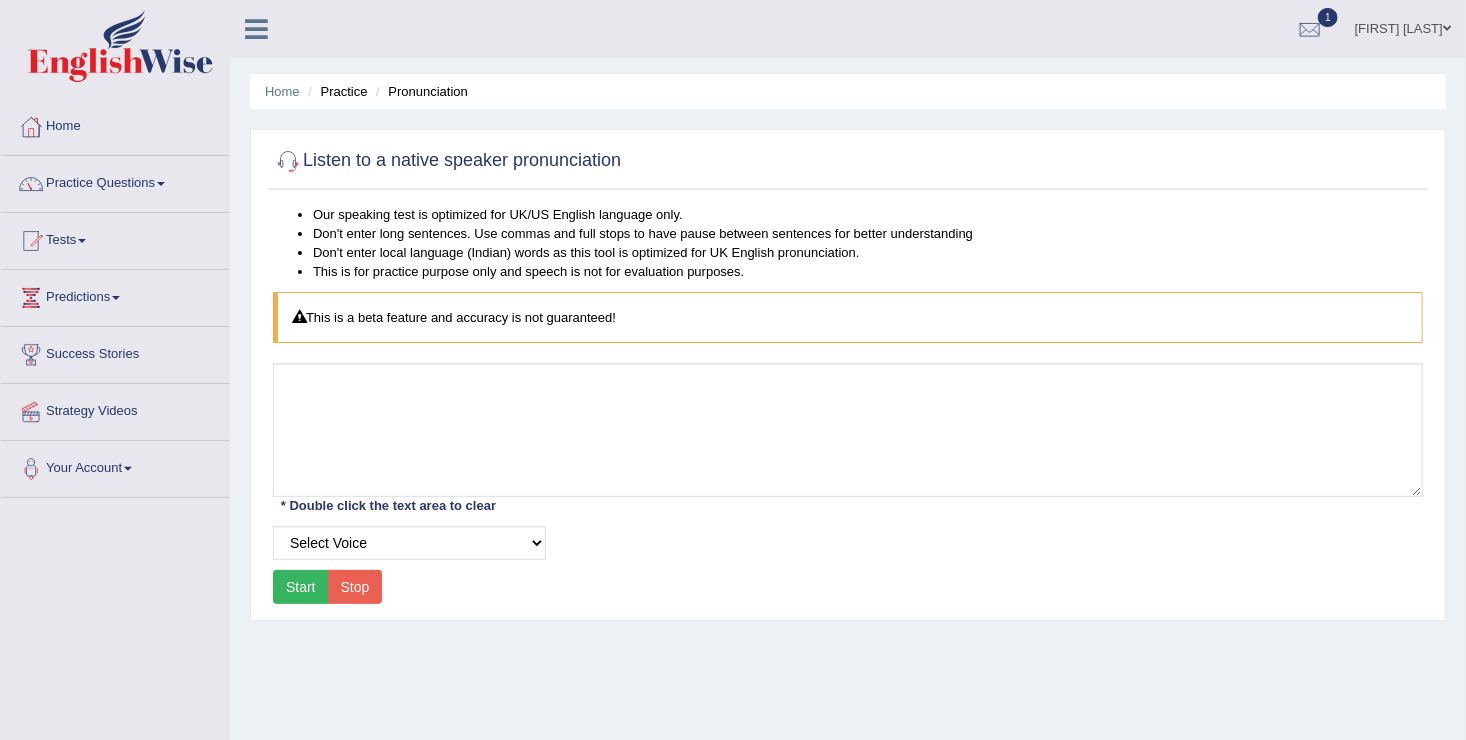 click on "Our speaking test is optimized for UK/US English language only.
Don't enter long sentences. Use commas and full stops to have pause between sentences for better understanding
Don't enter local language (Indian) words as this tool is optimized for UK English pronunciation.
This is for practice purpose only and speech is not for evaluation purposes.
This is a beta feature and accuracy is not guaranteed!
* Double click the text area to clear
Select Voice
Start
Stop" at bounding box center (848, 407) 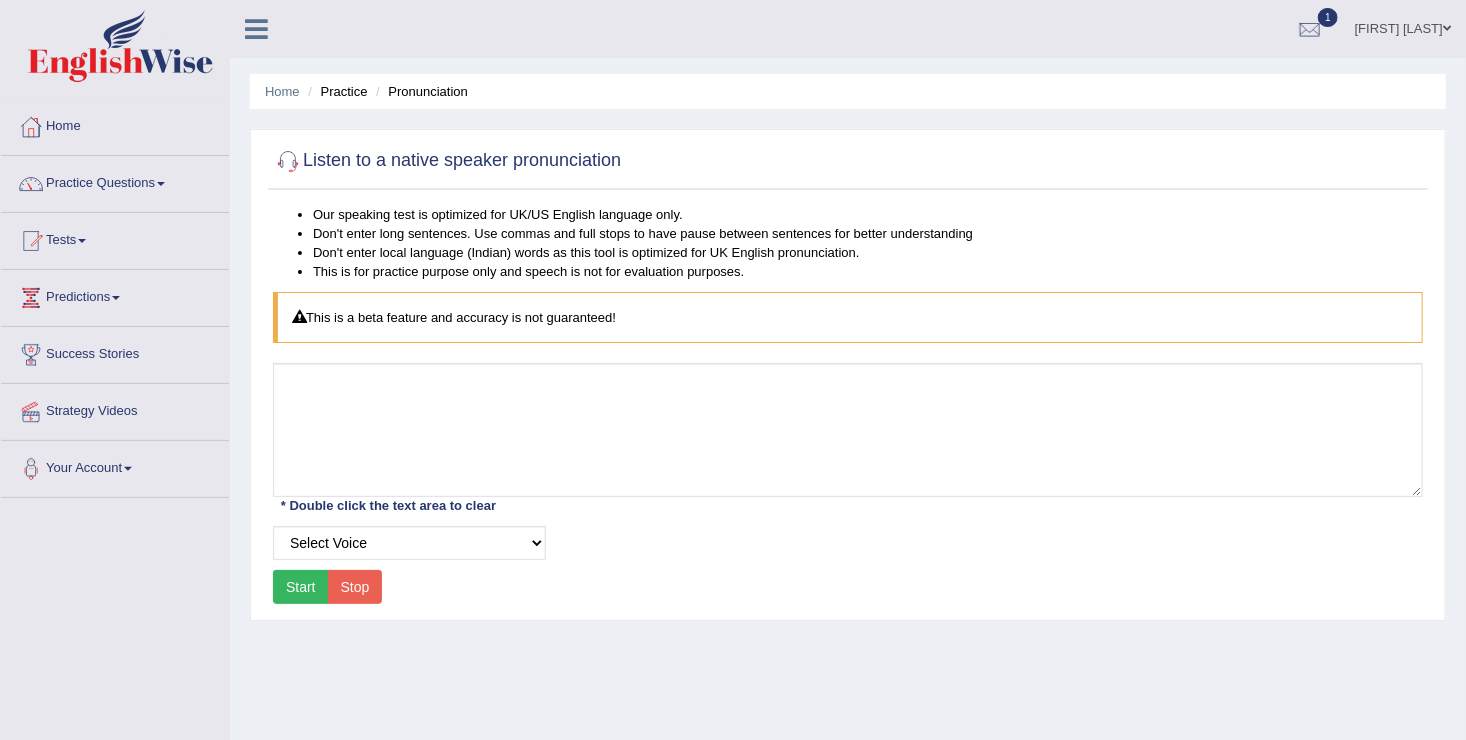 scroll, scrollTop: 0, scrollLeft: 0, axis: both 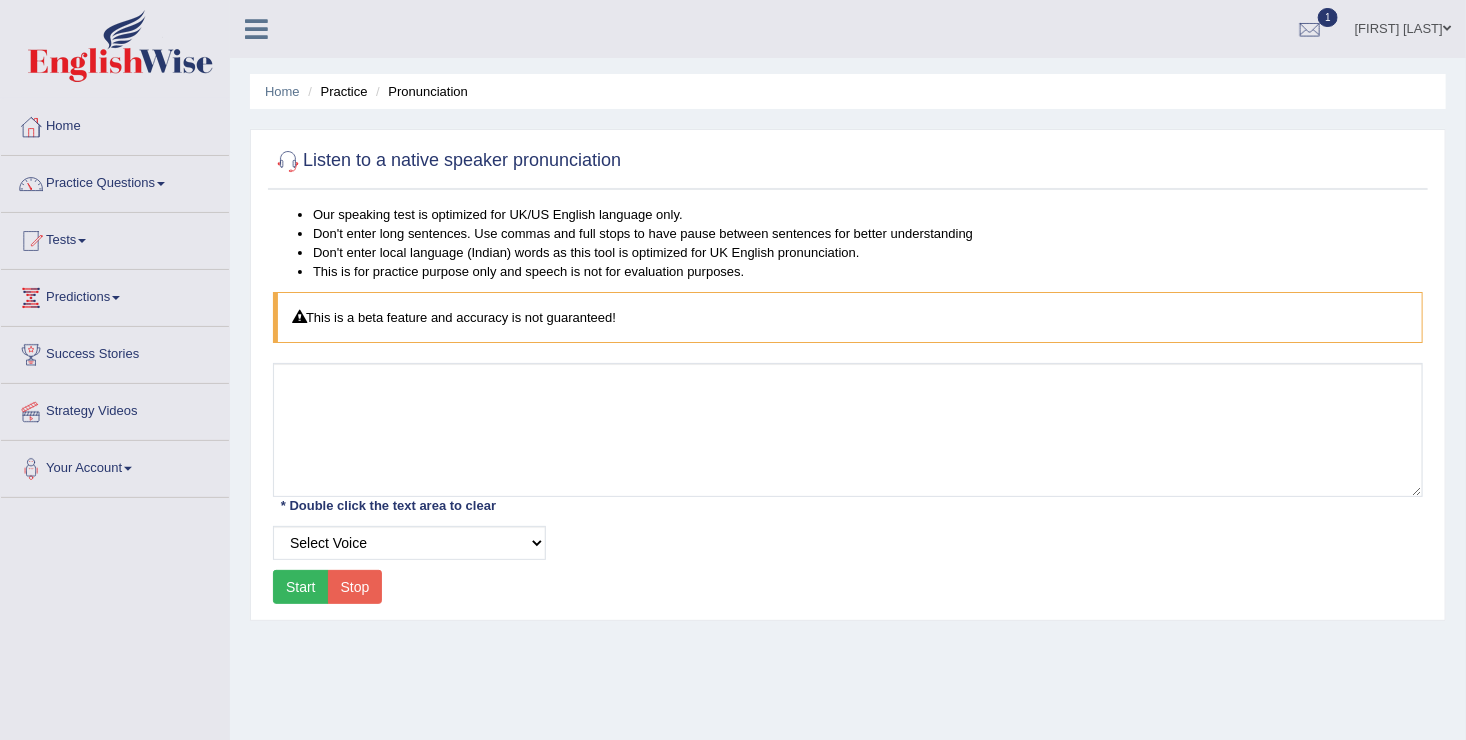 click on "Practice" at bounding box center [335, 91] 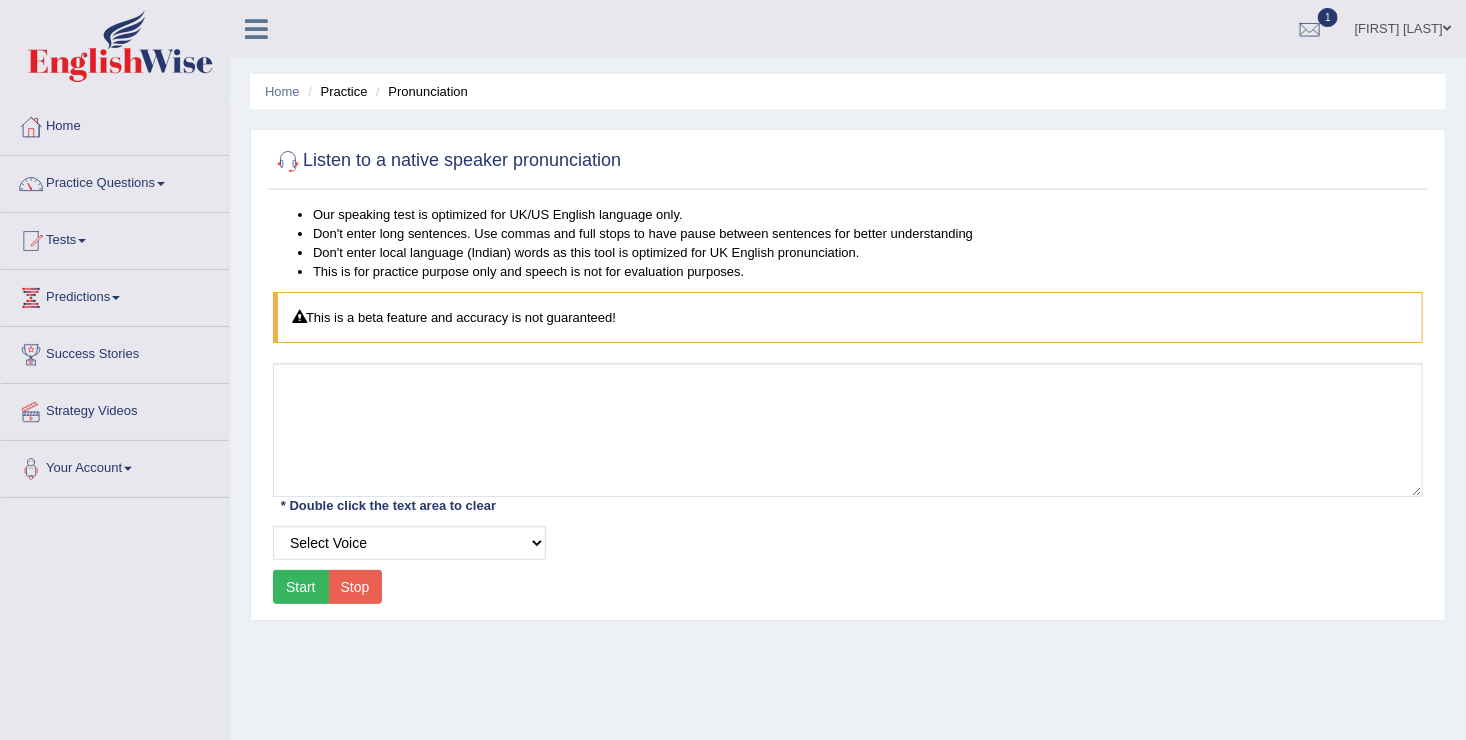 click on "Start" at bounding box center [301, 587] 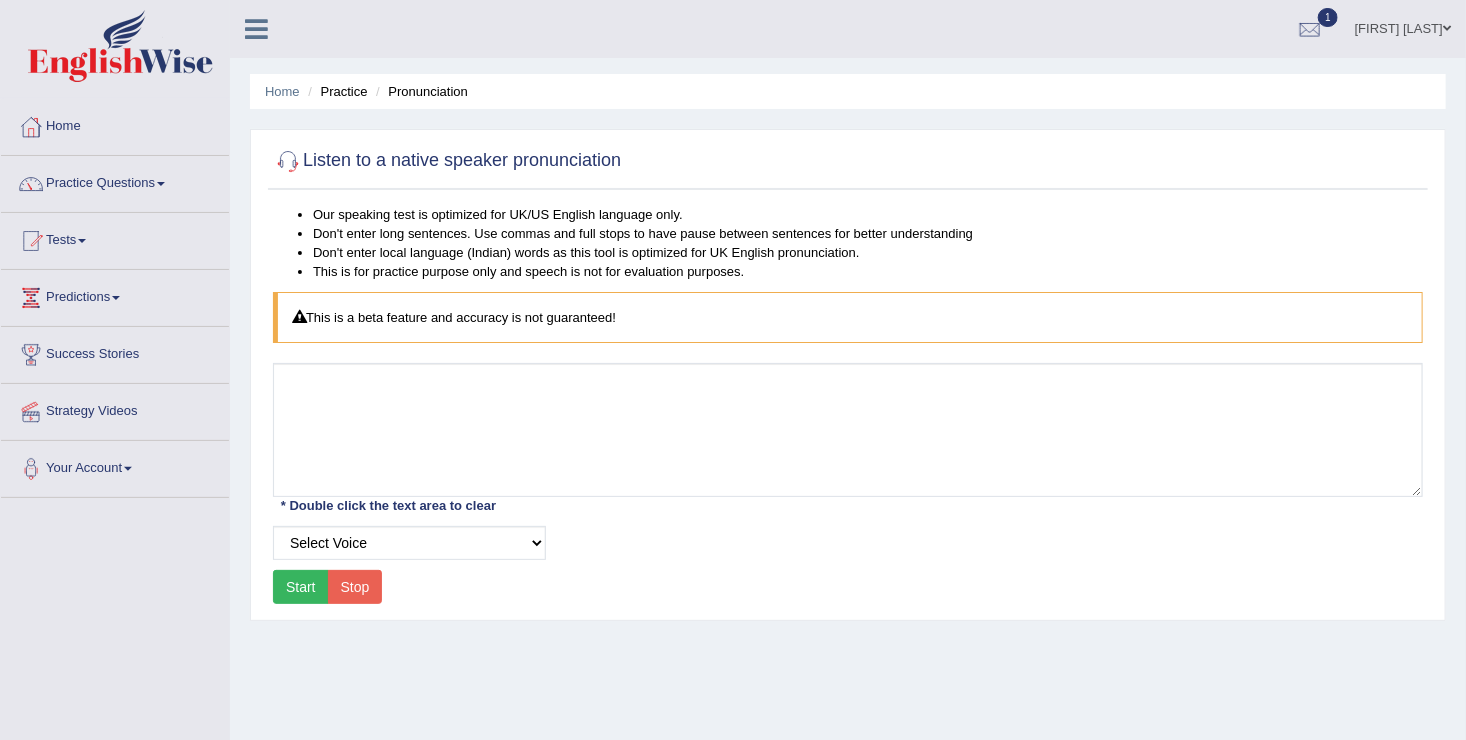 click on "Stop" at bounding box center (355, 587) 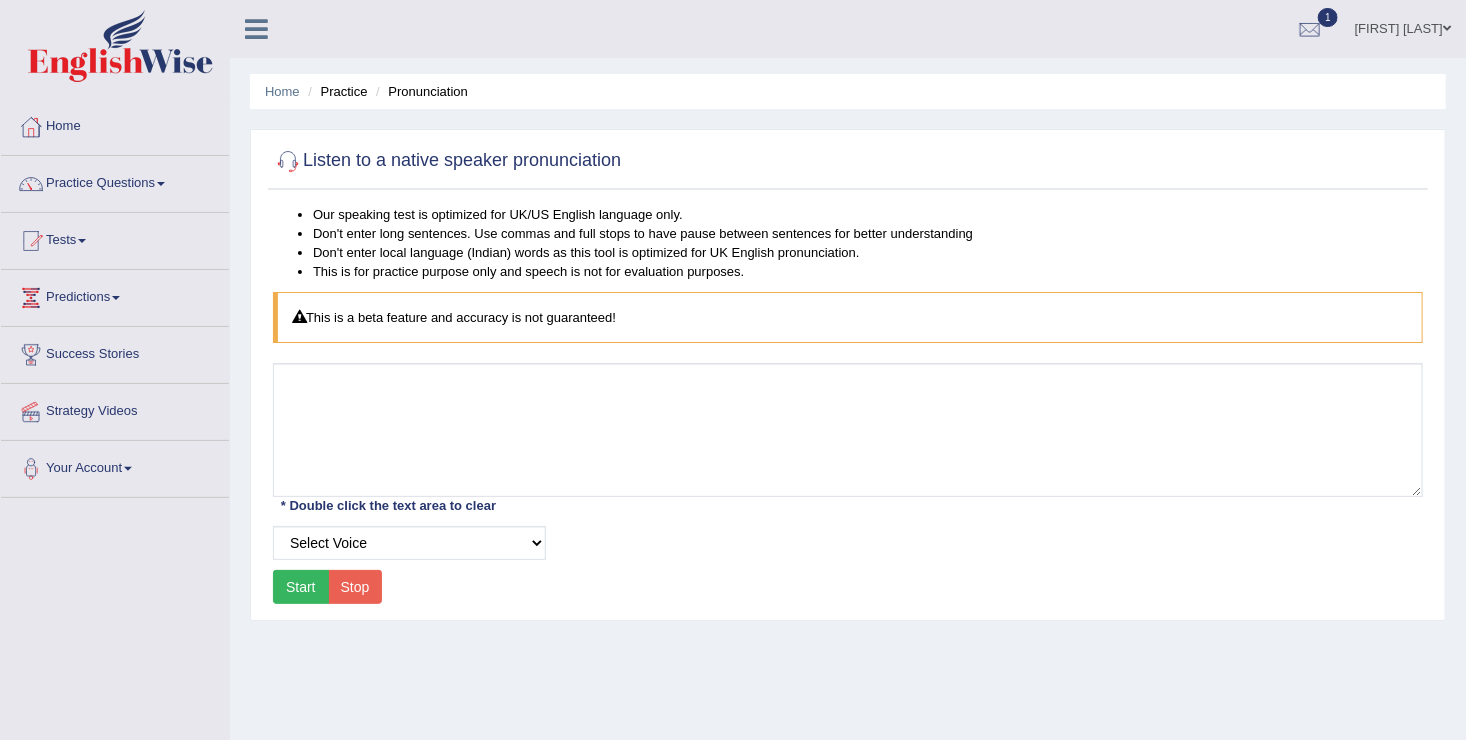 click on "Start" at bounding box center [301, 587] 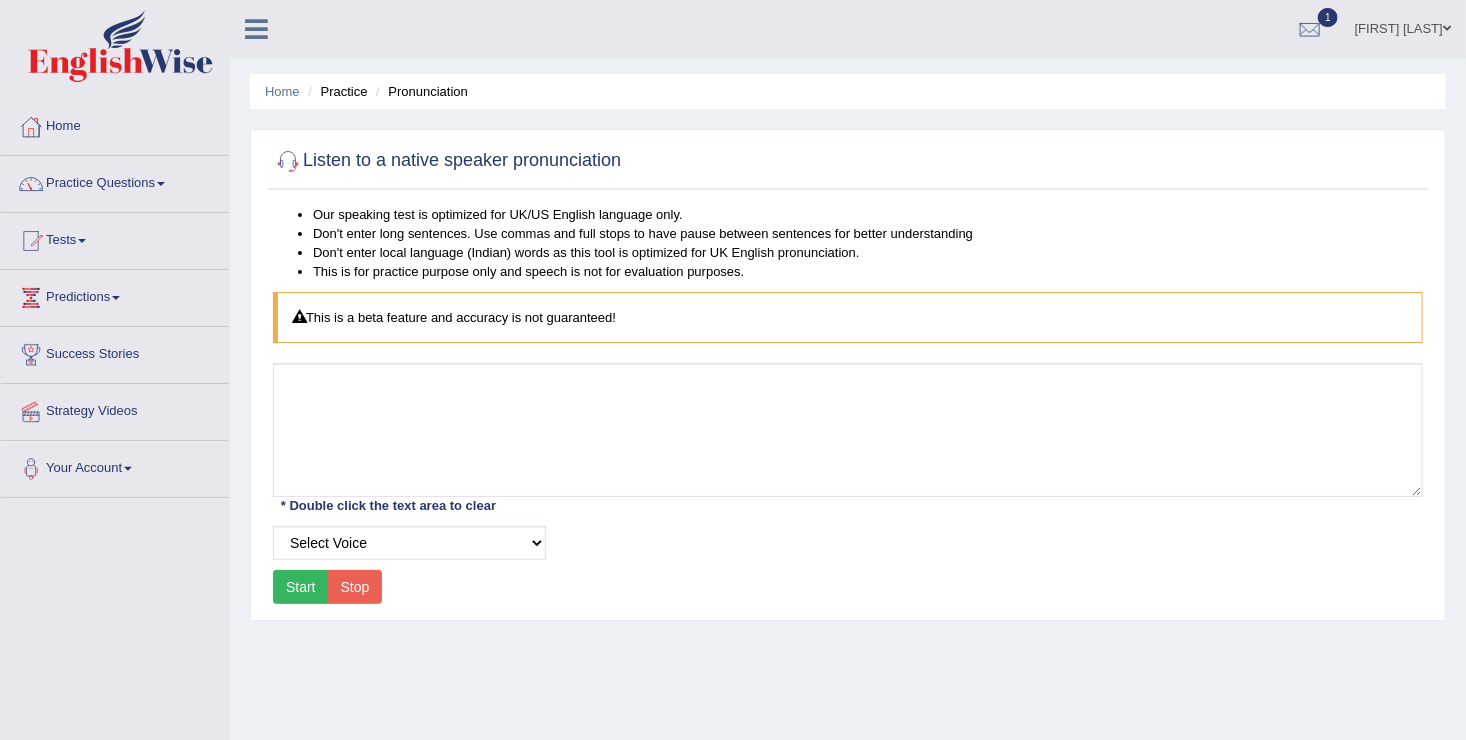 click on "* Double click the text area to clear" at bounding box center [388, 506] 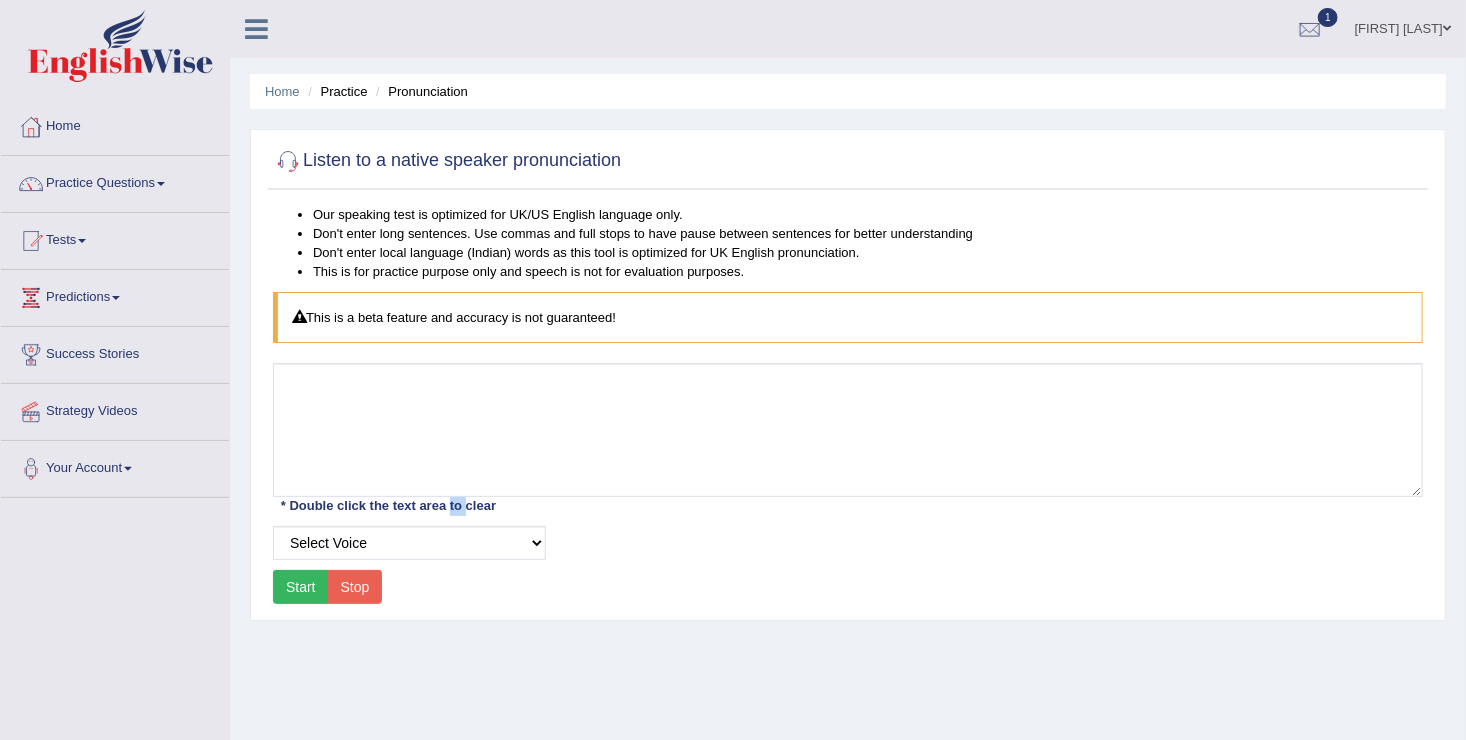click on "* Double click the text area to clear" at bounding box center [388, 506] 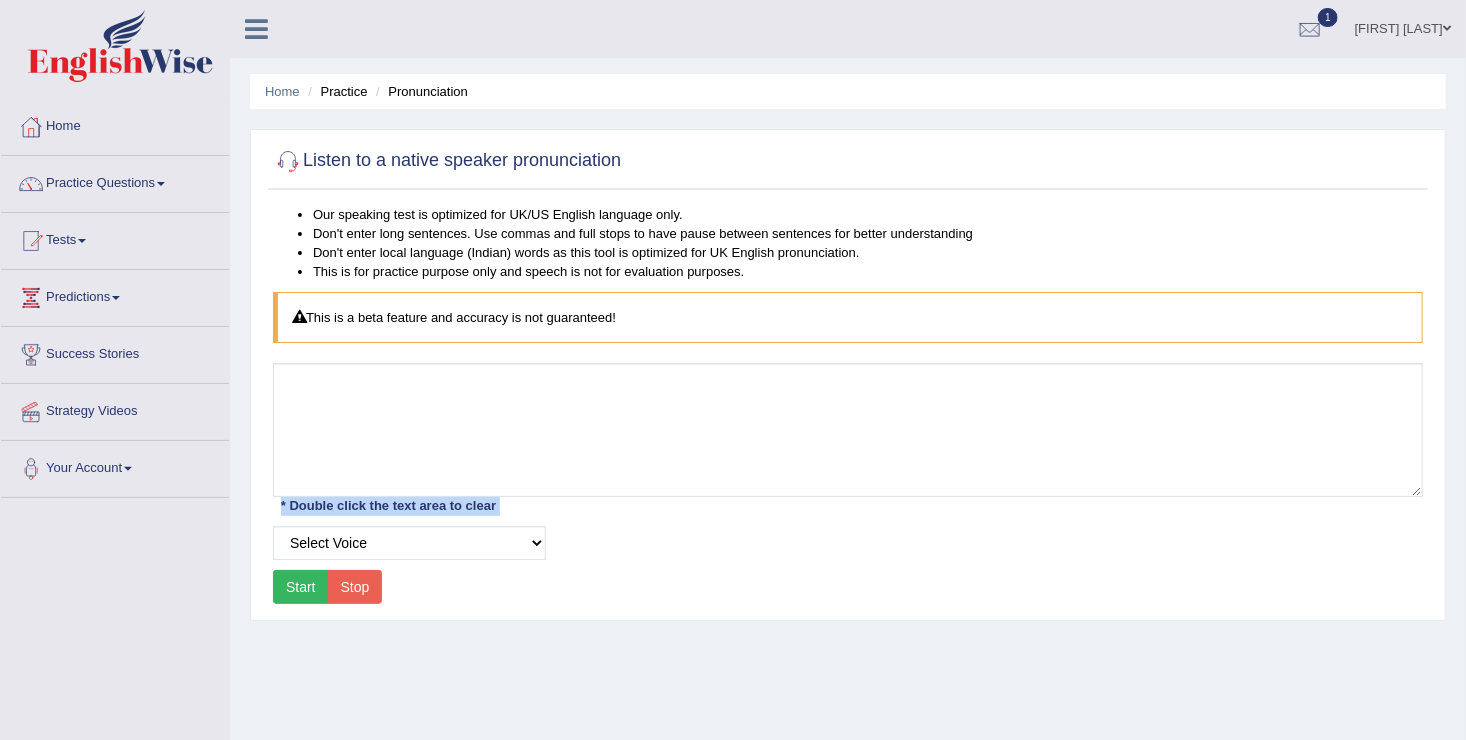 drag, startPoint x: 440, startPoint y: 505, endPoint x: 453, endPoint y: 500, distance: 13.928389 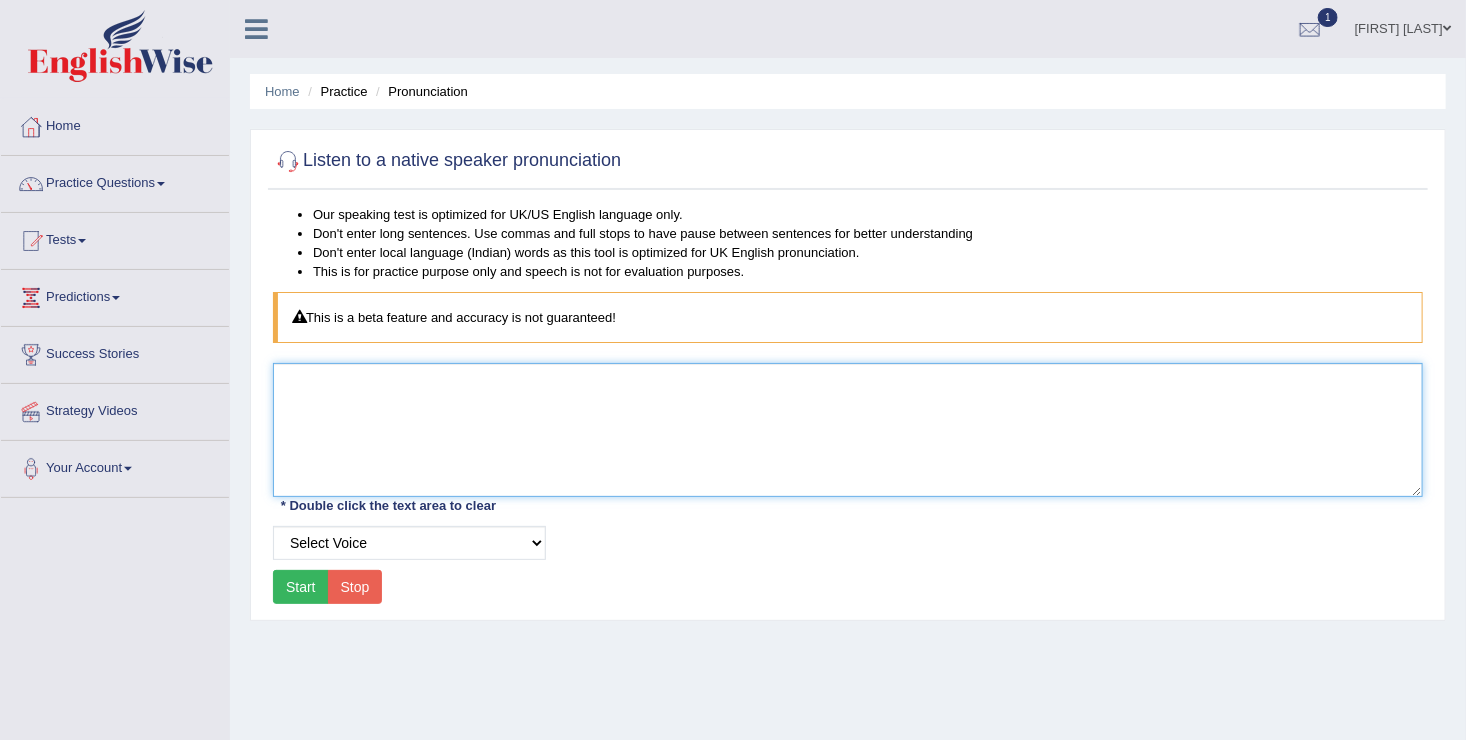 drag, startPoint x: 453, startPoint y: 500, endPoint x: 717, endPoint y: 448, distance: 269.07248 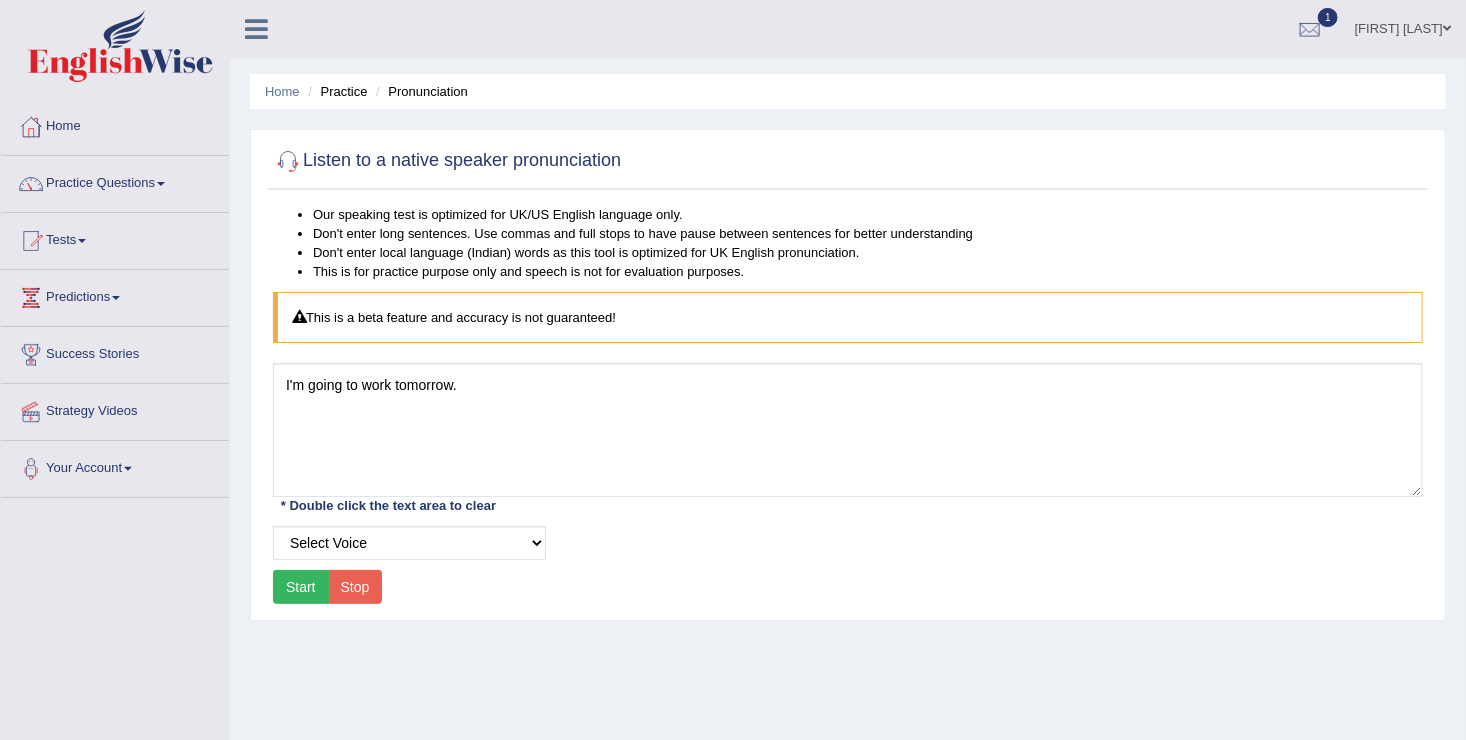 click on "Start" at bounding box center (301, 587) 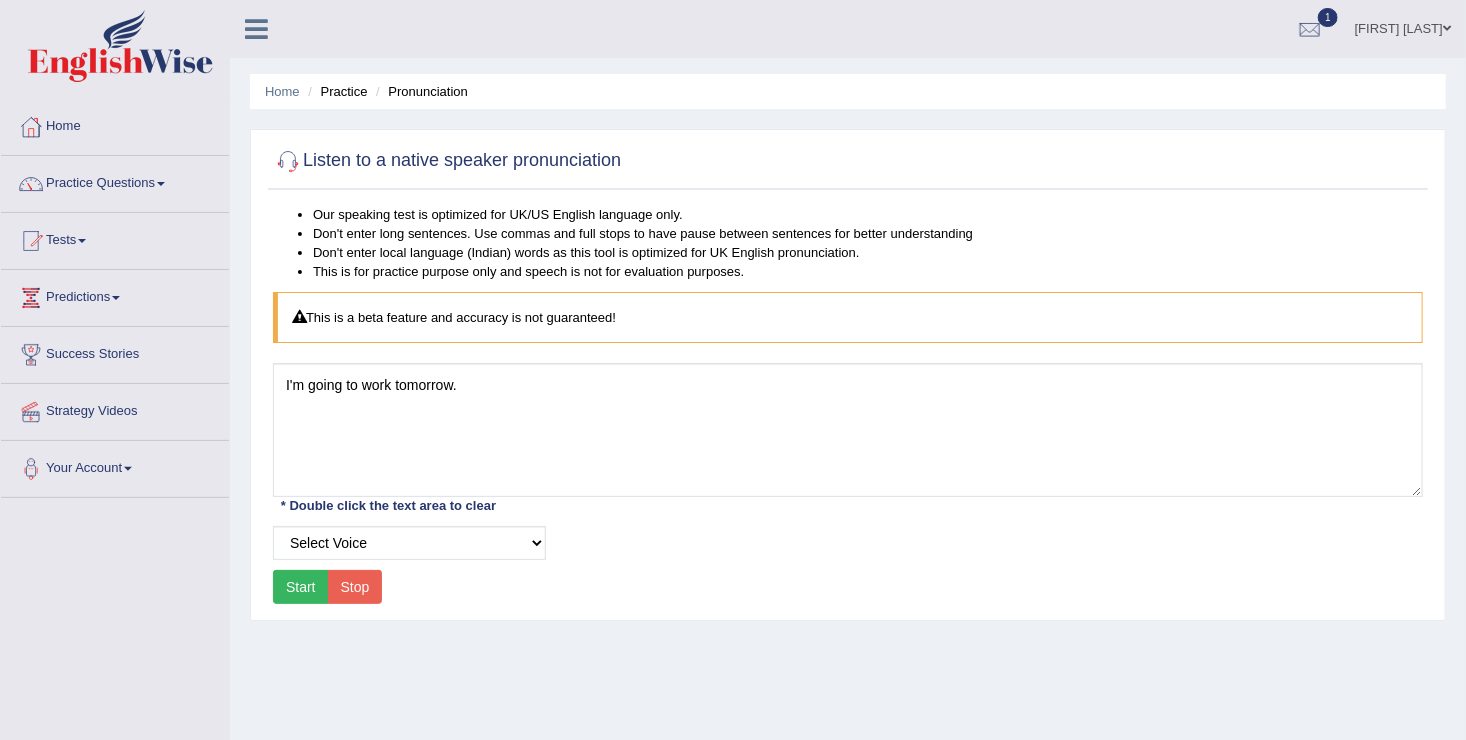 click on "Don't enter long sentences. Use commas and full stops to have pause between sentences for better understanding" at bounding box center [868, 233] 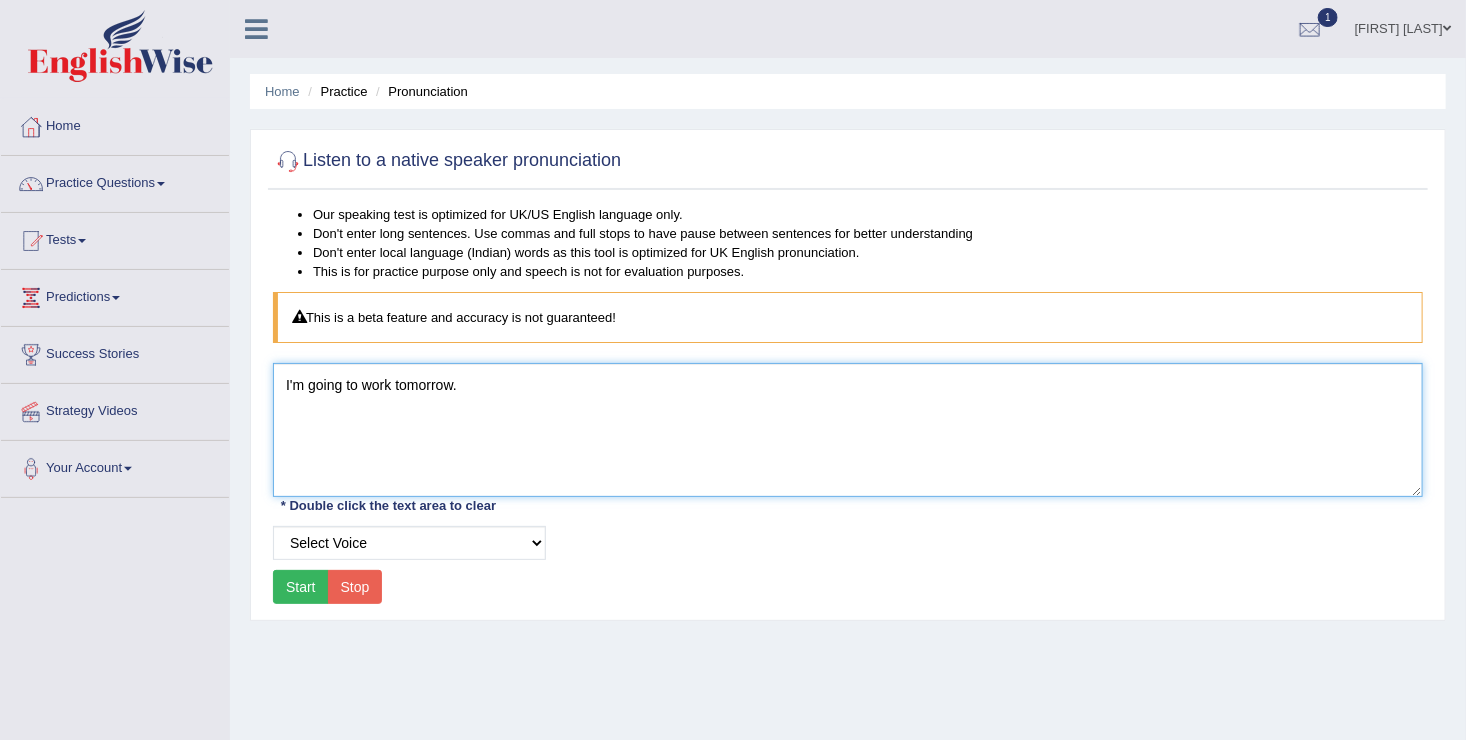 click on "I'm going to work tomorrow." at bounding box center [848, 430] 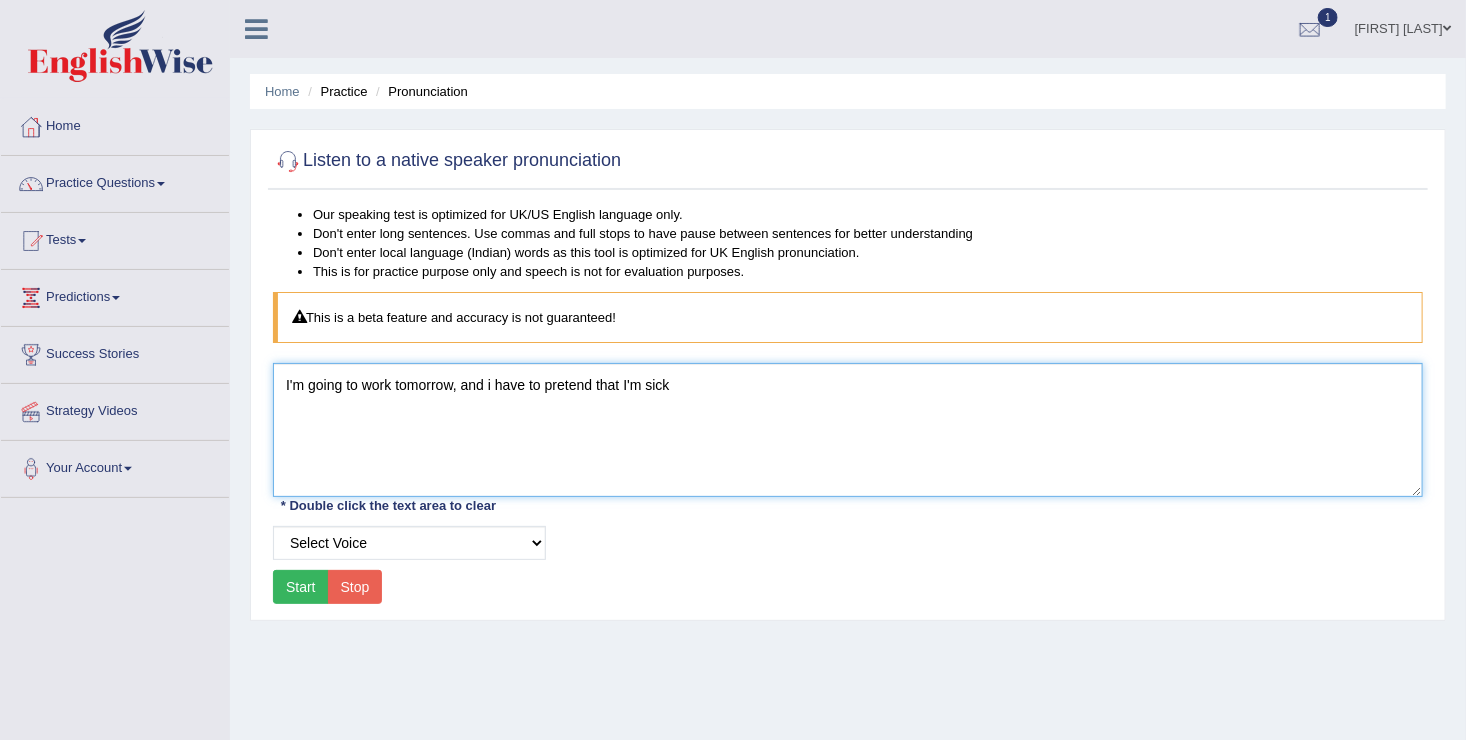 click on "I'm going to work tomorrow, and i have to pretend that I'm sick" at bounding box center (848, 430) 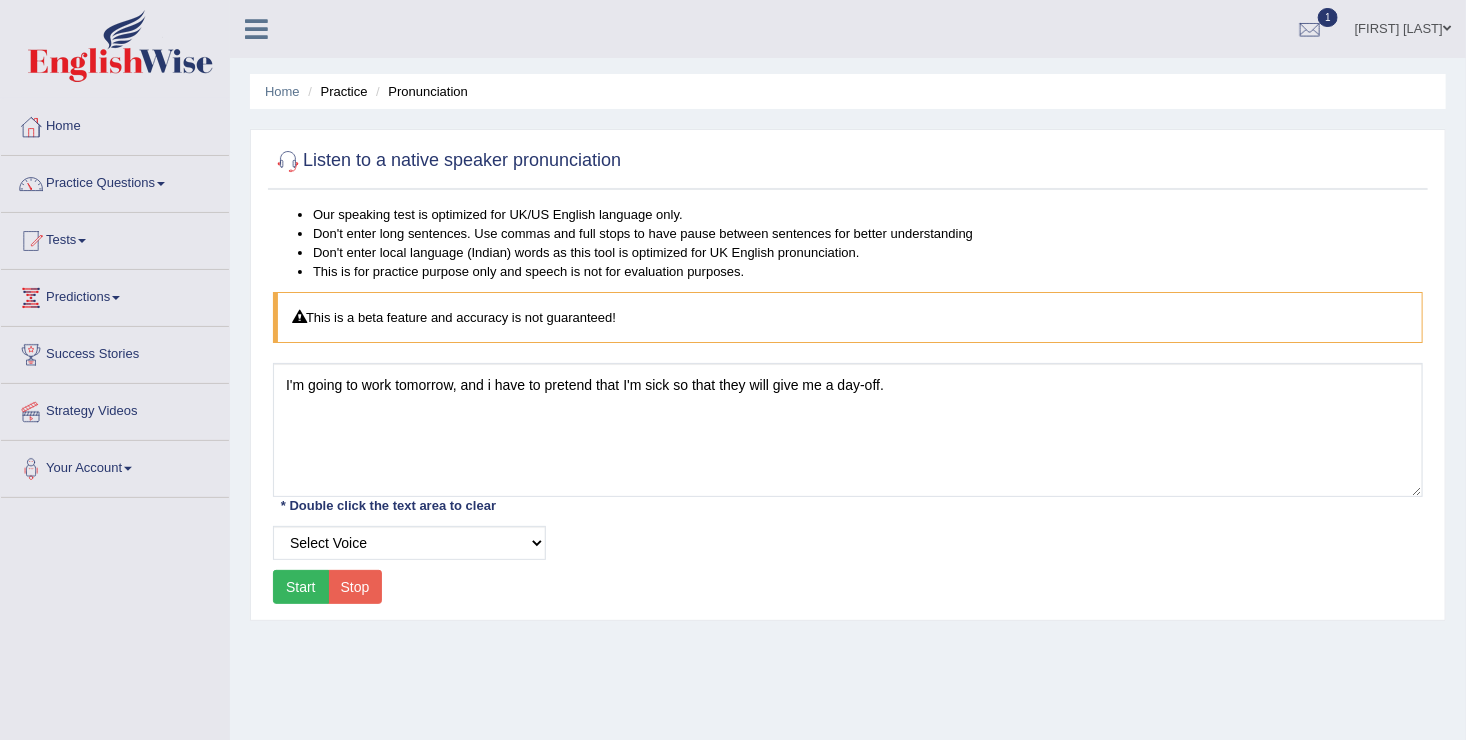click on "Start" at bounding box center (301, 587) 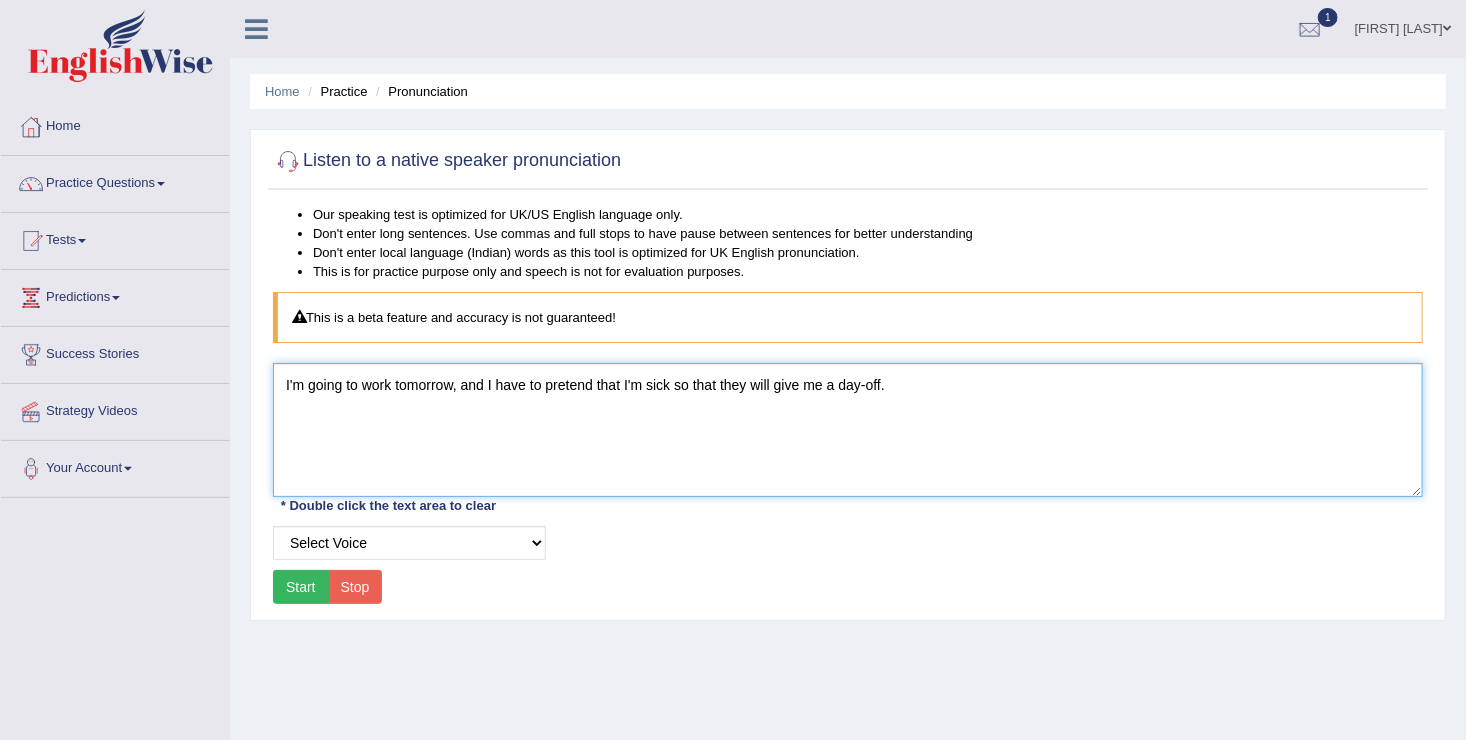 type on "I'm going to work tomorrow, and I have to pretend that I'm sick so that they will give me a day-off." 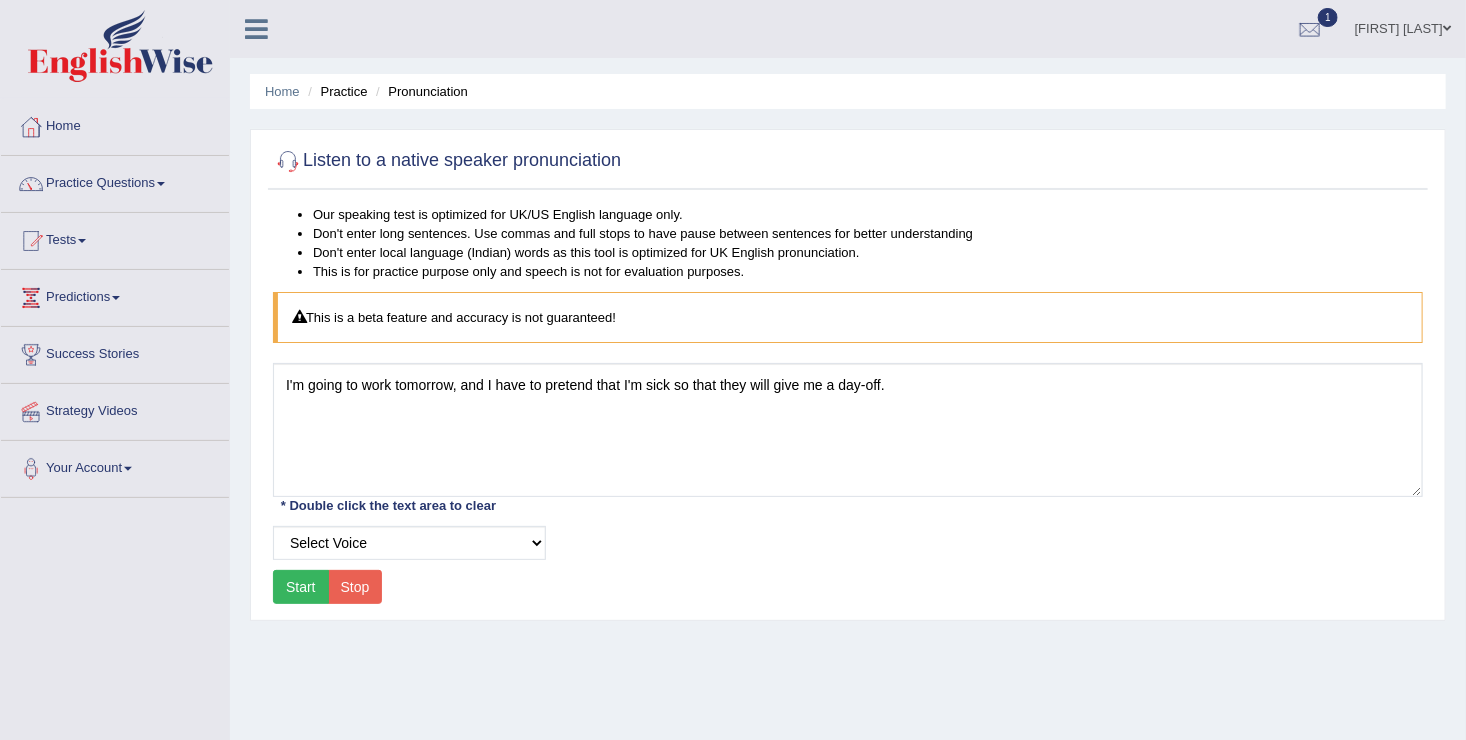 click on "Start" at bounding box center (301, 587) 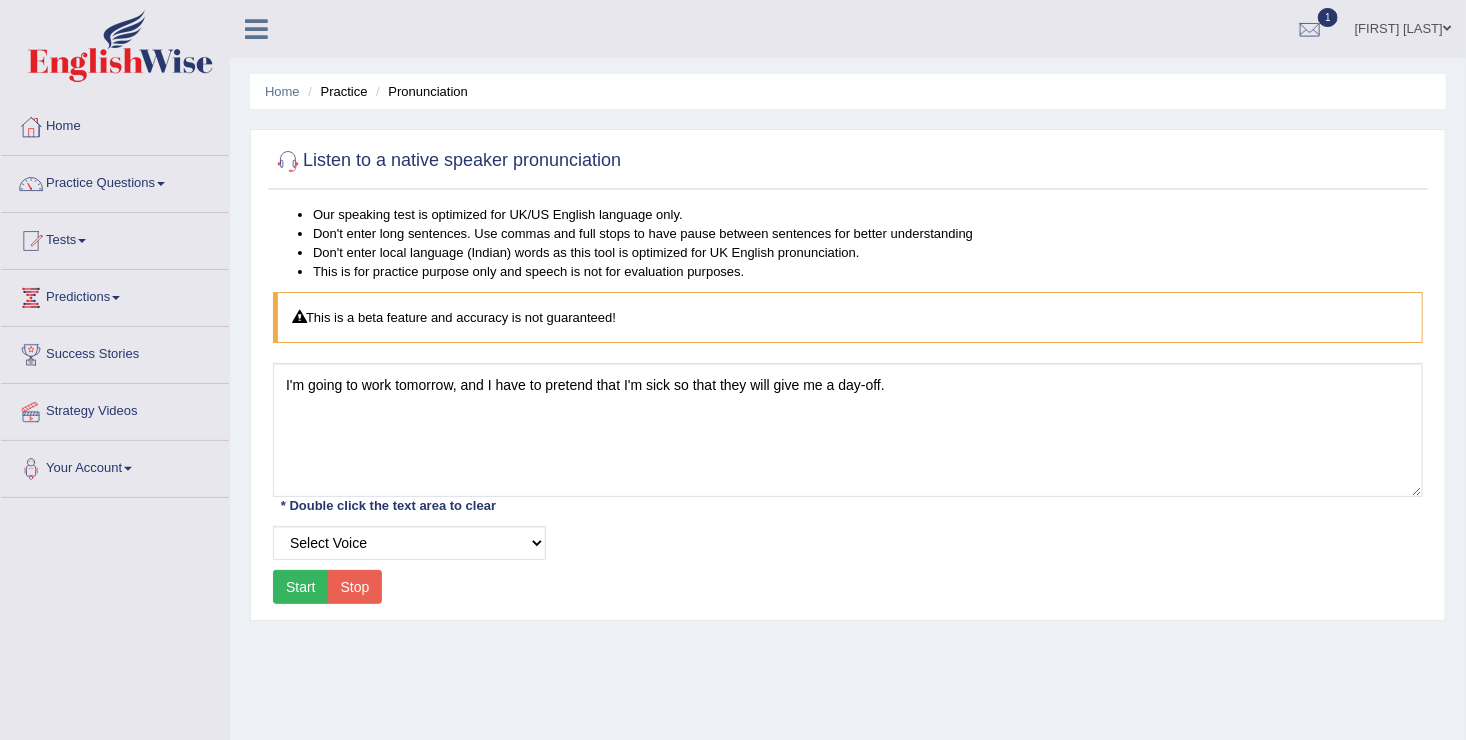 click on "Stop" at bounding box center [355, 587] 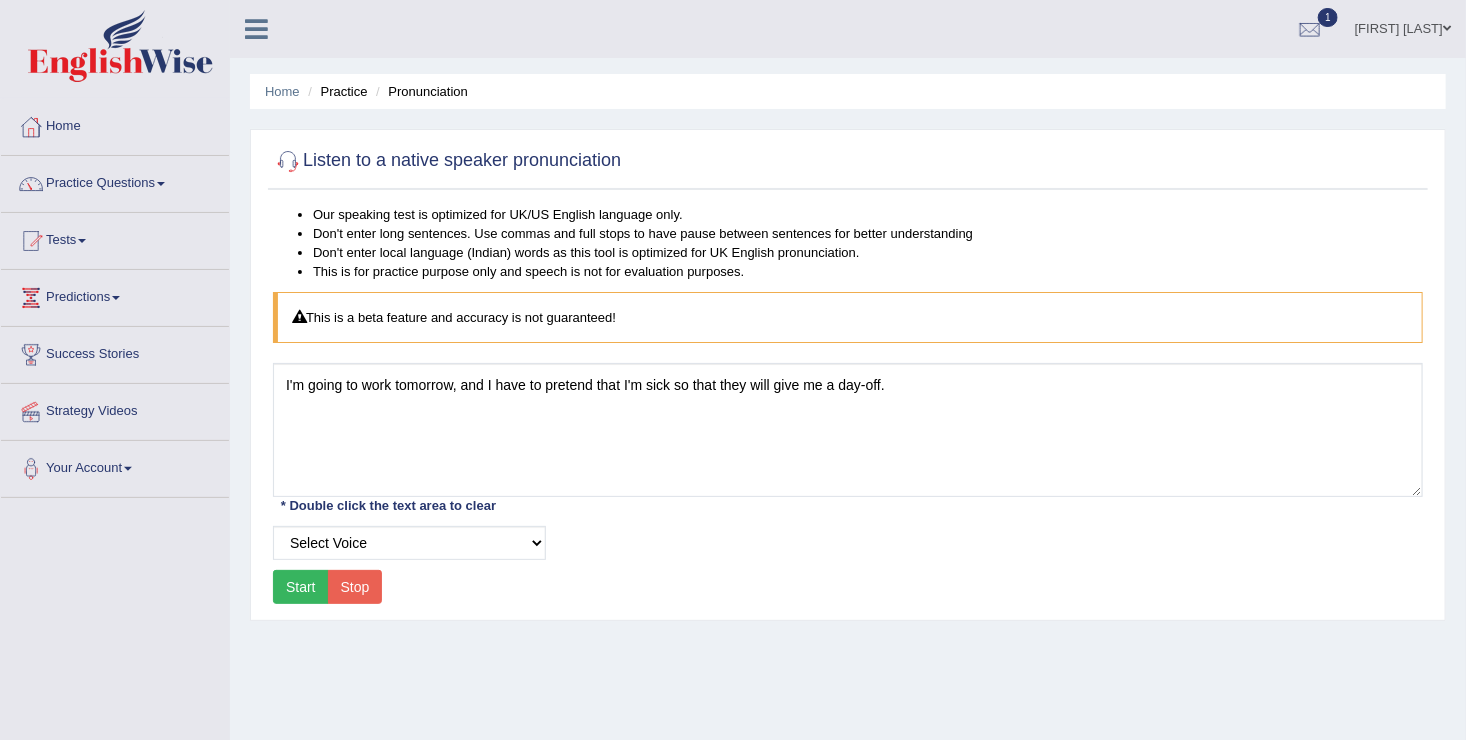 click on "Practice Questions" at bounding box center [115, 181] 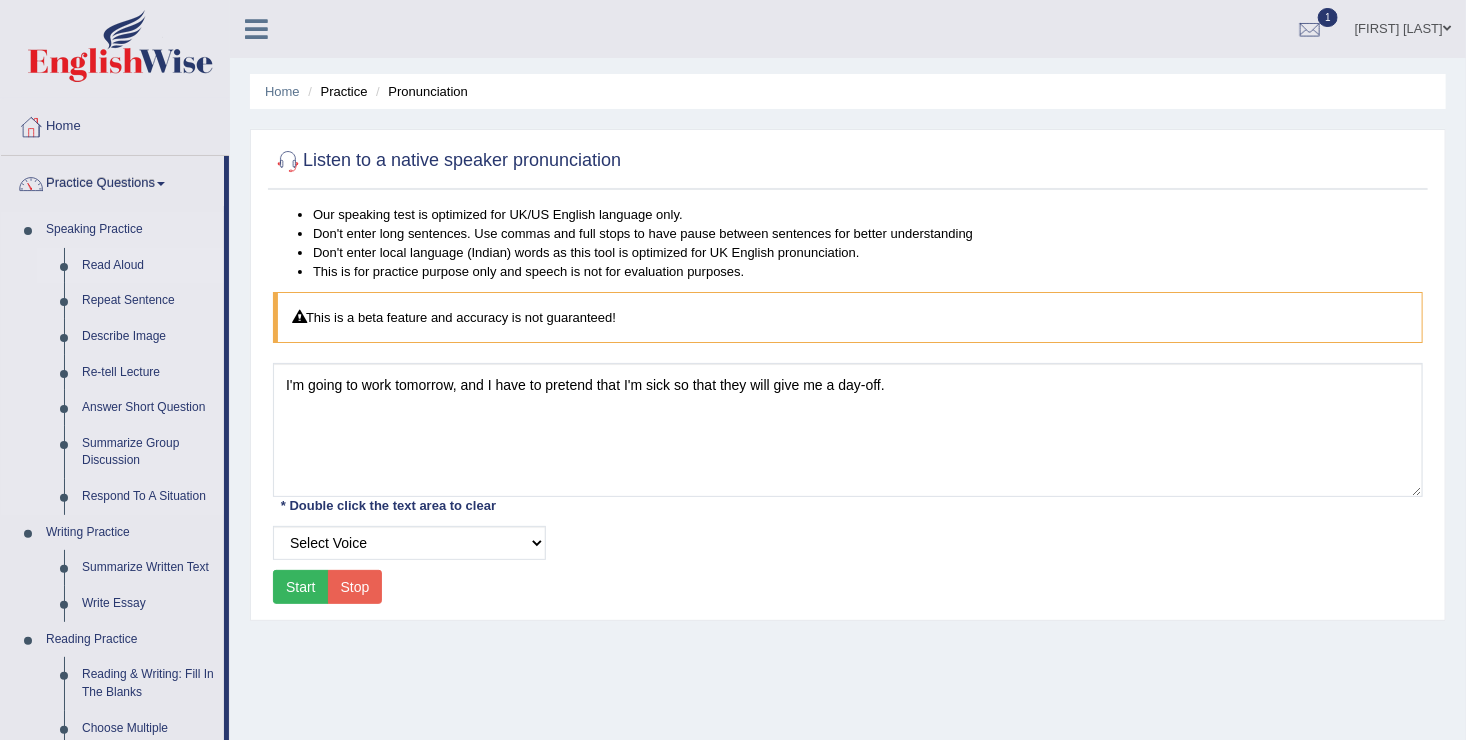 click on "Read Aloud" at bounding box center [148, 266] 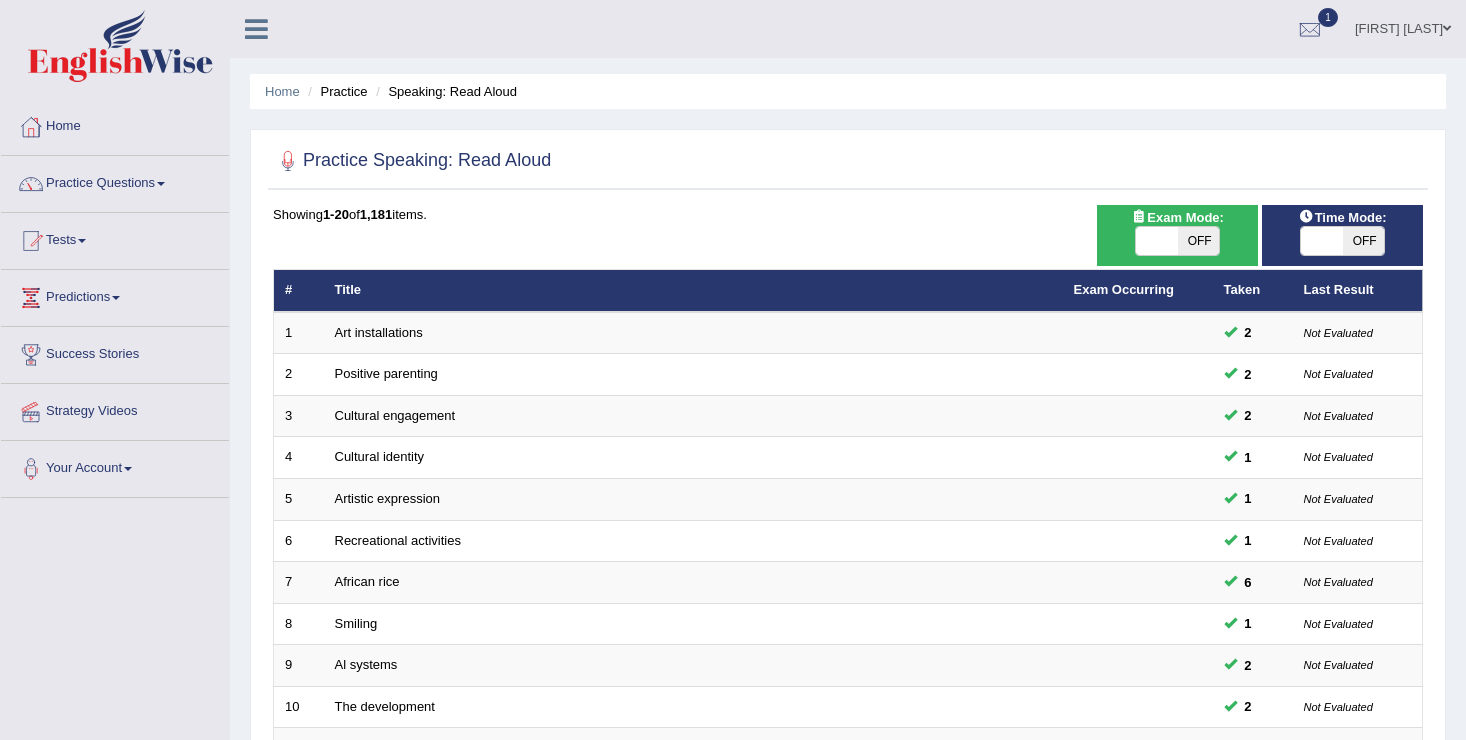 scroll, scrollTop: 0, scrollLeft: 0, axis: both 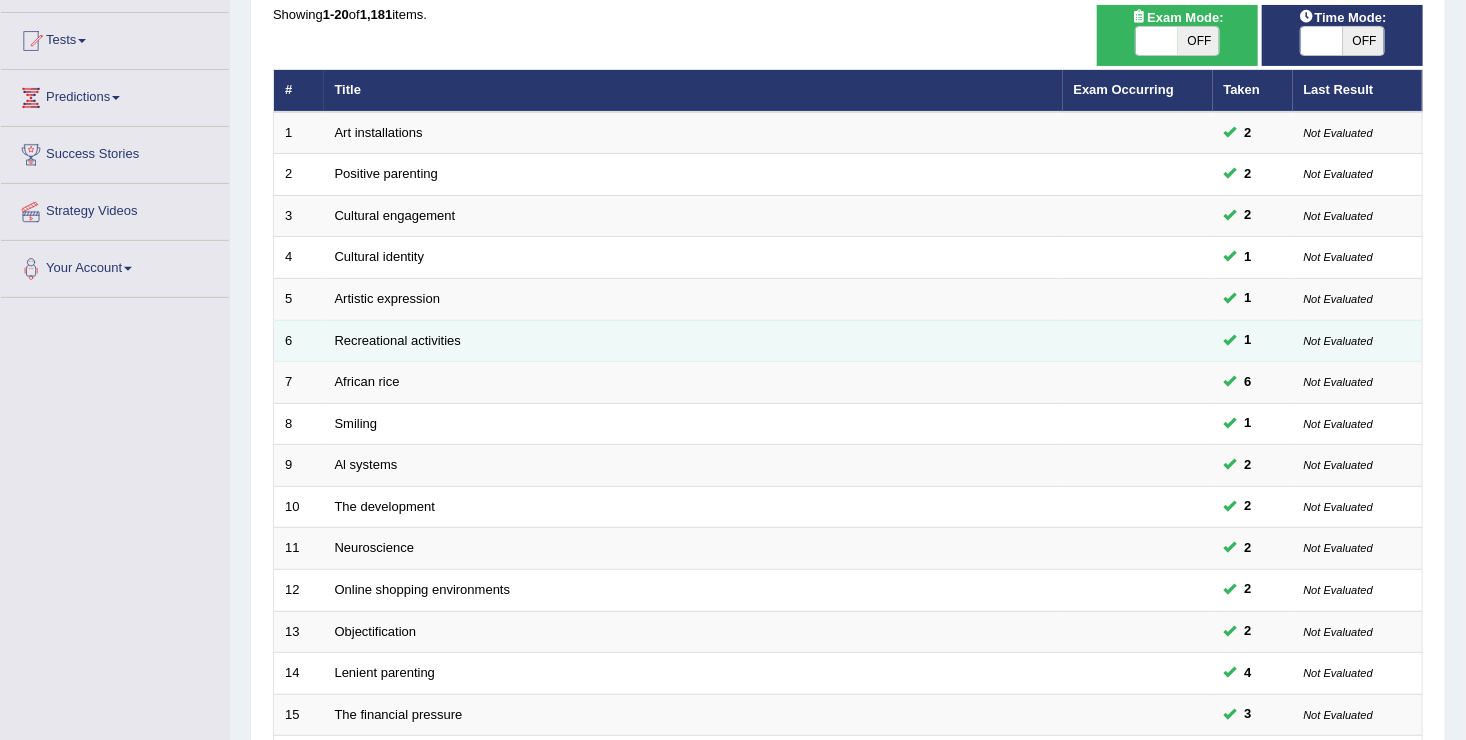 click on "Recreational activities" at bounding box center [693, 341] 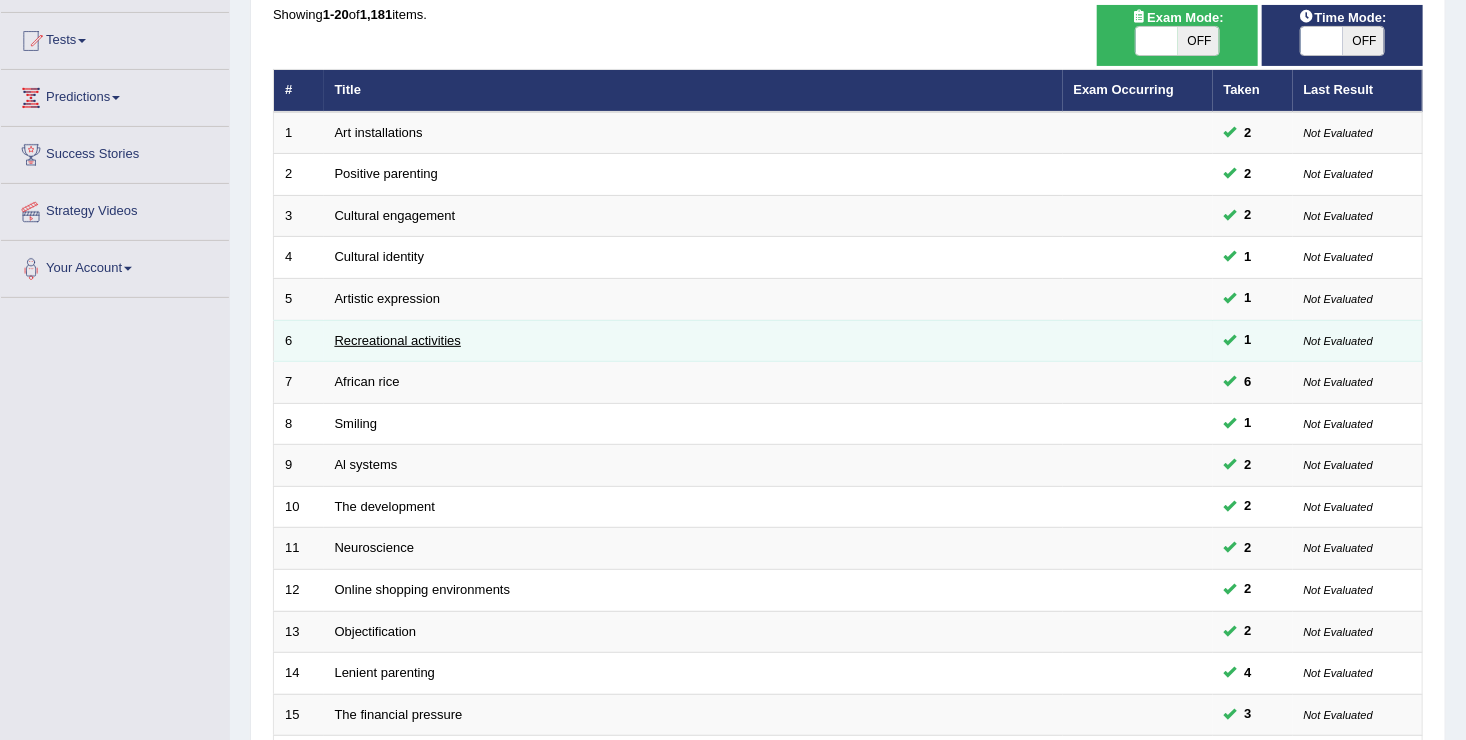click on "Recreational activities" at bounding box center [398, 340] 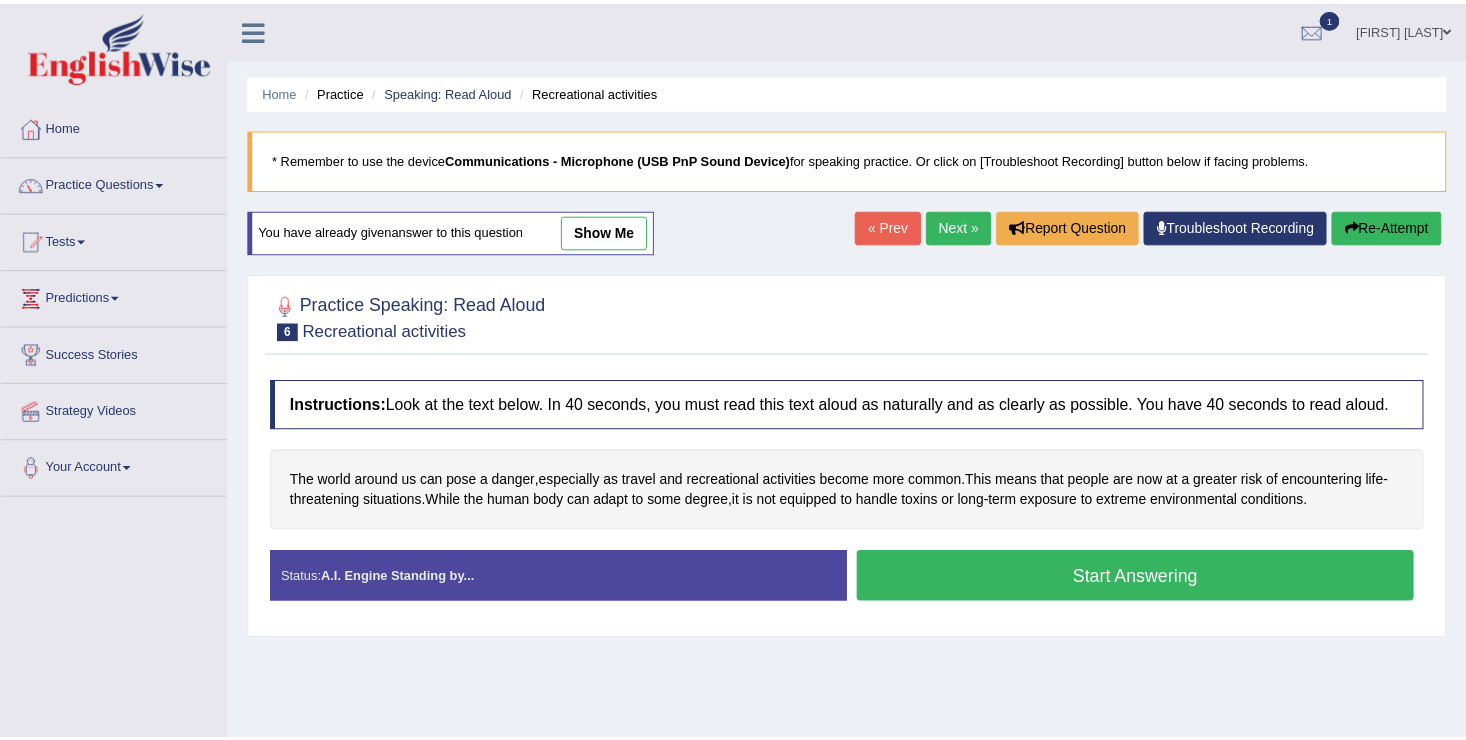 scroll, scrollTop: 0, scrollLeft: 0, axis: both 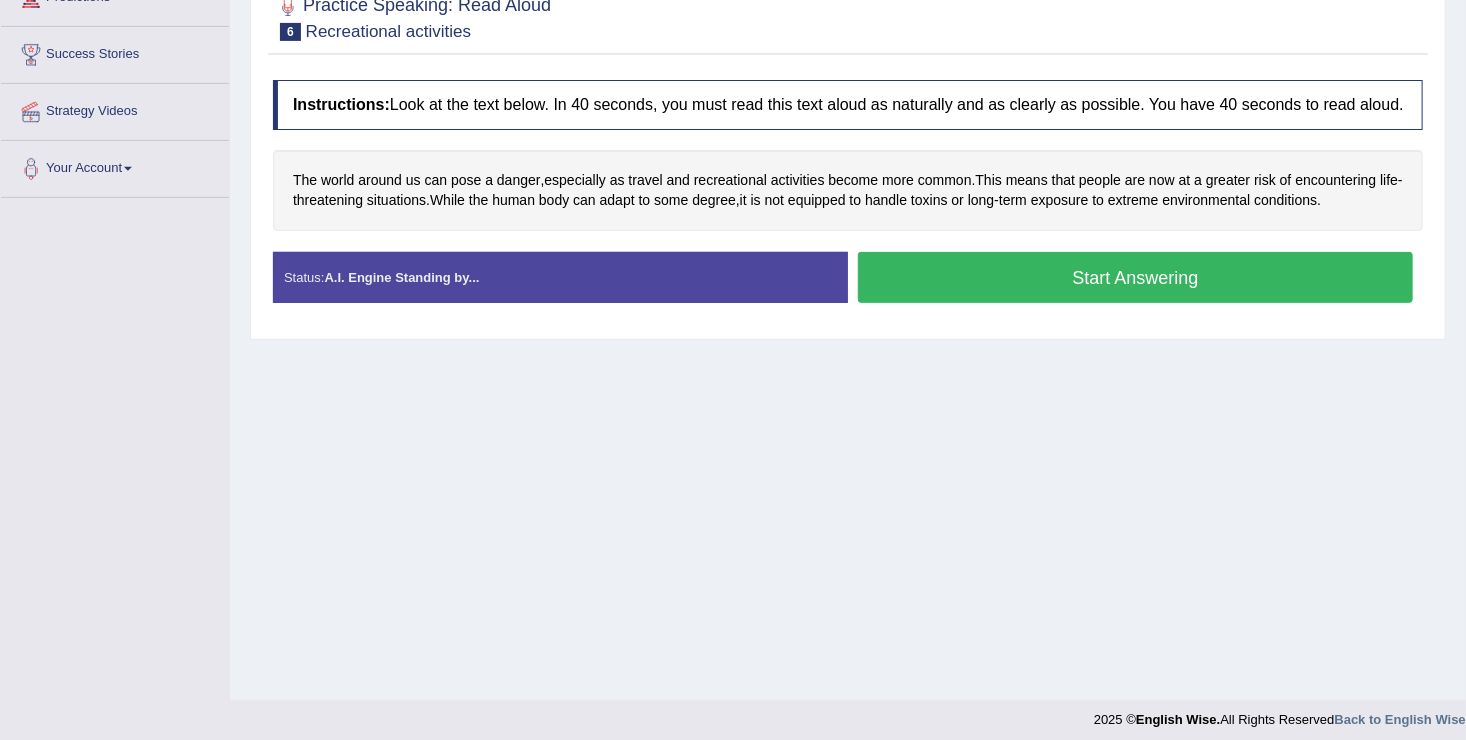 click on "Start Answering" at bounding box center (1135, 277) 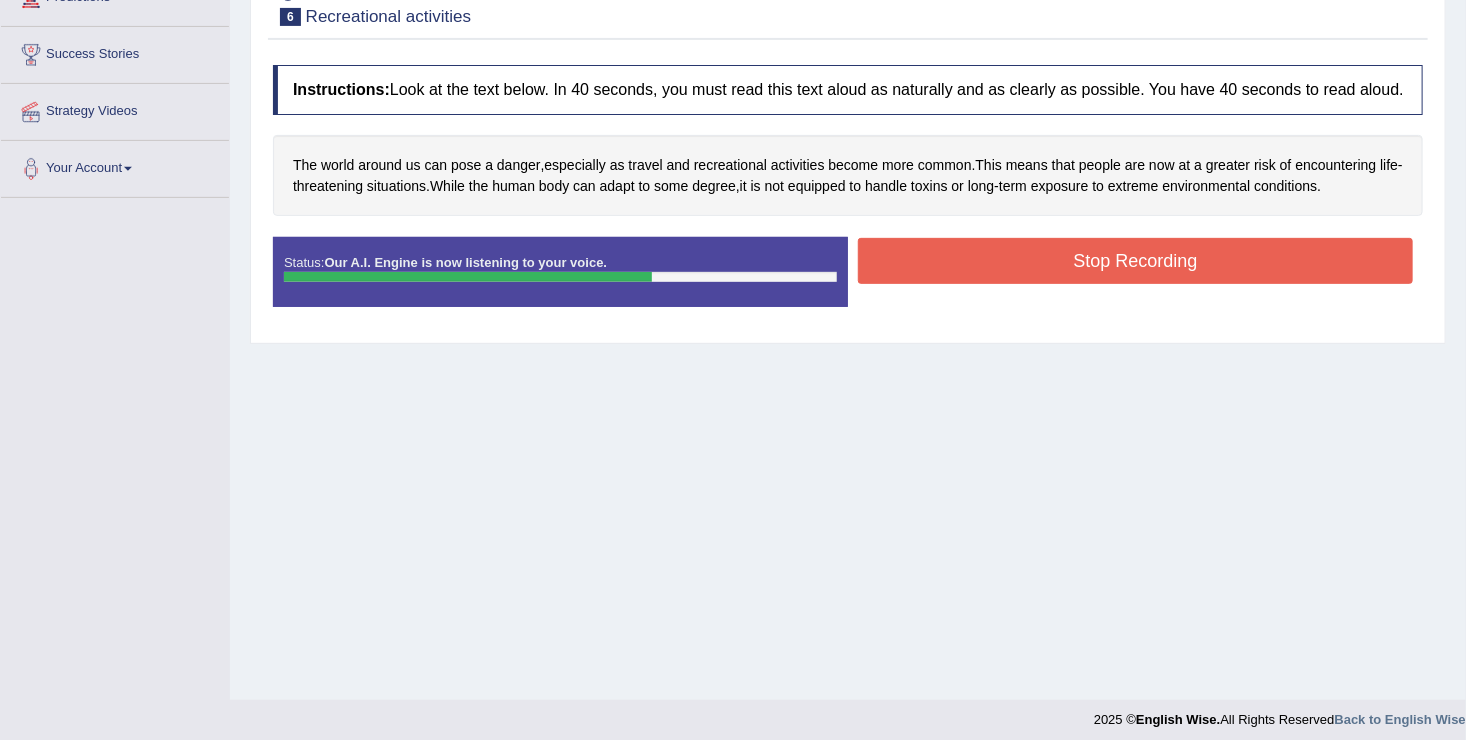click on "Stop Recording" at bounding box center (1135, 261) 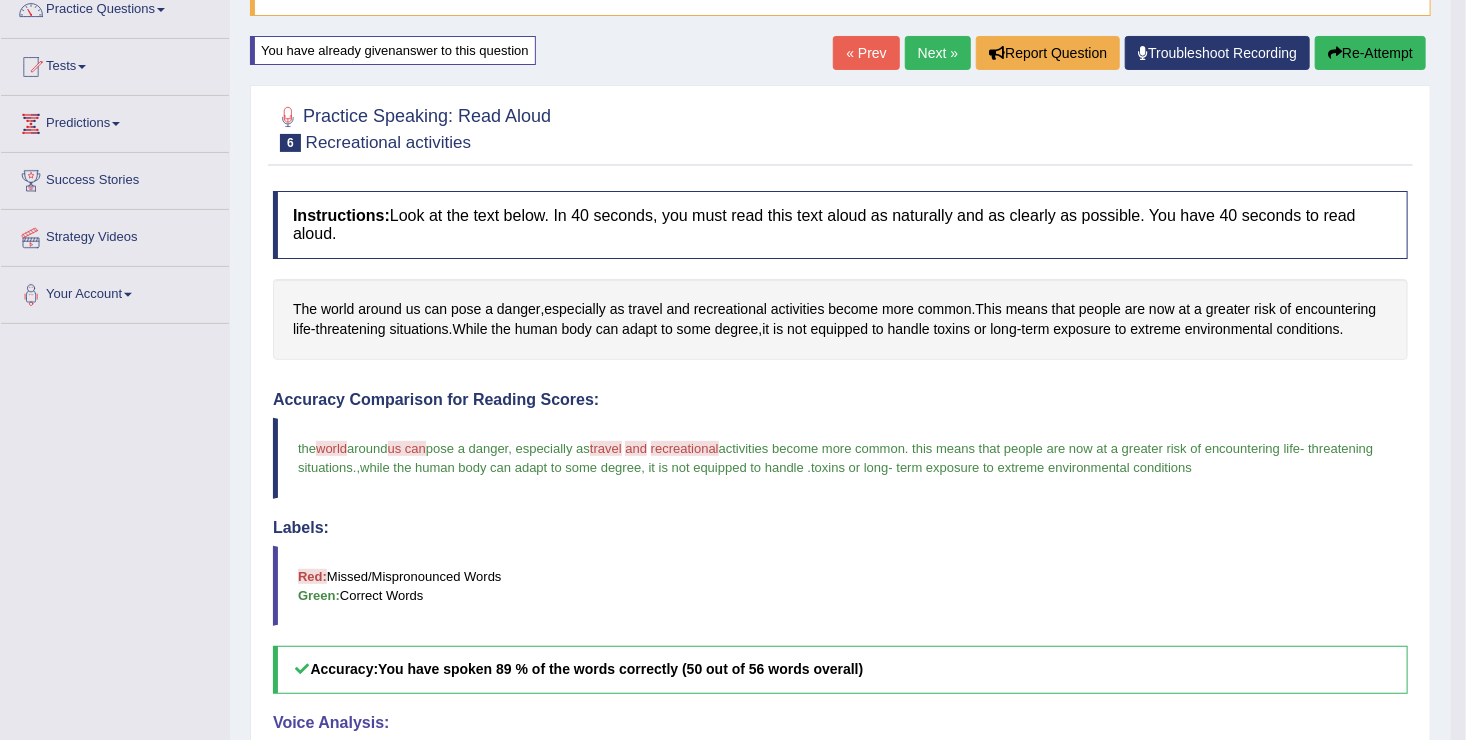 scroll, scrollTop: 100, scrollLeft: 0, axis: vertical 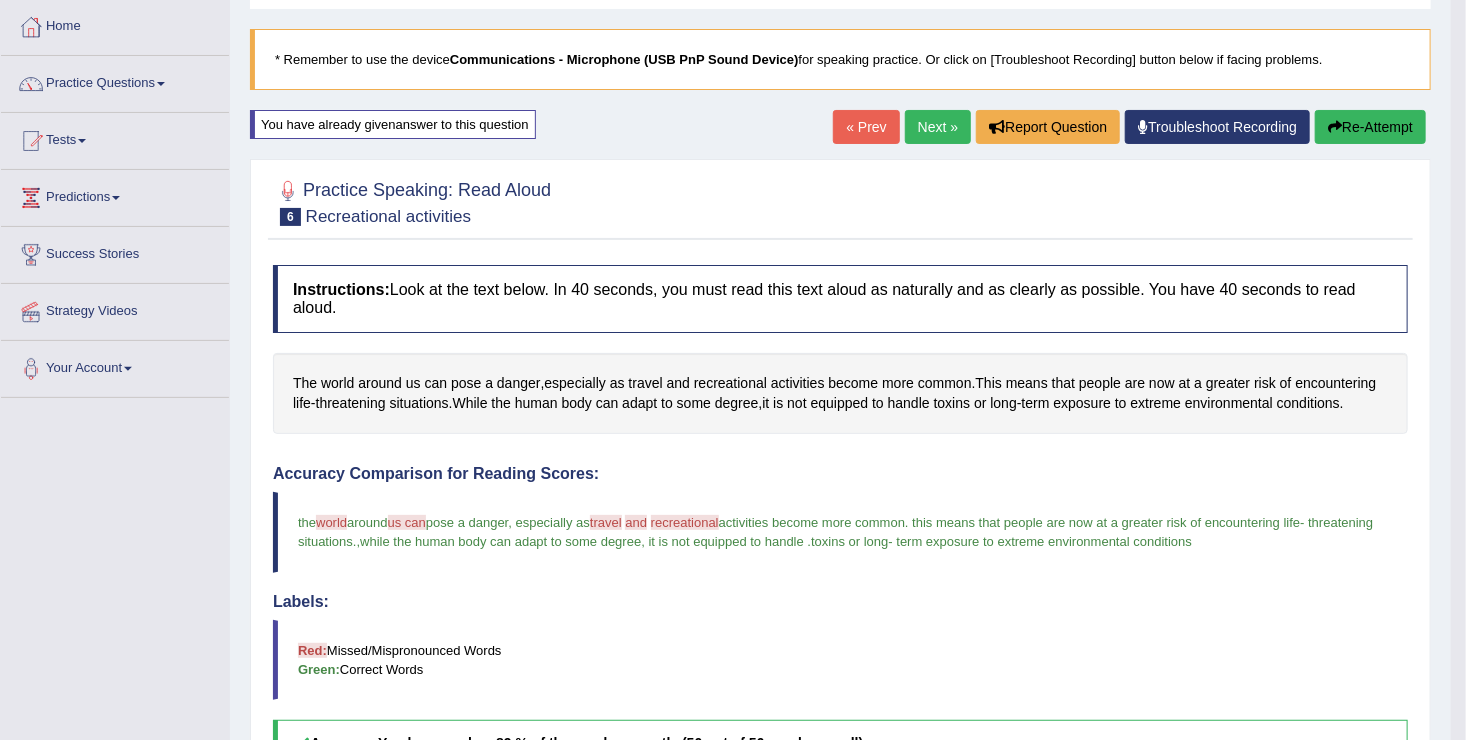 click on "Next »" at bounding box center (938, 127) 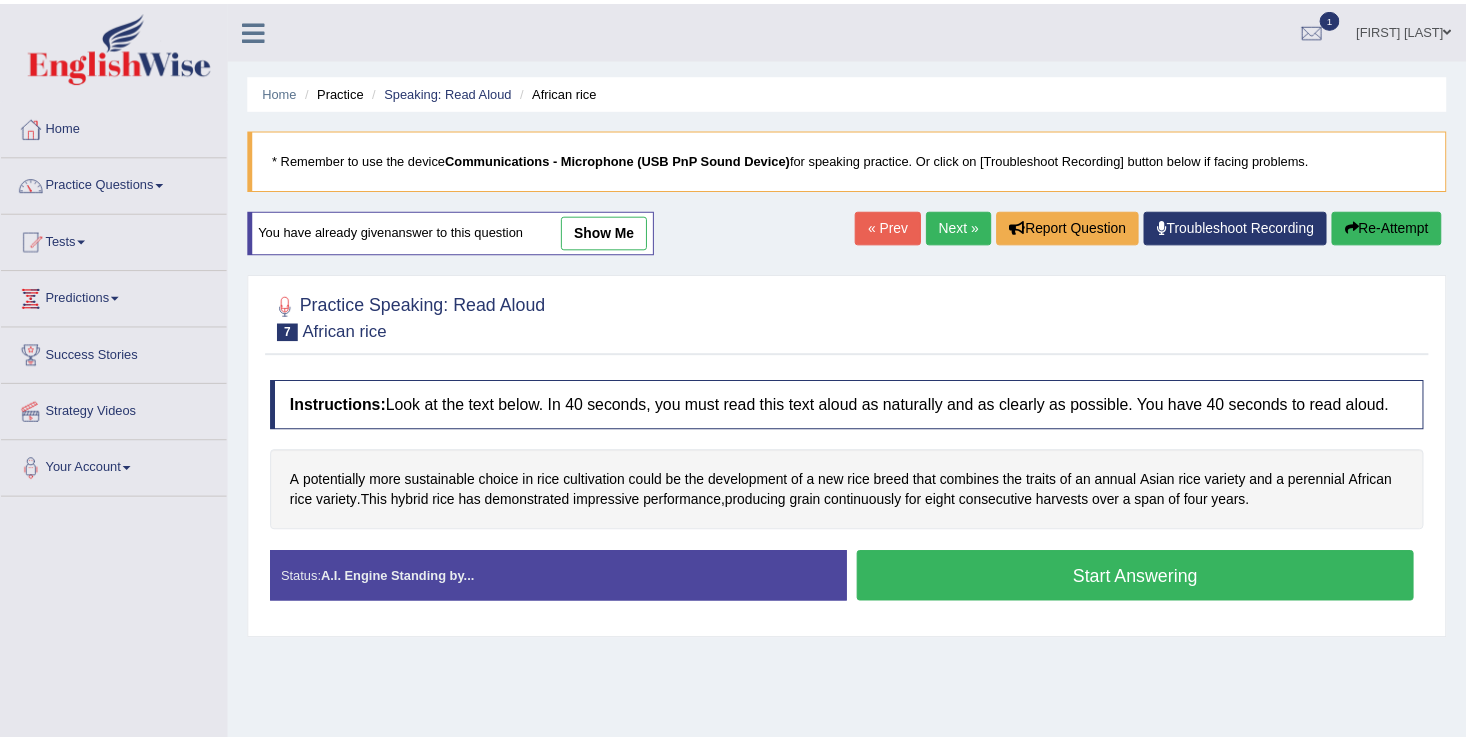 scroll, scrollTop: 65, scrollLeft: 0, axis: vertical 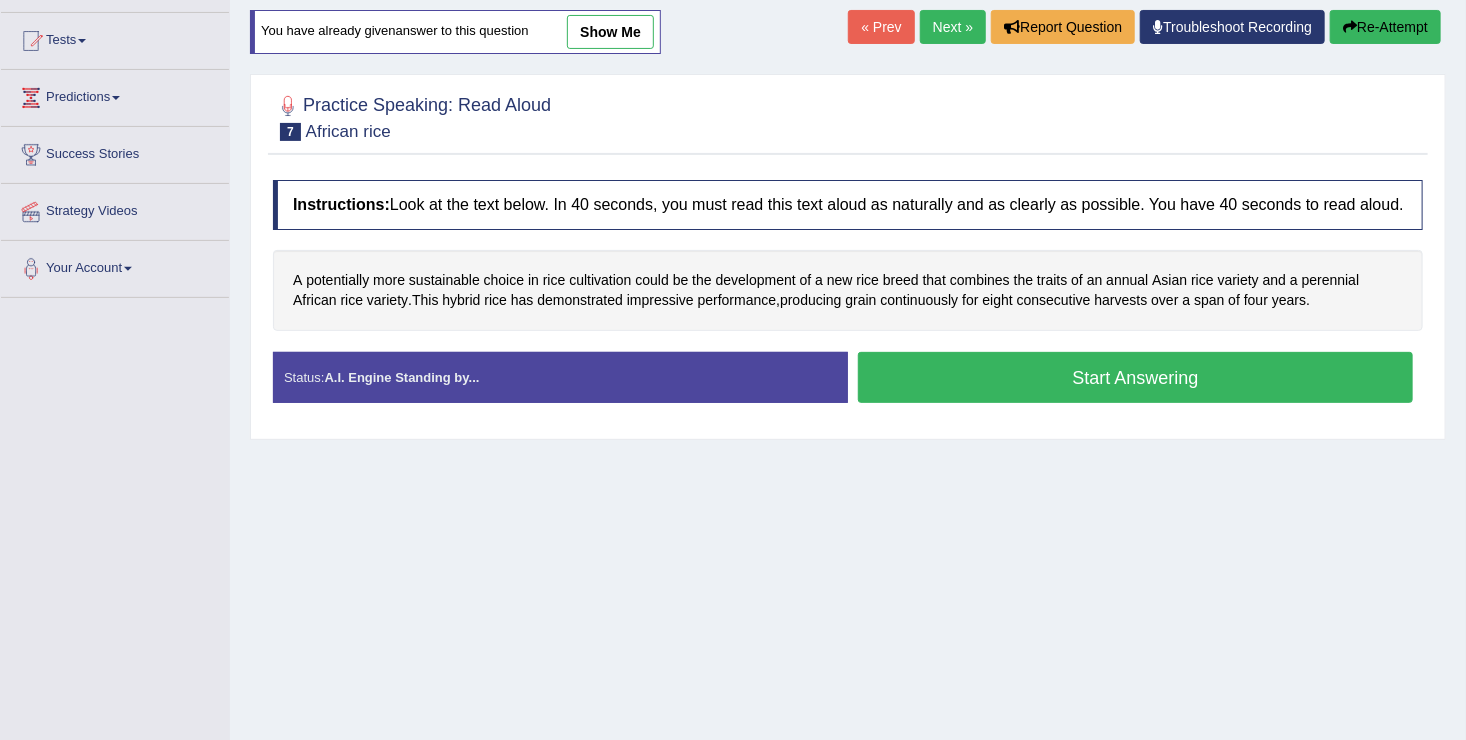 click on "Start Answering" at bounding box center [1135, 377] 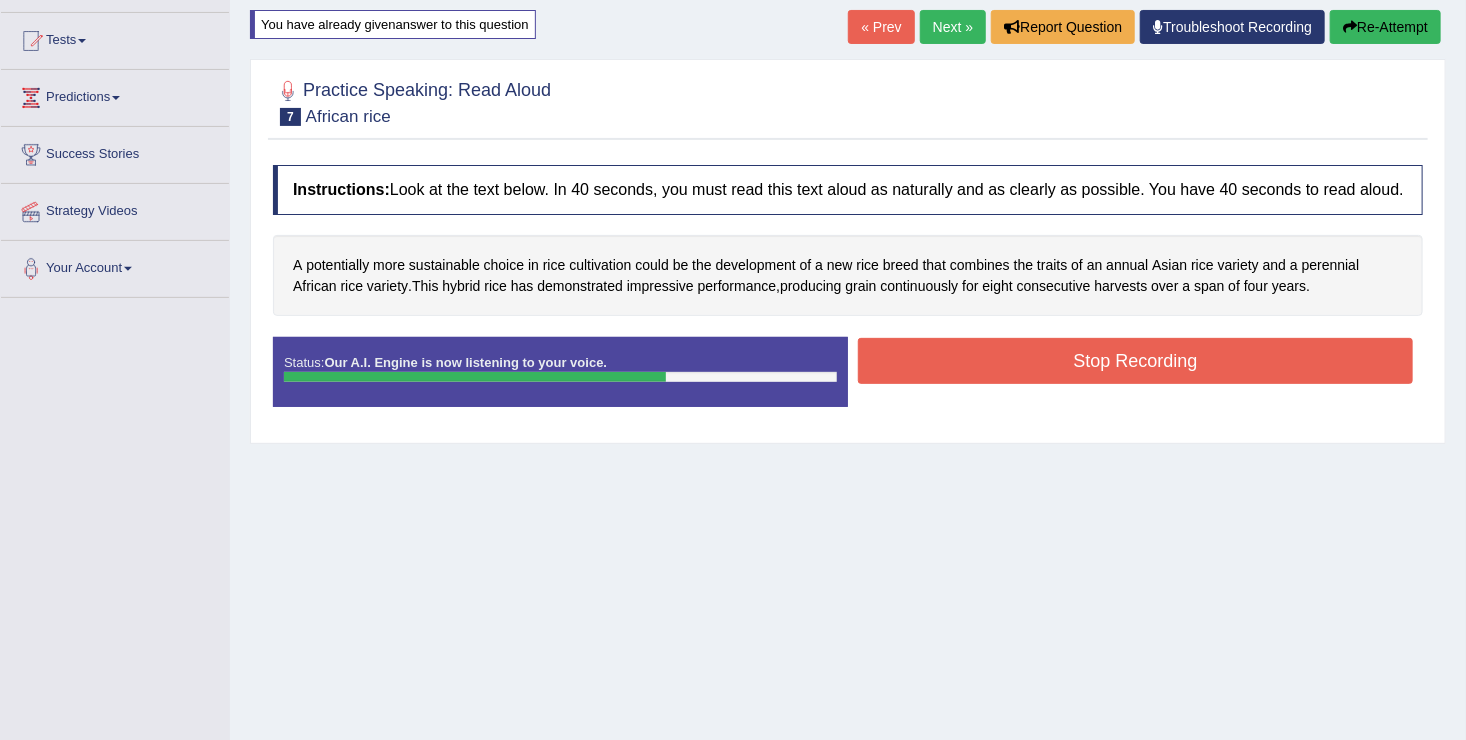 click on "Stop Recording" at bounding box center [1135, 361] 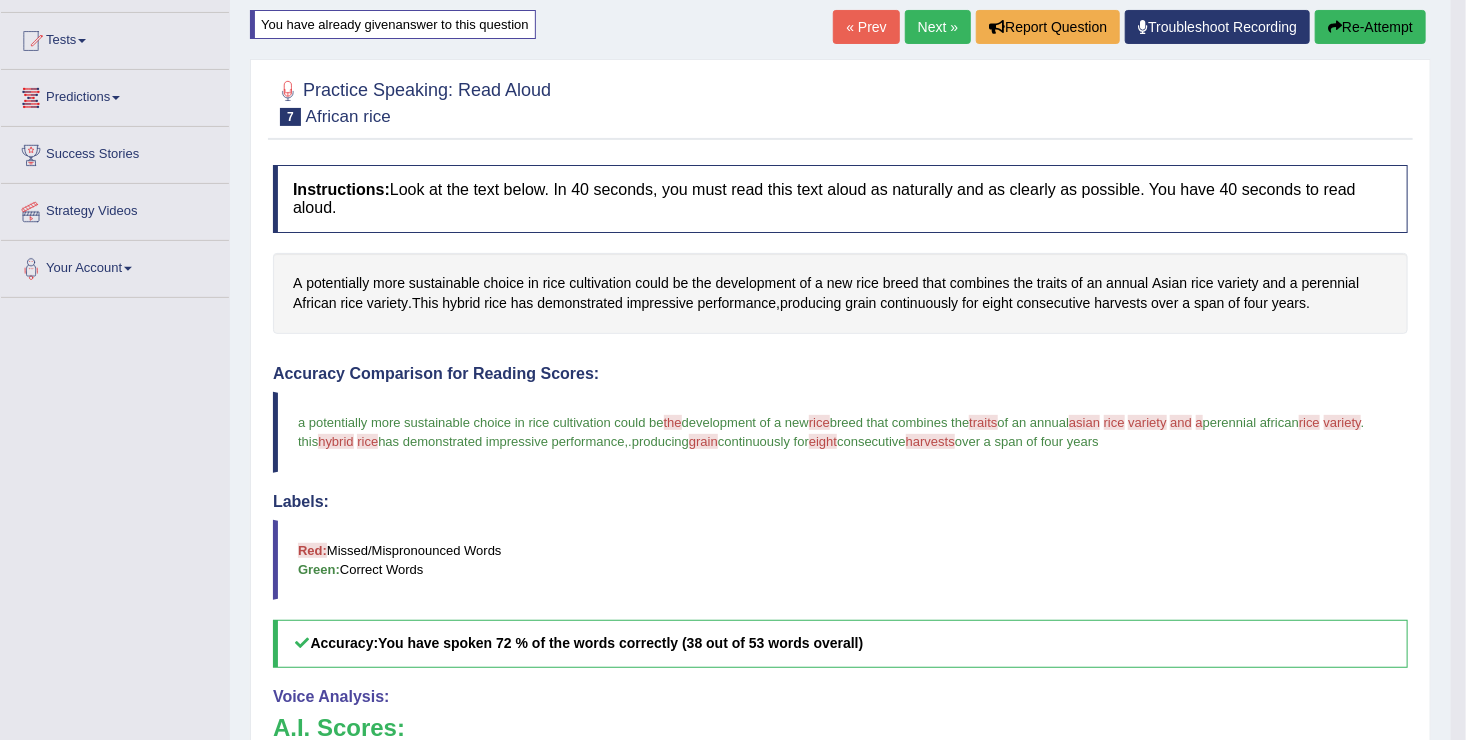 click on "Next »" at bounding box center (938, 27) 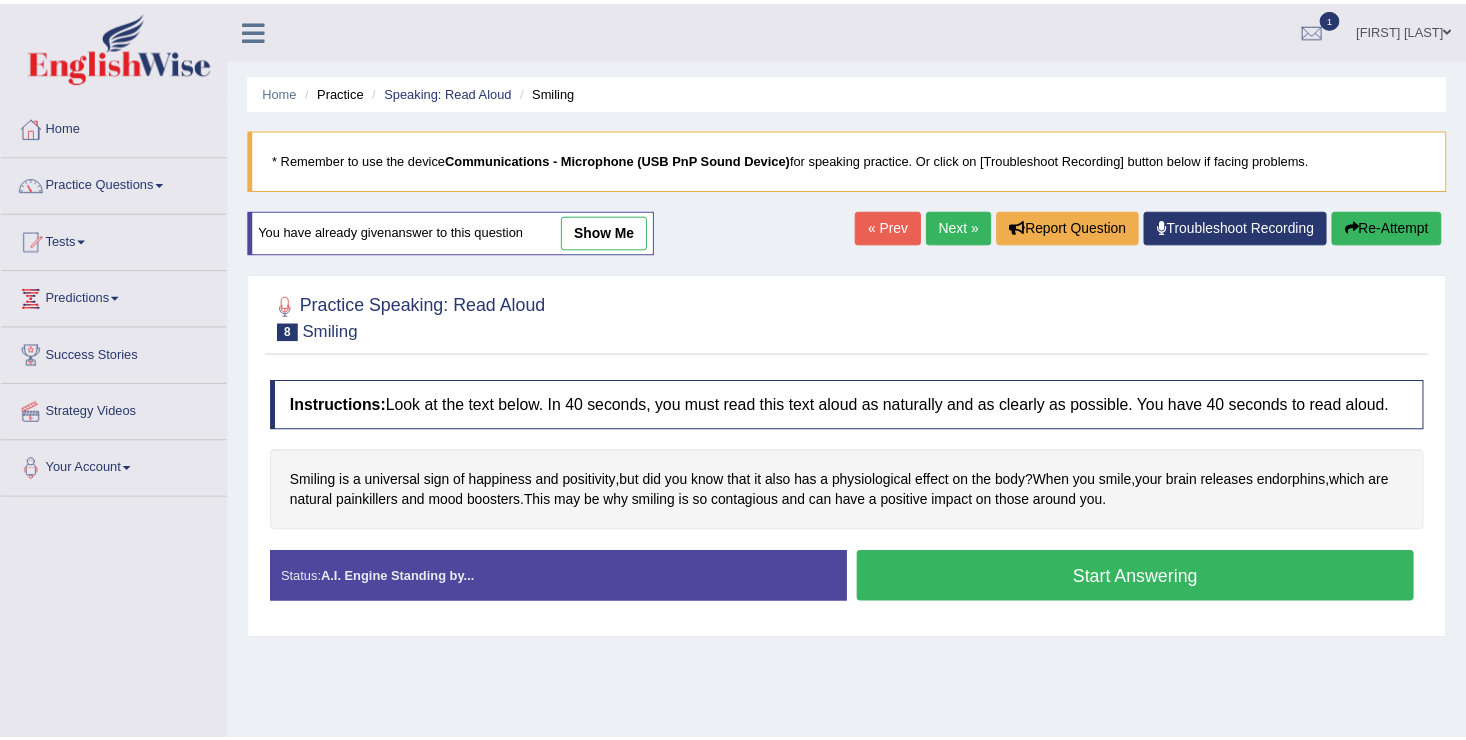 scroll, scrollTop: 0, scrollLeft: 0, axis: both 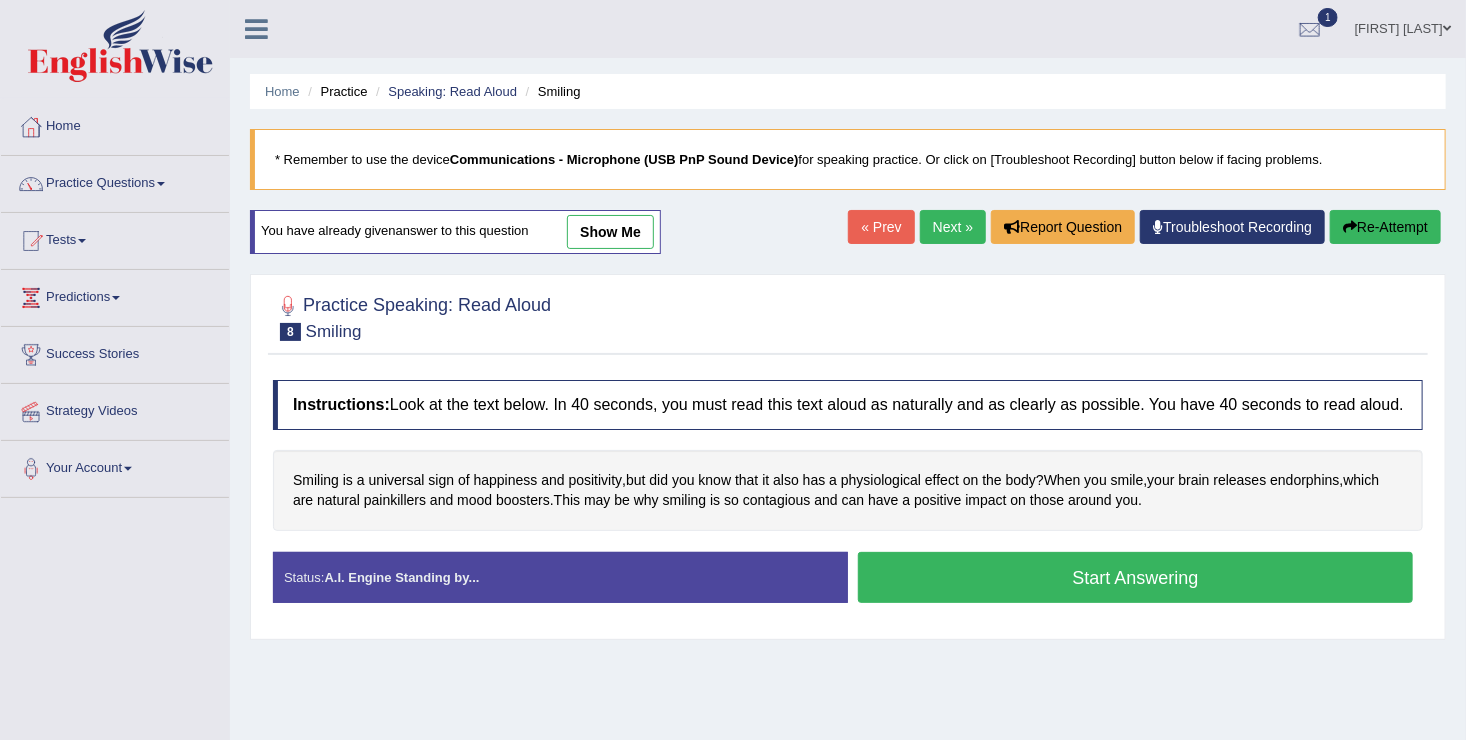 click on "Start Answering" at bounding box center (1135, 577) 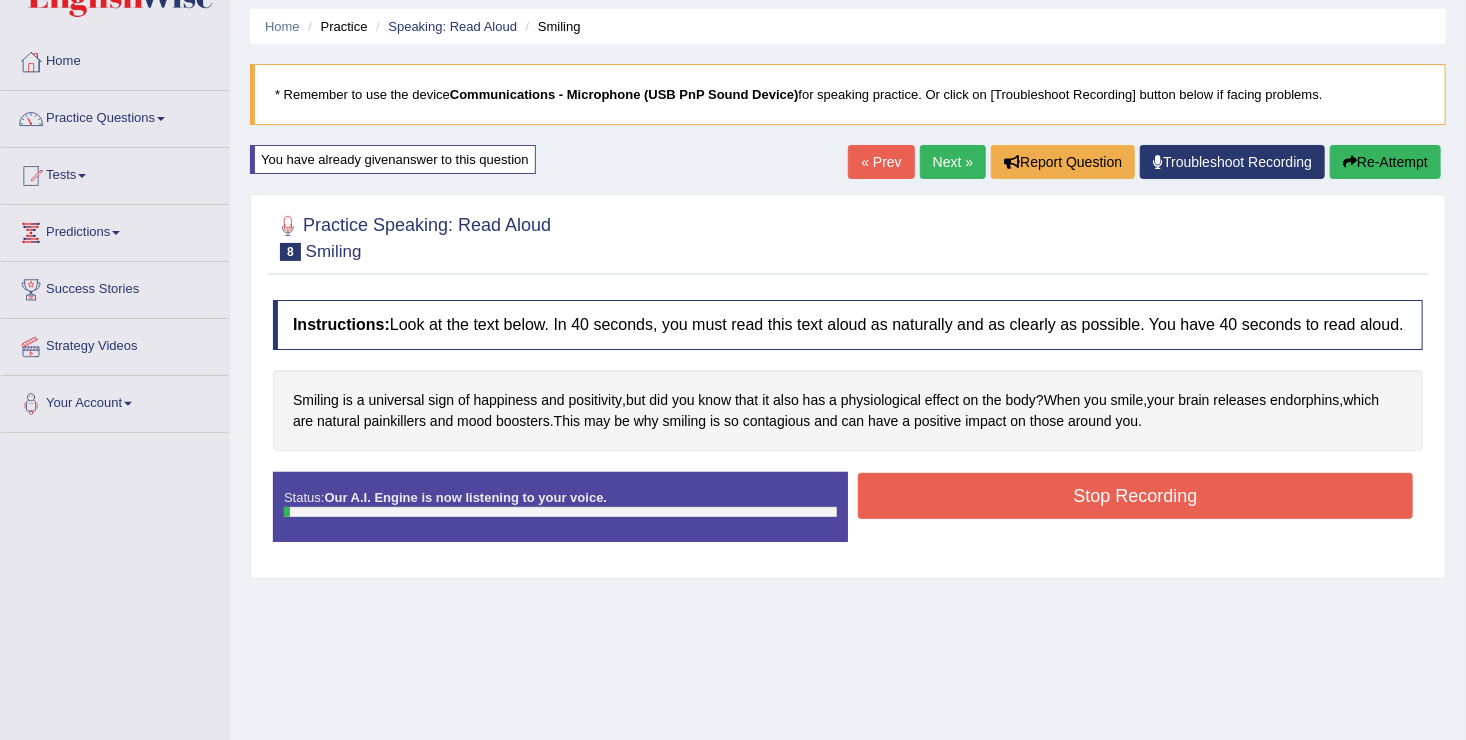 scroll, scrollTop: 100, scrollLeft: 0, axis: vertical 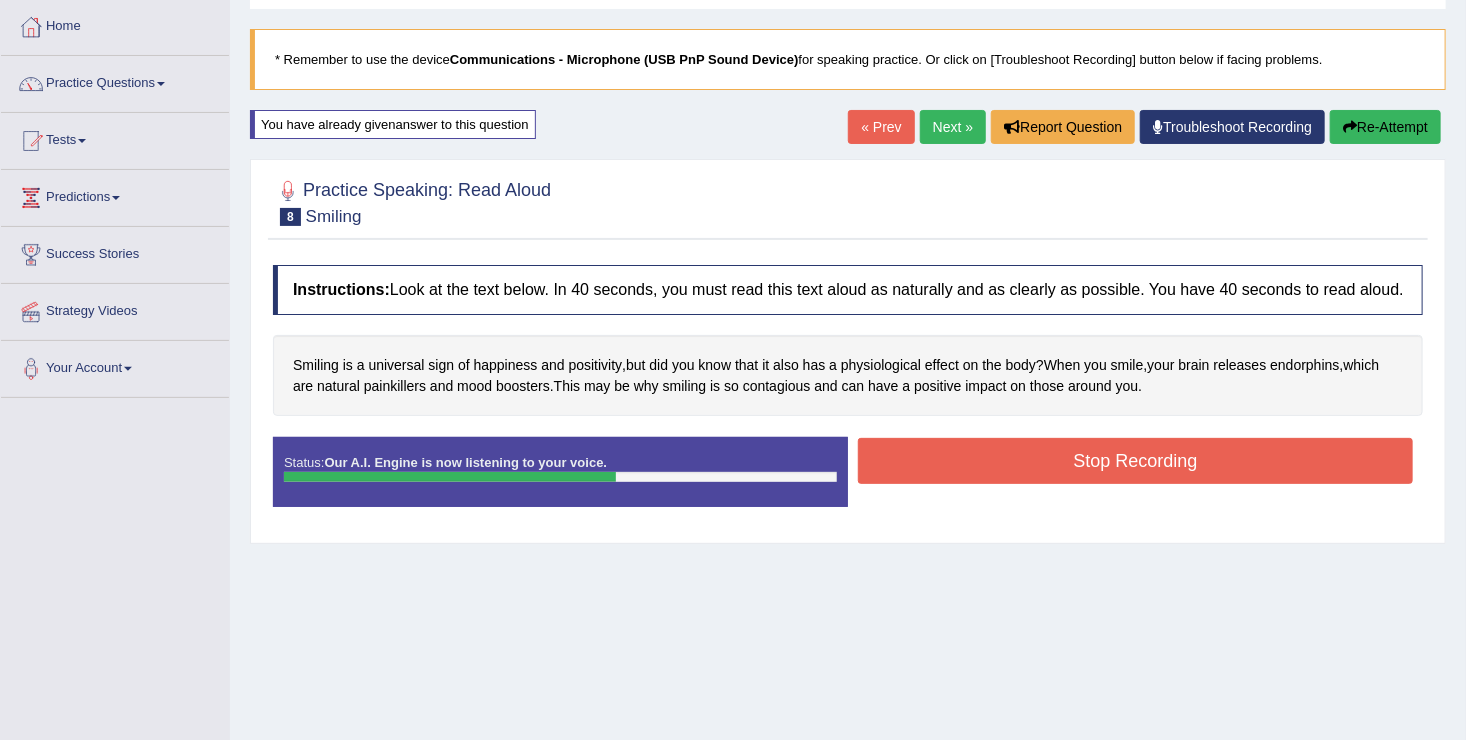 click on "Stop Recording" at bounding box center (1135, 461) 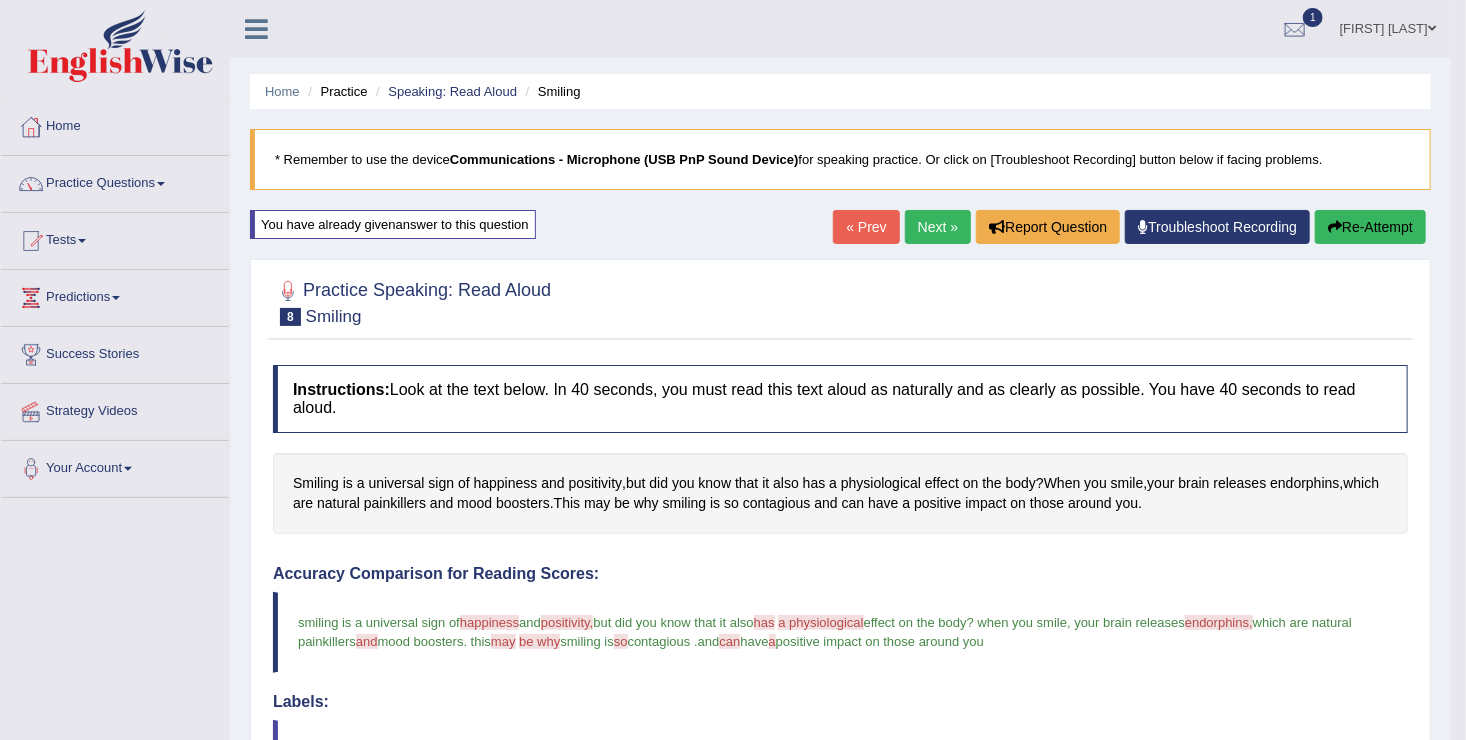 scroll, scrollTop: 0, scrollLeft: 0, axis: both 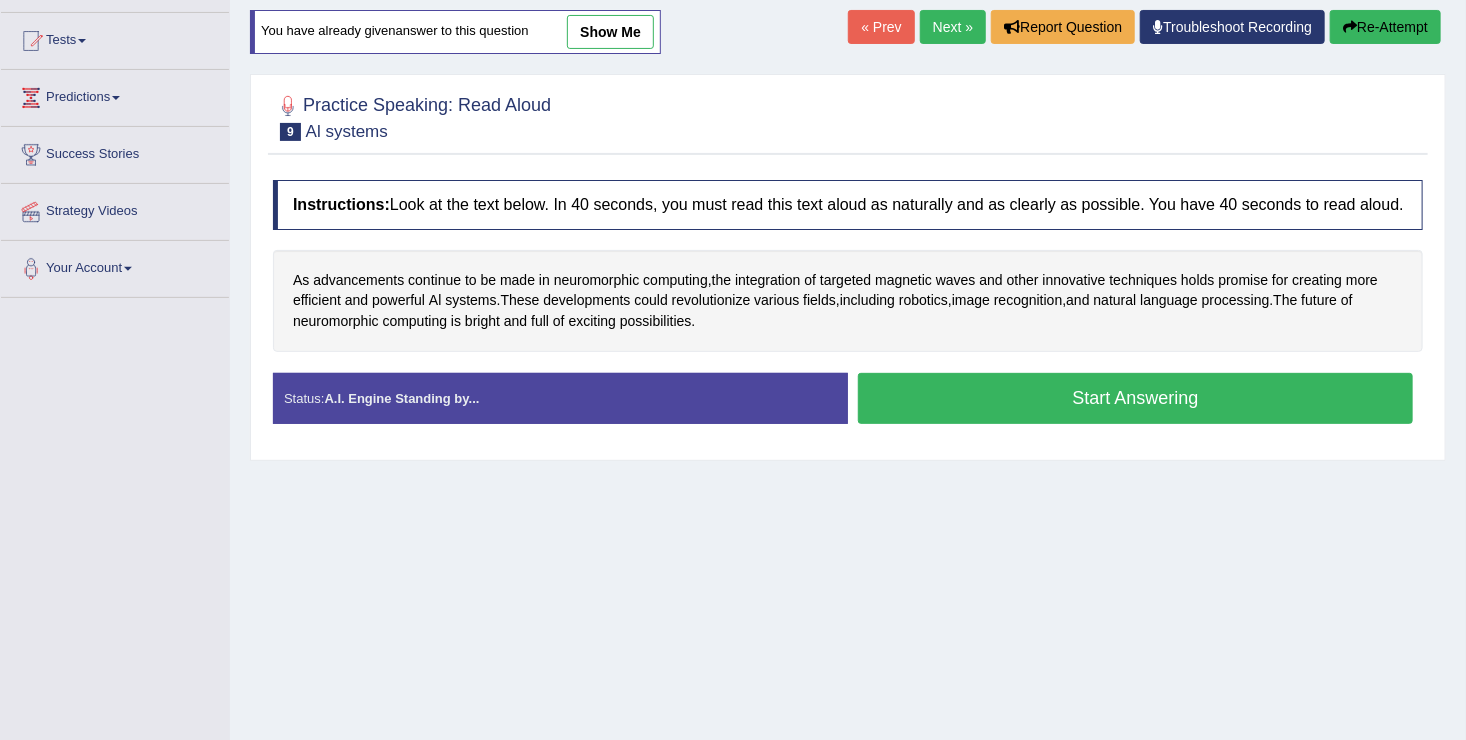 click on "Start Answering" at bounding box center (1135, 398) 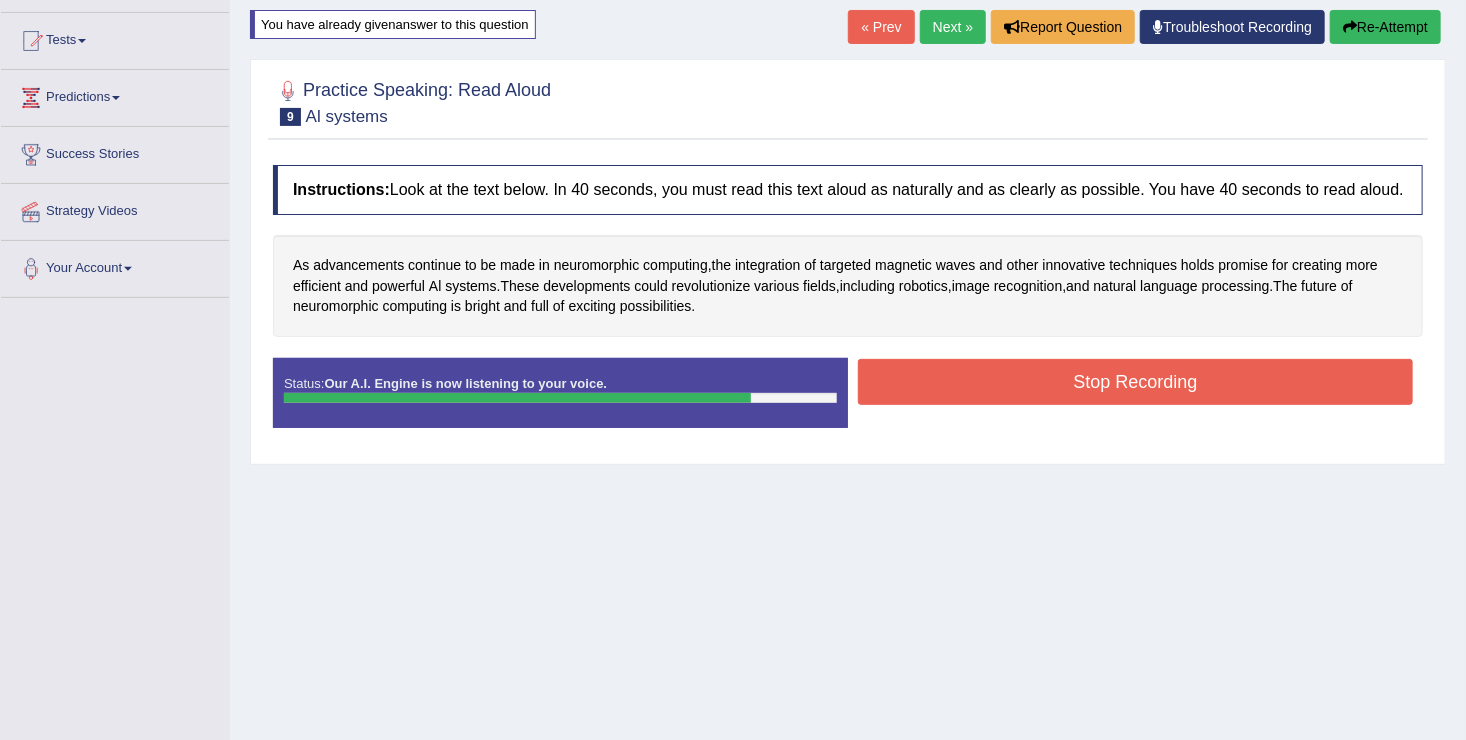 click on "Stop Recording" at bounding box center (1135, 382) 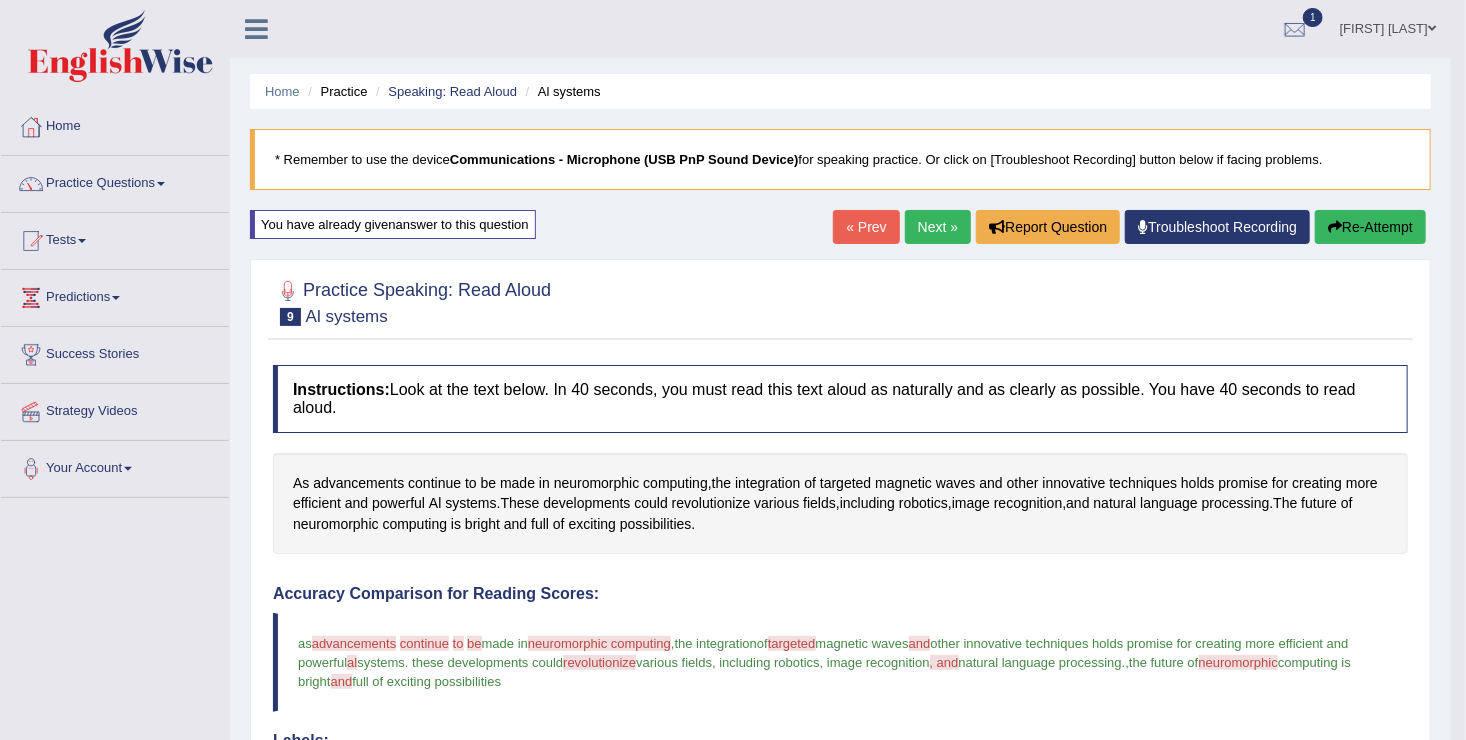 scroll, scrollTop: 0, scrollLeft: 0, axis: both 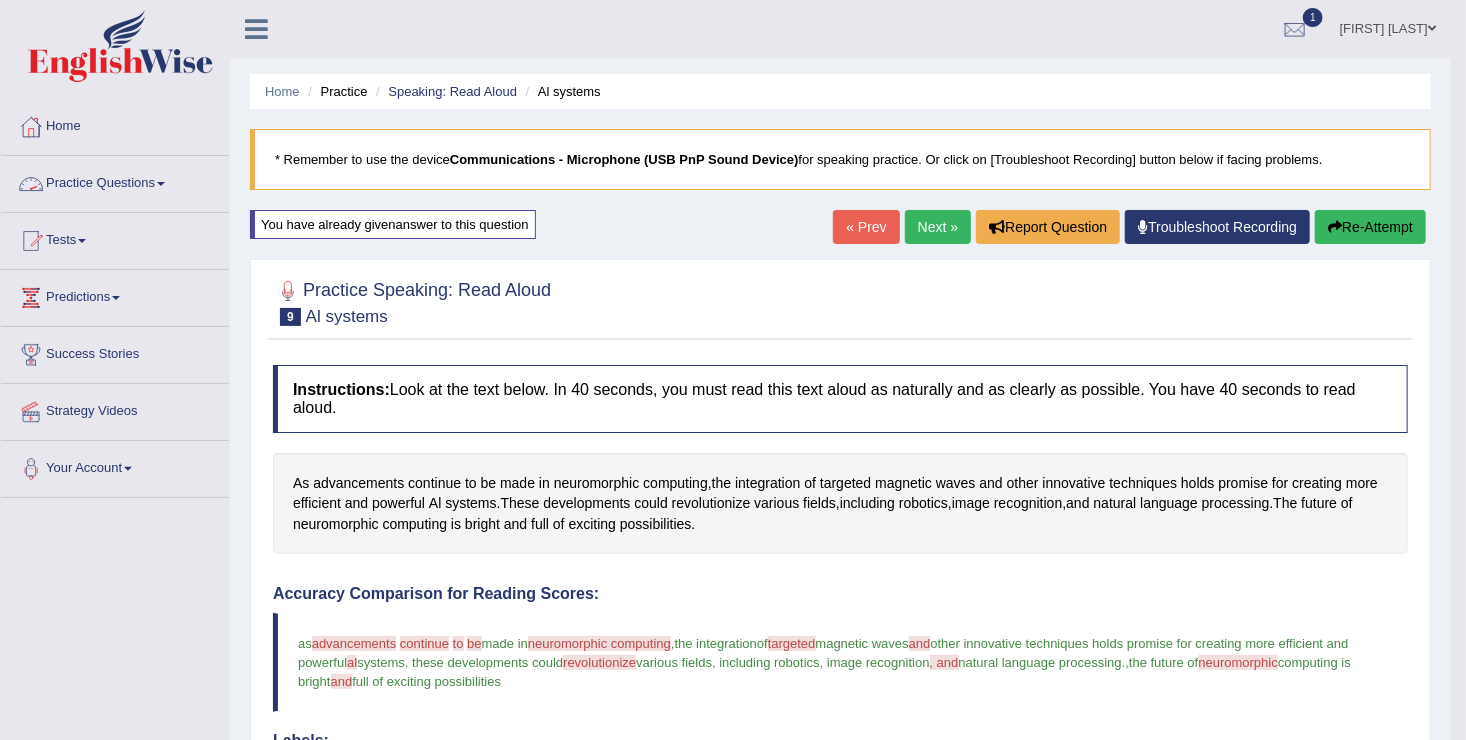 click on "Practice Questions" at bounding box center (115, 181) 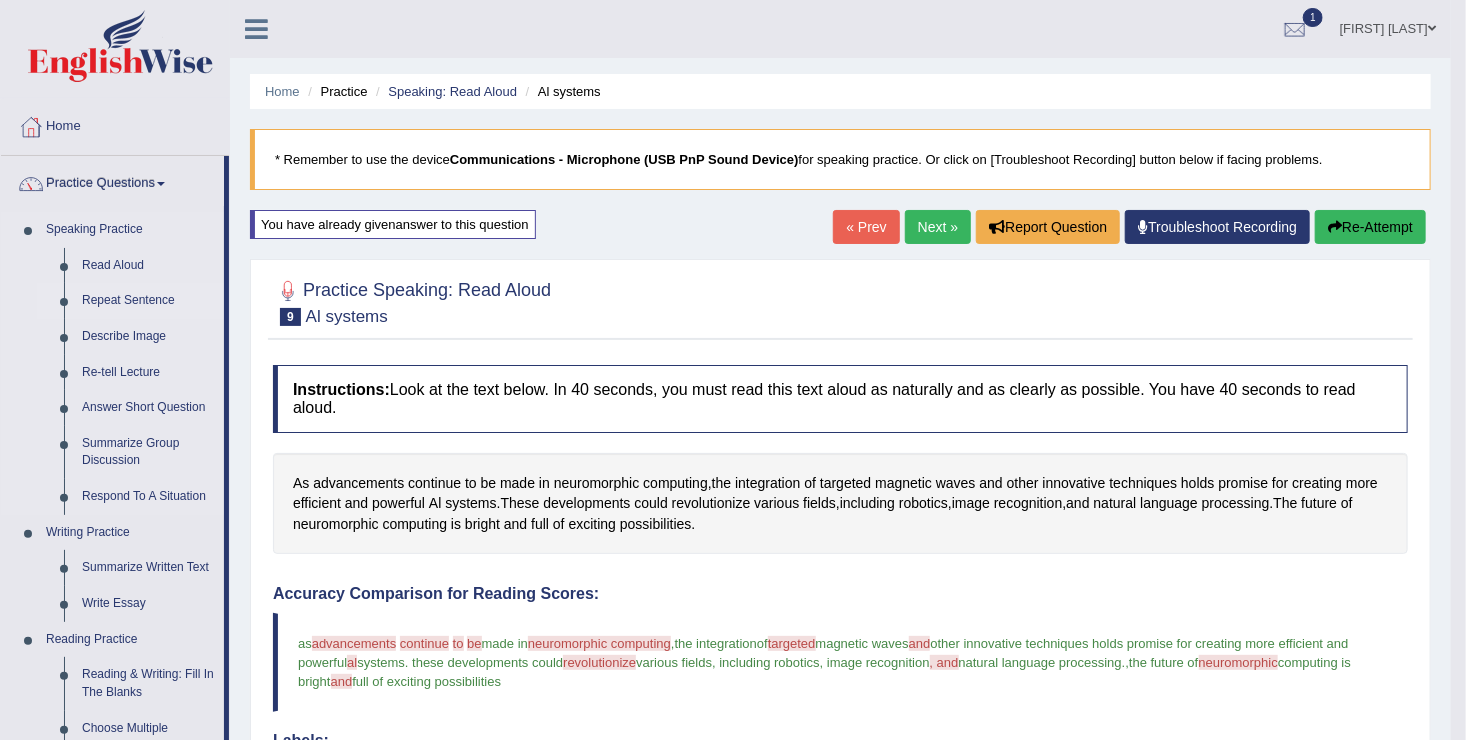 click on "Repeat Sentence" at bounding box center (148, 301) 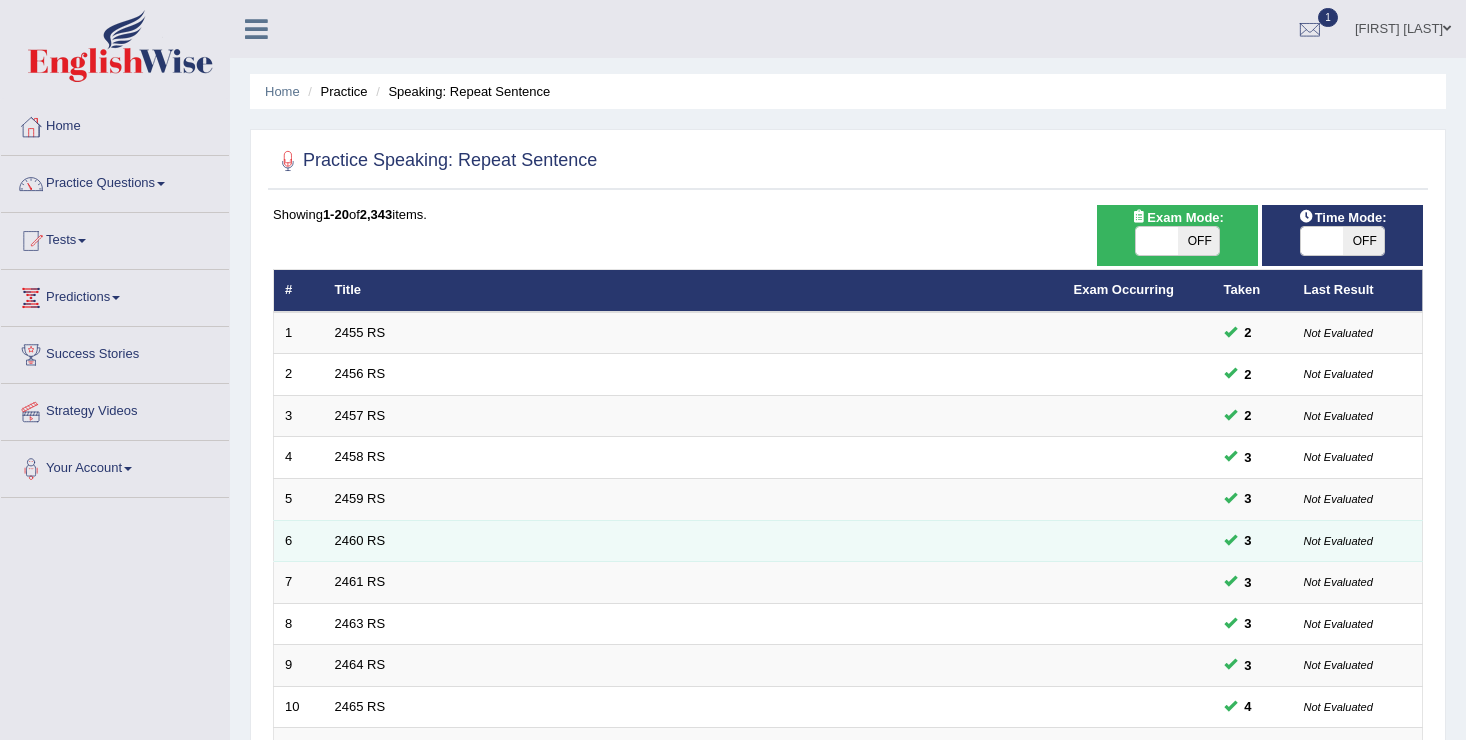 scroll, scrollTop: 0, scrollLeft: 0, axis: both 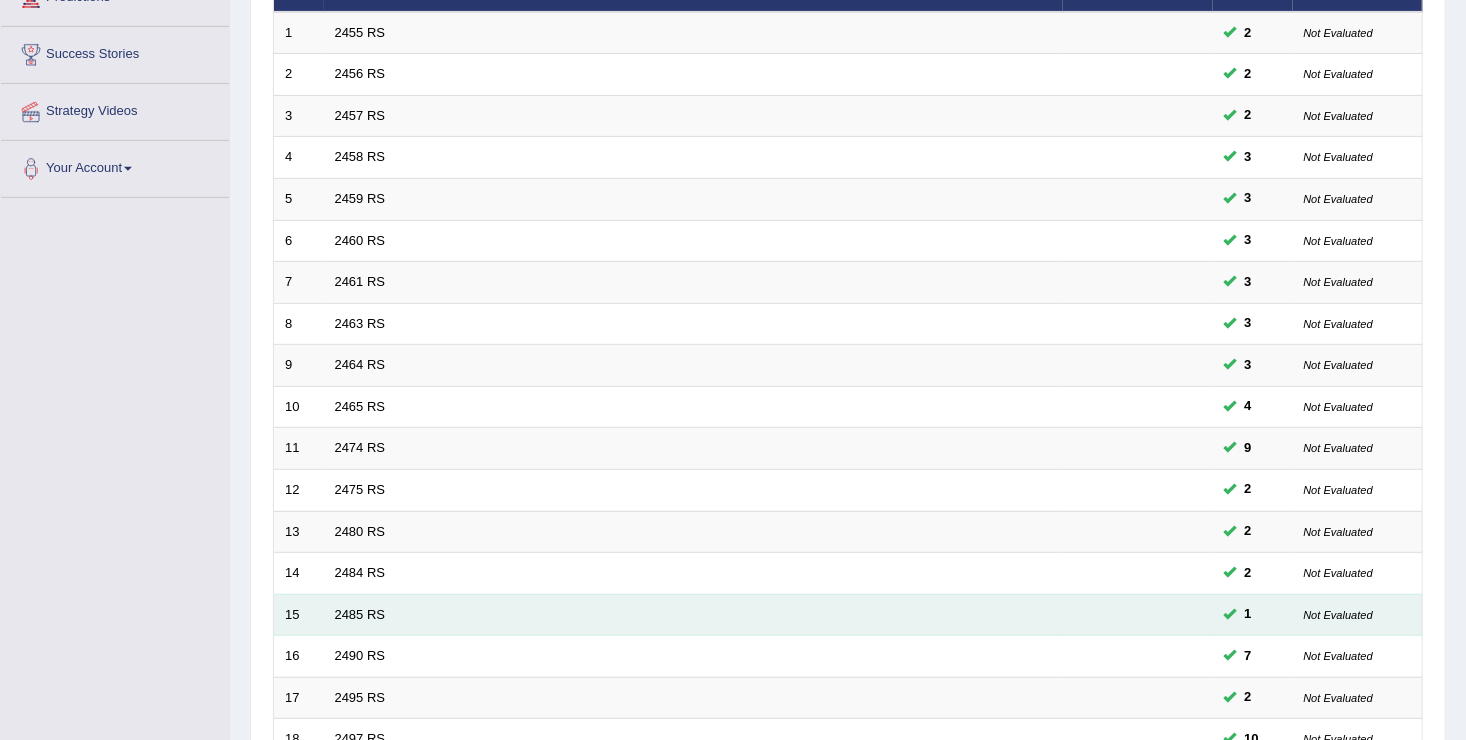 click on "2485 RS" at bounding box center (693, 615) 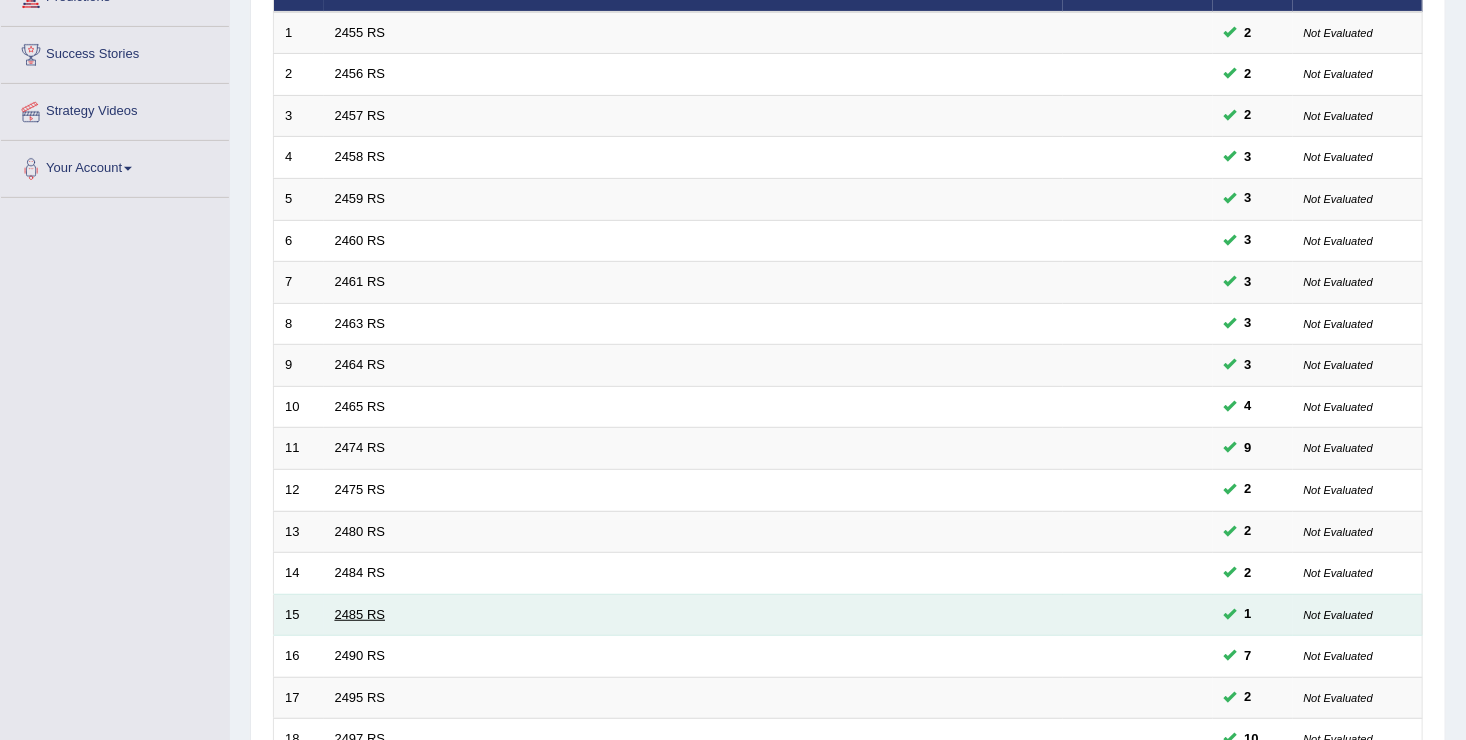 click on "2485 RS" at bounding box center (360, 614) 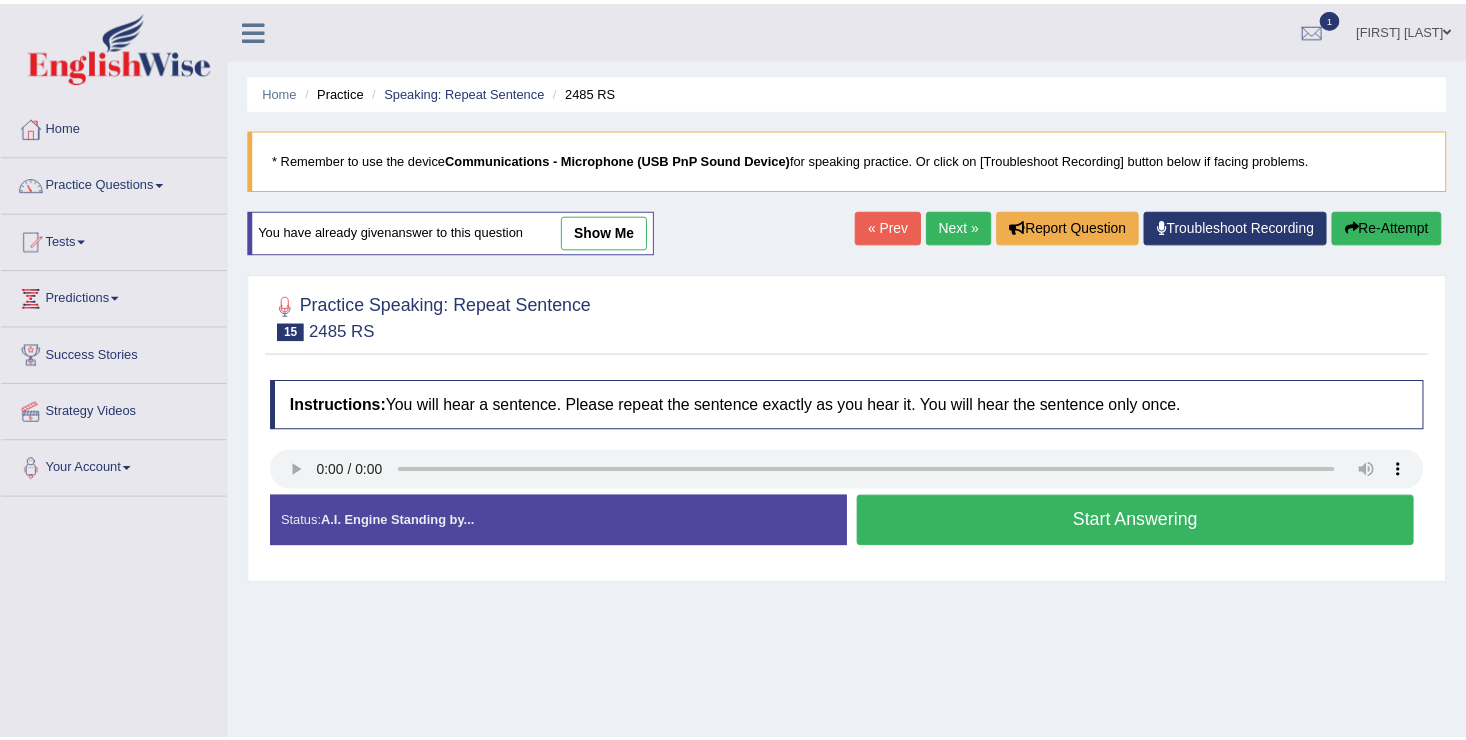 scroll, scrollTop: 0, scrollLeft: 0, axis: both 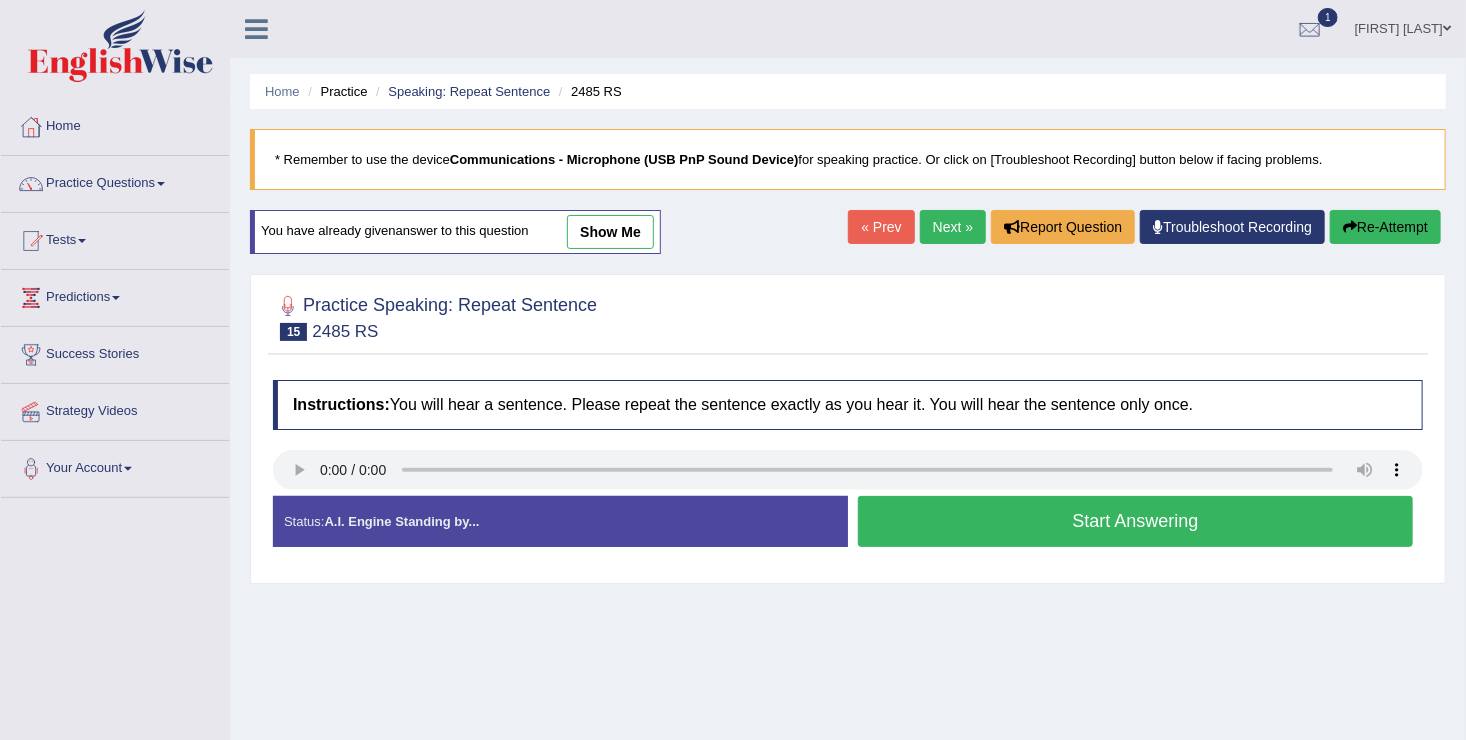 click on "Start Answering" at bounding box center (1135, 521) 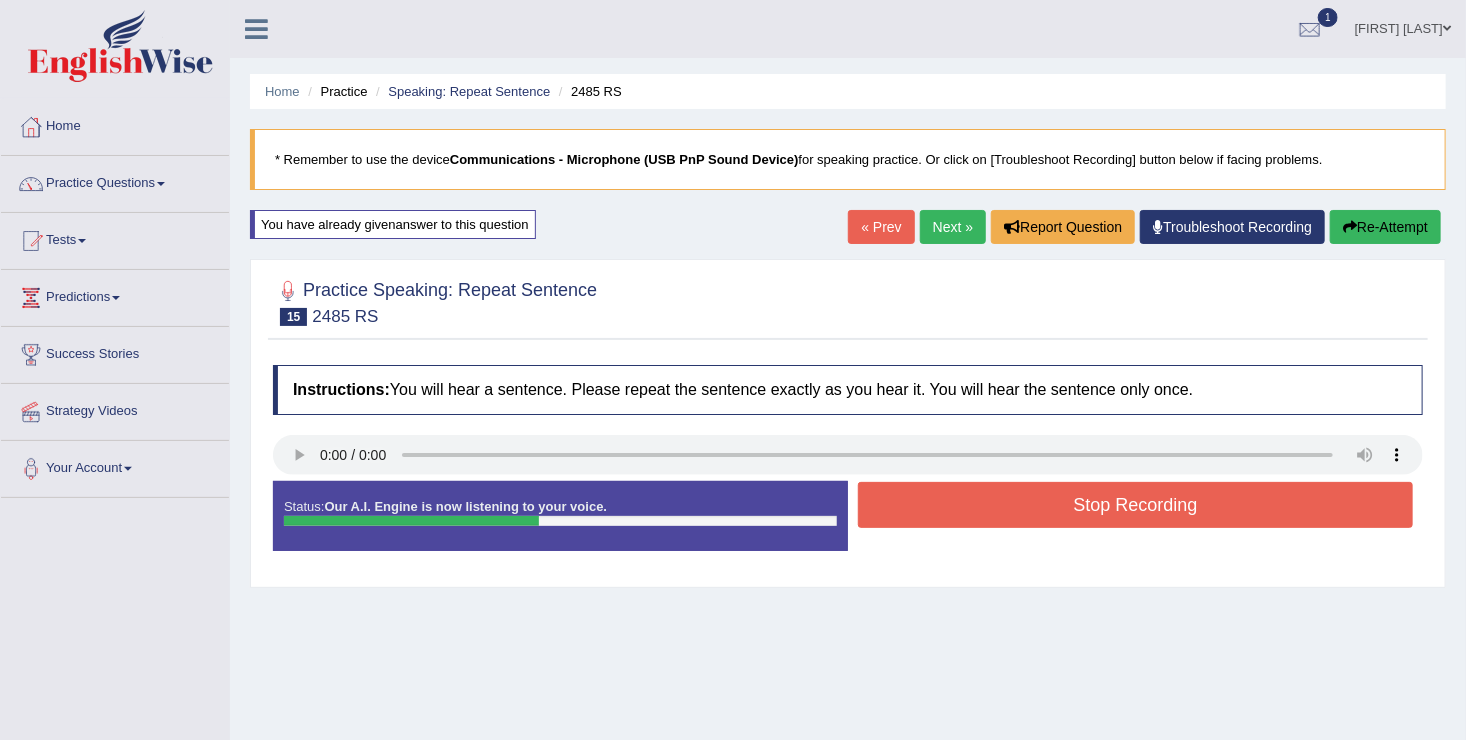 click on "Stop Recording" at bounding box center [1135, 505] 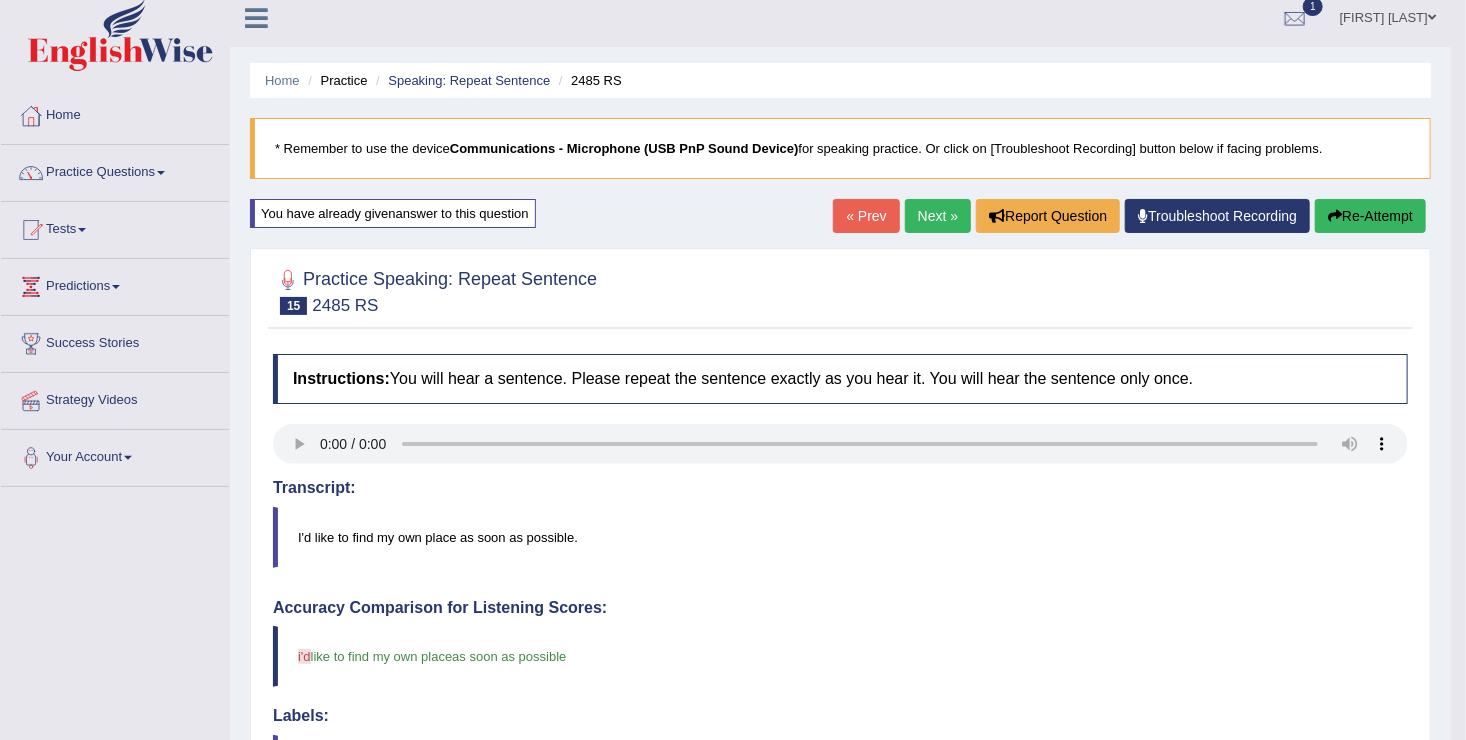 scroll, scrollTop: 0, scrollLeft: 0, axis: both 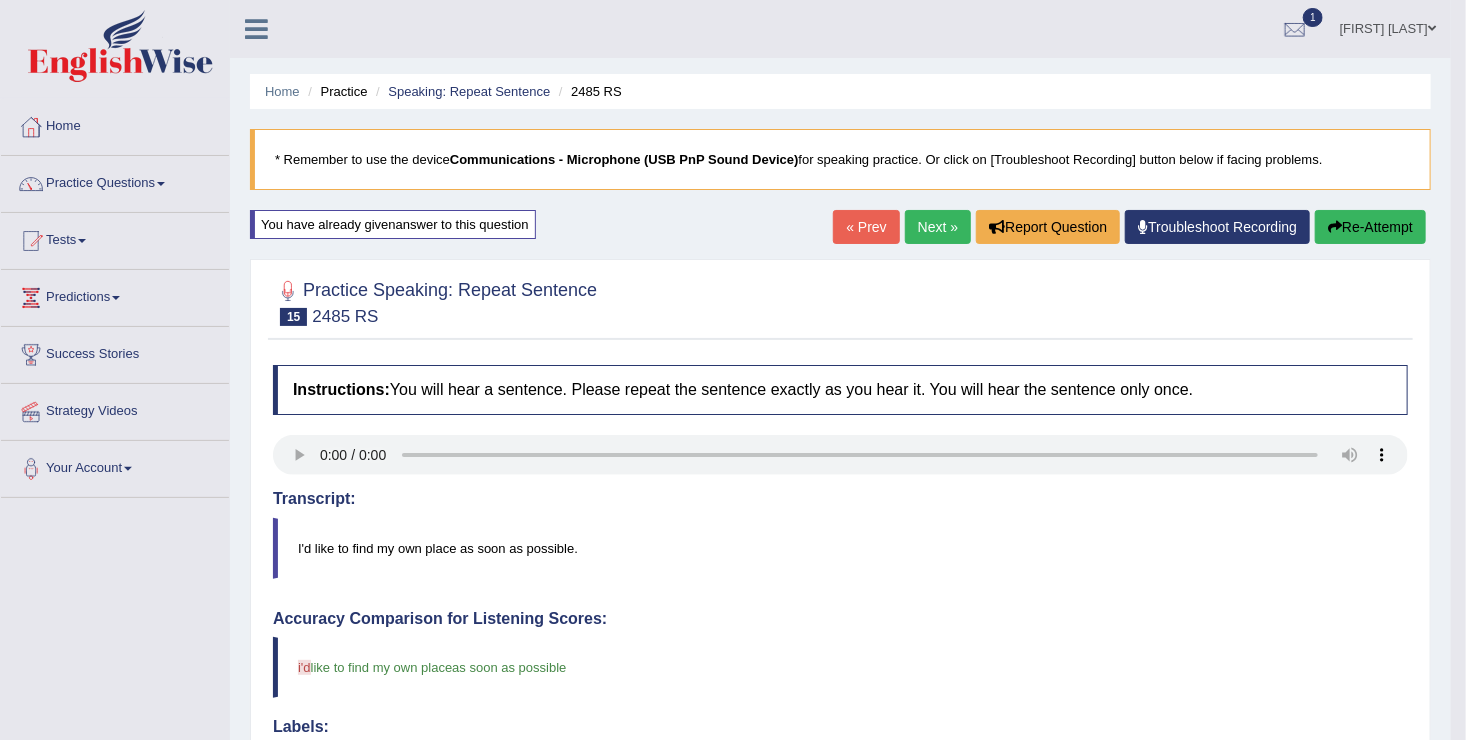 click on "Next »" at bounding box center [938, 227] 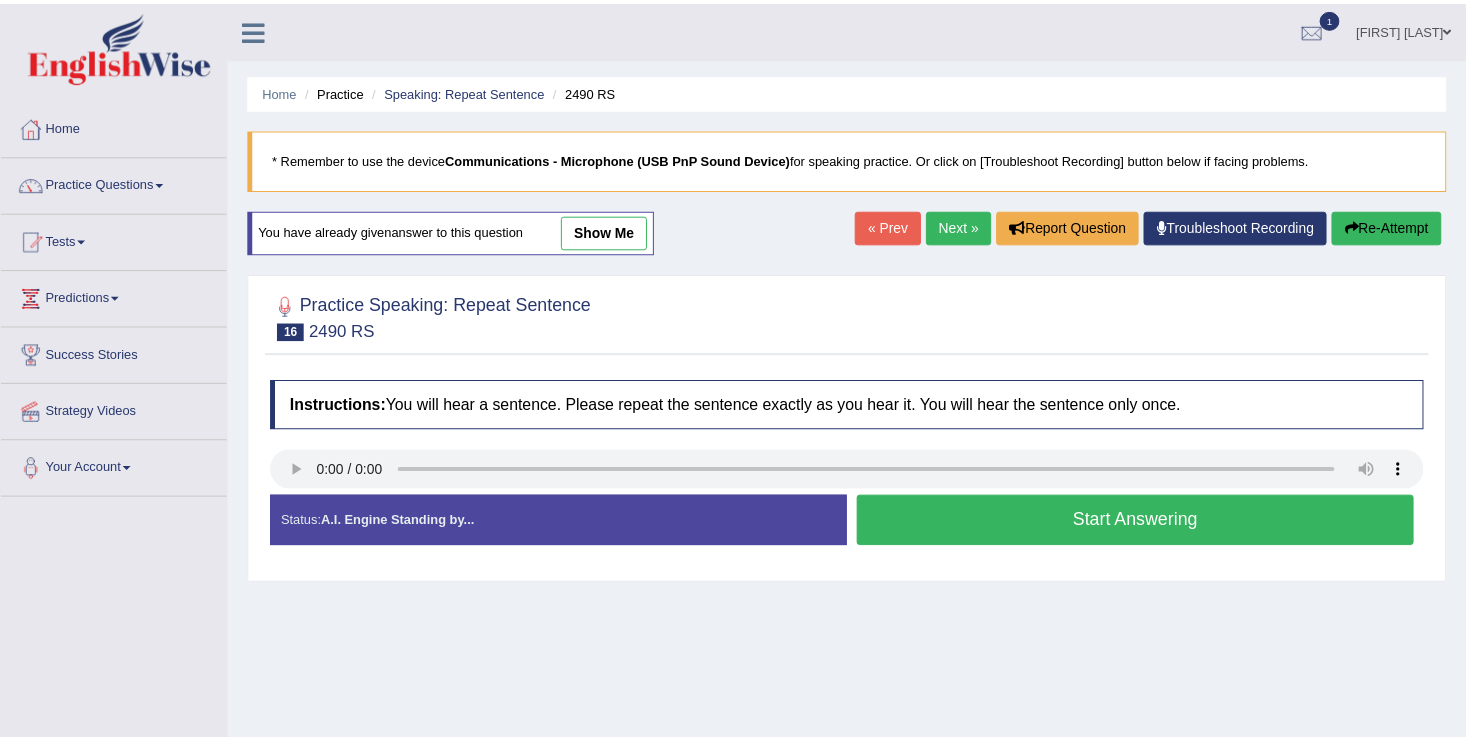 scroll, scrollTop: 0, scrollLeft: 0, axis: both 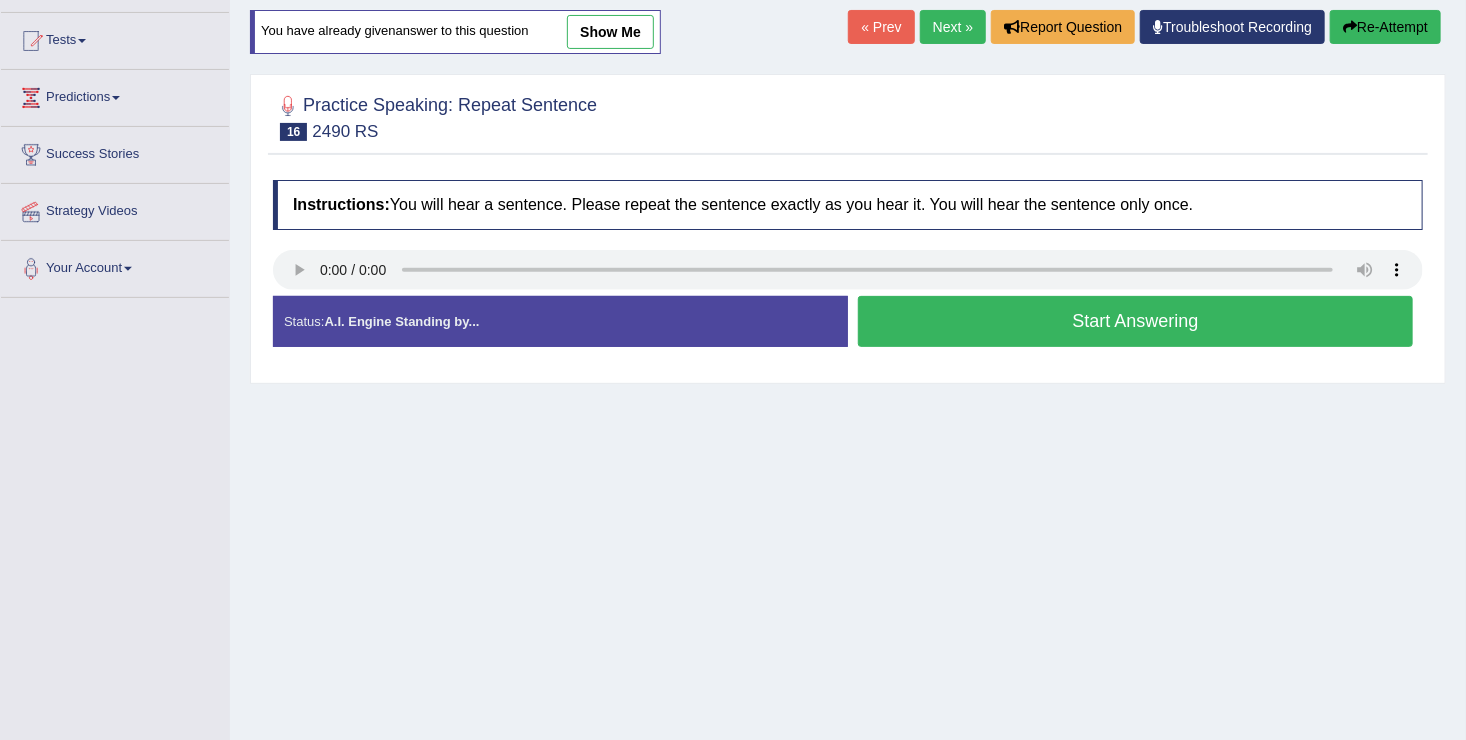 click on "Start Answering" at bounding box center [1135, 321] 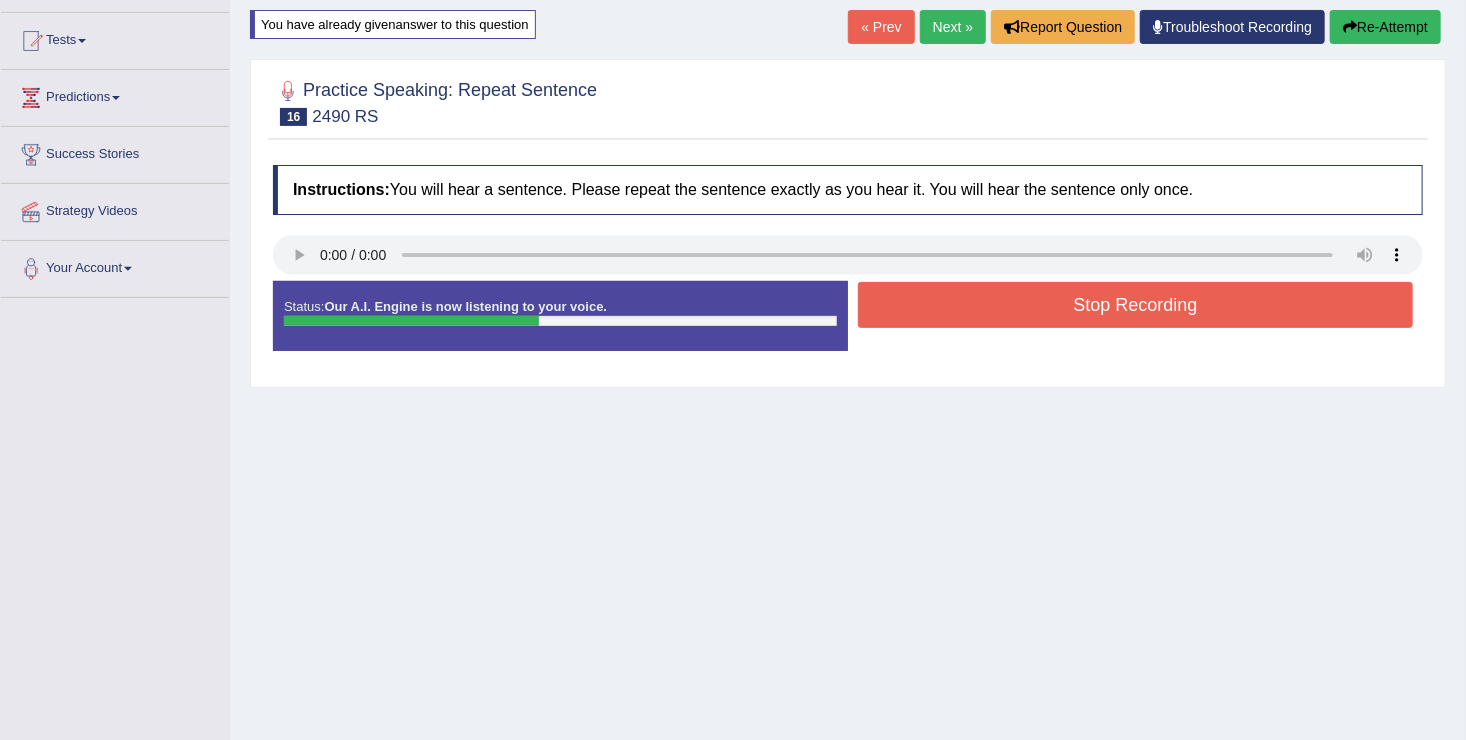 click on "Stop Recording" at bounding box center [1135, 305] 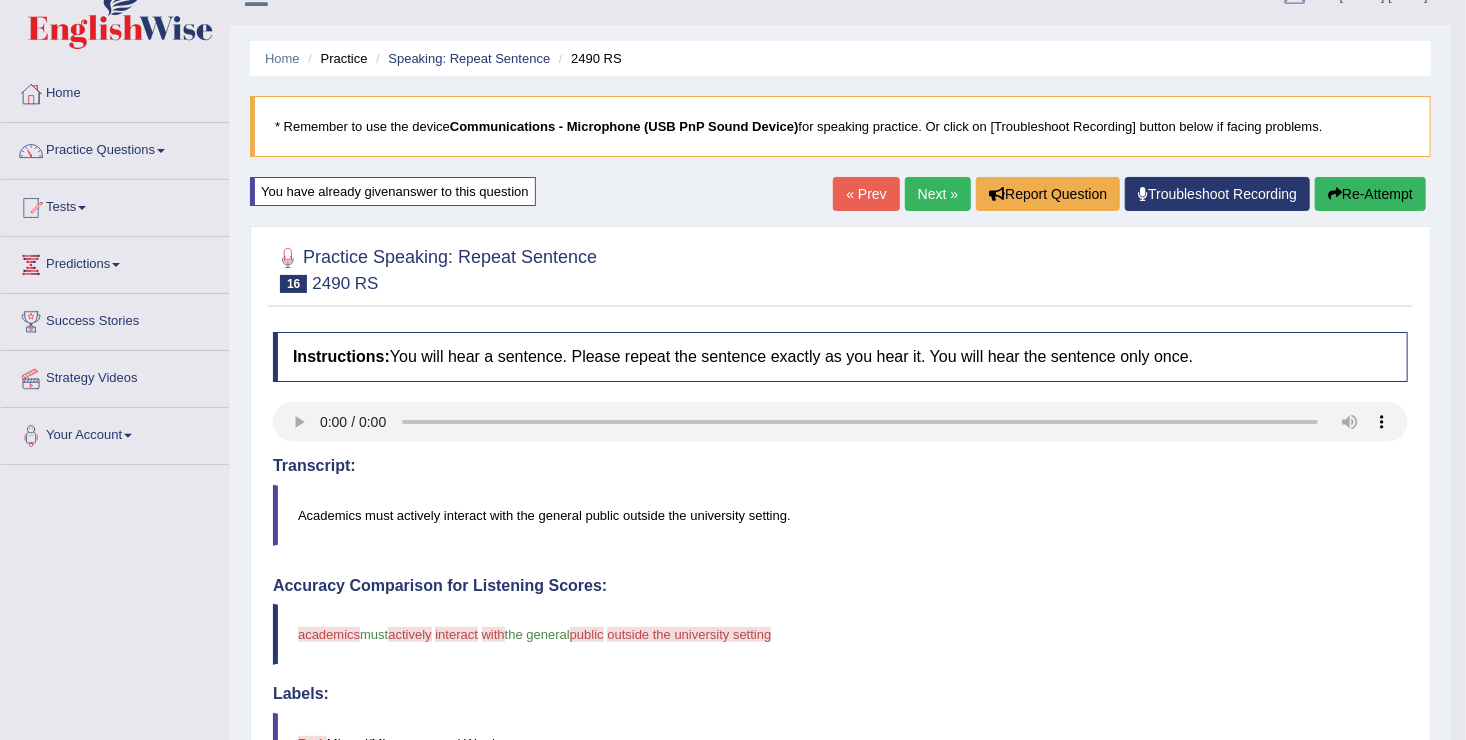 scroll, scrollTop: 0, scrollLeft: 0, axis: both 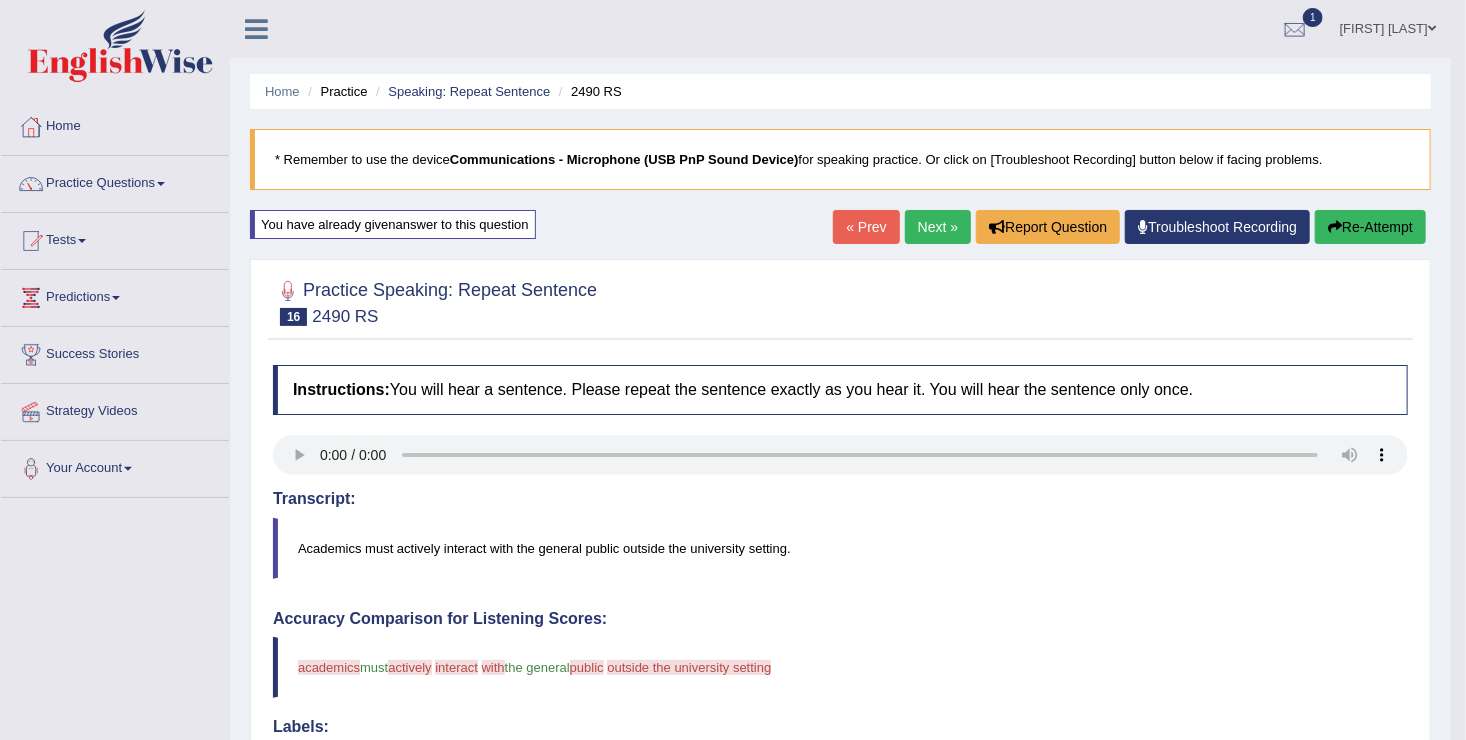 click on "Next »" at bounding box center [938, 227] 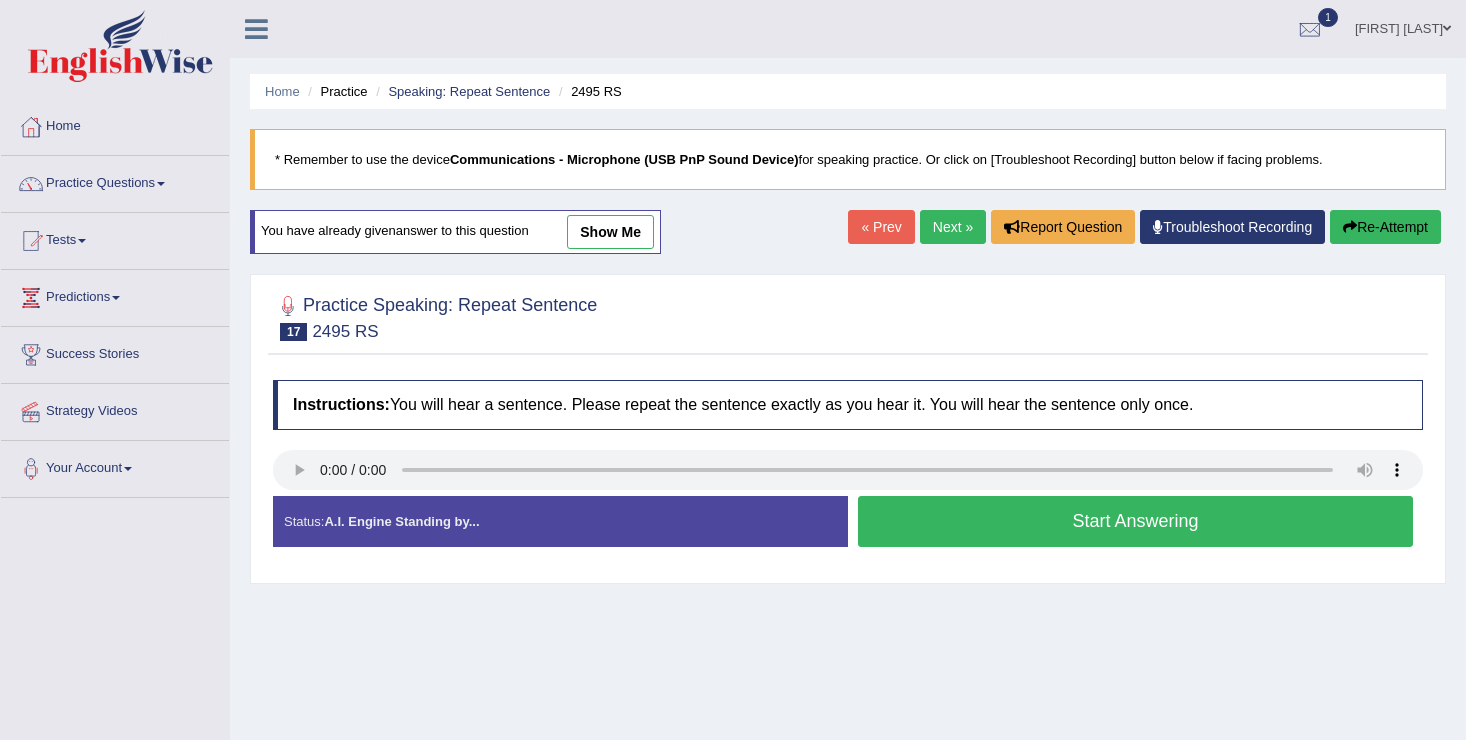 scroll, scrollTop: 81, scrollLeft: 0, axis: vertical 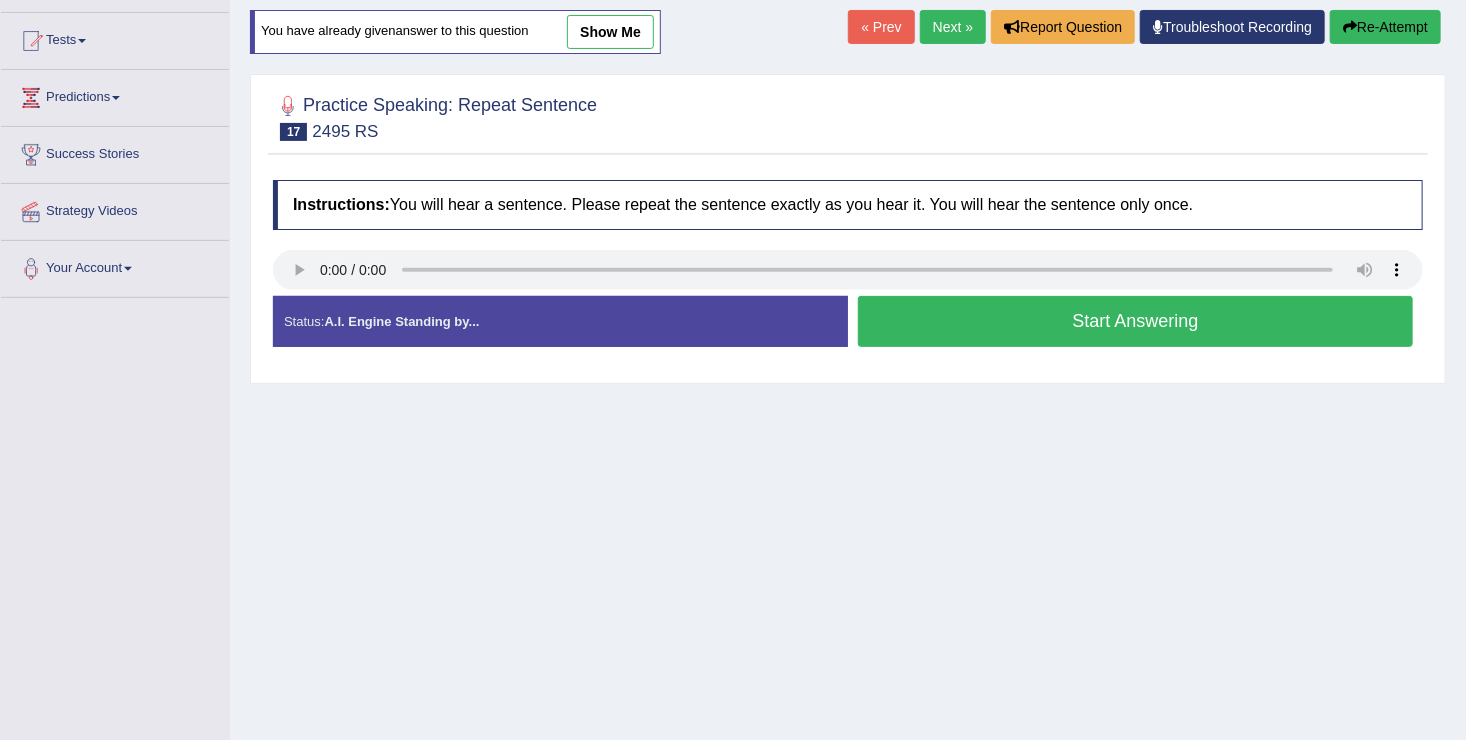click on "Start Answering" at bounding box center [1135, 321] 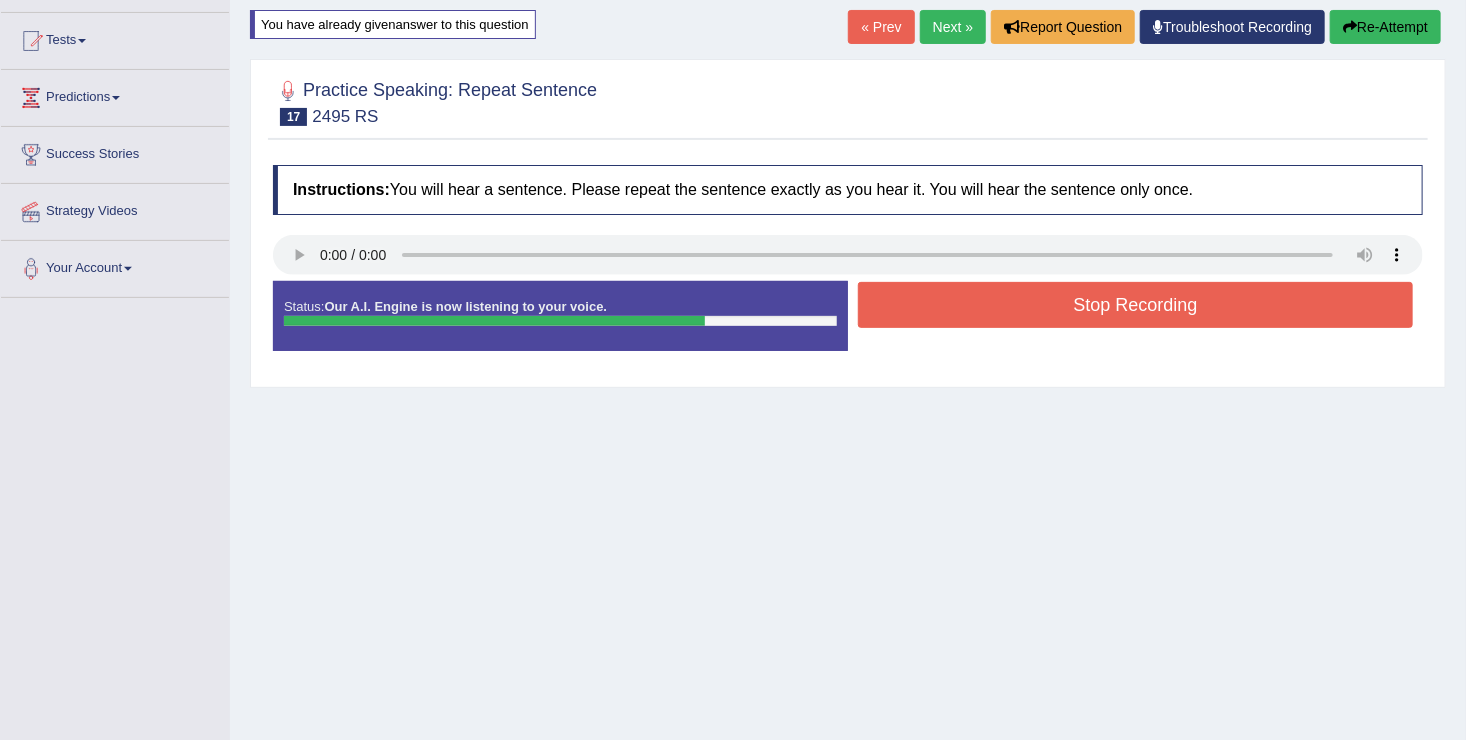 click on "Stop Recording" at bounding box center (1135, 305) 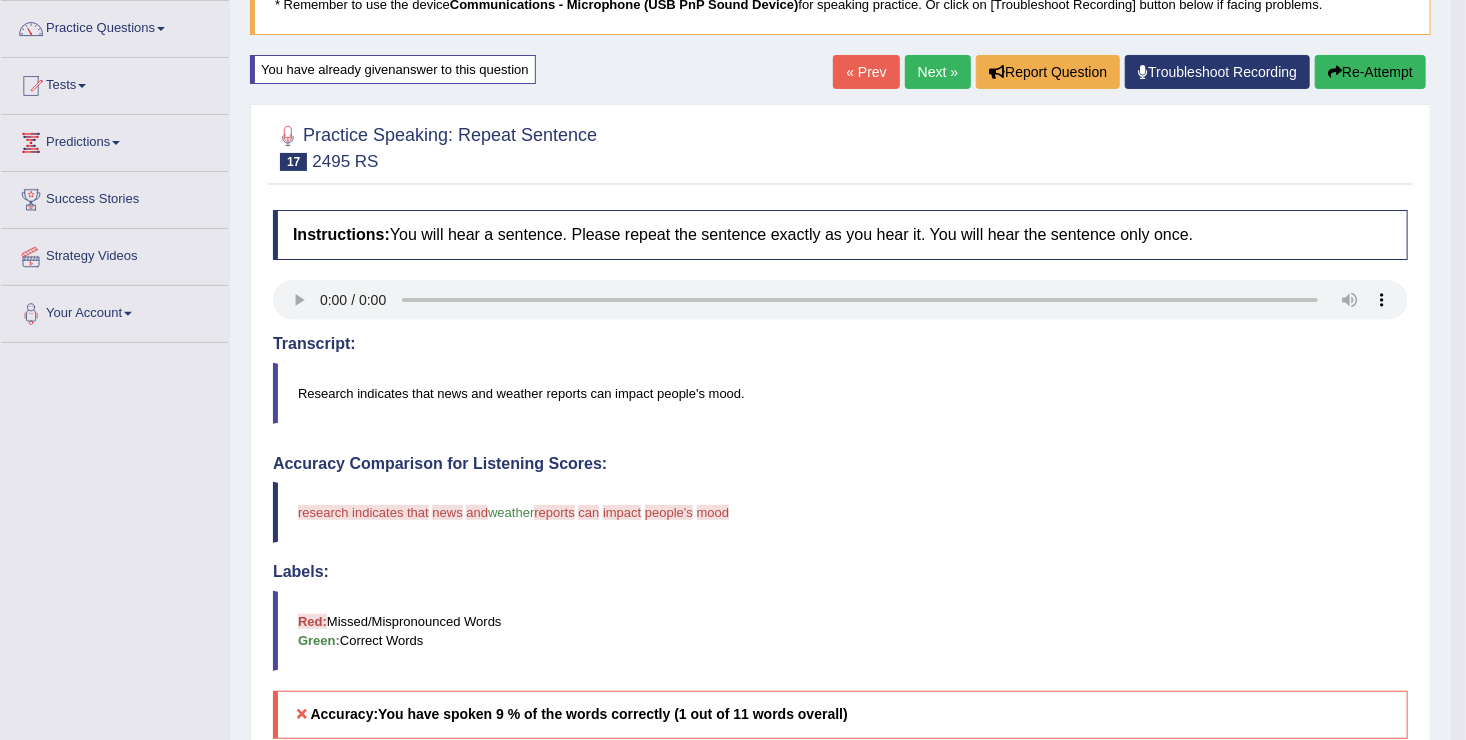 scroll, scrollTop: 100, scrollLeft: 0, axis: vertical 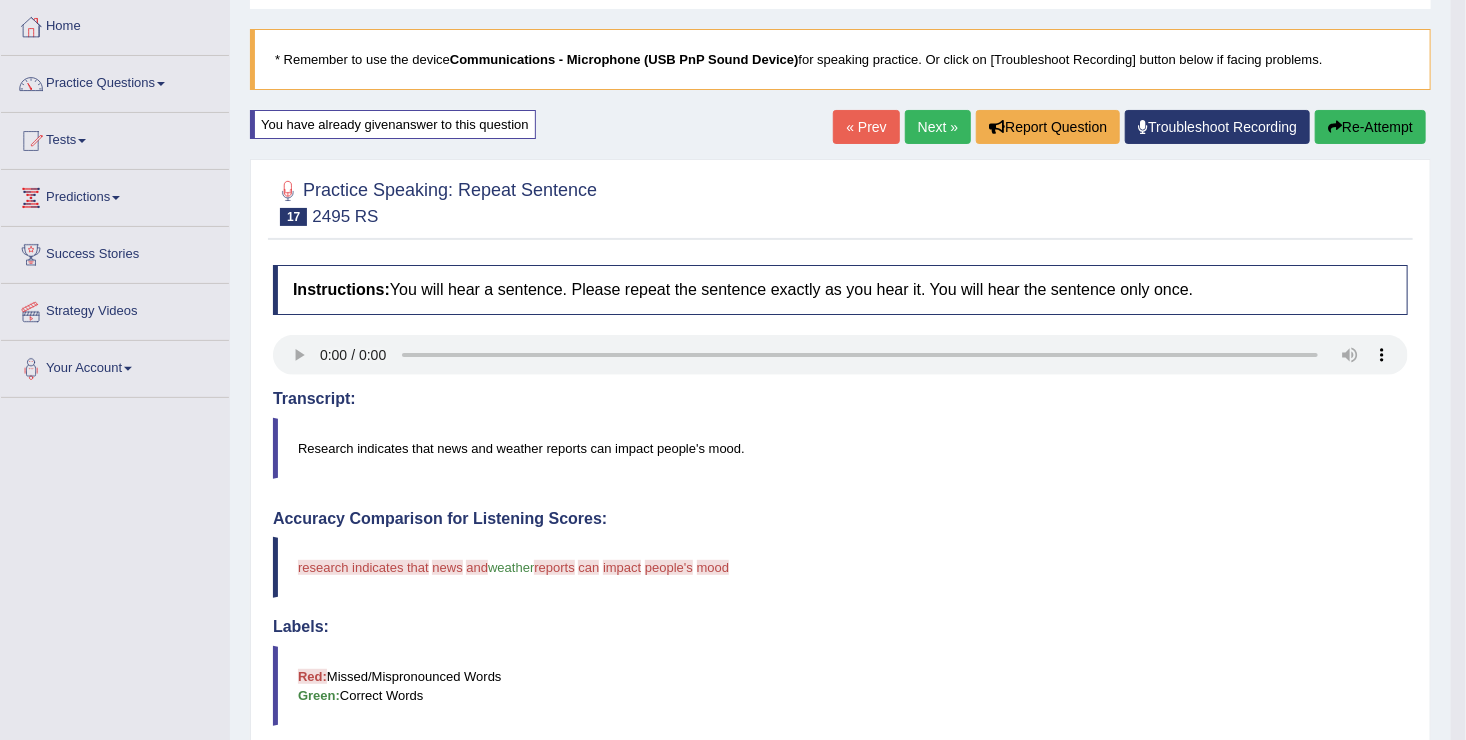 click on "Next »" at bounding box center (938, 127) 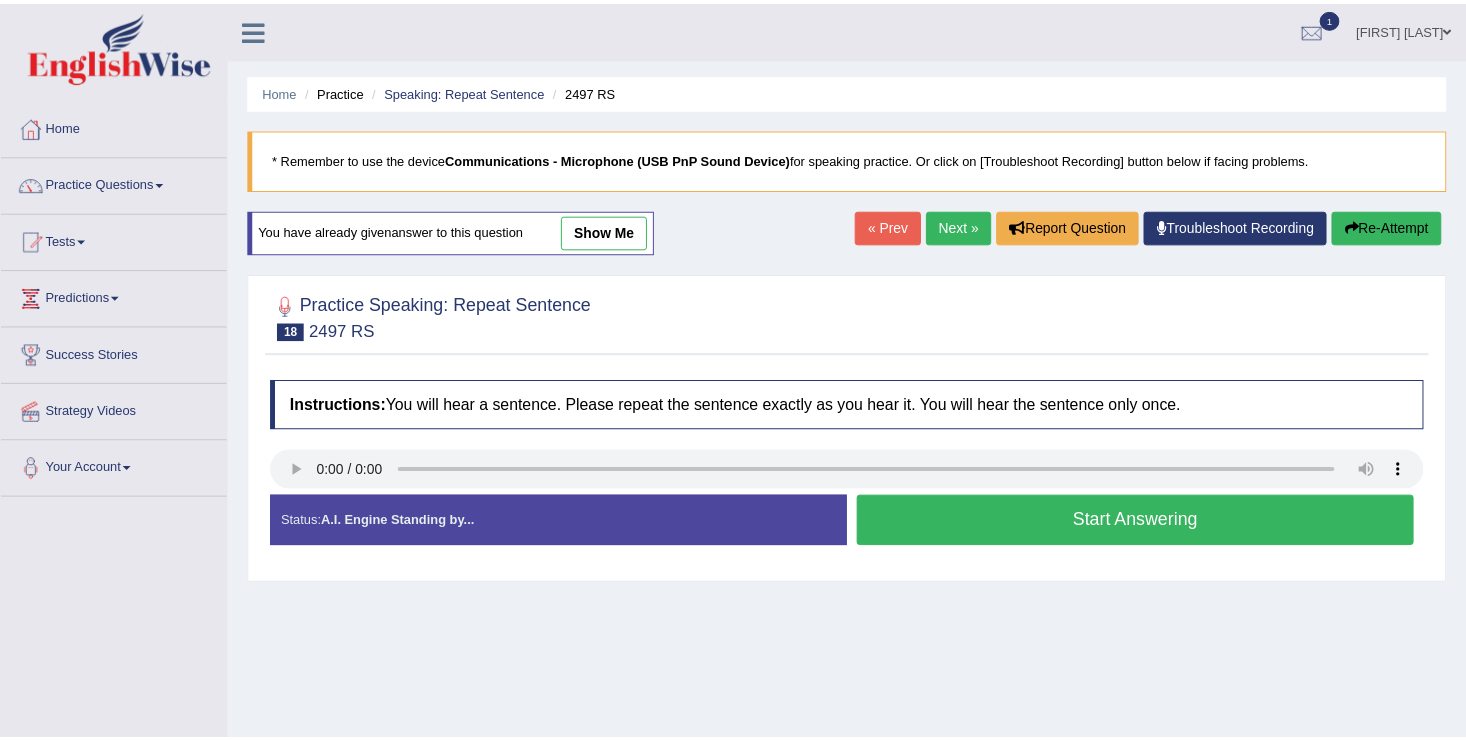 scroll, scrollTop: 0, scrollLeft: 0, axis: both 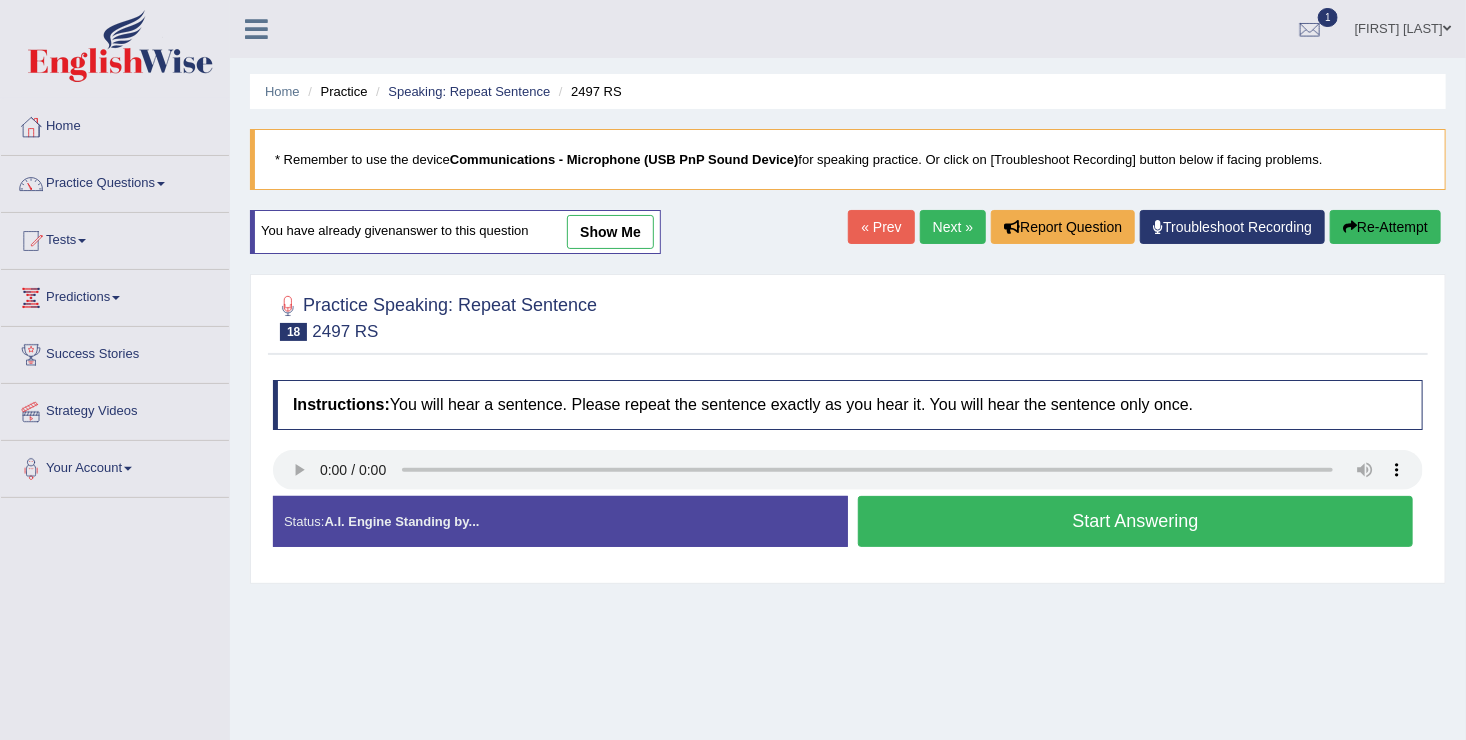 click on "Start Answering" at bounding box center [1135, 521] 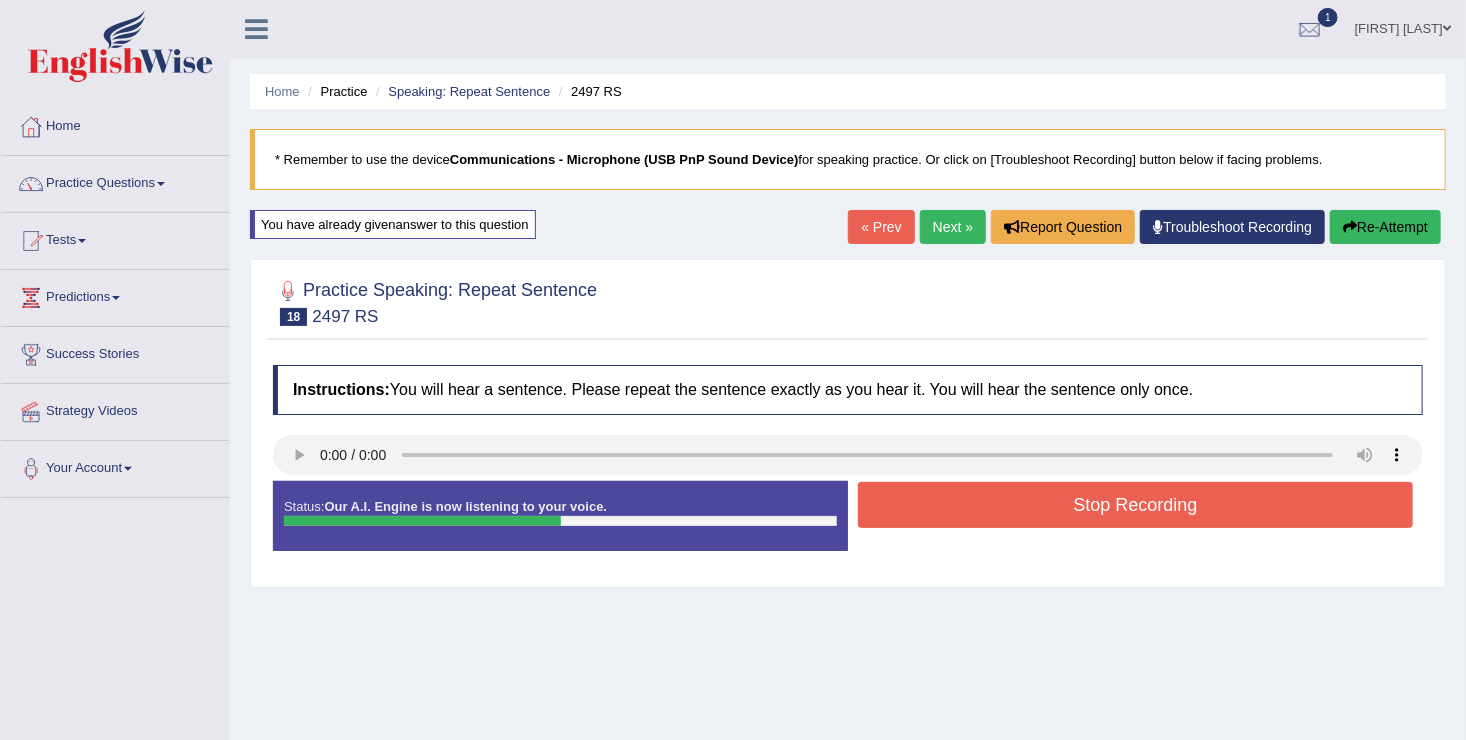 click on "Stop Recording" at bounding box center [1135, 505] 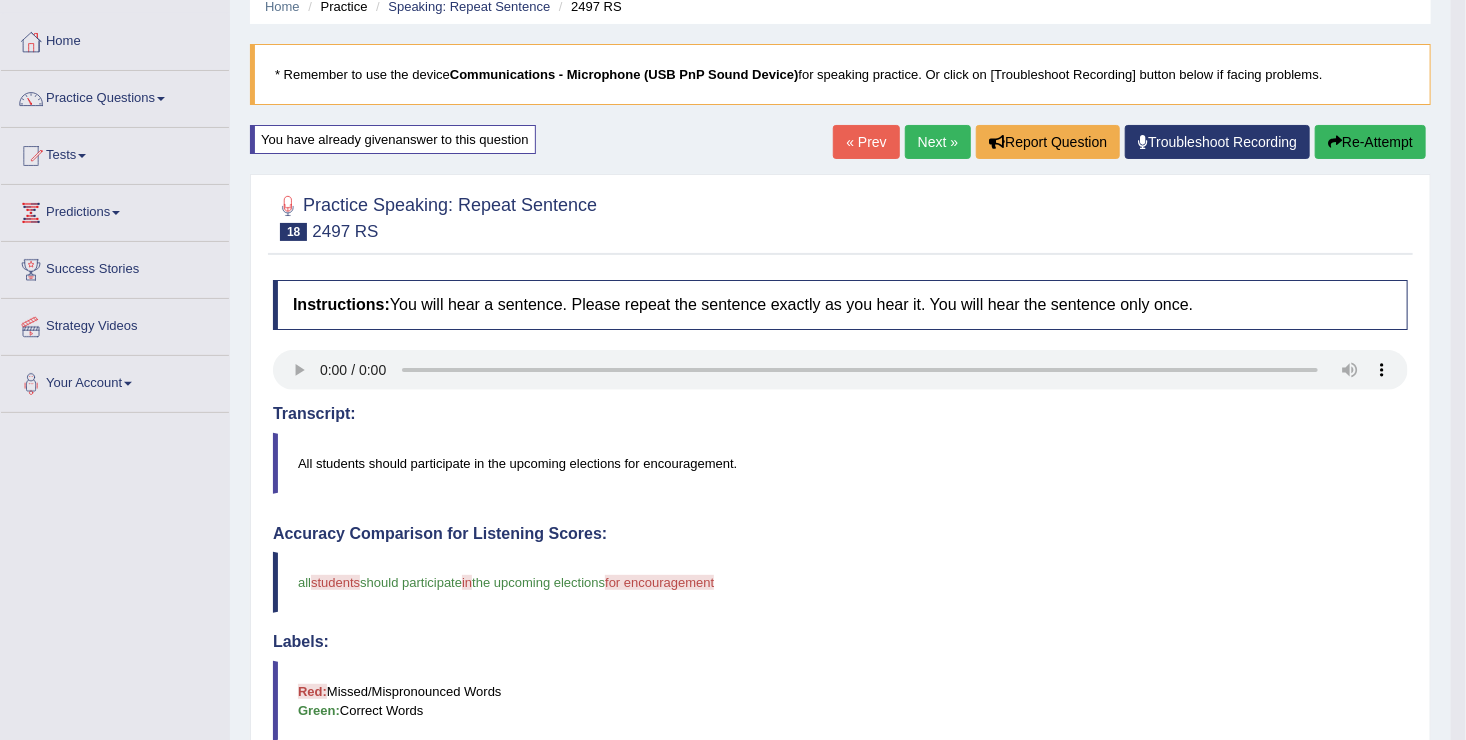 scroll, scrollTop: 0, scrollLeft: 0, axis: both 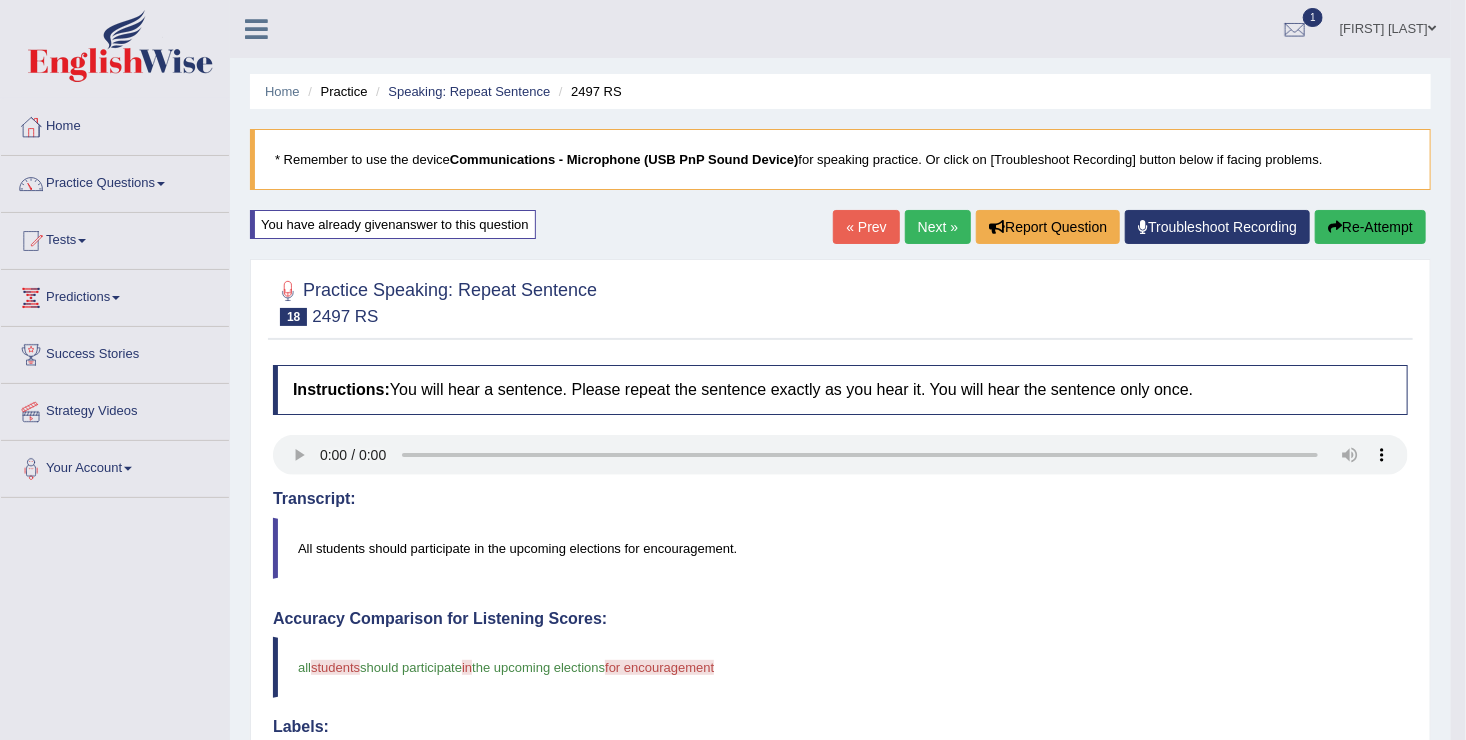 click on "Next »" at bounding box center [938, 227] 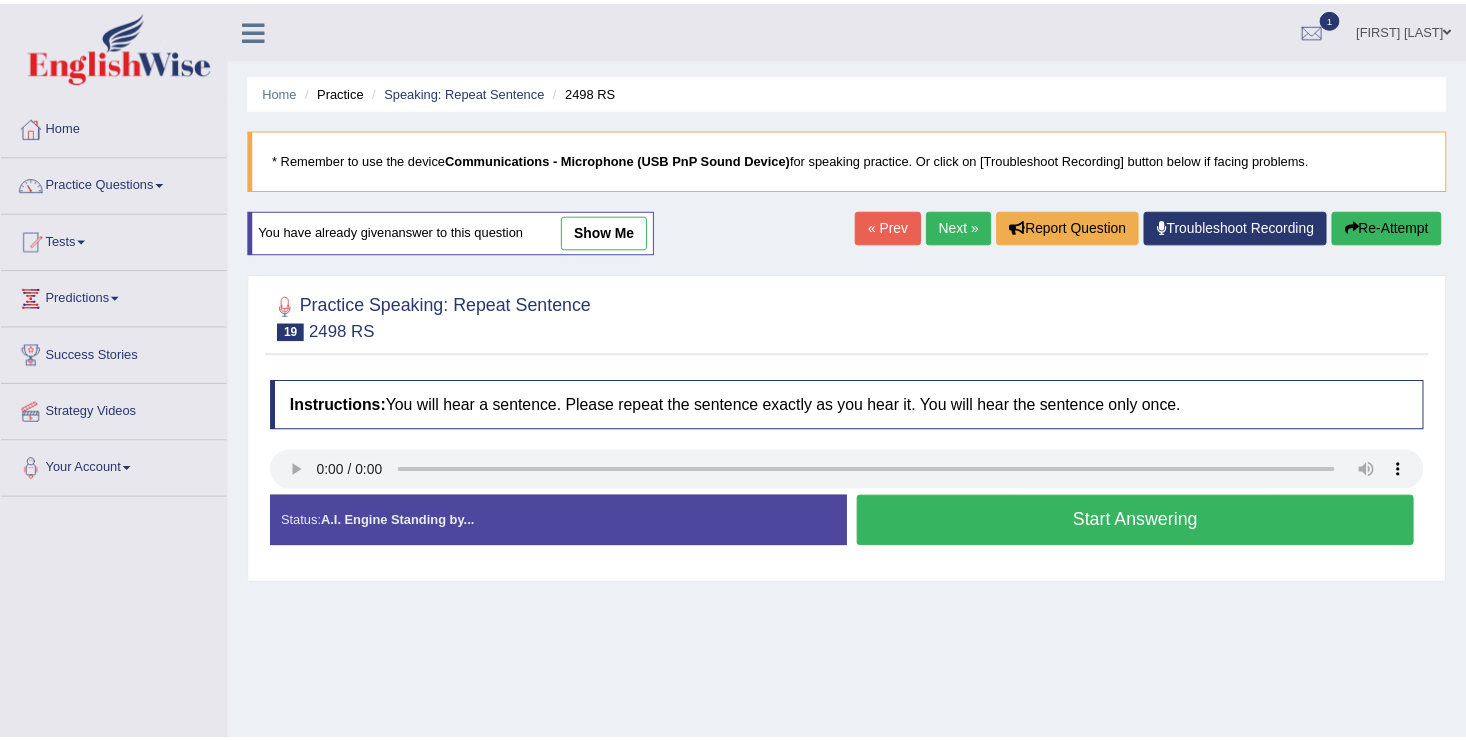 scroll, scrollTop: 0, scrollLeft: 0, axis: both 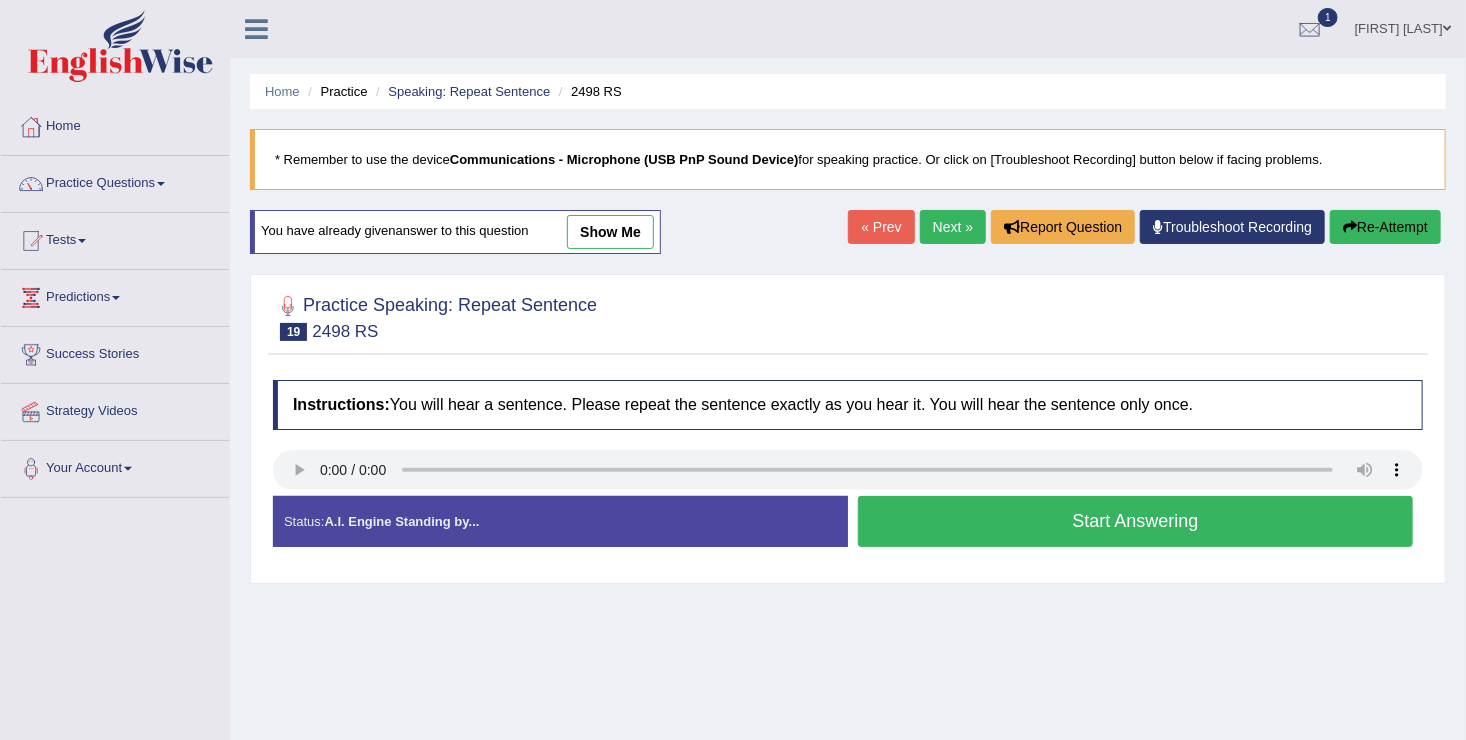 click on "Start Answering" at bounding box center (1135, 521) 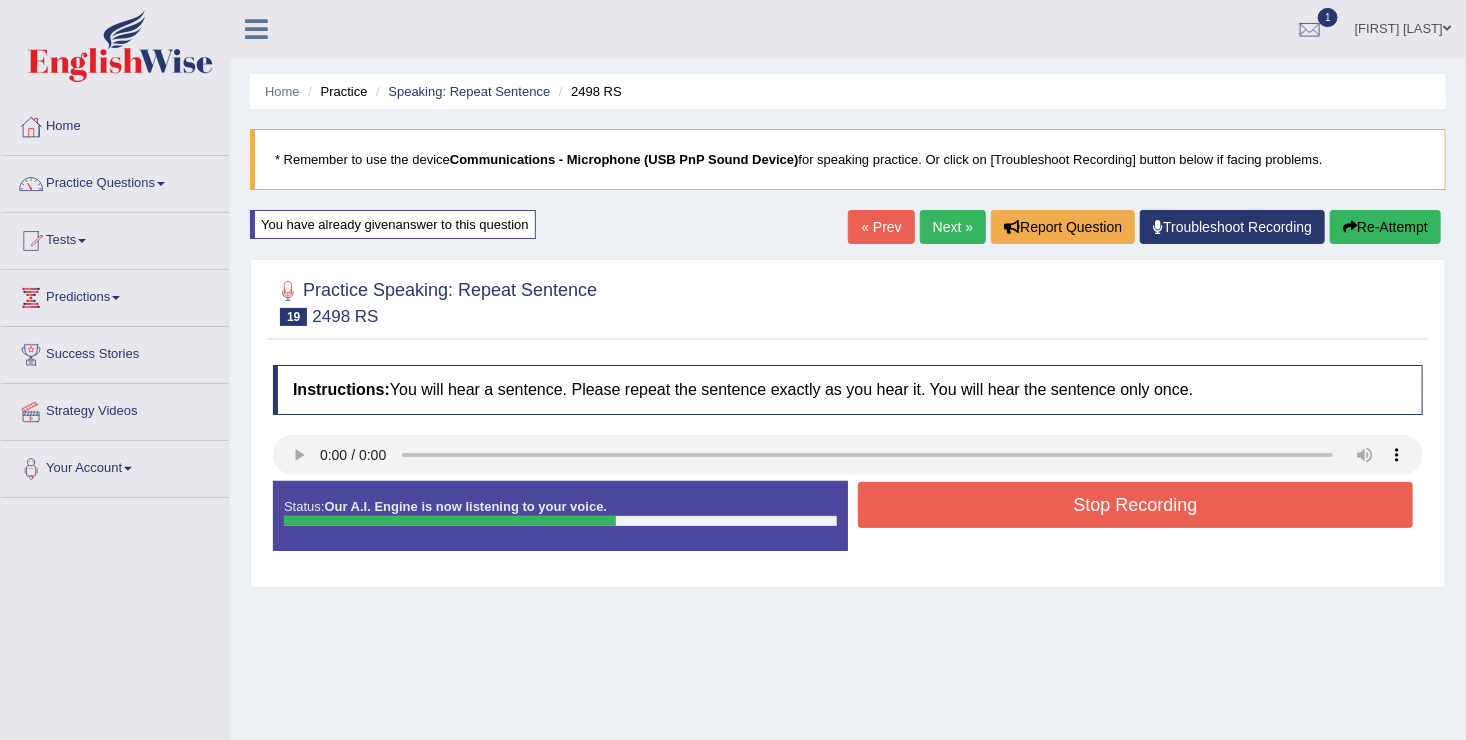 click on "Stop Recording" at bounding box center [1135, 505] 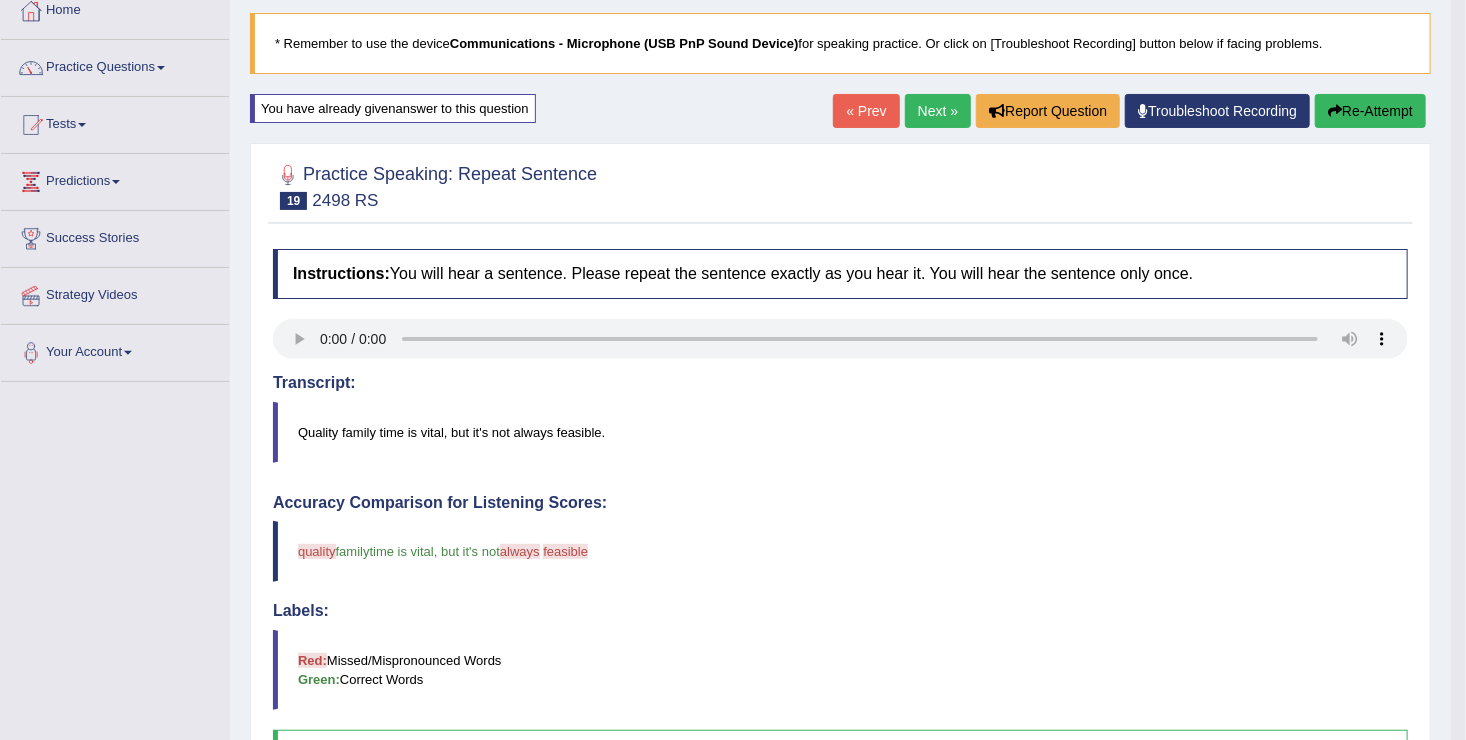 scroll, scrollTop: 0, scrollLeft: 0, axis: both 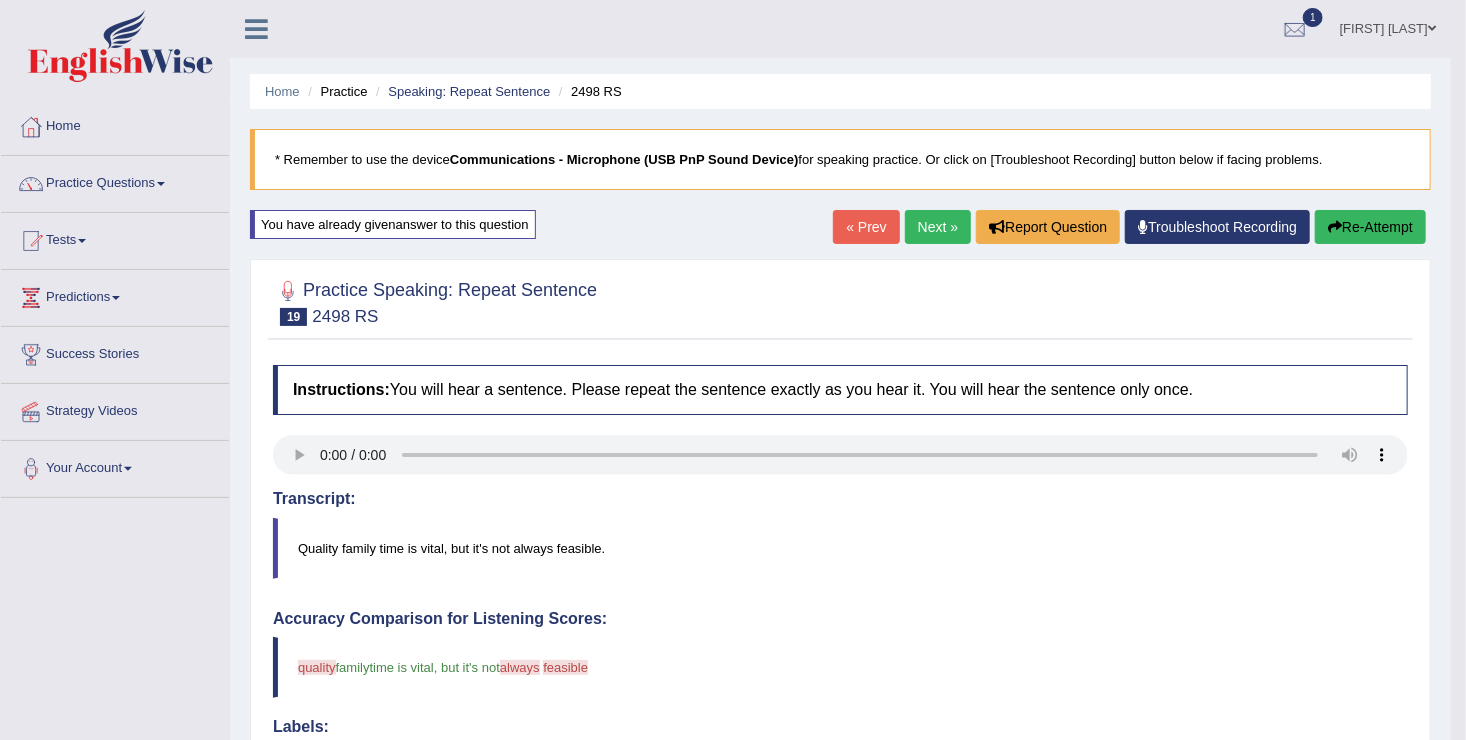 click on "Next »" at bounding box center (938, 227) 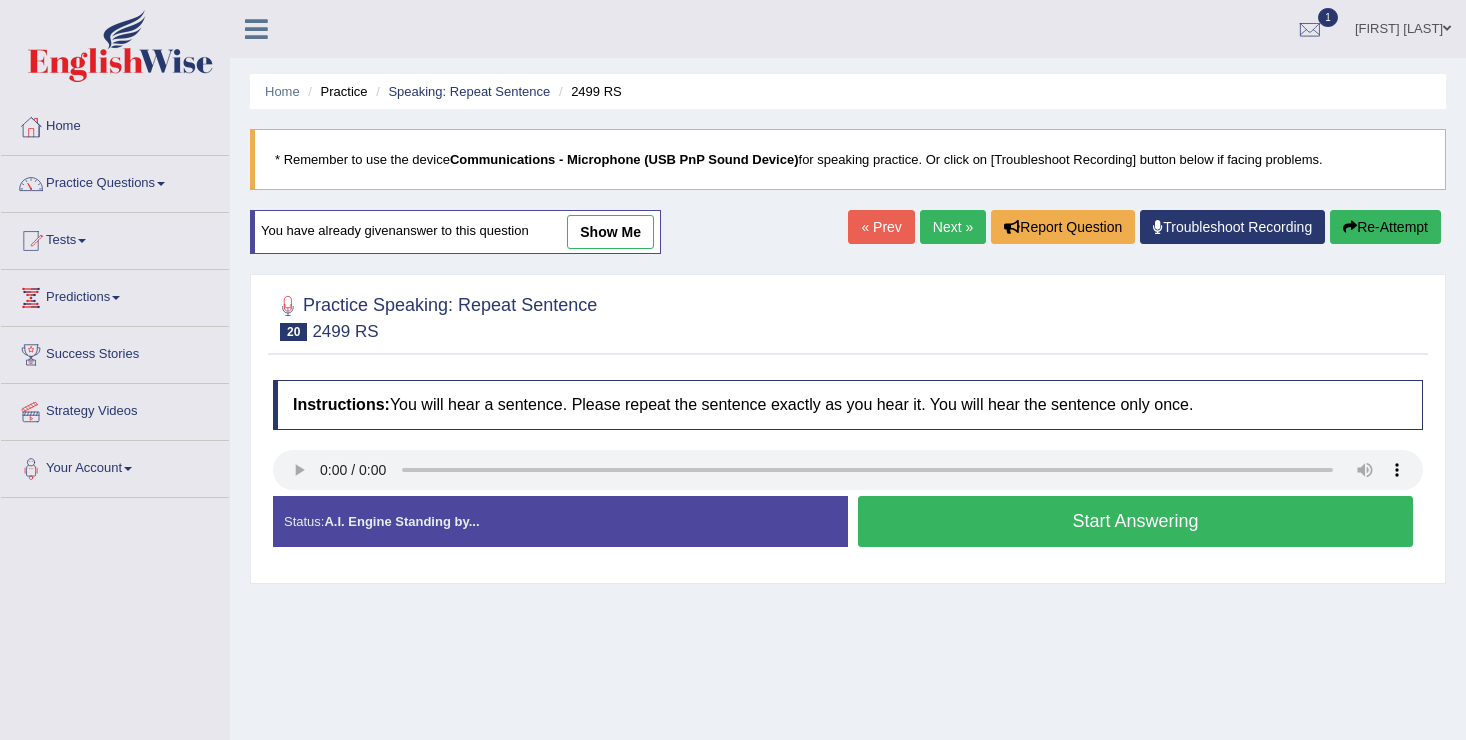 scroll, scrollTop: 0, scrollLeft: 0, axis: both 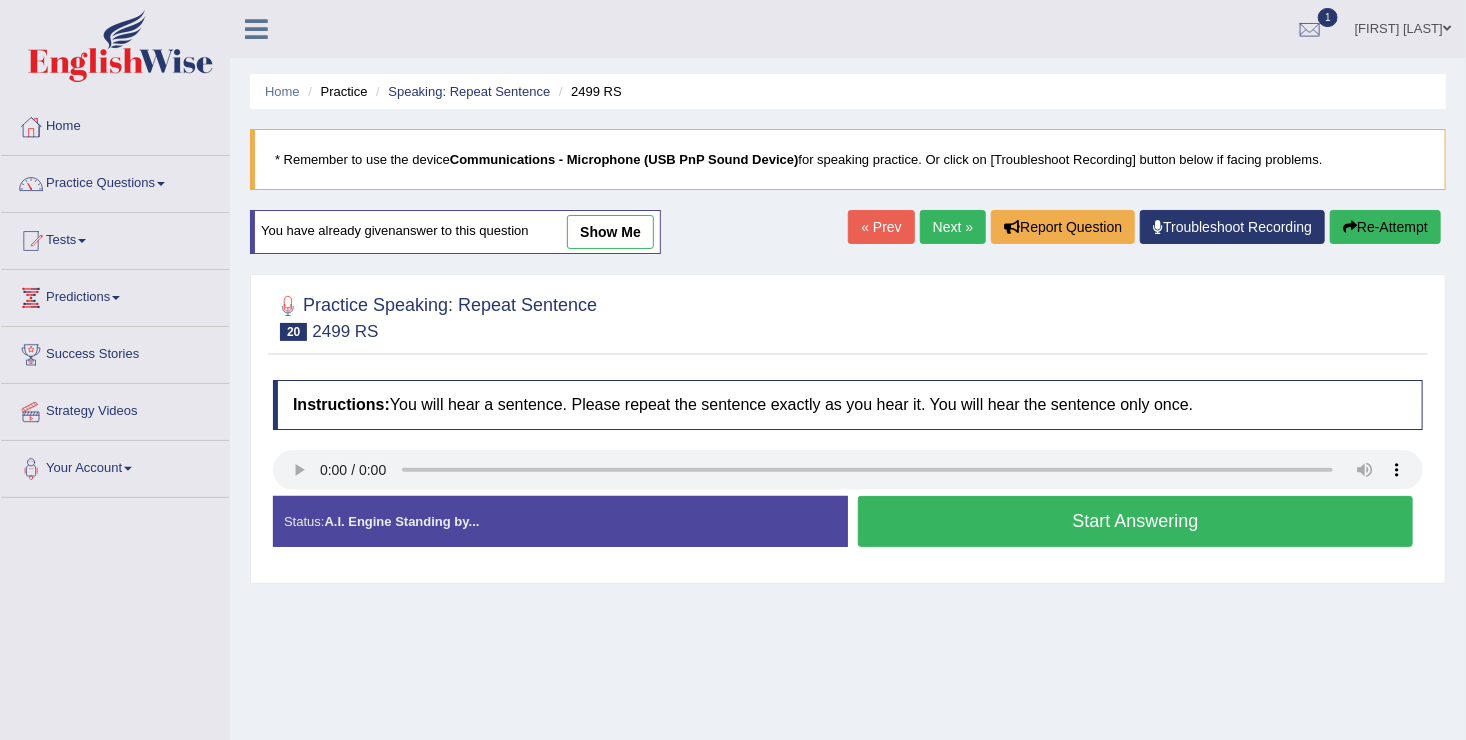 click on "Start Answering" at bounding box center [1135, 521] 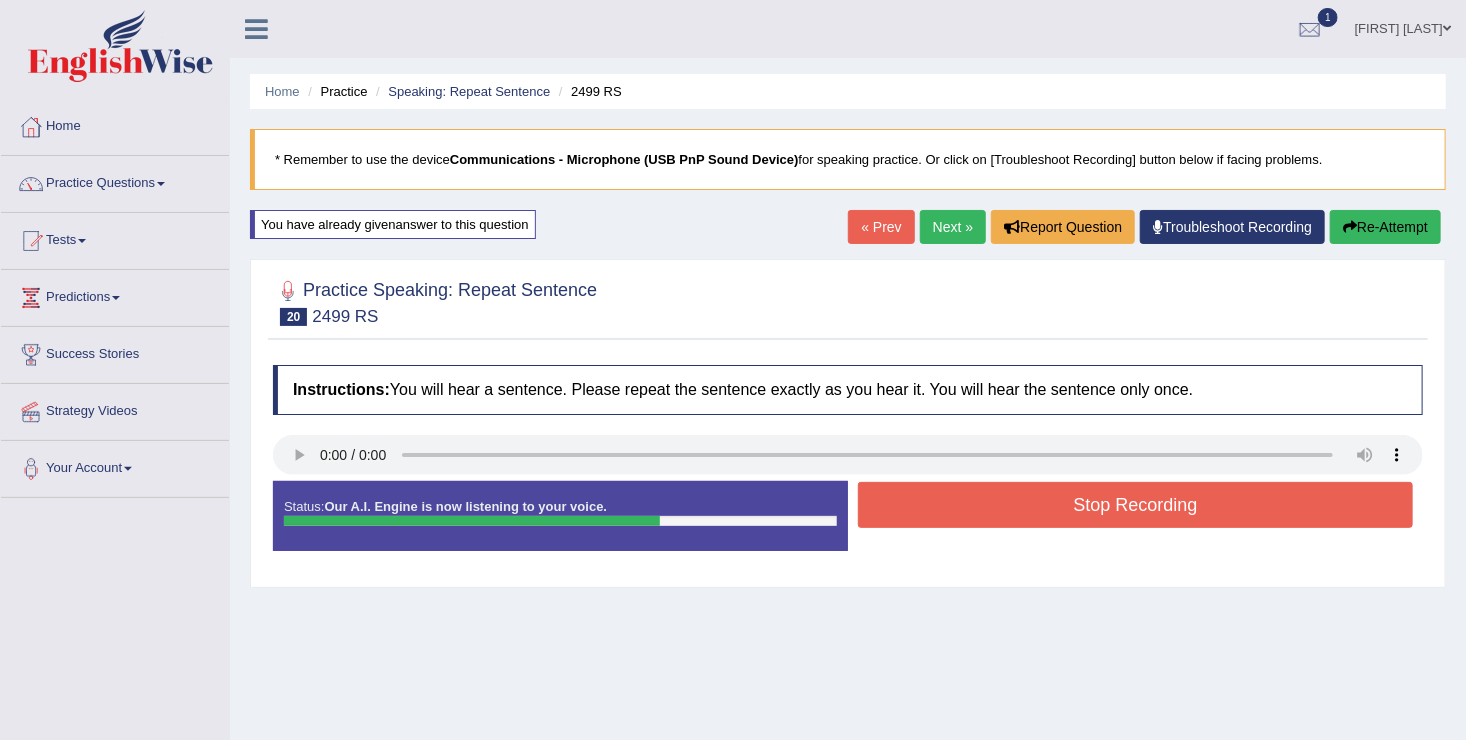 click on "Stop Recording" at bounding box center [1135, 505] 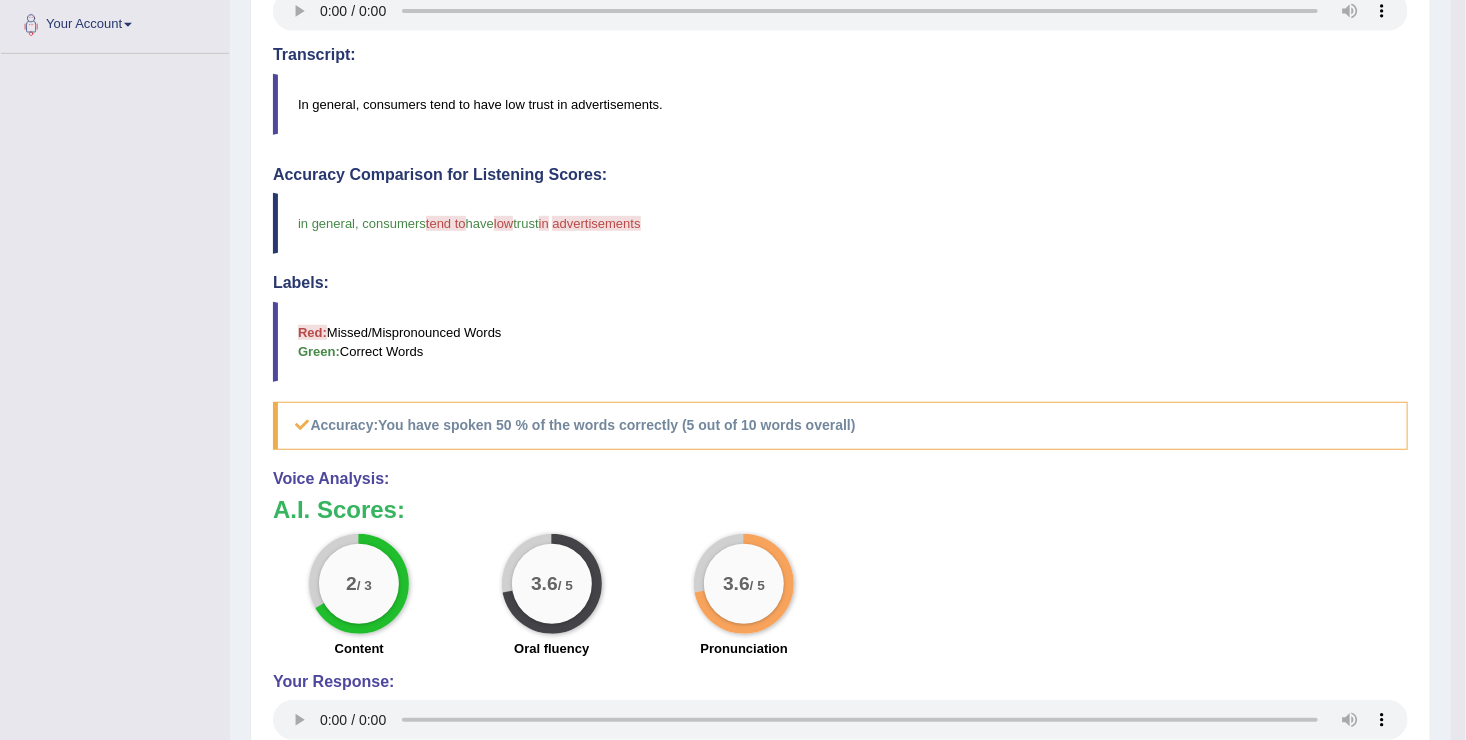 scroll, scrollTop: 400, scrollLeft: 0, axis: vertical 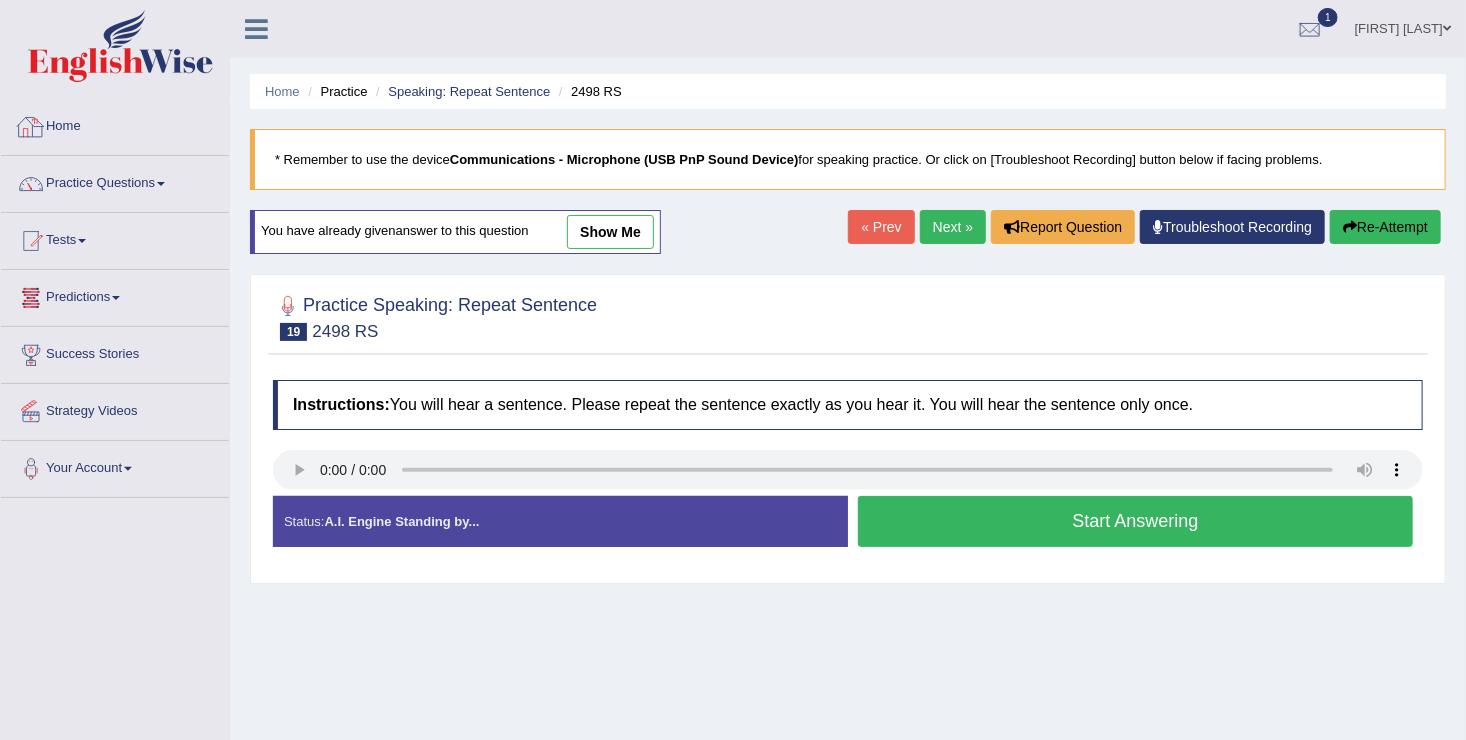 click on "Home" at bounding box center (115, 124) 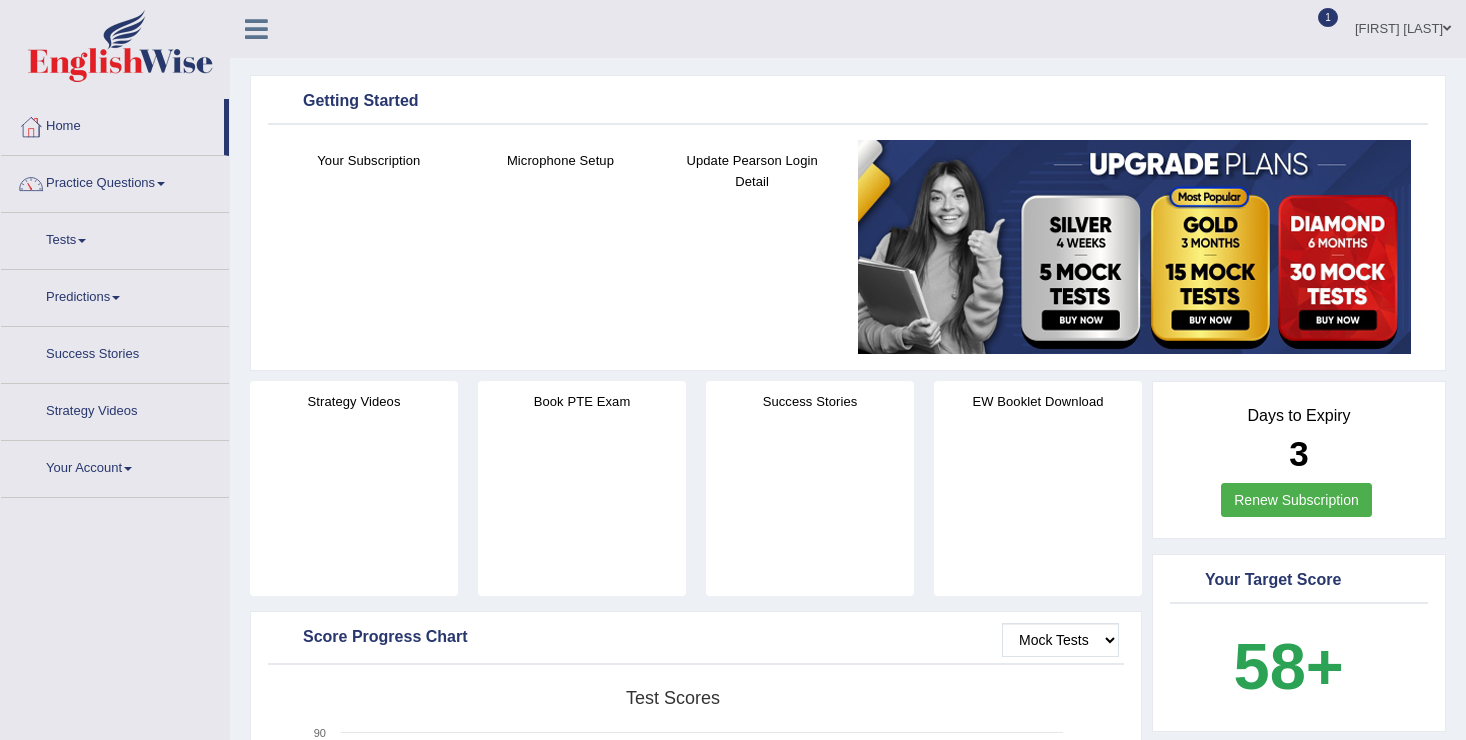 scroll, scrollTop: 0, scrollLeft: 0, axis: both 